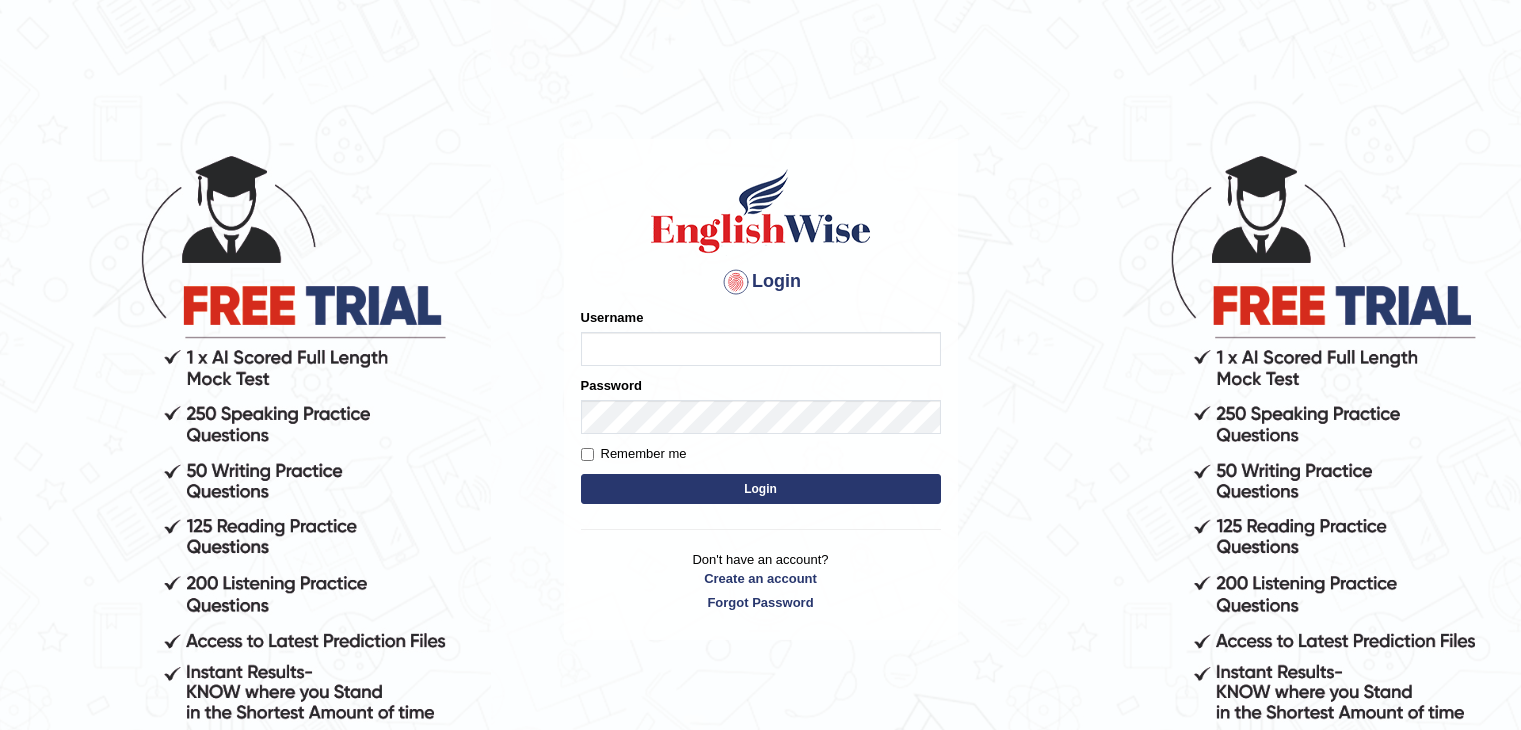 scroll, scrollTop: 0, scrollLeft: 0, axis: both 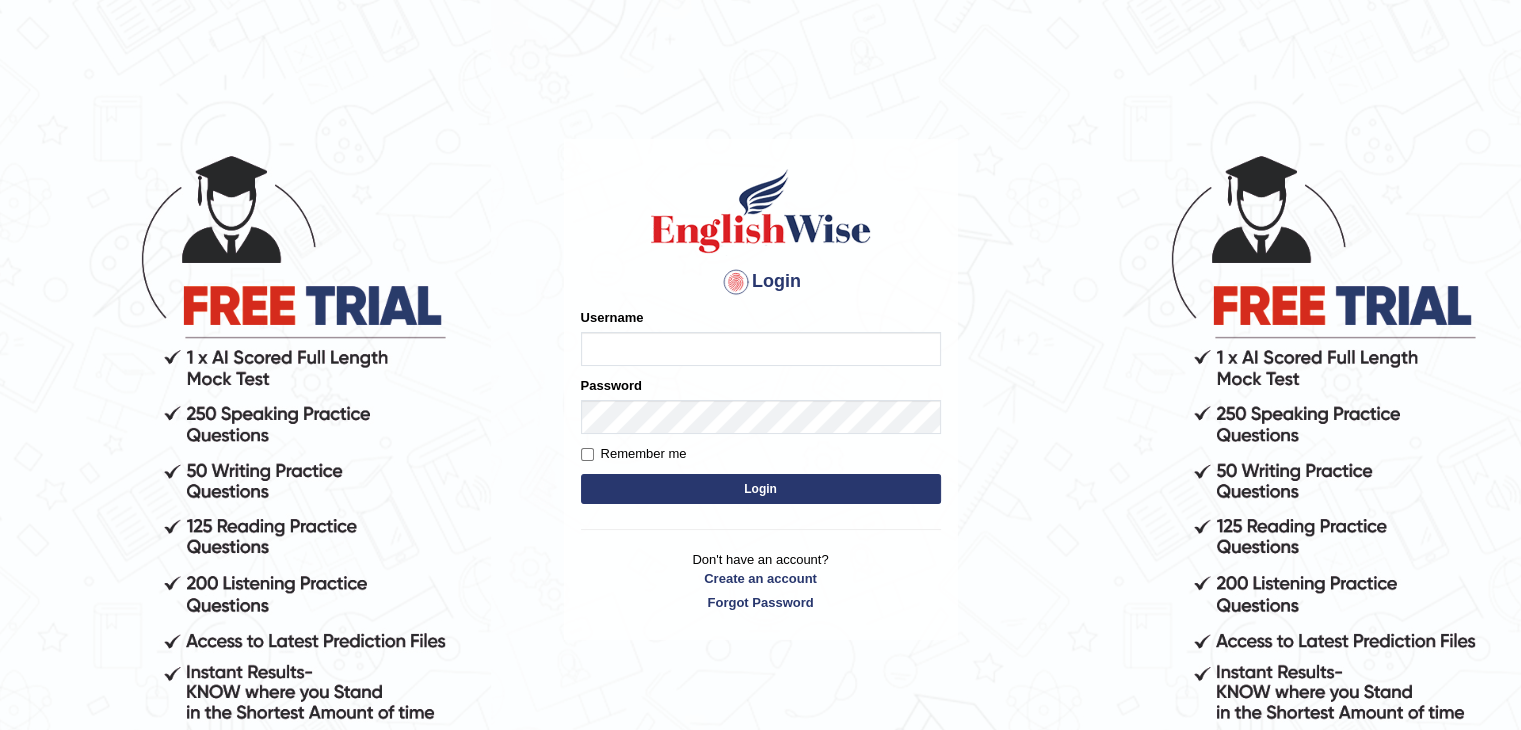 click on "Username" at bounding box center (761, 349) 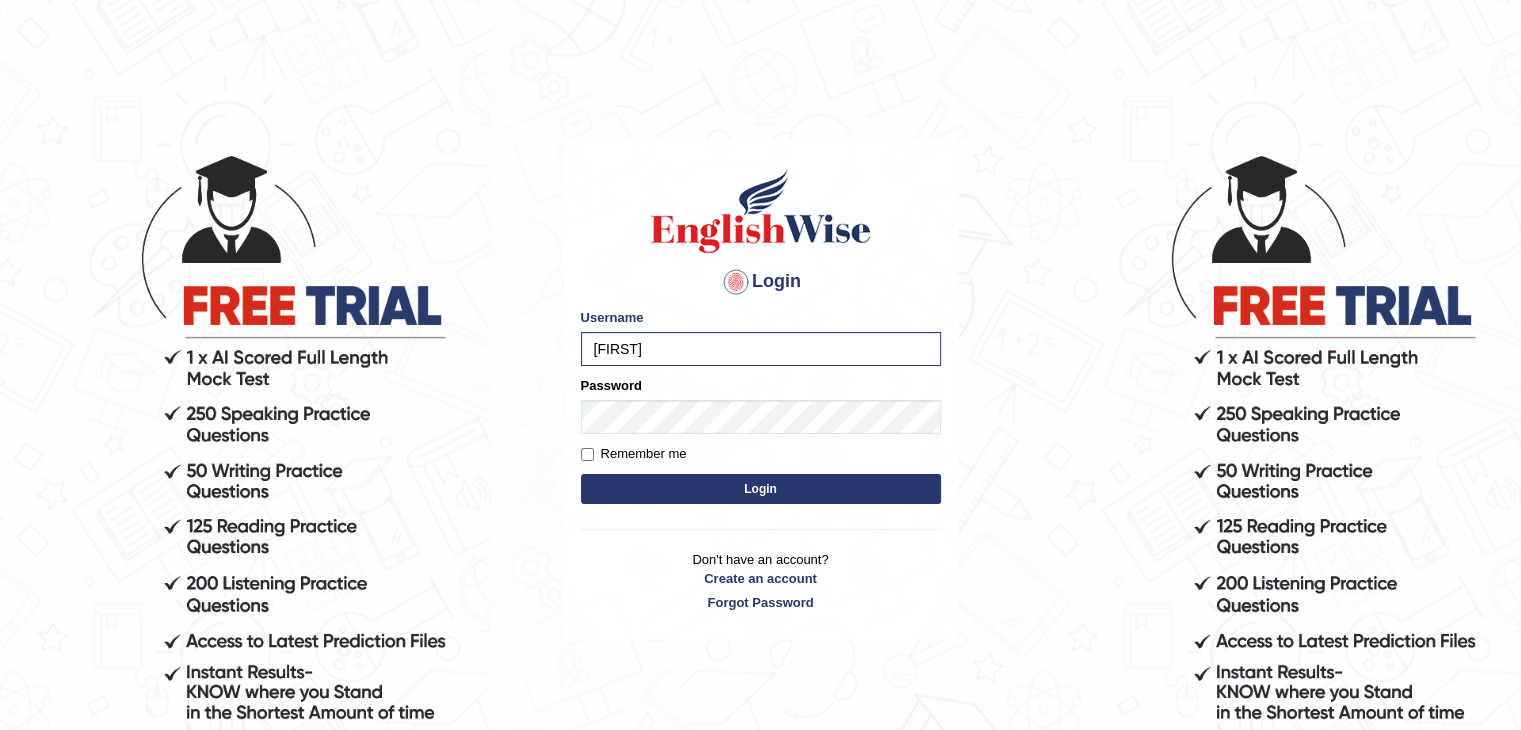 click on "Login" at bounding box center (761, 489) 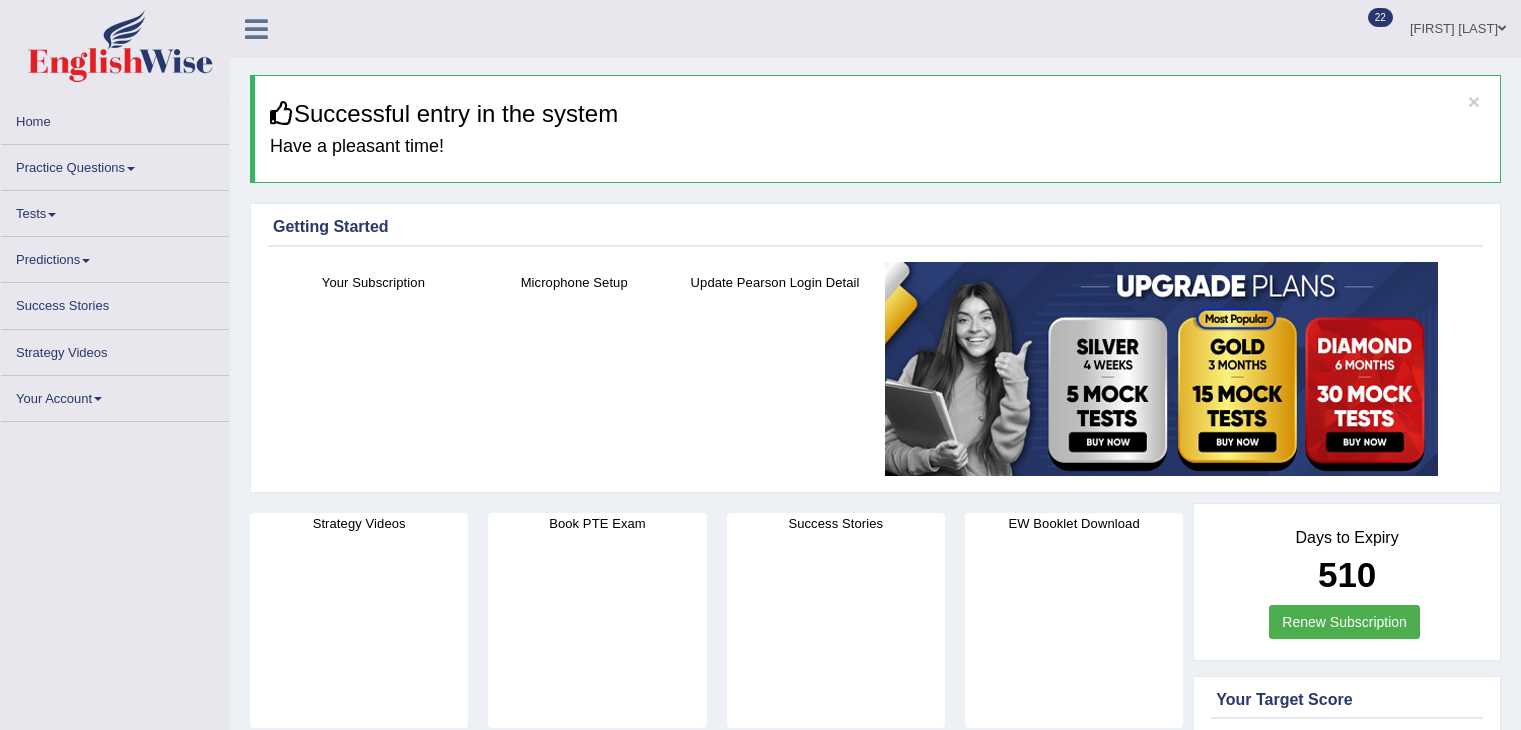 scroll, scrollTop: 0, scrollLeft: 0, axis: both 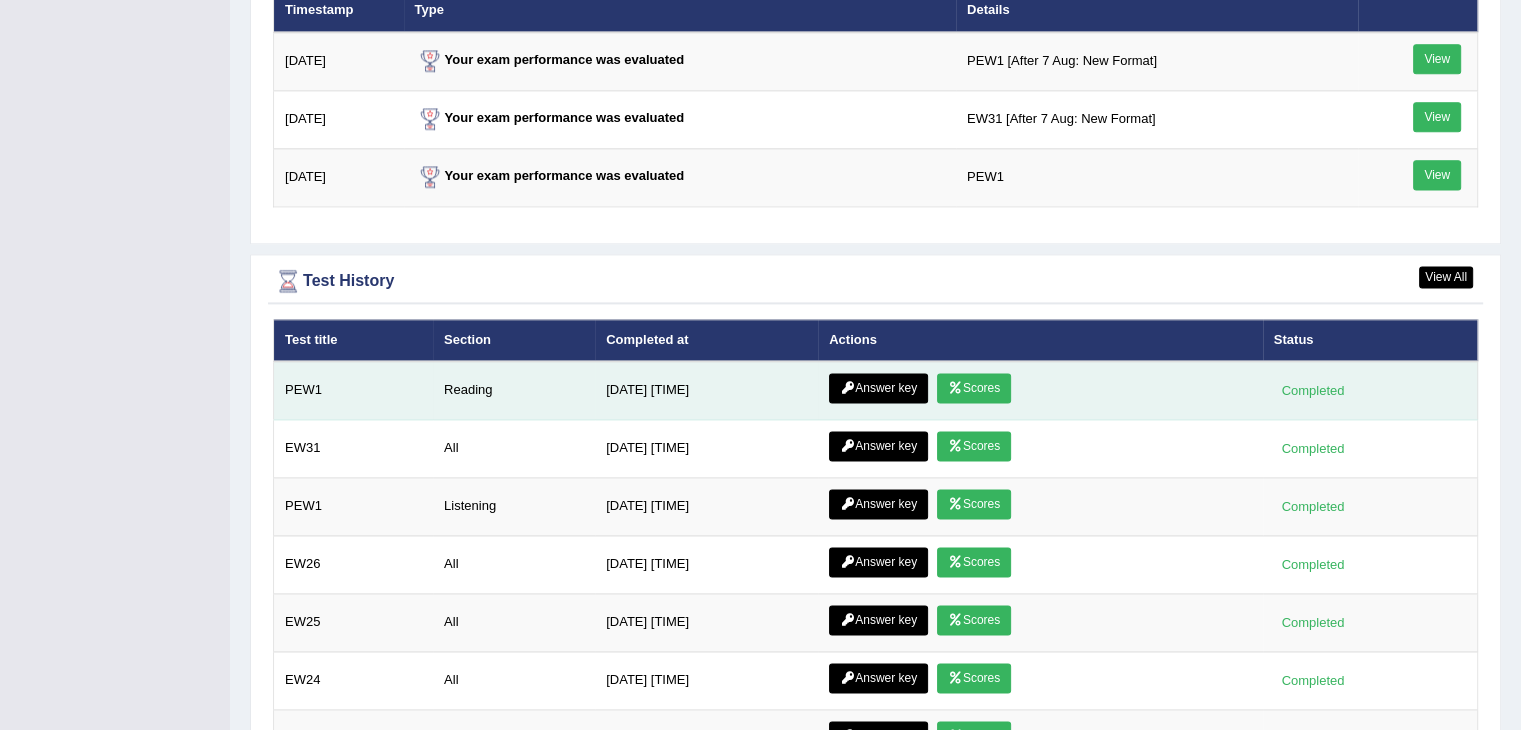 click on "Scores" at bounding box center [974, 388] 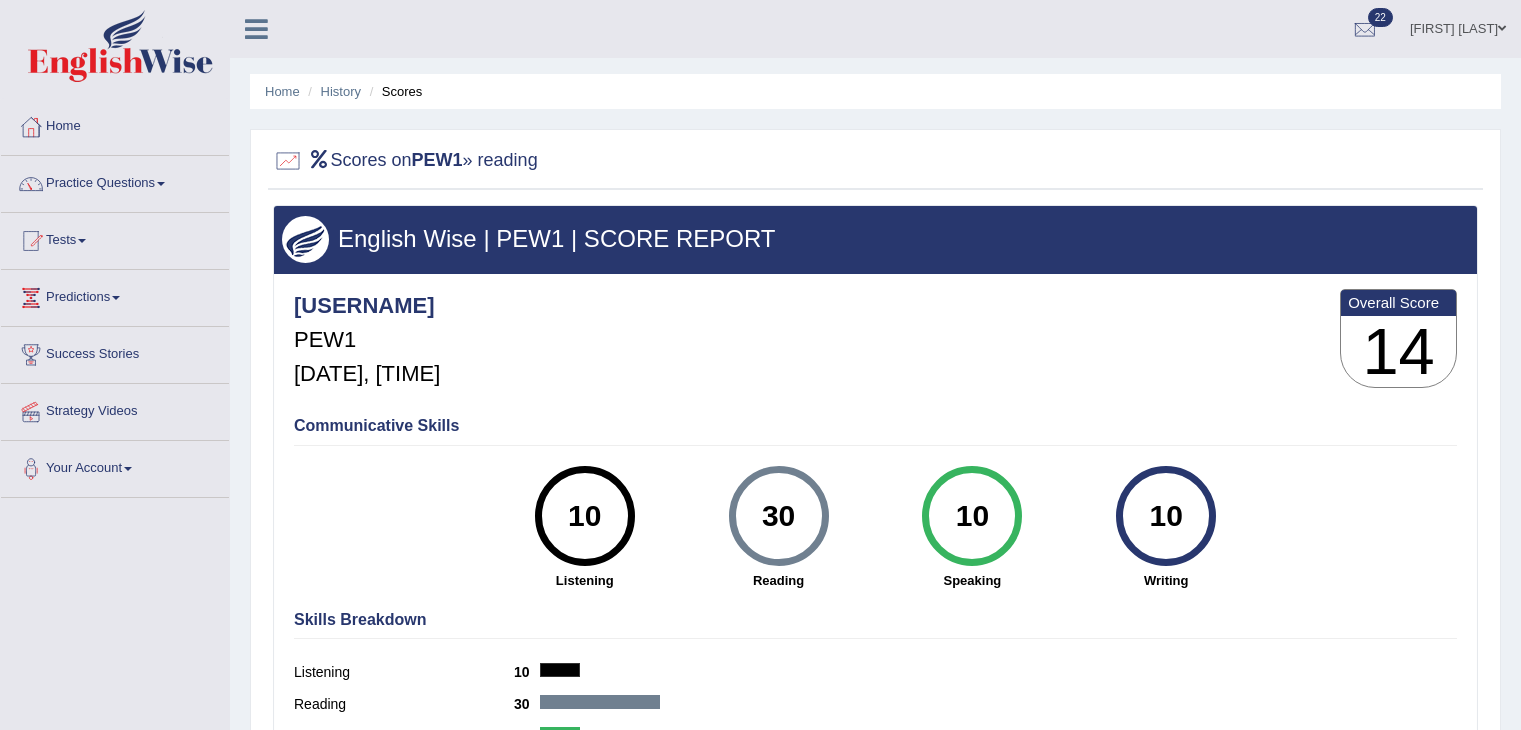 scroll, scrollTop: 0, scrollLeft: 0, axis: both 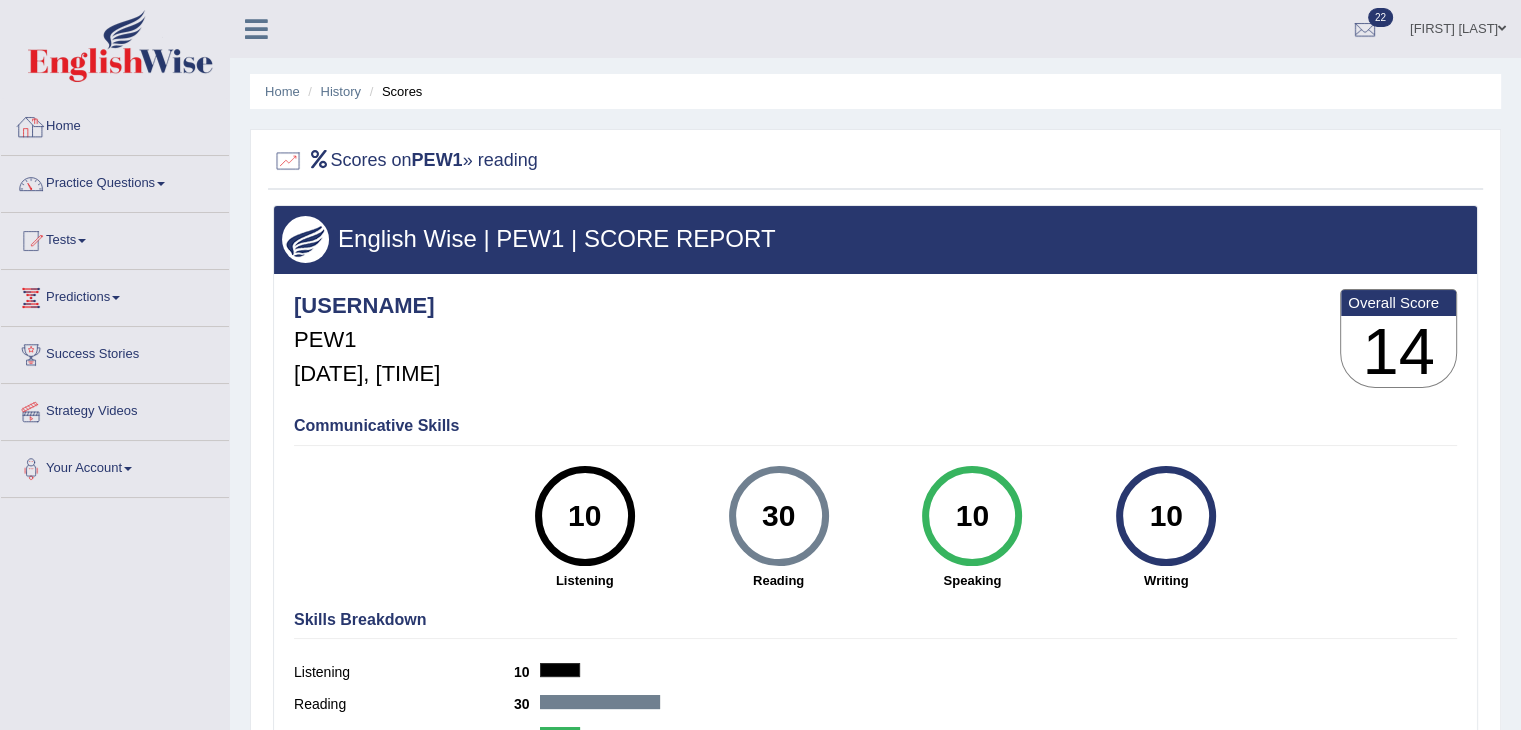 click on "Home" at bounding box center [115, 124] 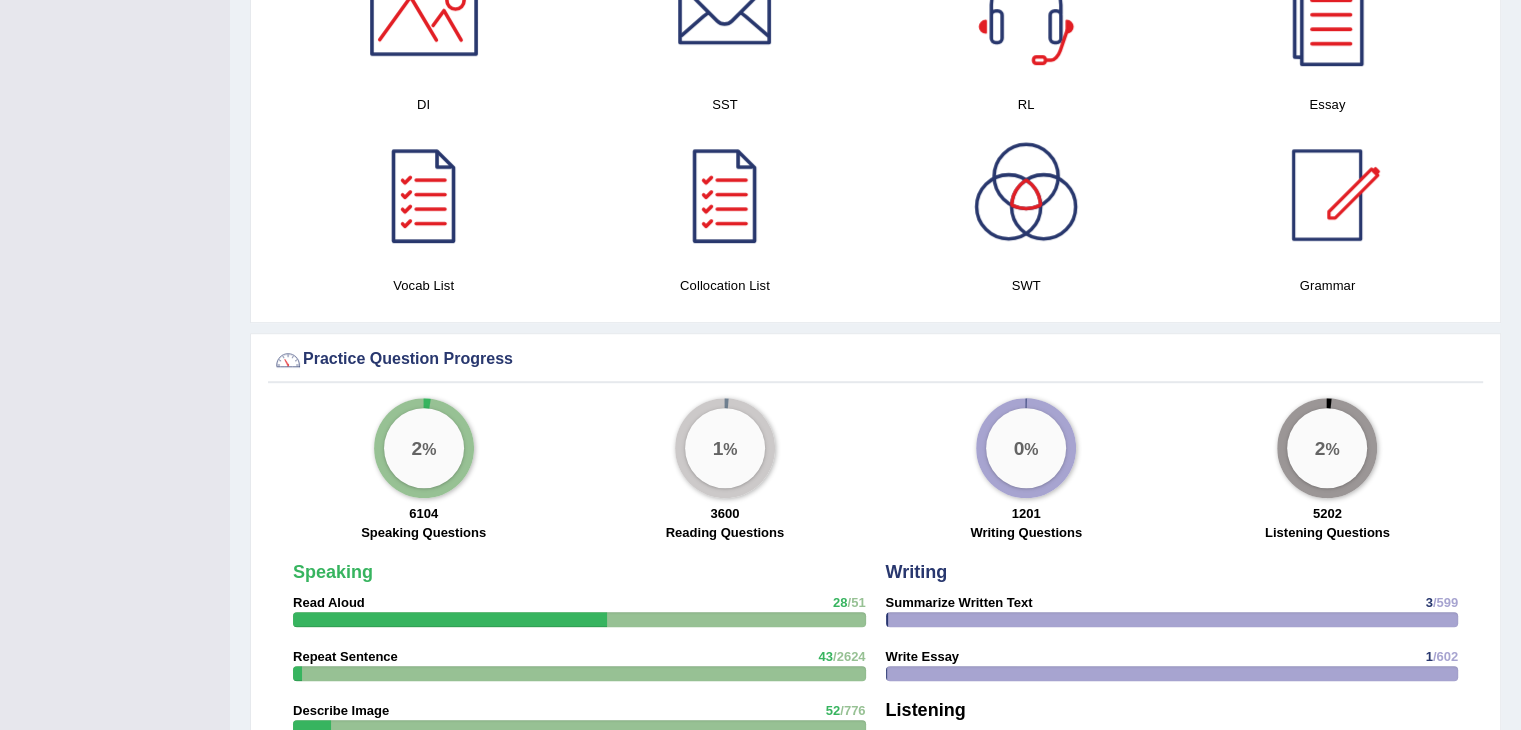 scroll, scrollTop: 0, scrollLeft: 0, axis: both 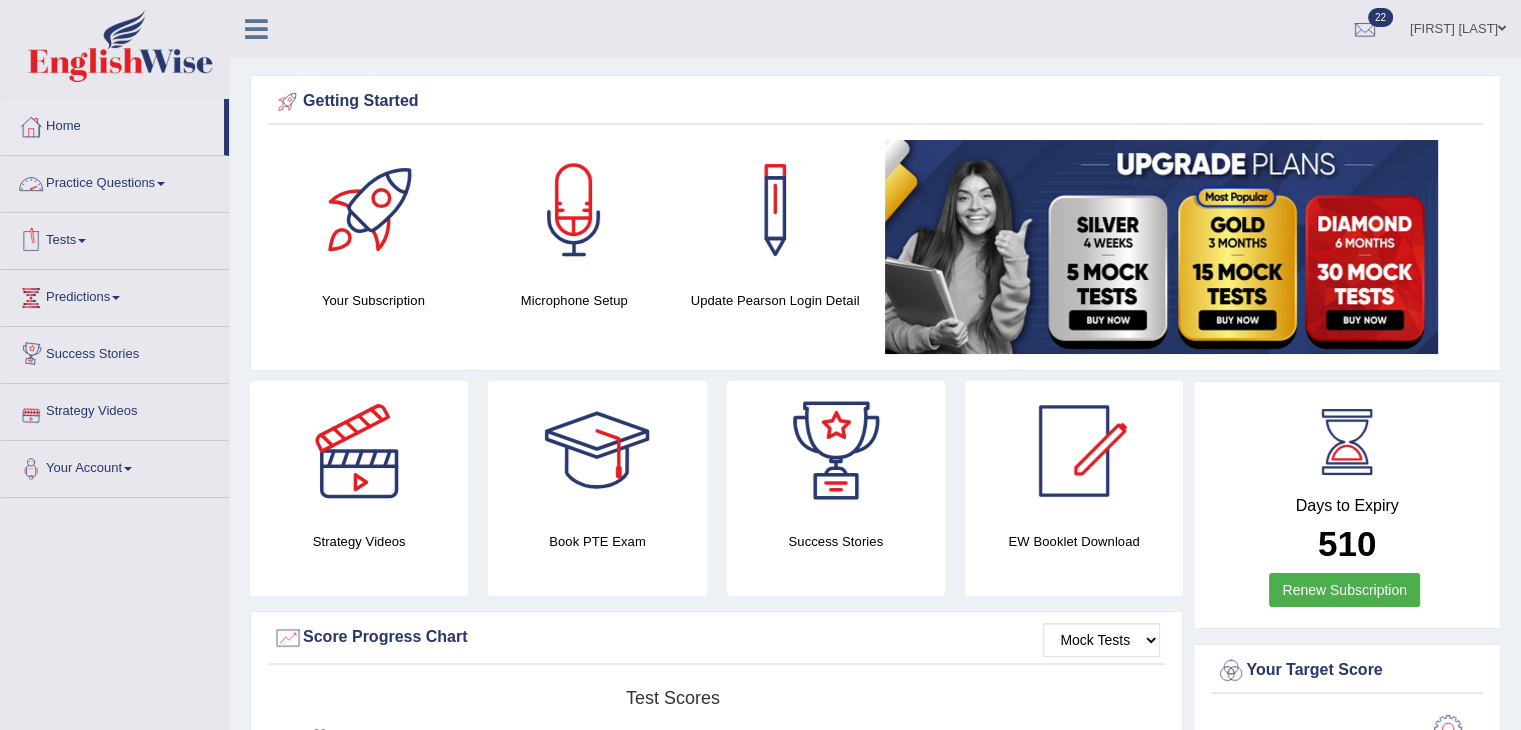 click on "Practice Questions" at bounding box center (115, 181) 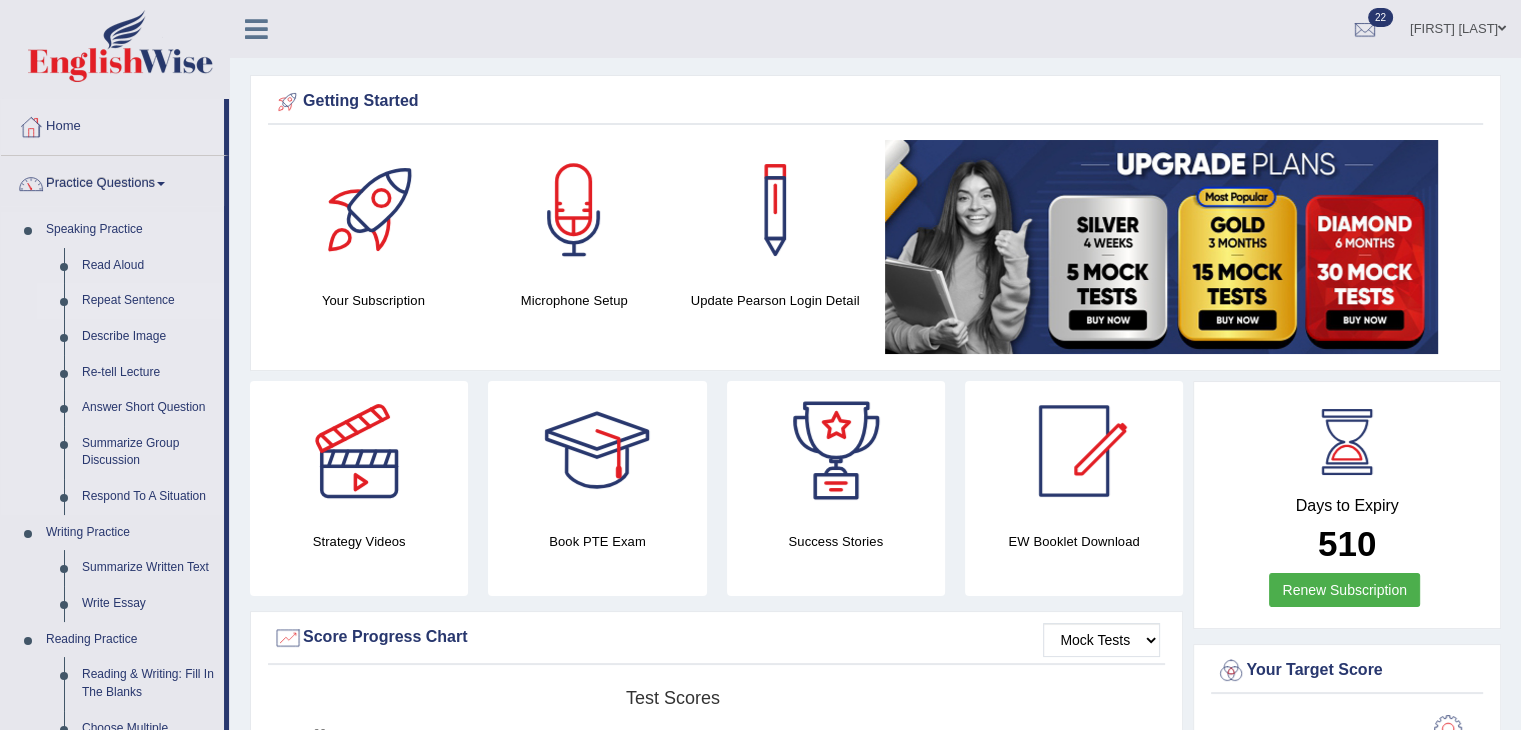 click on "Repeat Sentence" at bounding box center (148, 301) 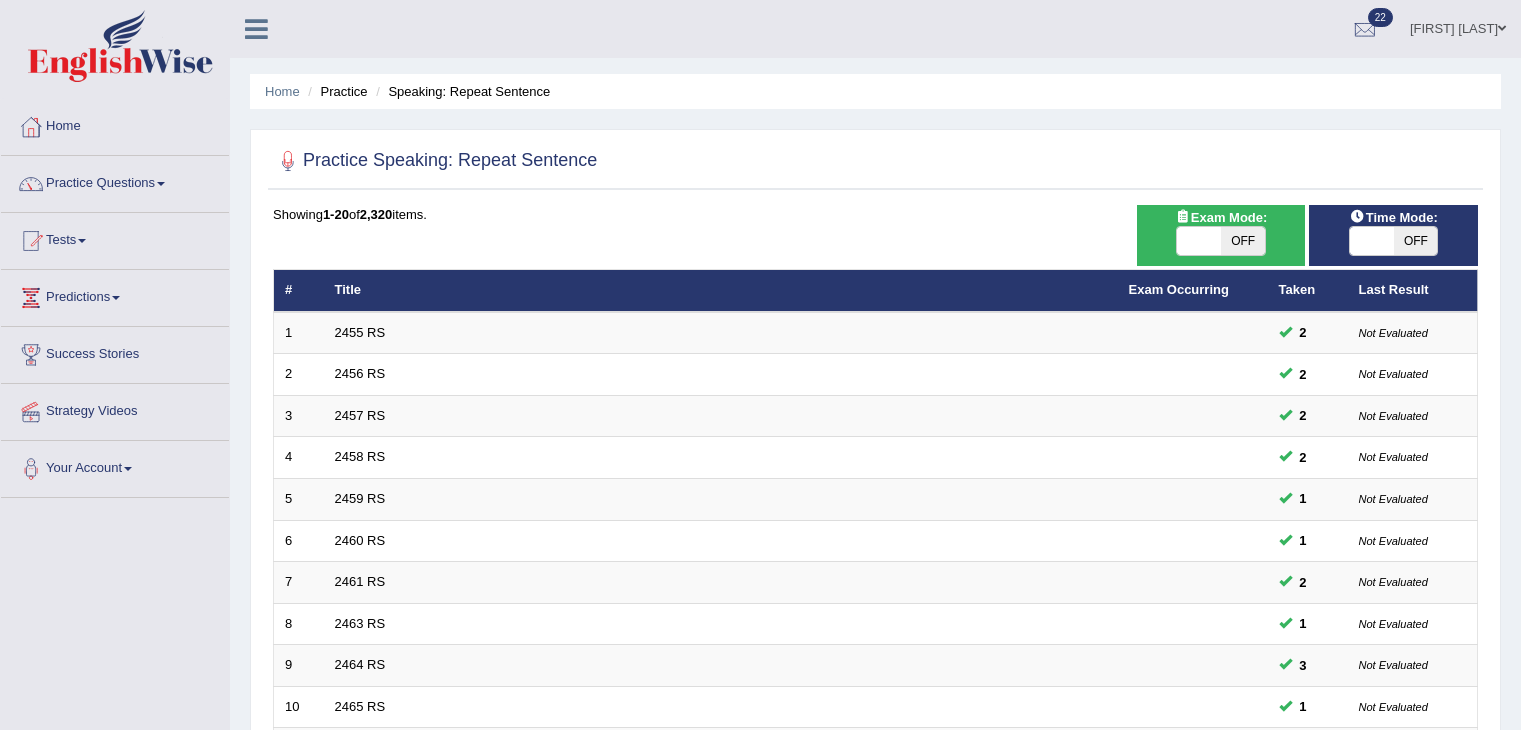 scroll, scrollTop: 588, scrollLeft: 0, axis: vertical 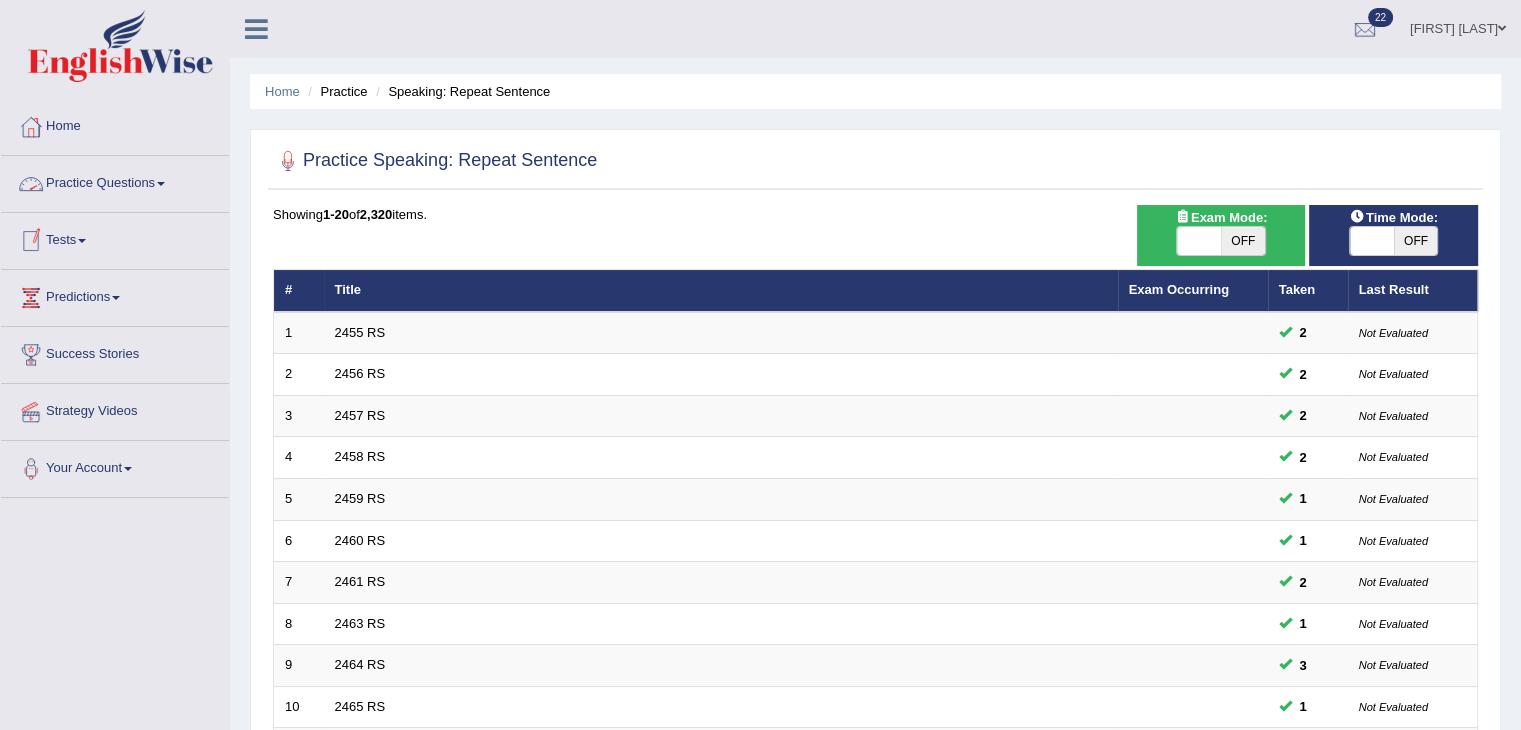 click on "Practice Questions" at bounding box center [115, 181] 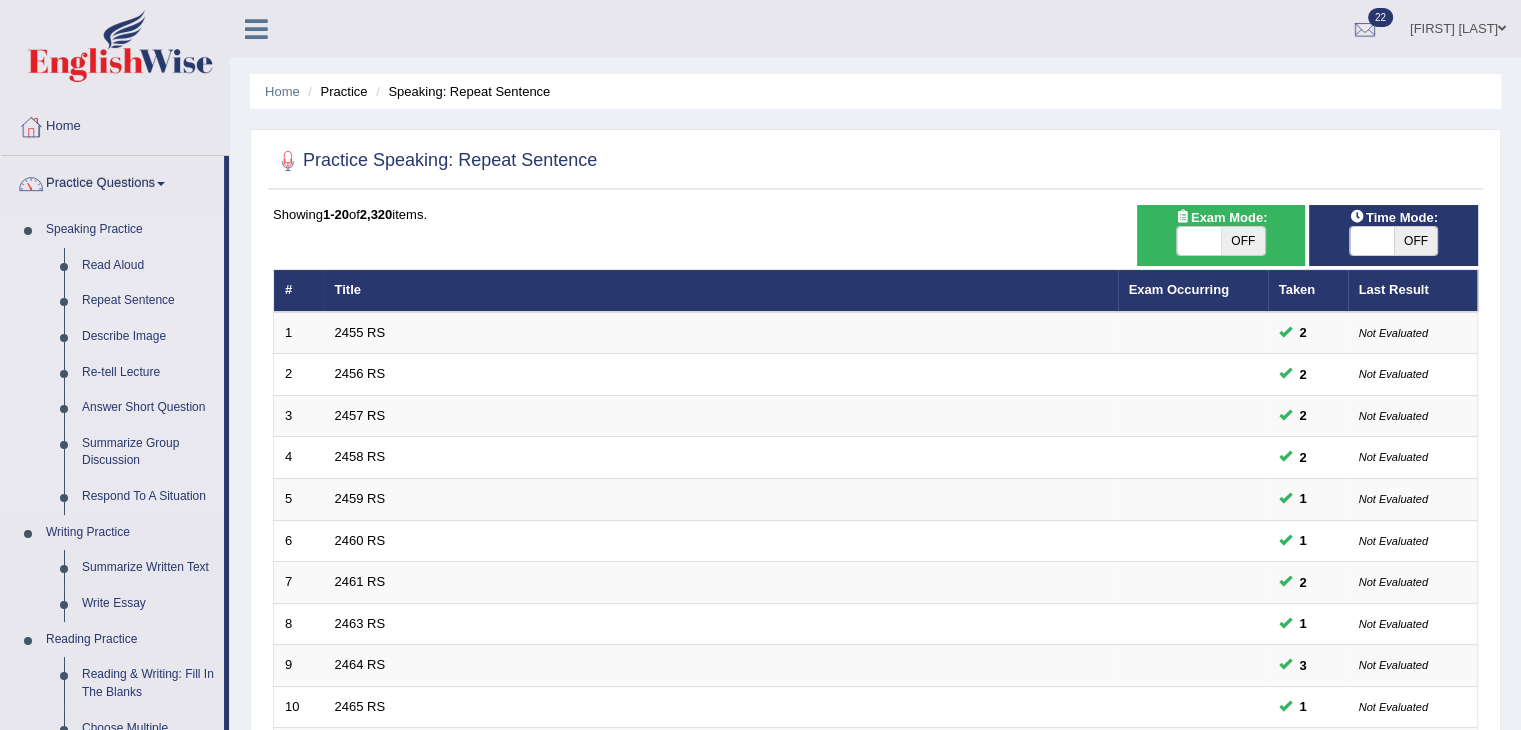click on "Describe Image" at bounding box center [148, 337] 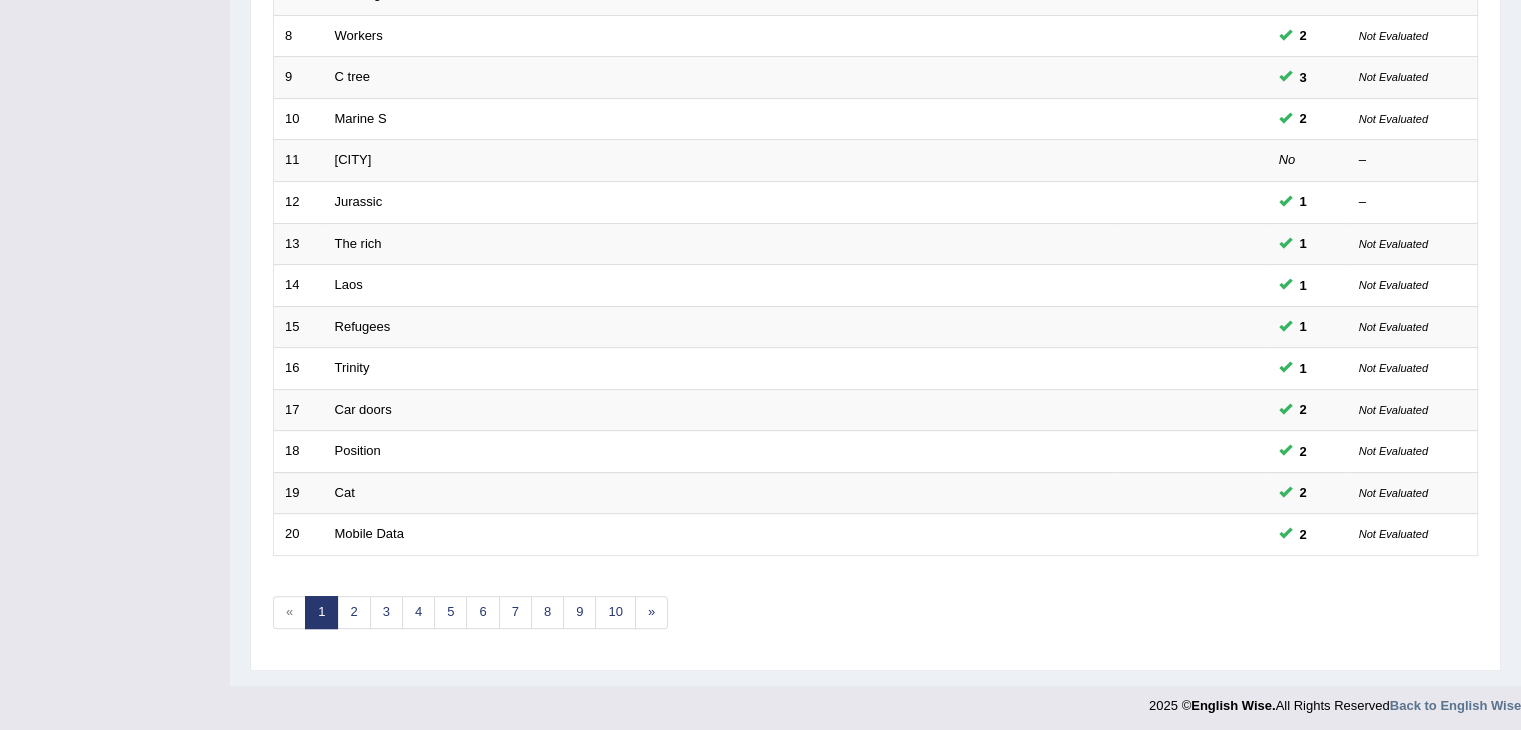 scroll, scrollTop: 588, scrollLeft: 0, axis: vertical 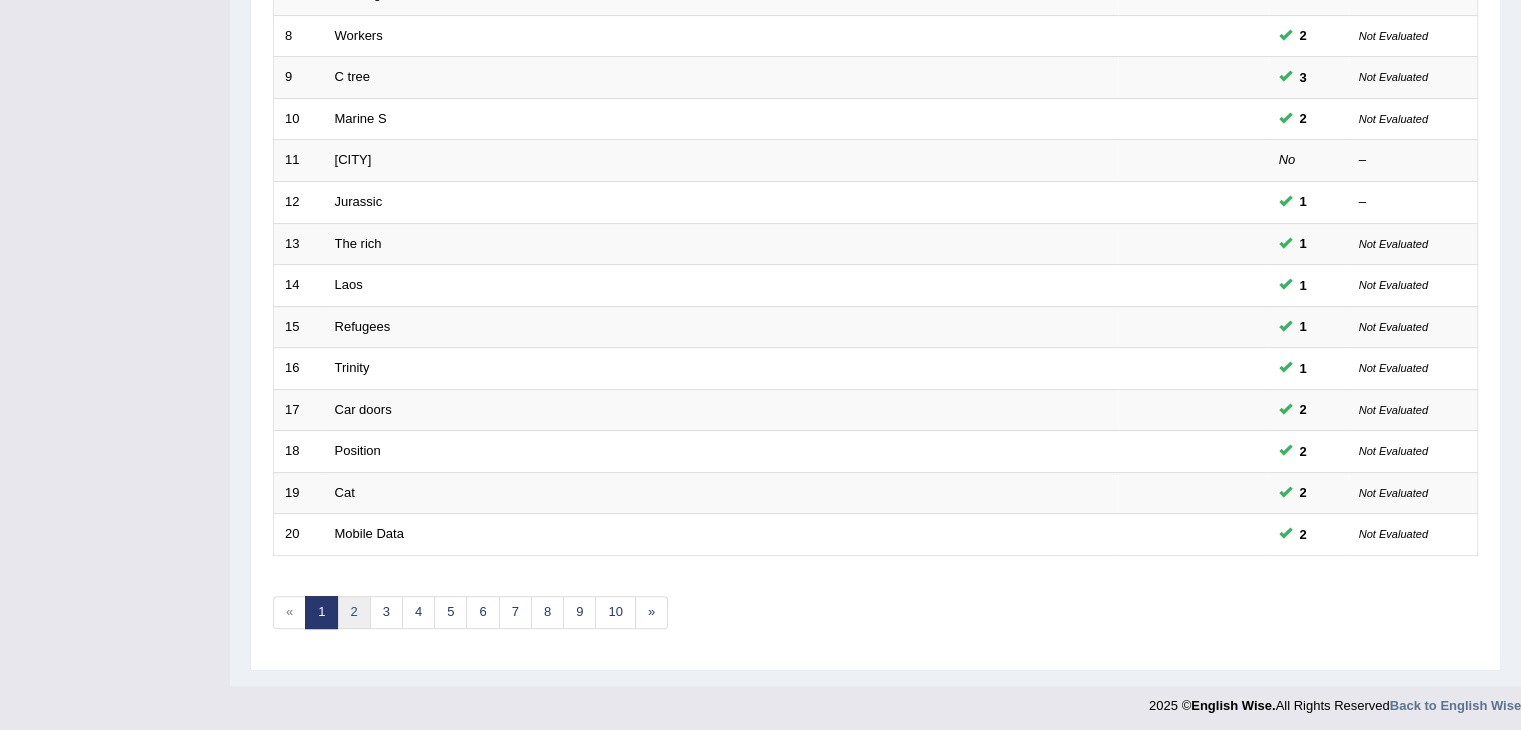 click on "2" at bounding box center [353, 612] 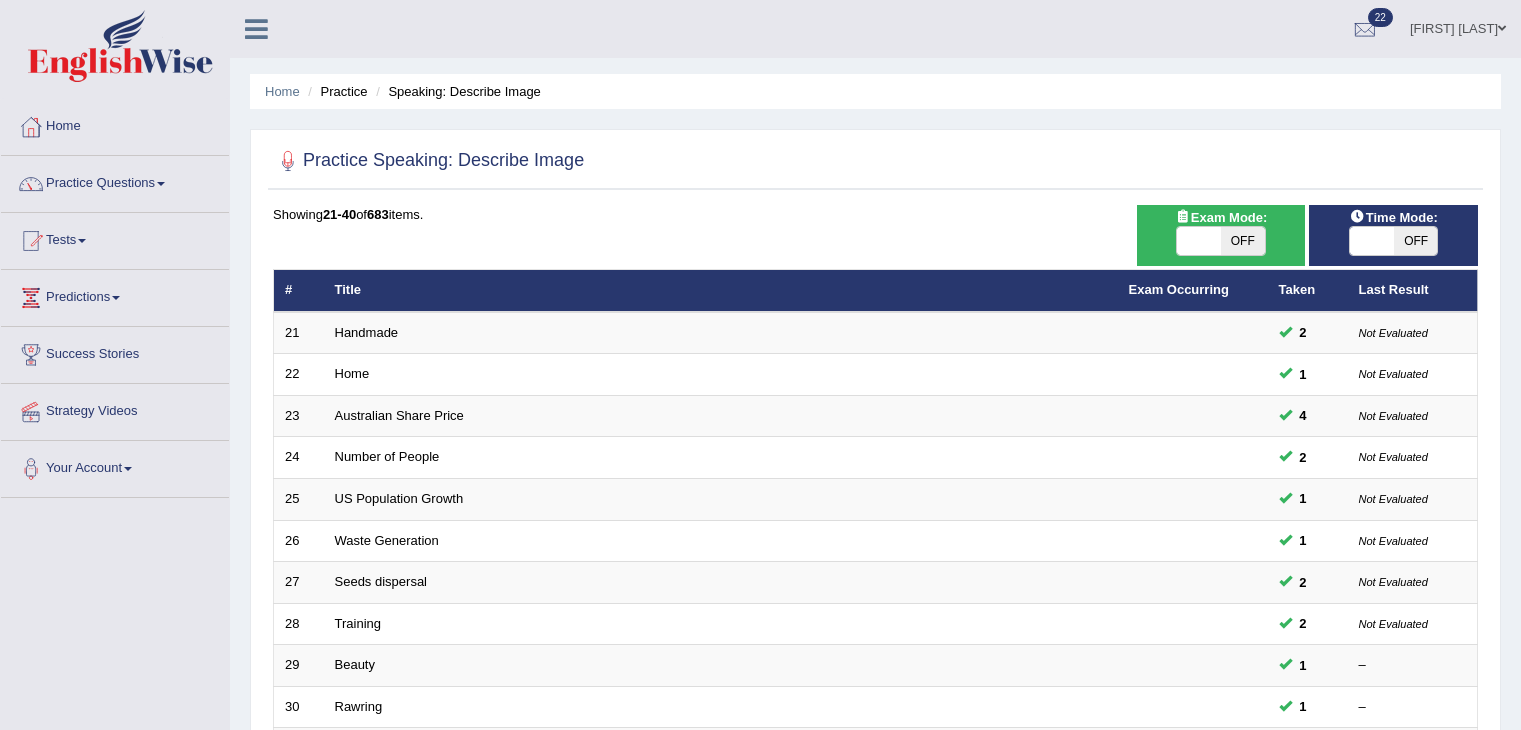 scroll, scrollTop: 343, scrollLeft: 0, axis: vertical 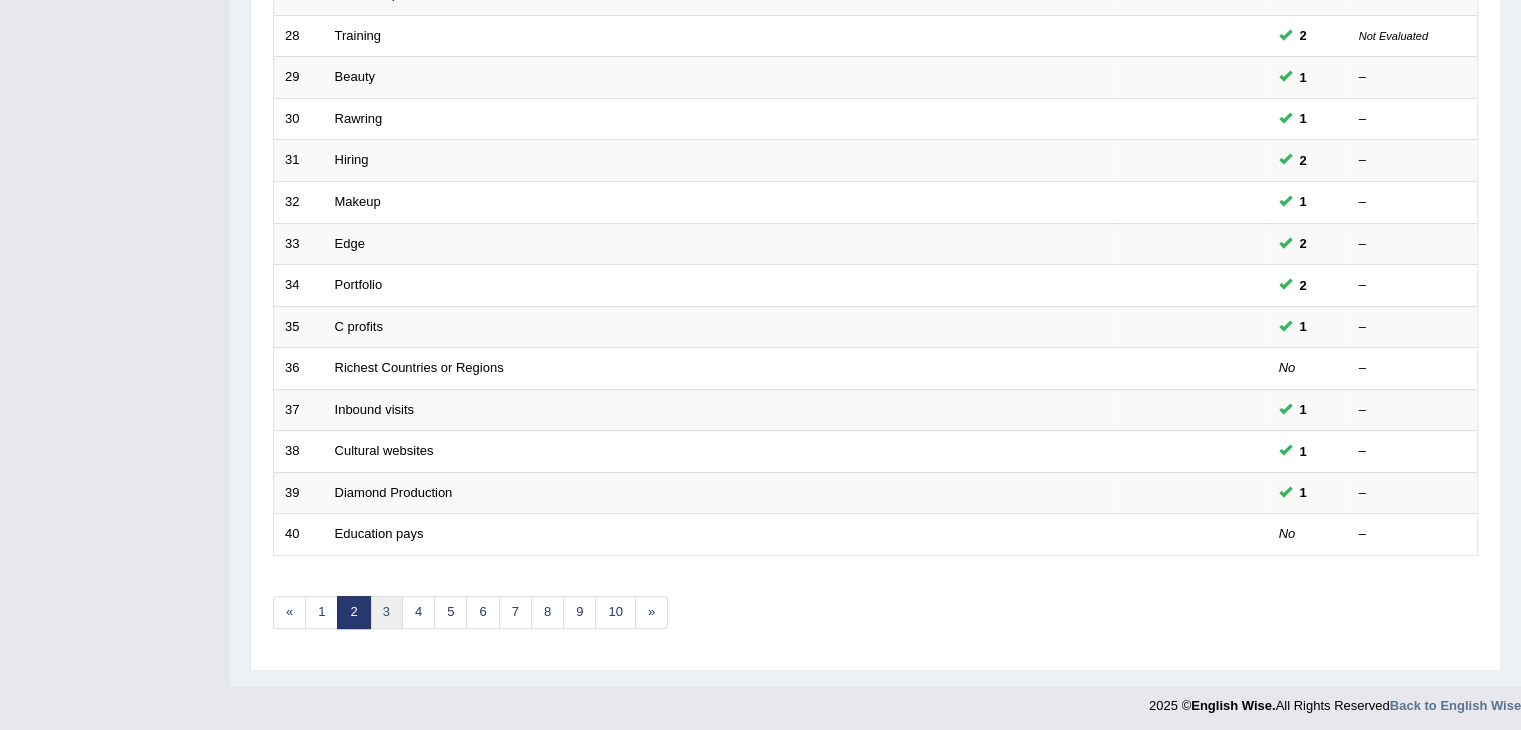 click on "3" at bounding box center [386, 612] 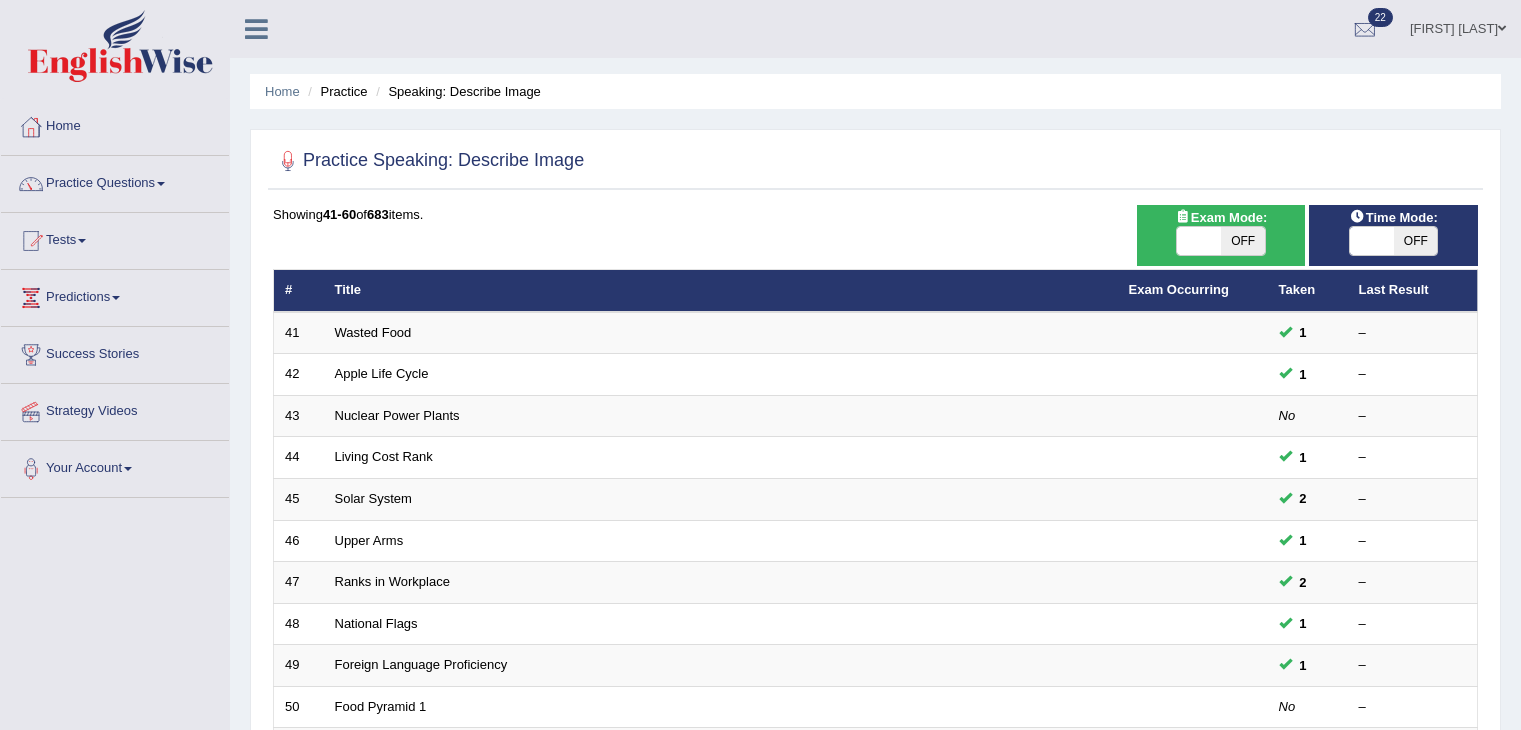 scroll, scrollTop: 0, scrollLeft: 0, axis: both 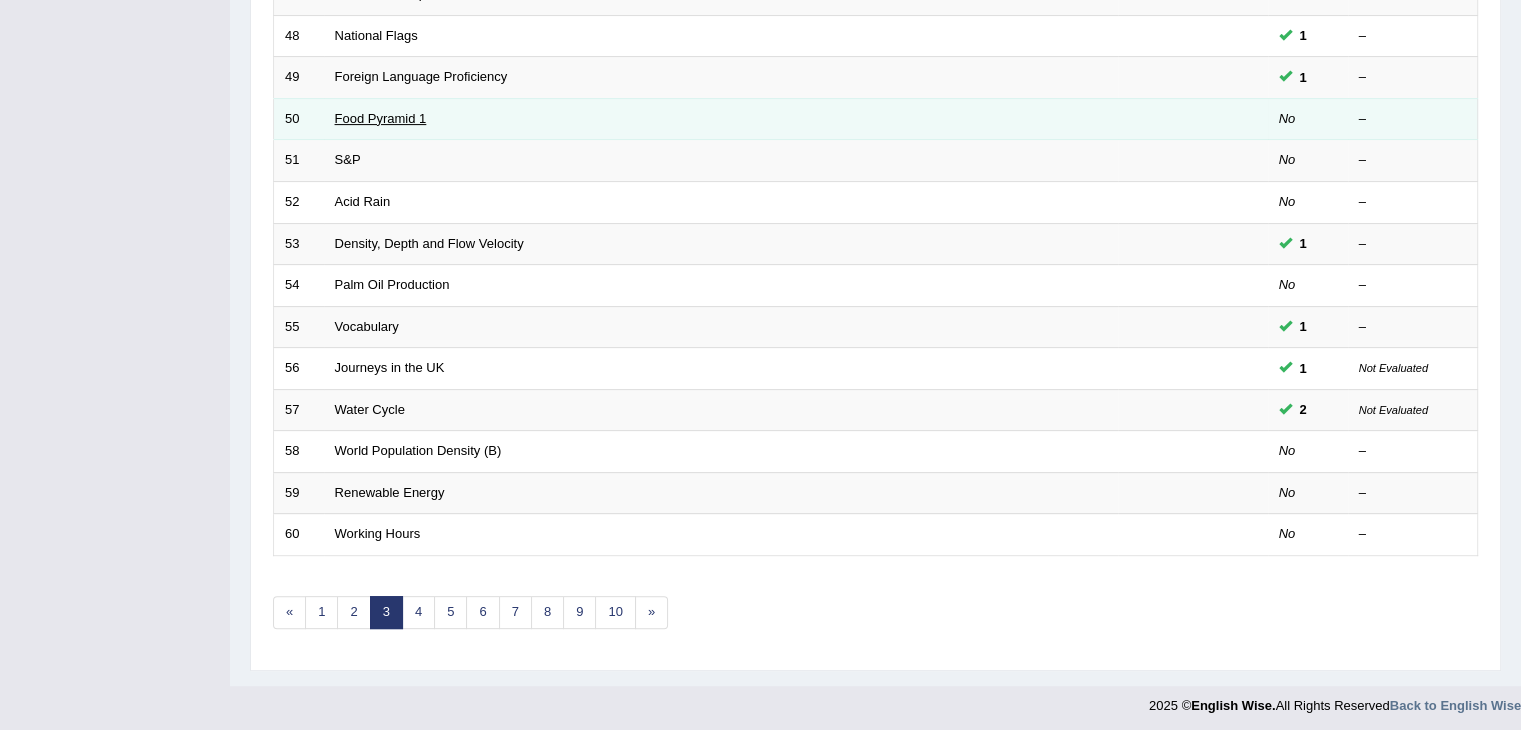 click on "Food Pyramid 1" at bounding box center [381, 118] 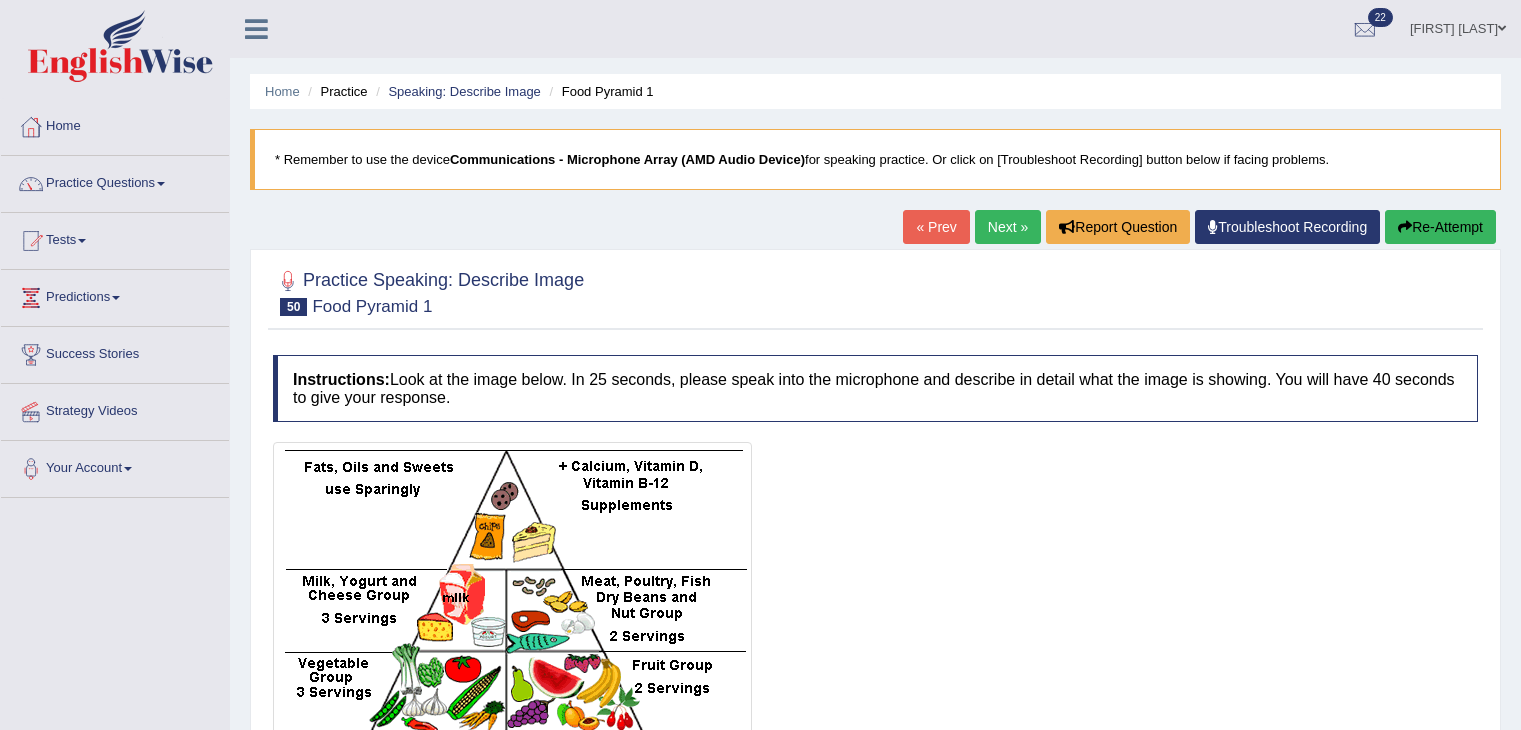 scroll, scrollTop: 0, scrollLeft: 0, axis: both 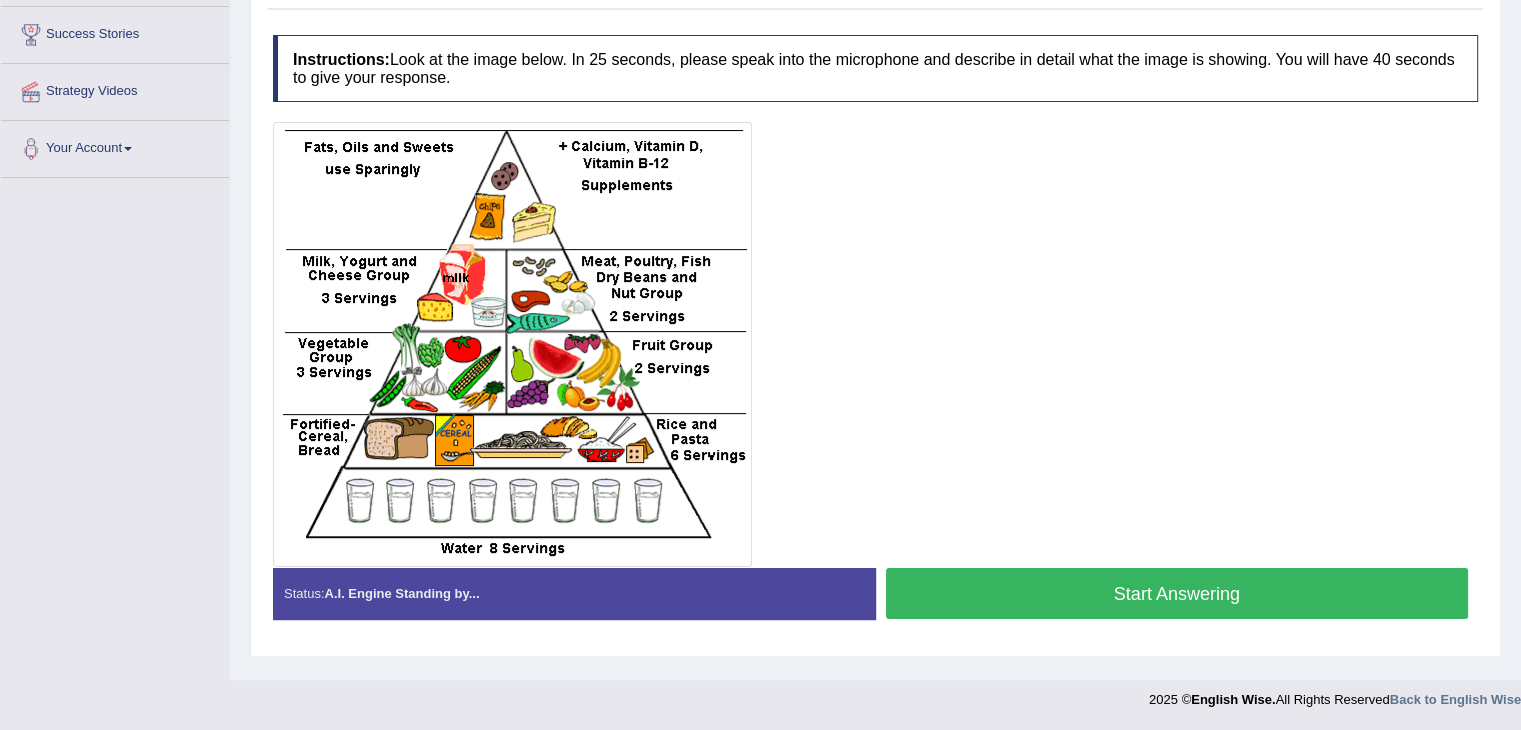 click on "Start Answering" at bounding box center [1177, 593] 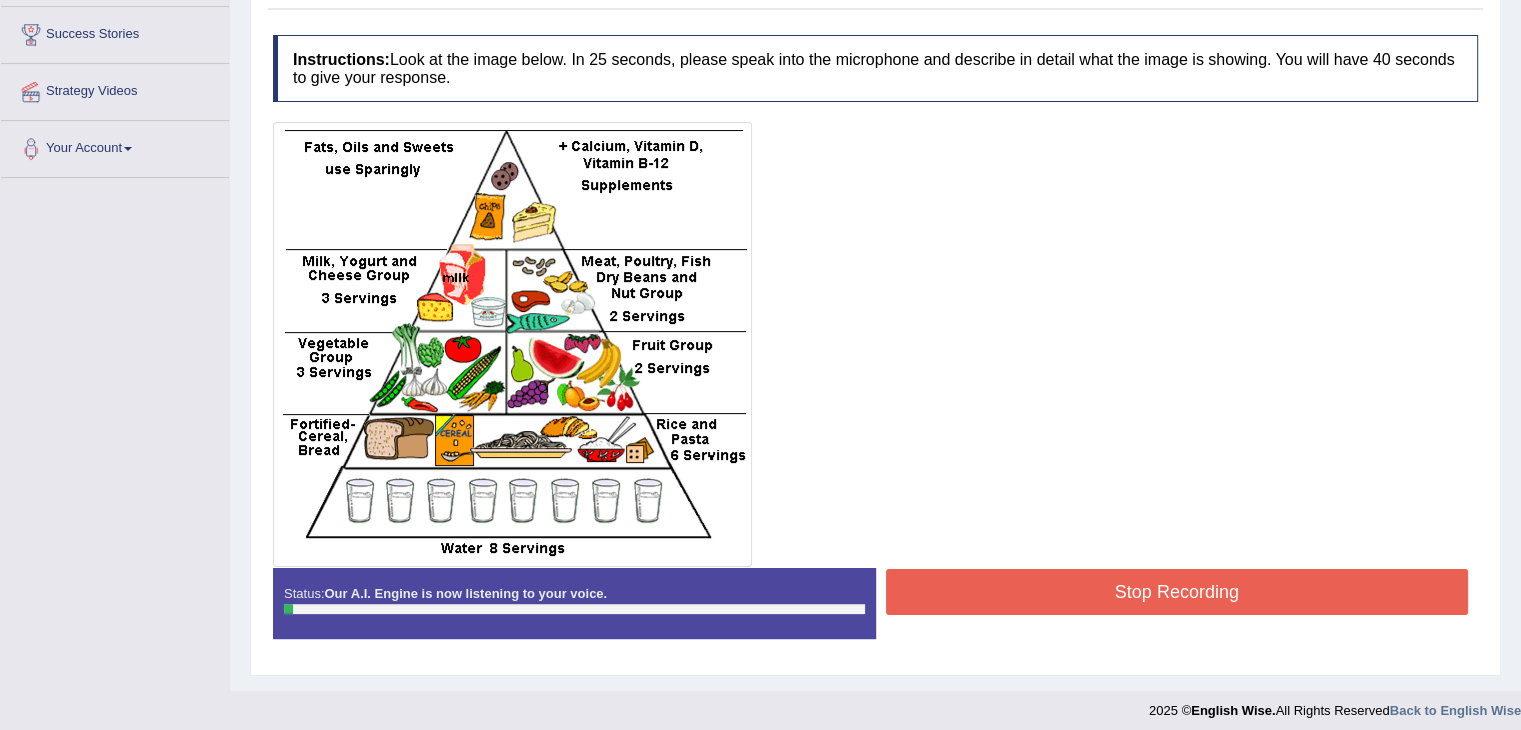scroll, scrollTop: 0, scrollLeft: 0, axis: both 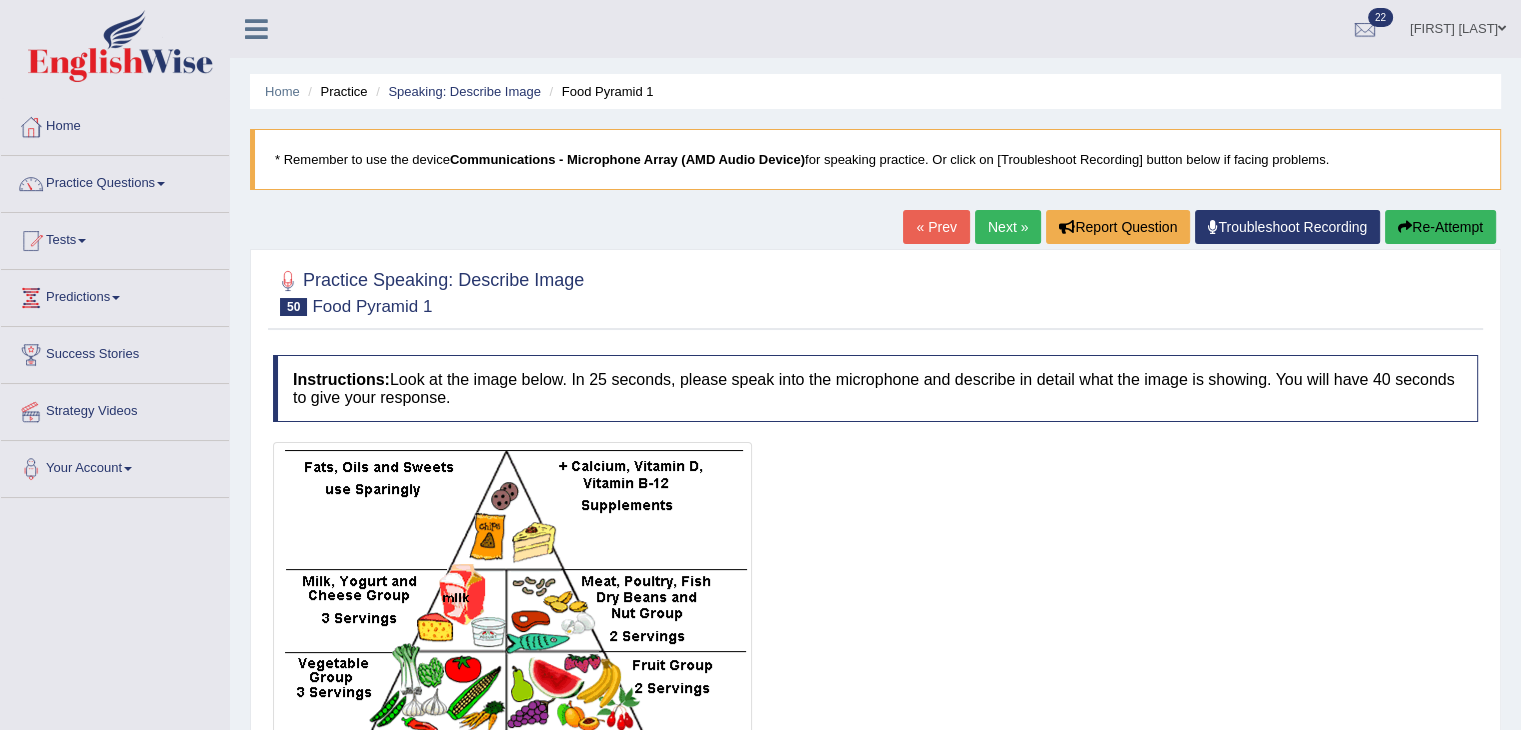 click on "Re-Attempt" at bounding box center [1440, 227] 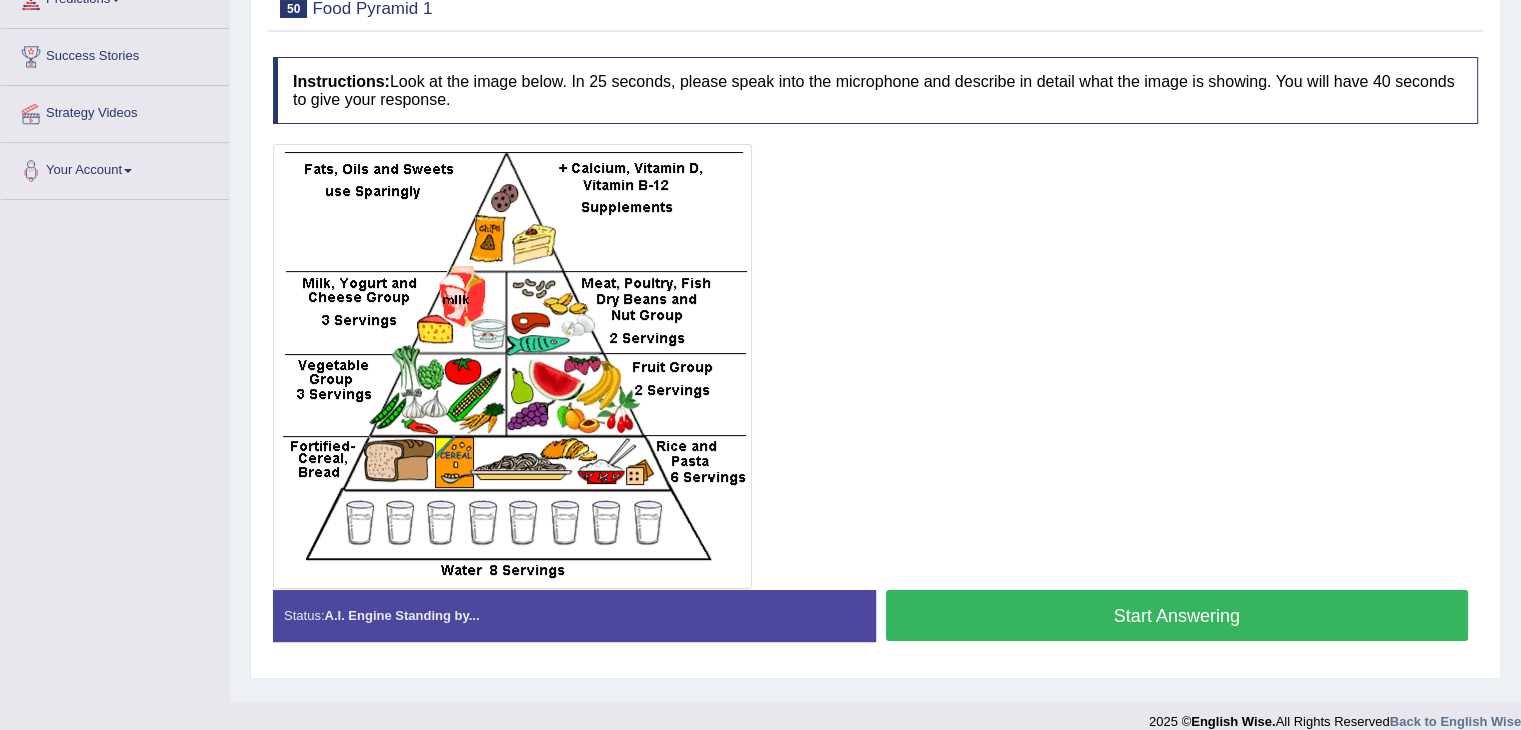 scroll, scrollTop: 320, scrollLeft: 0, axis: vertical 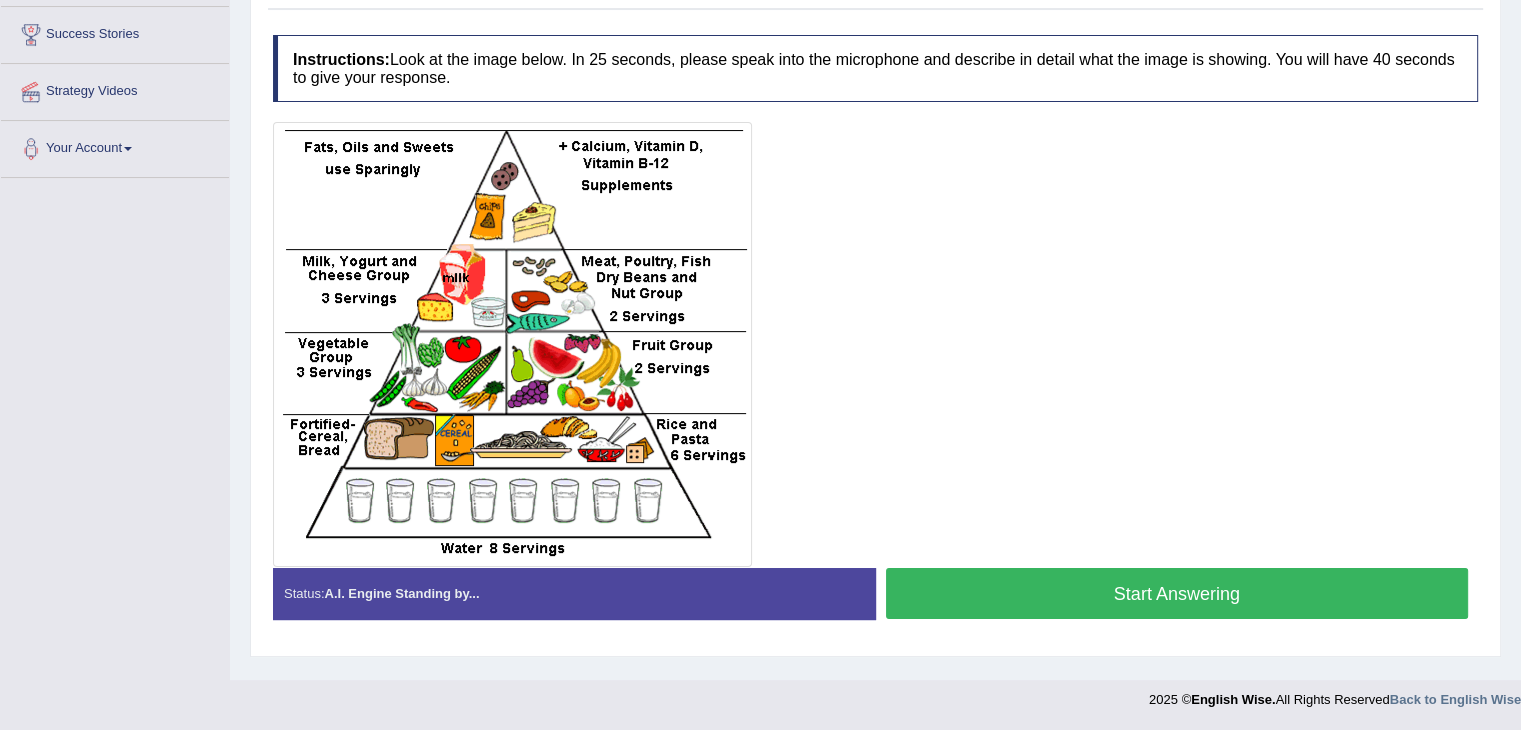 click on "Start Answering" at bounding box center (1177, 593) 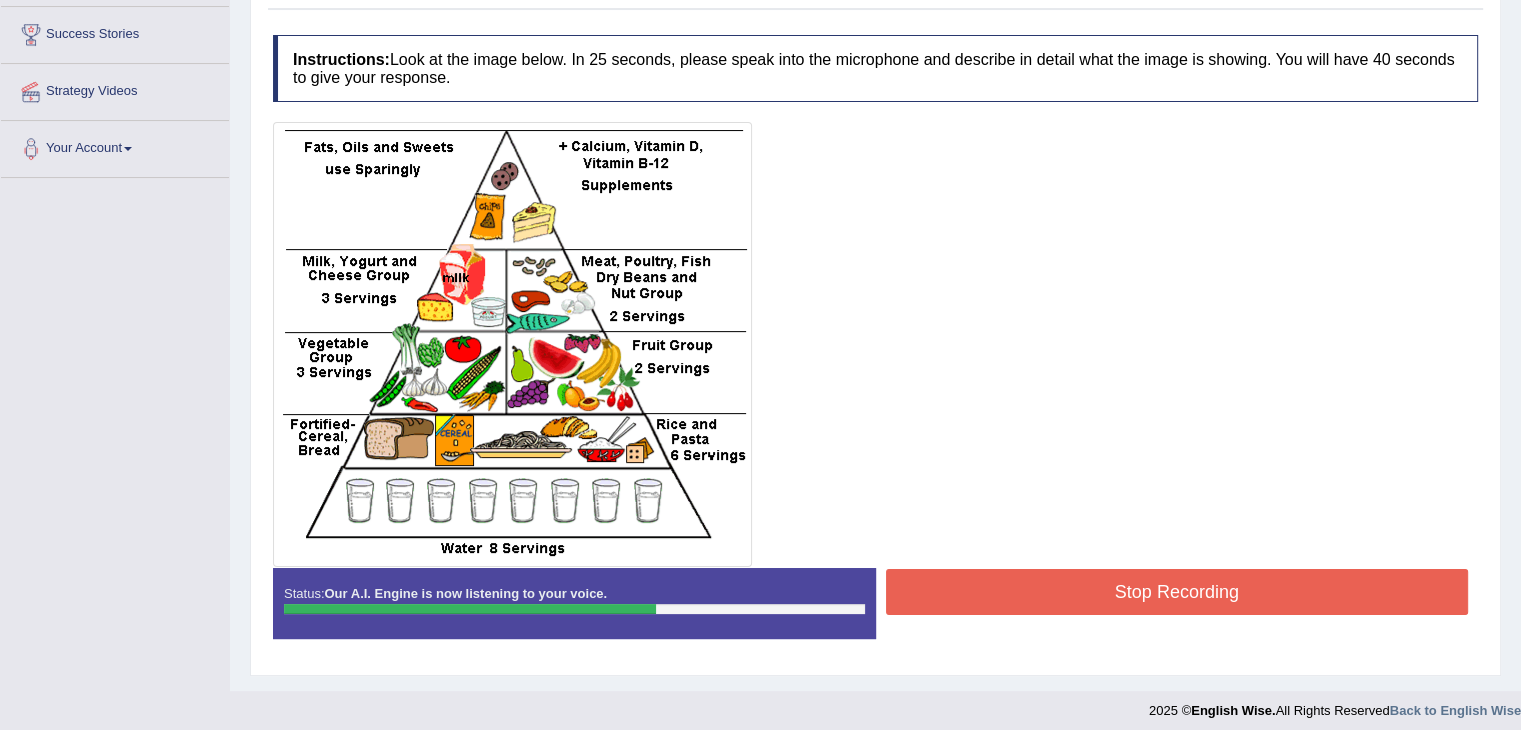 scroll, scrollTop: 0, scrollLeft: 0, axis: both 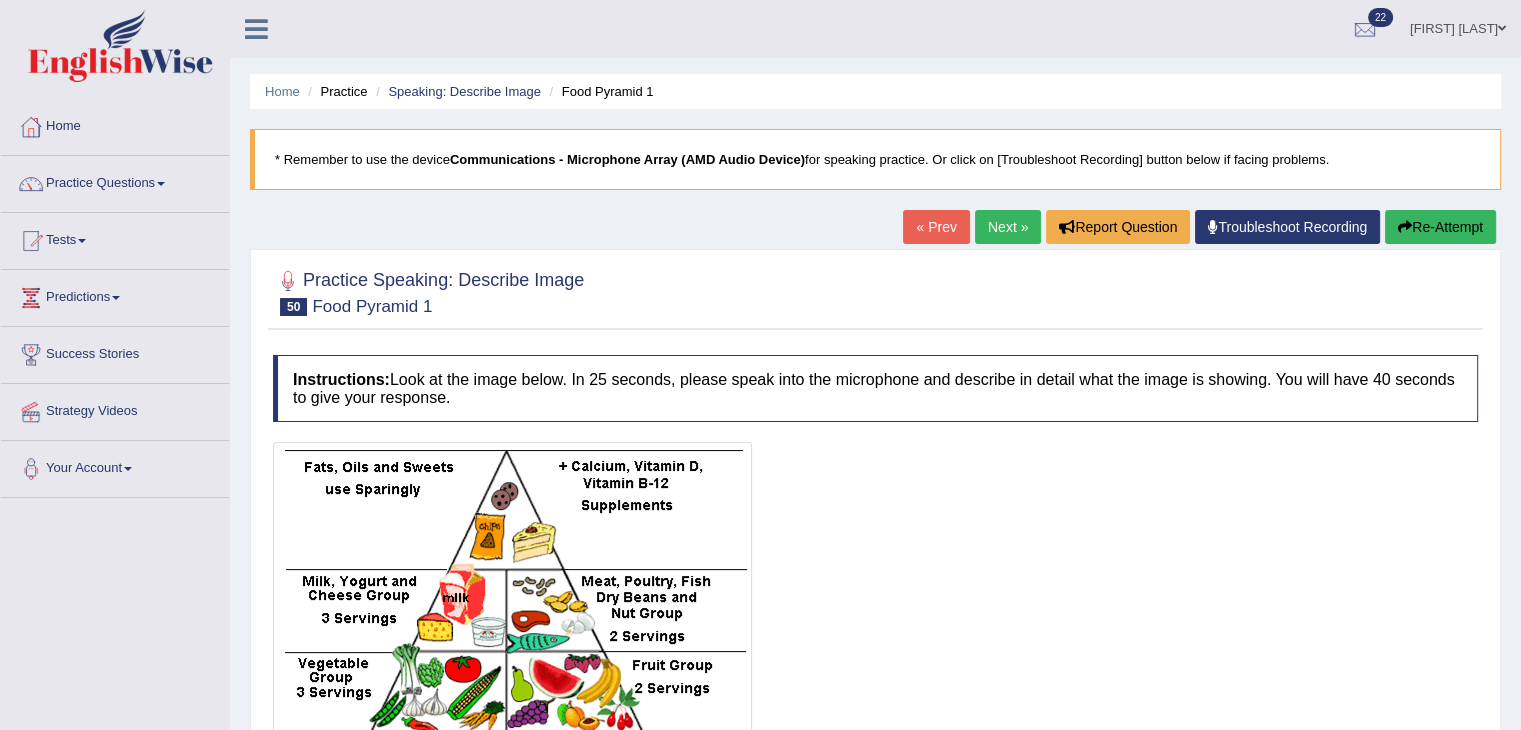 click on "Re-Attempt" at bounding box center [1440, 227] 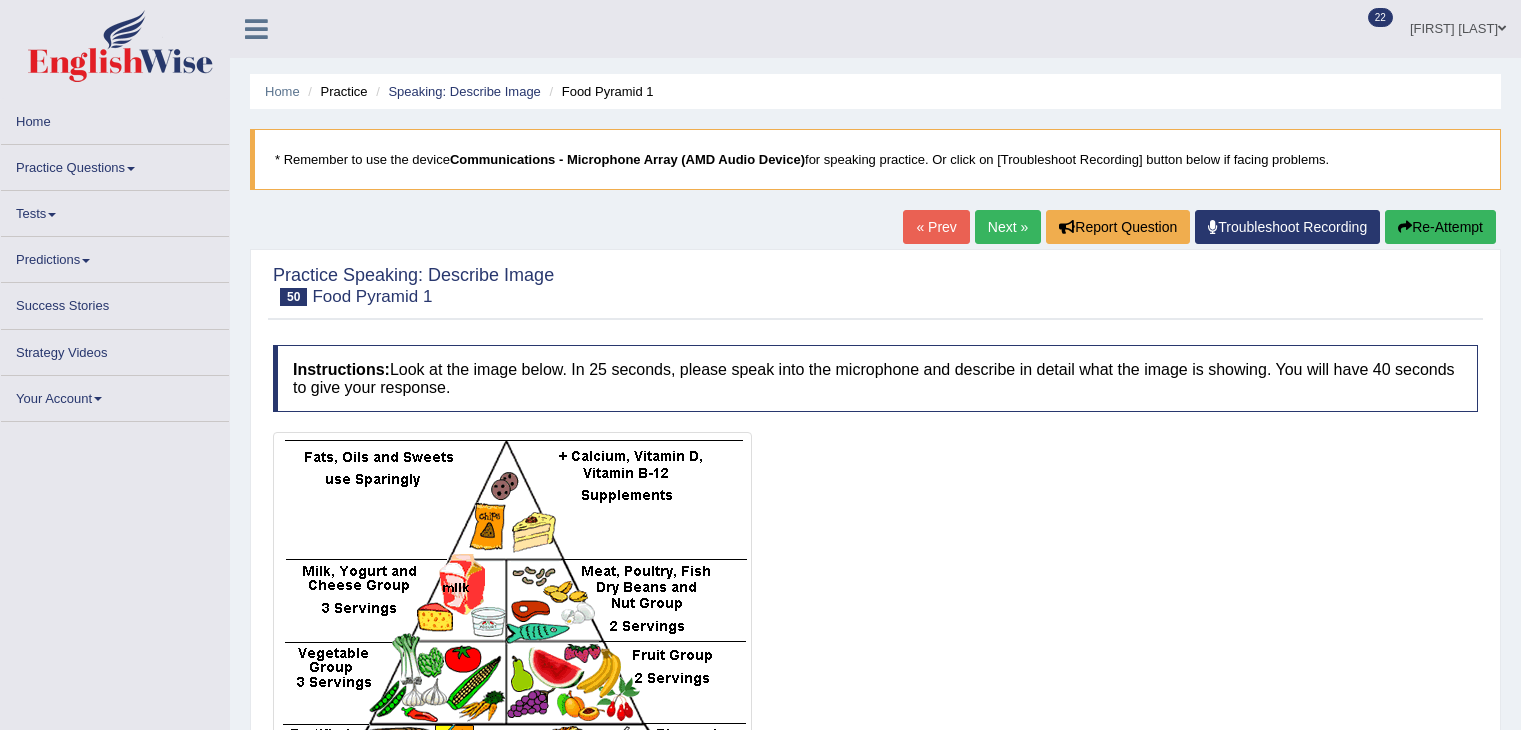 scroll, scrollTop: 0, scrollLeft: 0, axis: both 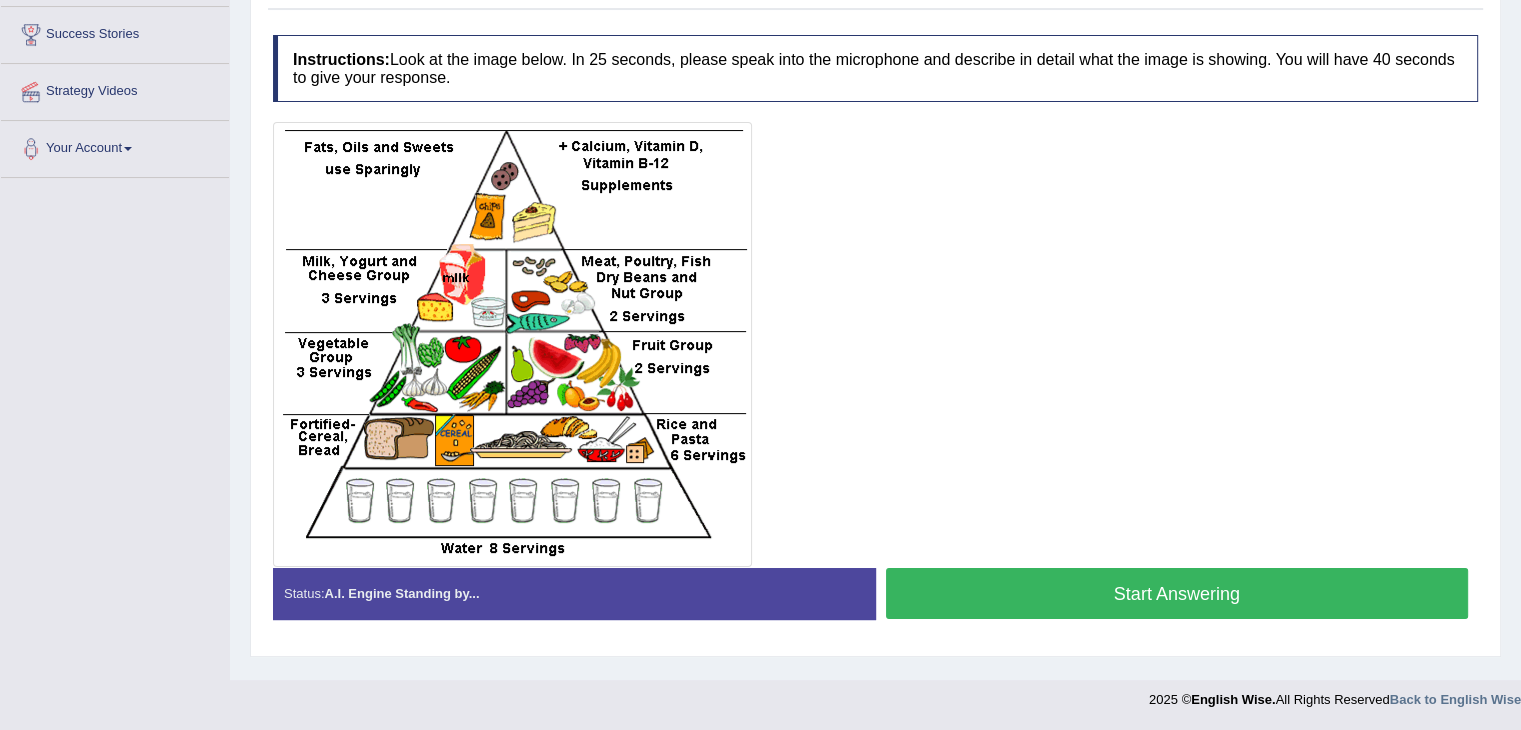 click on "Start Answering" at bounding box center [1177, 593] 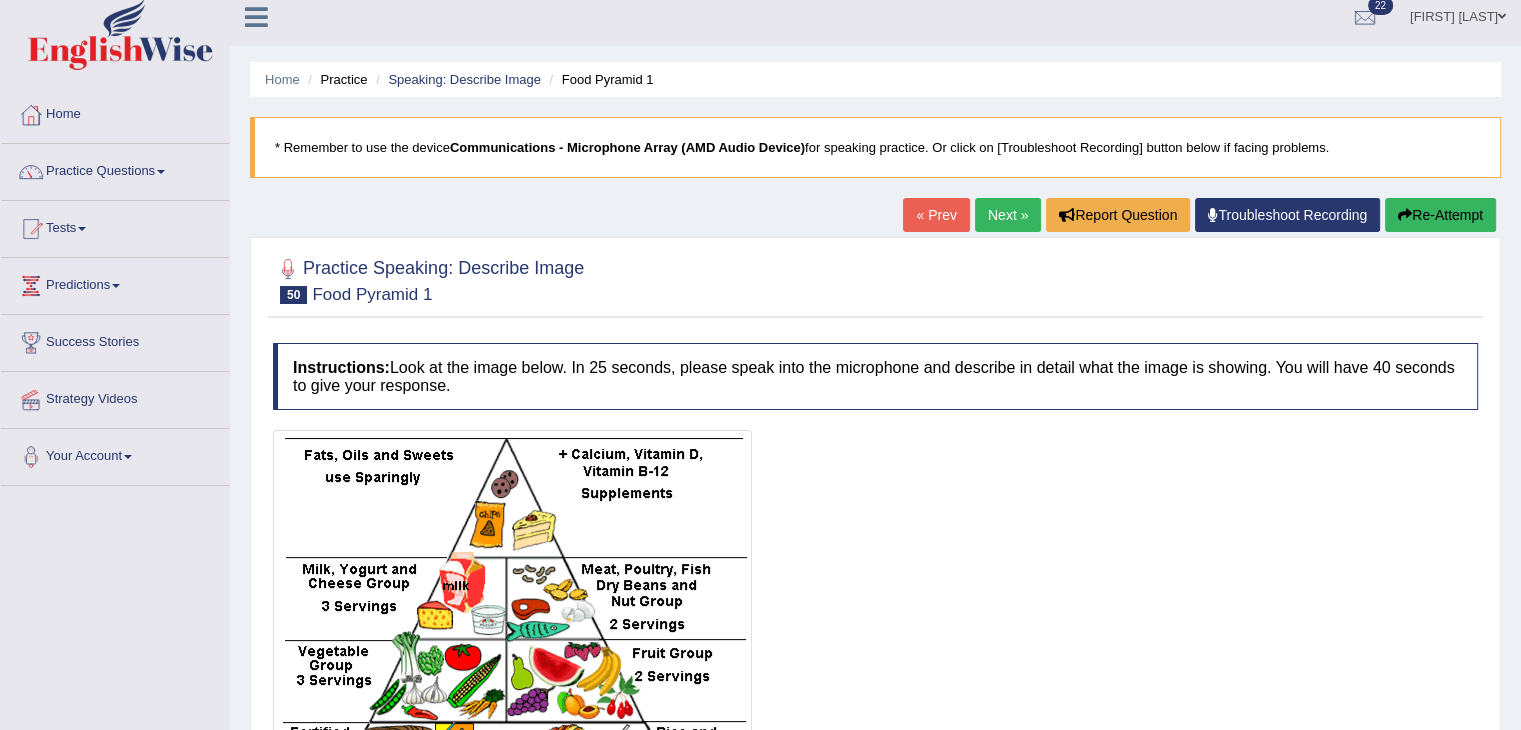 scroll, scrollTop: 0, scrollLeft: 0, axis: both 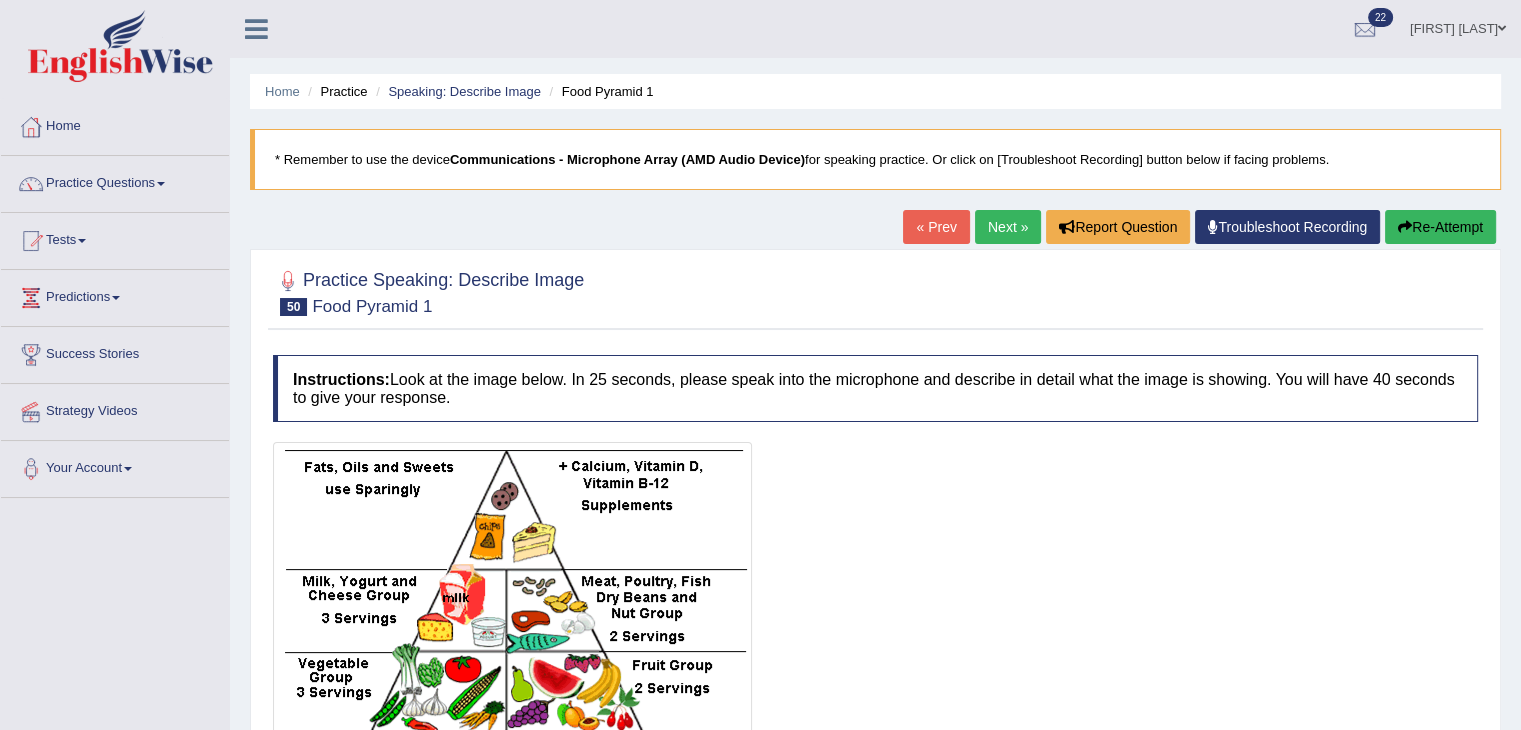 click on "Re-Attempt" at bounding box center (1440, 227) 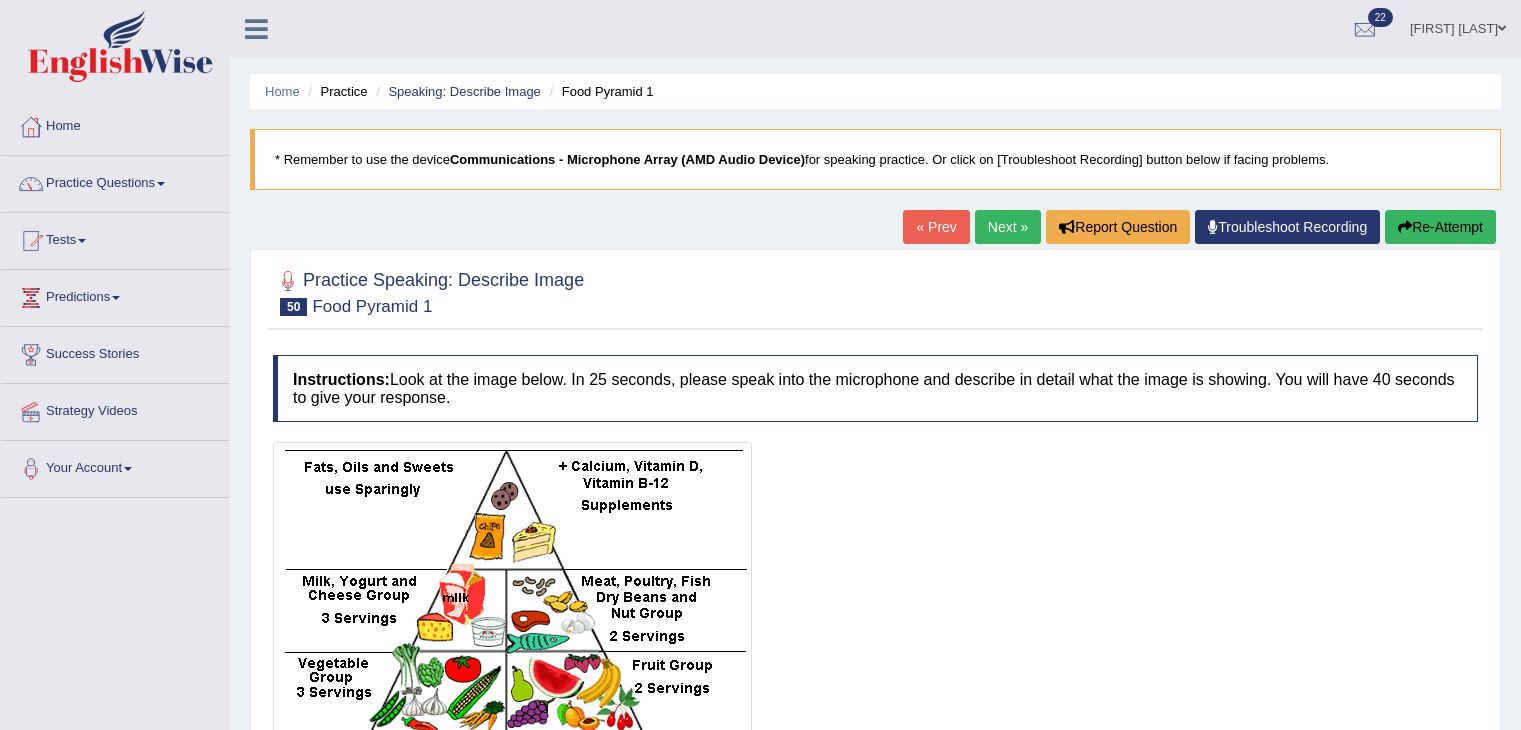 scroll, scrollTop: 0, scrollLeft: 0, axis: both 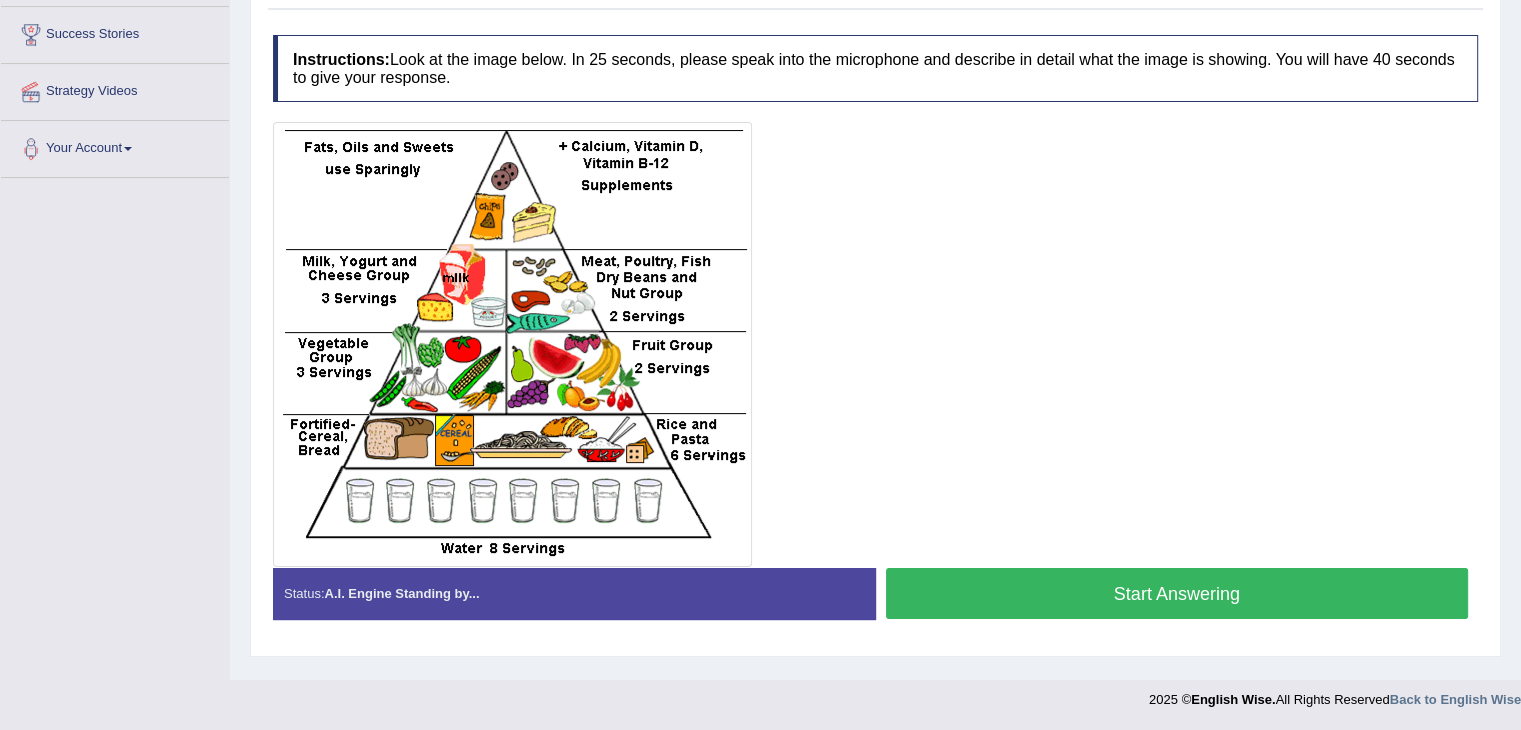 click on "Start Answering" at bounding box center (1177, 593) 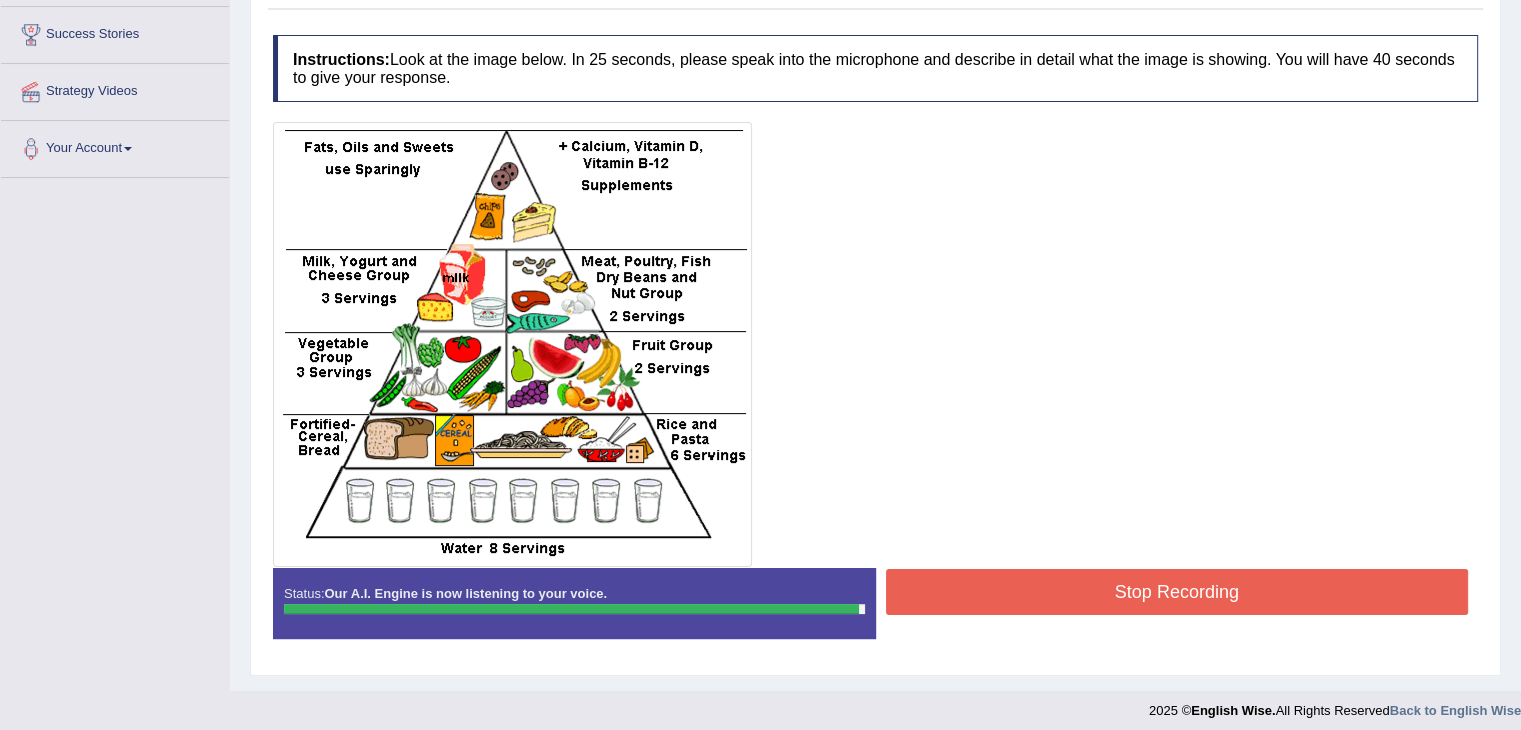 click on "Stop Recording" at bounding box center [1177, 592] 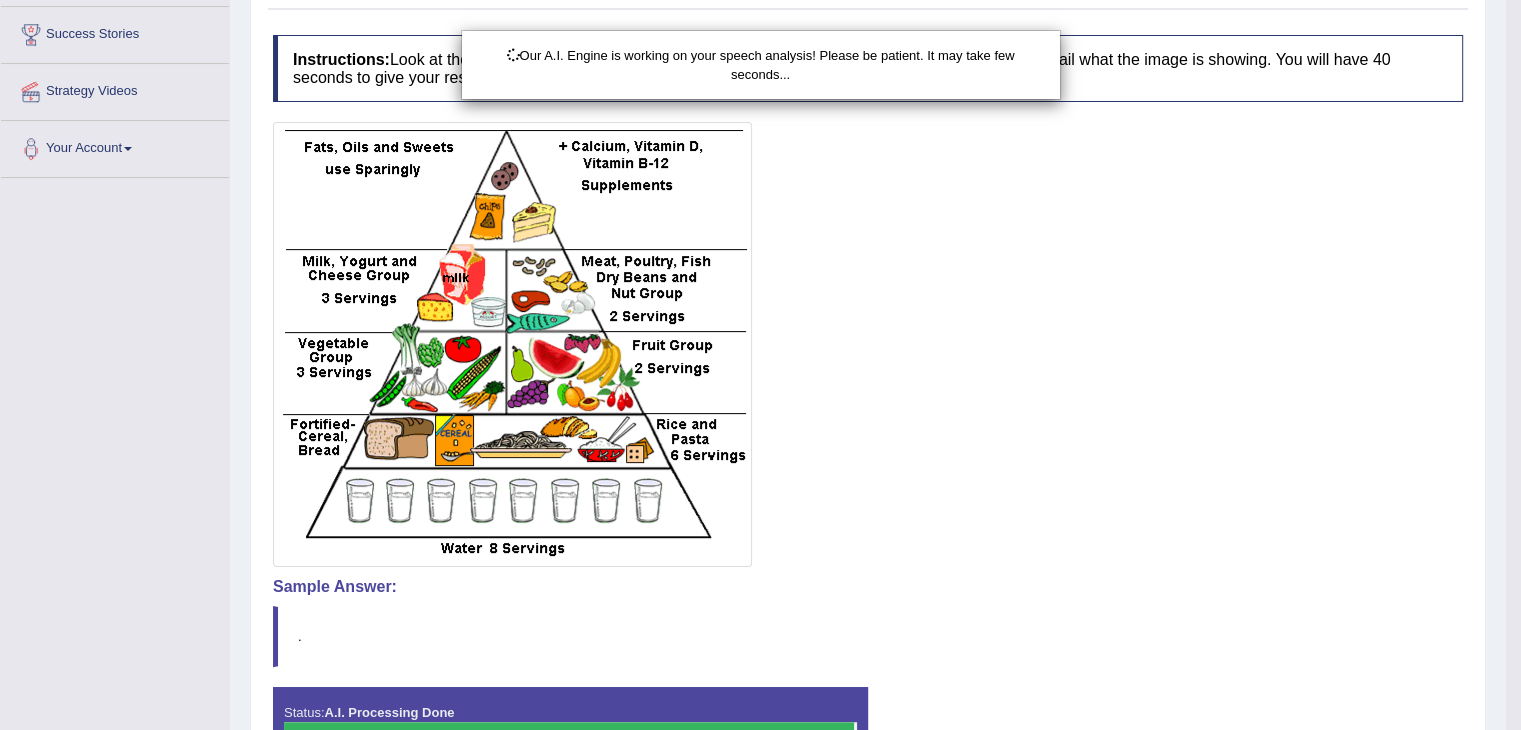 scroll, scrollTop: 446, scrollLeft: 0, axis: vertical 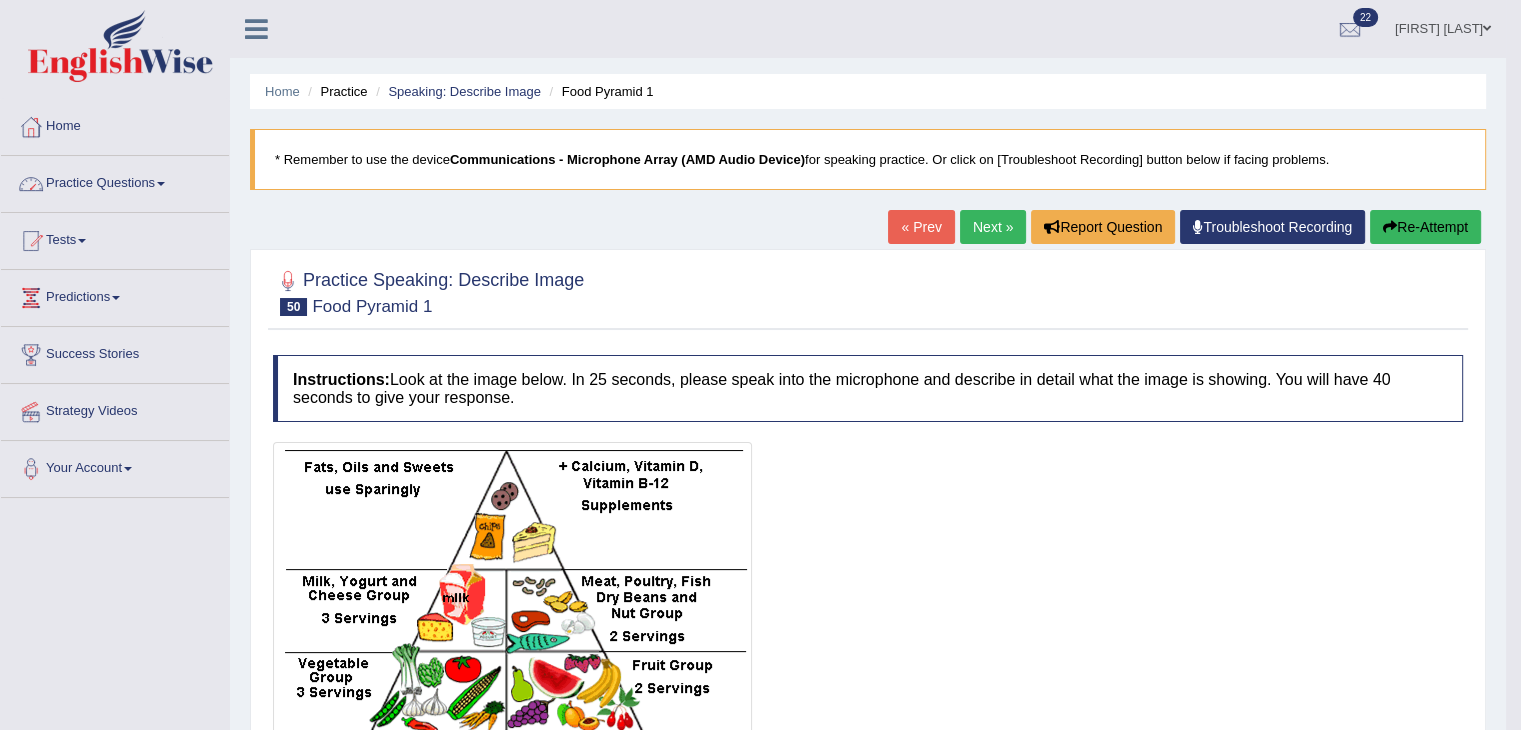 click on "Home" at bounding box center [115, 124] 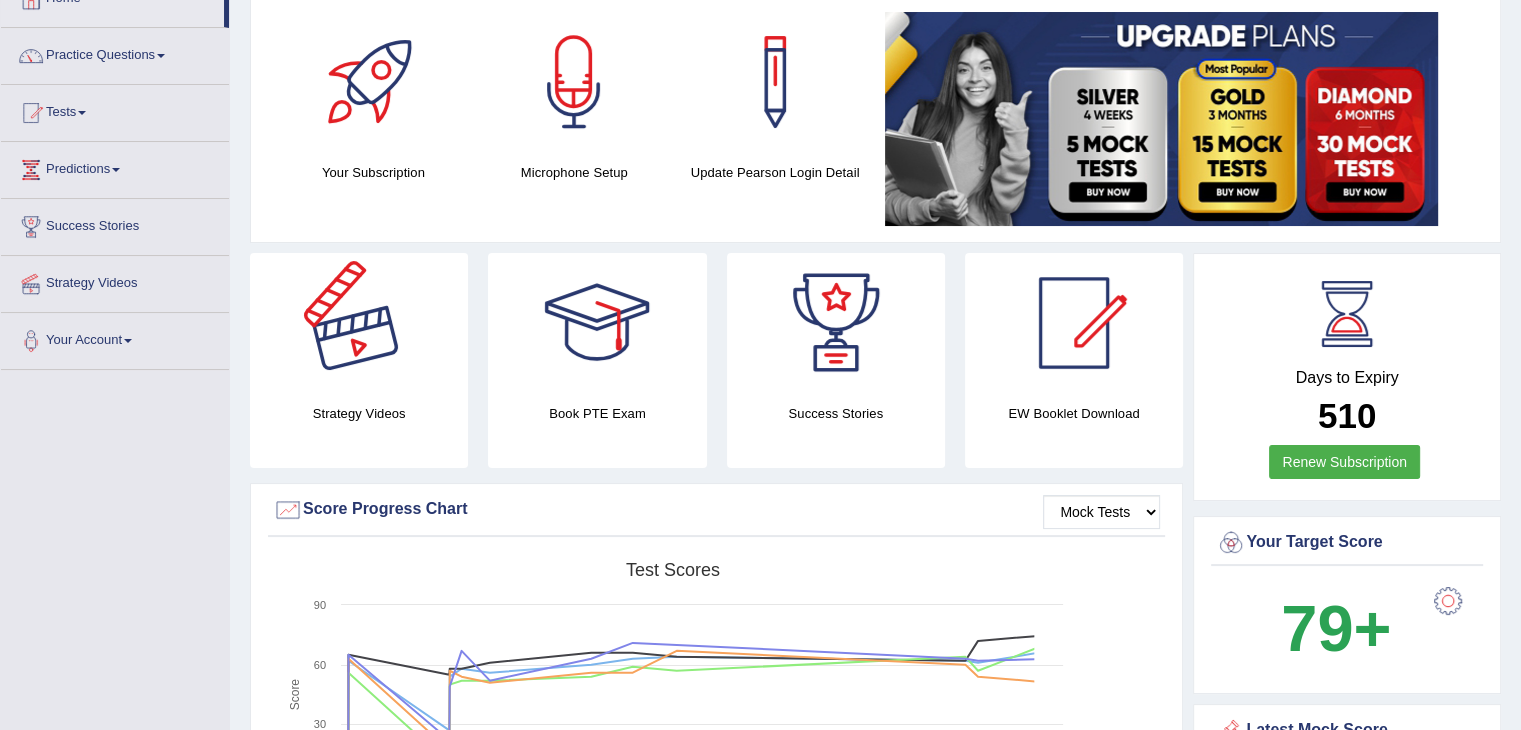 scroll, scrollTop: 0, scrollLeft: 0, axis: both 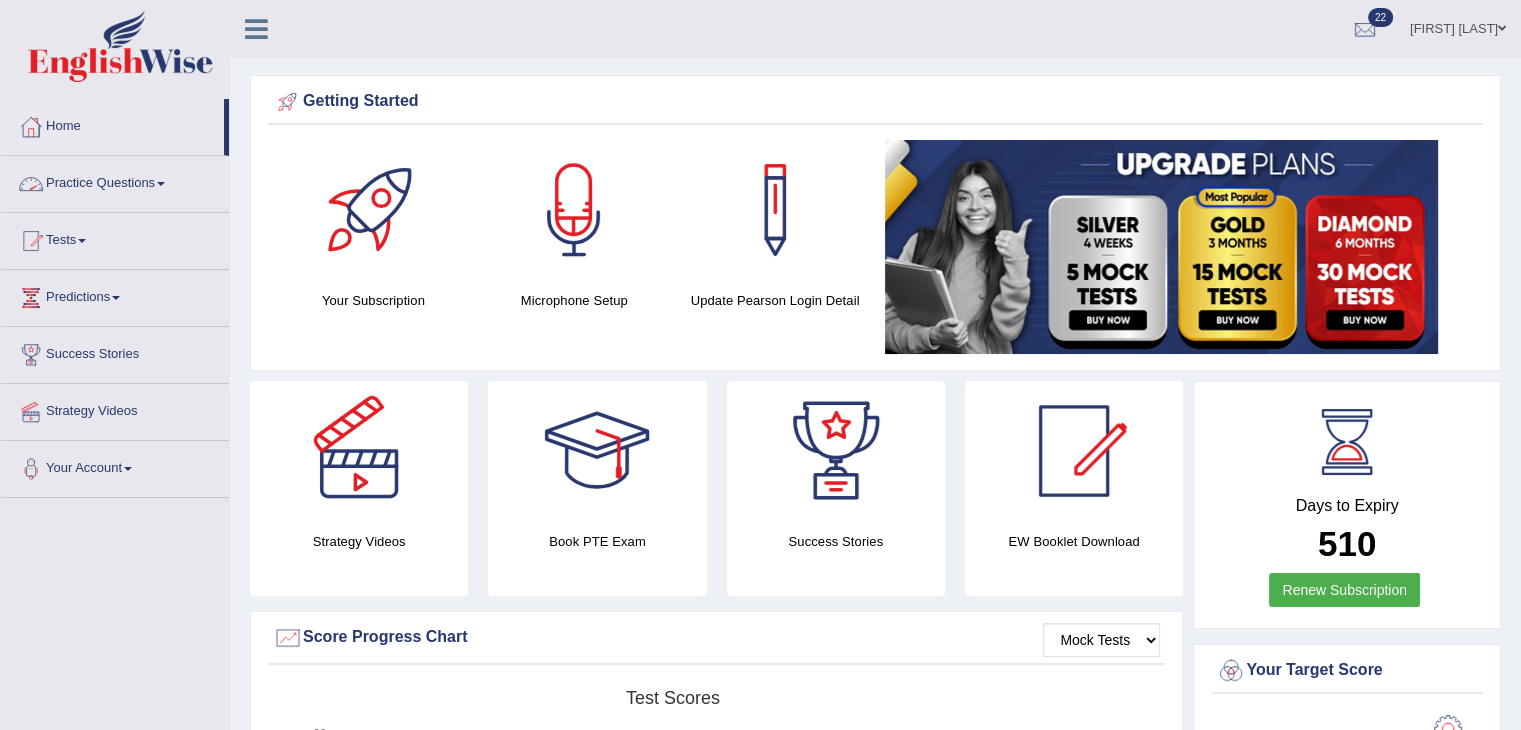 click on "Practice Questions" at bounding box center (115, 181) 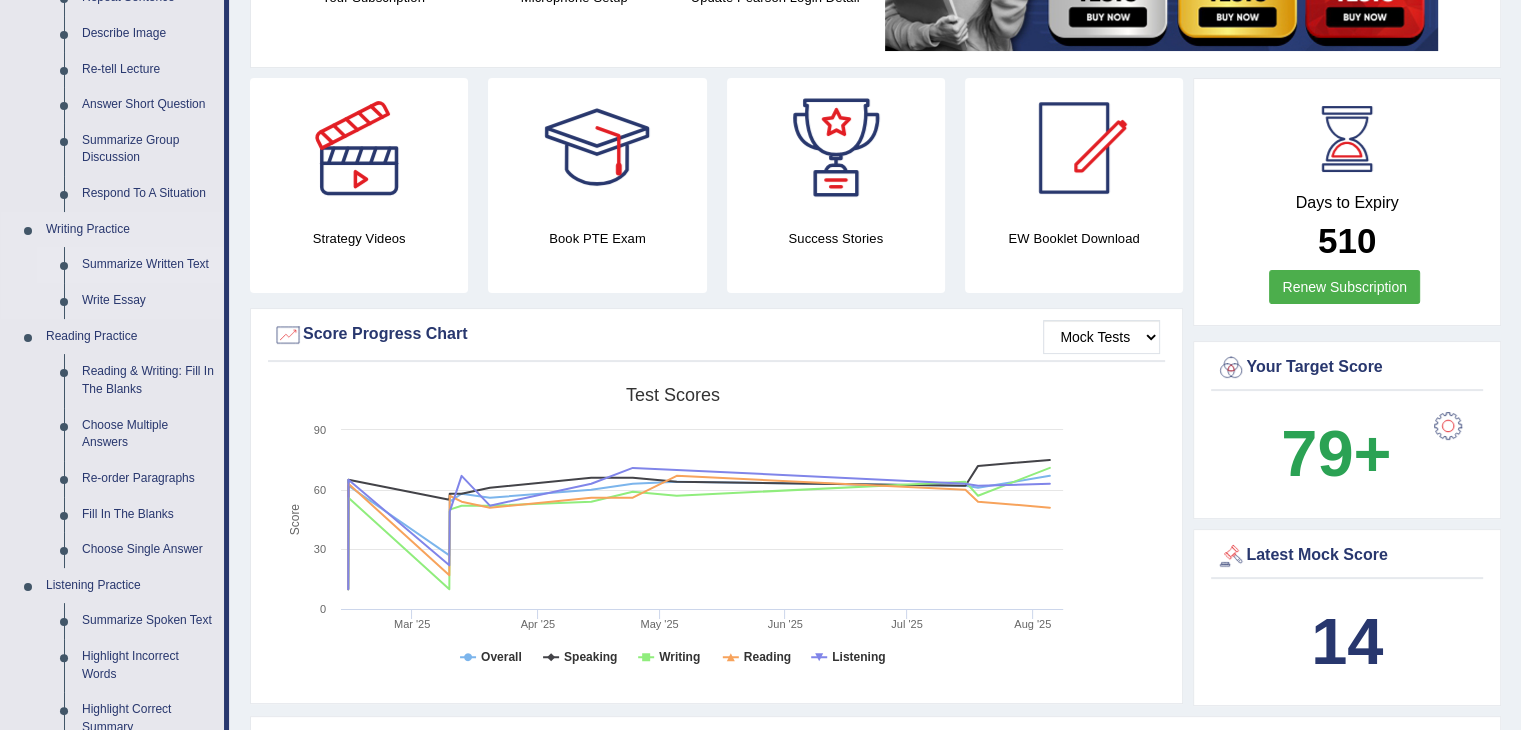 scroll, scrollTop: 304, scrollLeft: 0, axis: vertical 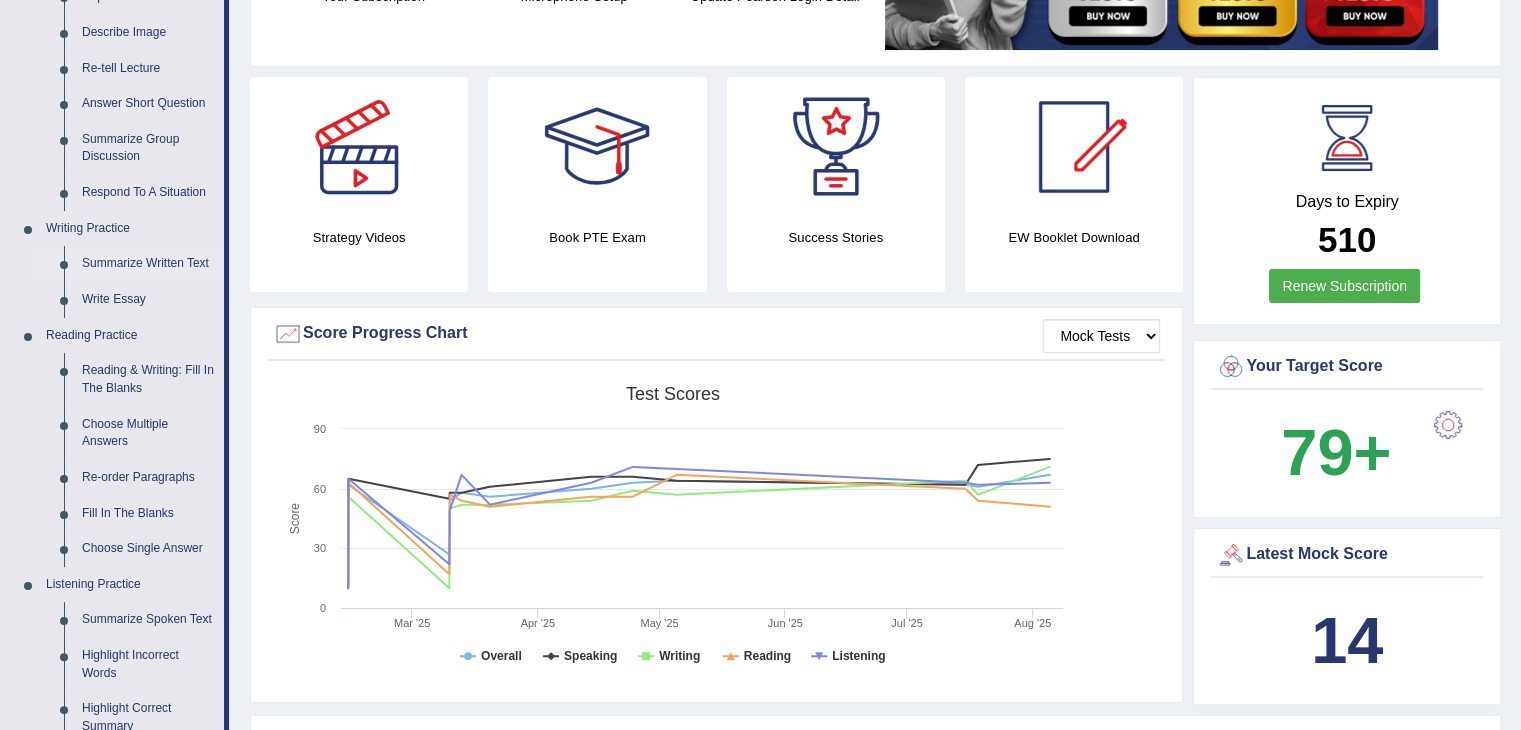 click on "Summarize Written Text" at bounding box center [148, 264] 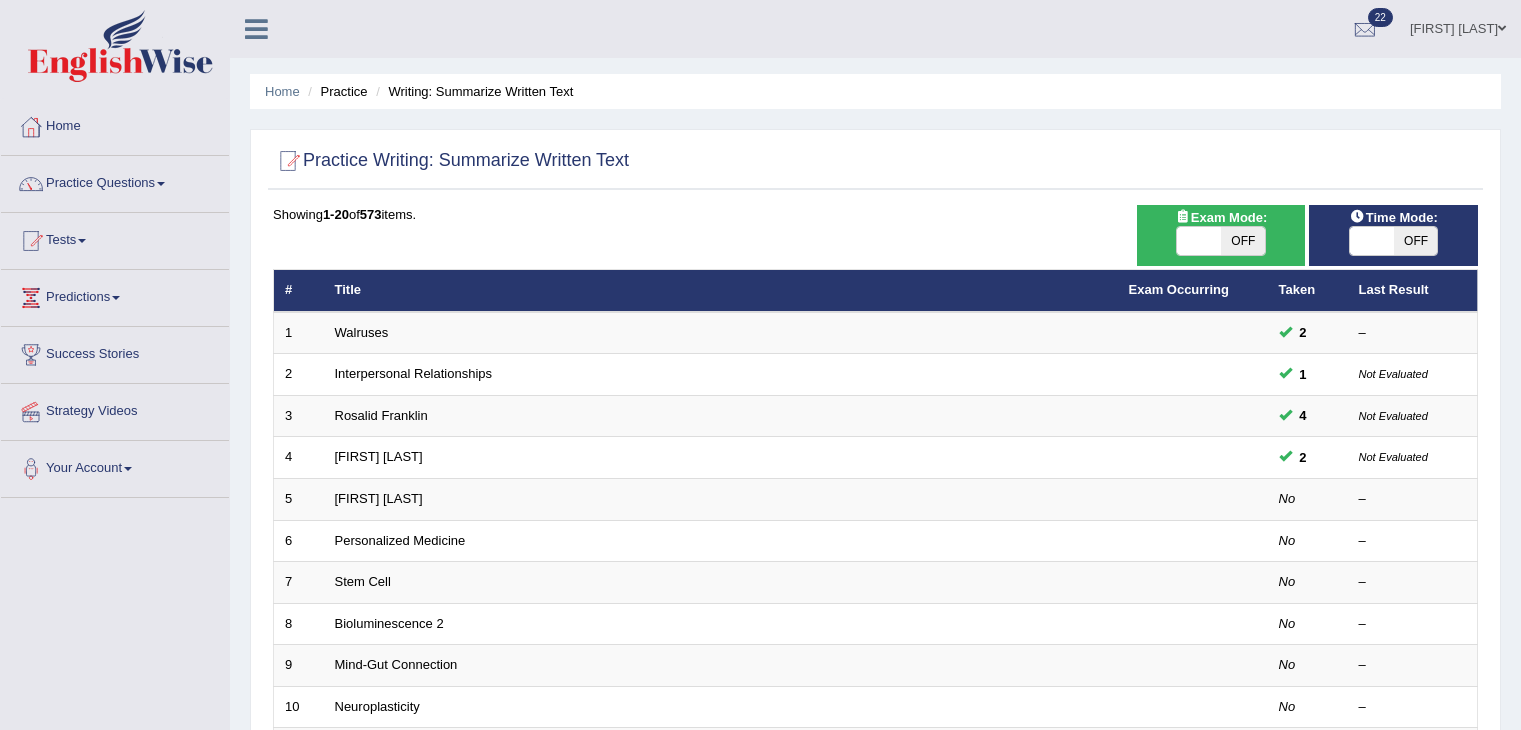 scroll, scrollTop: 0, scrollLeft: 0, axis: both 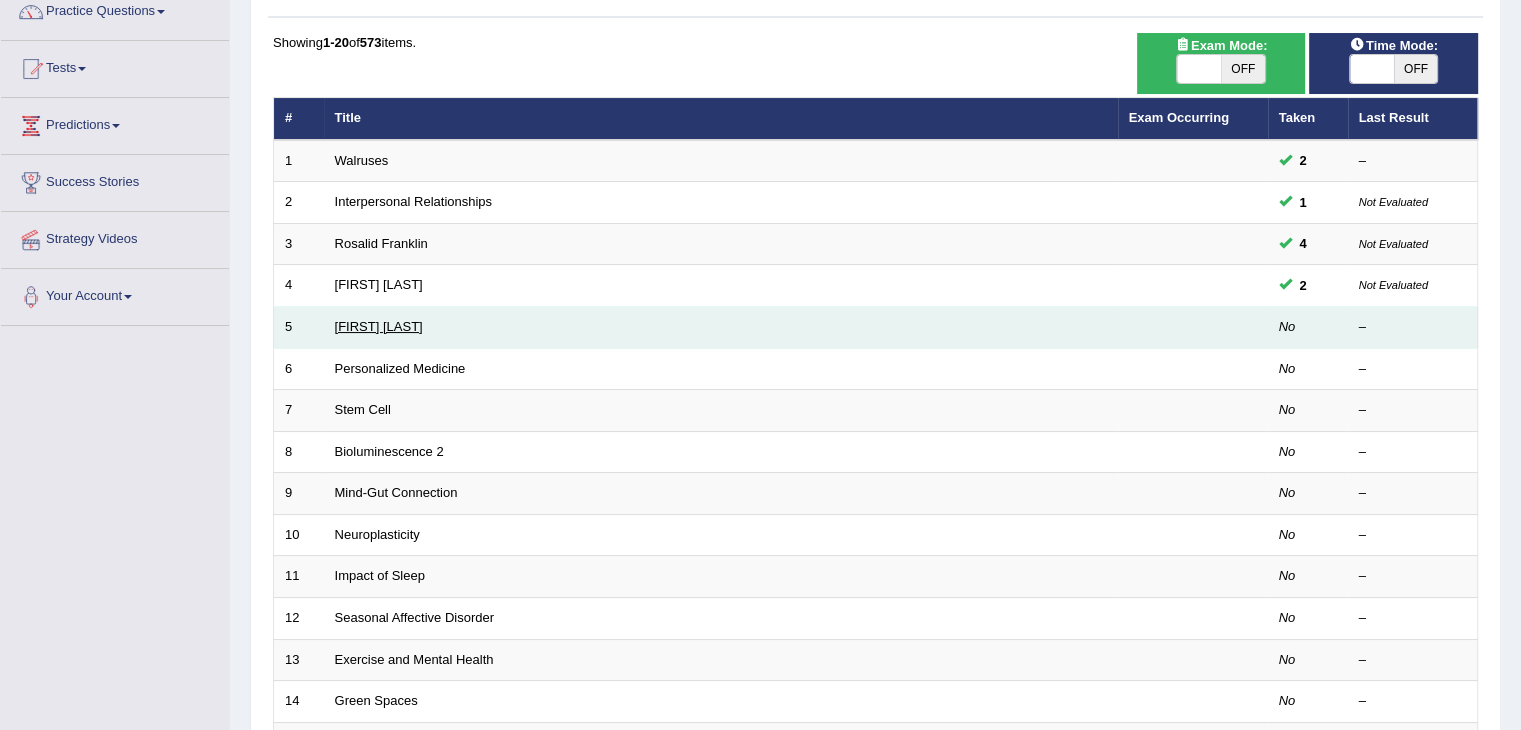 click on "[FIRST] [LAST]" at bounding box center (379, 326) 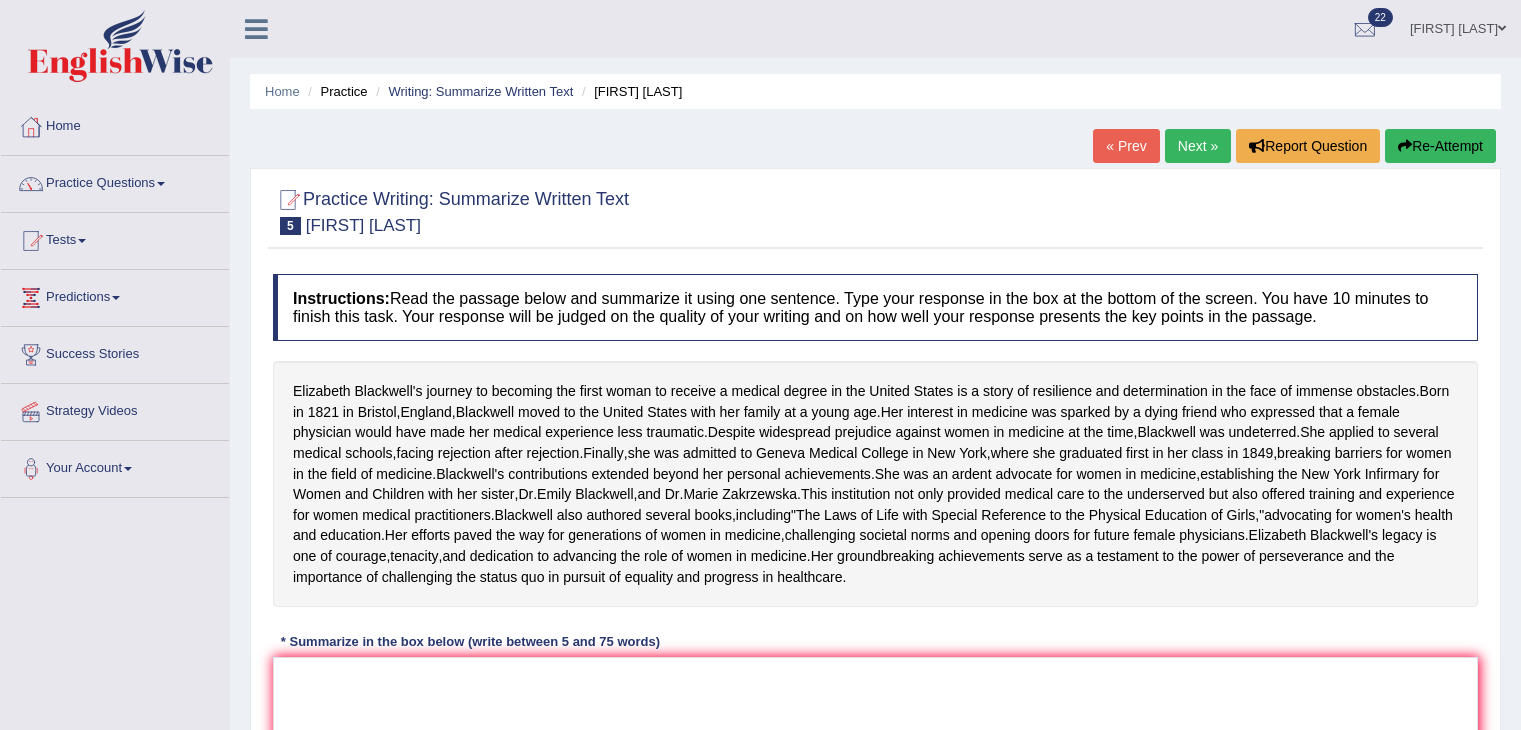 scroll, scrollTop: 0, scrollLeft: 0, axis: both 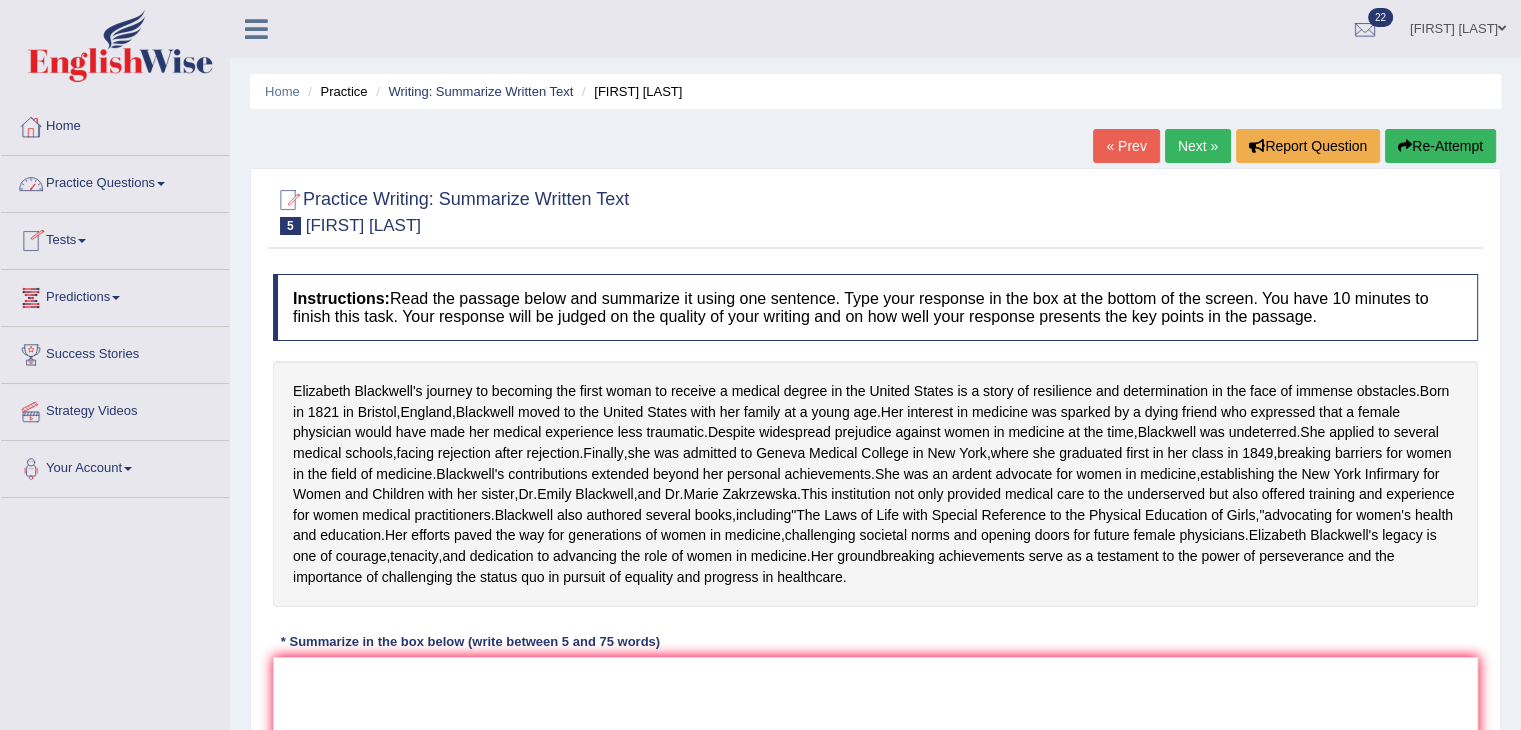 click on "Practice Questions" at bounding box center (115, 181) 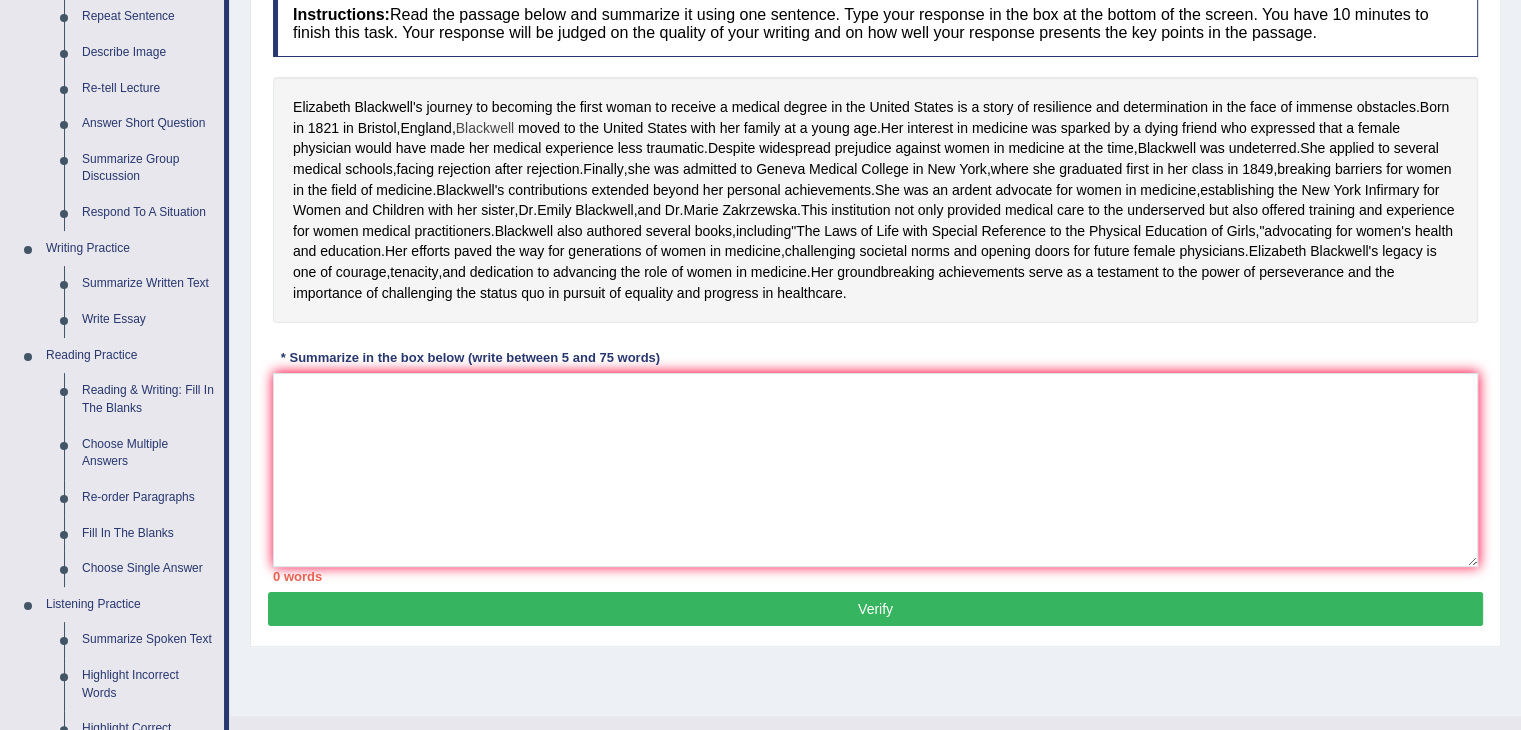 scroll, scrollTop: 288, scrollLeft: 0, axis: vertical 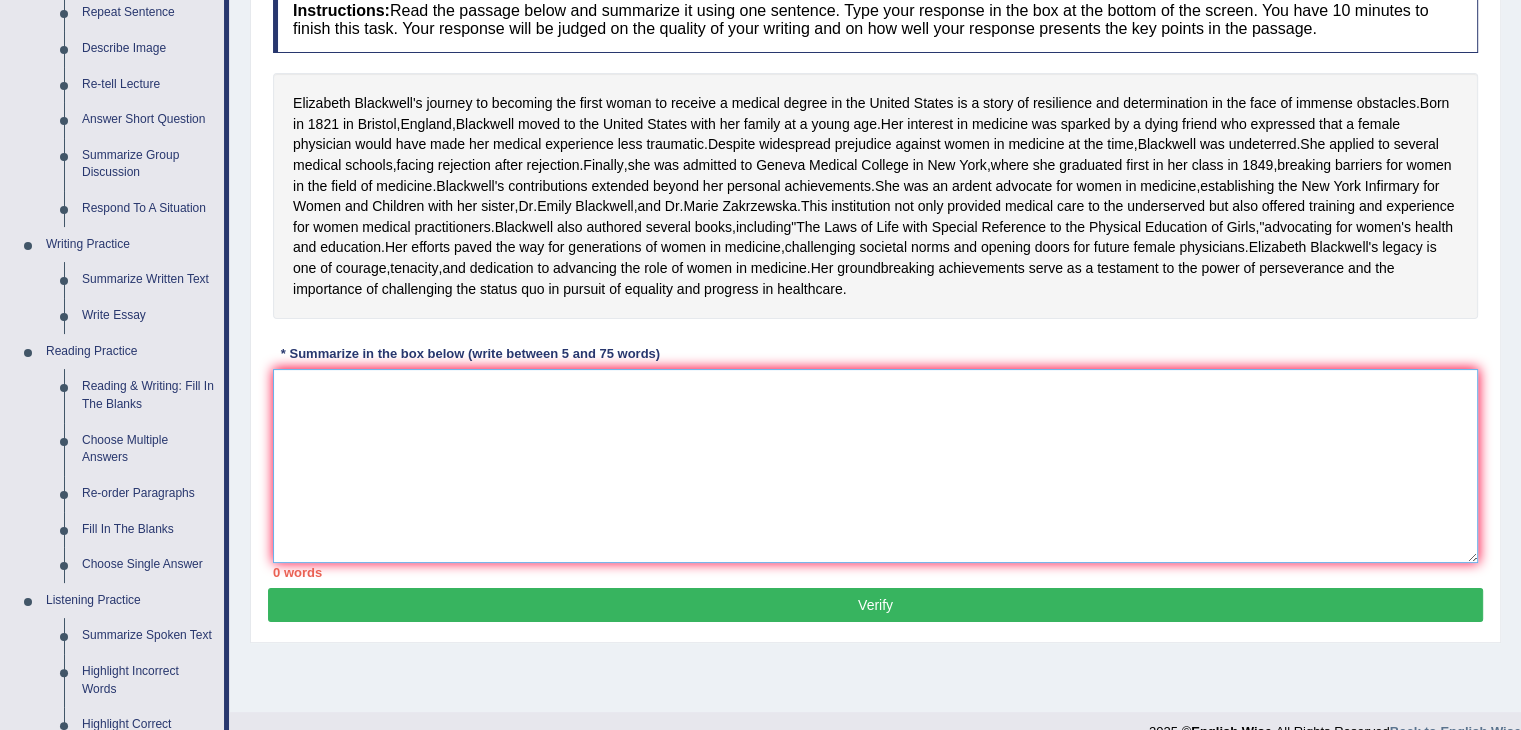 click at bounding box center (875, 466) 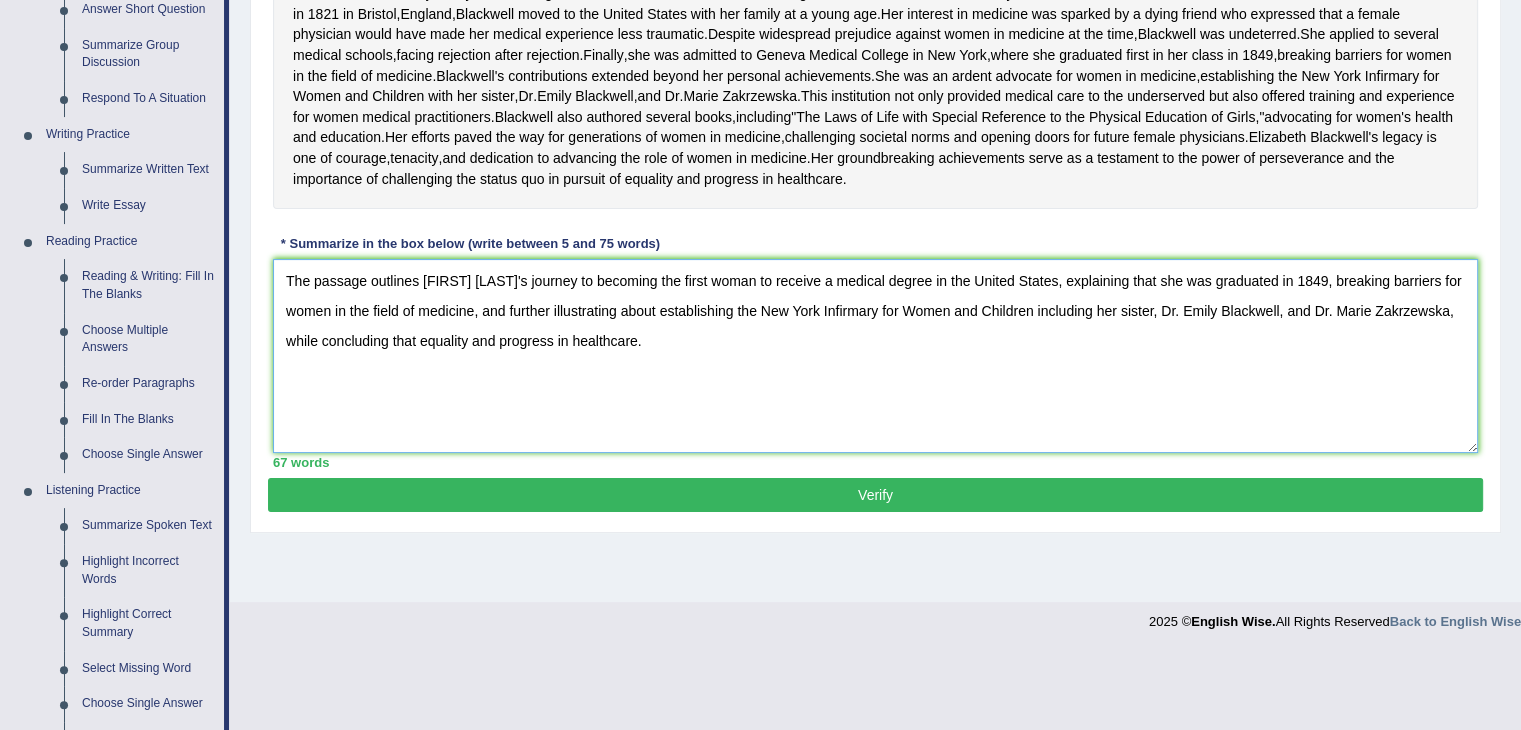 scroll, scrollTop: 400, scrollLeft: 0, axis: vertical 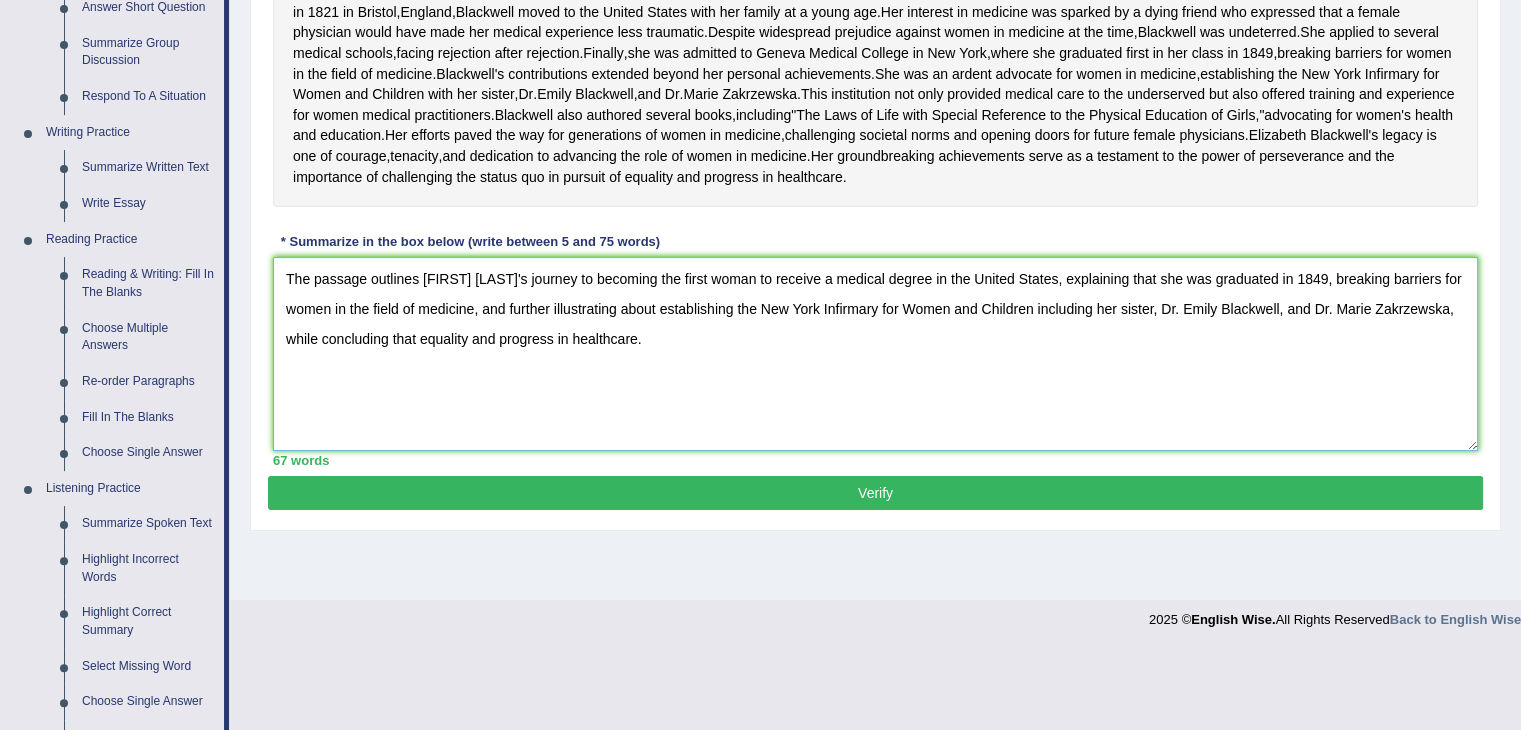 type on "The passage outlines Elizabeth Blackwell's journey to becoming the first woman to receive a medical degree in the United States, explaining that she was graduated in 1849, breaking barriers for women in the field of medicine, and further illustrating about establishing the New York Infirmary for Women and Children including her sister, Dr. Emily Blackwell, and Dr. Marie Zakrzewska, while concluding that equality and progress in healthcare." 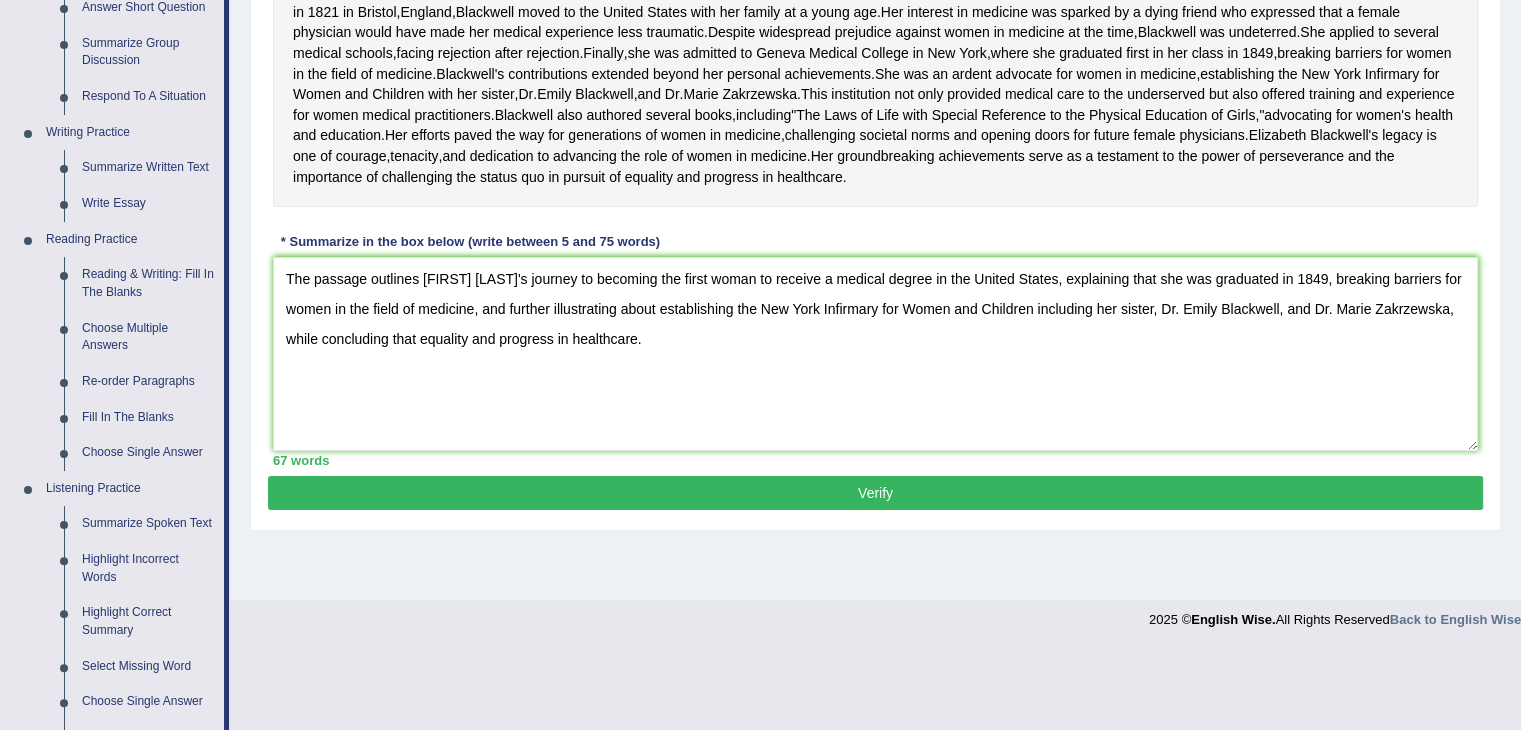 click on "Verify" at bounding box center [875, 493] 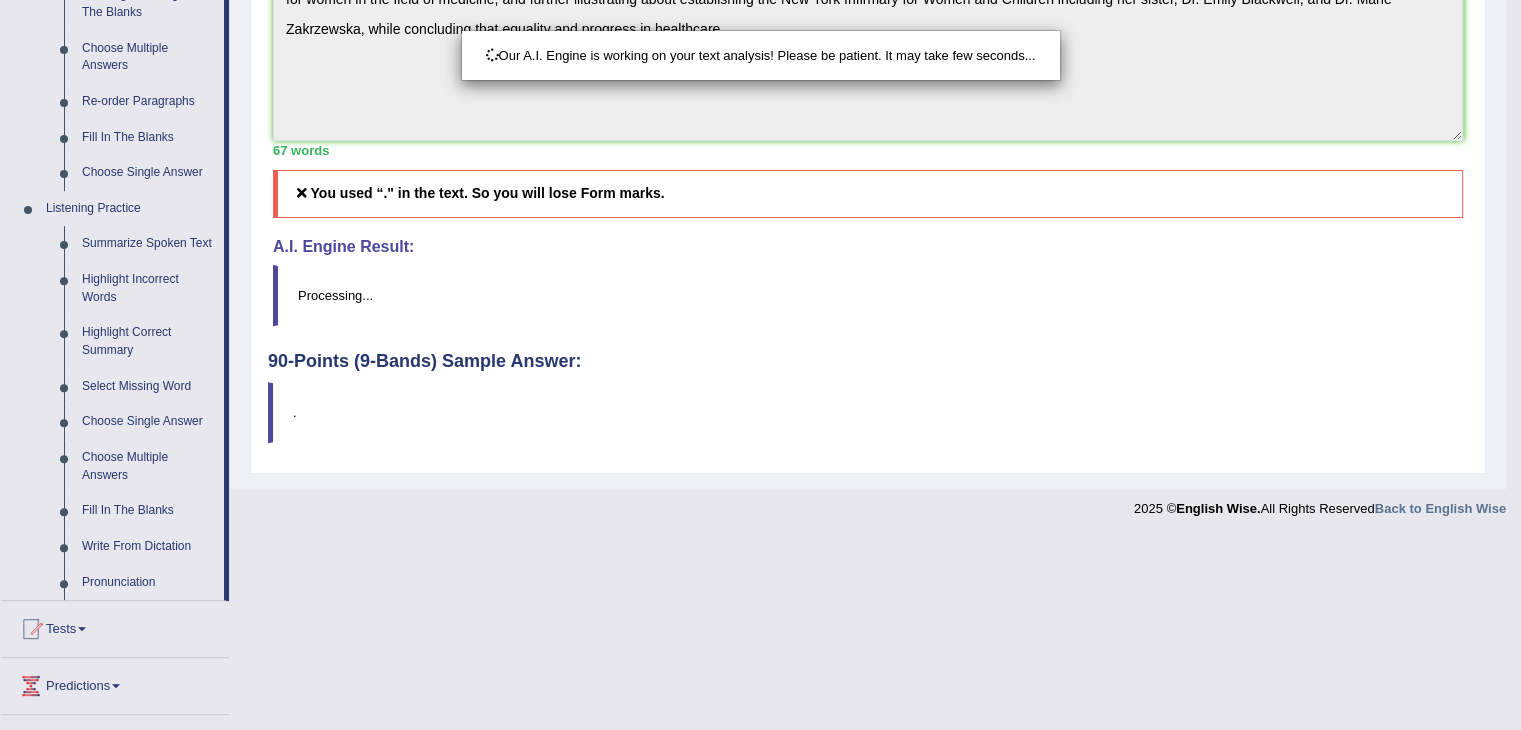 scroll, scrollTop: 682, scrollLeft: 0, axis: vertical 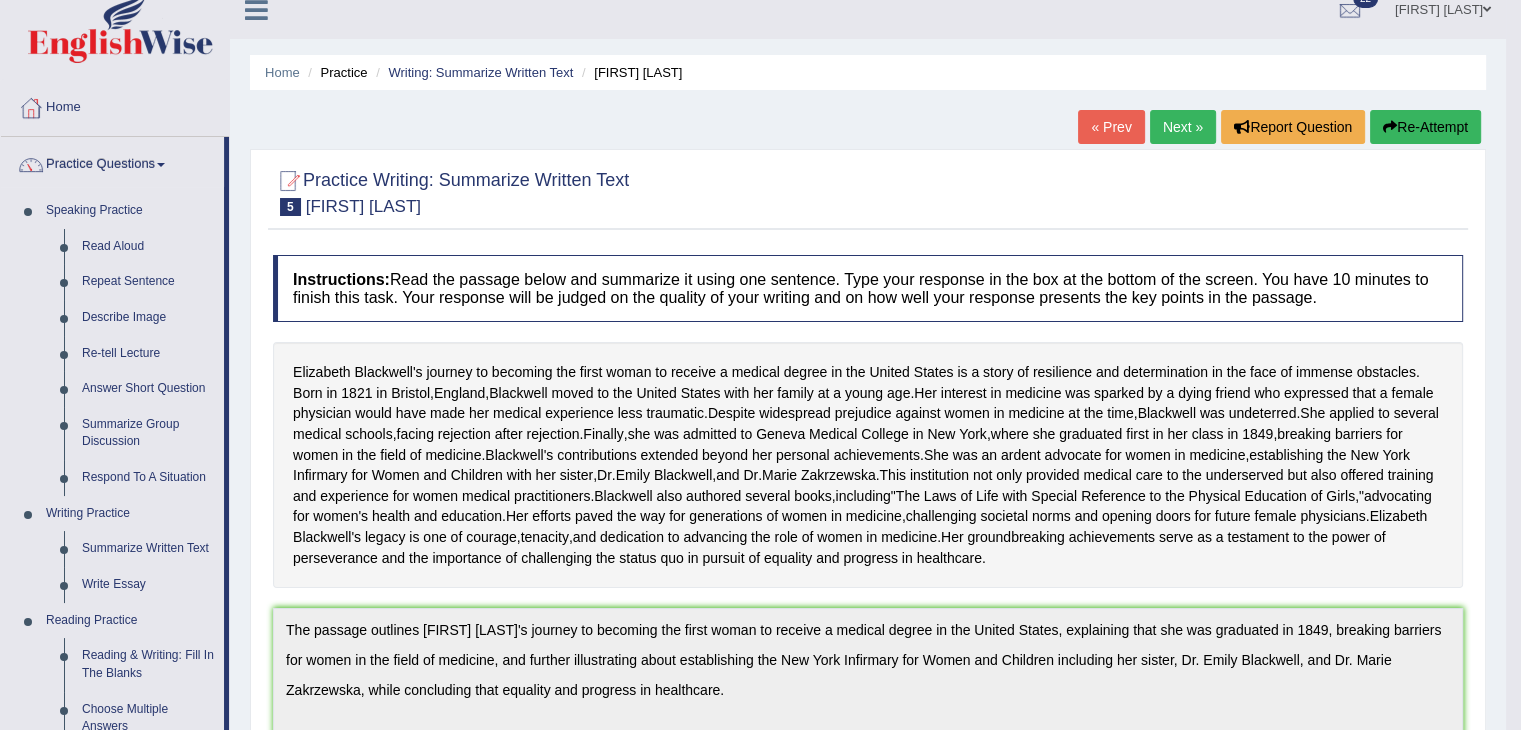 click on "Re-Attempt" at bounding box center (1425, 127) 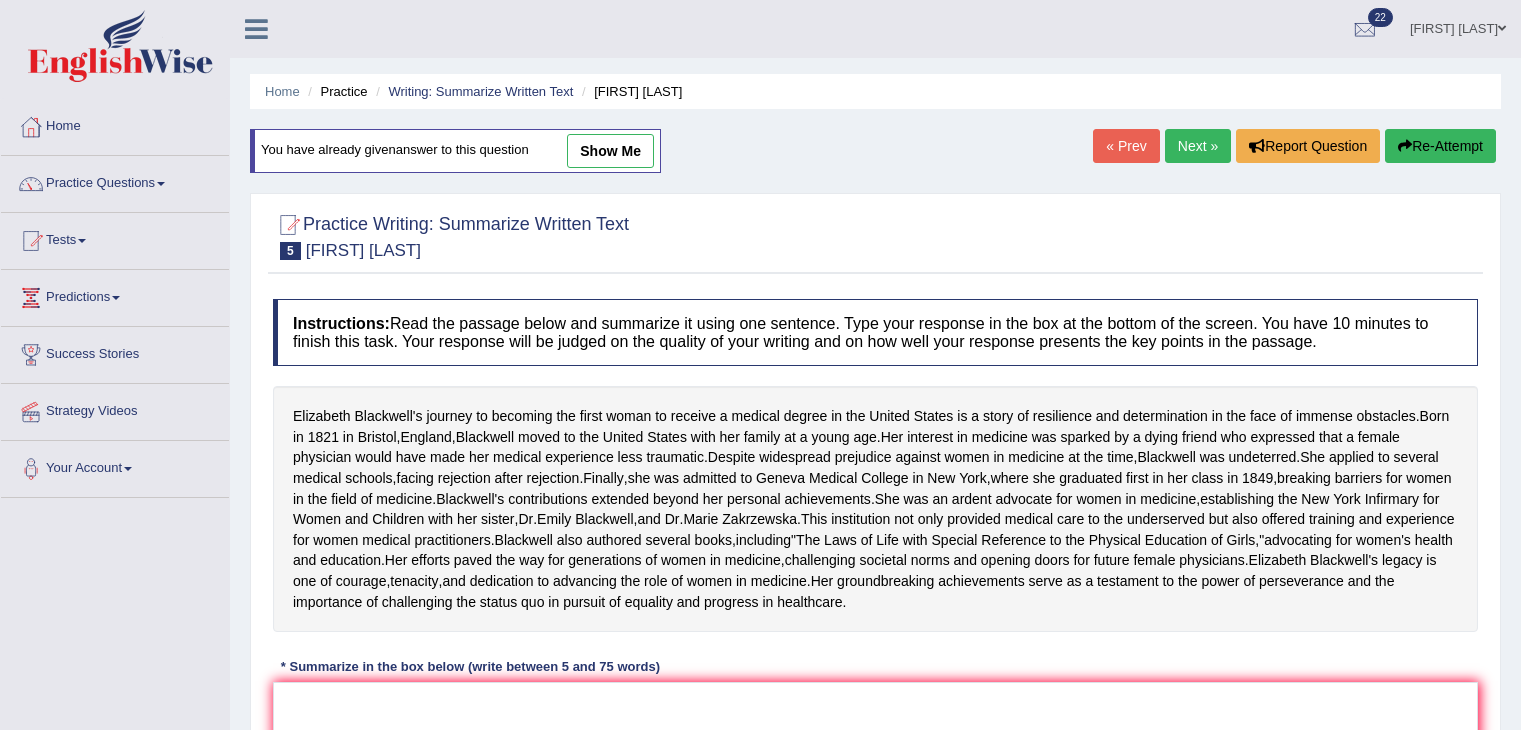 scroll, scrollTop: 408, scrollLeft: 0, axis: vertical 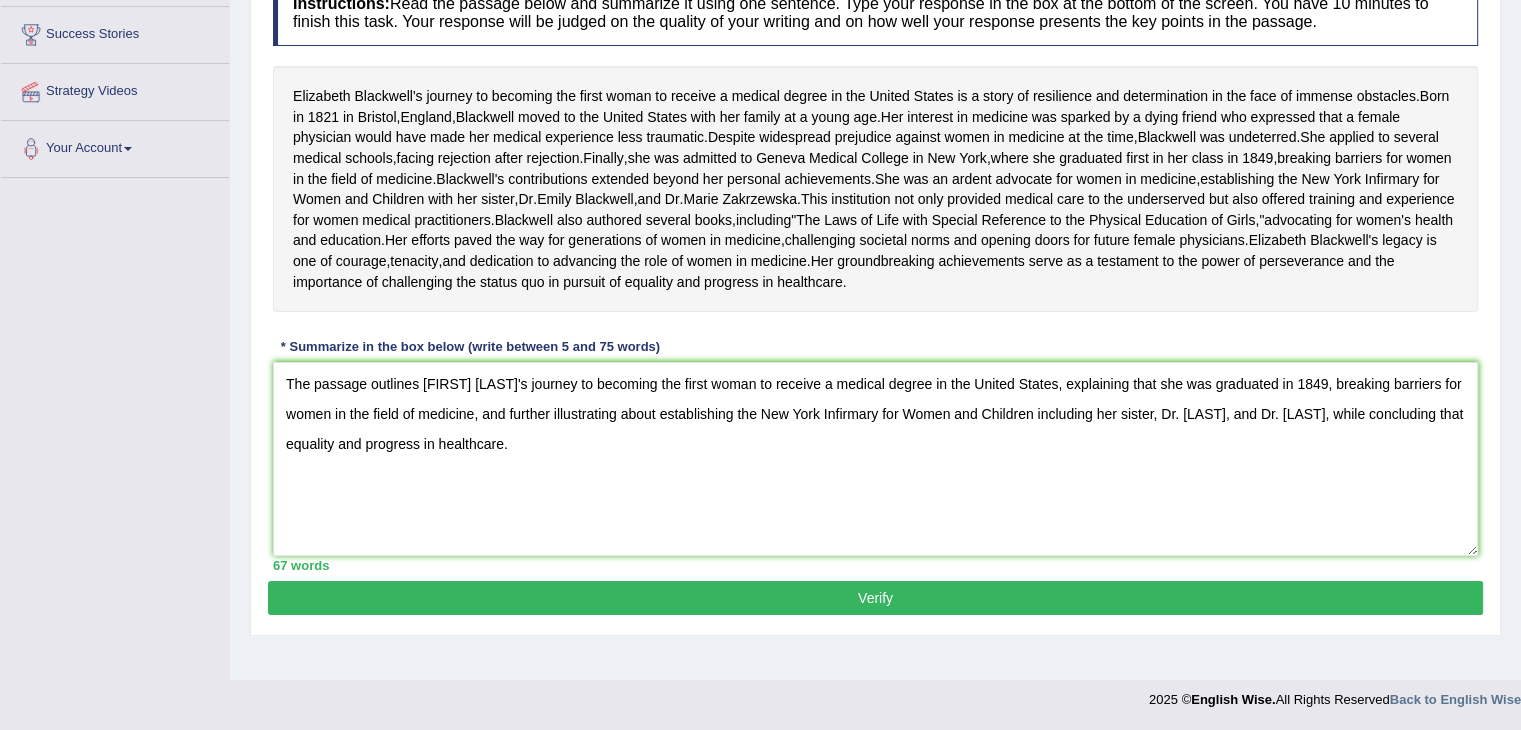 click on "The passage outlines [FIRST] [LAST]'s journey to becoming the first woman to receive a medical degree in the United States, explaining that she was graduated in 1849, breaking barriers for women in the field of medicine, and further illustrating about establishing the New York Infirmary for Women and Children including her sister, Dr. [LAST], and Dr. [LAST], while concluding that equality and progress in healthcare." at bounding box center (875, 459) 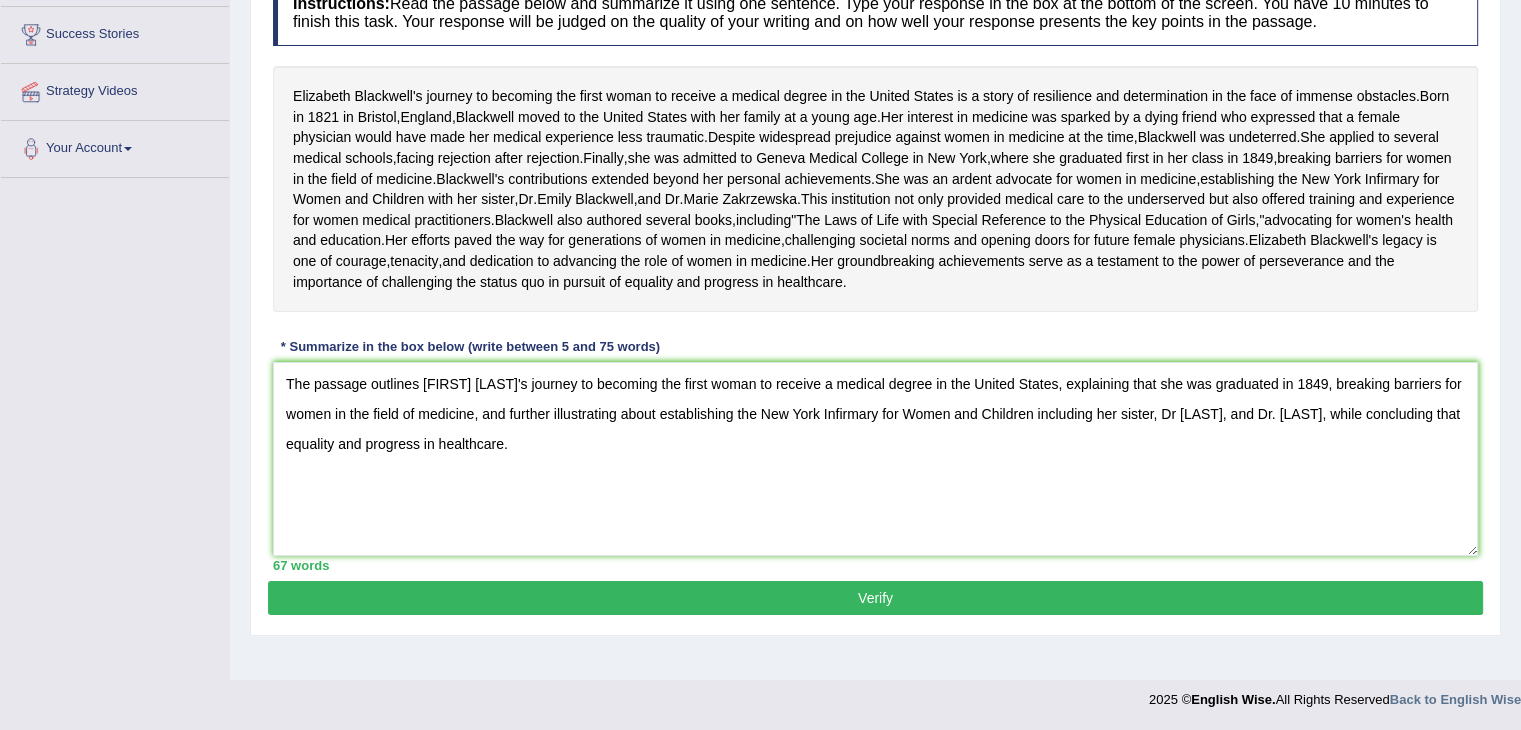 click on "The passage outlines [FIRST] [LAST]'s journey to becoming the first woman to receive a medical degree in the United States, explaining that she was graduated in 1849, breaking barriers for women in the field of medicine, and further illustrating about establishing the New York Infirmary for Women and Children including her sister, Dr [LAST], and Dr. [LAST], while concluding that equality and progress in healthcare." at bounding box center [875, 459] 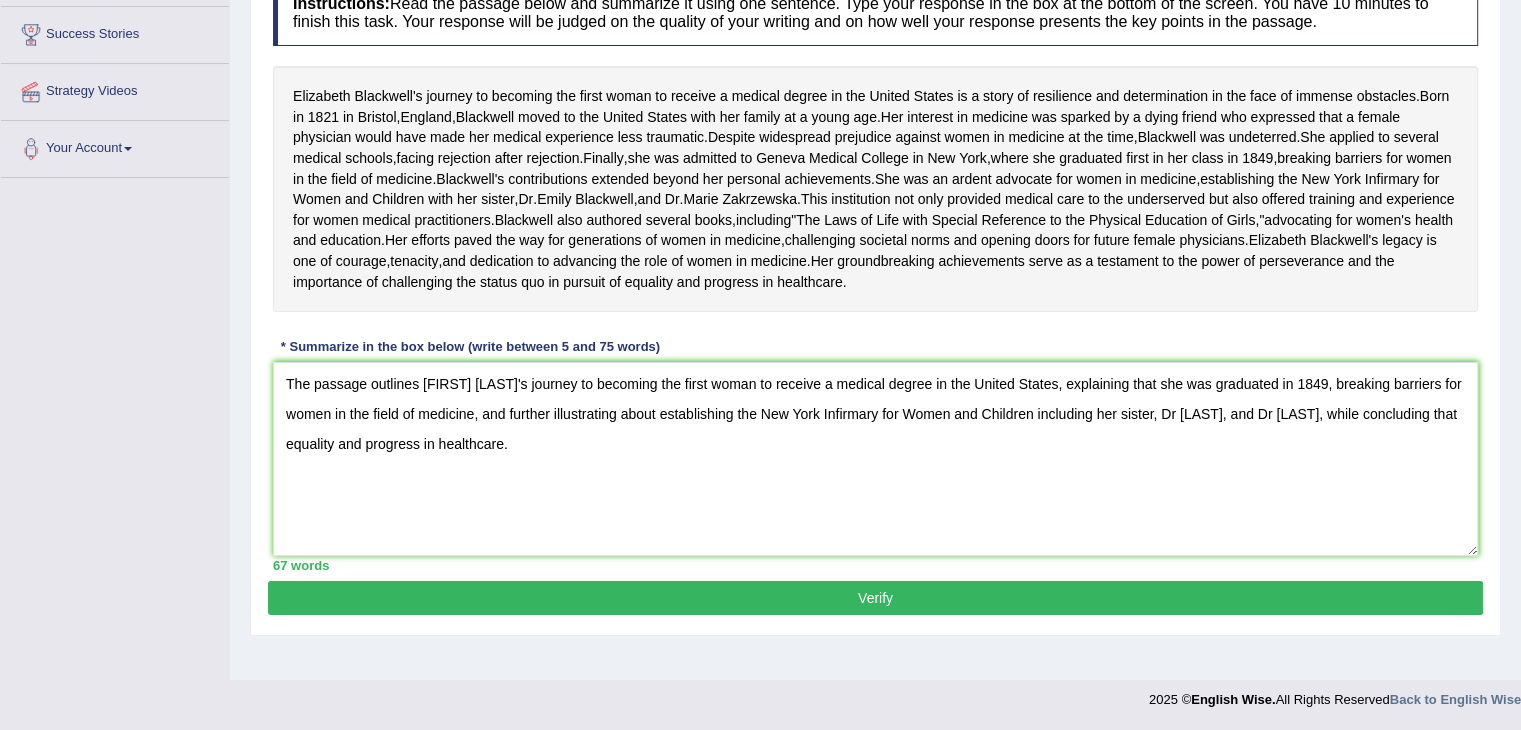 type on "The passage outlines [FIRST] [LAST]'s journey to becoming the first woman to receive a medical degree in the United States, explaining that she was graduated in 1849, breaking barriers for women in the field of medicine, and further illustrating about establishing the New York Infirmary for Women and Children including her sister, Dr [LAST], and Dr [LAST], while concluding that equality and progress in healthcare." 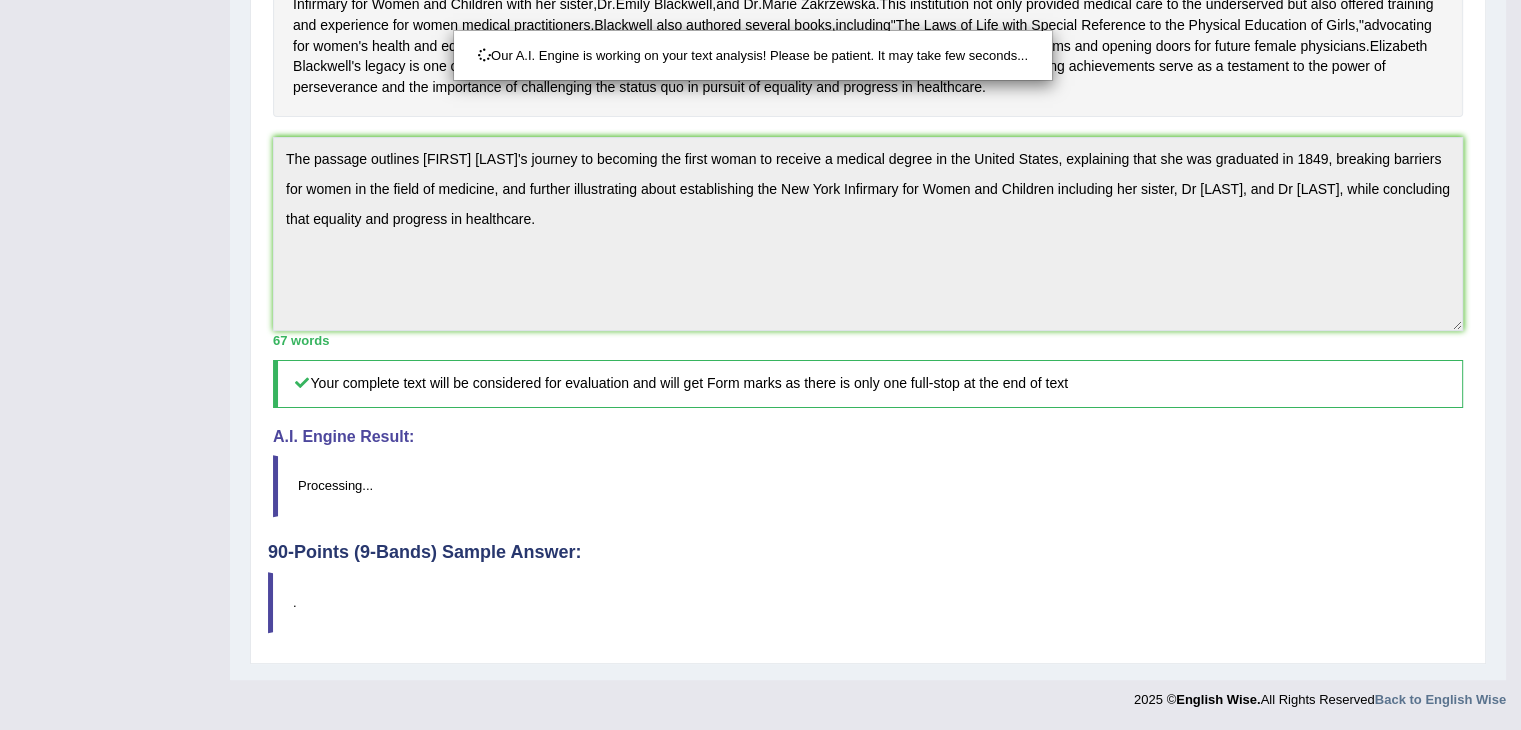 scroll, scrollTop: 620, scrollLeft: 0, axis: vertical 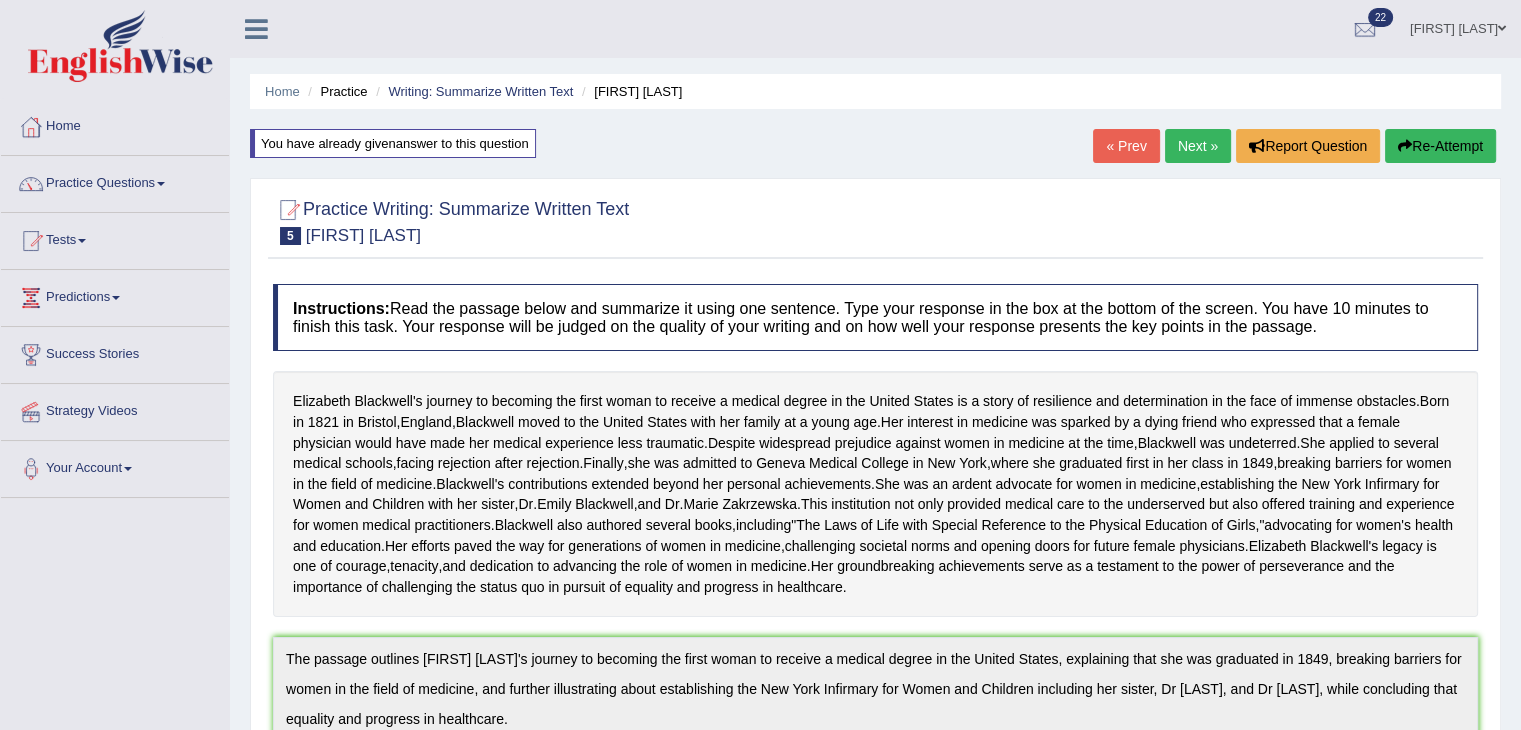 click on "Re-Attempt" at bounding box center (1440, 146) 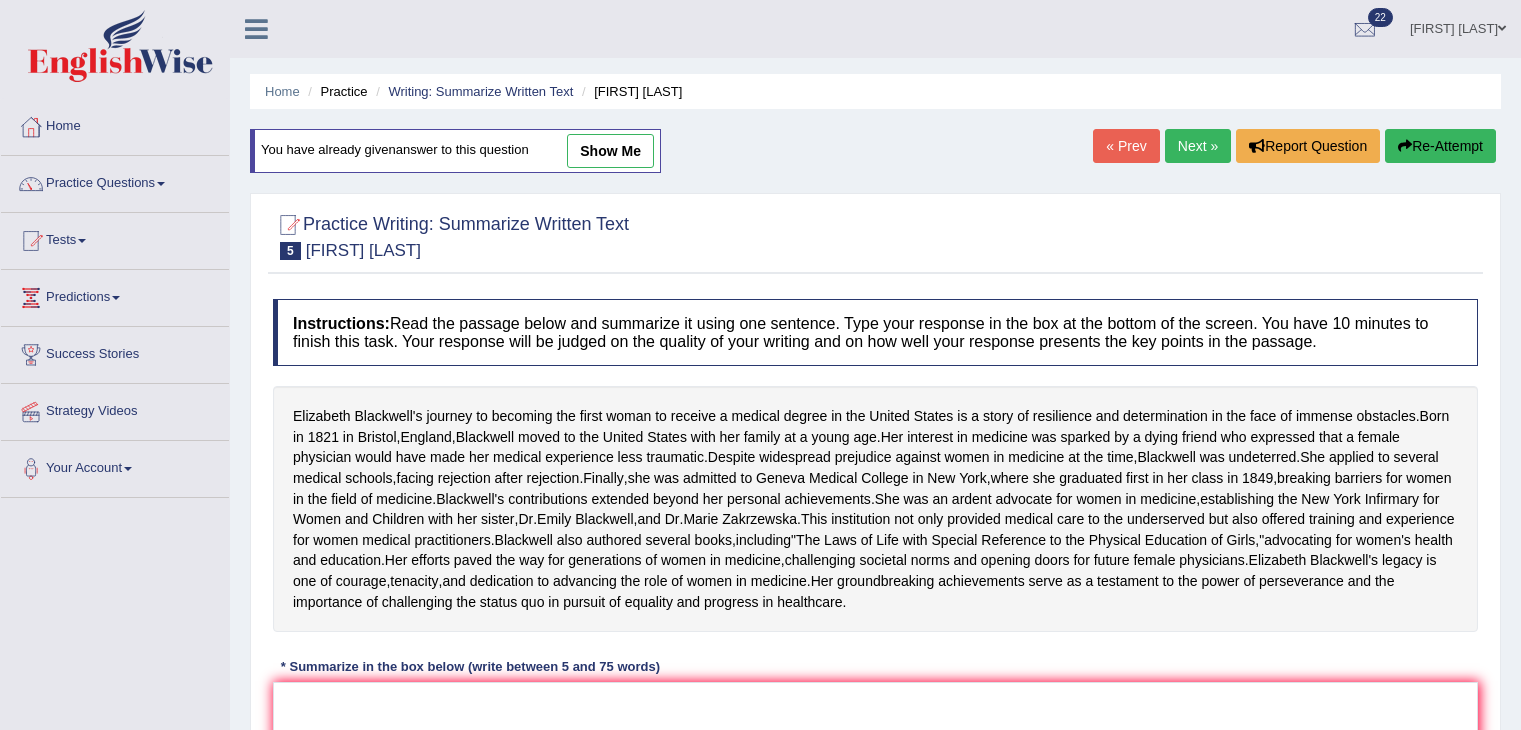 scroll, scrollTop: 0, scrollLeft: 0, axis: both 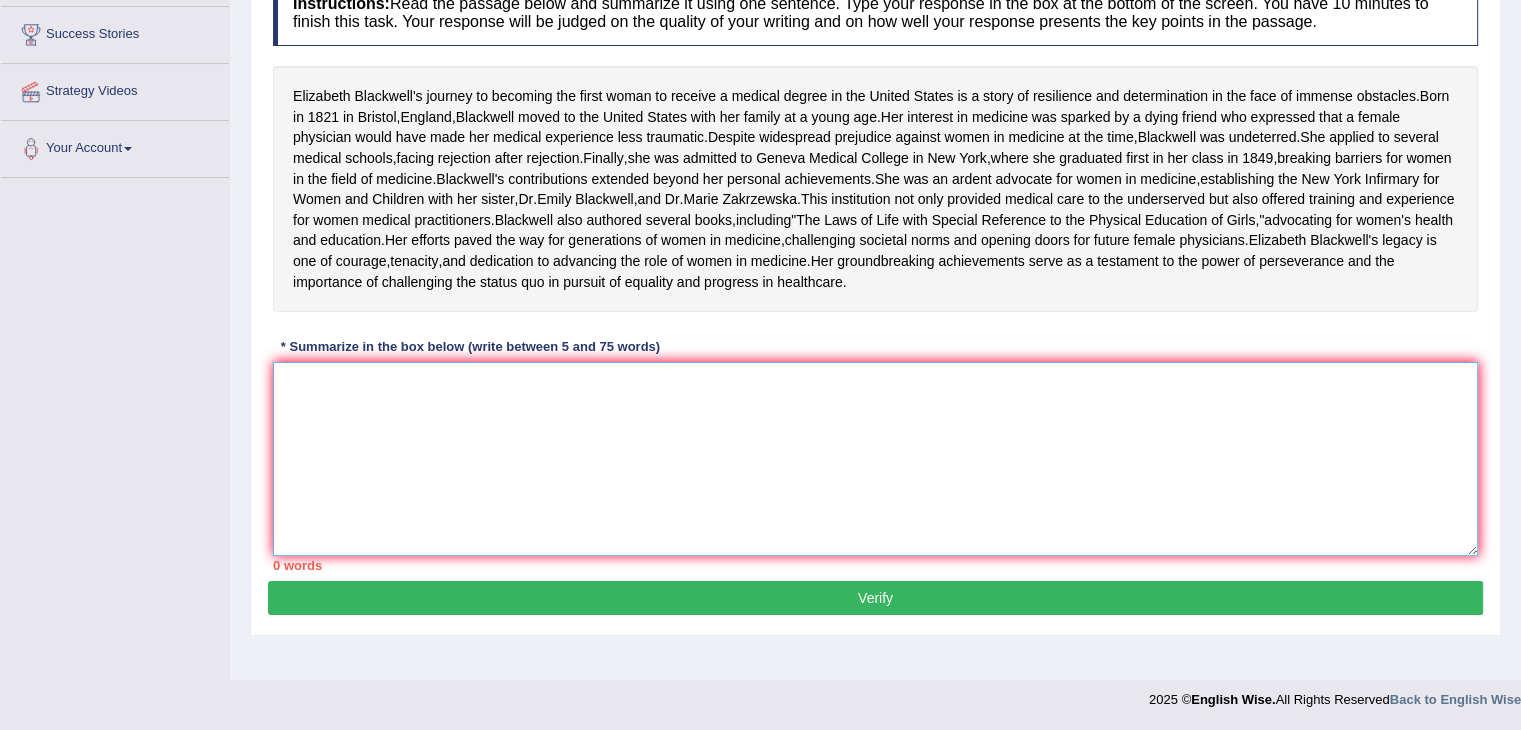 click at bounding box center (875, 459) 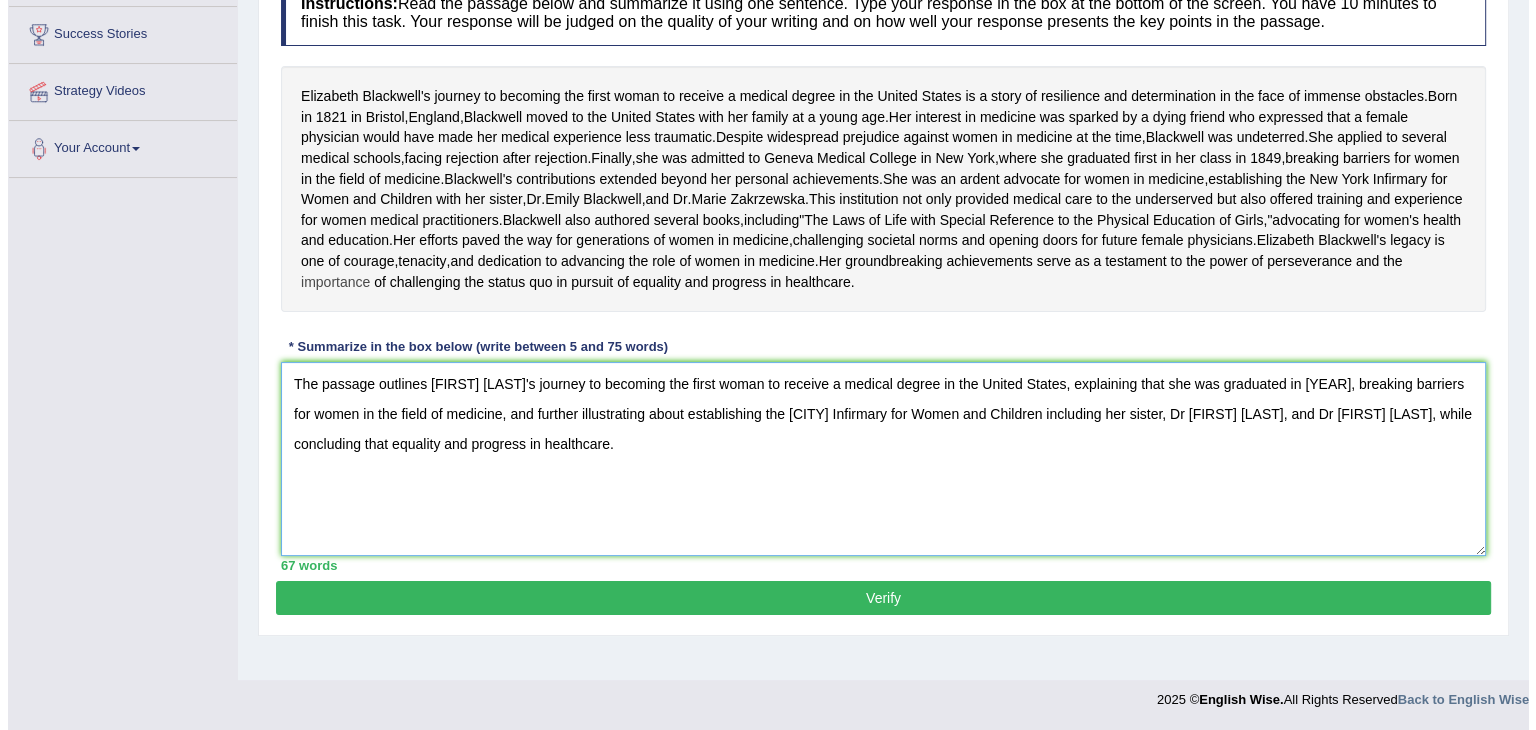 scroll, scrollTop: 366, scrollLeft: 0, axis: vertical 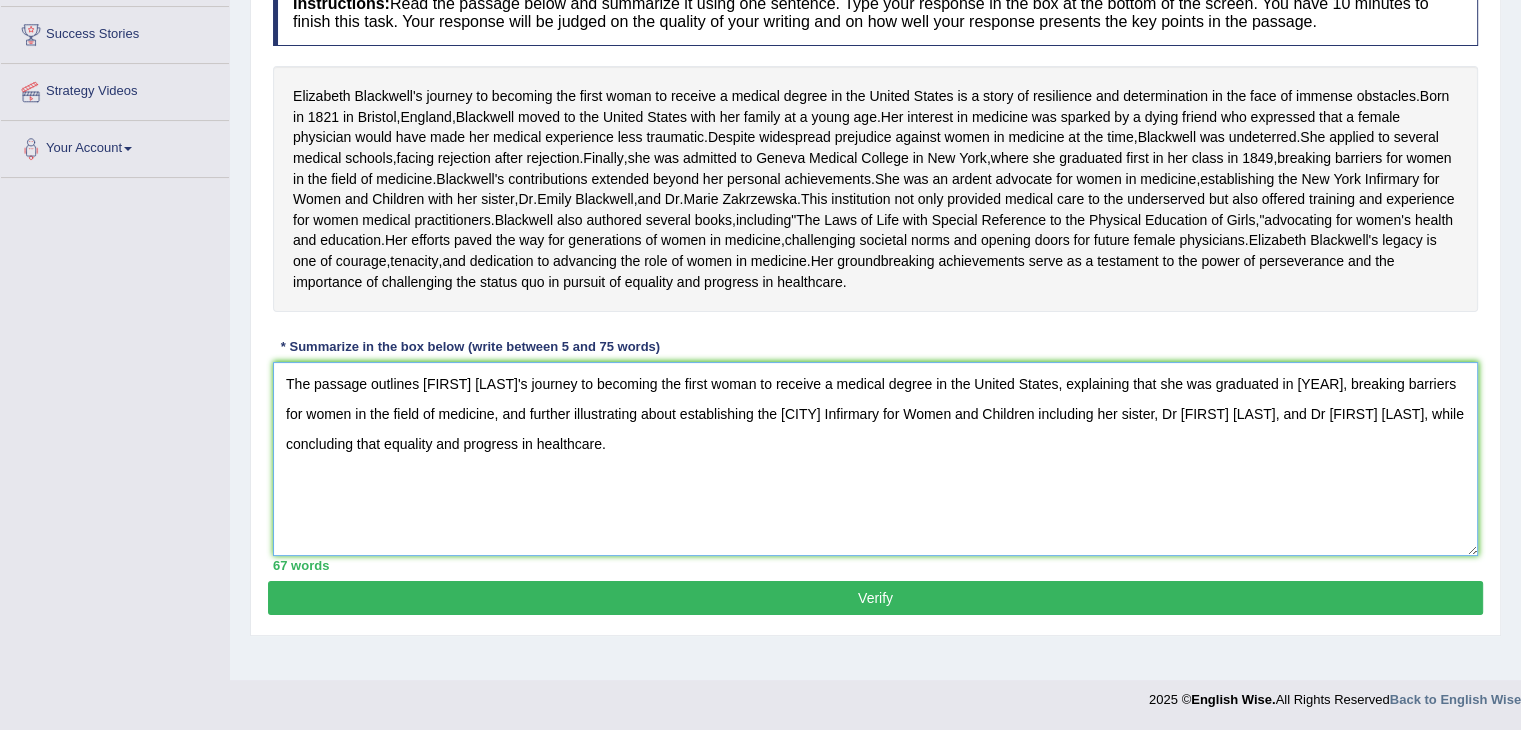 type on "The passage outlines Elizabeth Blackwell's journey to becoming the first woman to receive a medical degree in the United States, explaining that she was graduated in 1849, breaking barriers for women in the field of medicine, and further illustrating about establishing the New York Infirmary for Women and Children including her sister, Dr Emily Blackwell, and Dr Marie Zakrzewska, while concluding that equality and progress in healthcare." 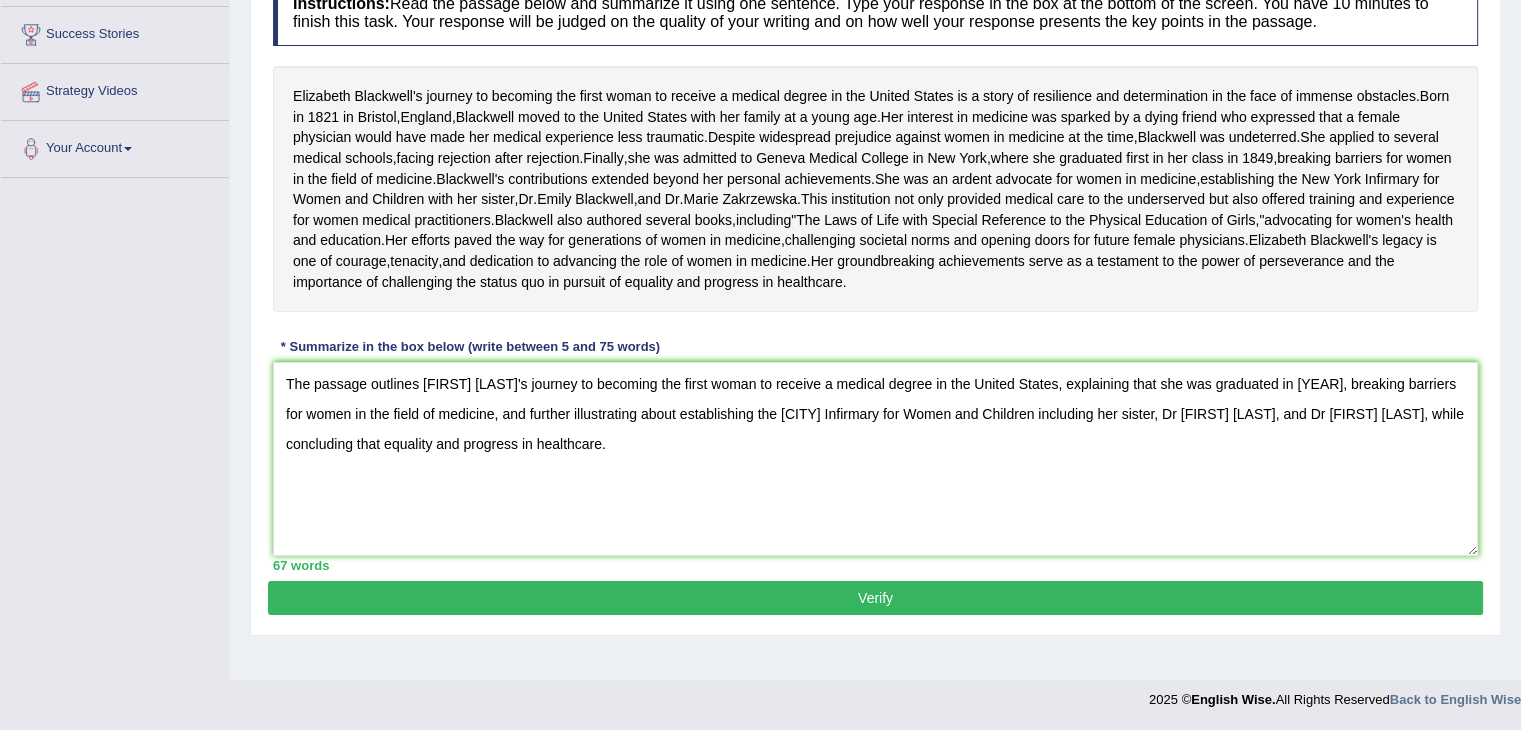 click on "Verify" at bounding box center [875, 598] 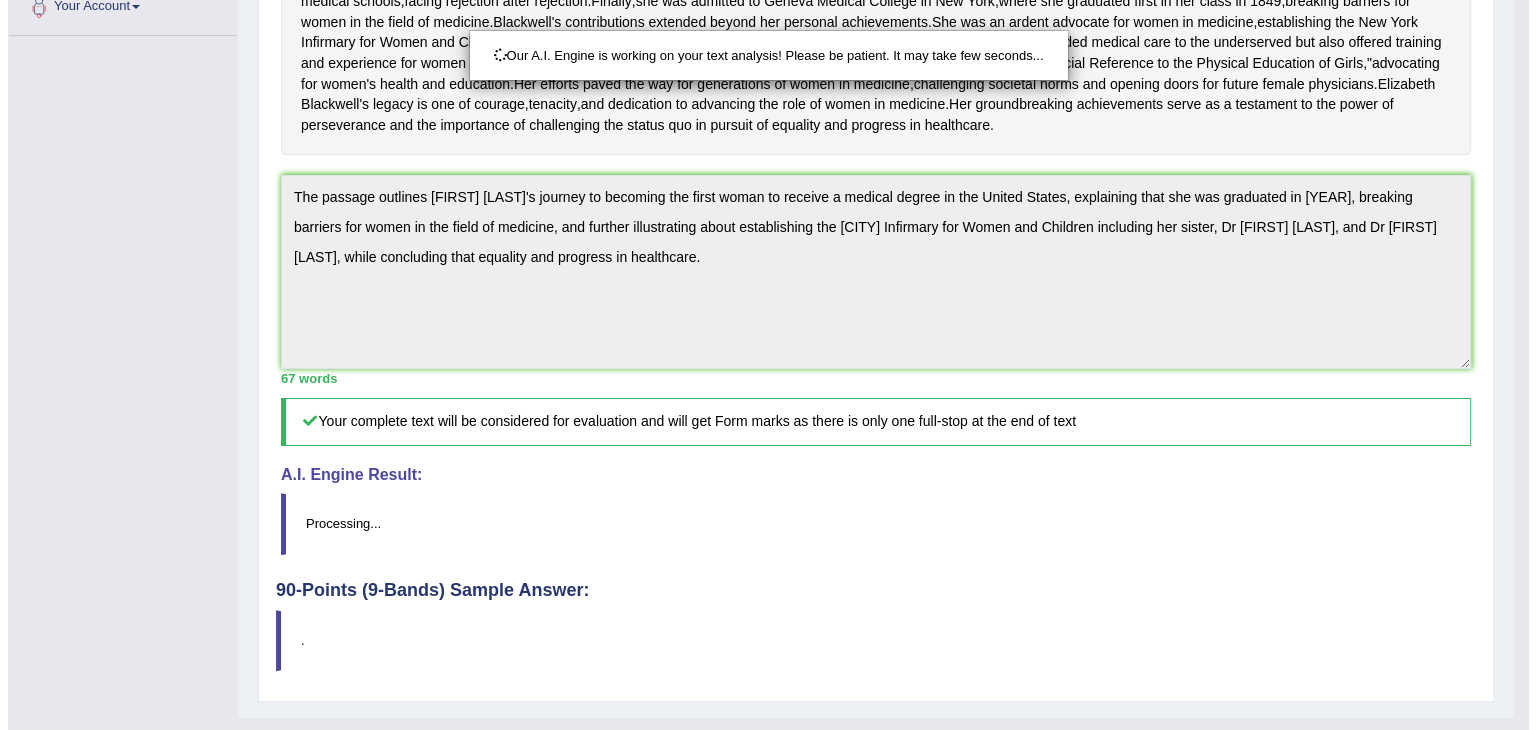 scroll, scrollTop: 620, scrollLeft: 0, axis: vertical 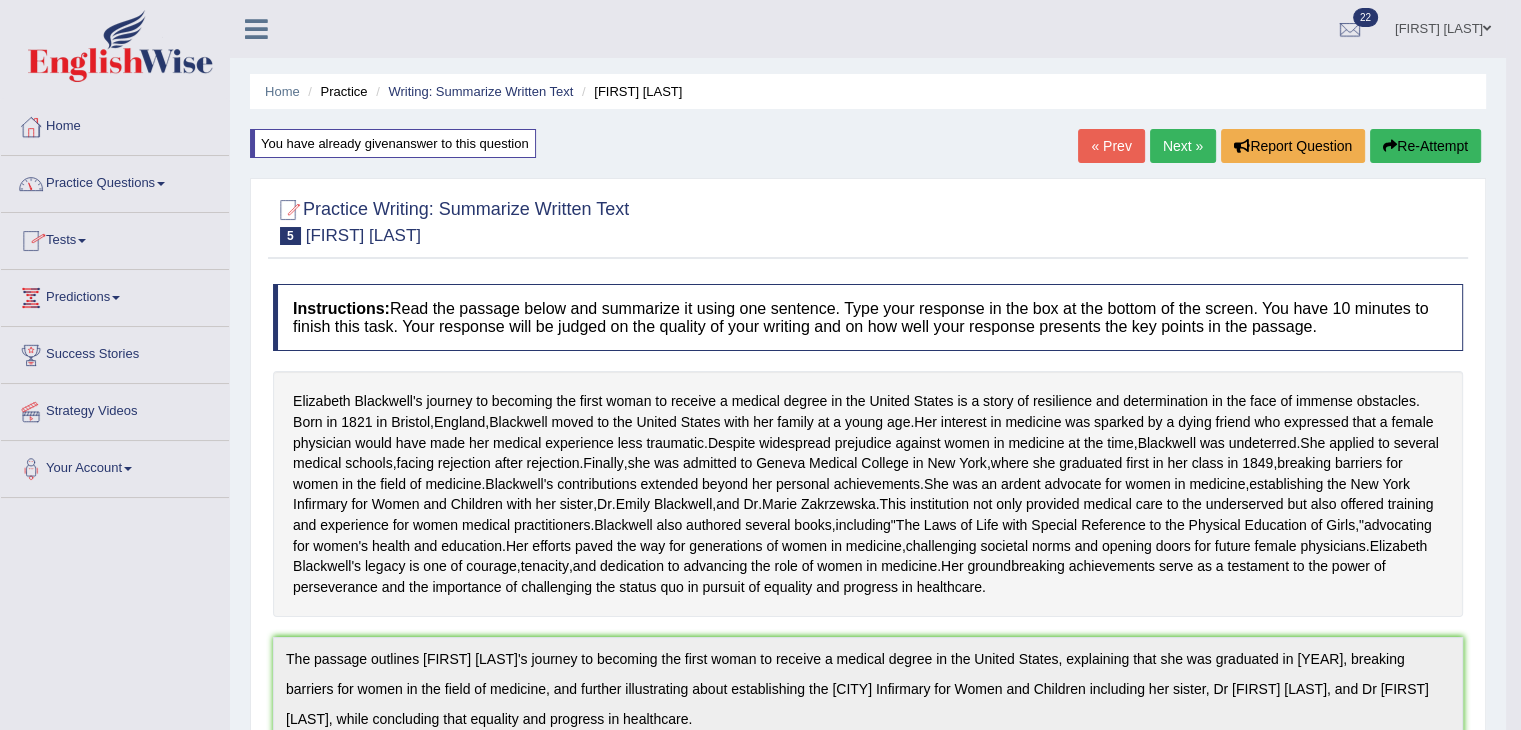click on "Practice Questions" at bounding box center [115, 181] 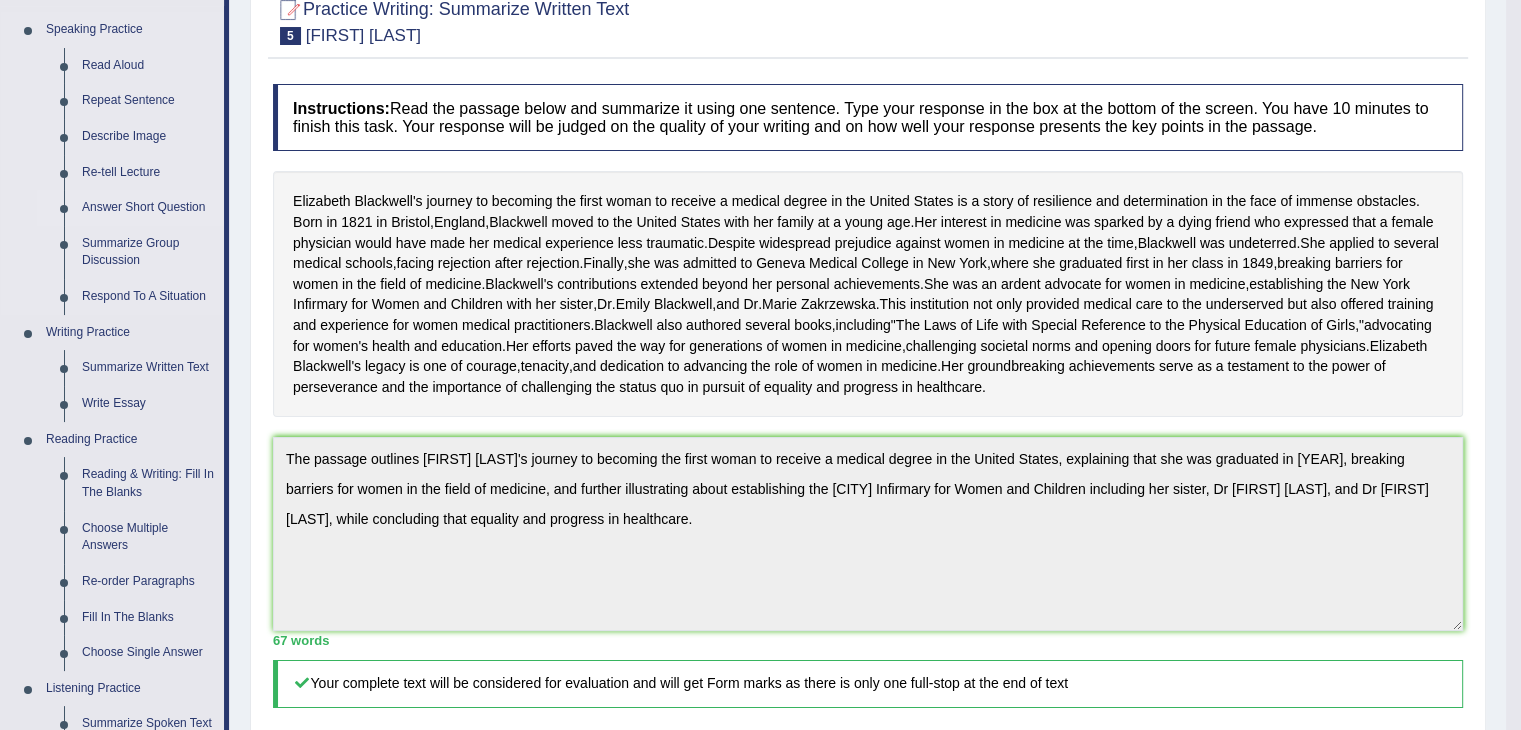 scroll, scrollTop: 204, scrollLeft: 0, axis: vertical 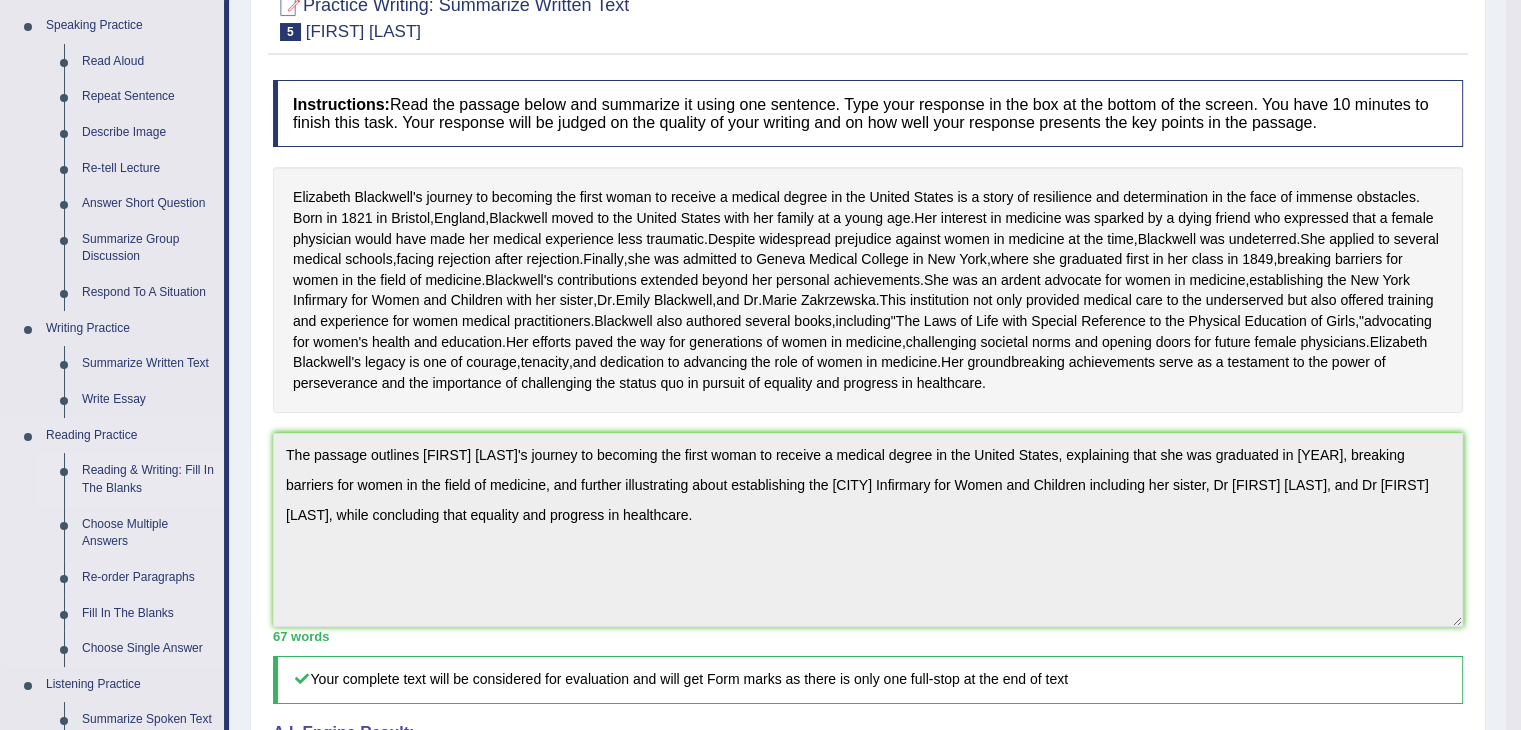 click on "Reading & Writing: Fill In The Blanks" at bounding box center (148, 479) 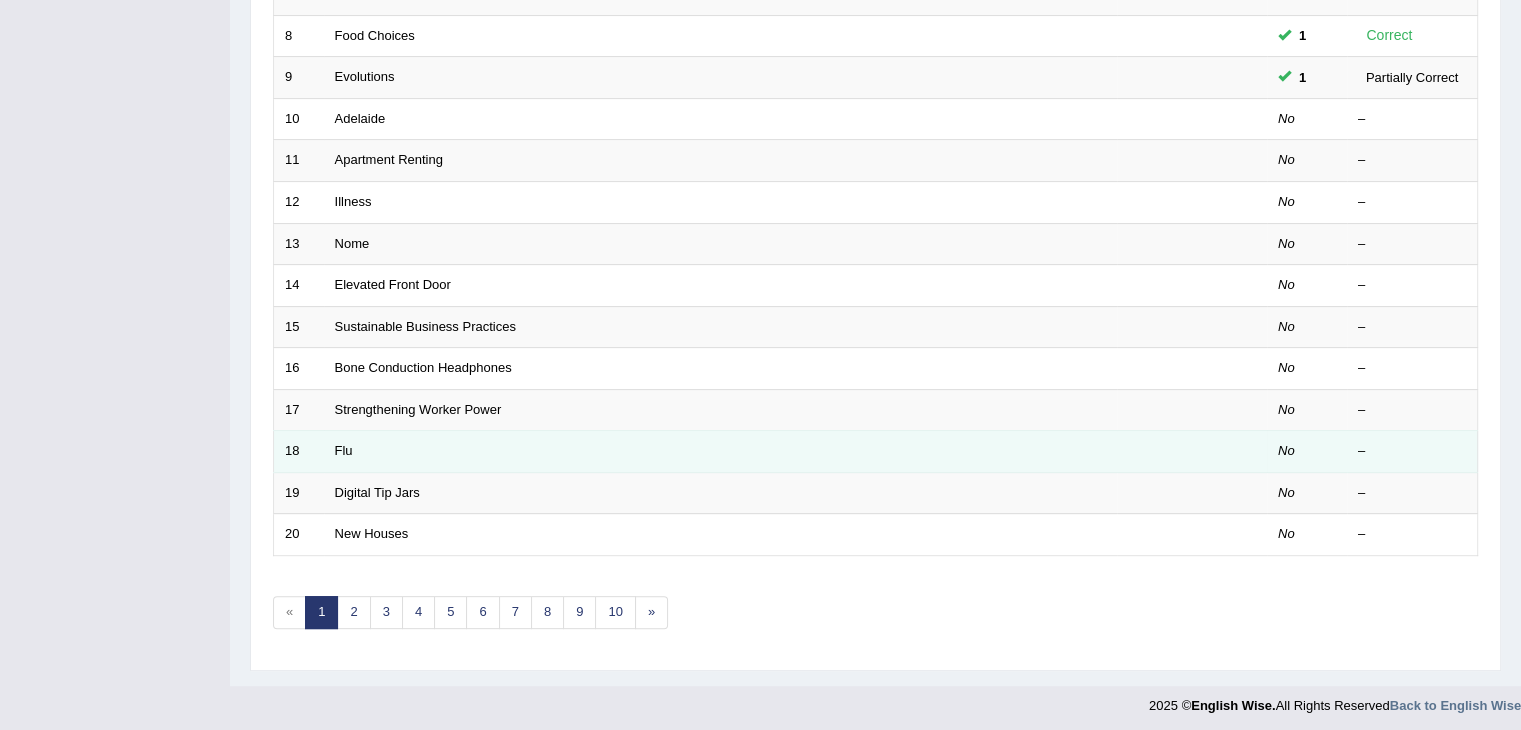 scroll, scrollTop: 435, scrollLeft: 0, axis: vertical 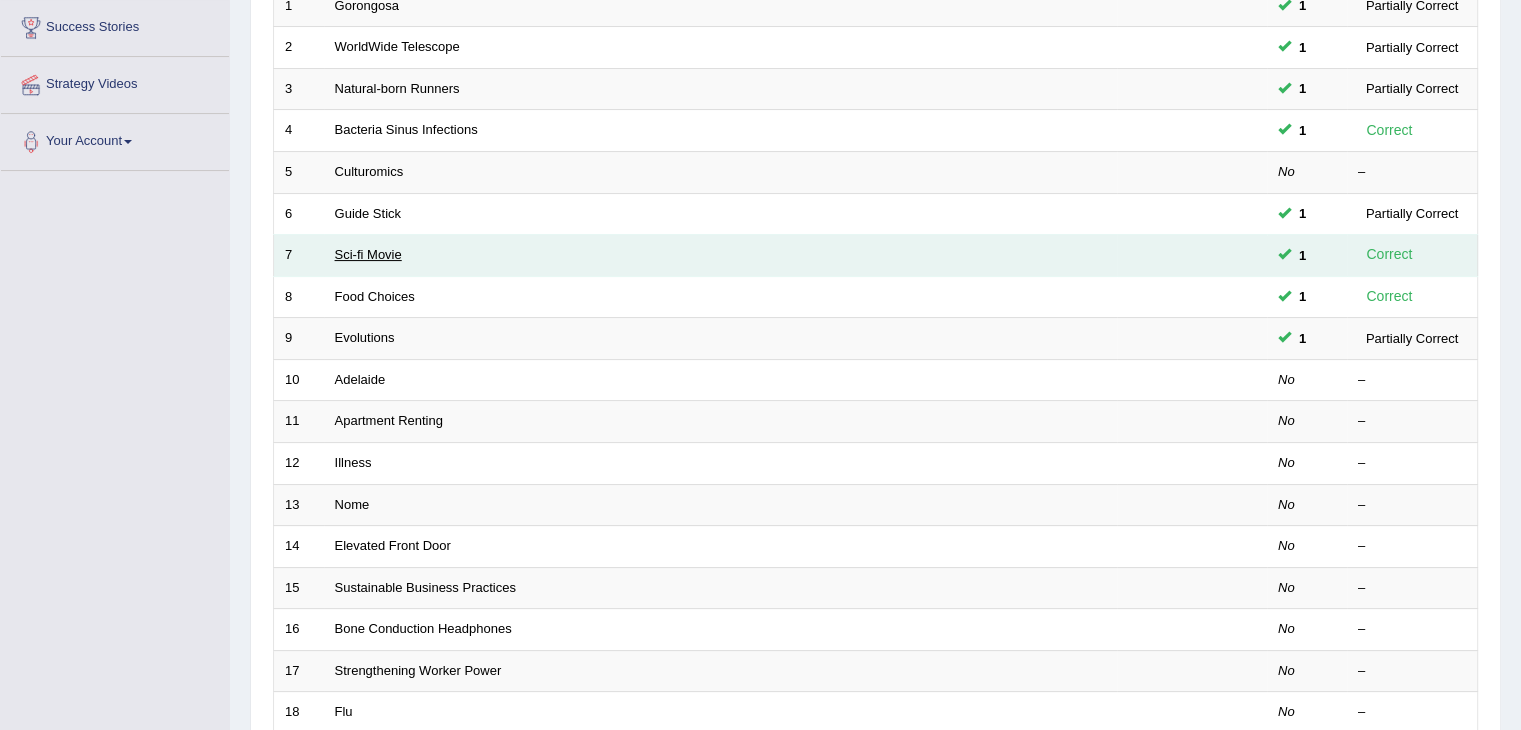 click on "Sci-fi Movie" at bounding box center [368, 254] 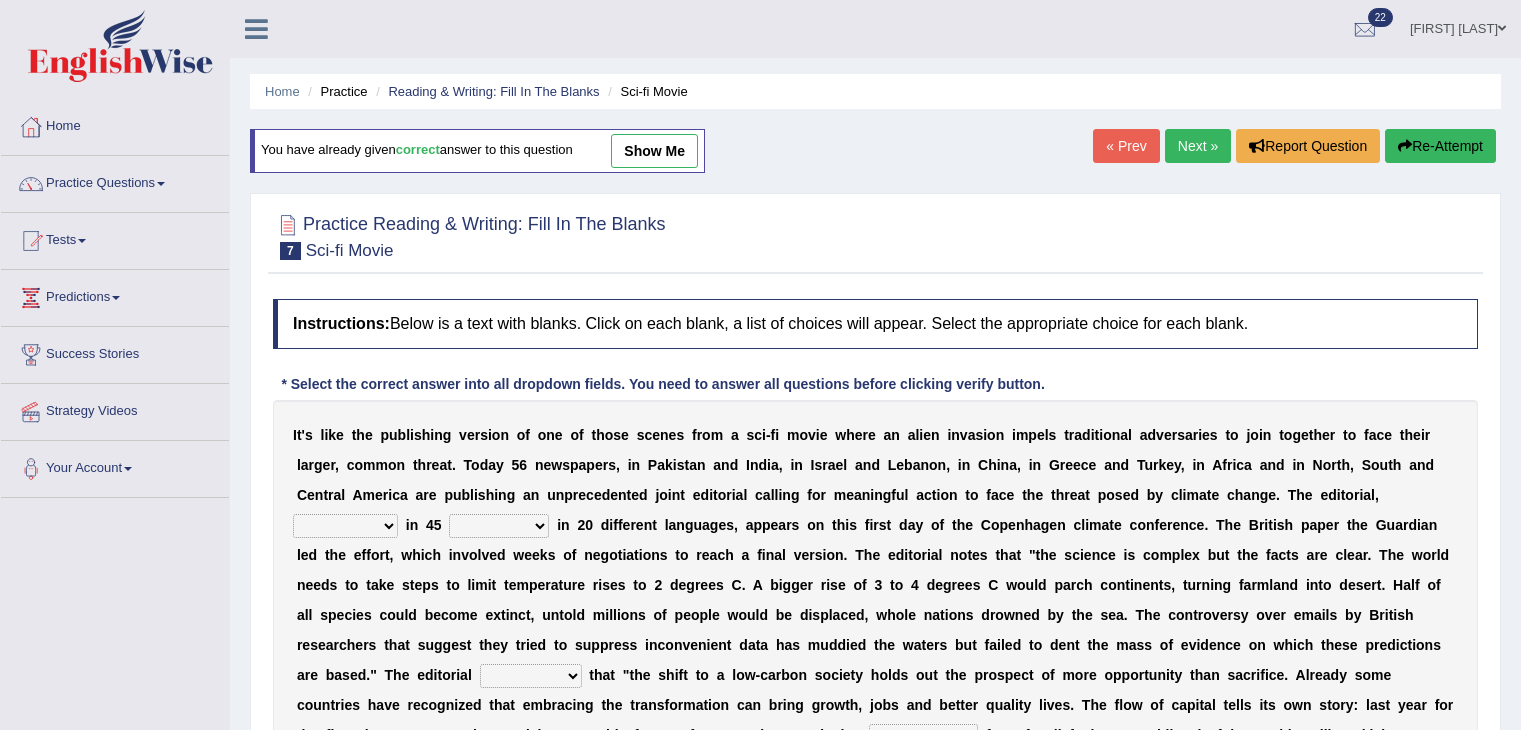 scroll, scrollTop: 27, scrollLeft: 0, axis: vertical 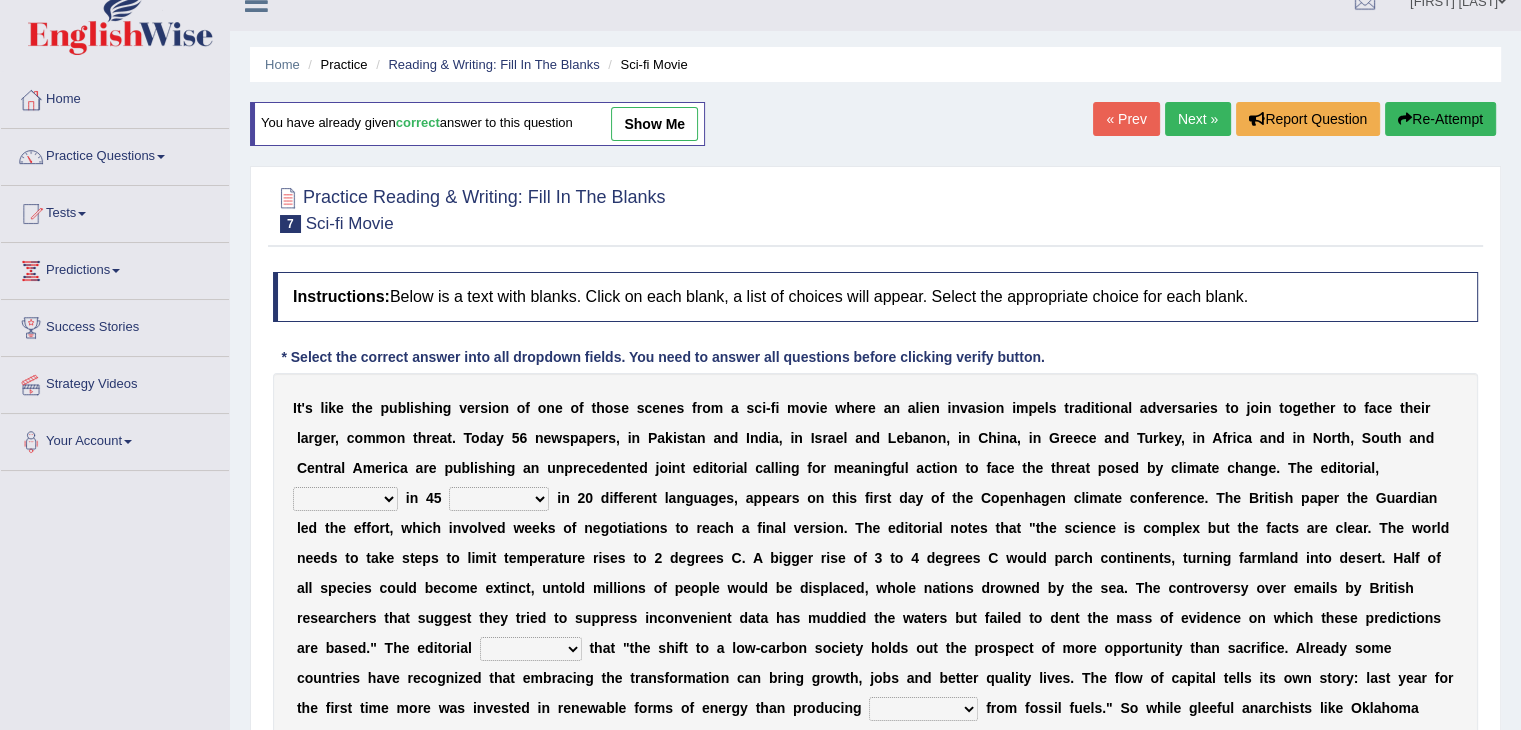 click on "show me" at bounding box center (654, 124) 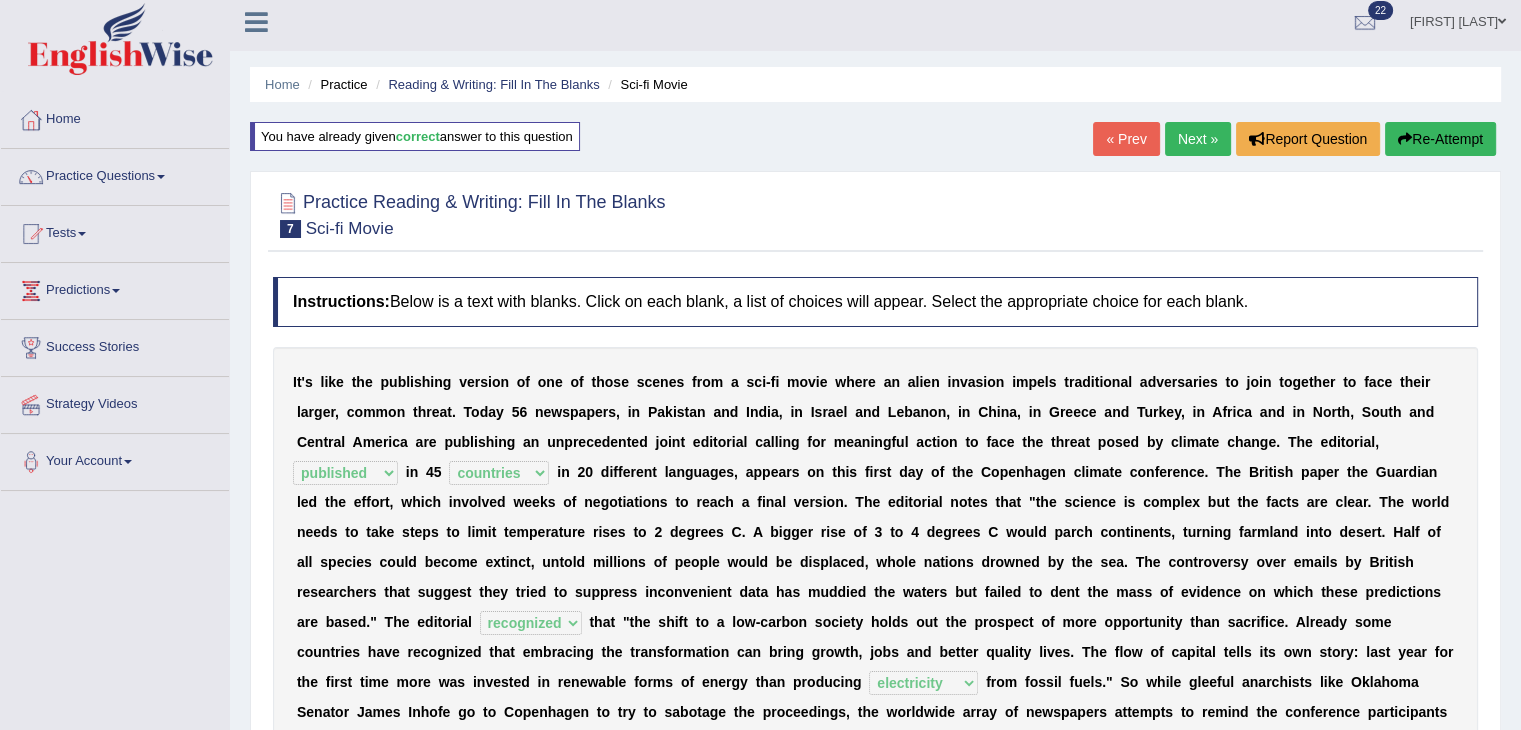 scroll, scrollTop: 0, scrollLeft: 0, axis: both 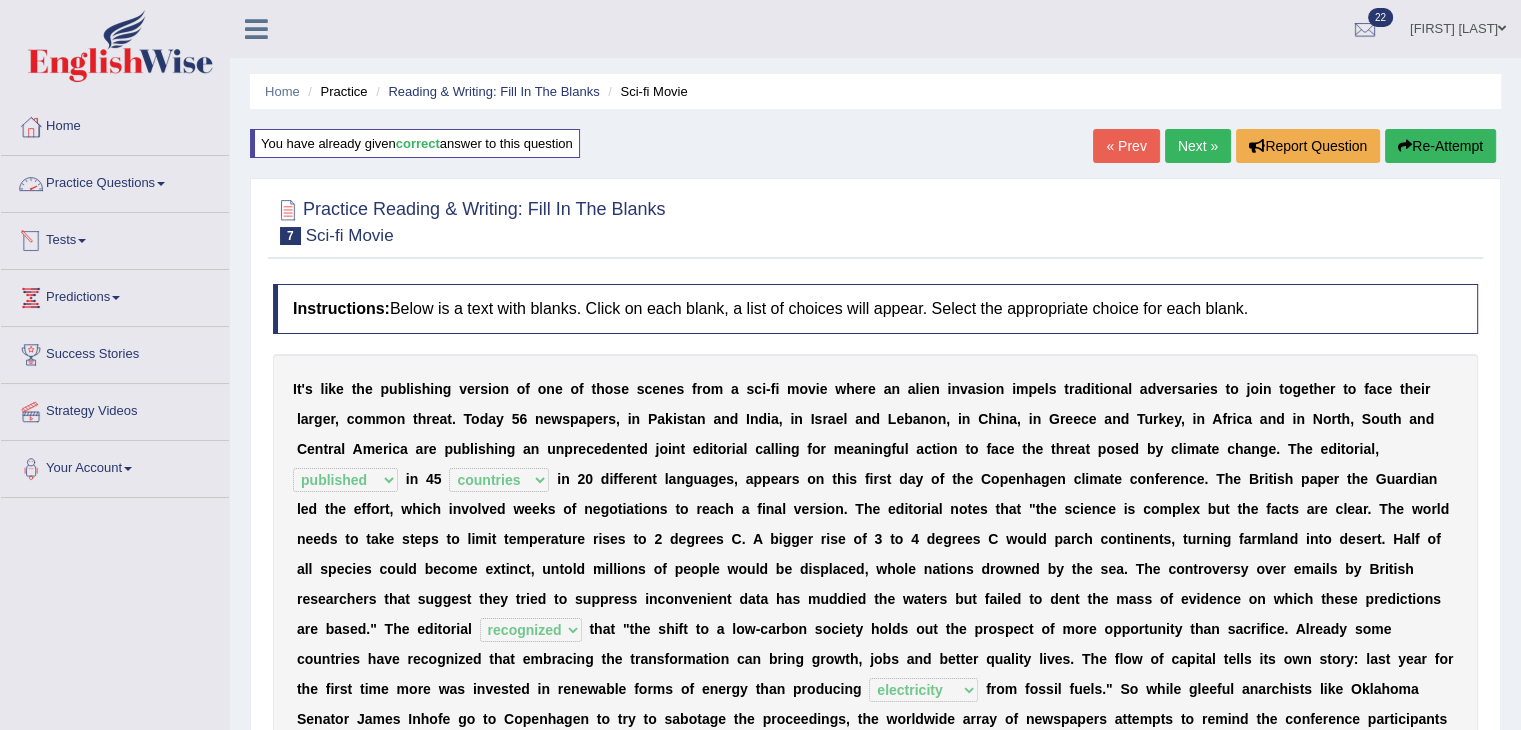 click on "Practice Questions" at bounding box center [115, 181] 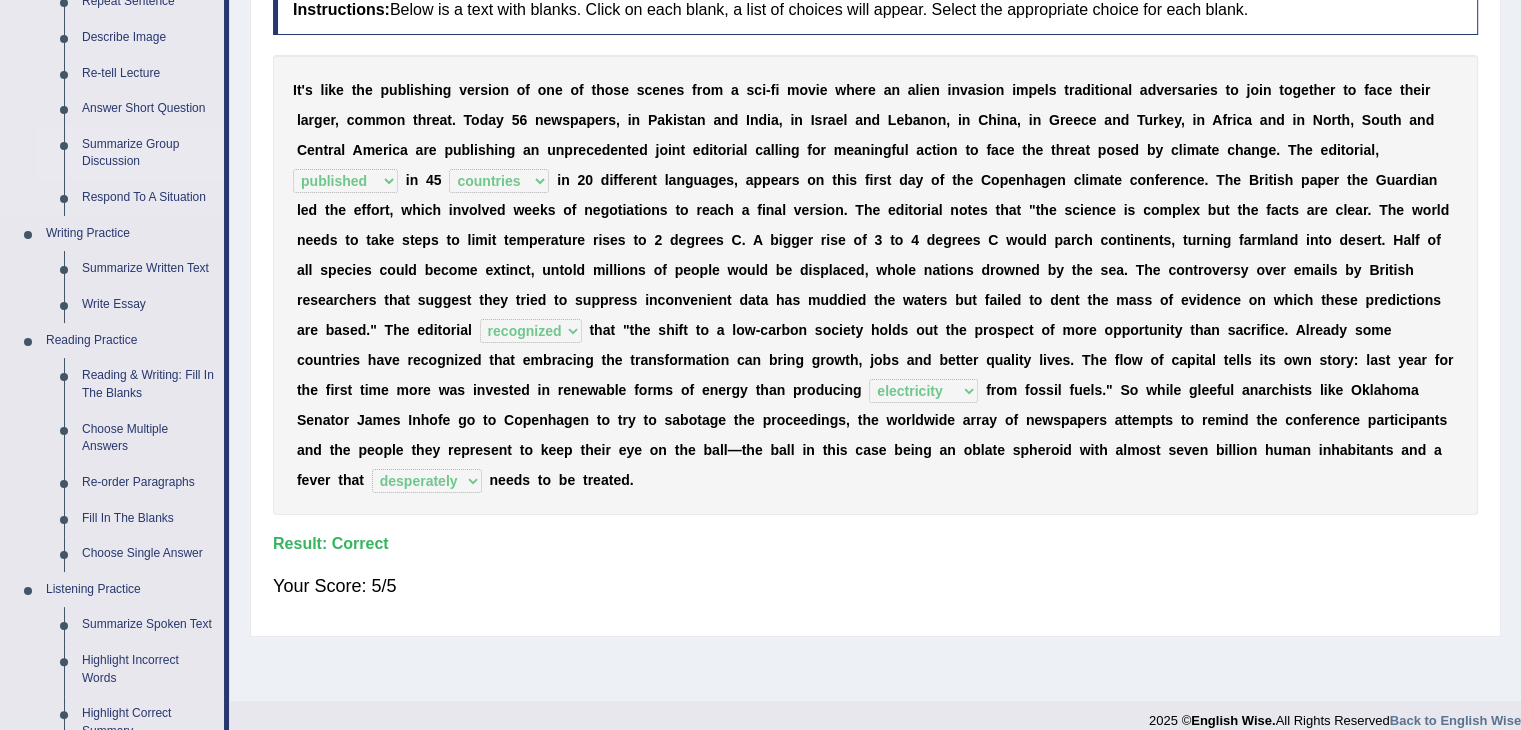 scroll, scrollTop: 300, scrollLeft: 0, axis: vertical 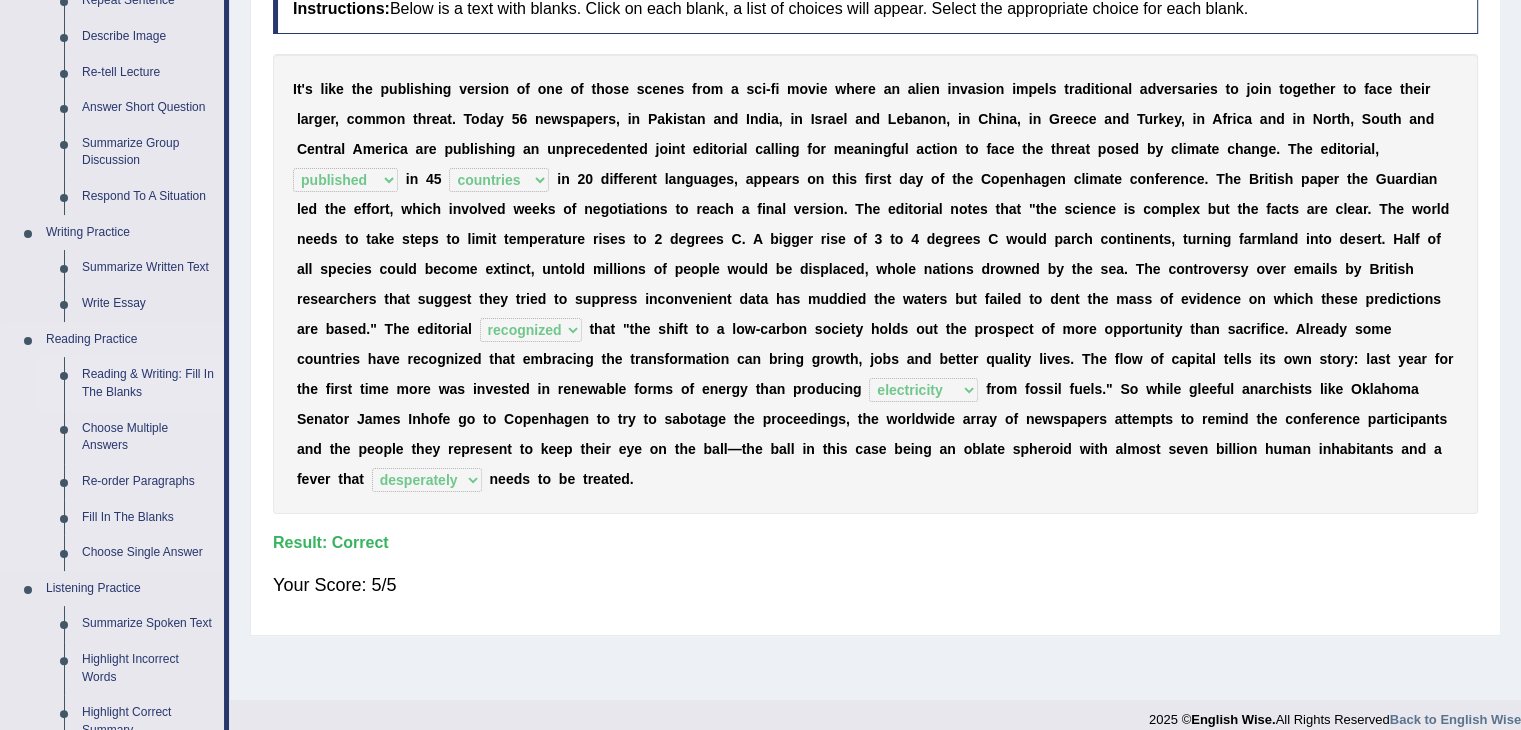 click on "Reading & Writing: Fill In The Blanks" at bounding box center [148, 383] 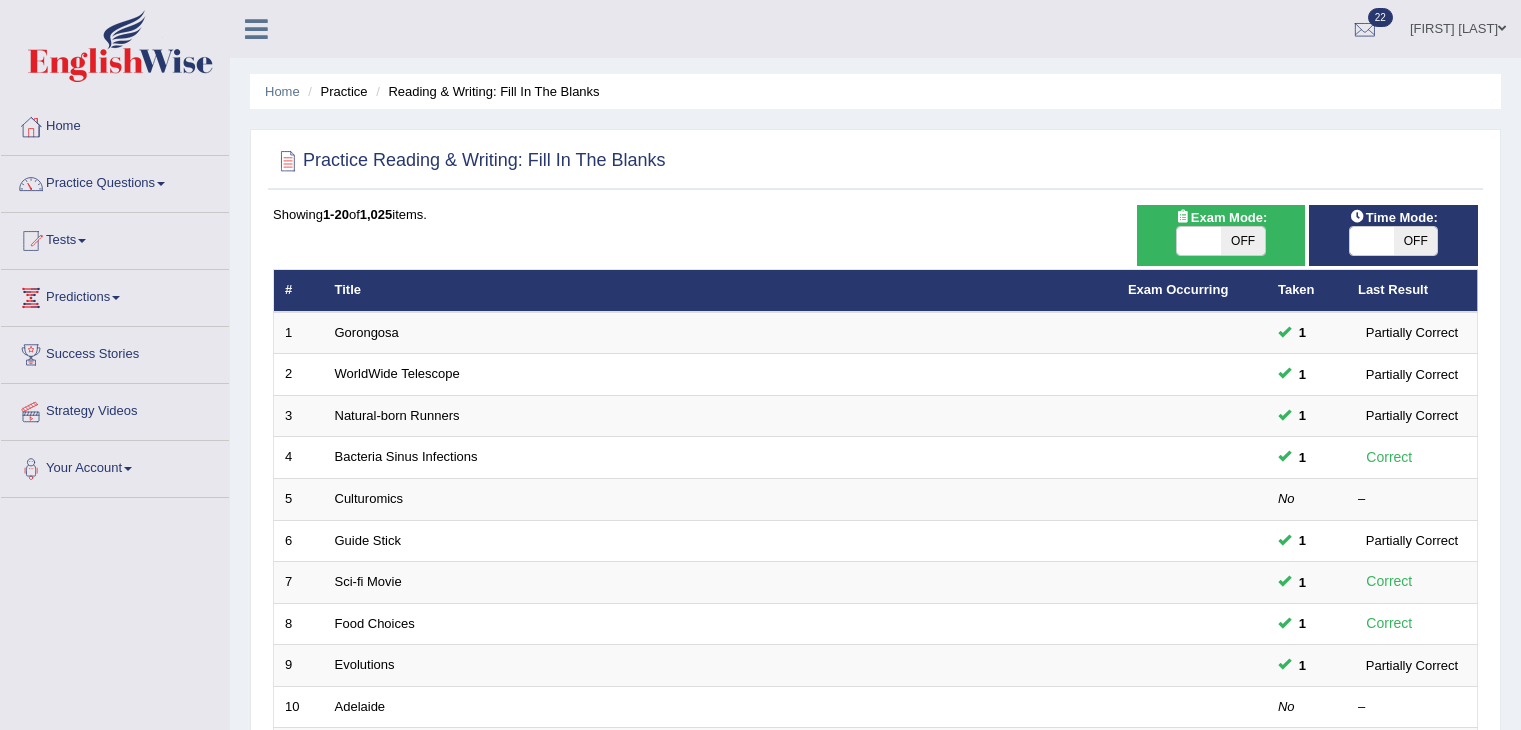 scroll, scrollTop: 0, scrollLeft: 0, axis: both 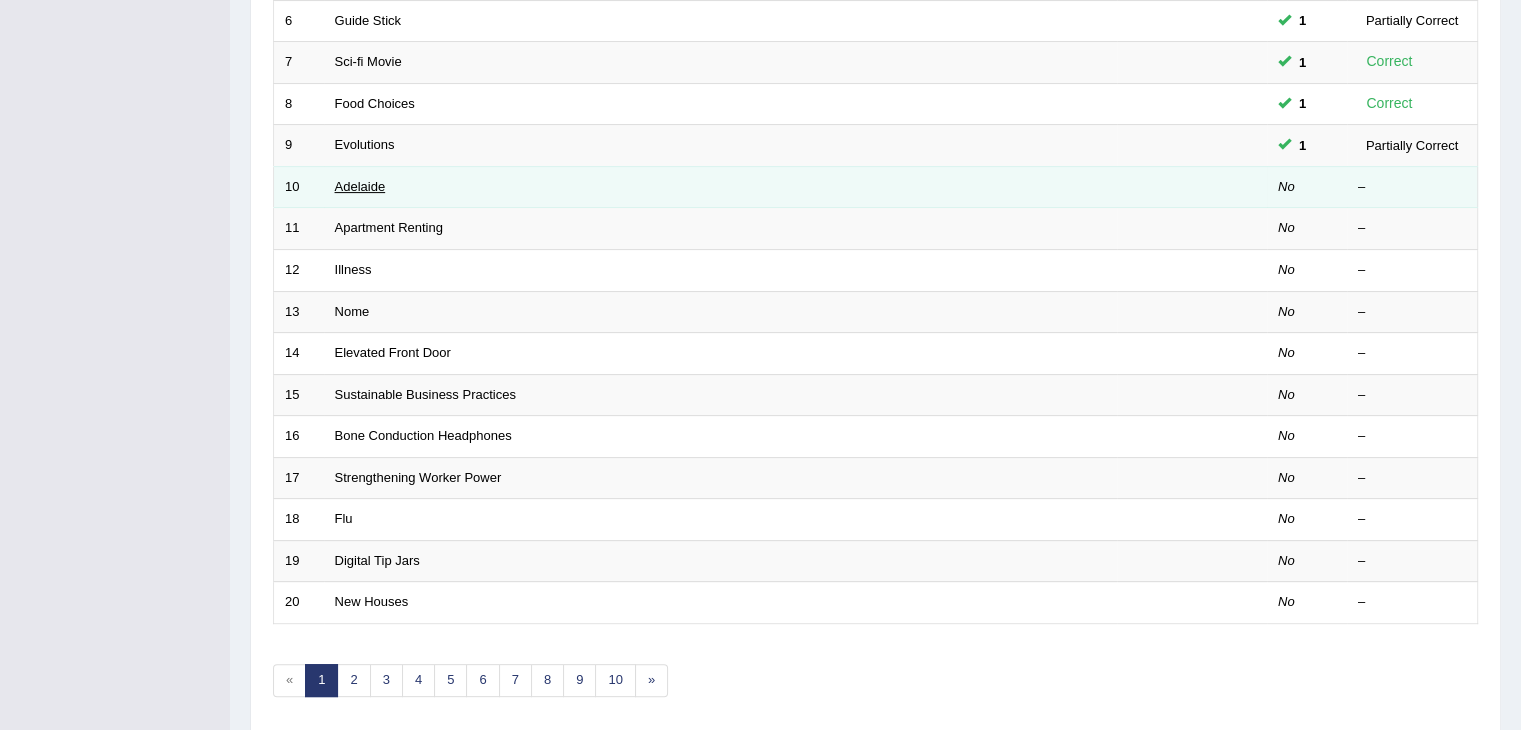 click on "Adelaide" at bounding box center [360, 186] 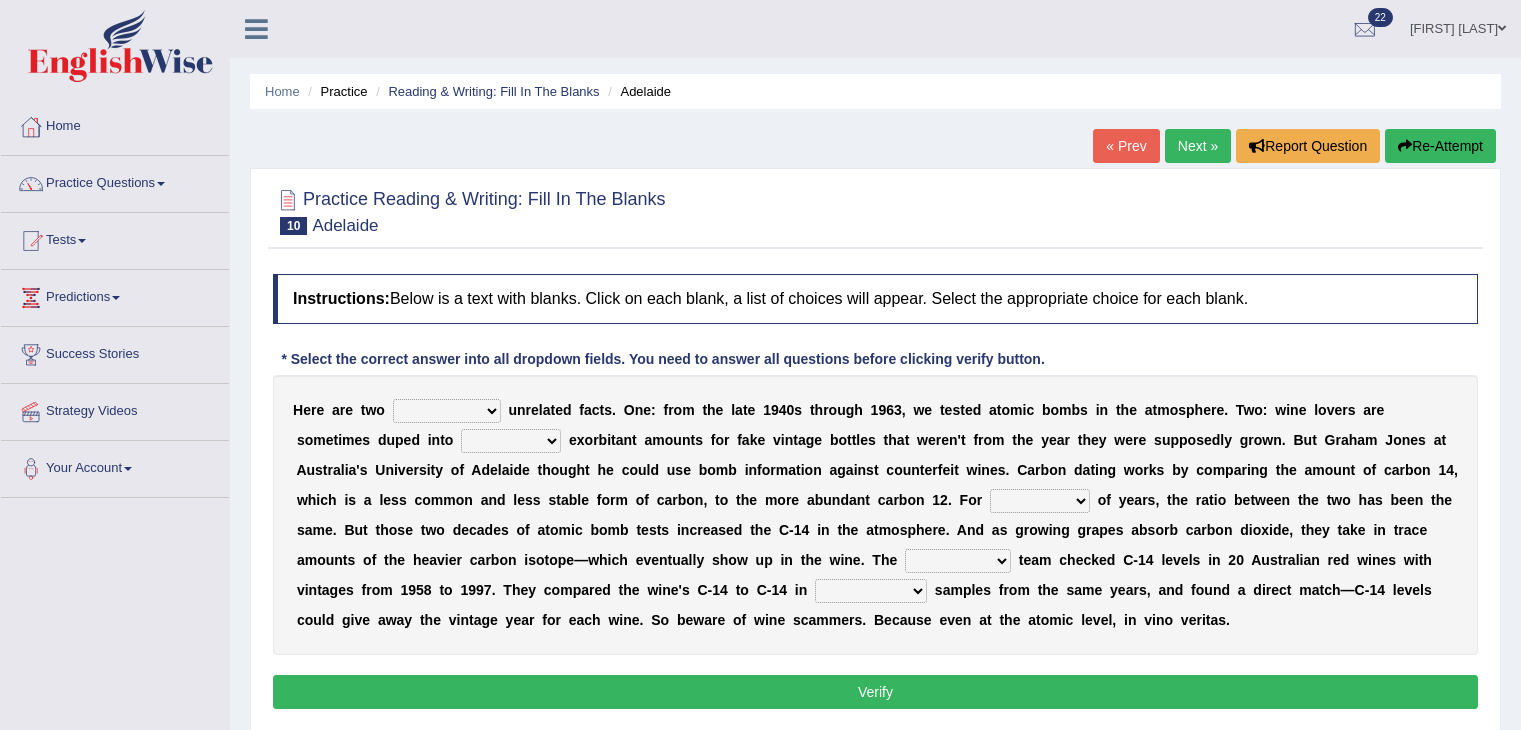 scroll, scrollTop: 0, scrollLeft: 0, axis: both 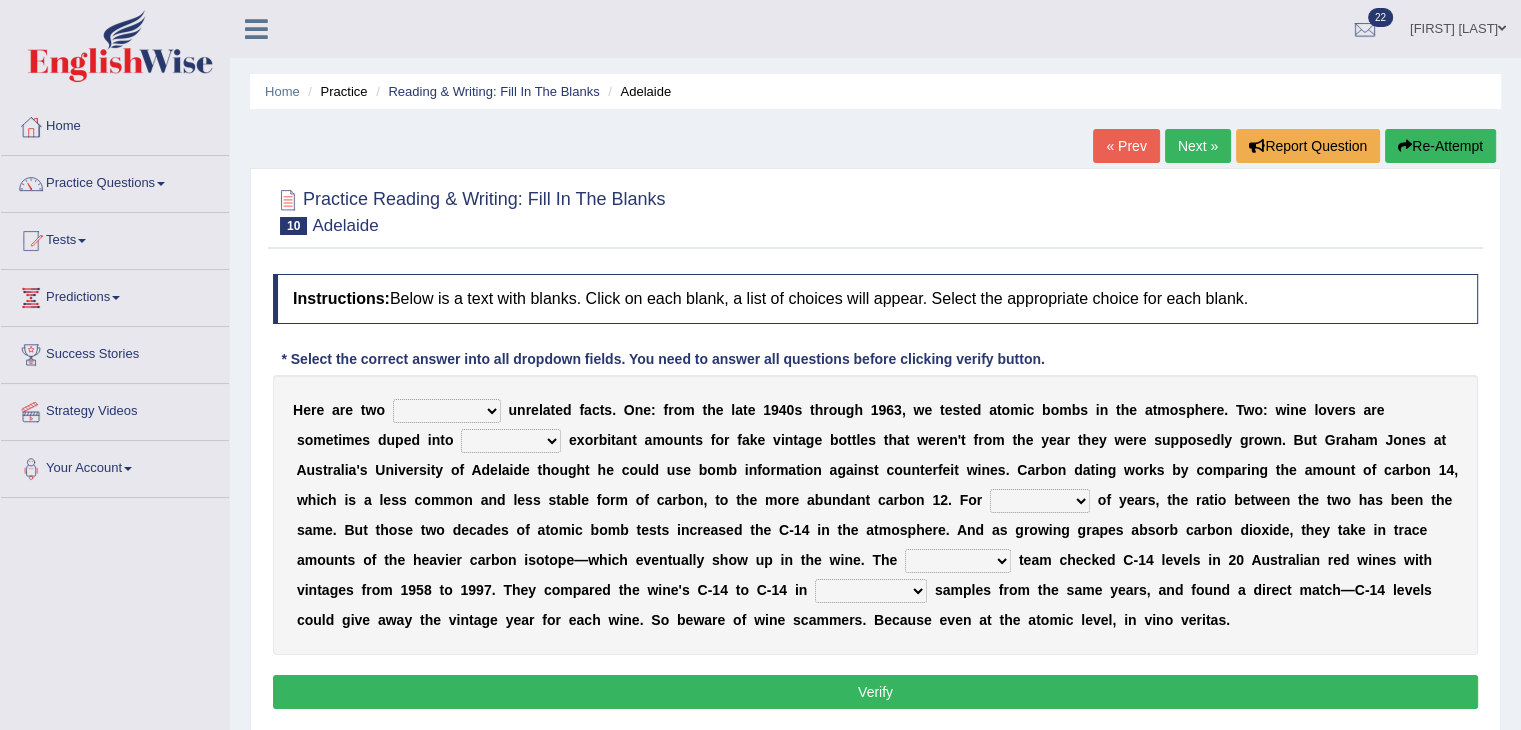 click on "seemingly feelingly endearingly entreatingly" at bounding box center [447, 411] 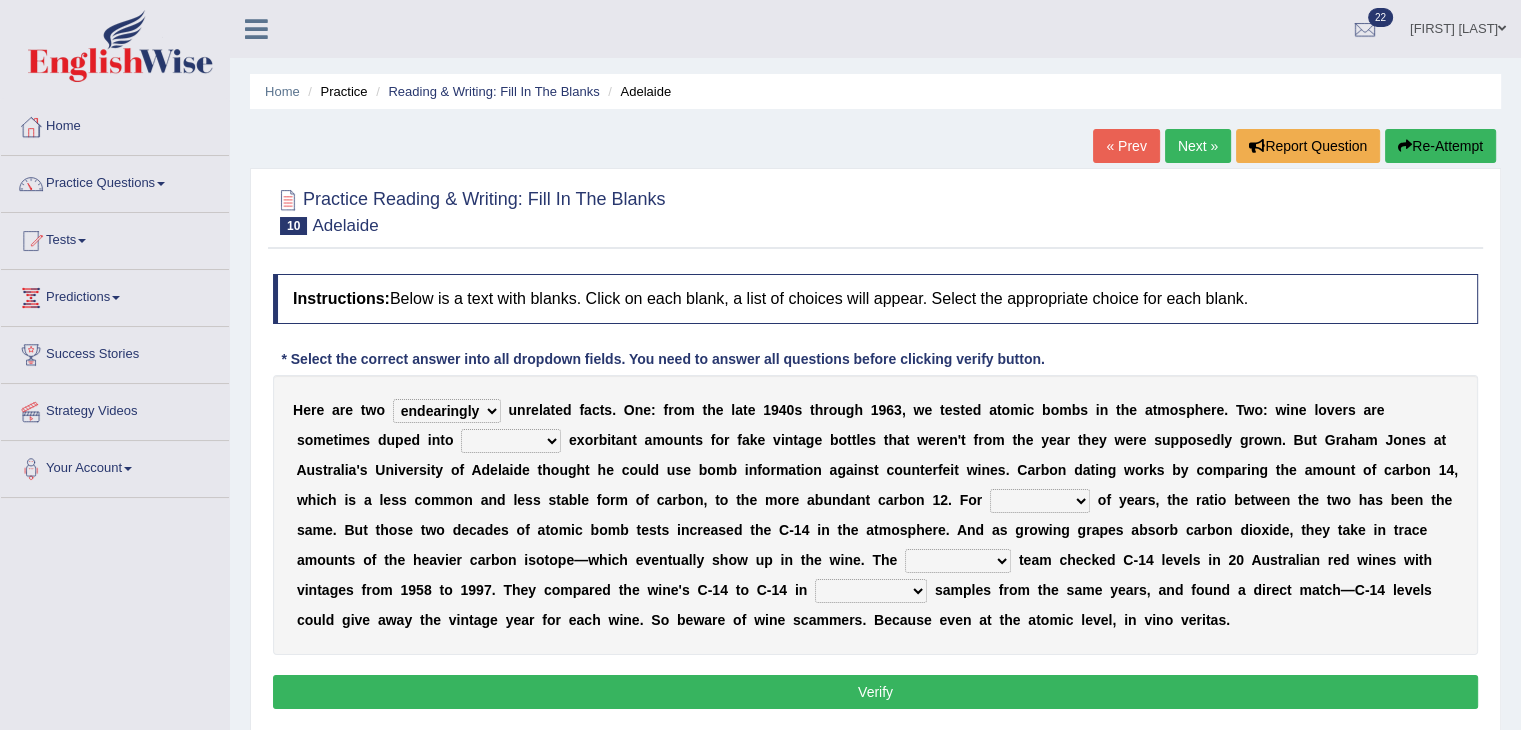 click on "seemingly feelingly endearingly entreatingly" at bounding box center [447, 411] 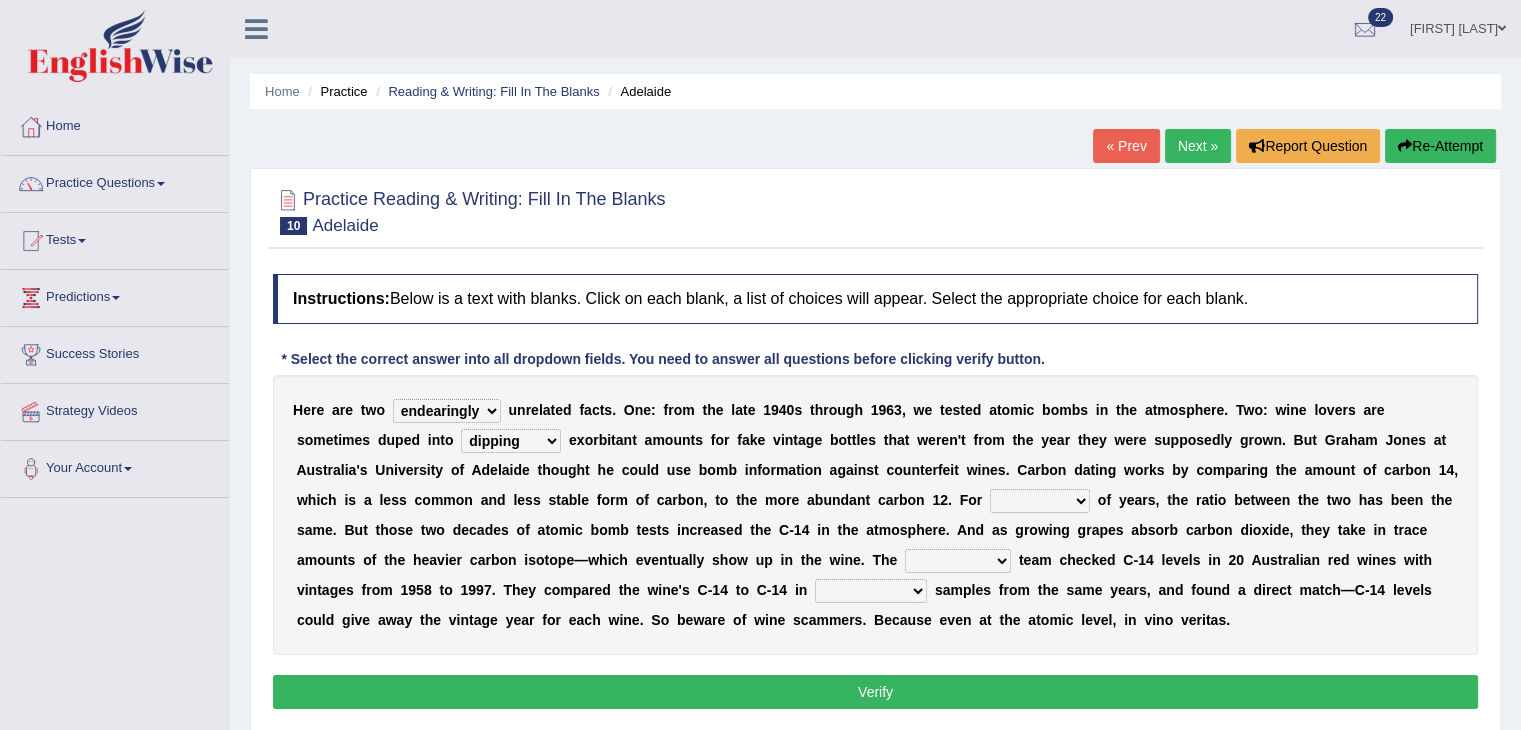 click on "couples much thousands numerous" at bounding box center (1040, 501) 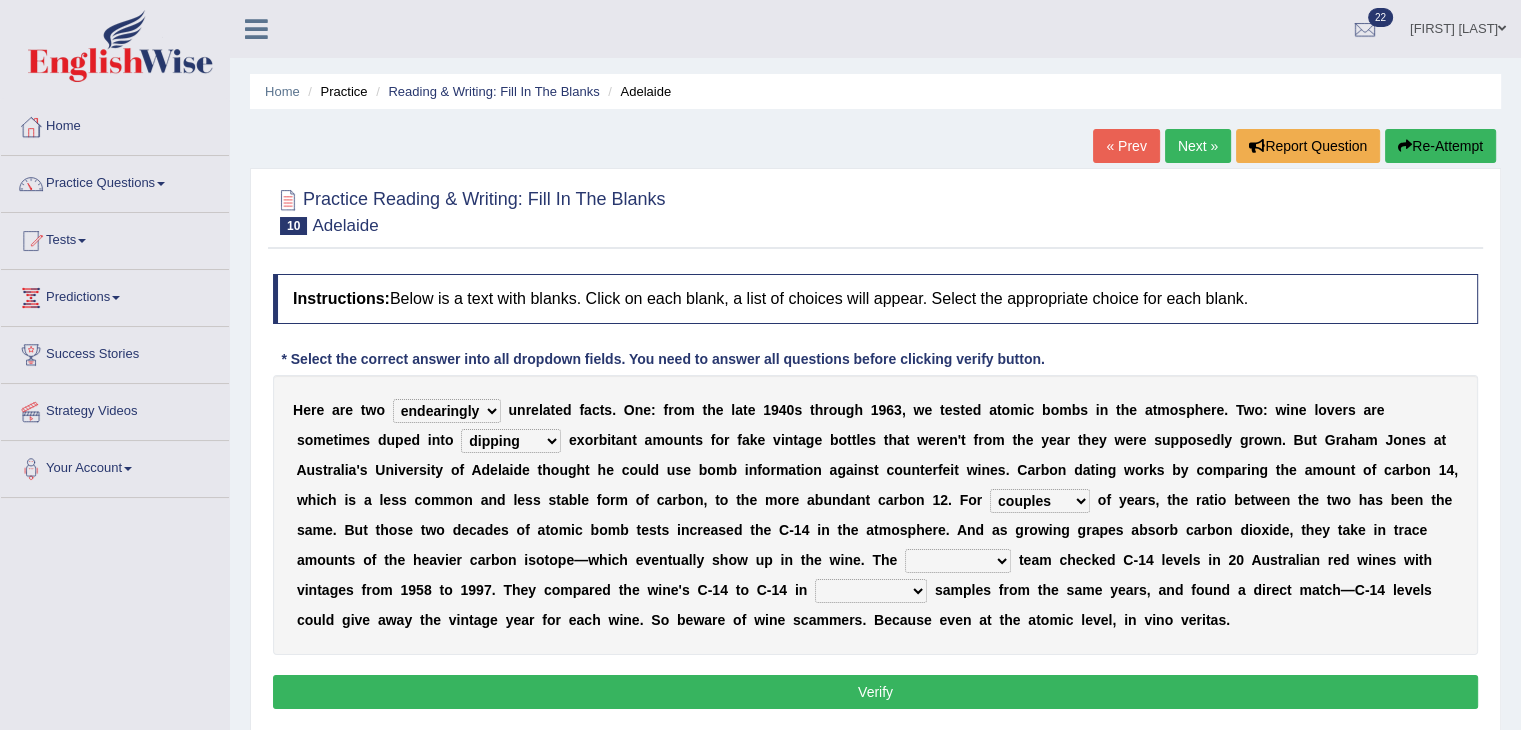 click on "research individual preparation strange" at bounding box center [958, 561] 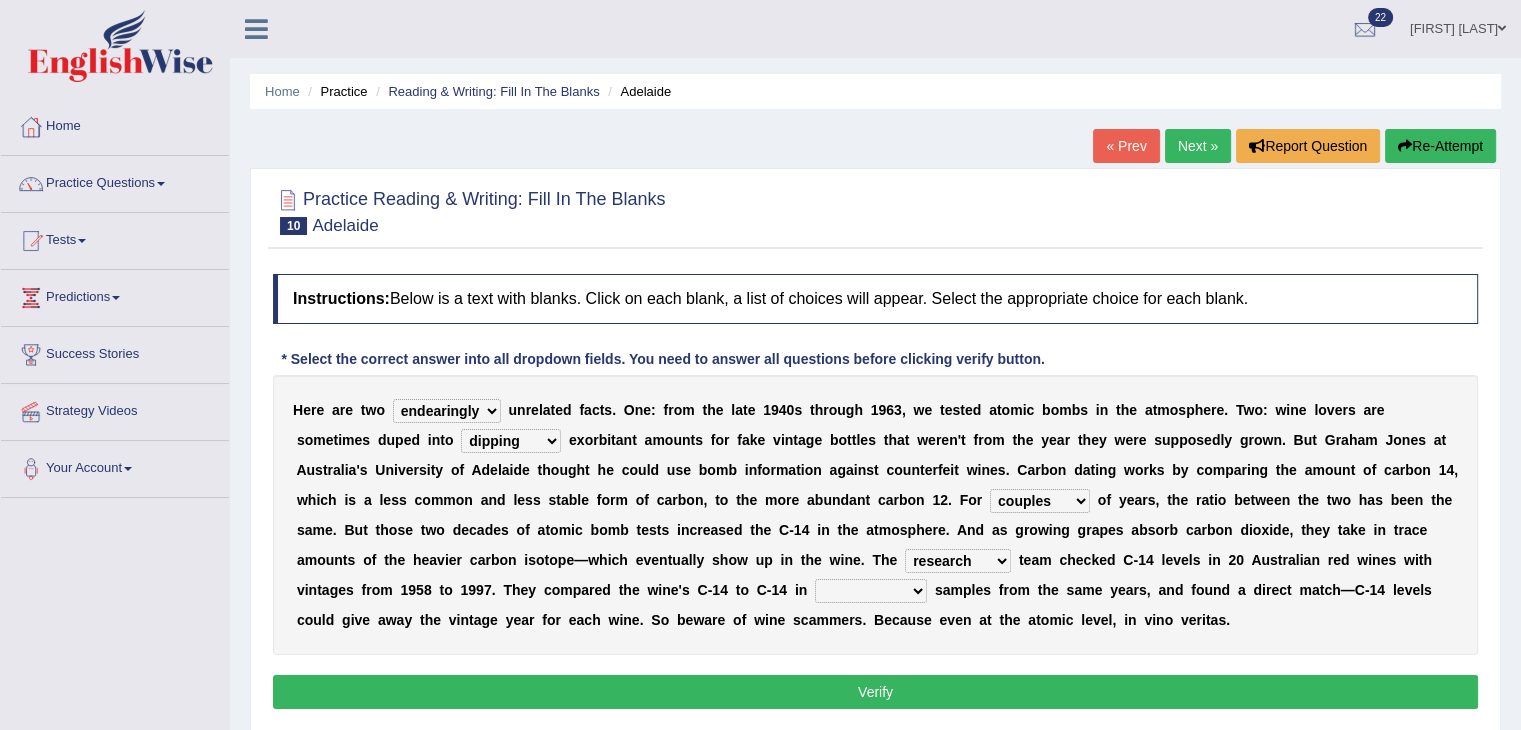 click on "research individual preparation strange" at bounding box center (958, 561) 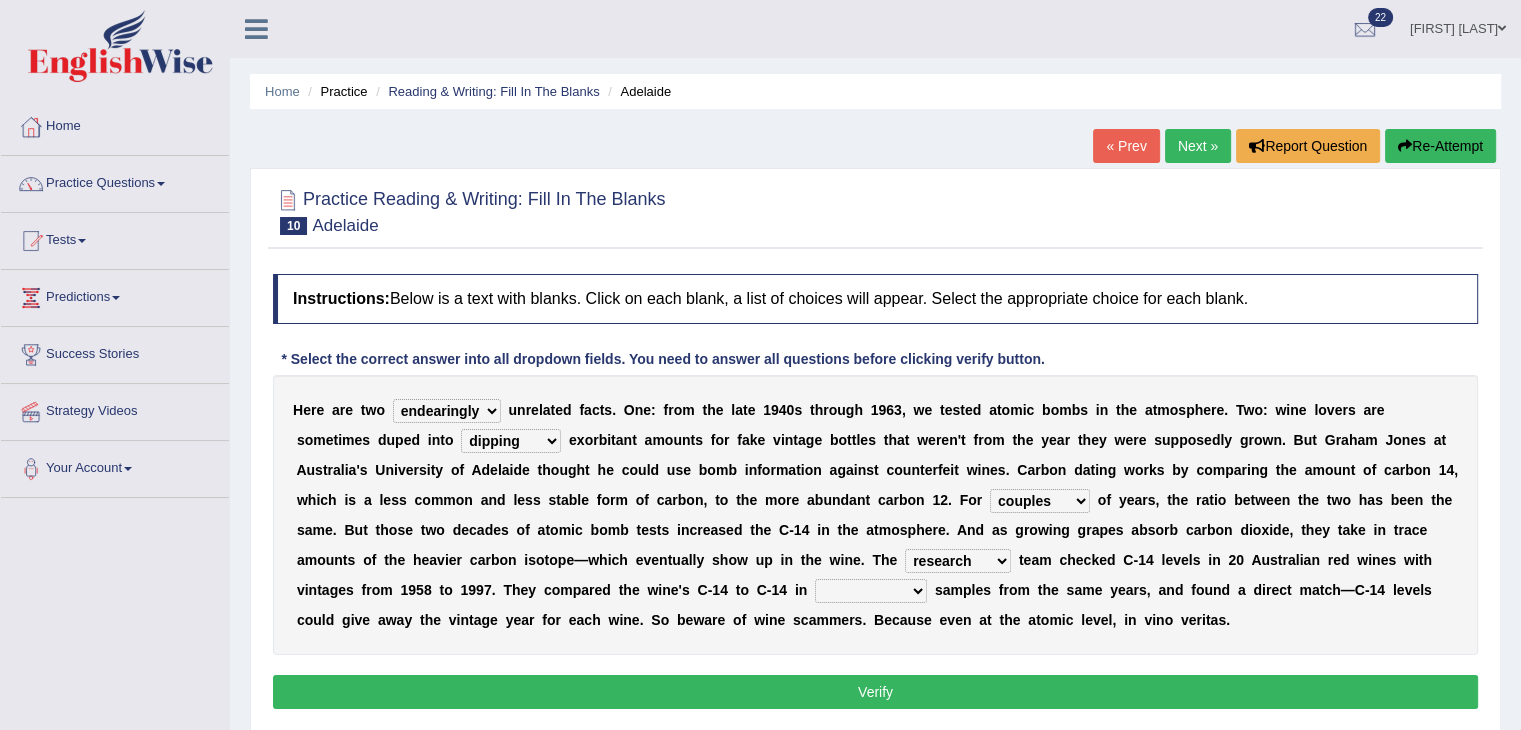 click on "physical atmospheric fluid solid" at bounding box center [871, 591] 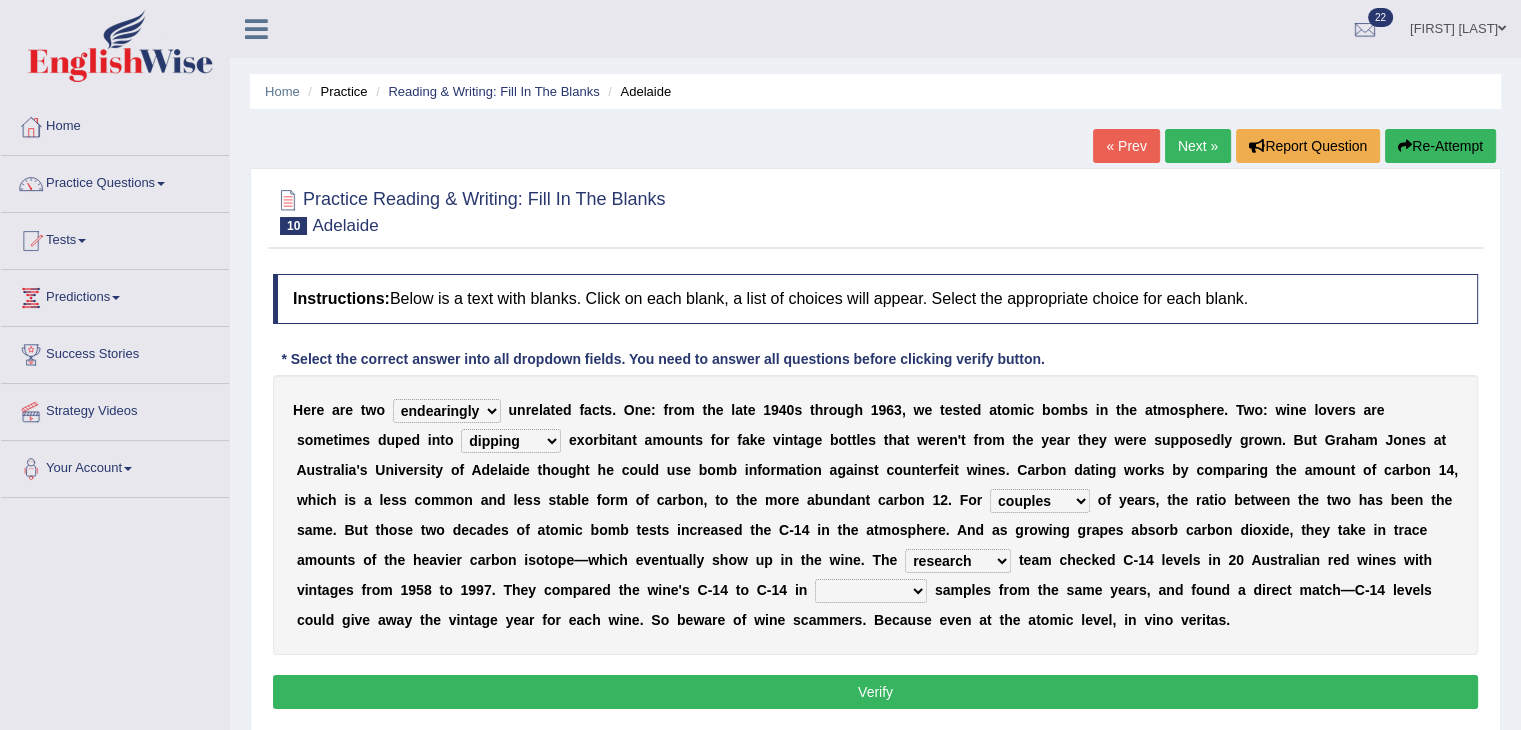 select on "atmospheric" 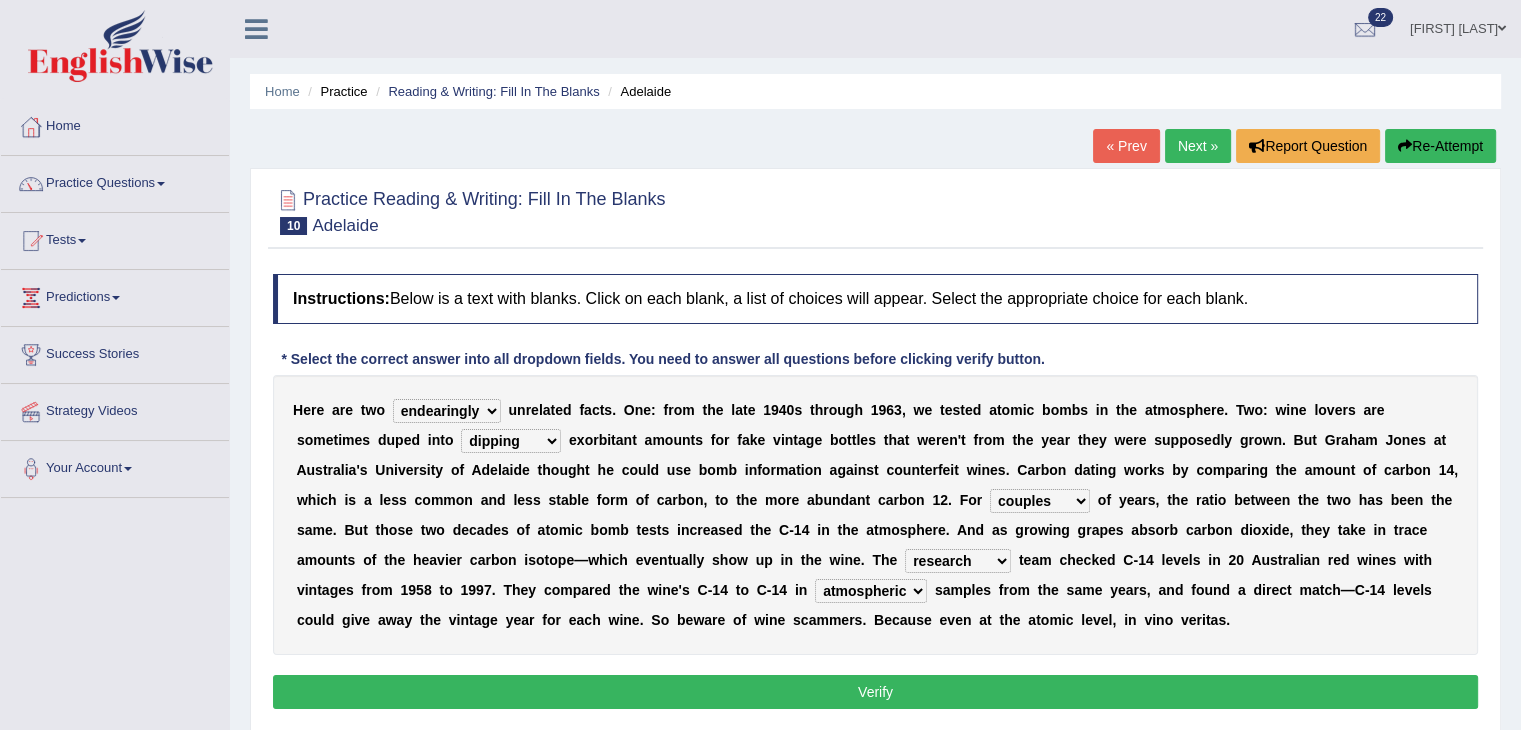 click on "physical atmospheric fluid solid" at bounding box center (871, 591) 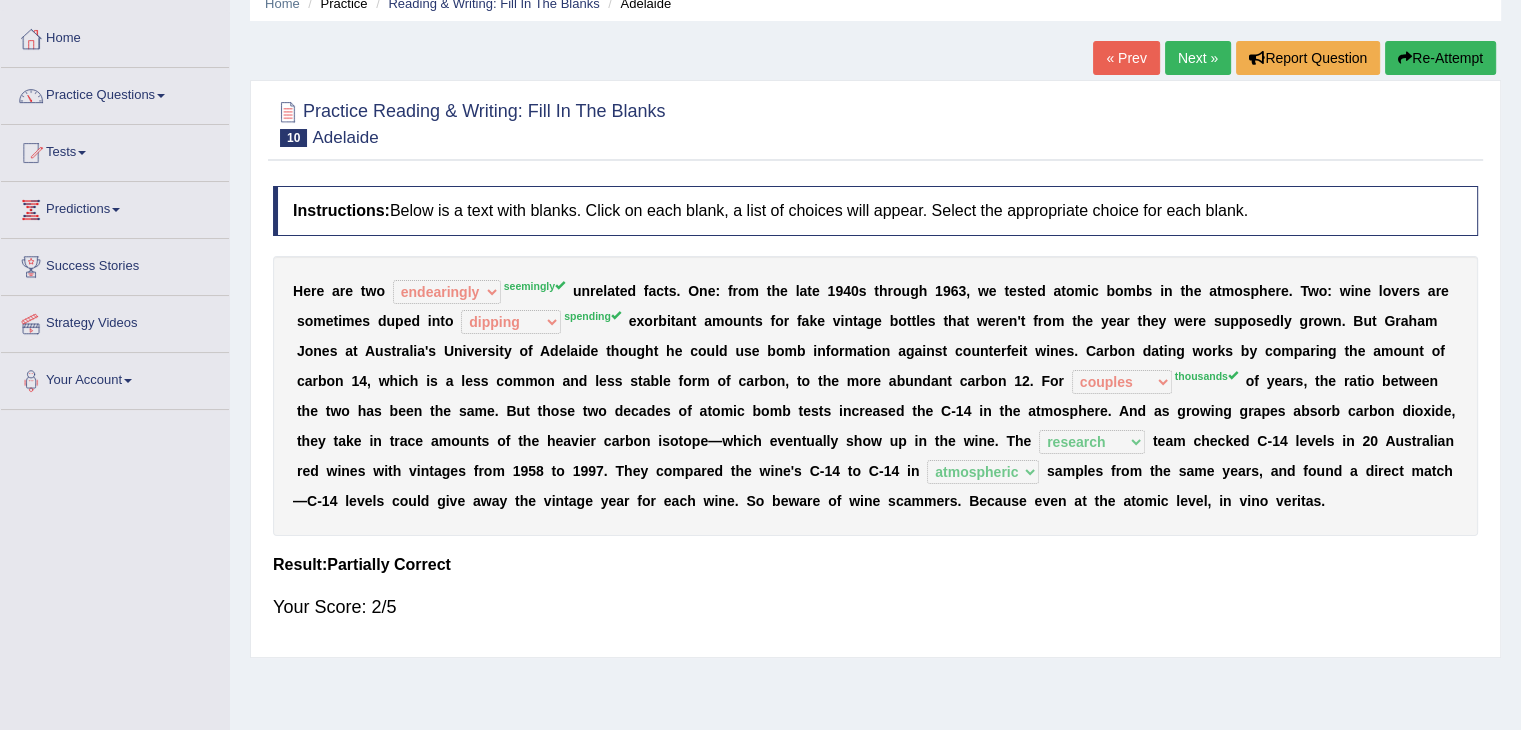 scroll, scrollTop: 0, scrollLeft: 0, axis: both 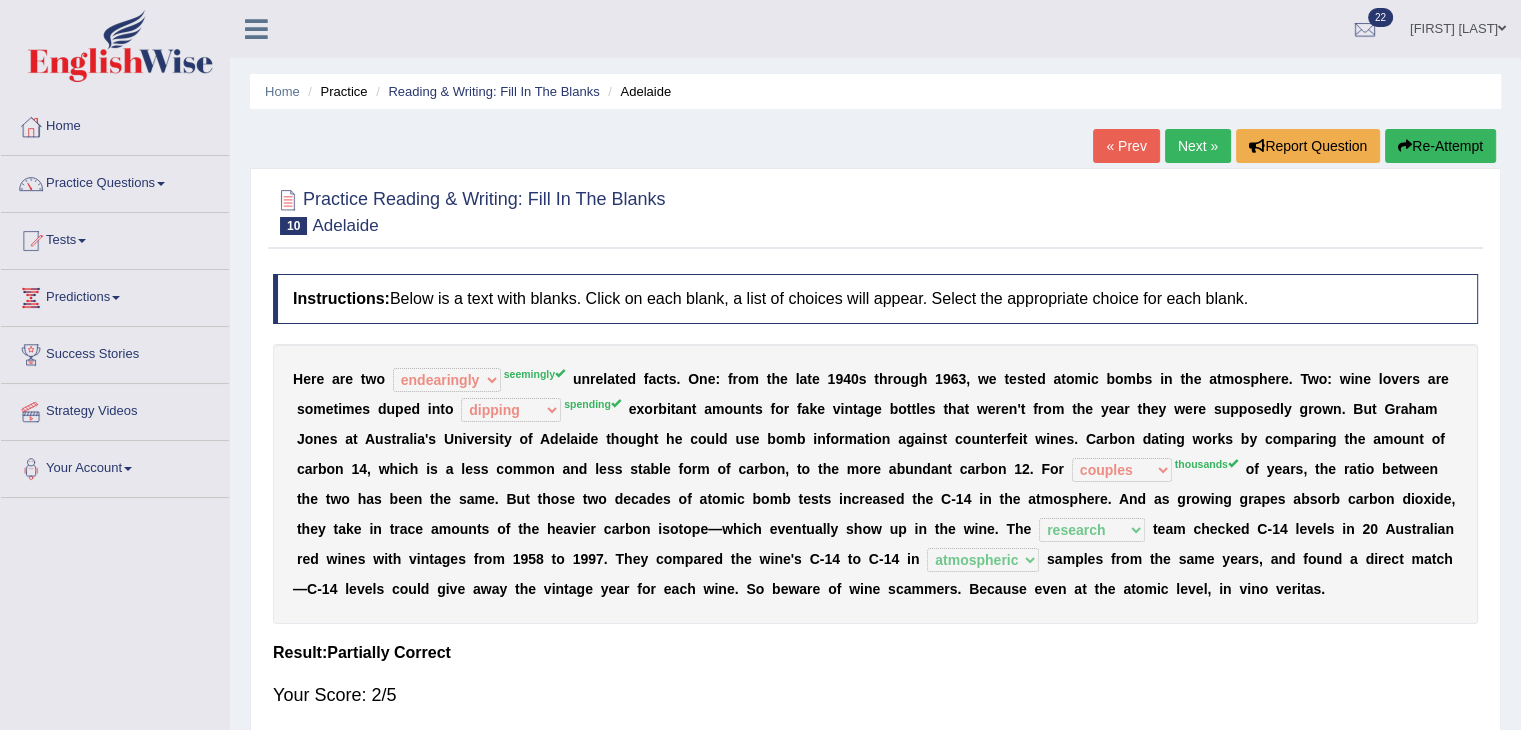 click on "Next »" at bounding box center (1198, 146) 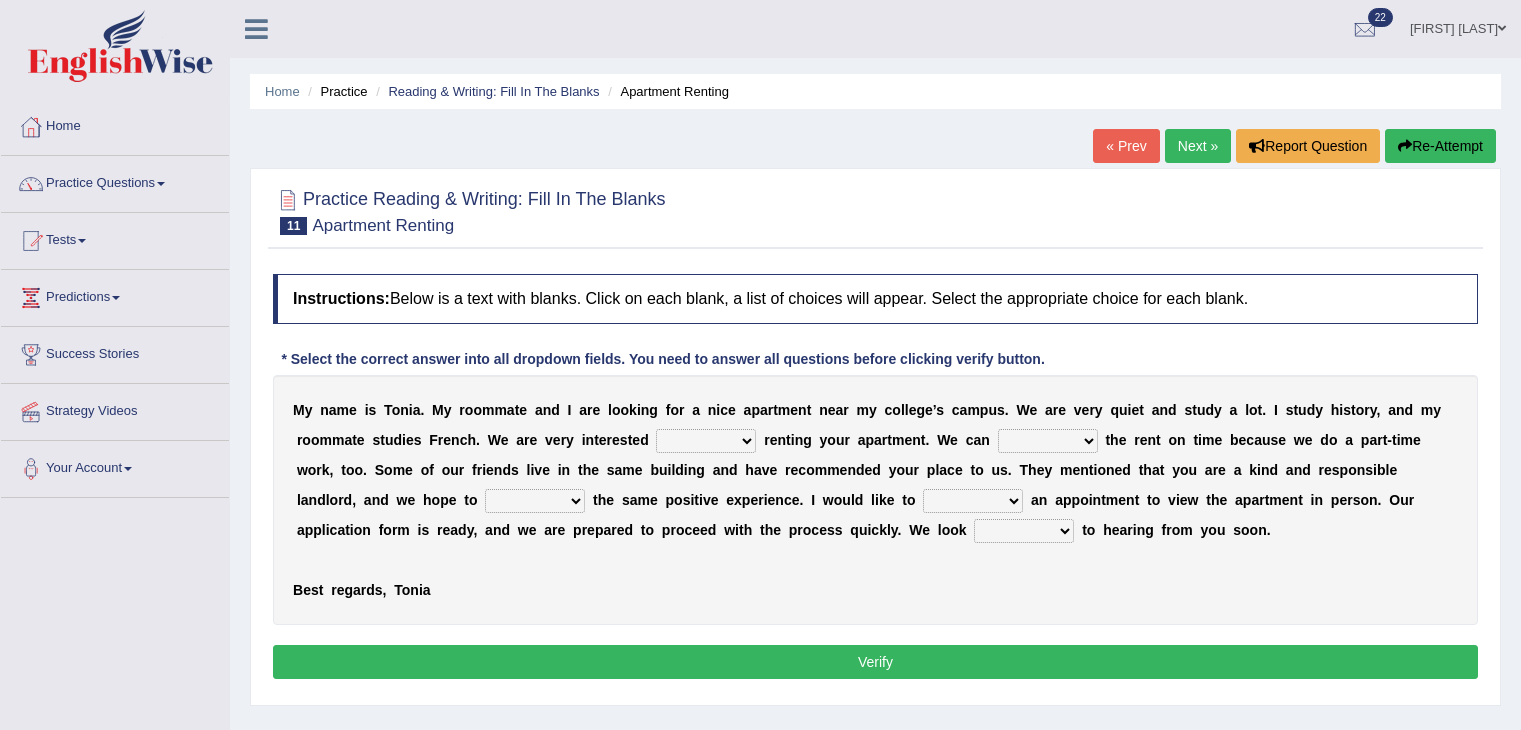 scroll, scrollTop: 0, scrollLeft: 0, axis: both 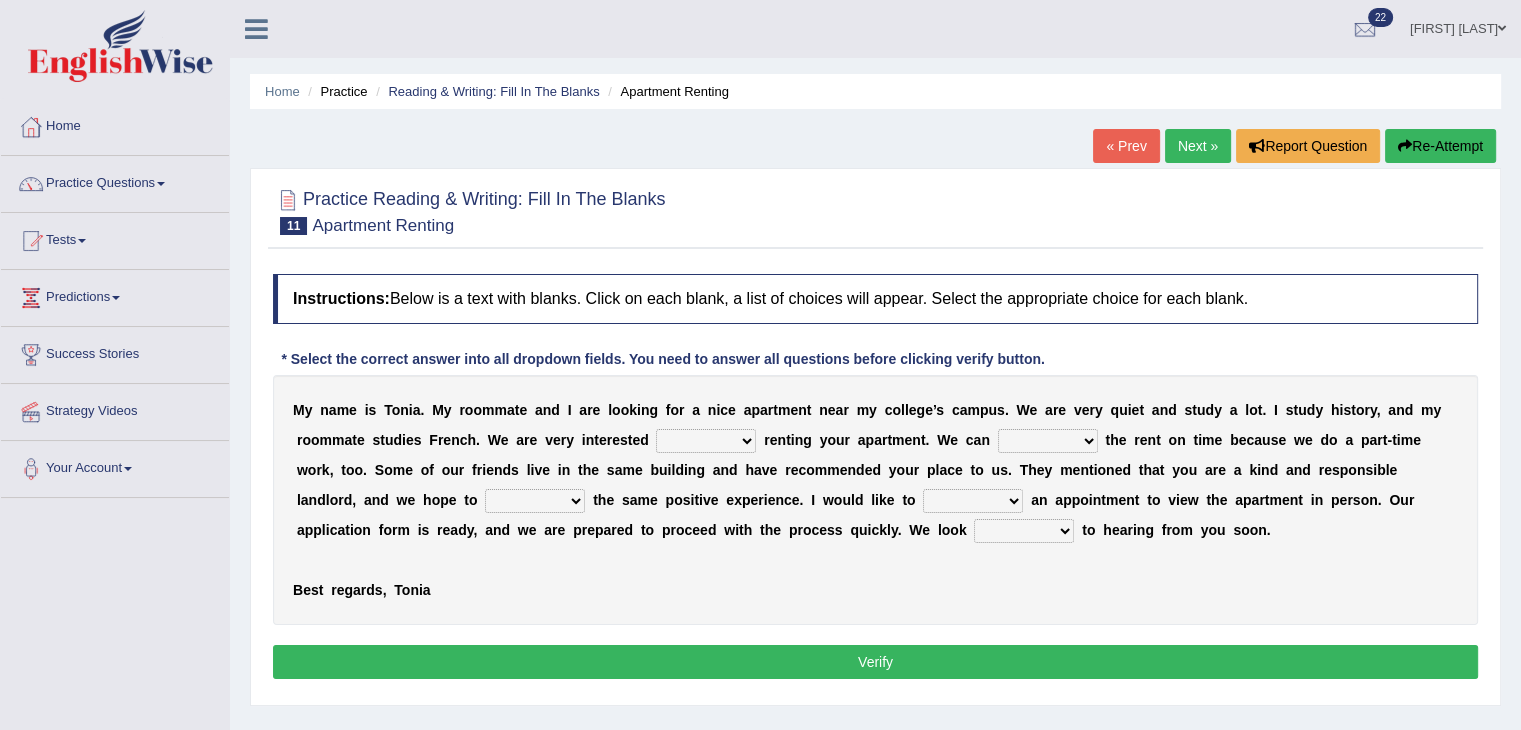 click on "for about at in" at bounding box center [706, 441] 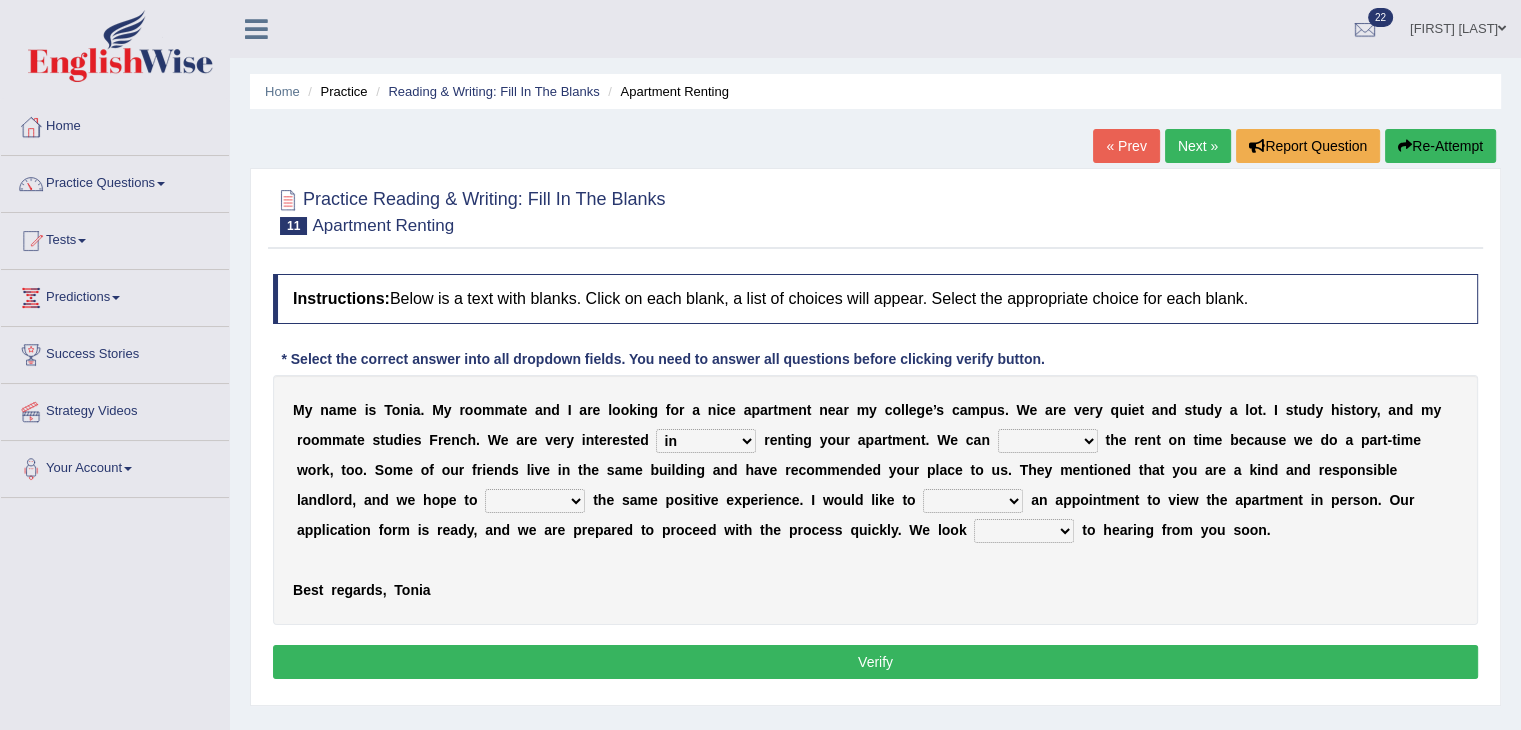 click on "for about at in" at bounding box center [706, 441] 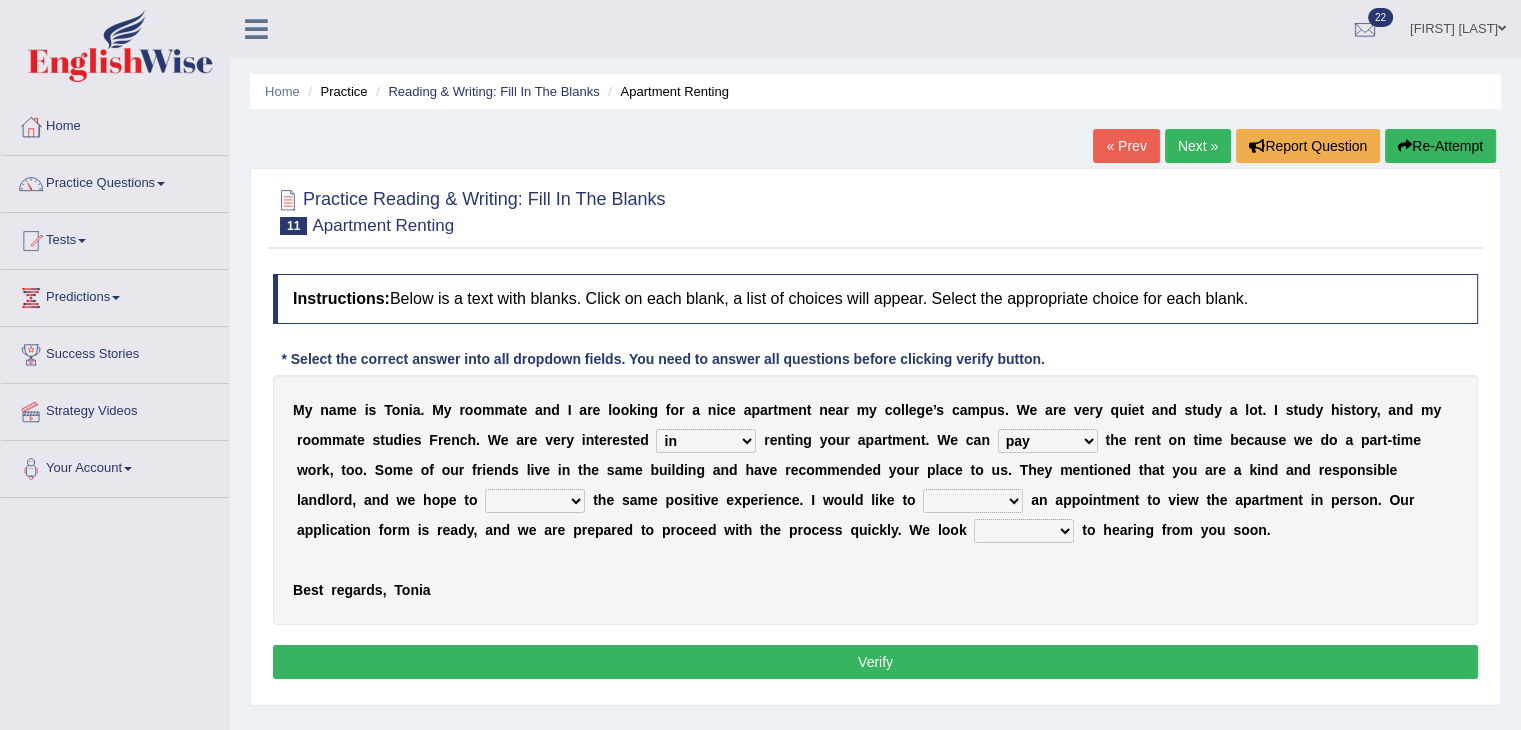 click on "afford get pay bring" at bounding box center [1048, 441] 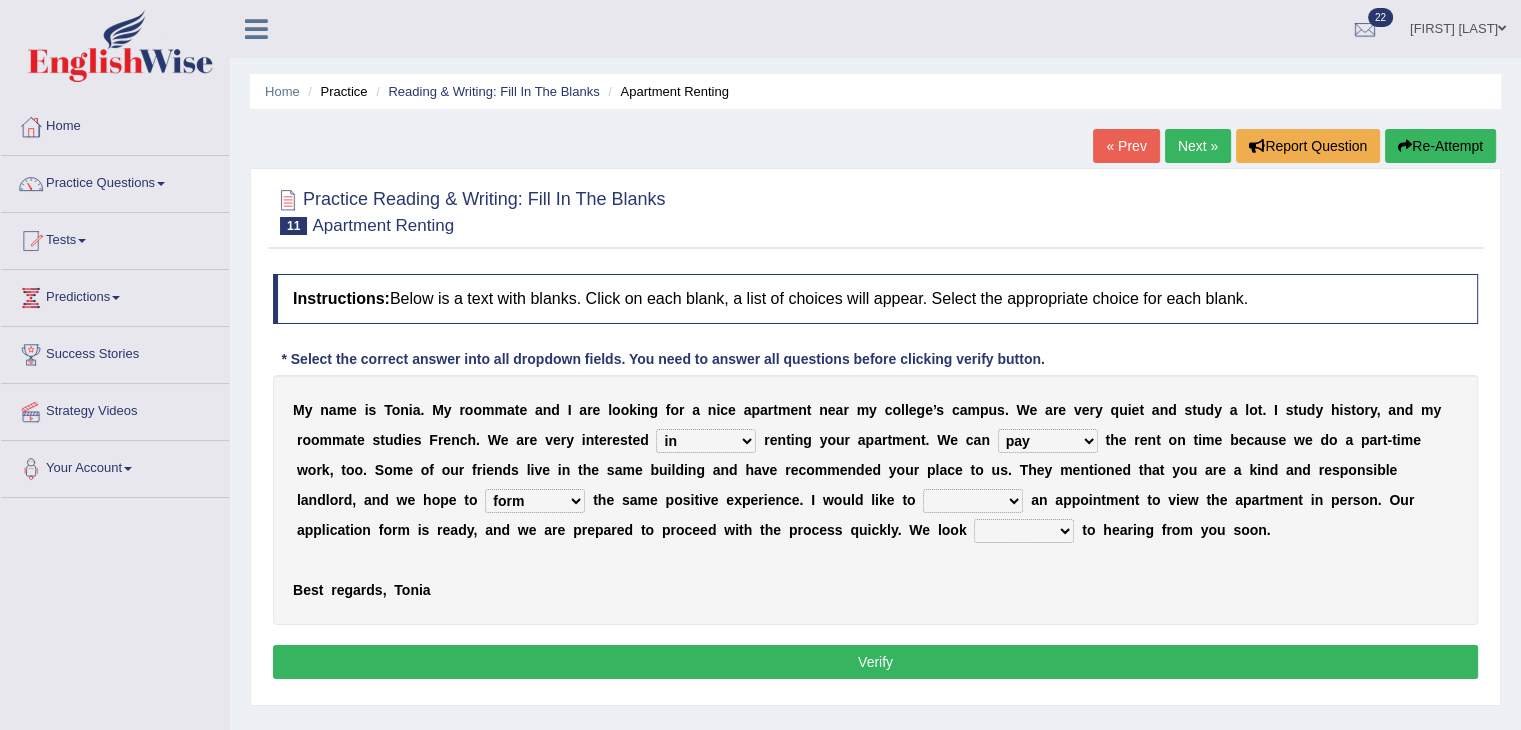 click on "form meet have decide" at bounding box center (535, 501) 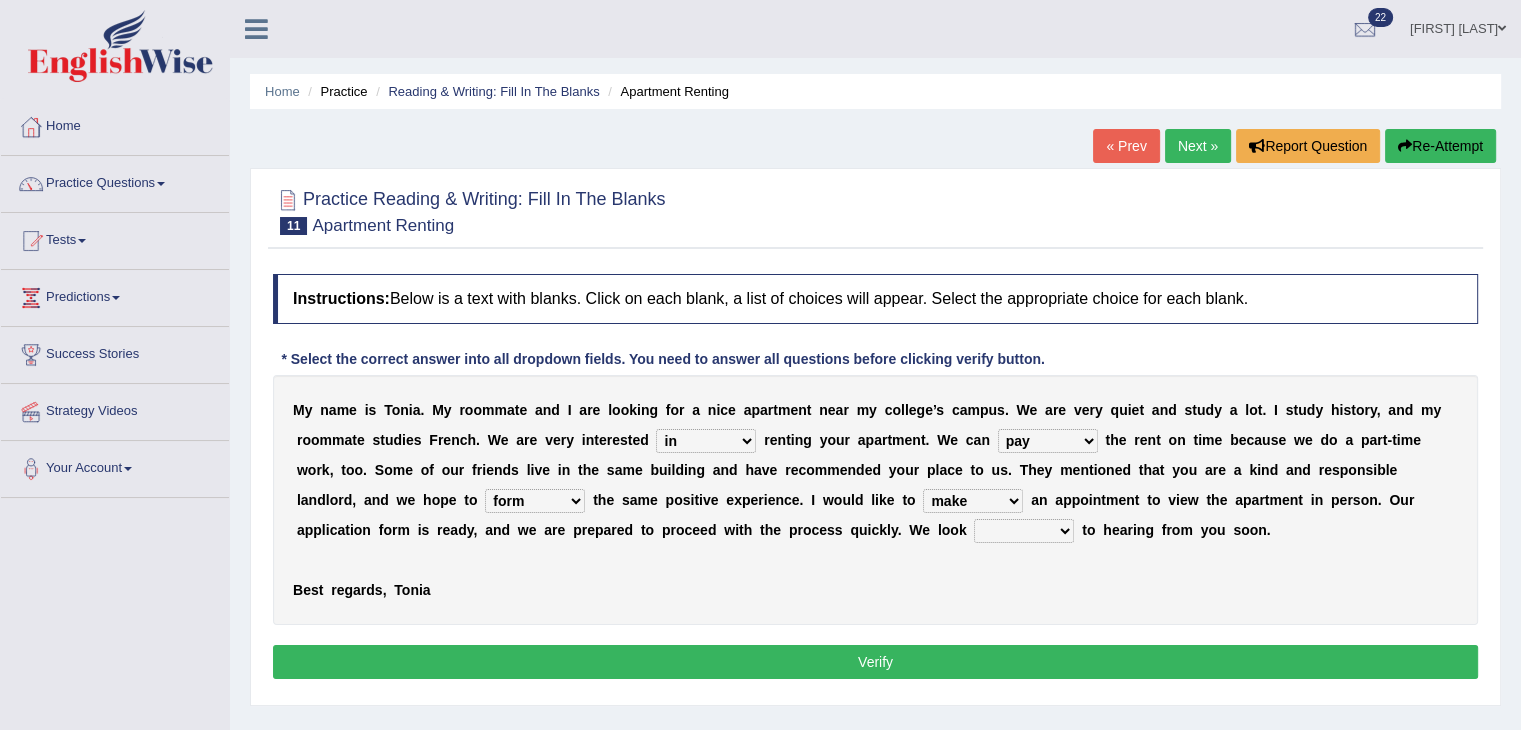 click on "around out in forward" at bounding box center (1024, 531) 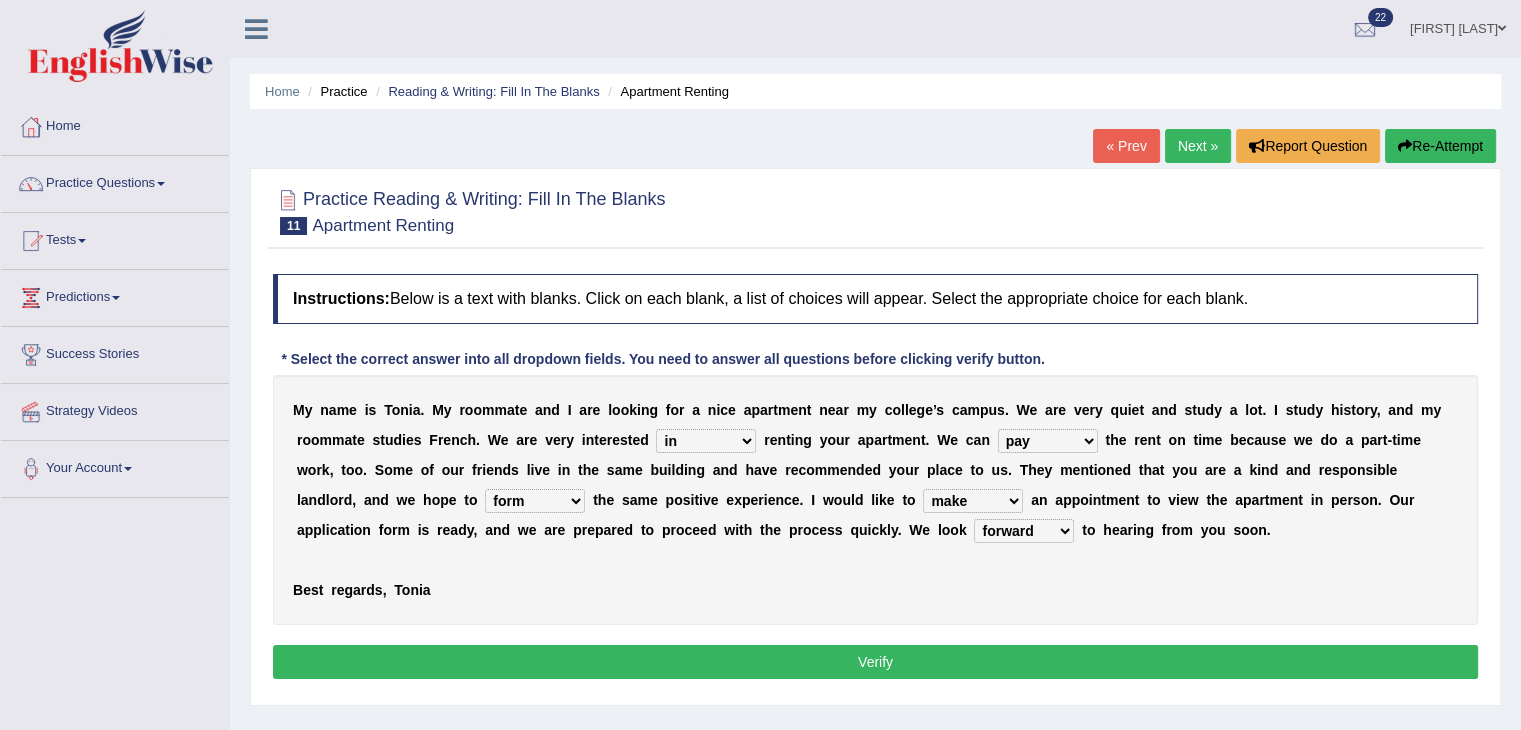 click on "Verify" at bounding box center [875, 662] 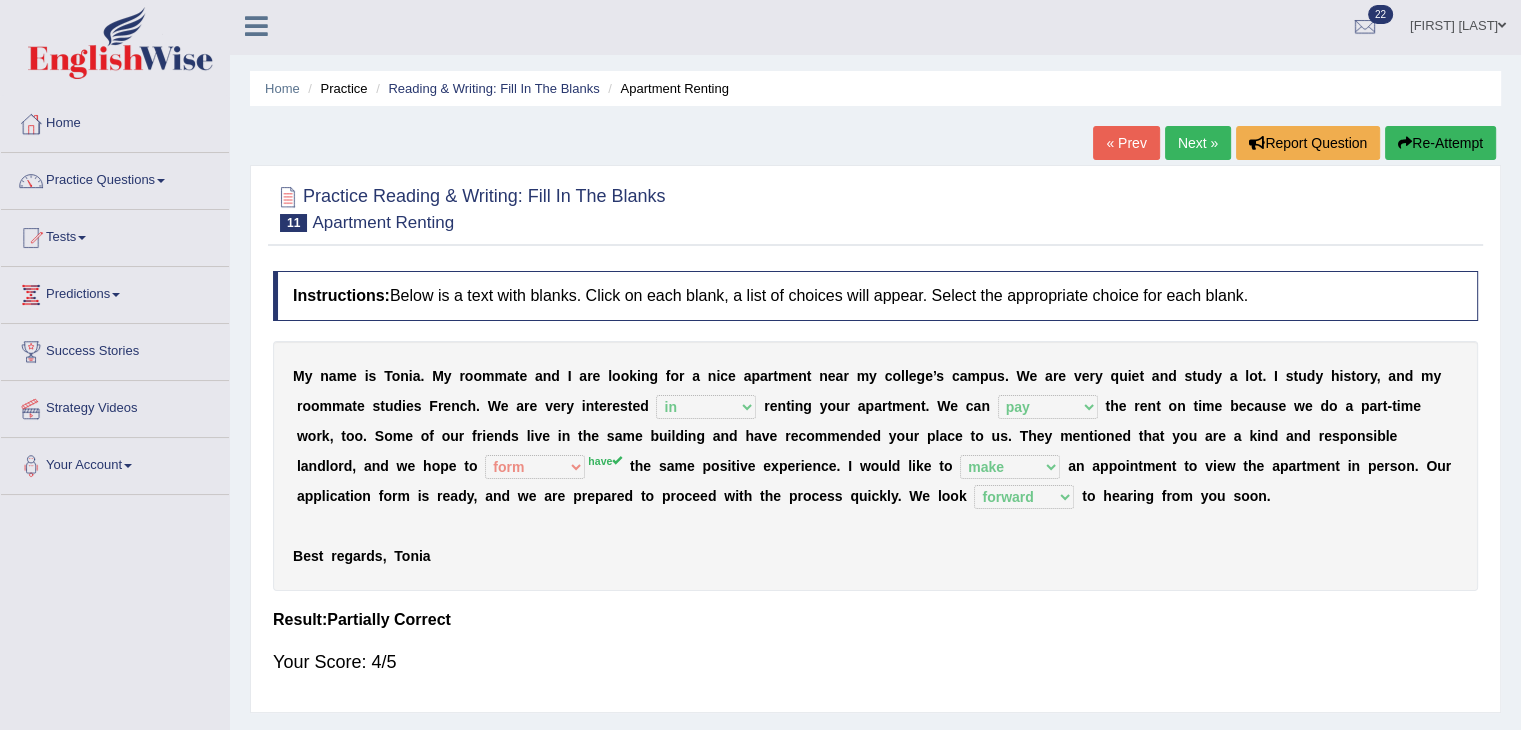 scroll, scrollTop: 0, scrollLeft: 0, axis: both 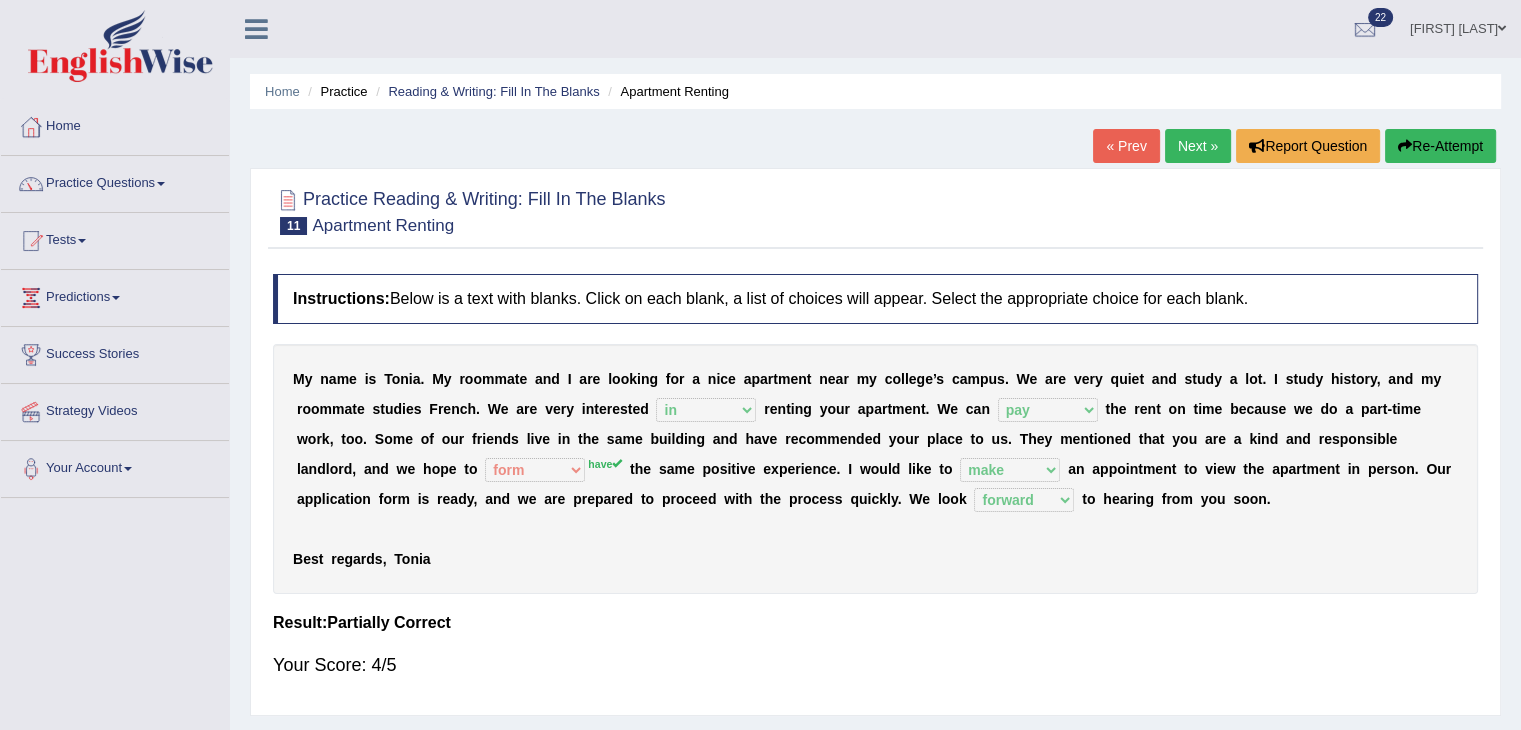 click on "Next »" at bounding box center (1198, 146) 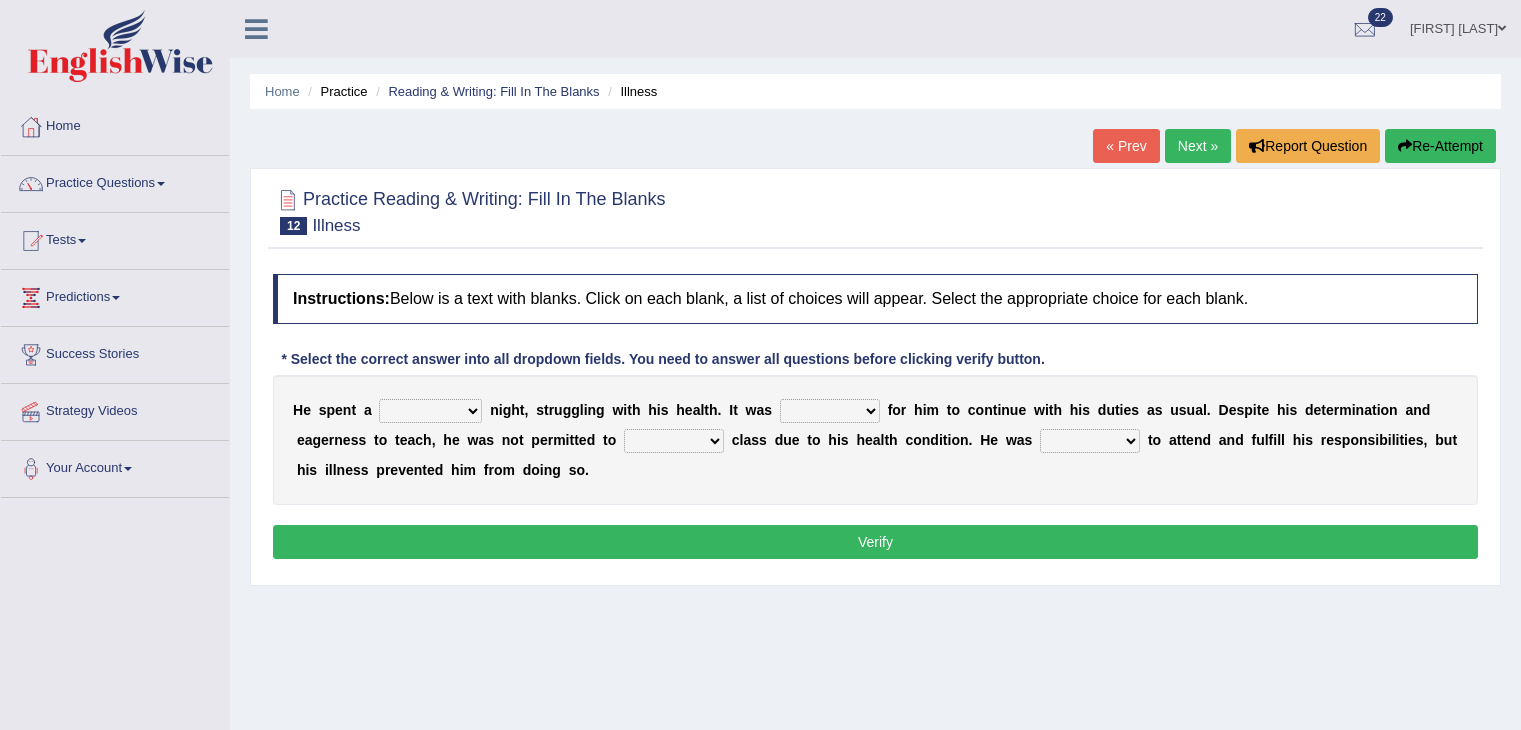 scroll, scrollTop: 0, scrollLeft: 0, axis: both 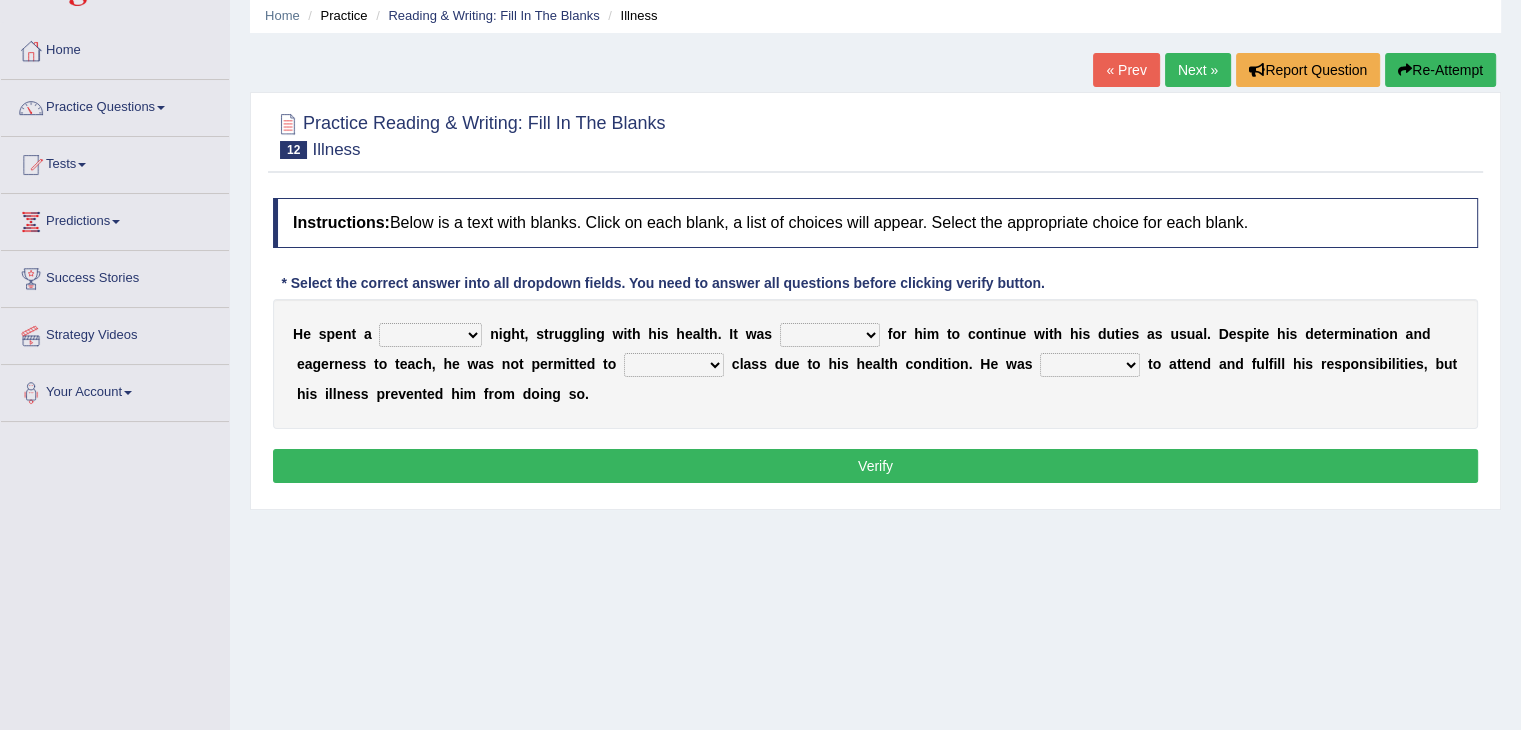 click on "cheerful restful meaningful painful" at bounding box center [430, 335] 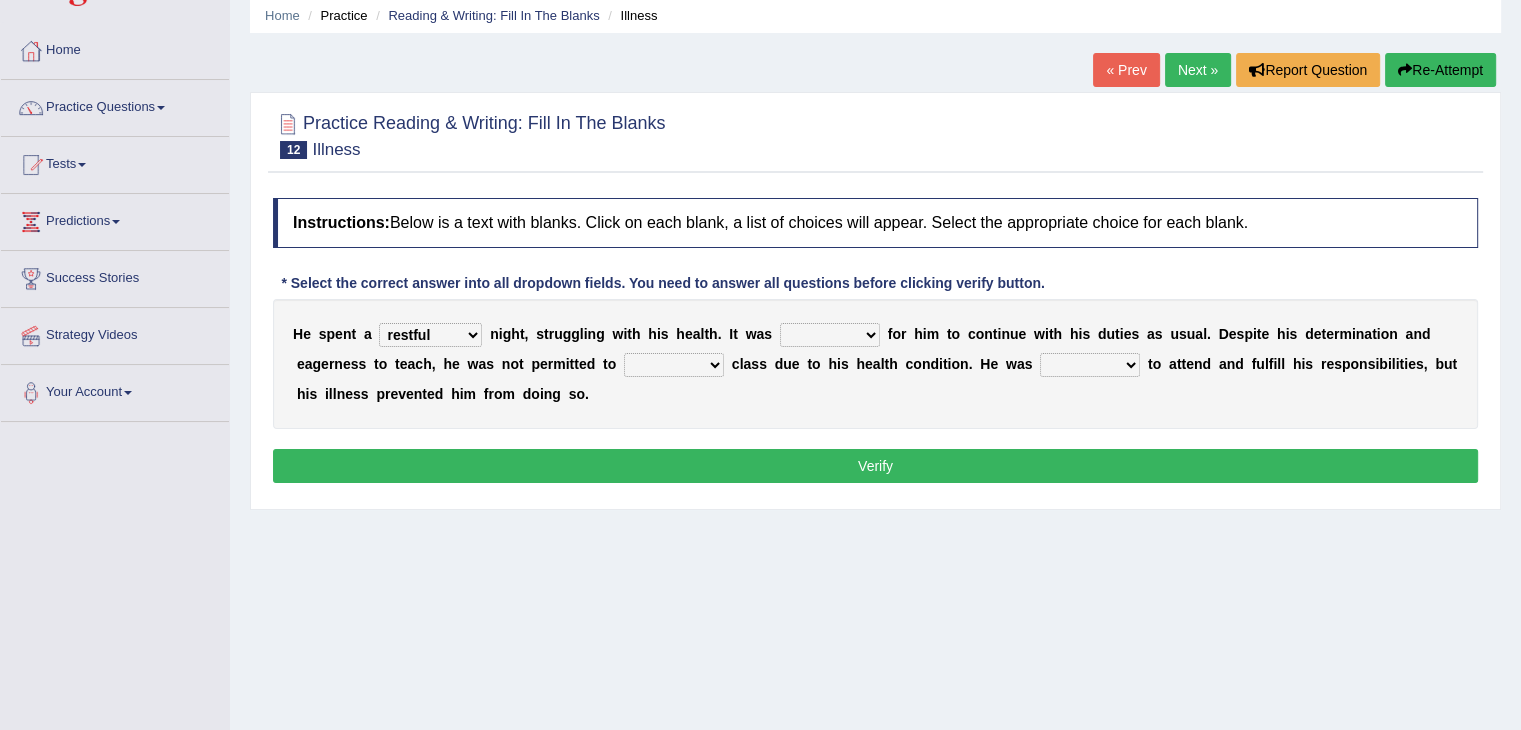 click on "cheerful restful meaningful painful" at bounding box center (430, 335) 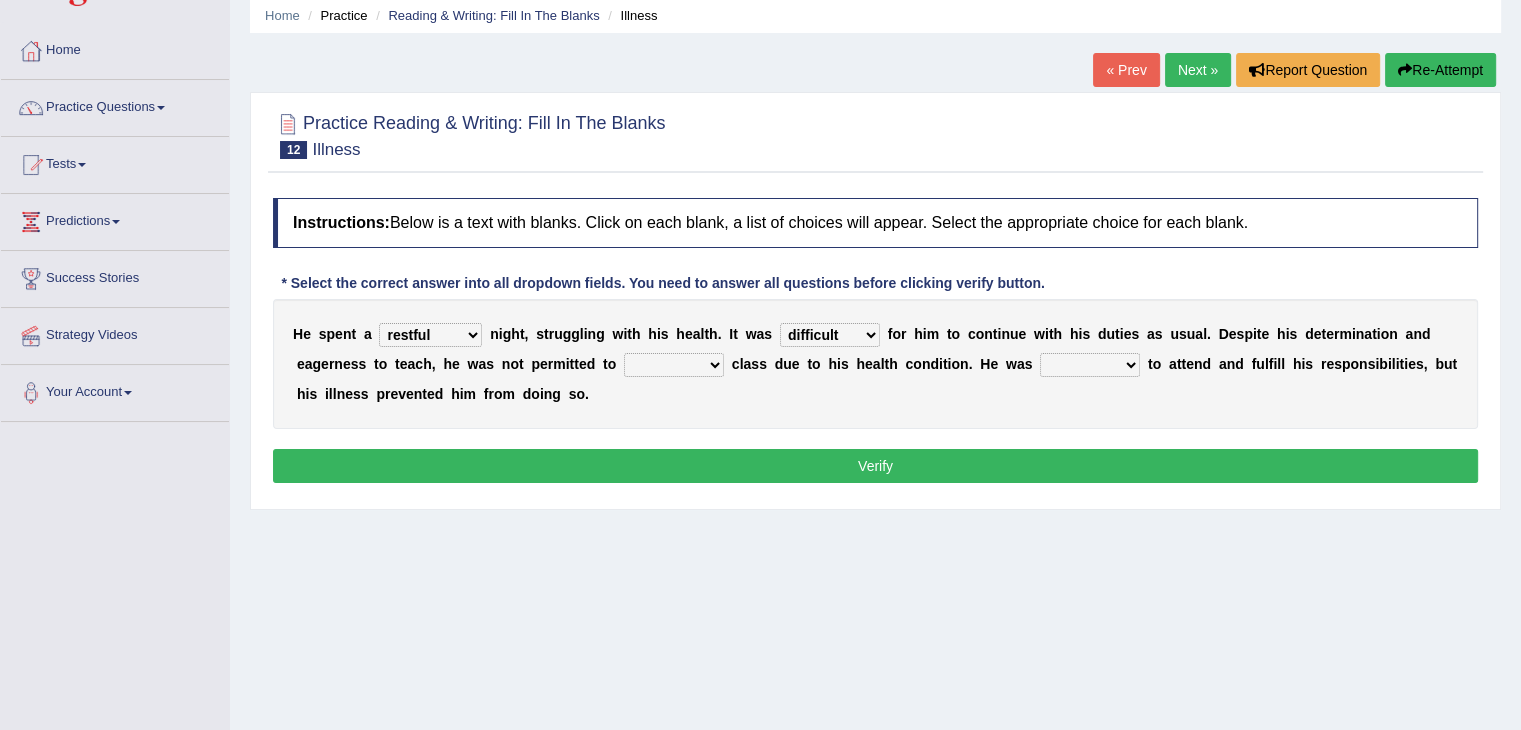click on "enjoyable simple difficult natural" at bounding box center [830, 335] 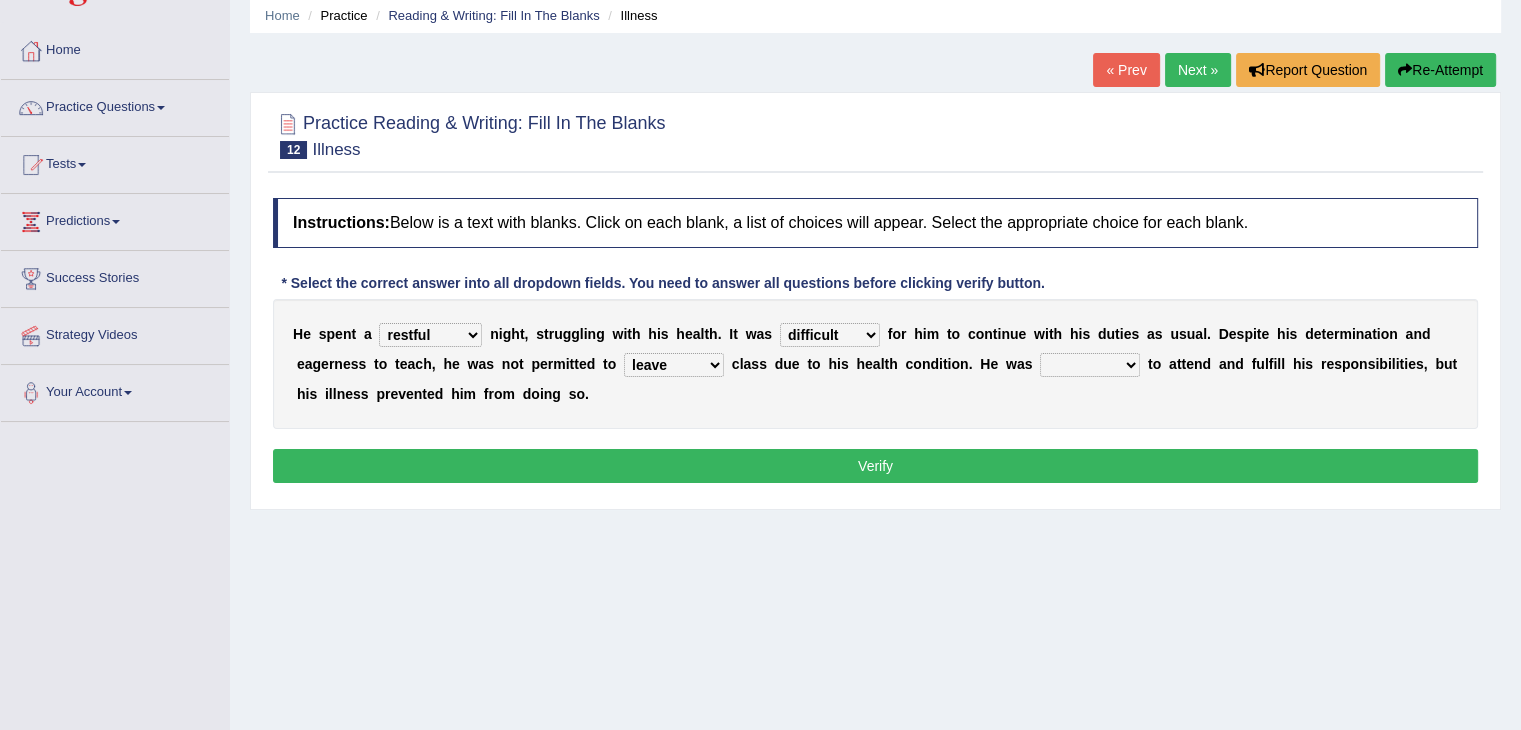 click on "teach leave cancel attend" at bounding box center [674, 365] 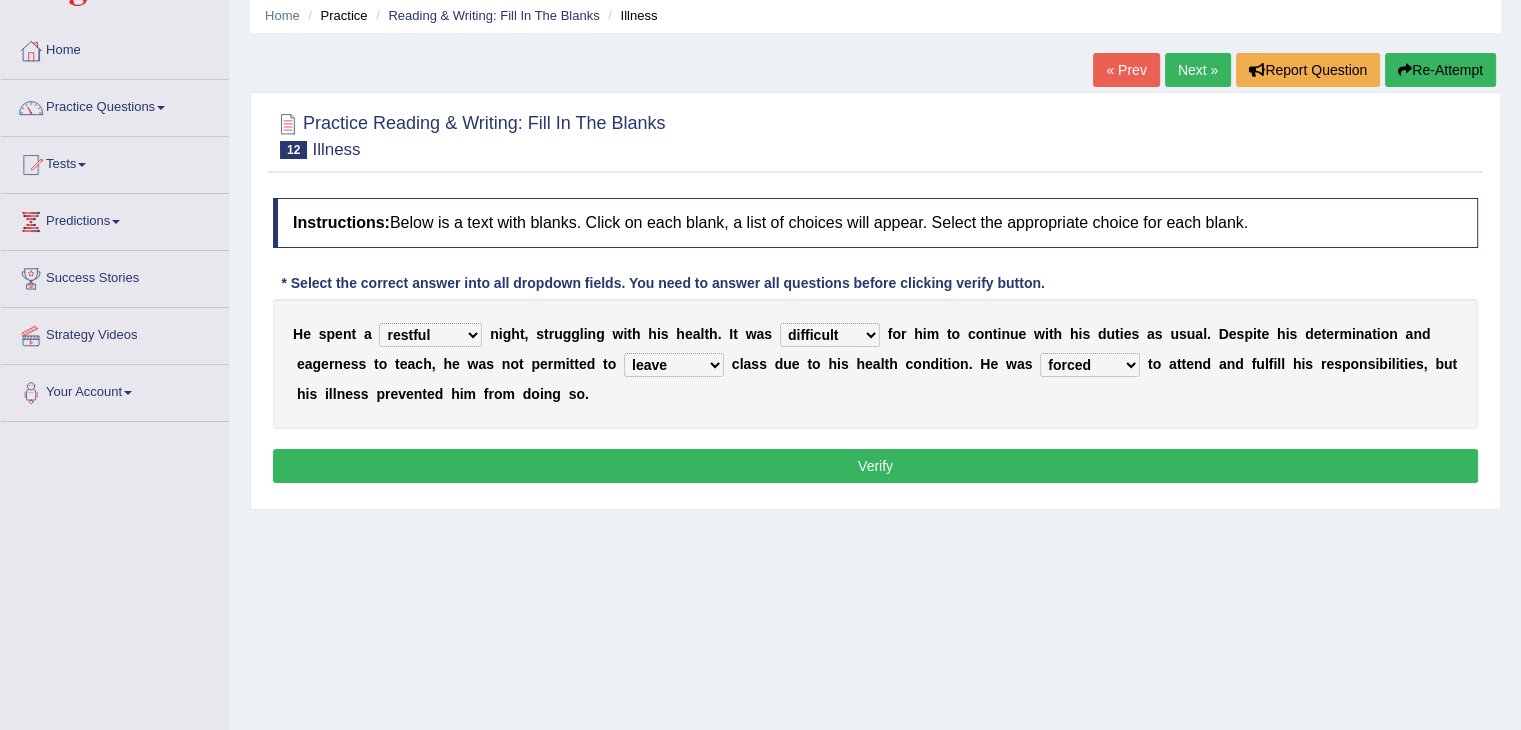 click on "anxious forced lazy happy" at bounding box center (1090, 365) 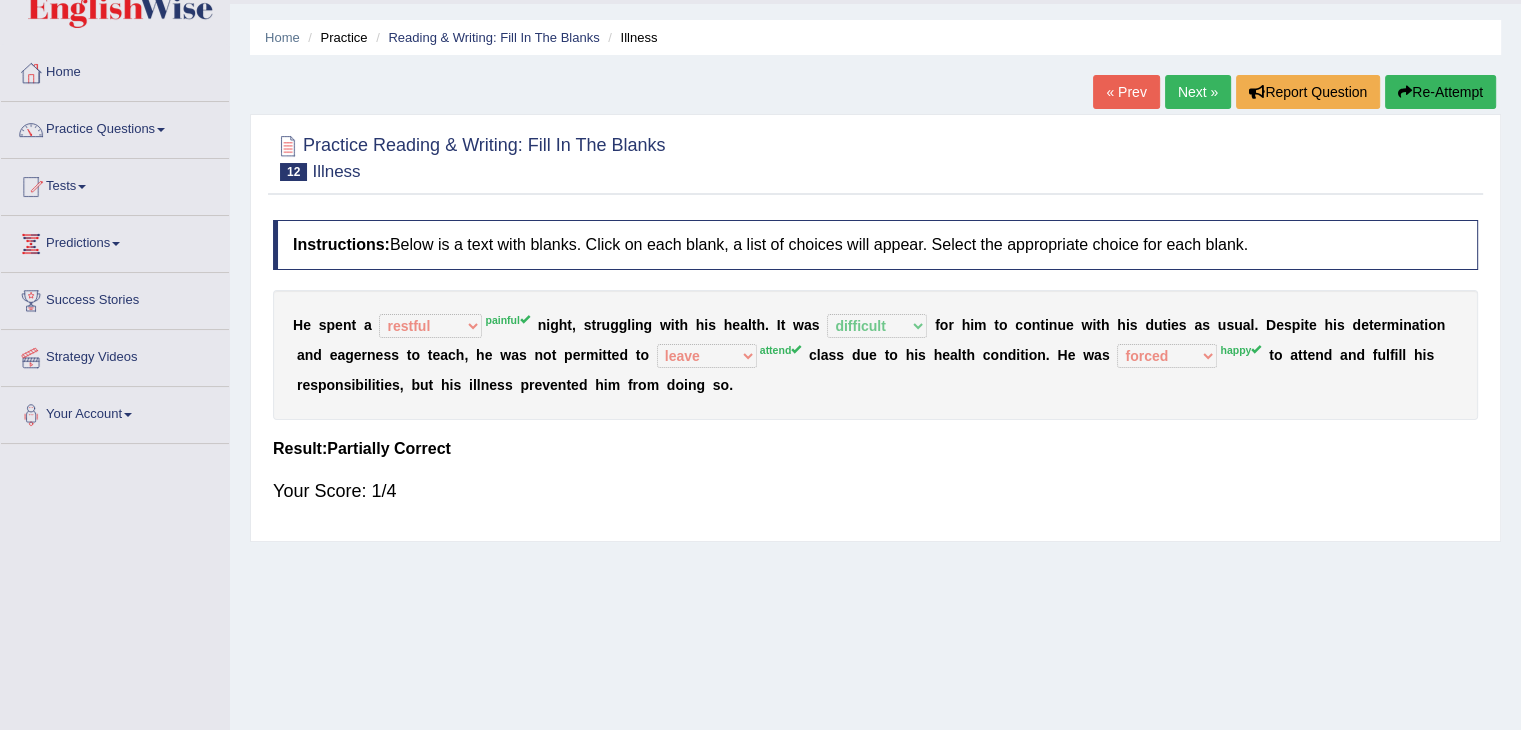 scroll, scrollTop: 50, scrollLeft: 0, axis: vertical 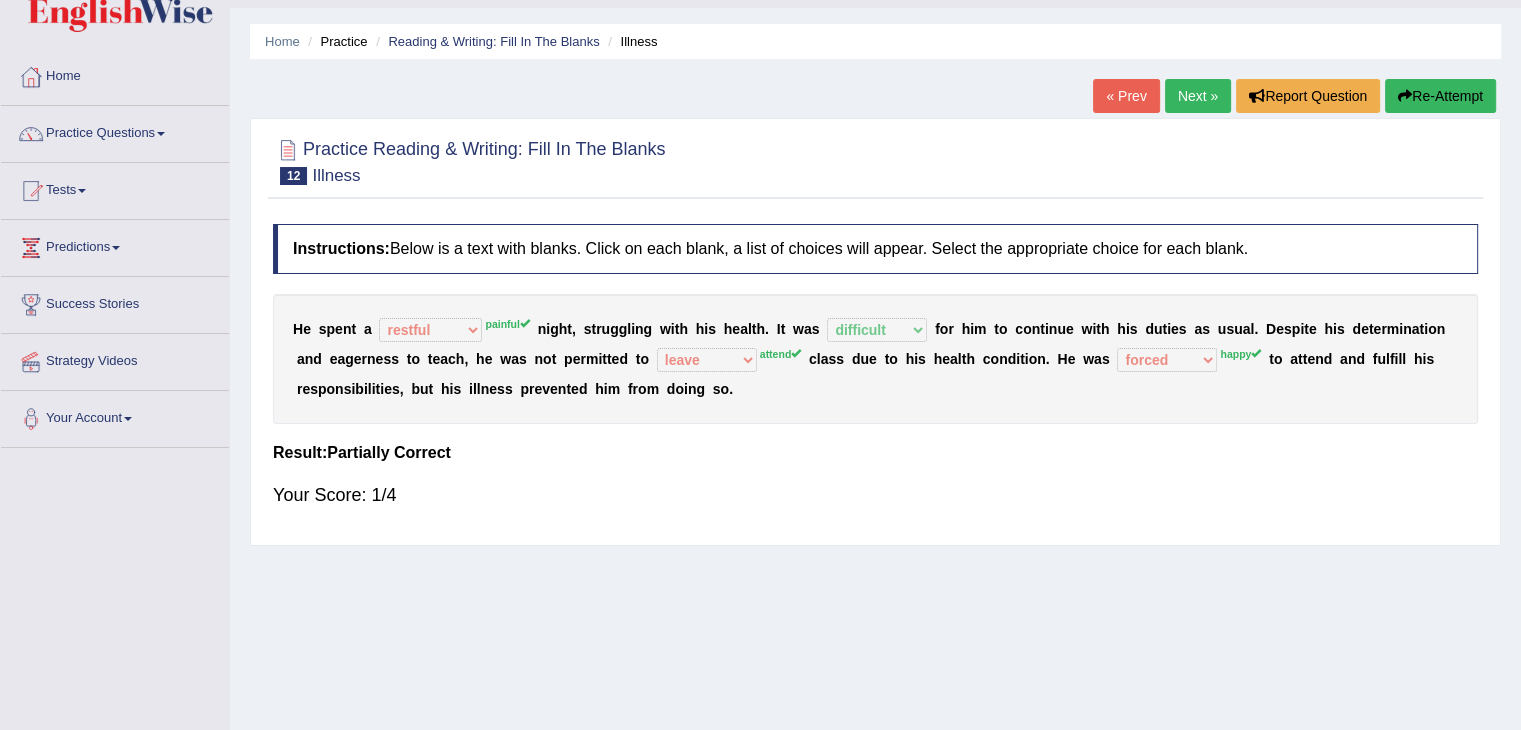 click on "Re-Attempt" at bounding box center [1440, 96] 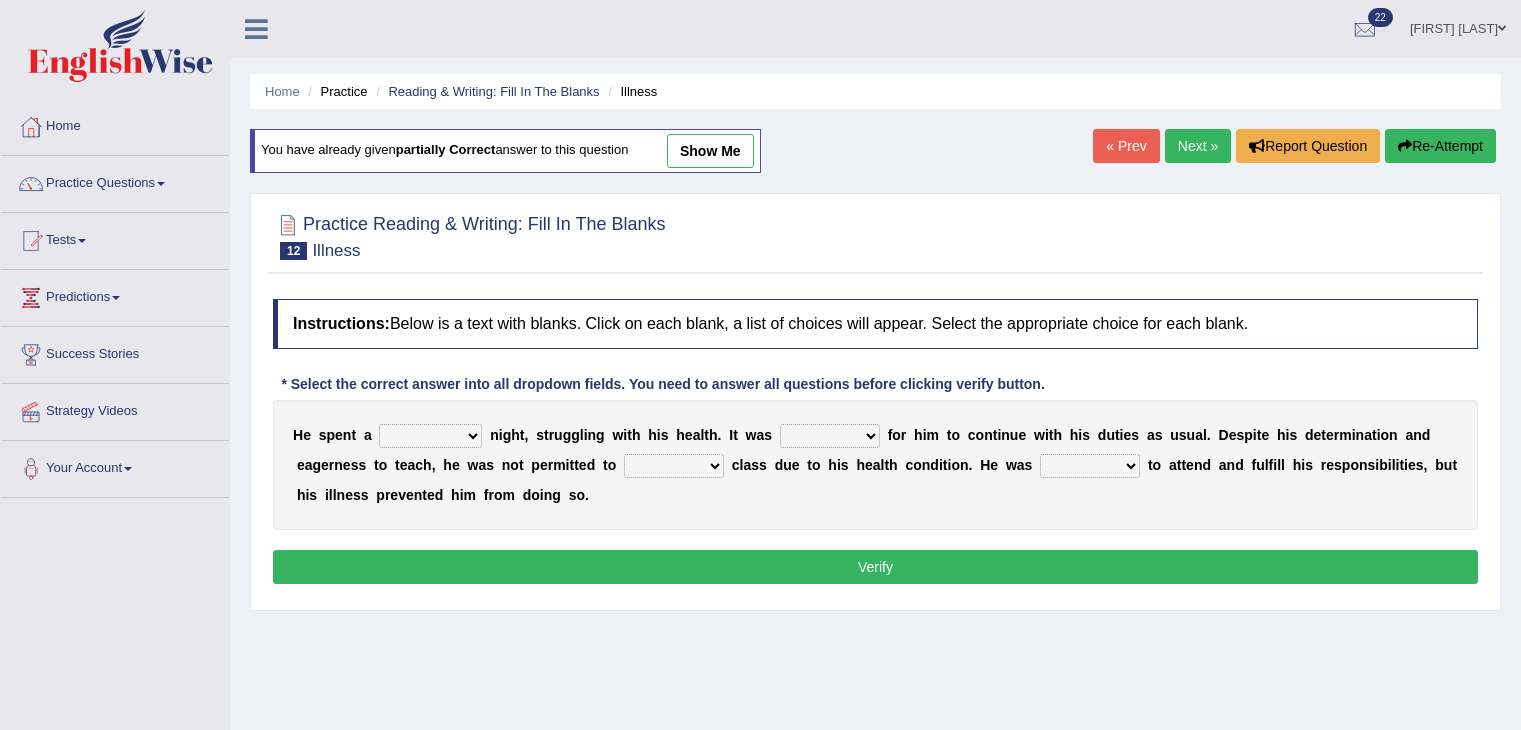 scroll, scrollTop: 50, scrollLeft: 0, axis: vertical 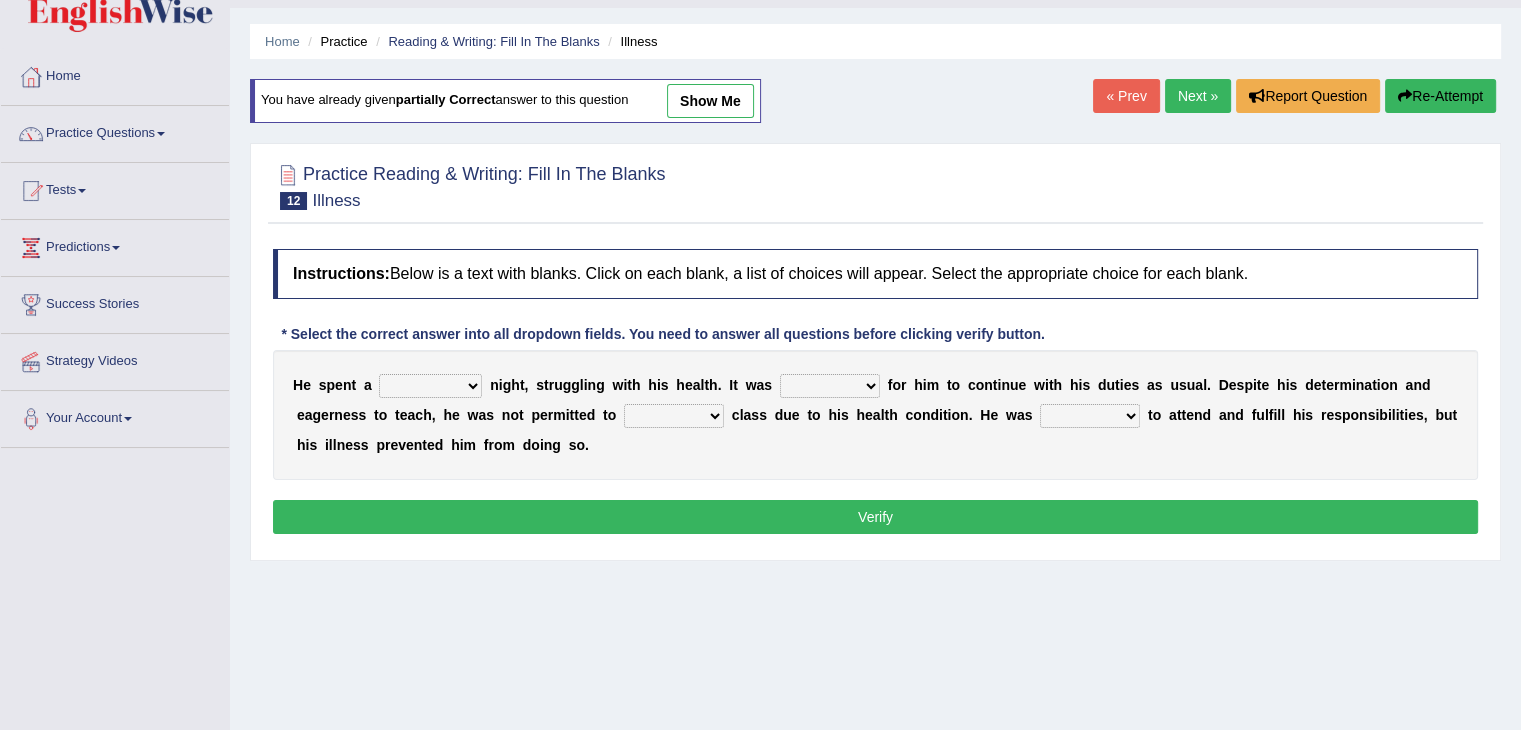 click on "cheerful restful meaningful painful" at bounding box center (430, 386) 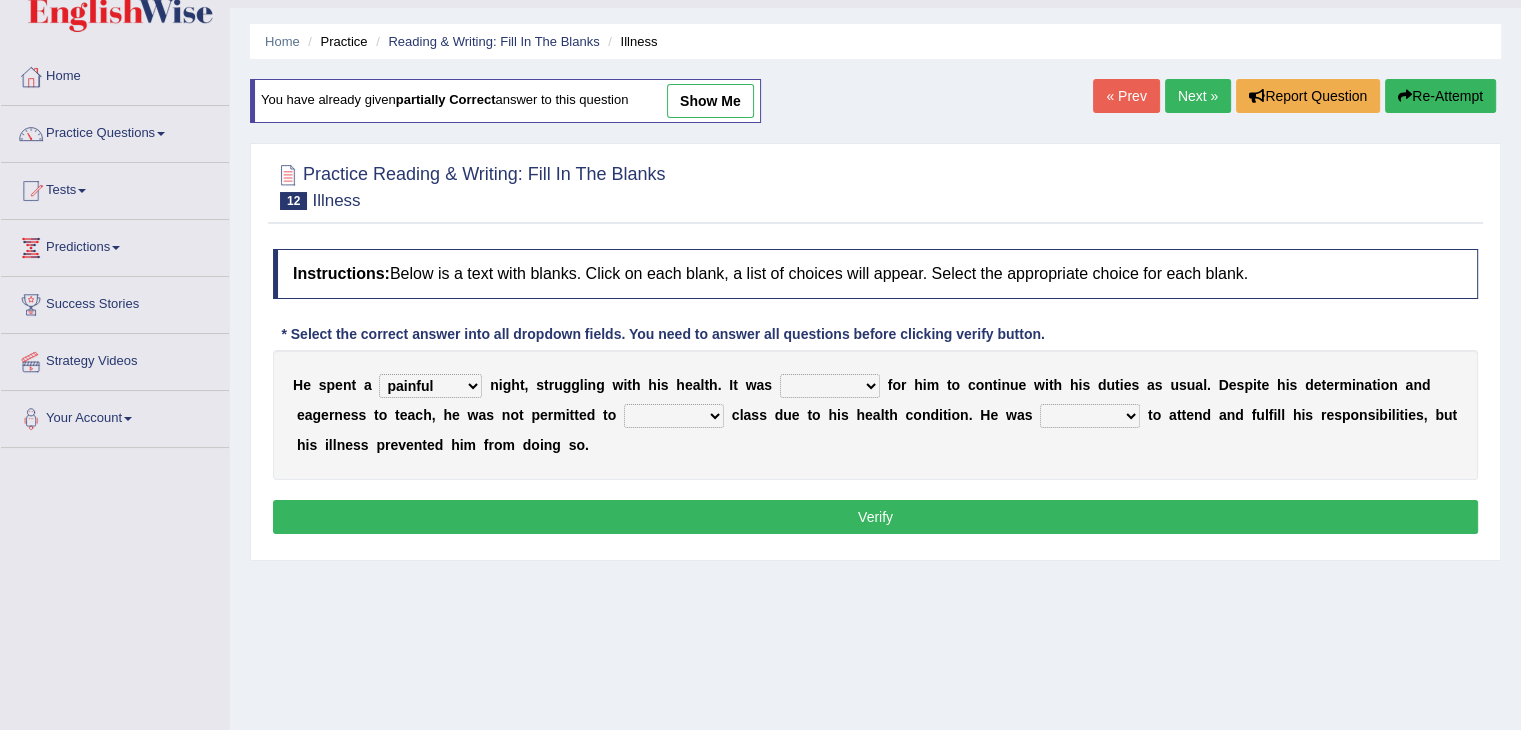 click on "cheerful restful meaningful painful" at bounding box center (430, 386) 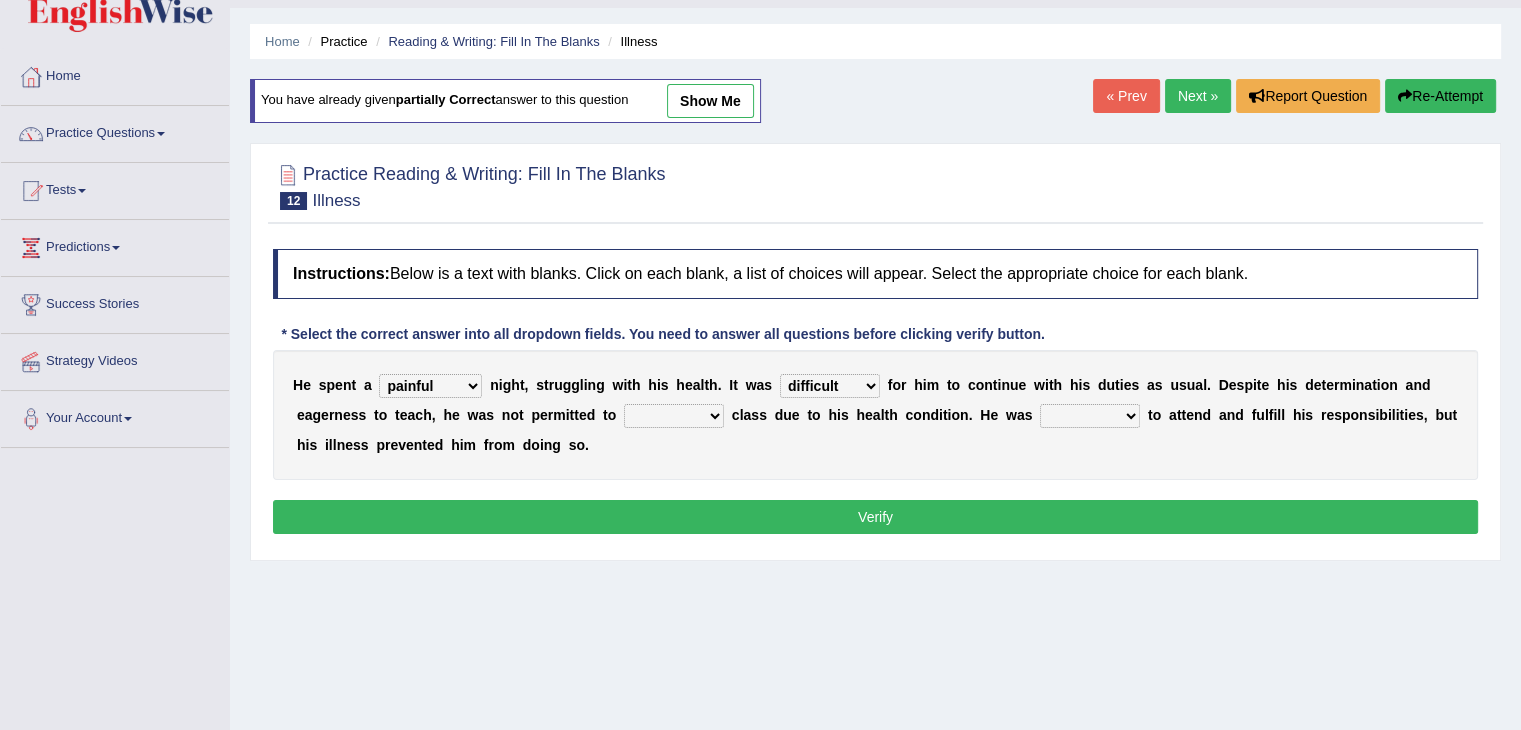 click on "teach leave cancel attend" at bounding box center (674, 416) 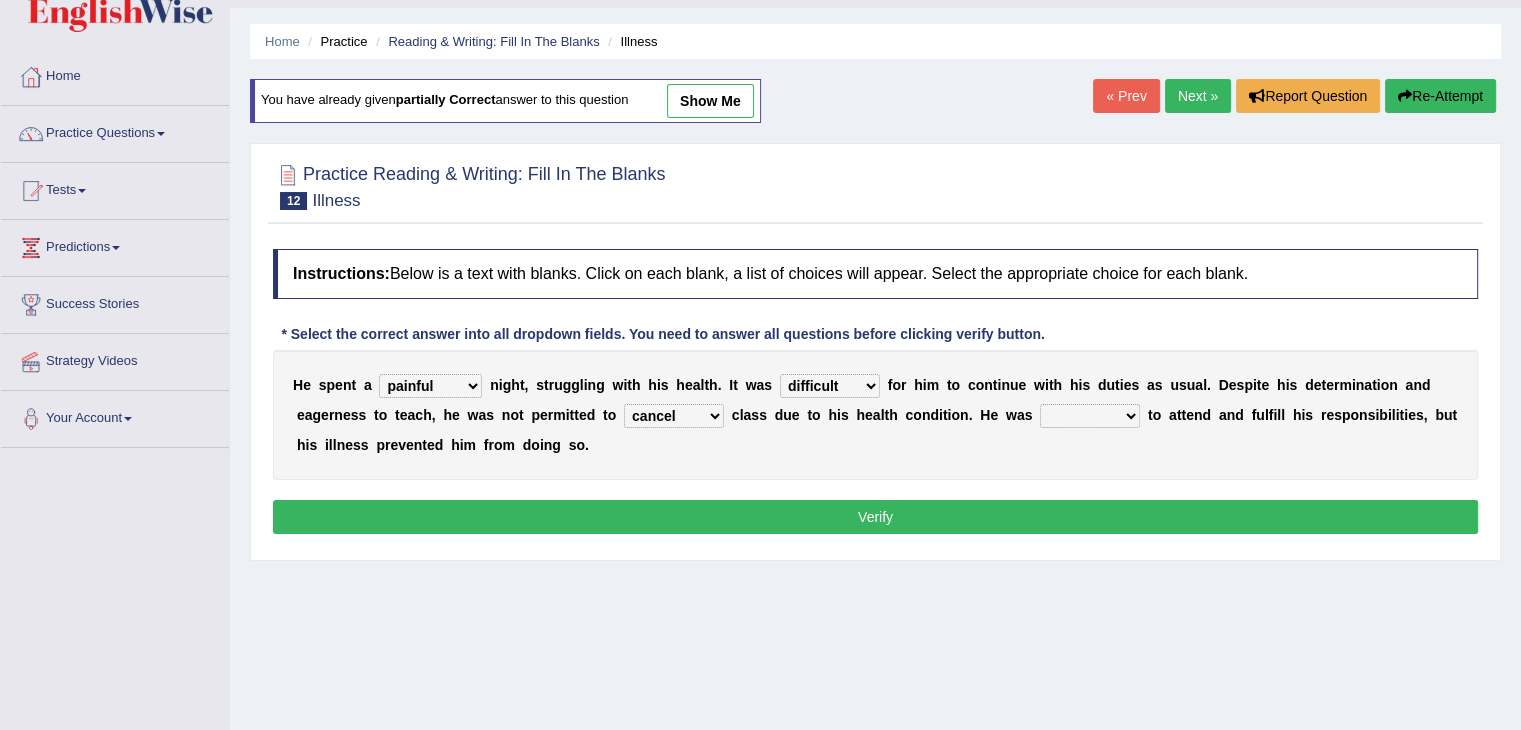 click on "teach leave cancel attend" at bounding box center (674, 416) 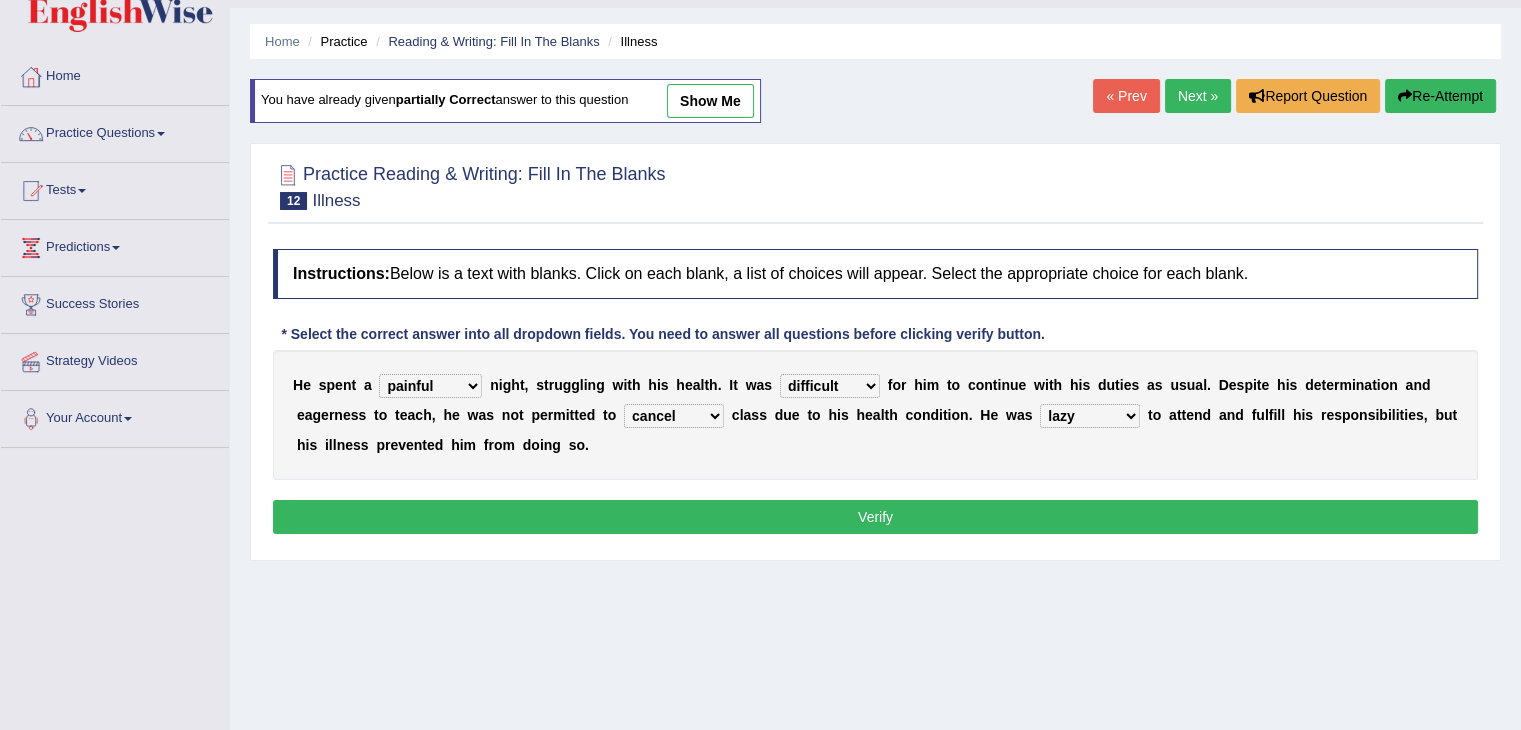 click on "anxious forced lazy happy" at bounding box center (1090, 416) 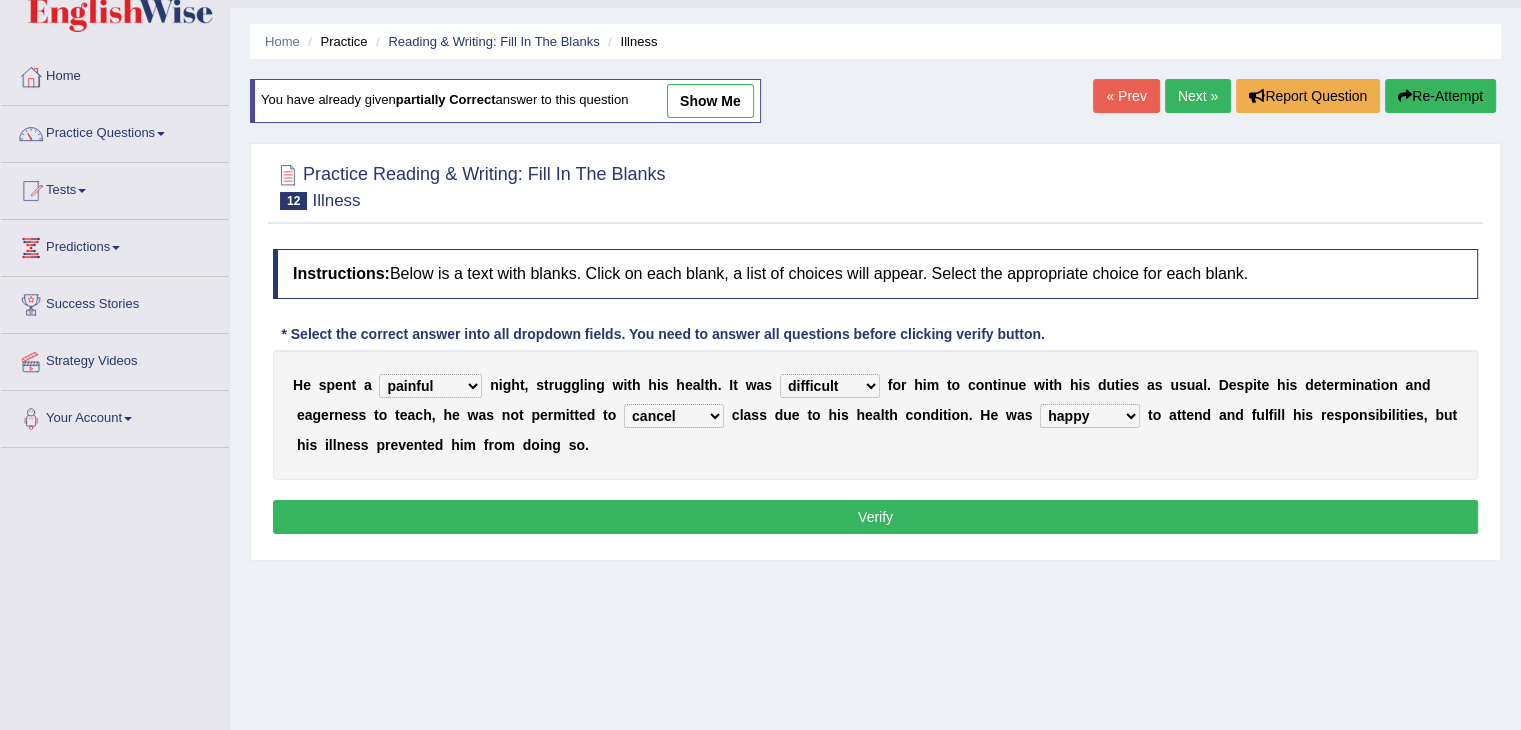 click on "anxious forced lazy happy" at bounding box center [1090, 416] 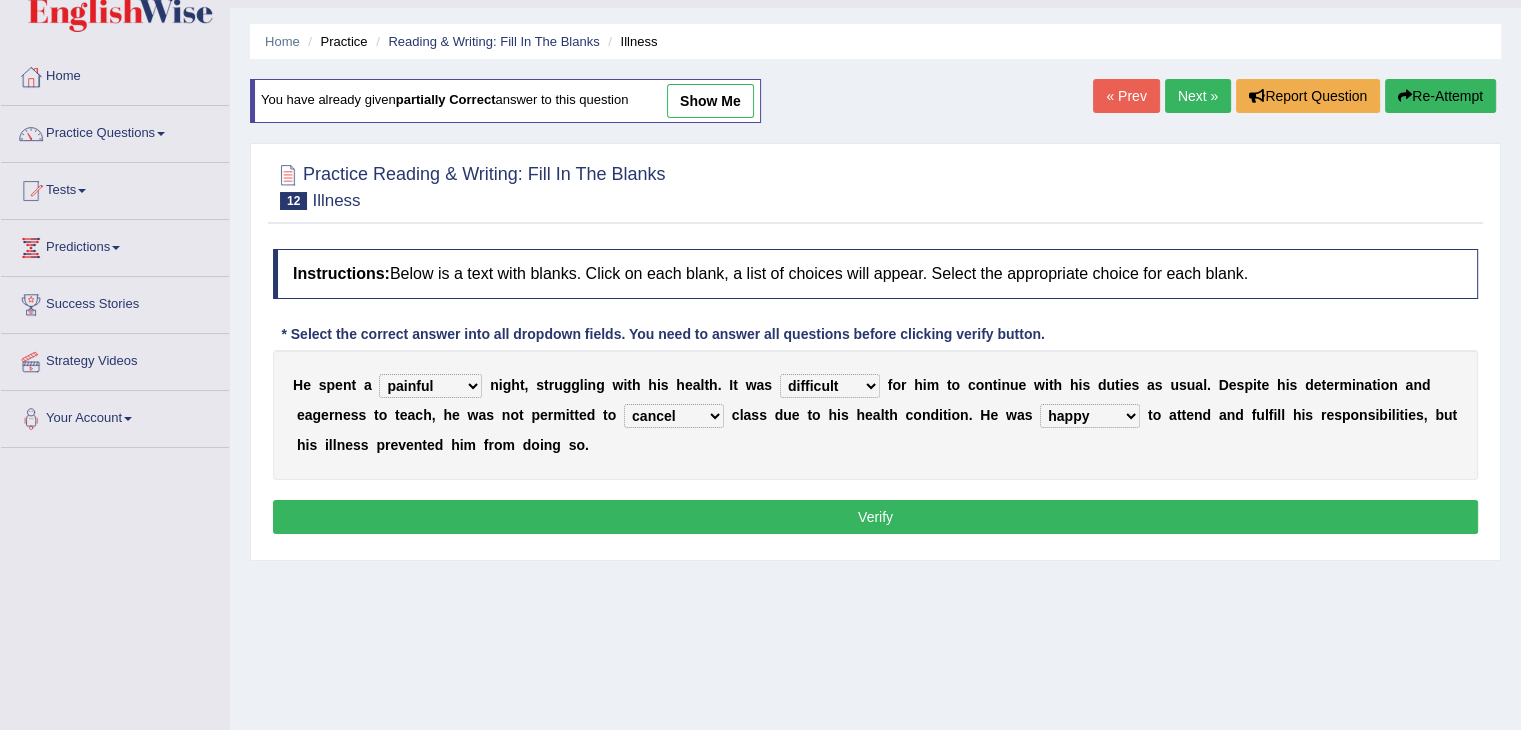 click on "Verify" at bounding box center (875, 517) 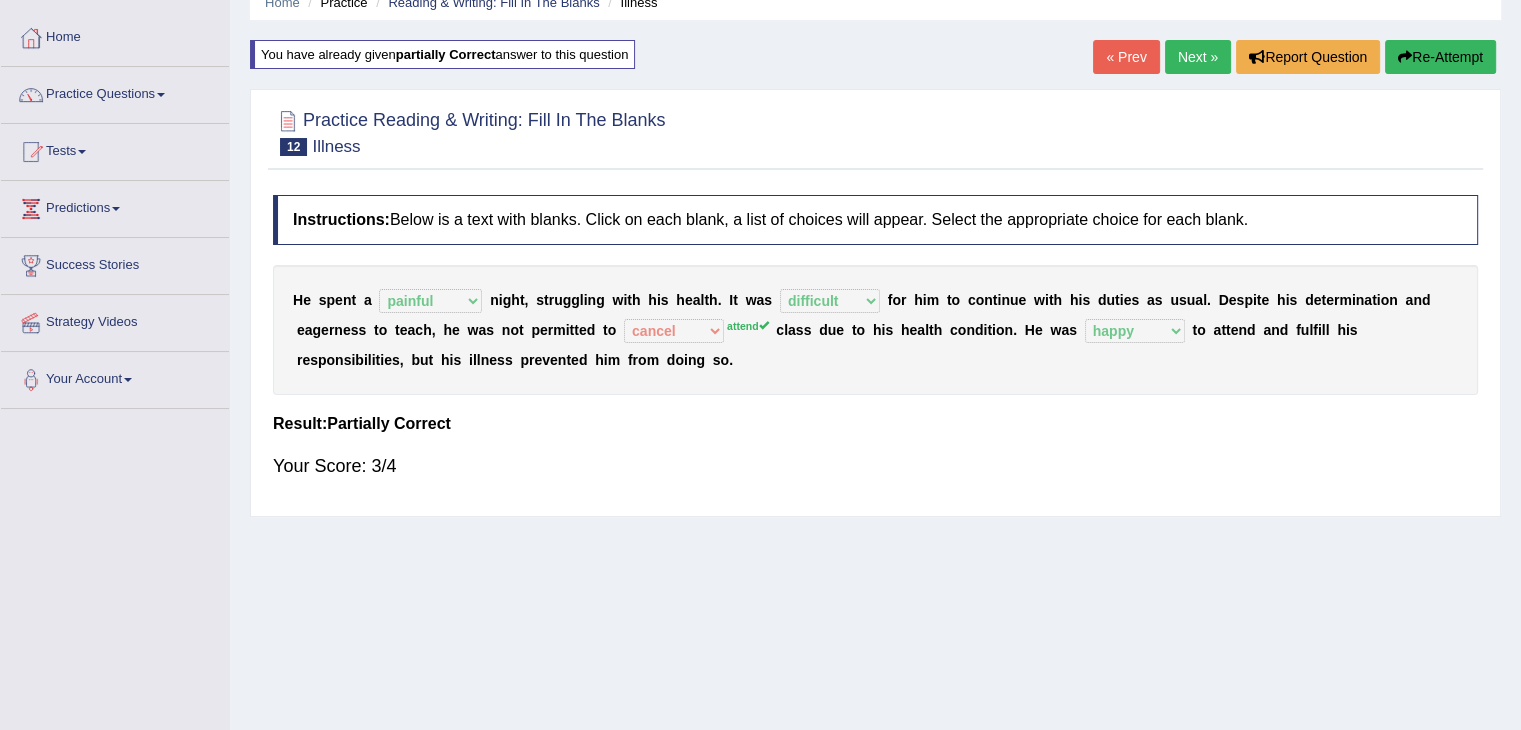 scroll, scrollTop: 0, scrollLeft: 0, axis: both 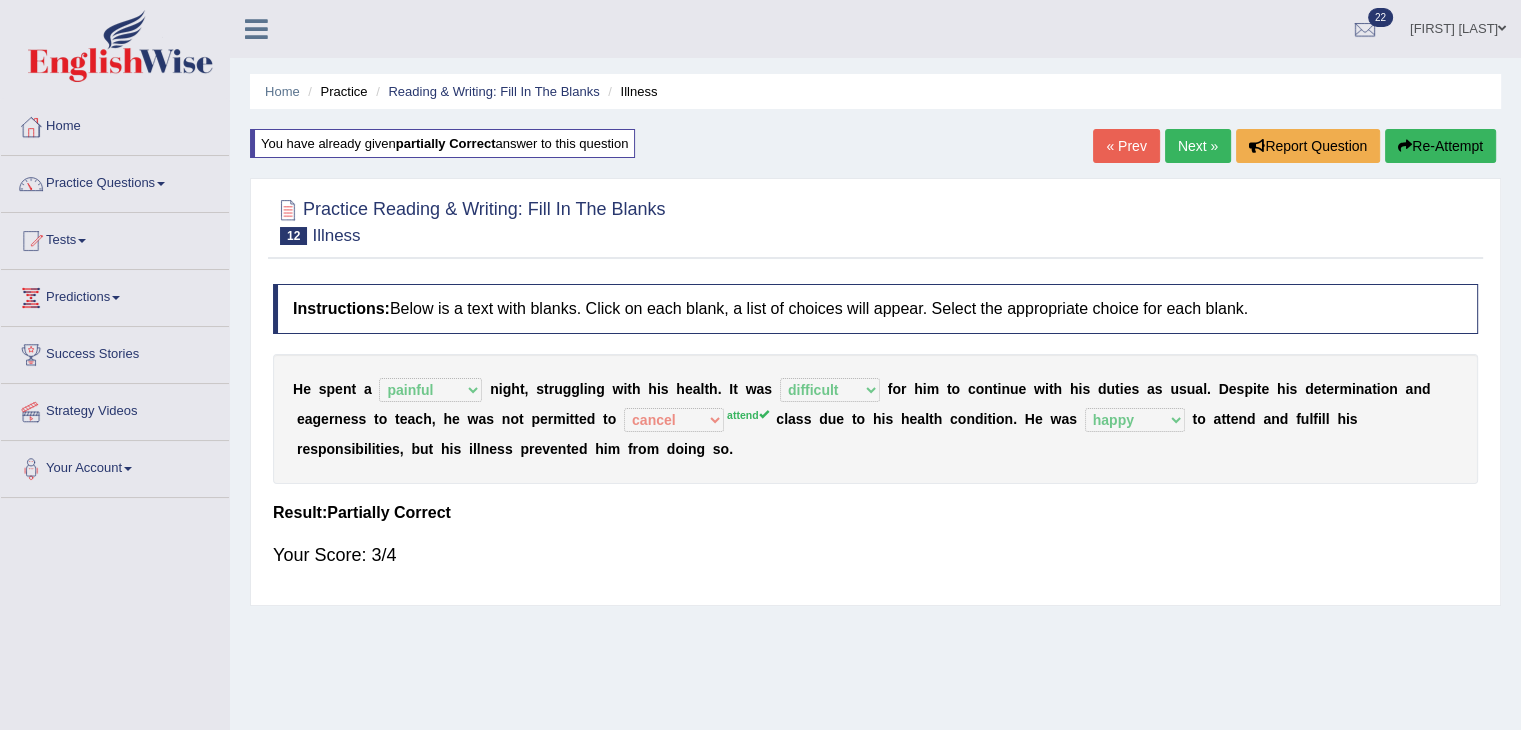 click on "Next »" at bounding box center (1198, 146) 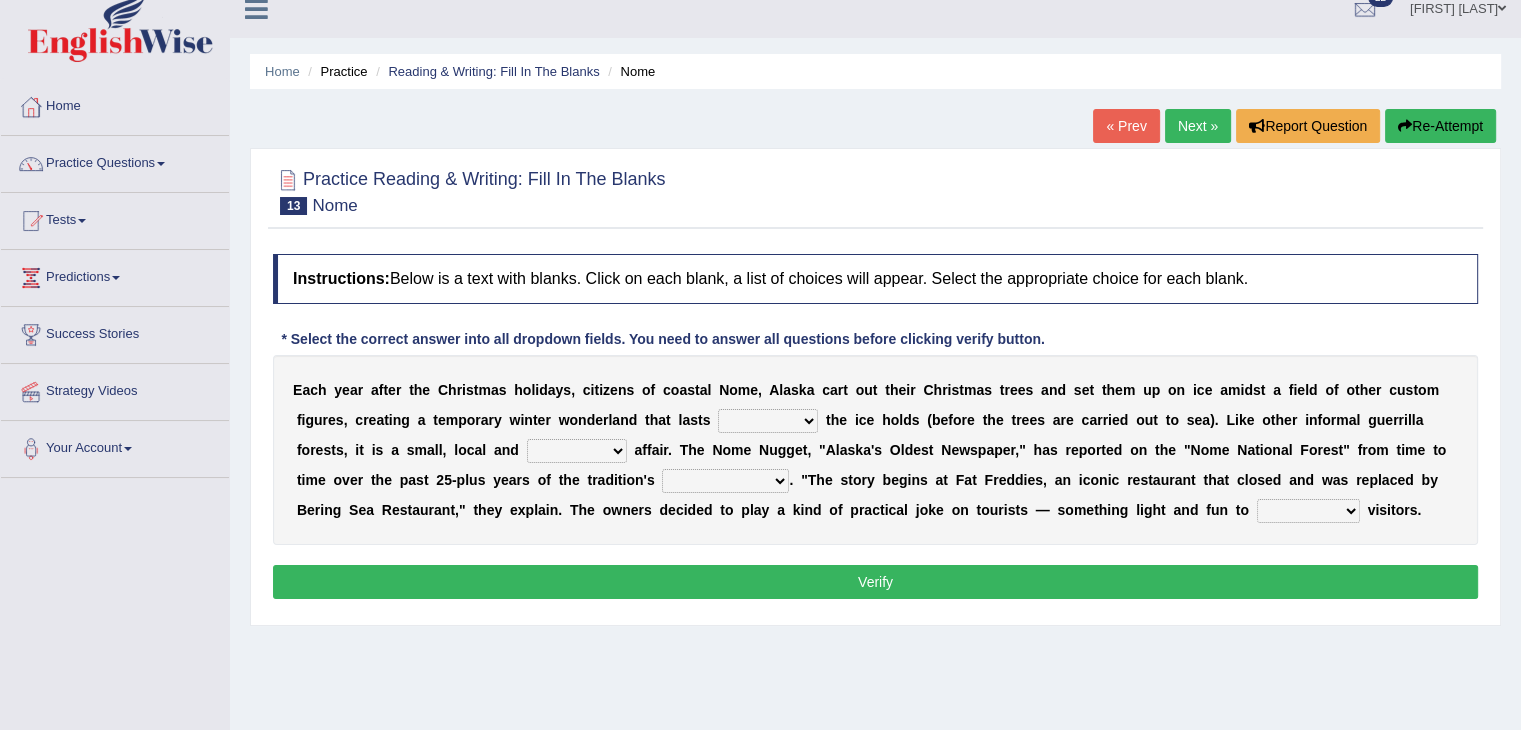 scroll, scrollTop: 46, scrollLeft: 0, axis: vertical 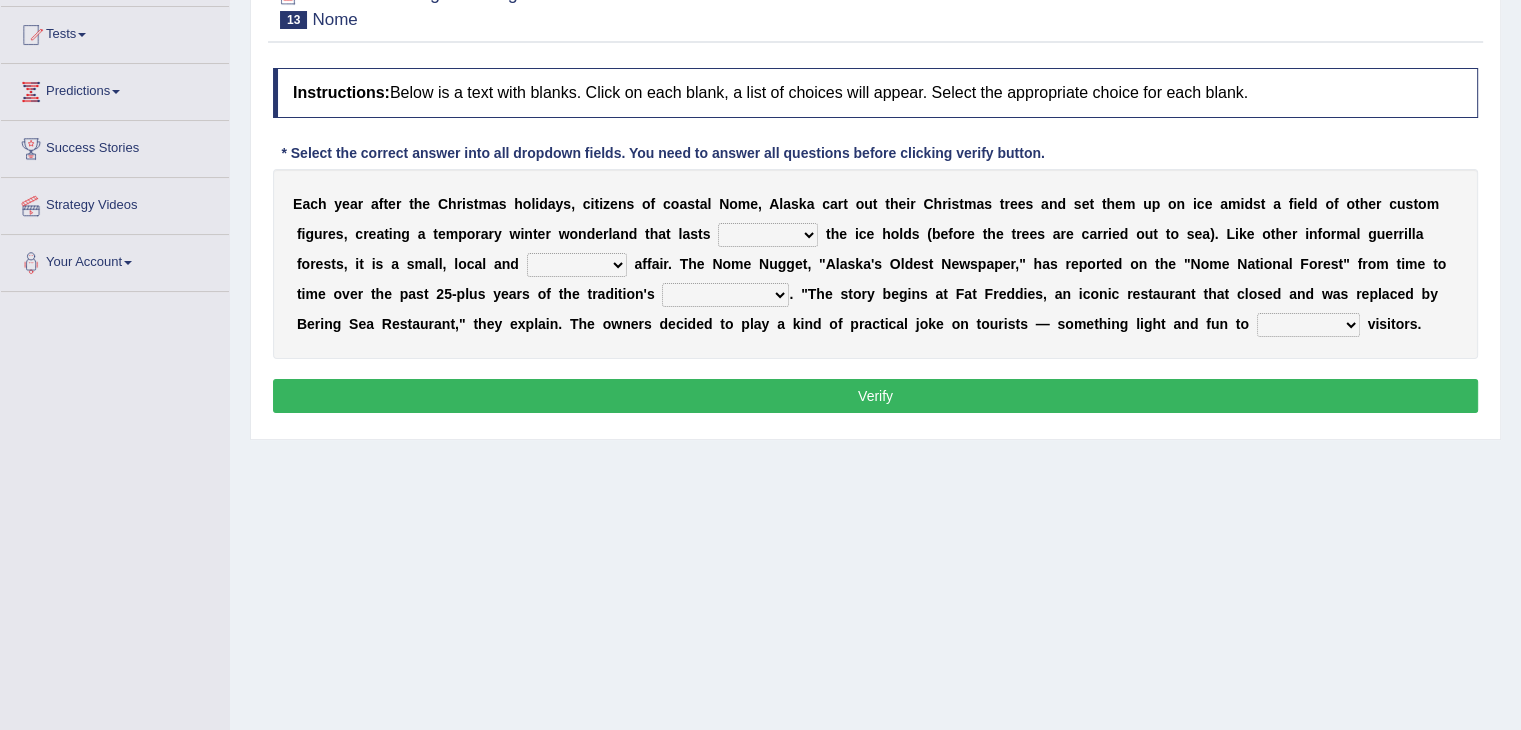 click on "as long as before after although" at bounding box center [768, 235] 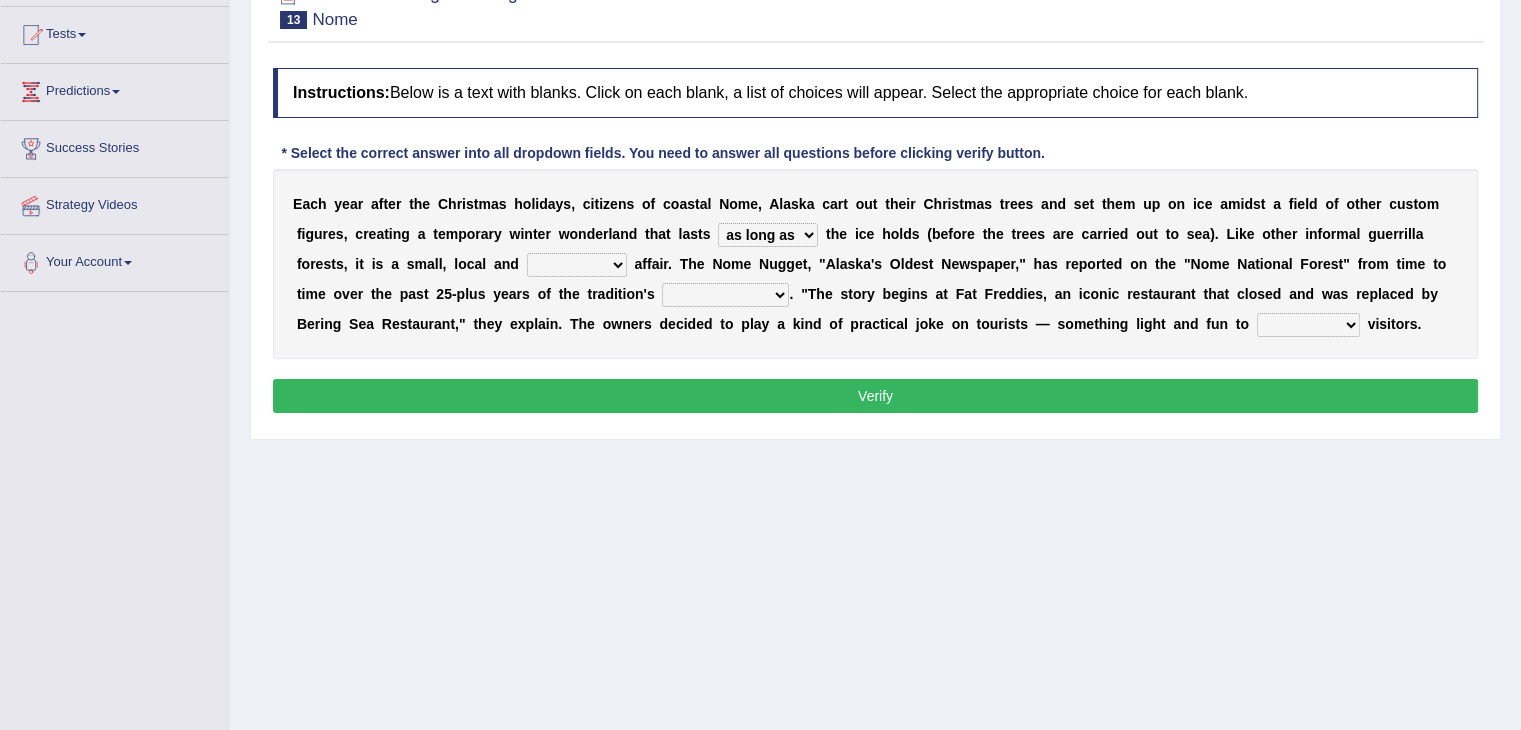 click on "as long as before after although" at bounding box center (768, 235) 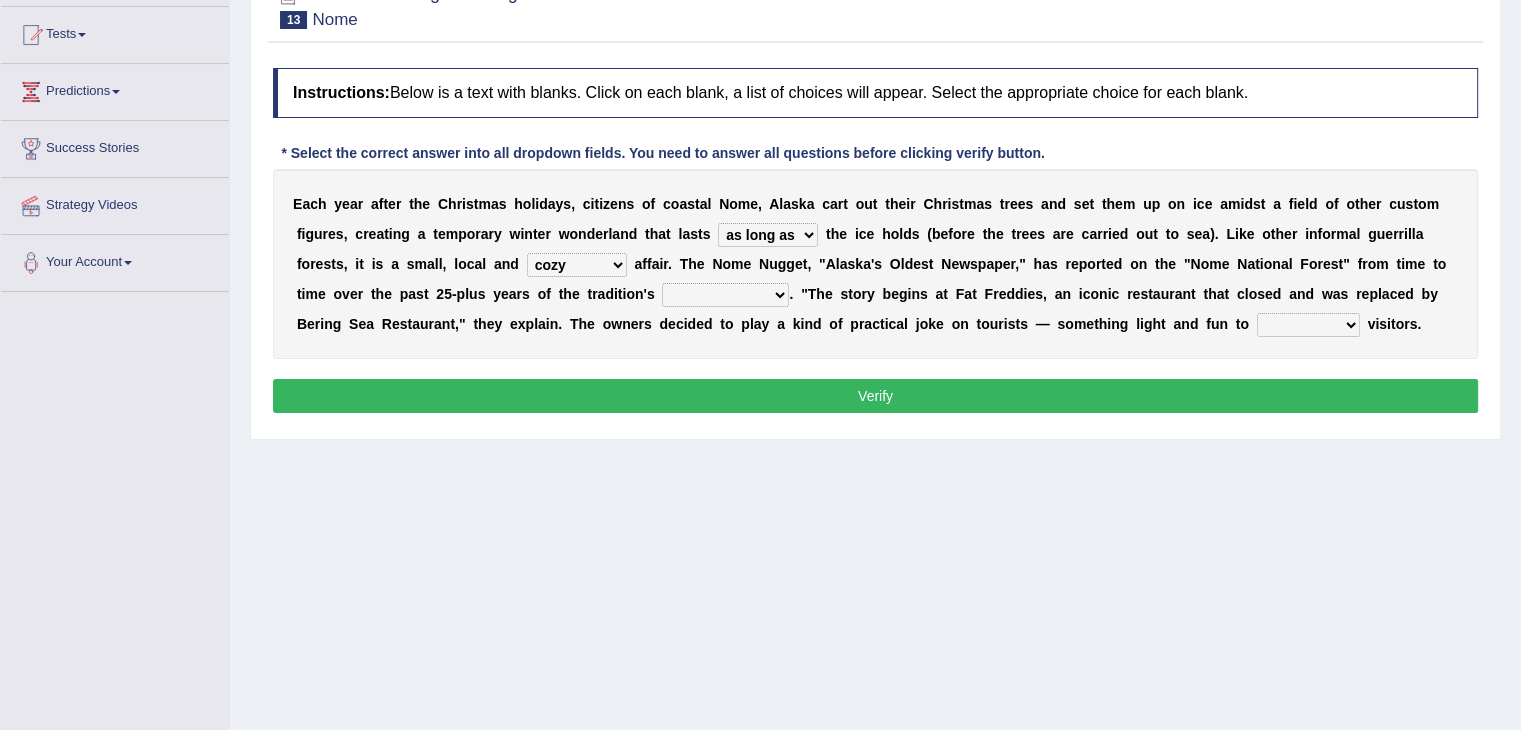 click on "nasty fuzzy cozy greasy" at bounding box center (577, 265) 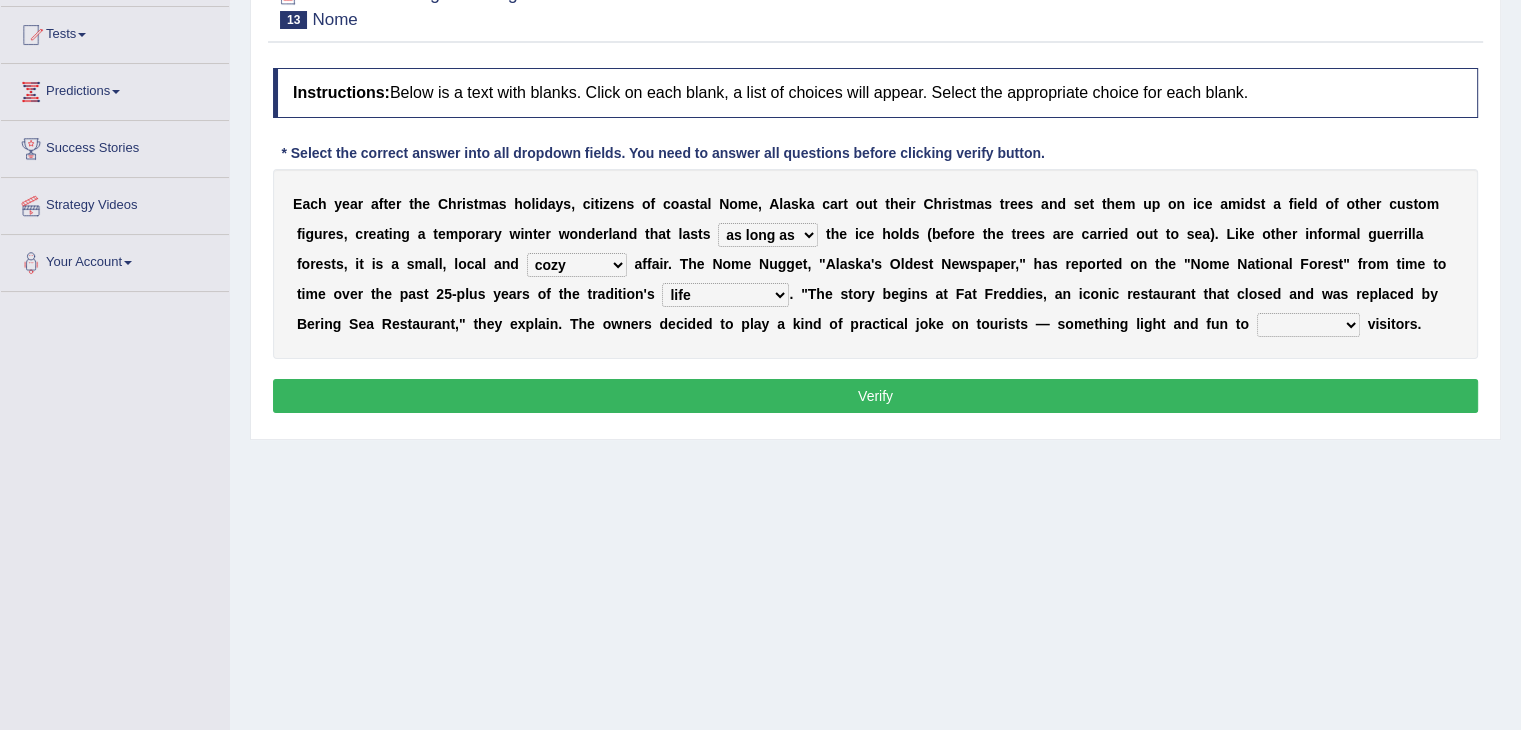 click on "life existence disappearance emotions" at bounding box center (725, 295) 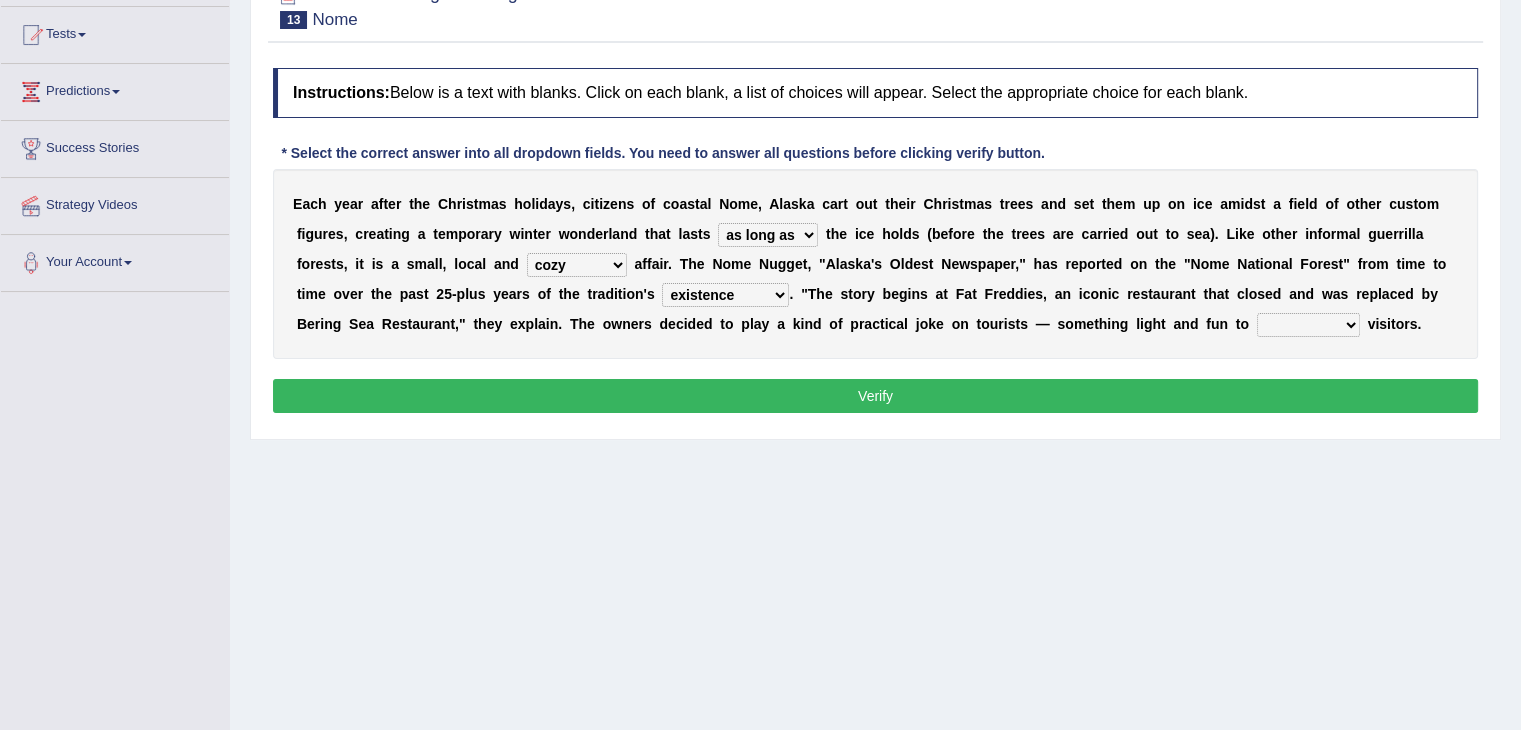 click on "purchase confound distinguish repel" at bounding box center [1308, 325] 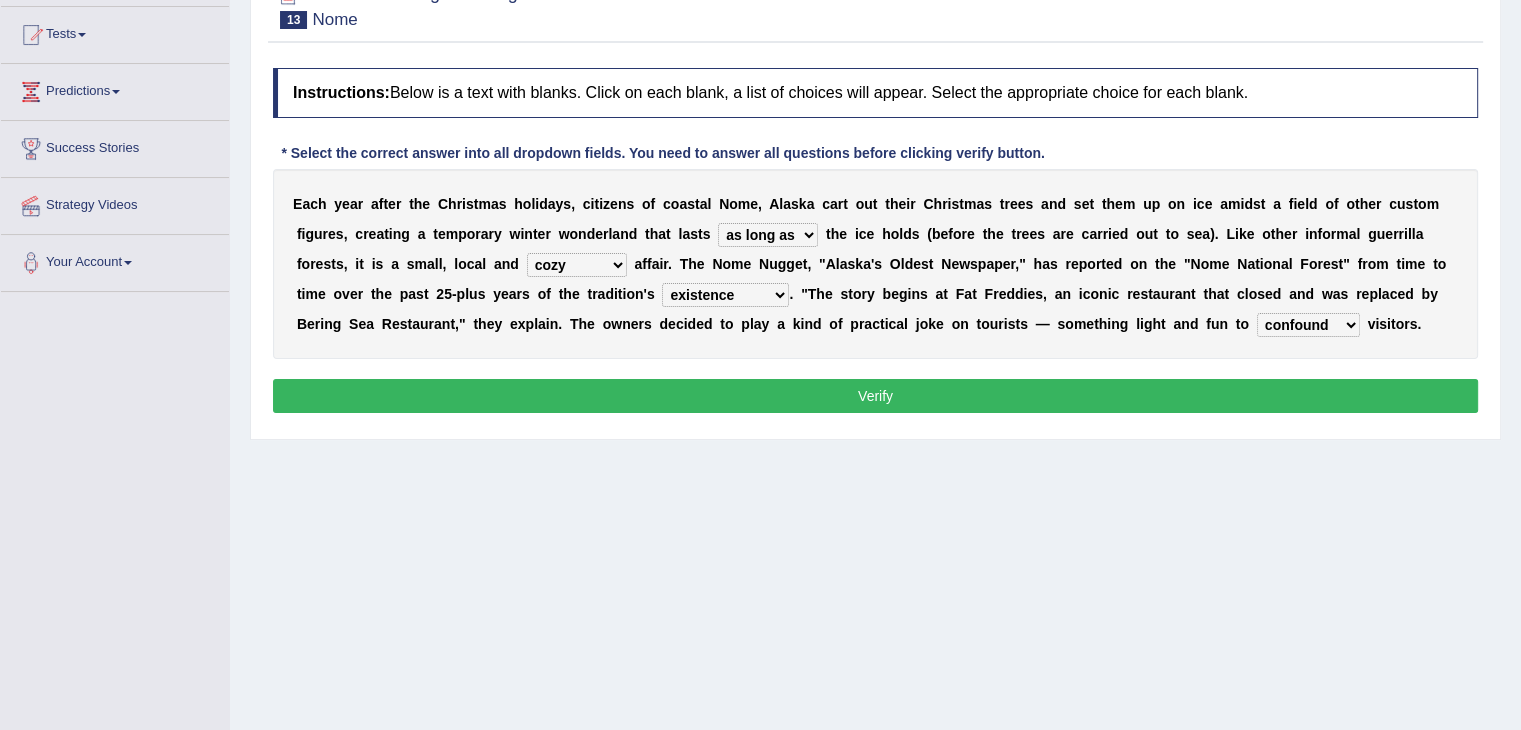 click on "purchase confound distinguish repel" at bounding box center (1308, 325) 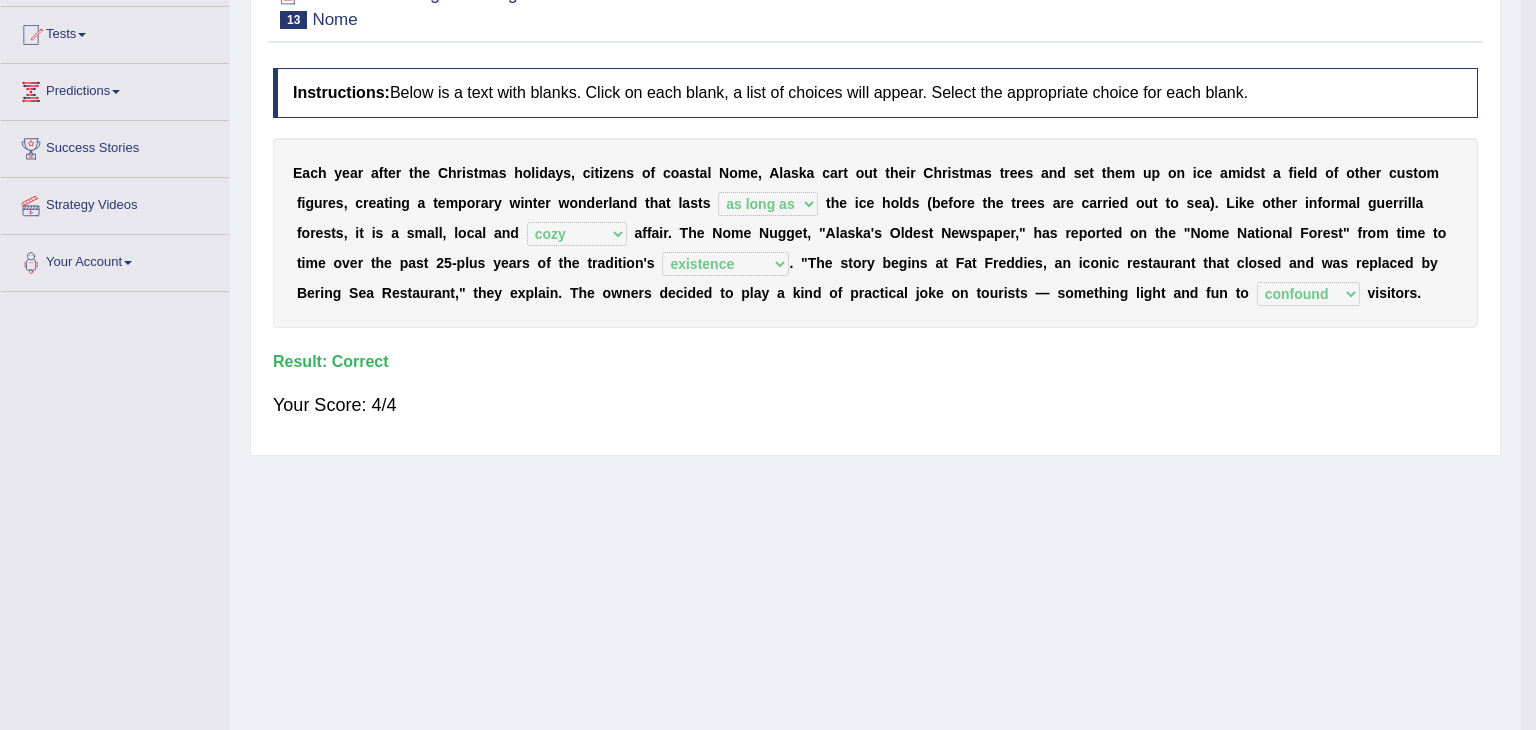 click on "Toggle navigation
Home
Practice Questions   Speaking Practice Read Aloud
Repeat Sentence
Describe Image
Re-tell Lecture
Answer Short Question
Summarize Group Discussion
Respond To A Situation
Writing Practice  Summarize Written Text
Write Essay
Reading Practice  Reading & Writing: Fill In The Blanks
Choose Multiple Answers
Re-order Paragraphs
Fill In The Blanks
Choose Single Answer
Listening Practice  Summarize Spoken Text
Highlight Incorrect Words
Highlight Correct Summary
Select Missing Word
Choose Single Answer
Choose Multiple Answers
Fill In The Blanks
Write From Dictation
Pronunciation
Tests  Take Practice Sectional Test" at bounding box center [768, 159] 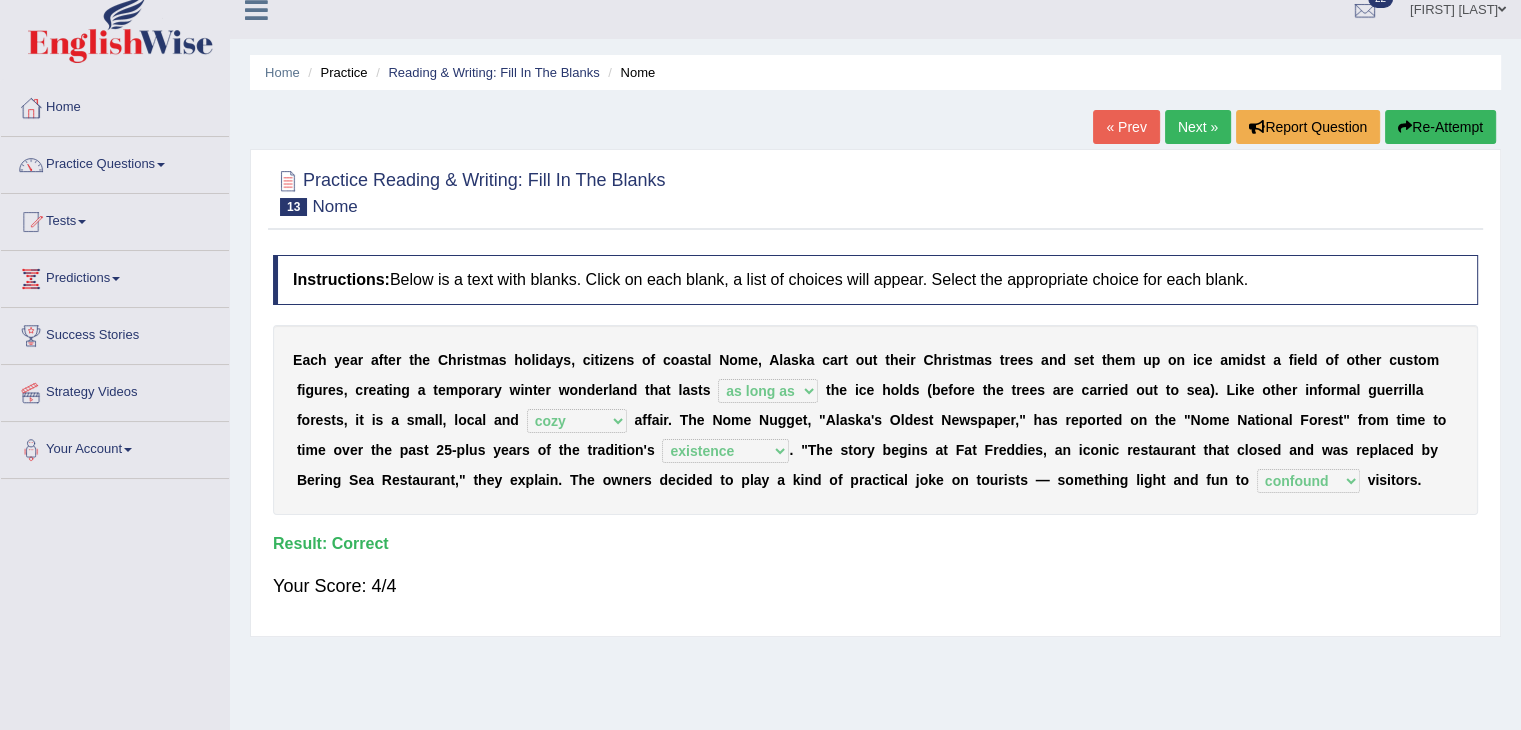 scroll, scrollTop: 0, scrollLeft: 0, axis: both 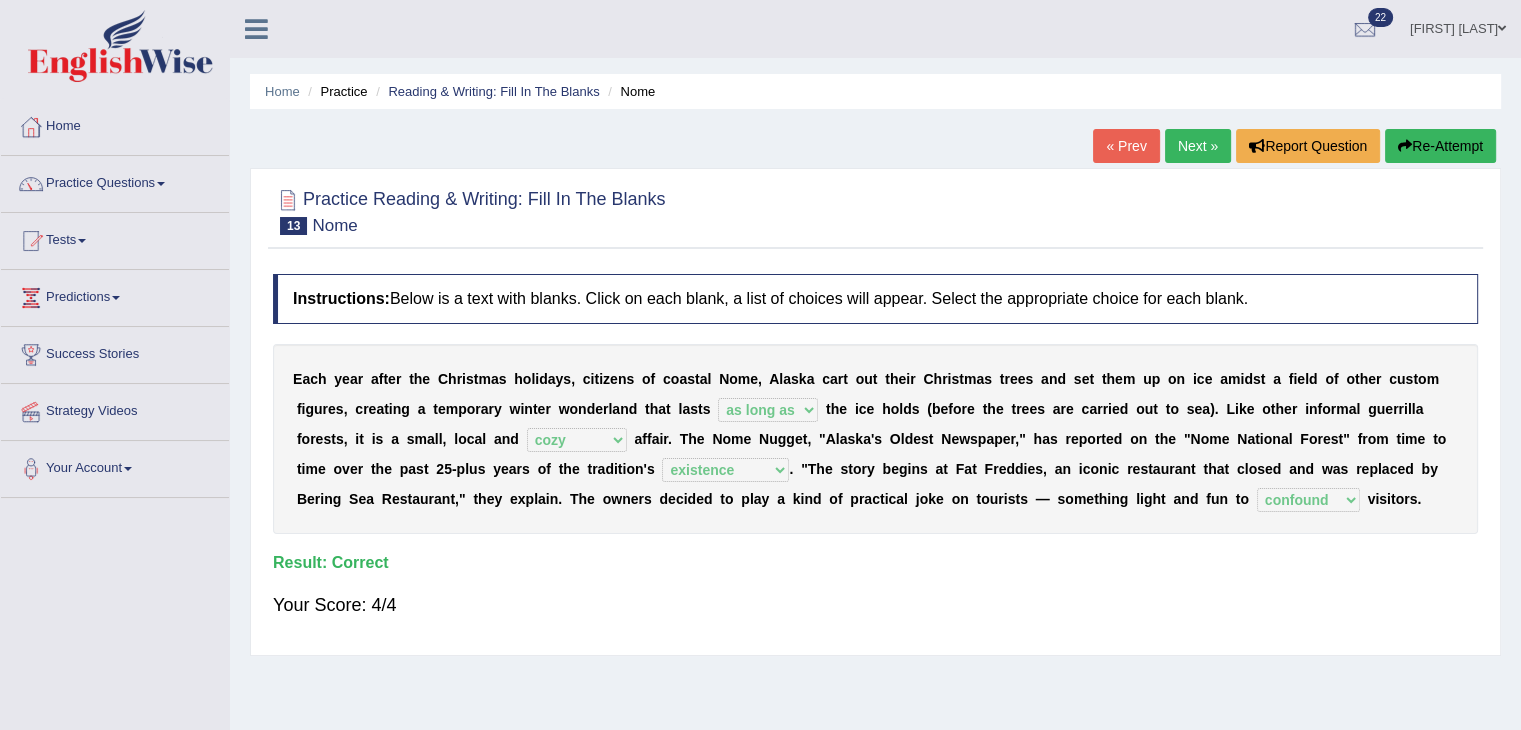 click on "Next »" at bounding box center [1198, 146] 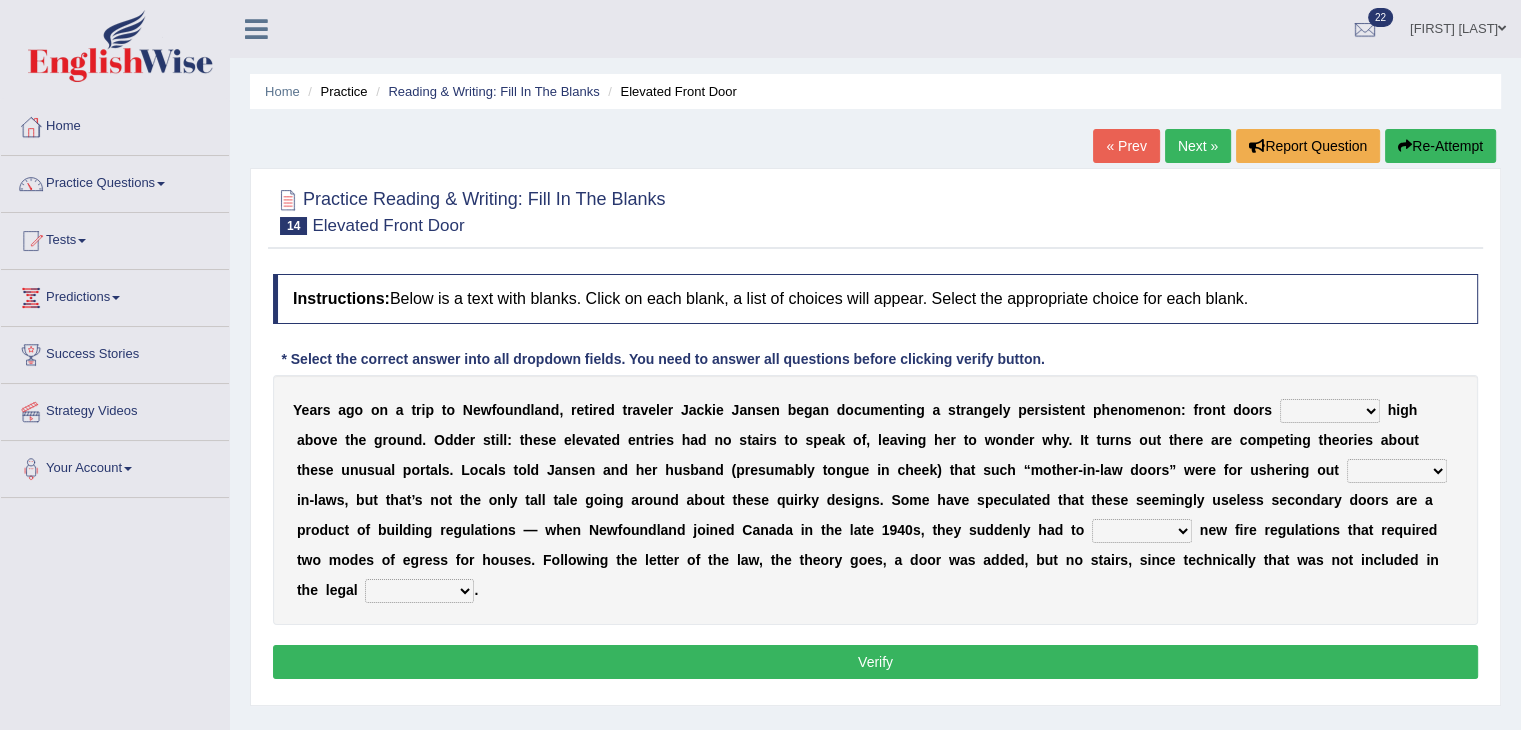 scroll, scrollTop: 98, scrollLeft: 0, axis: vertical 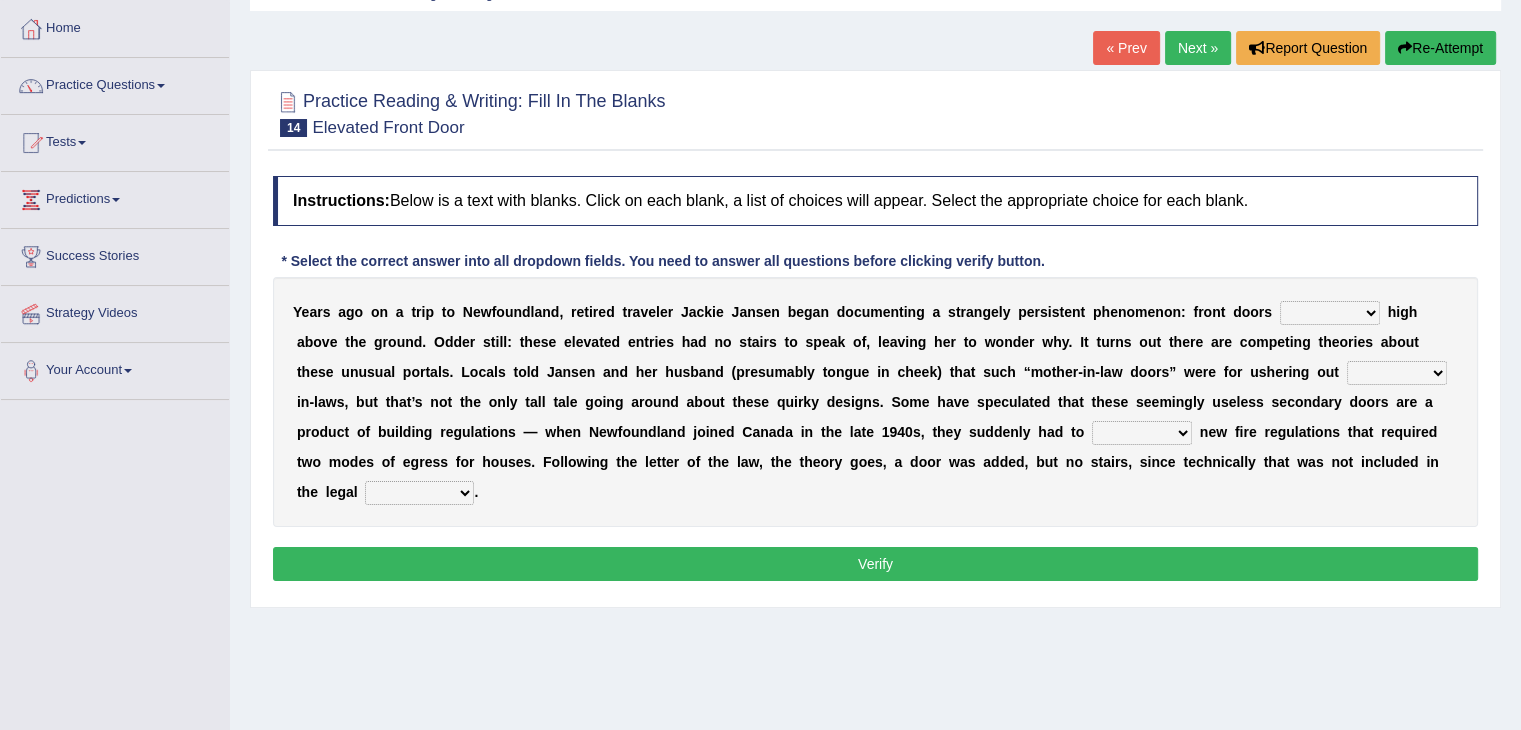 click at bounding box center [1384, 312] 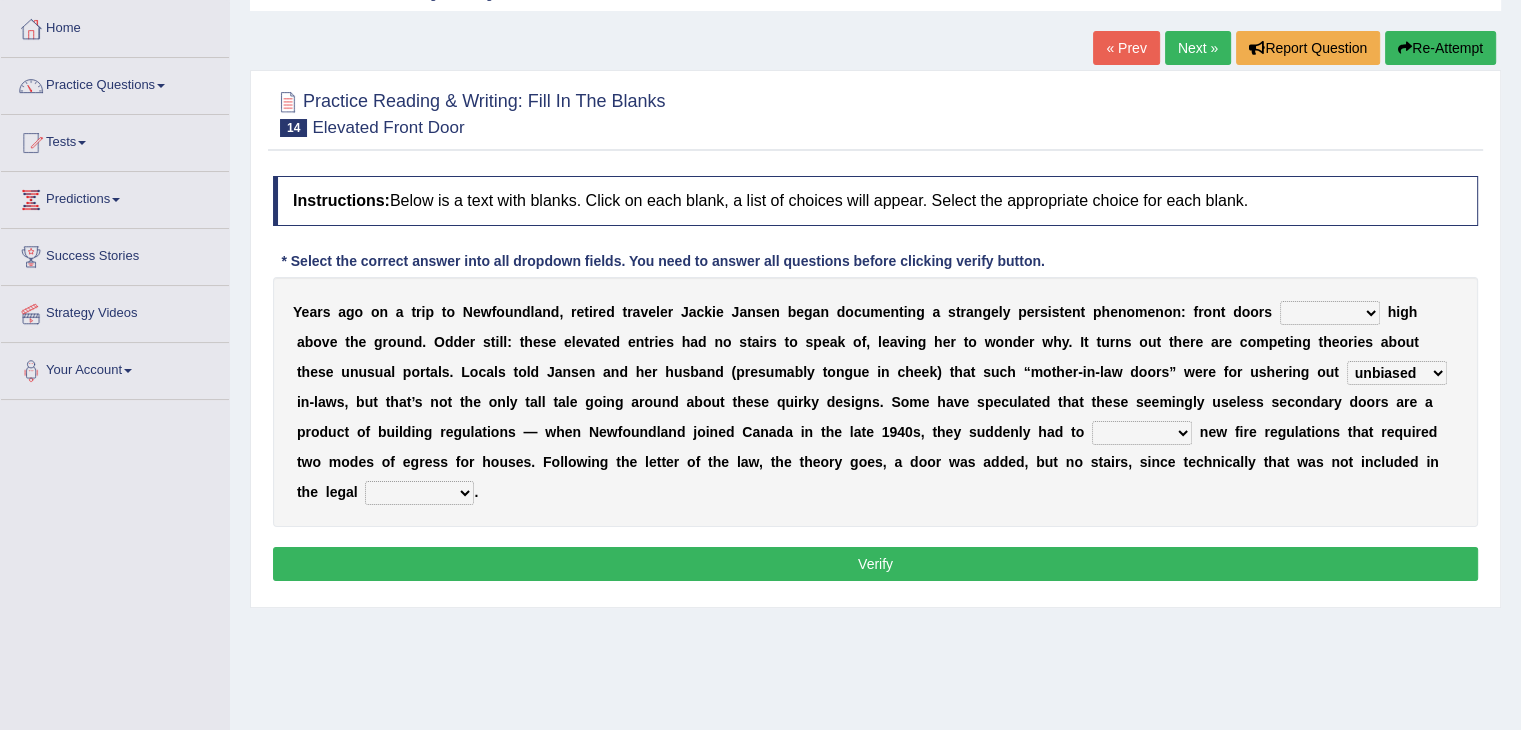 click on "unbiased underlined unwanted united" at bounding box center (1397, 373) 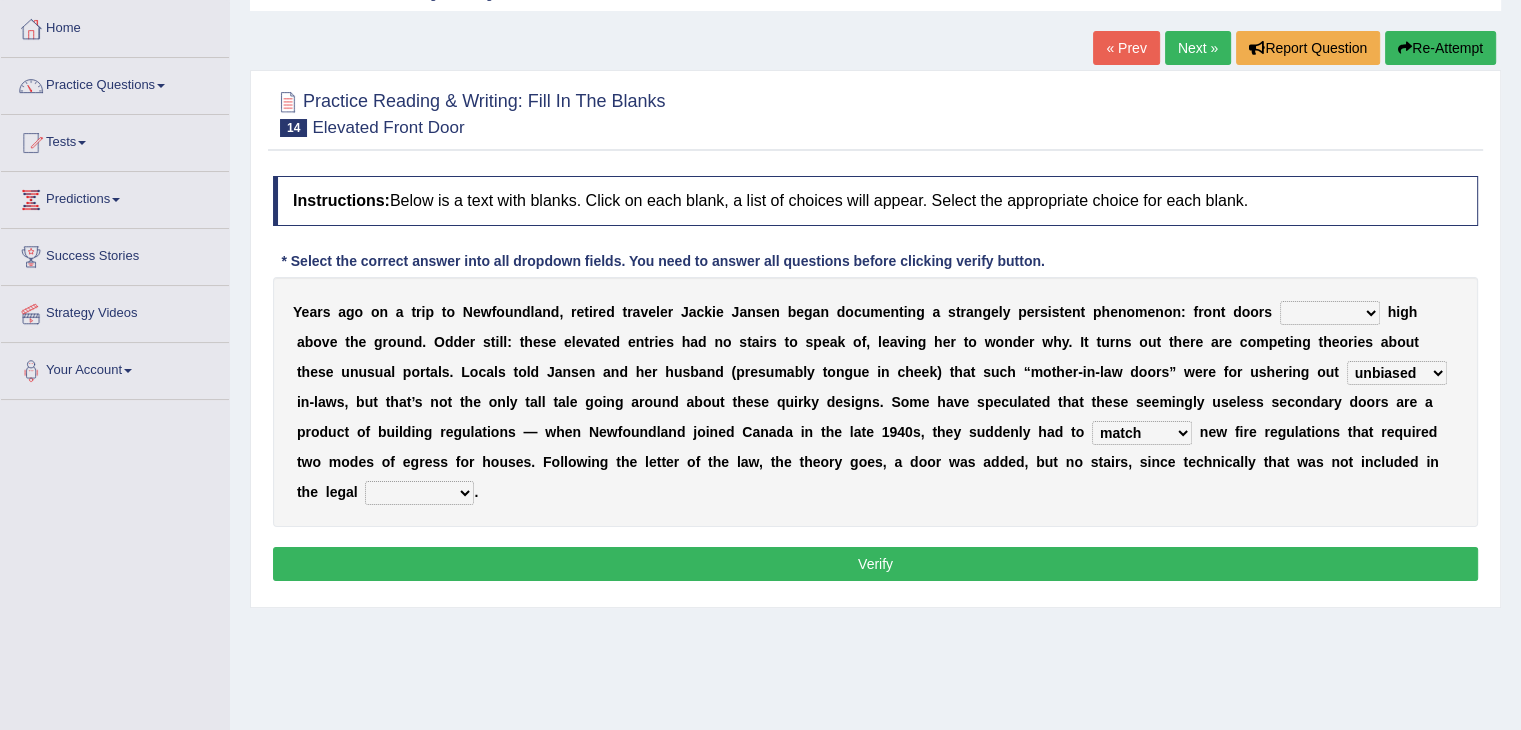 click on "illuminate appreciate match disobey" at bounding box center [1142, 433] 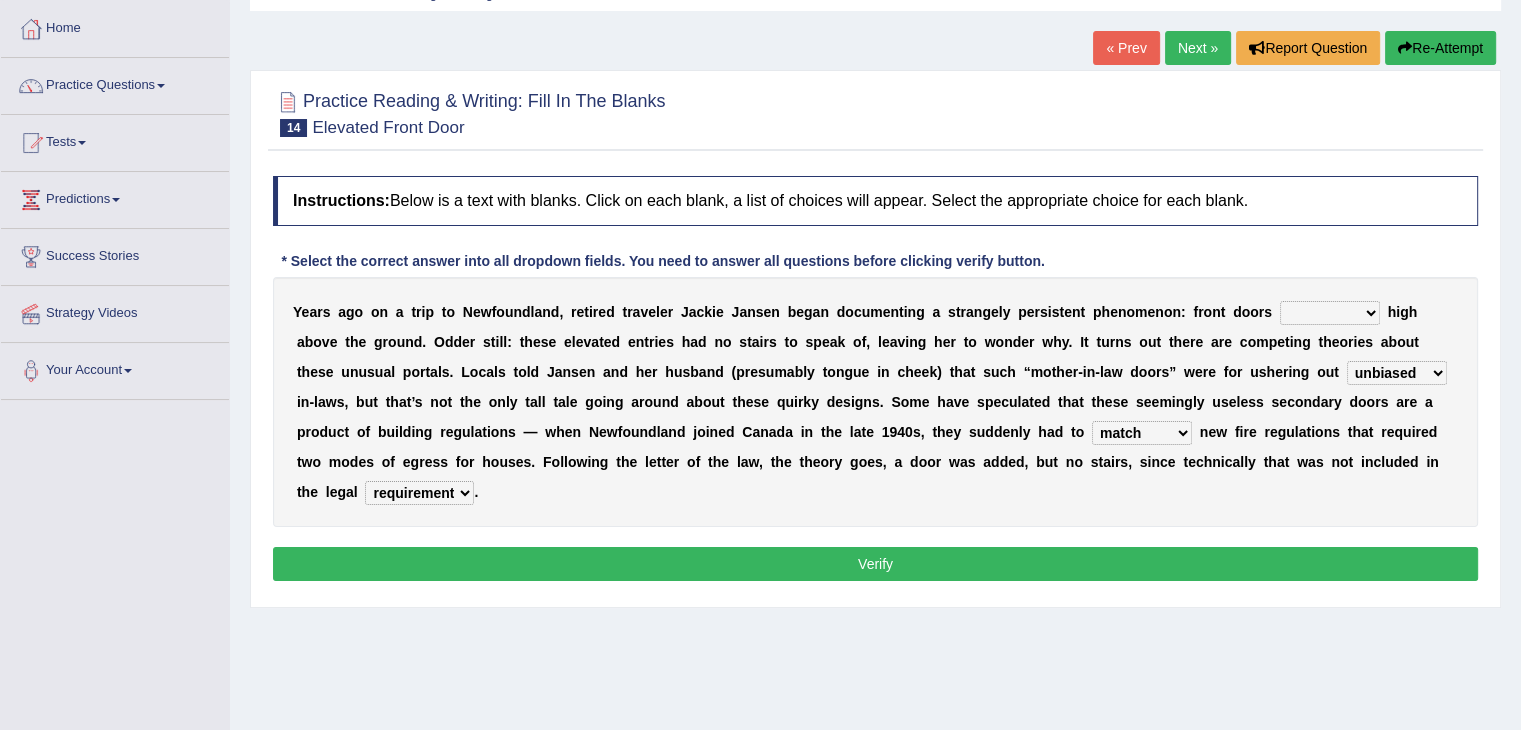 click on "religion paces manager requirement" at bounding box center (419, 493) 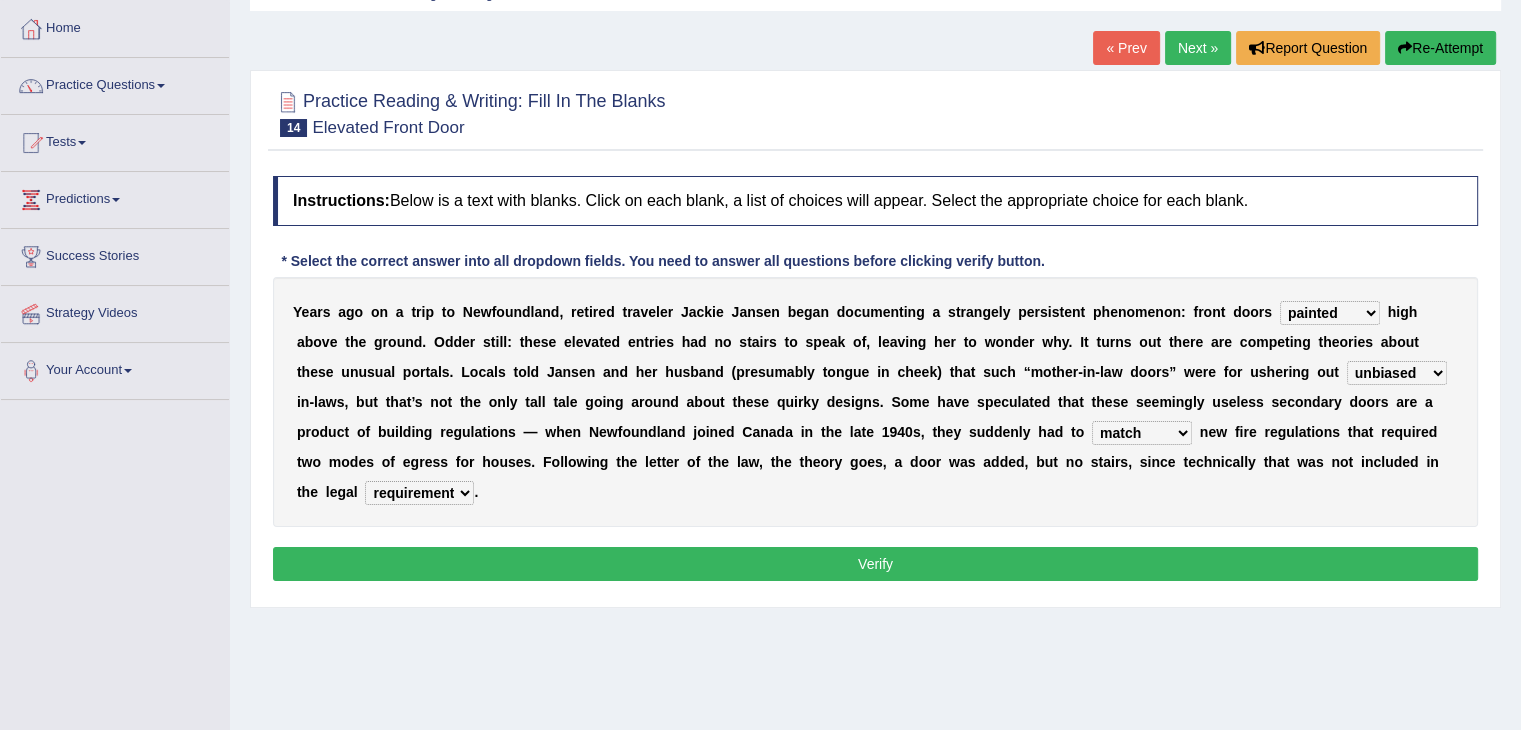 click on "raised visited painted lowered" at bounding box center (1330, 313) 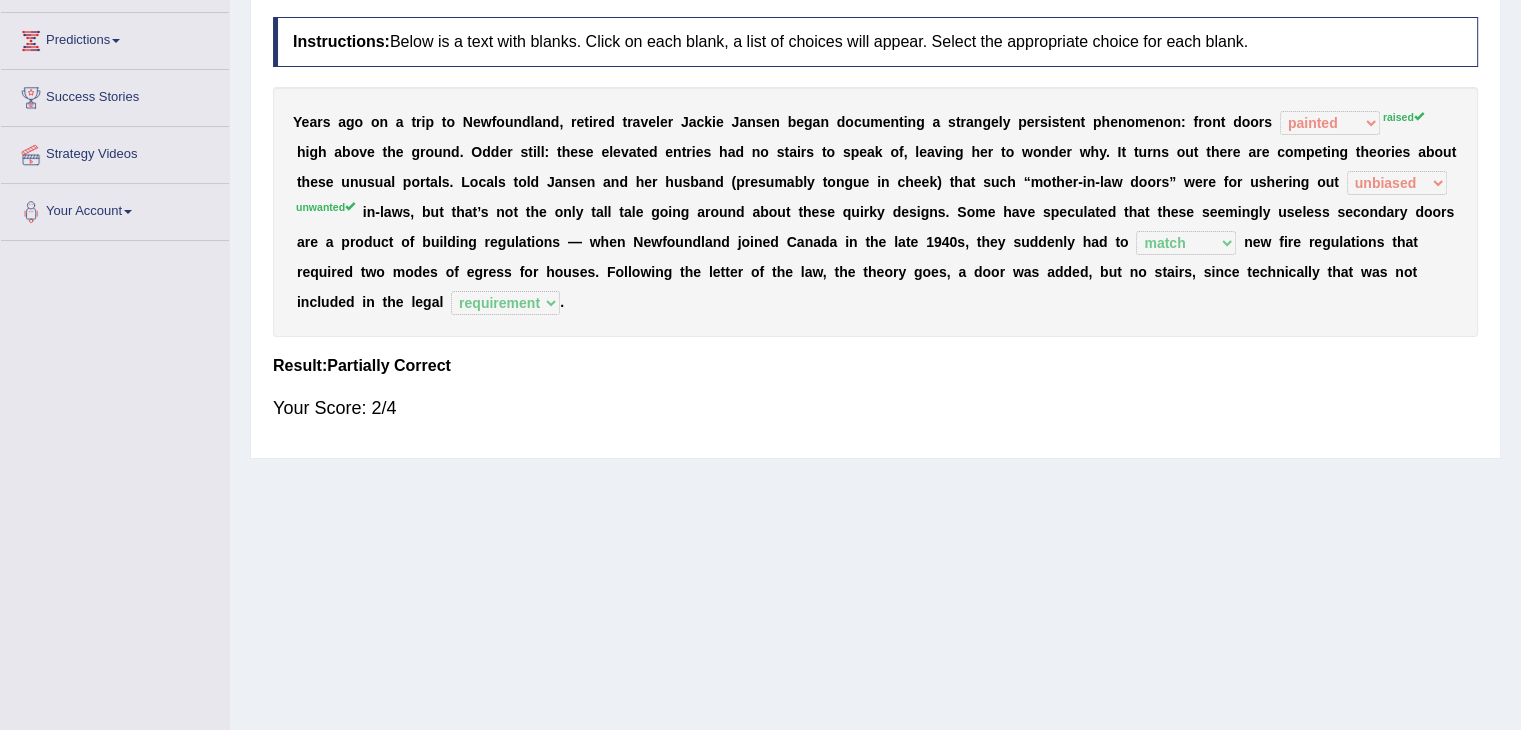 scroll, scrollTop: 0, scrollLeft: 0, axis: both 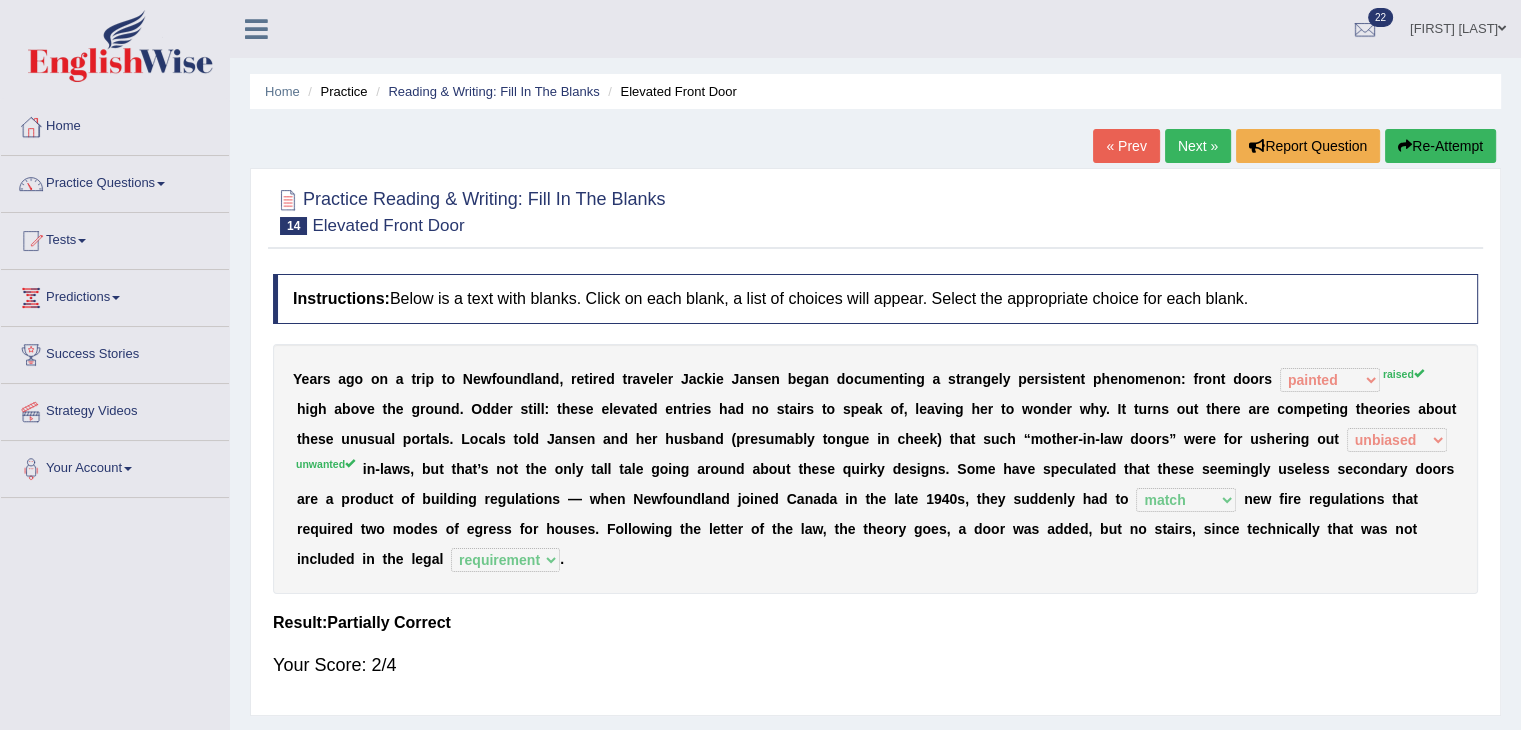 click on "Next »" at bounding box center (1198, 146) 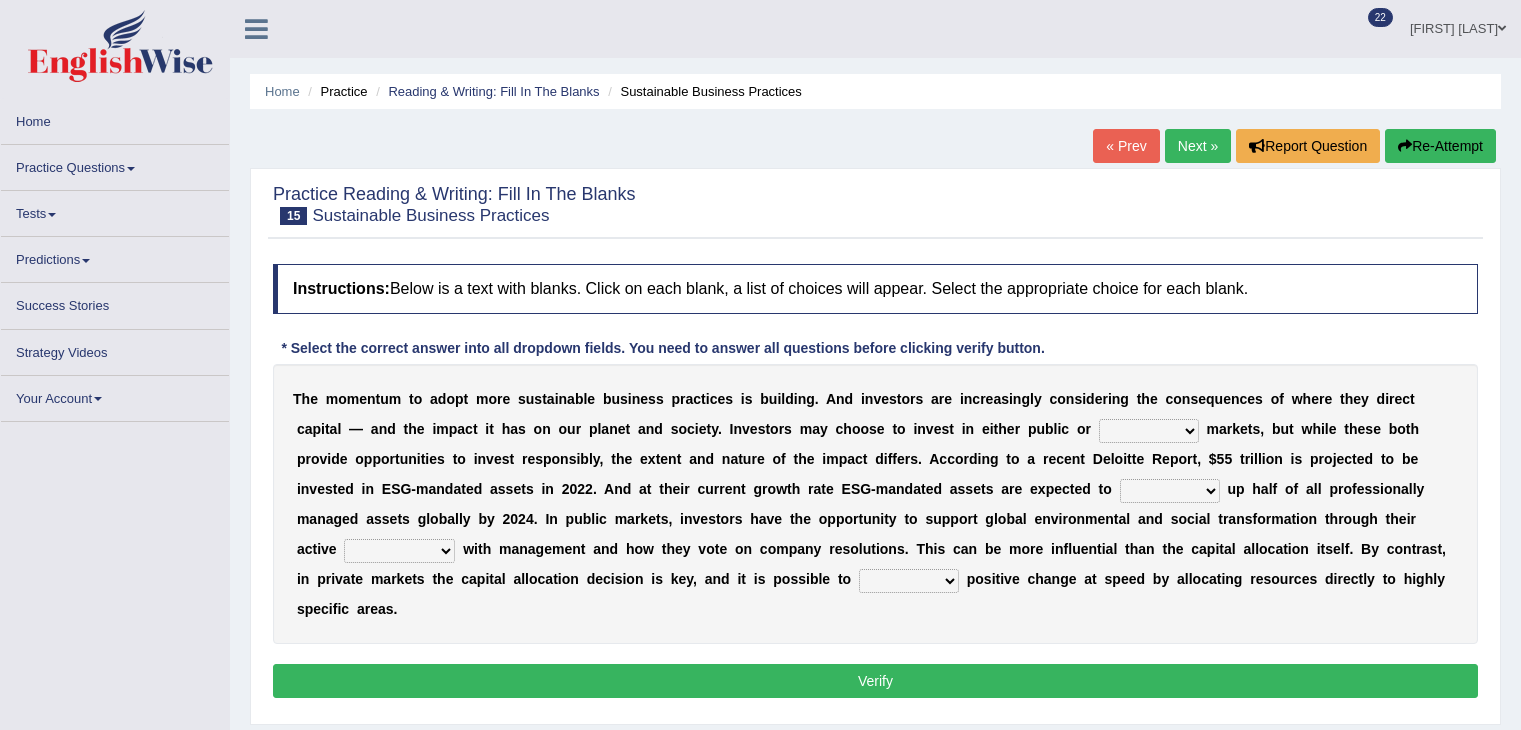 scroll, scrollTop: 0, scrollLeft: 0, axis: both 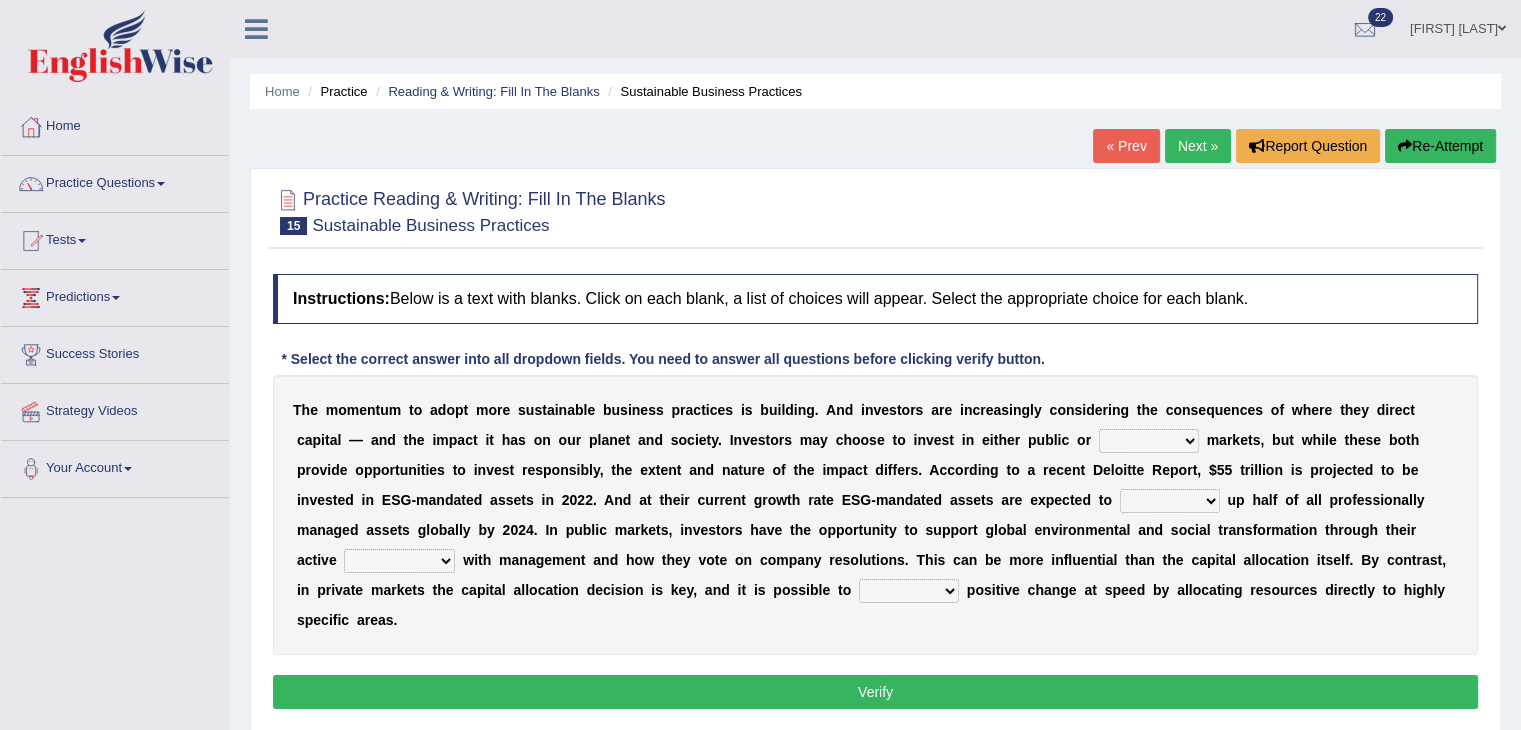 click on "financial material written private" at bounding box center (1149, 441) 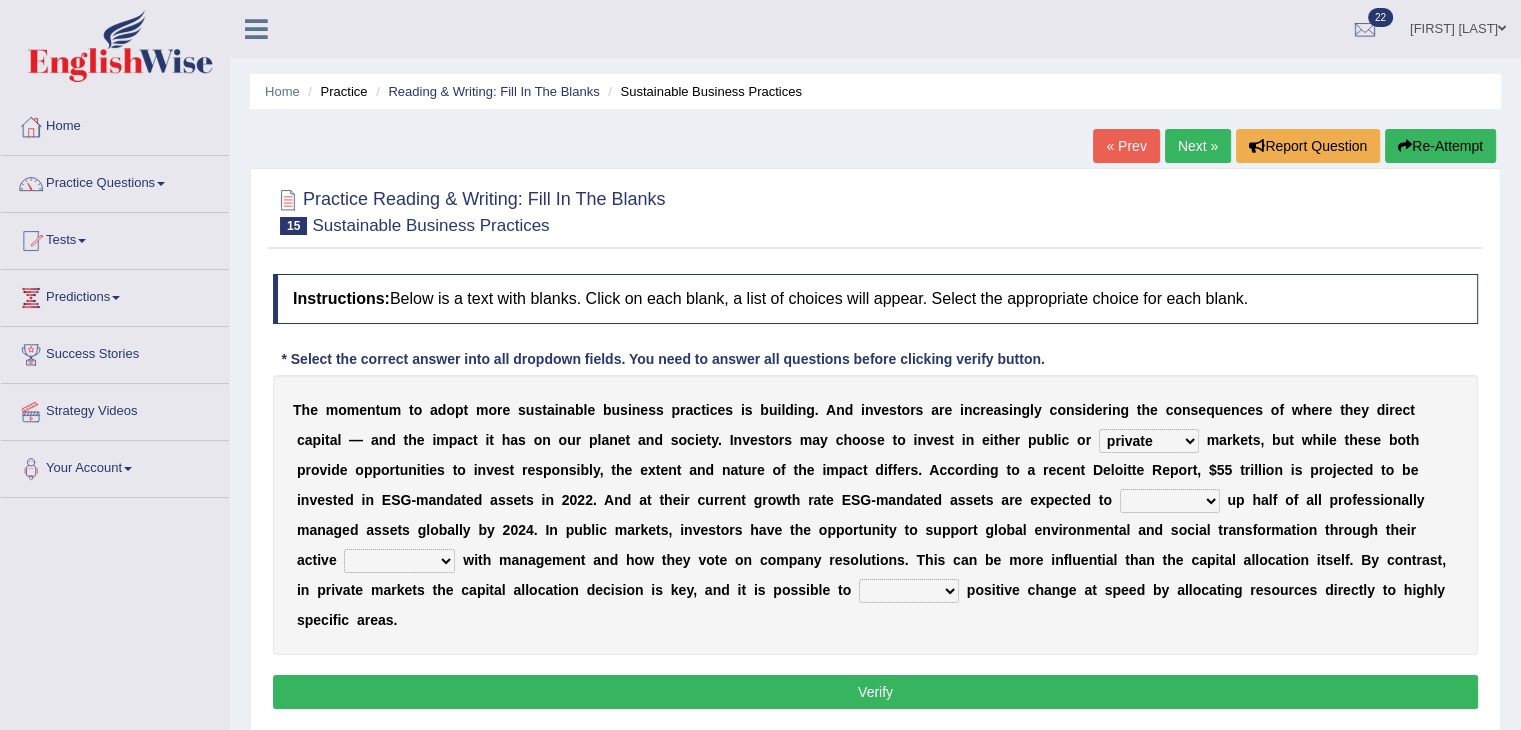 click on "build use make add" at bounding box center (1170, 501) 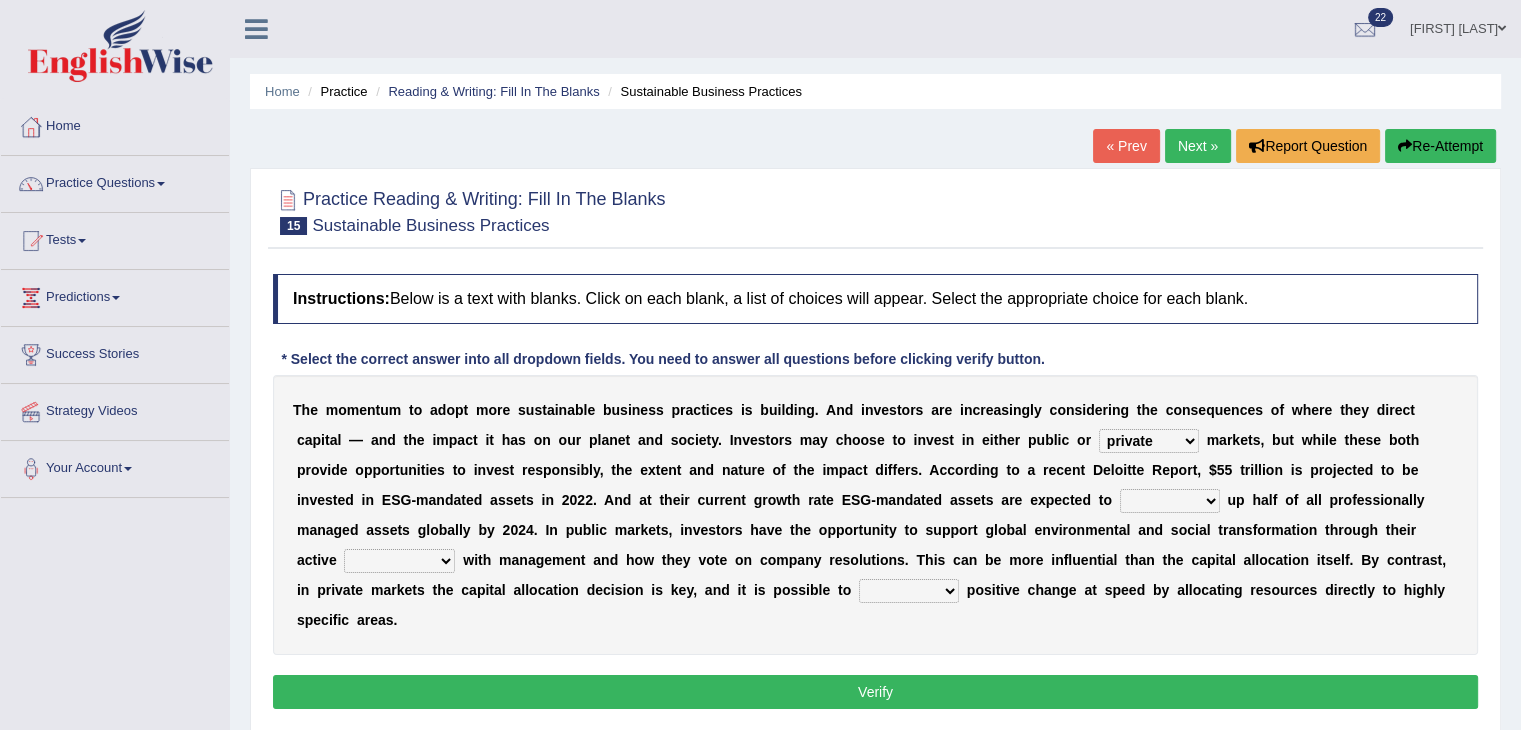 select on "build" 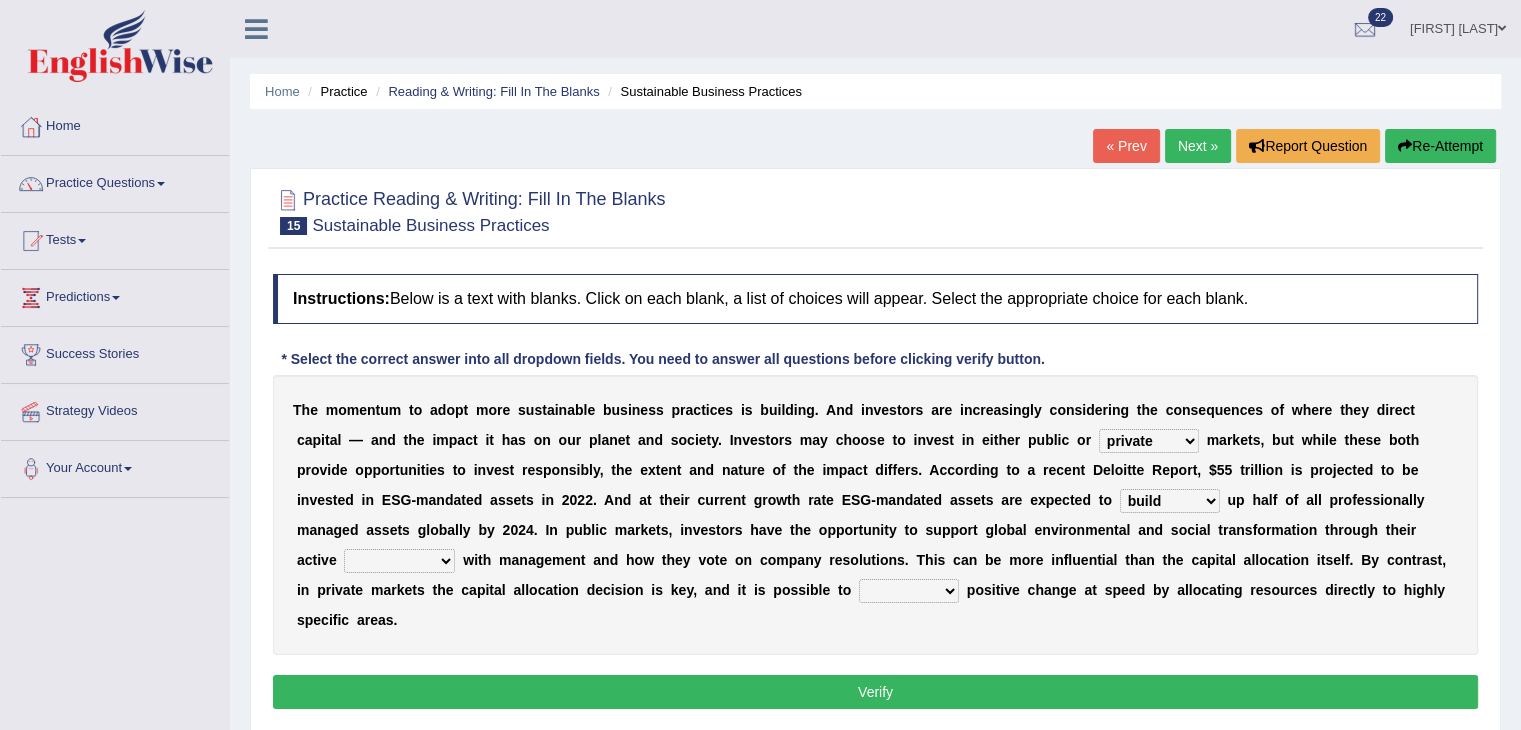 click on "engagement service squabble investment" at bounding box center [399, 561] 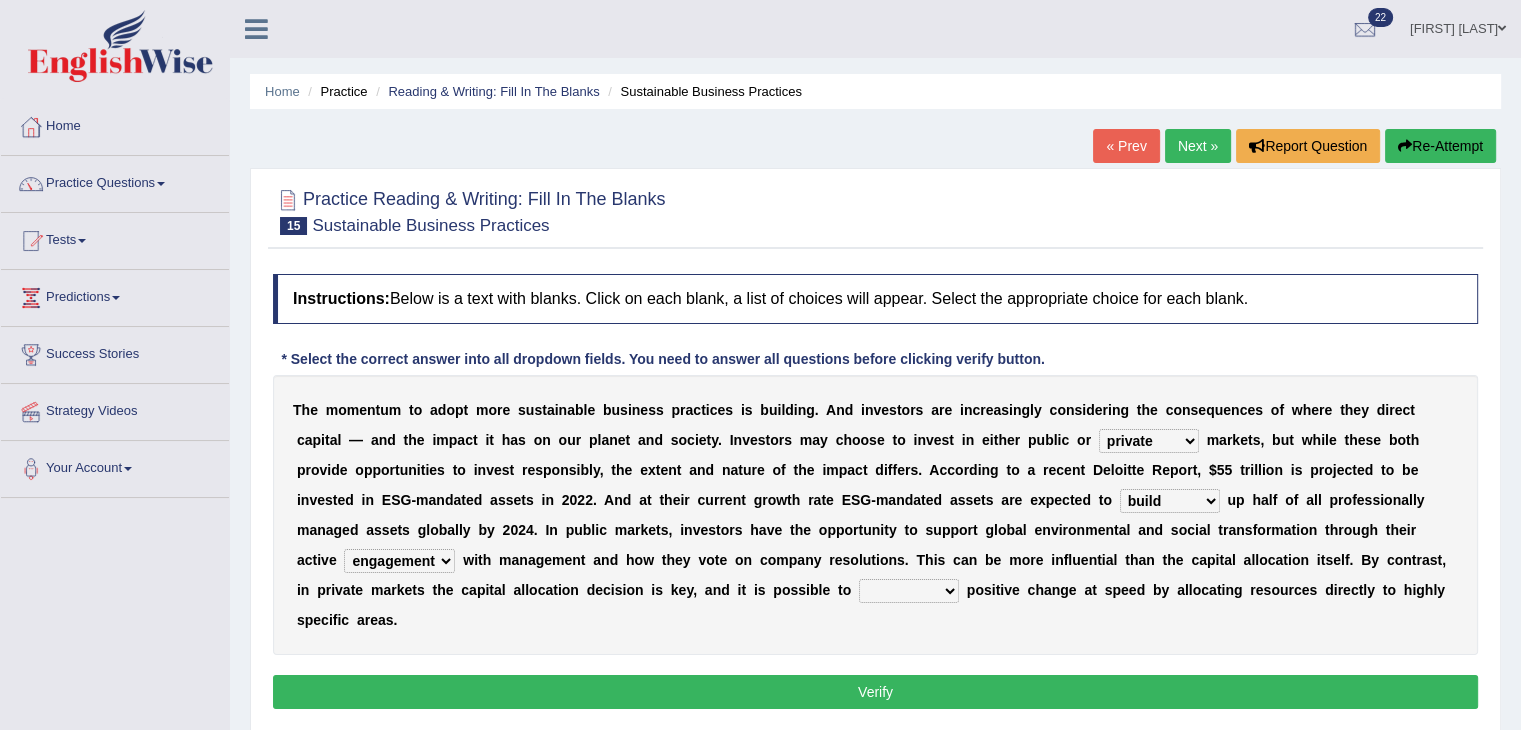 click on "engagement service squabble investment" at bounding box center [399, 561] 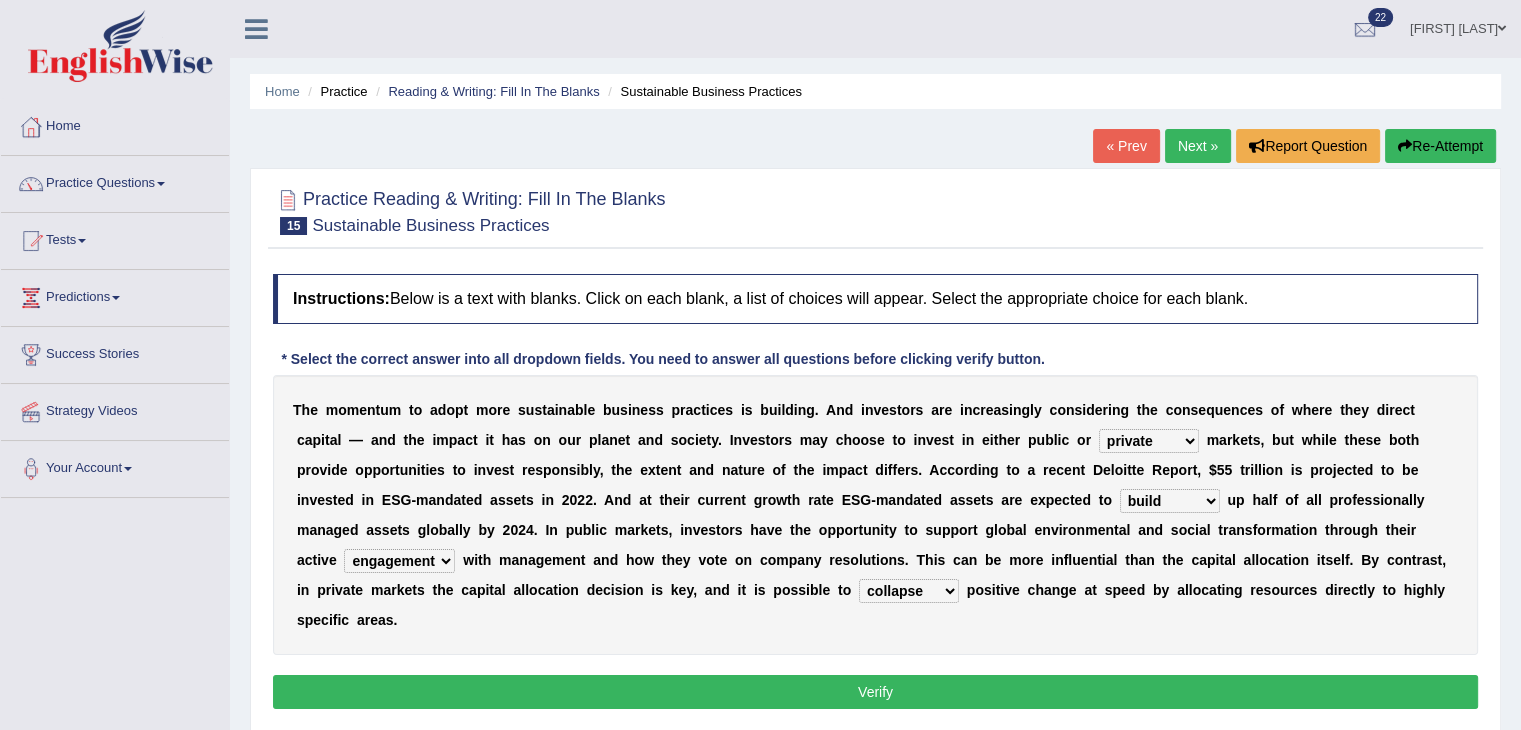click on "Verify" at bounding box center [875, 692] 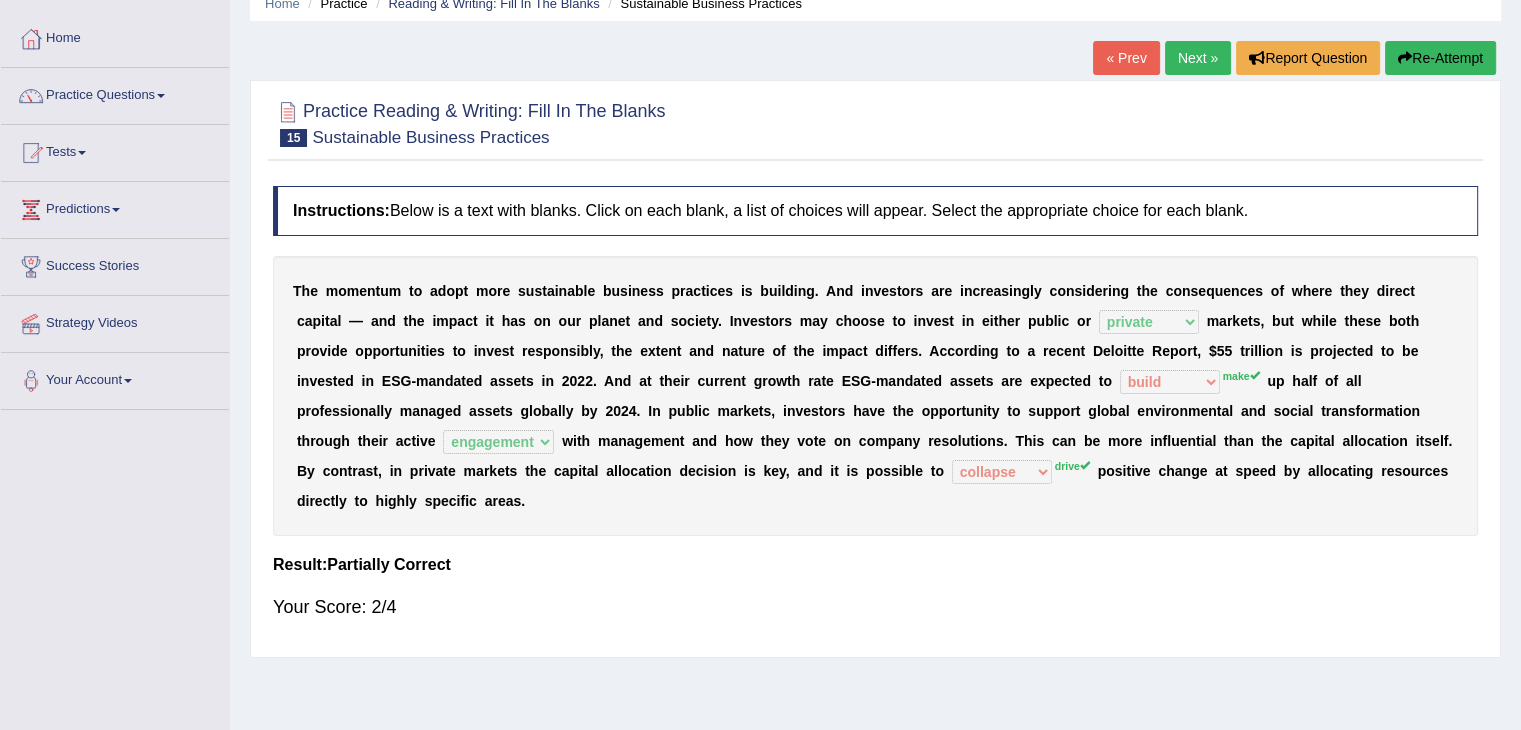 scroll, scrollTop: 0, scrollLeft: 0, axis: both 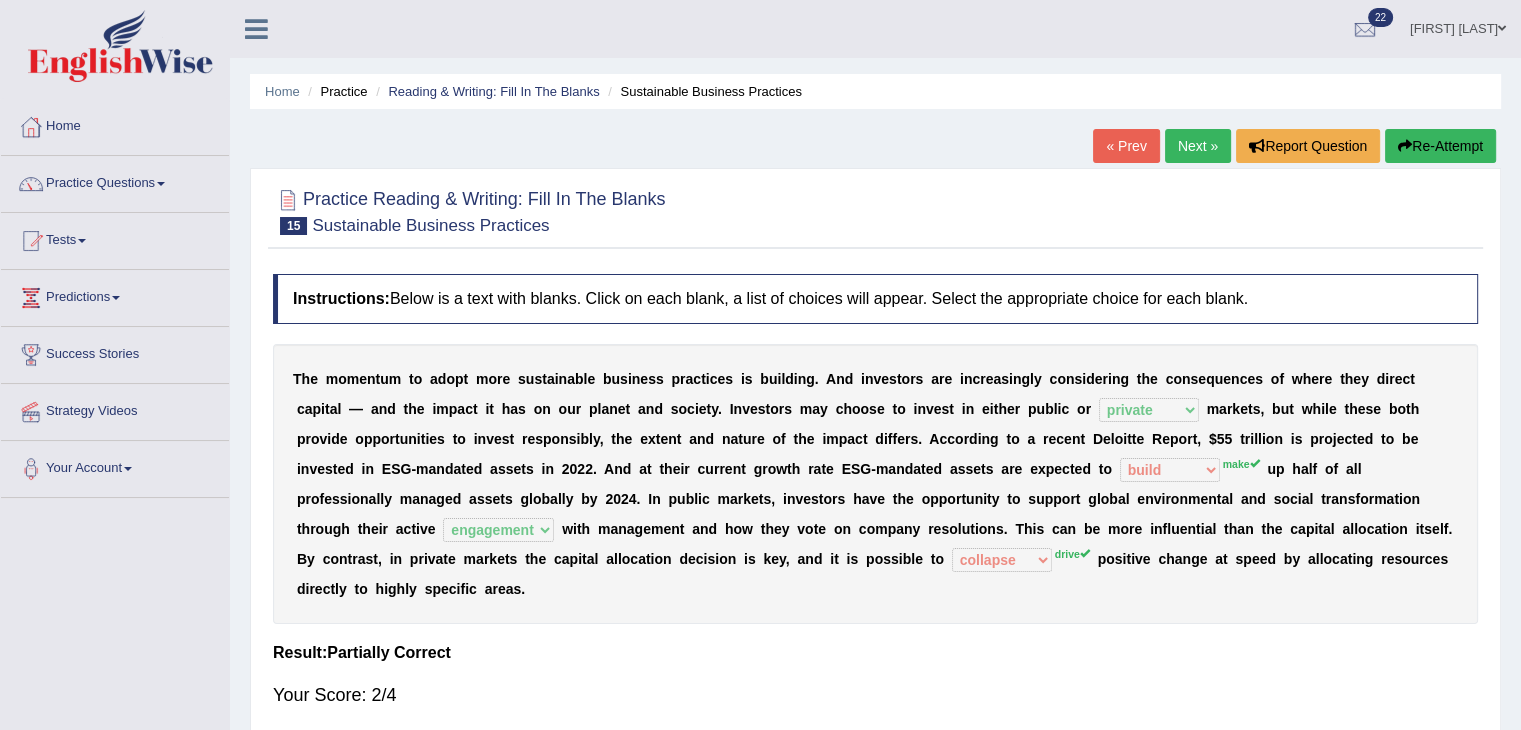 click on "Instructions:  Below is a text with blanks. Click on each blank, a list of choices will appear. Select the appropriate choice for each blank." at bounding box center [875, 299] 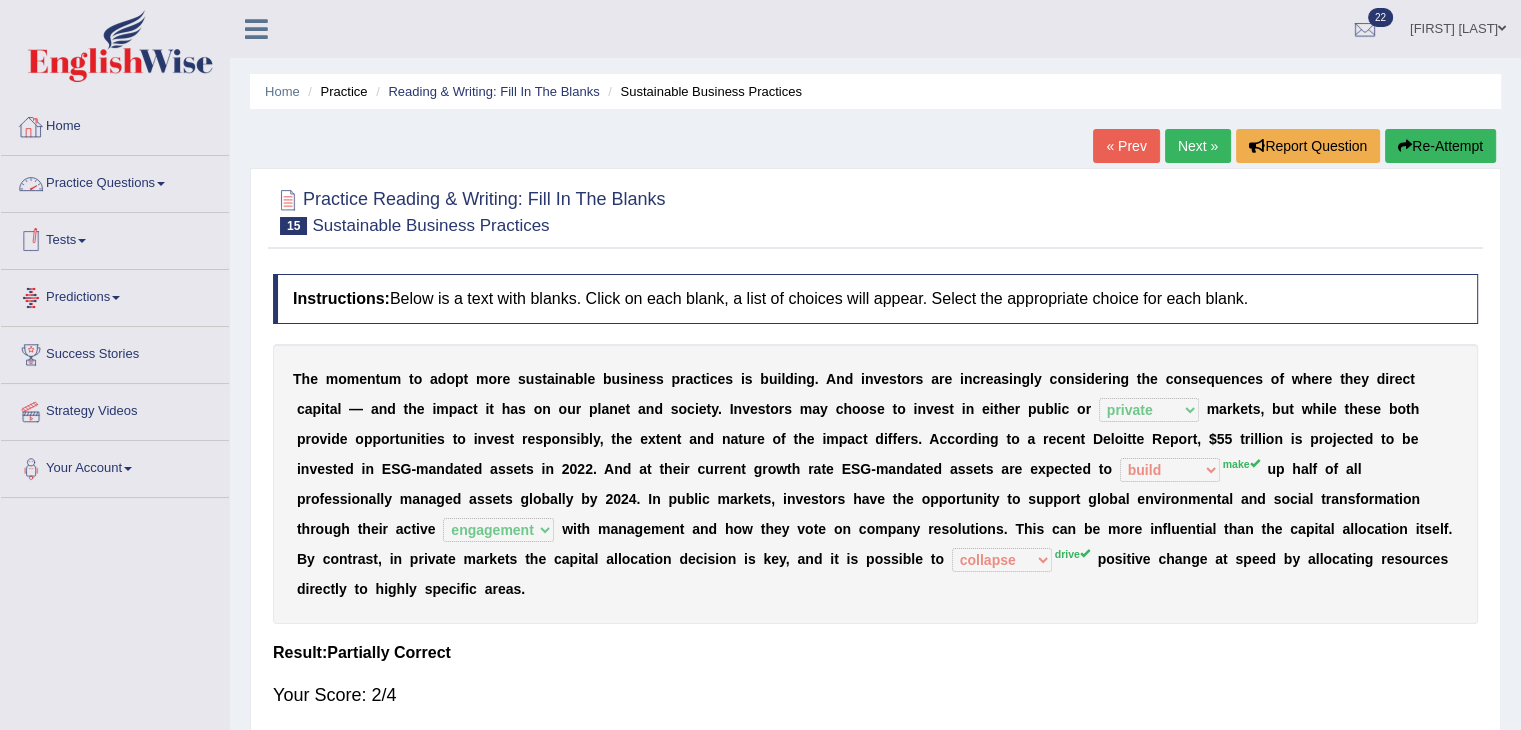 click on "Practice Questions" at bounding box center (115, 181) 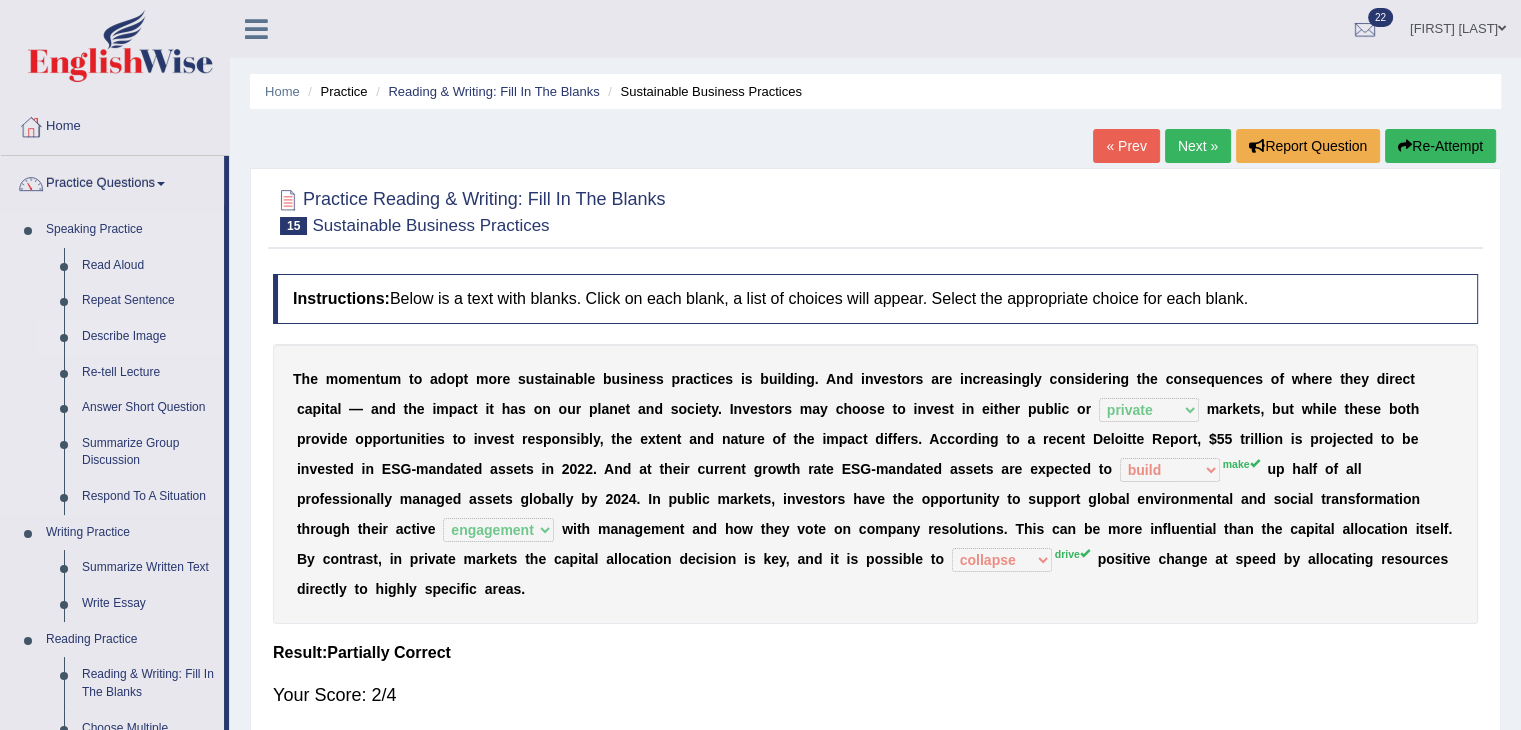 click on "Describe Image" at bounding box center [148, 337] 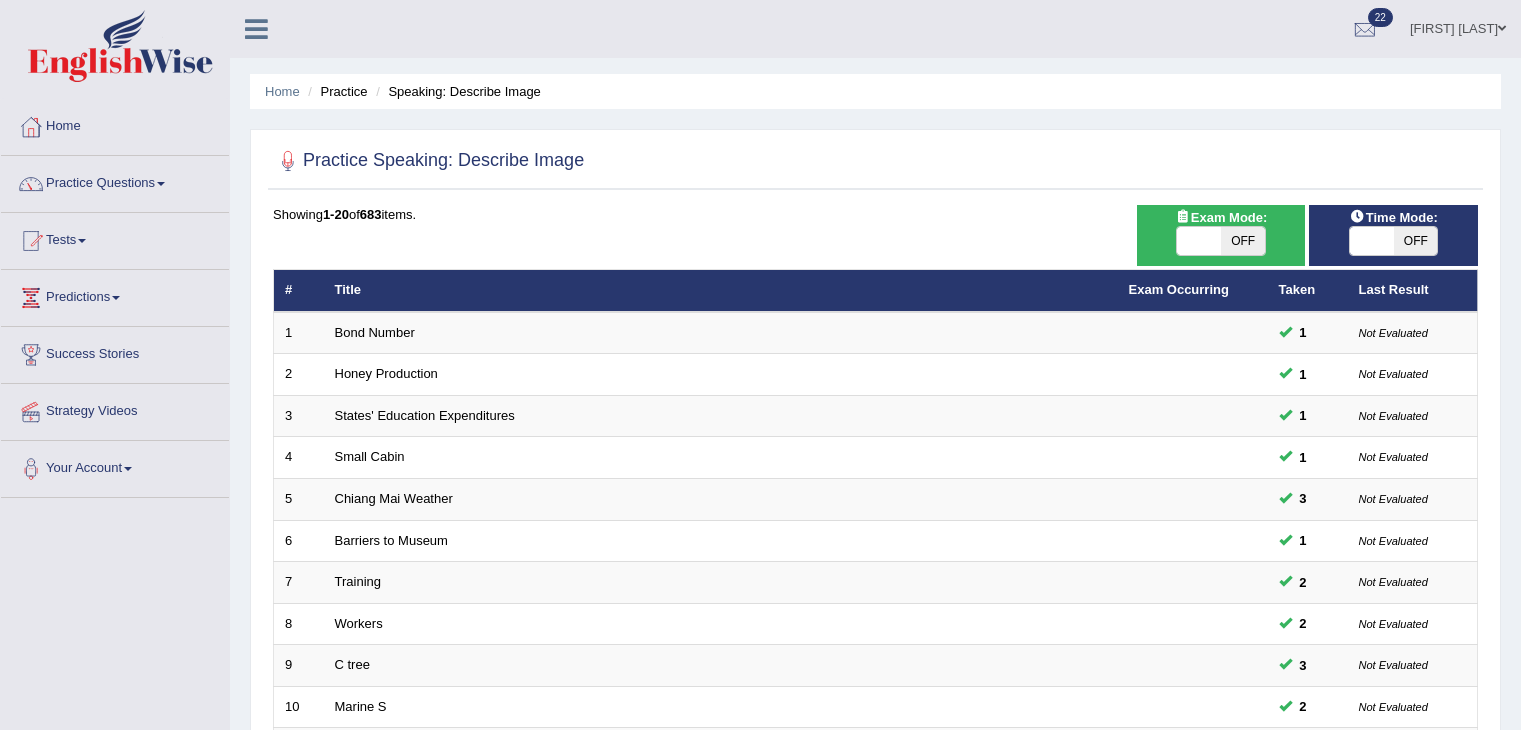 scroll, scrollTop: 588, scrollLeft: 0, axis: vertical 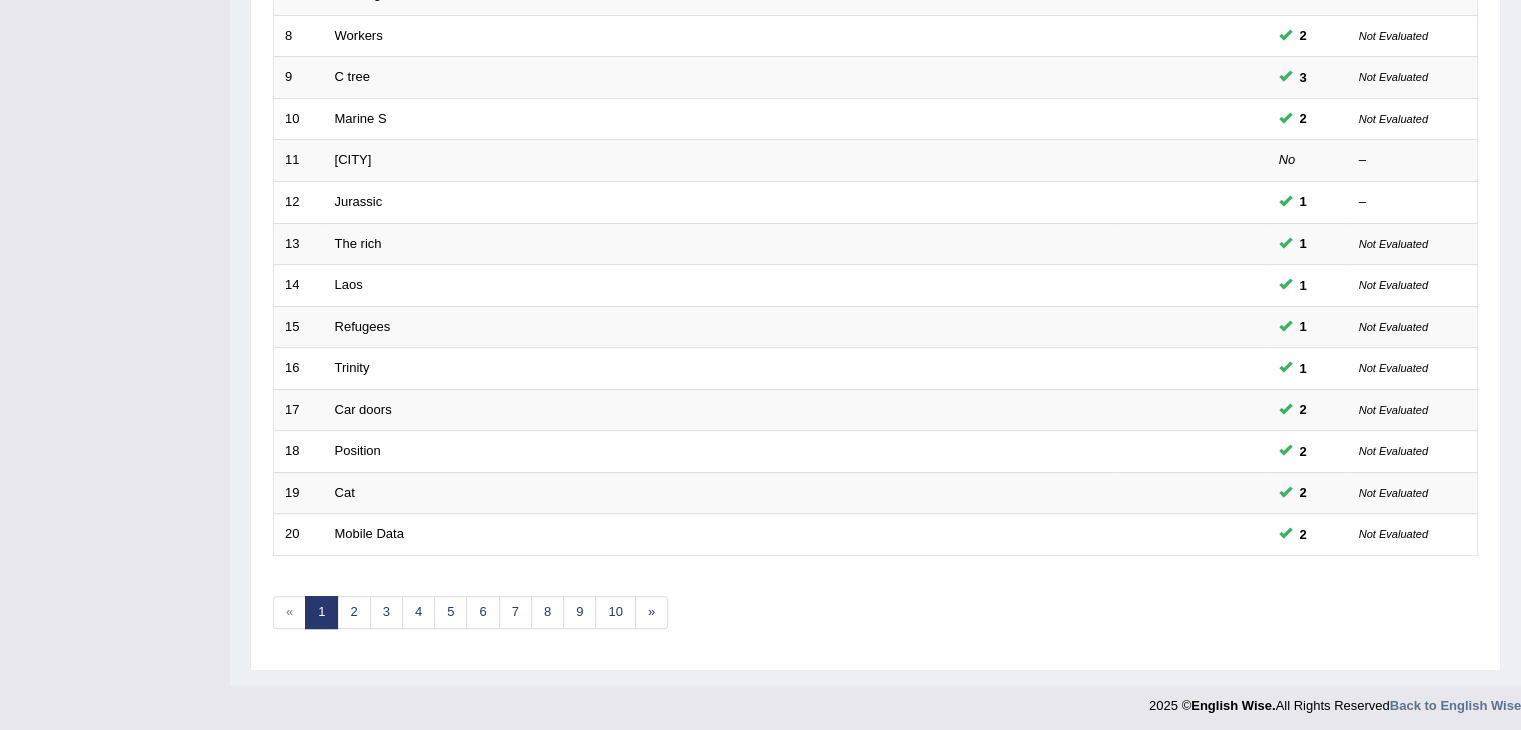 click on "9" at bounding box center (579, 612) 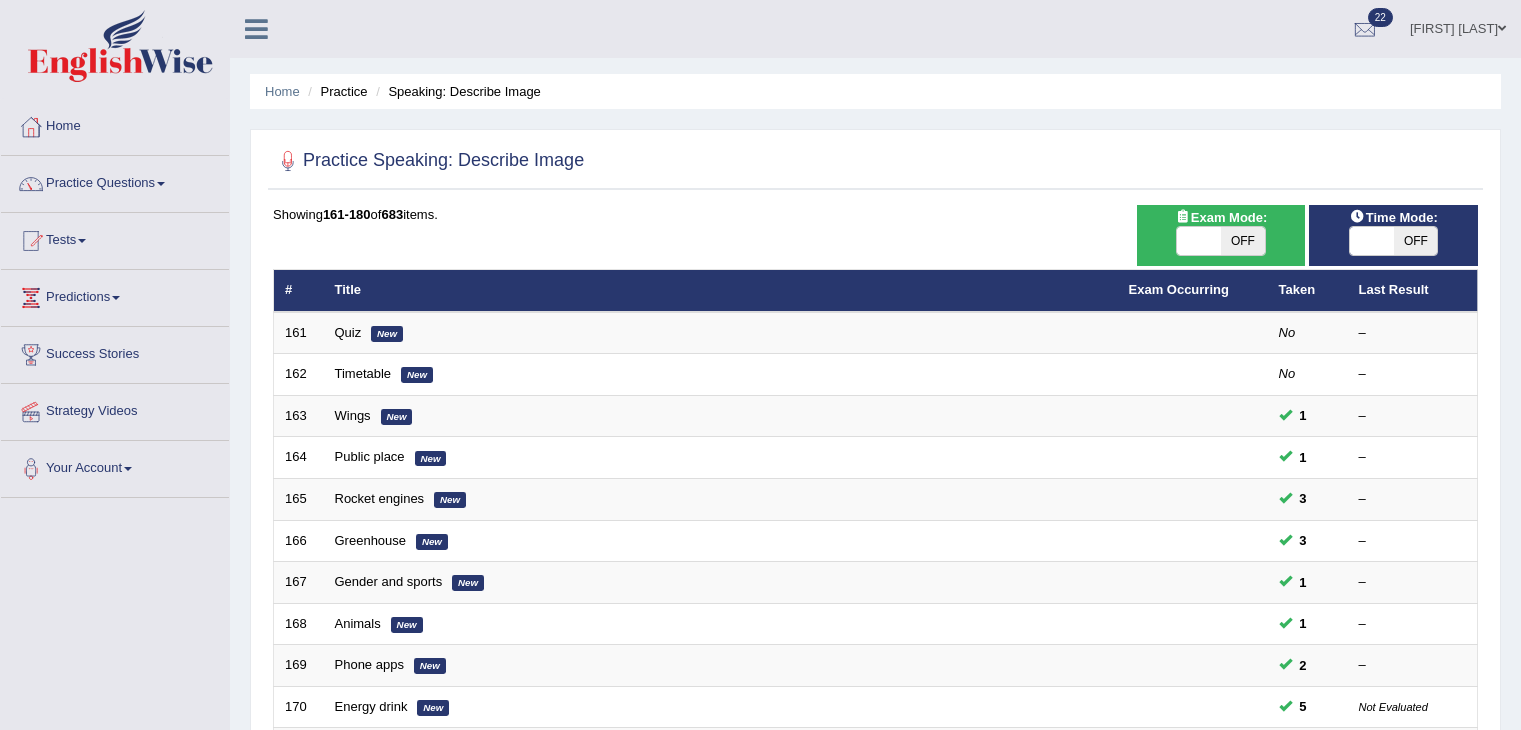 scroll, scrollTop: 184, scrollLeft: 0, axis: vertical 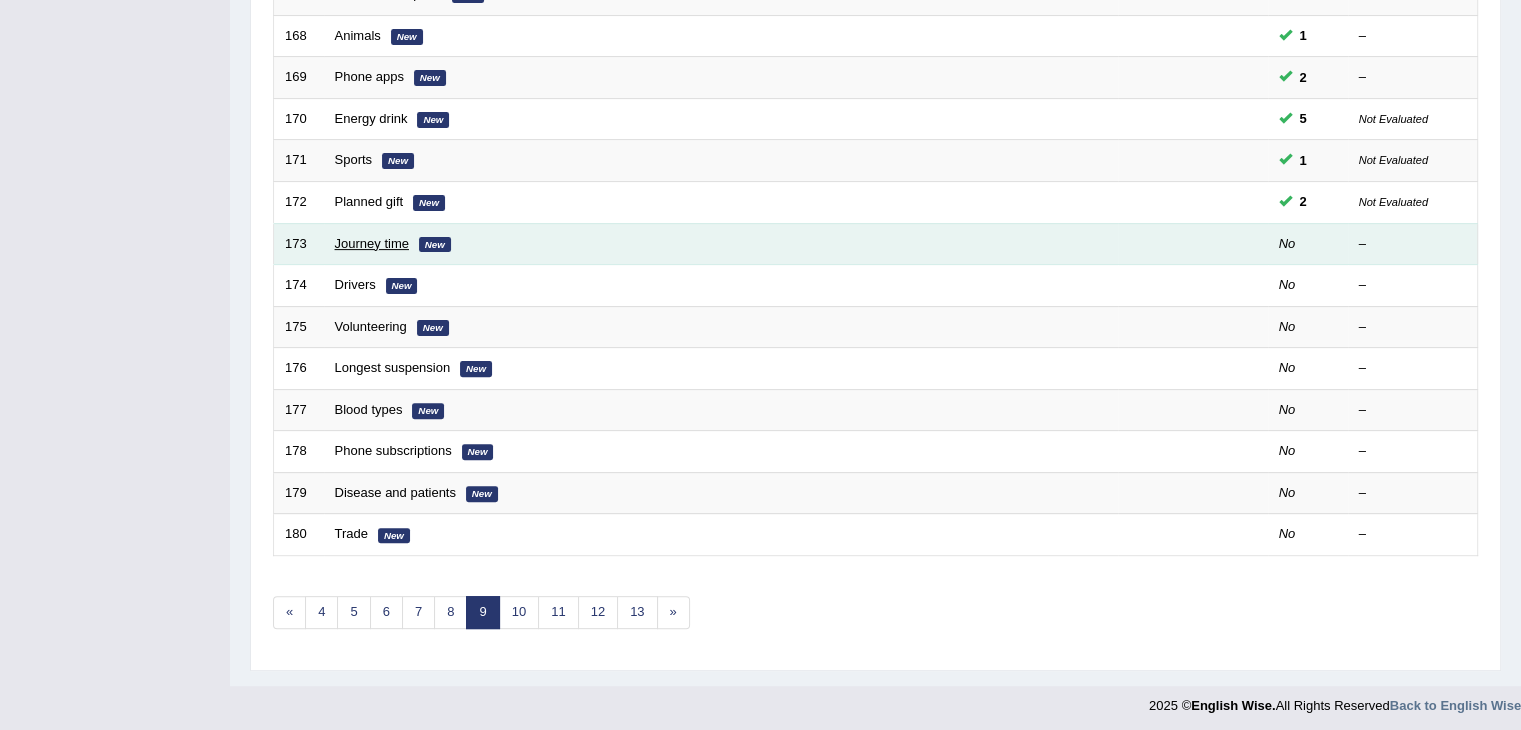 click on "Journey time" at bounding box center [372, 243] 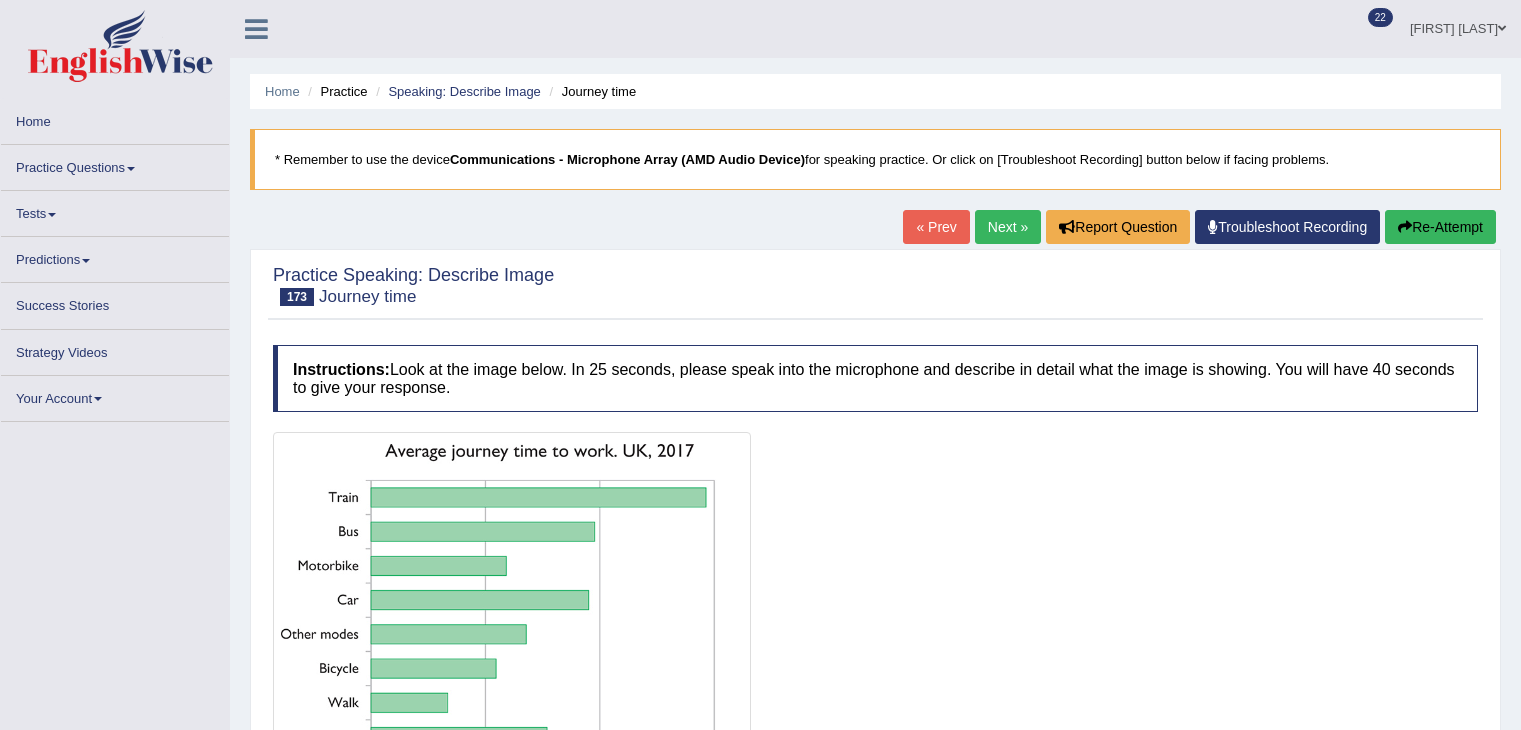scroll, scrollTop: 0, scrollLeft: 0, axis: both 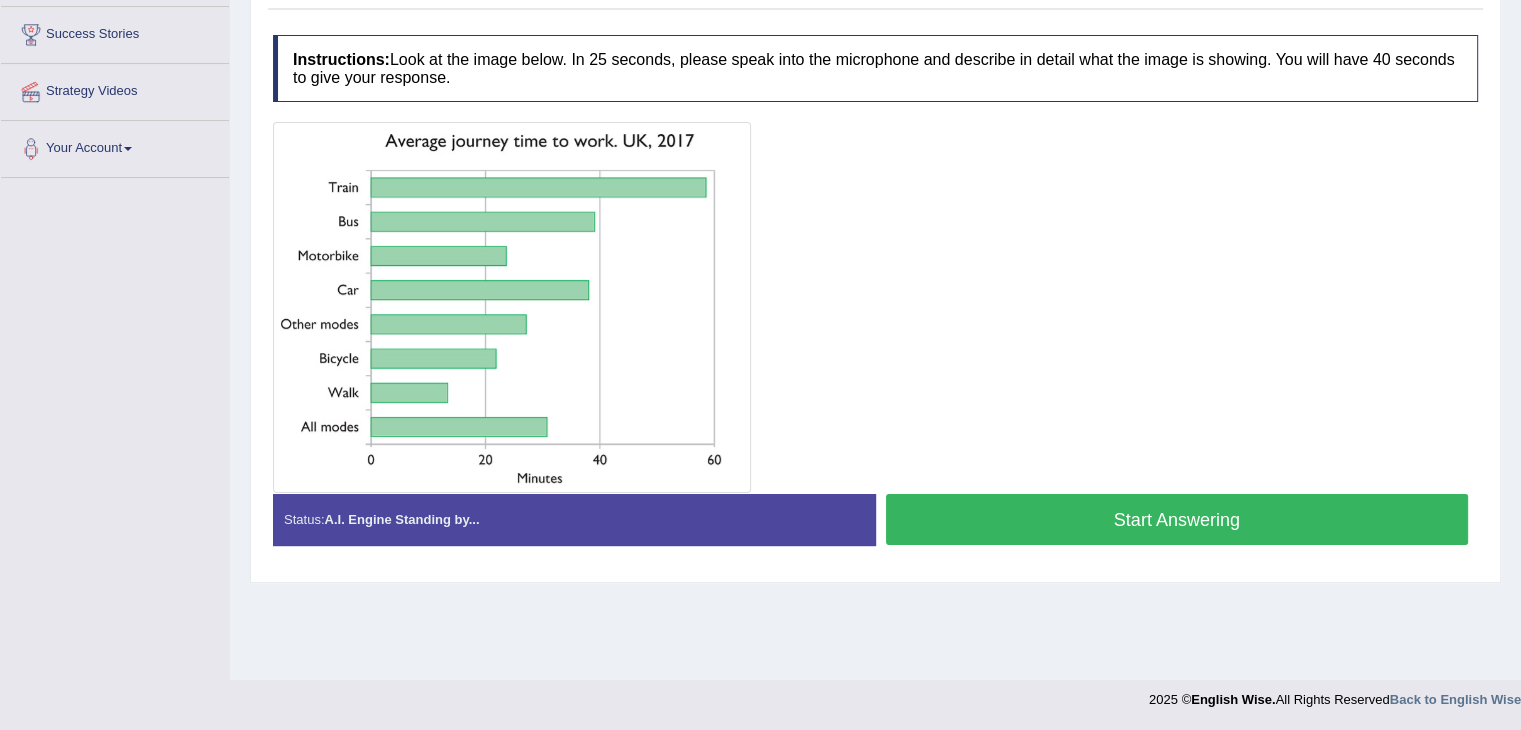 click on "Start Answering" at bounding box center (1177, 519) 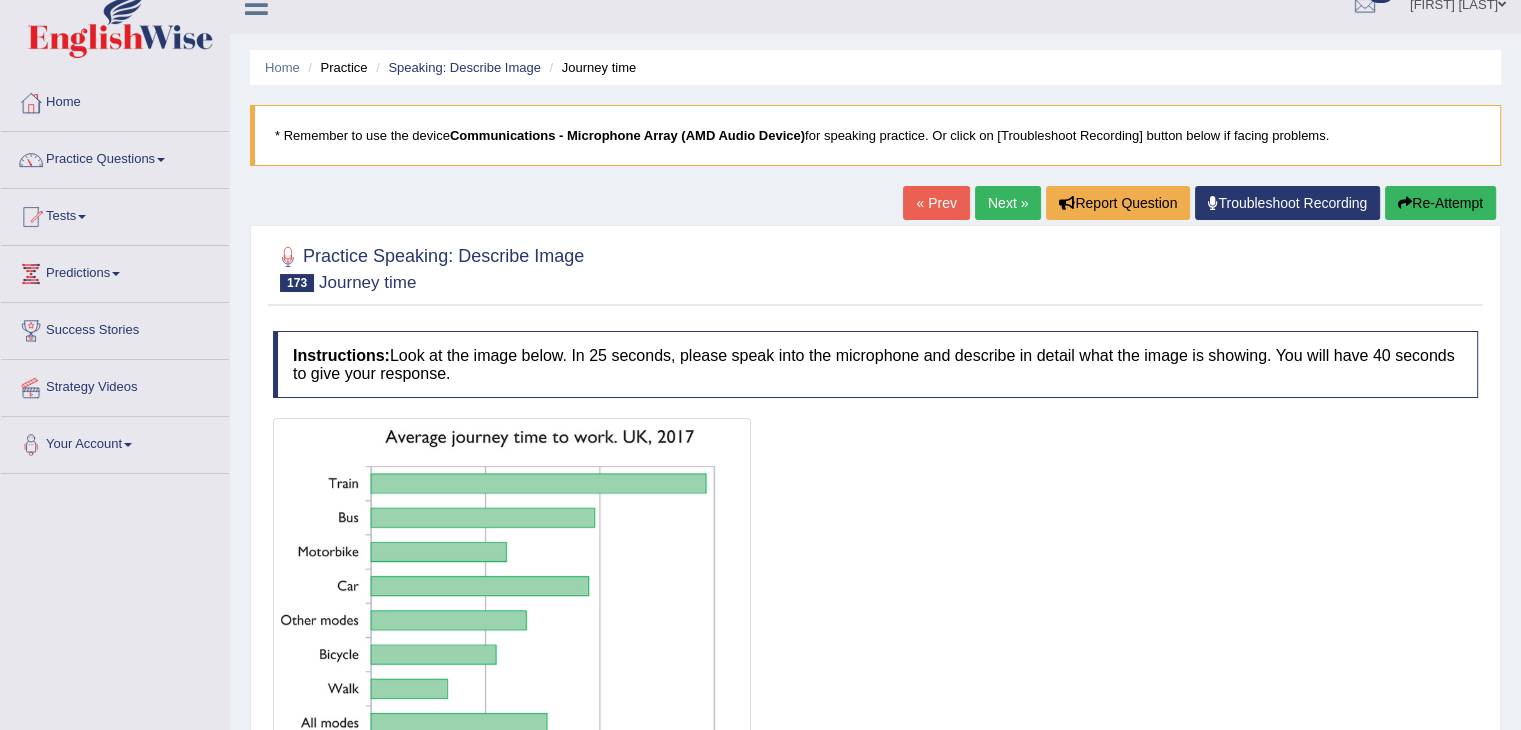 scroll, scrollTop: 0, scrollLeft: 0, axis: both 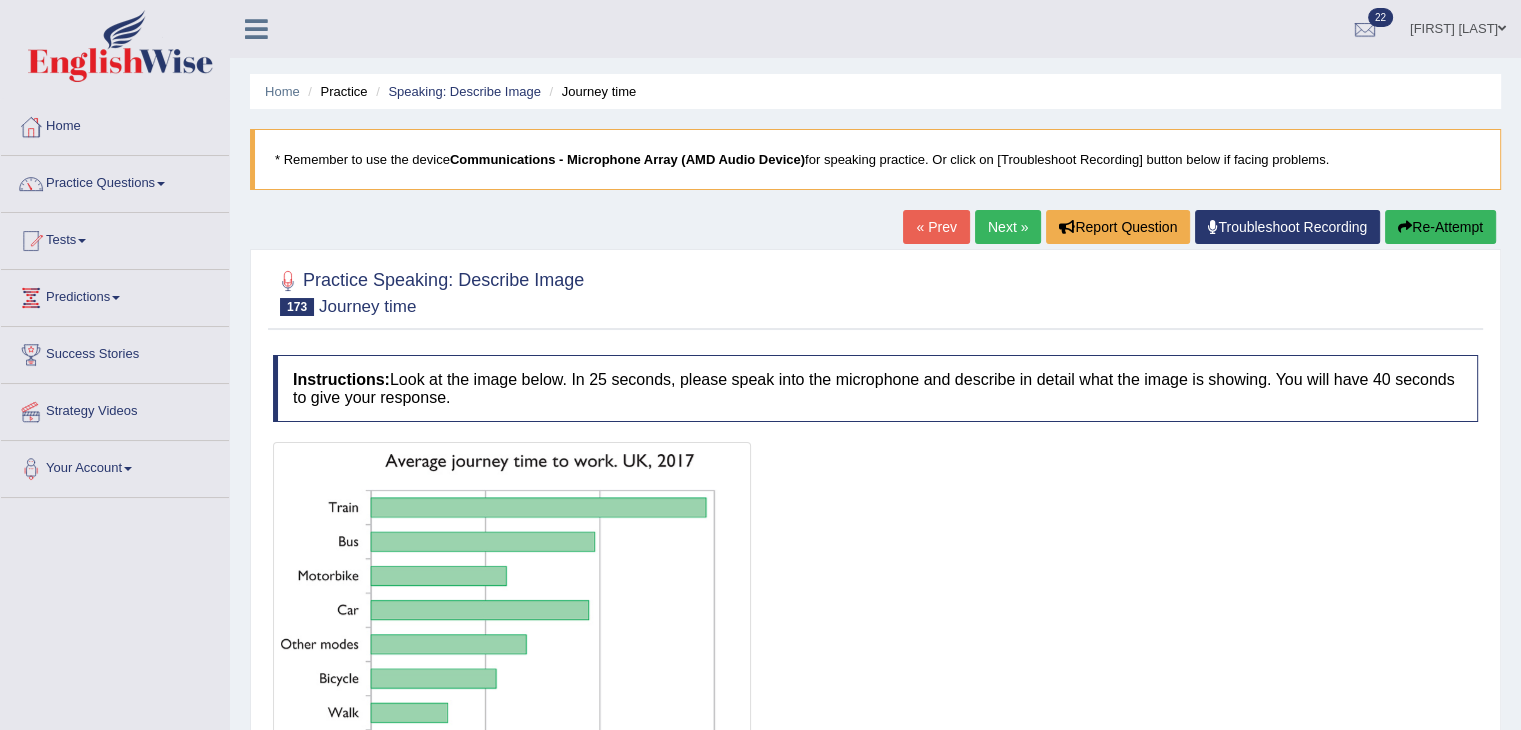 click on "Re-Attempt" at bounding box center [1440, 227] 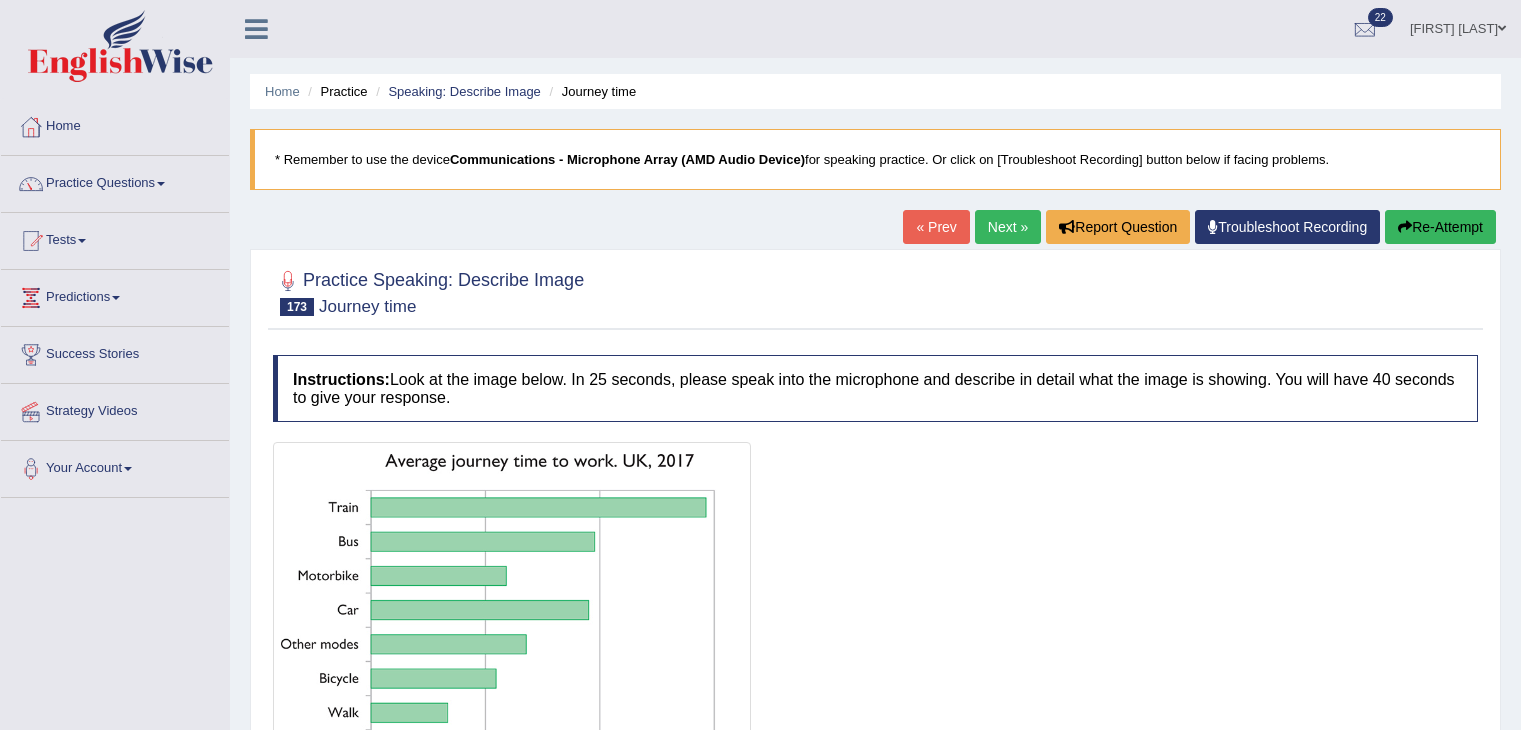 scroll, scrollTop: 266, scrollLeft: 0, axis: vertical 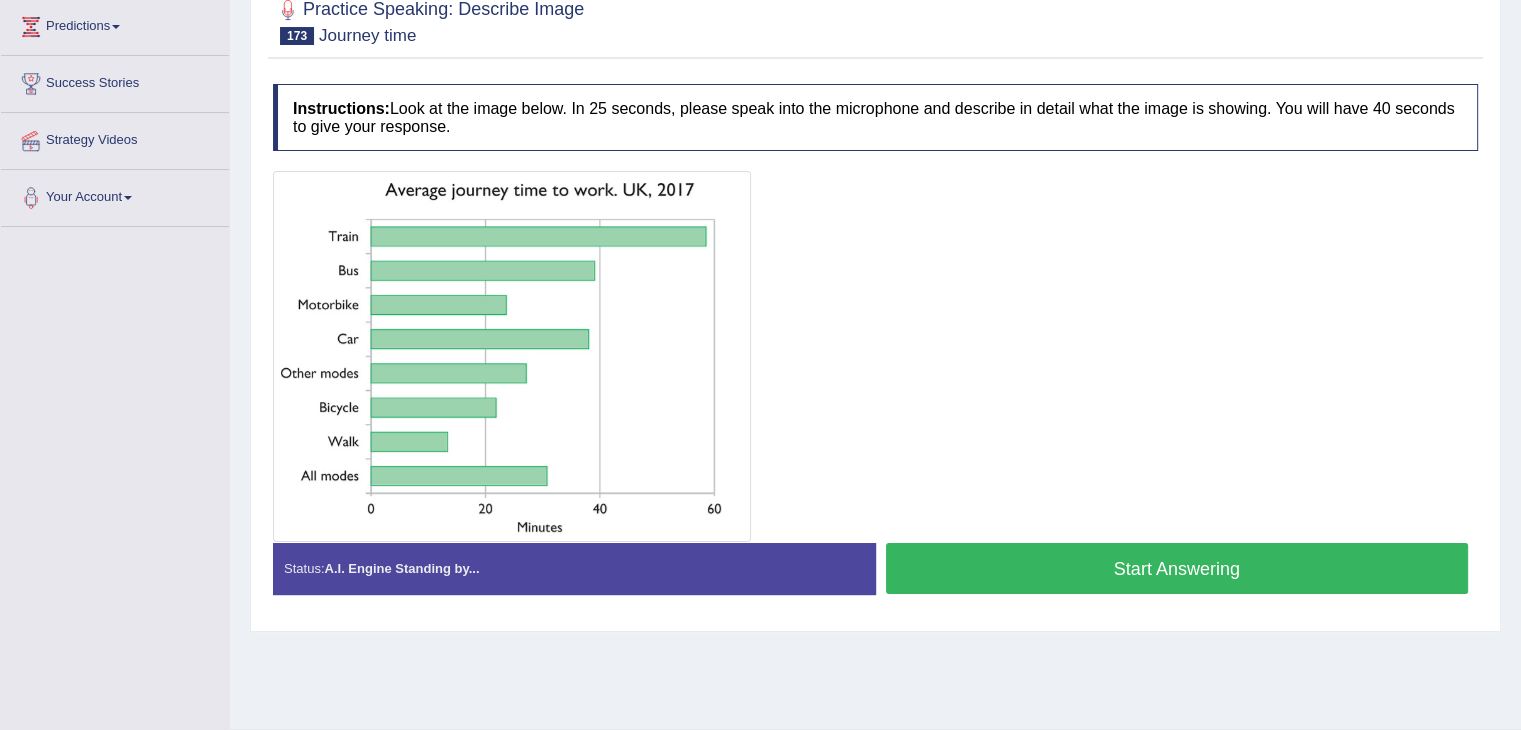 click on "Start Answering" at bounding box center (1177, 568) 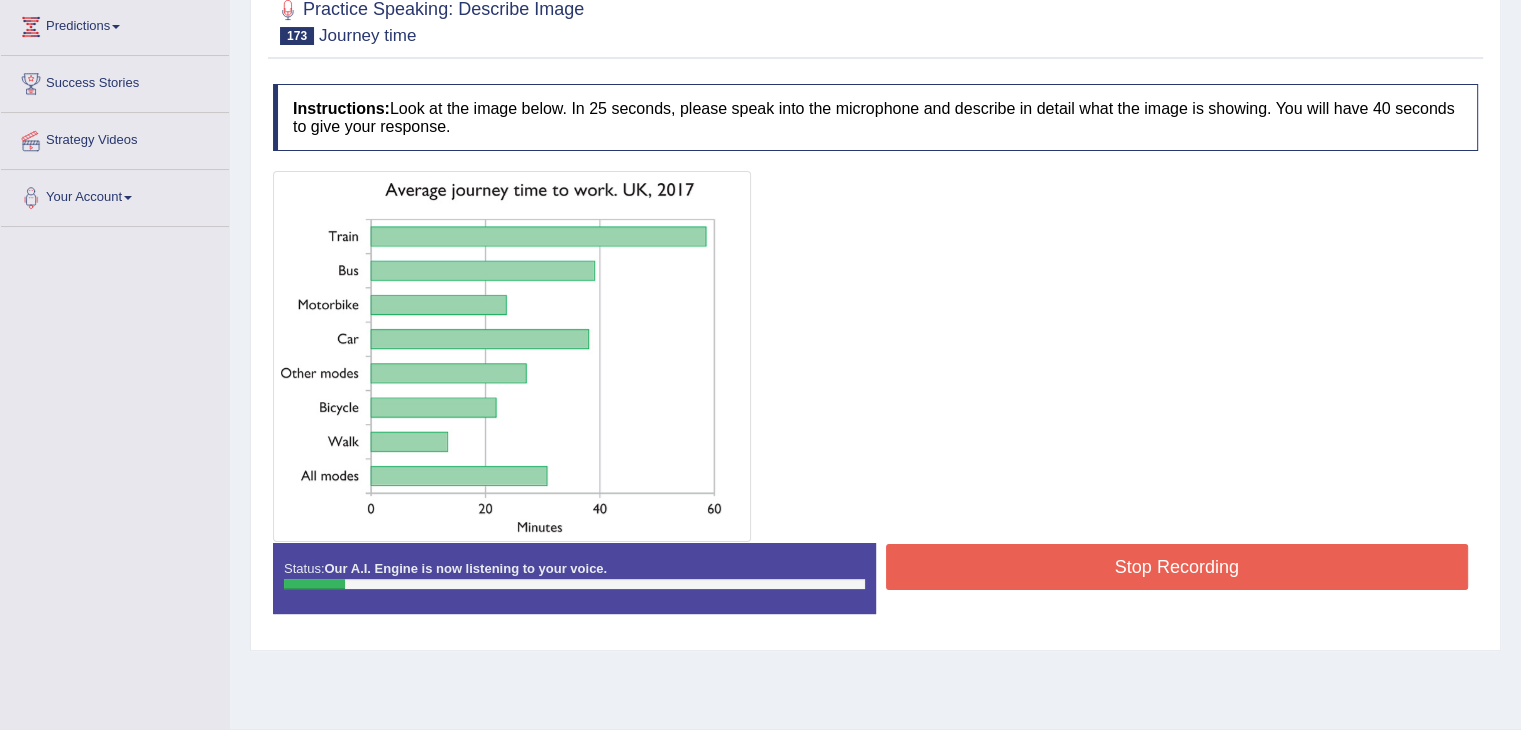 scroll, scrollTop: 0, scrollLeft: 0, axis: both 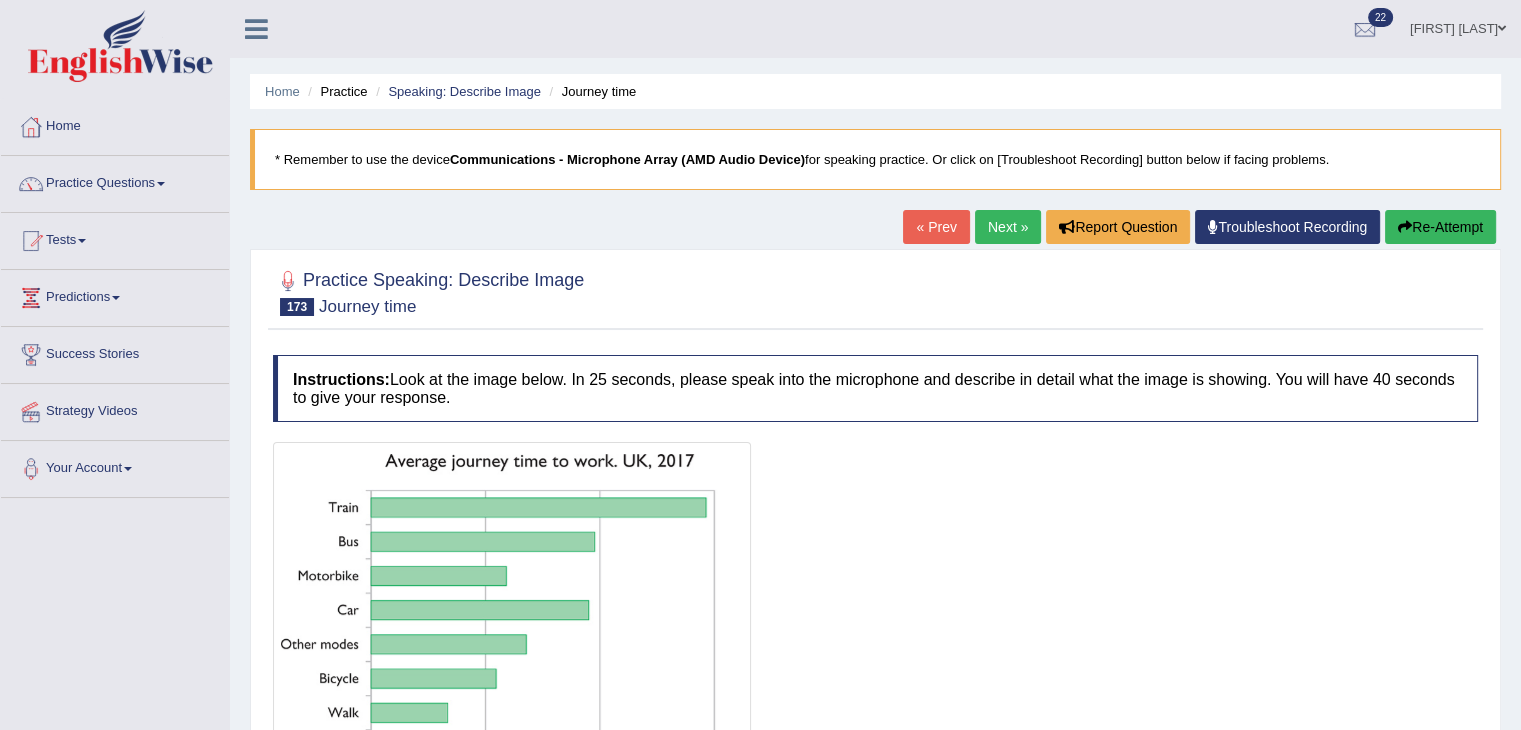 click on "Re-Attempt" at bounding box center (1440, 227) 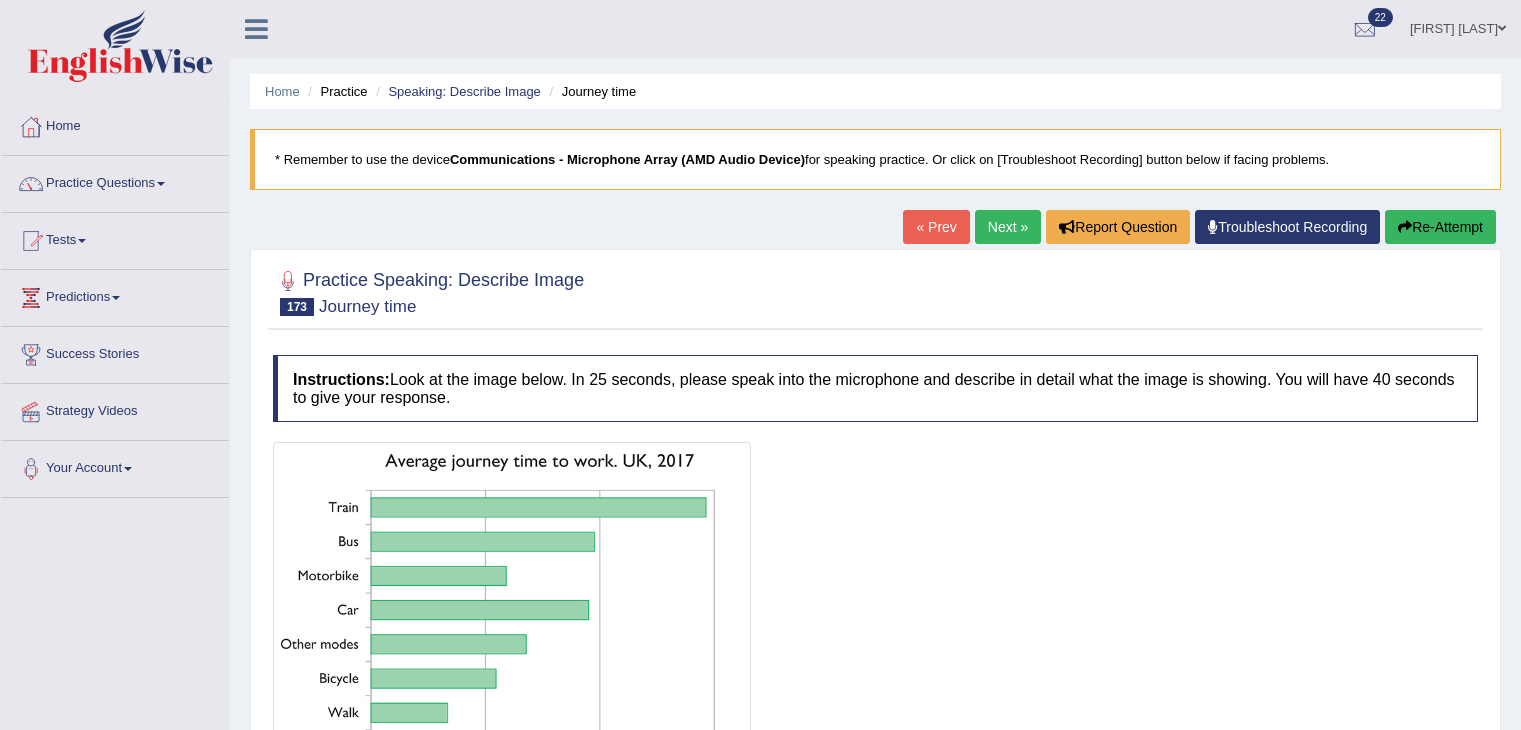 scroll, scrollTop: 320, scrollLeft: 0, axis: vertical 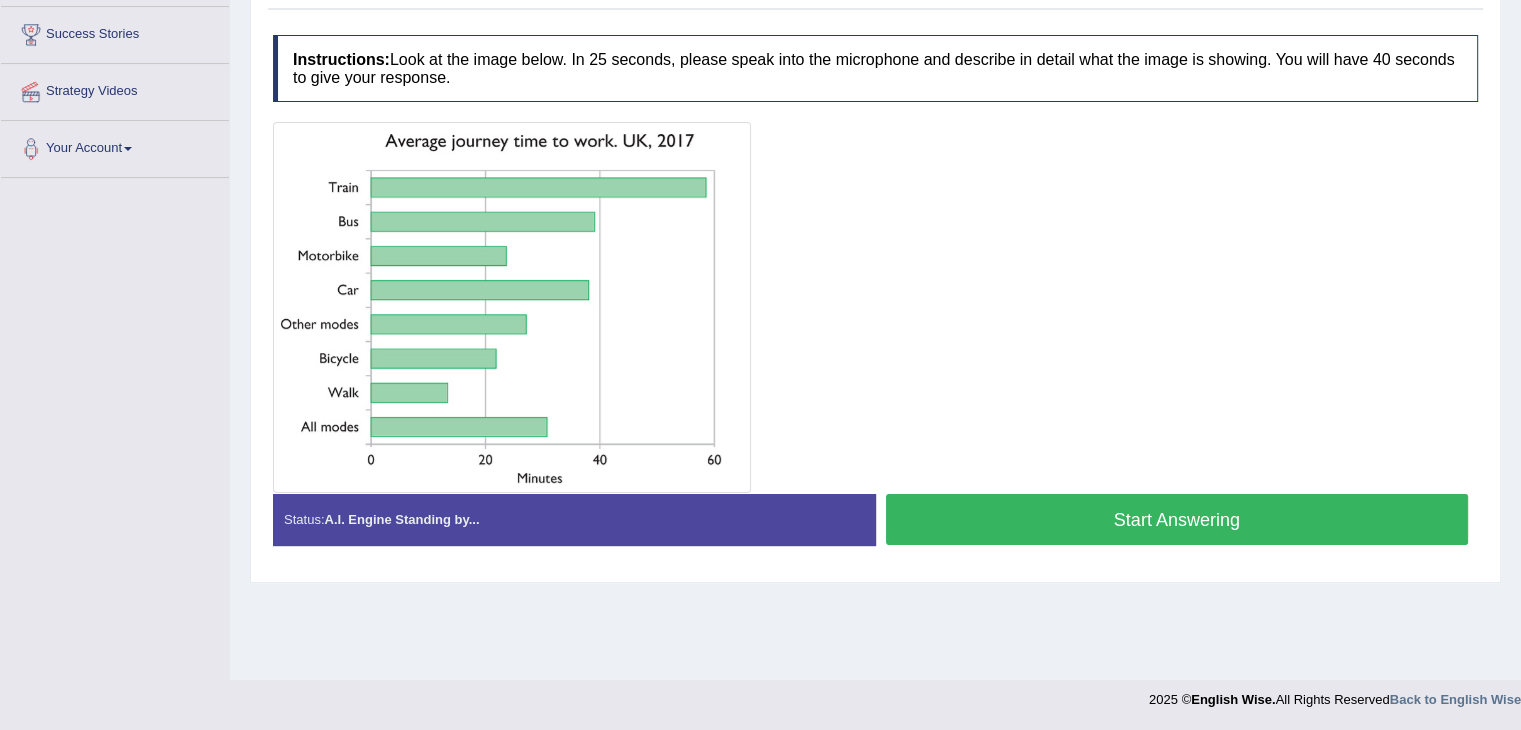 click on "Start Answering" at bounding box center (1177, 519) 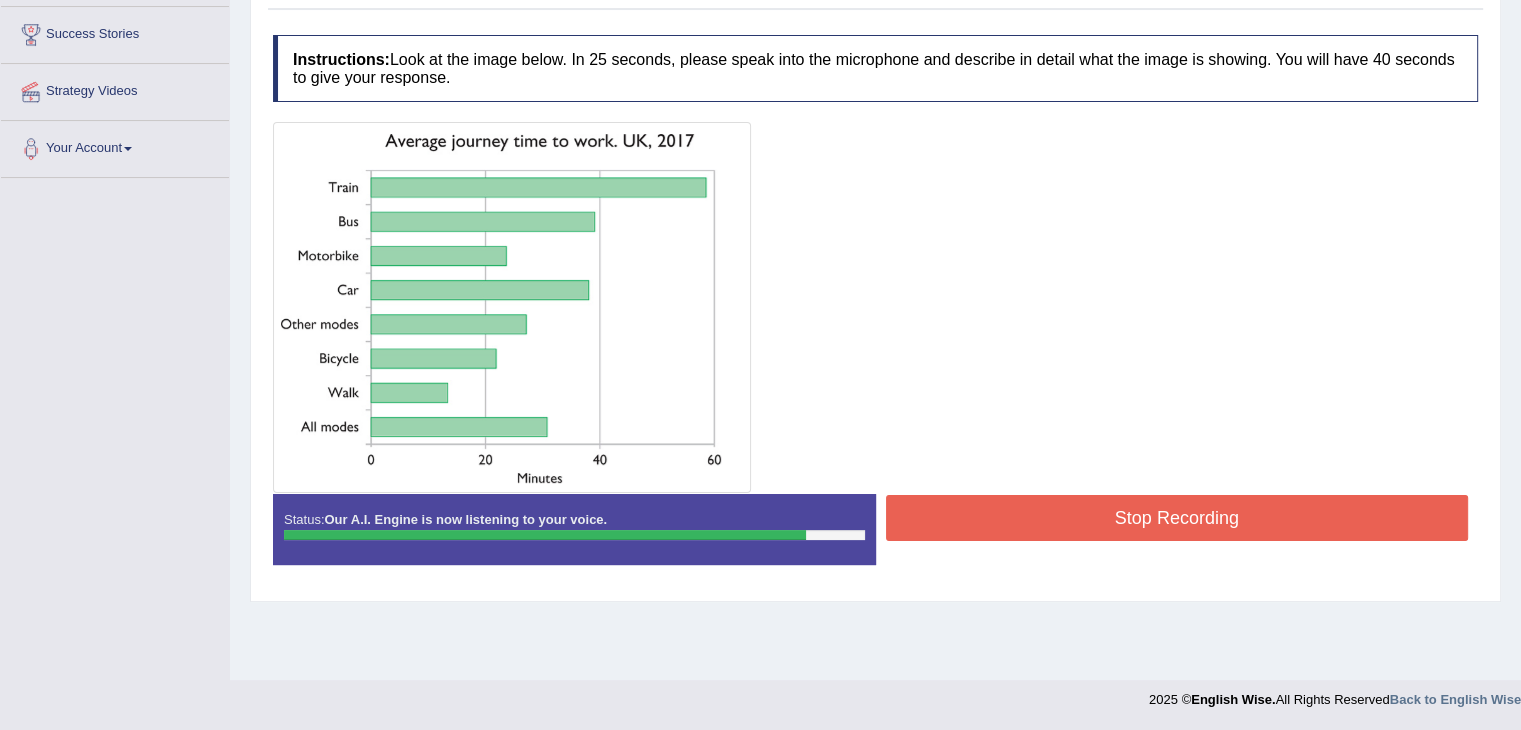 click on "Stop Recording" at bounding box center [1177, 518] 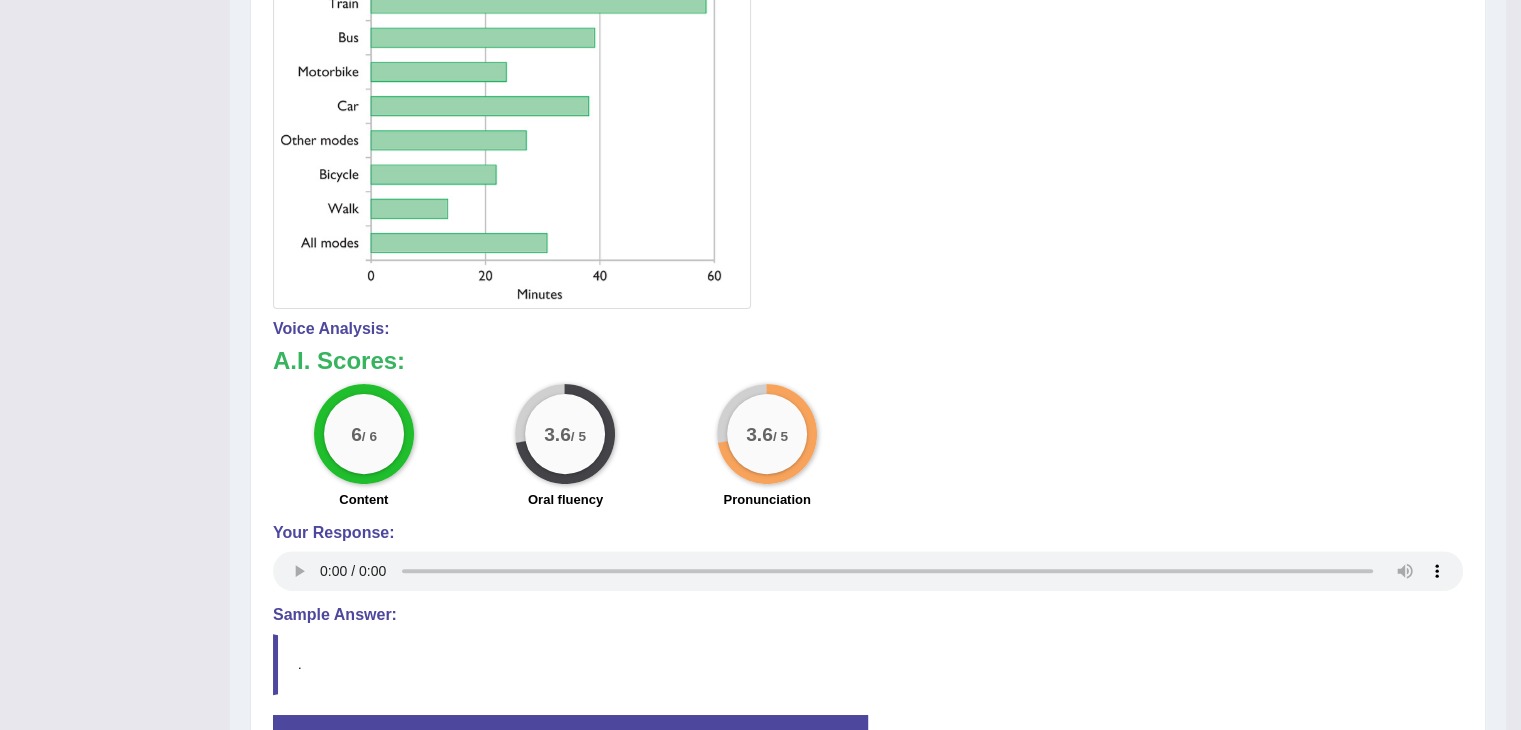 scroll, scrollTop: 505, scrollLeft: 0, axis: vertical 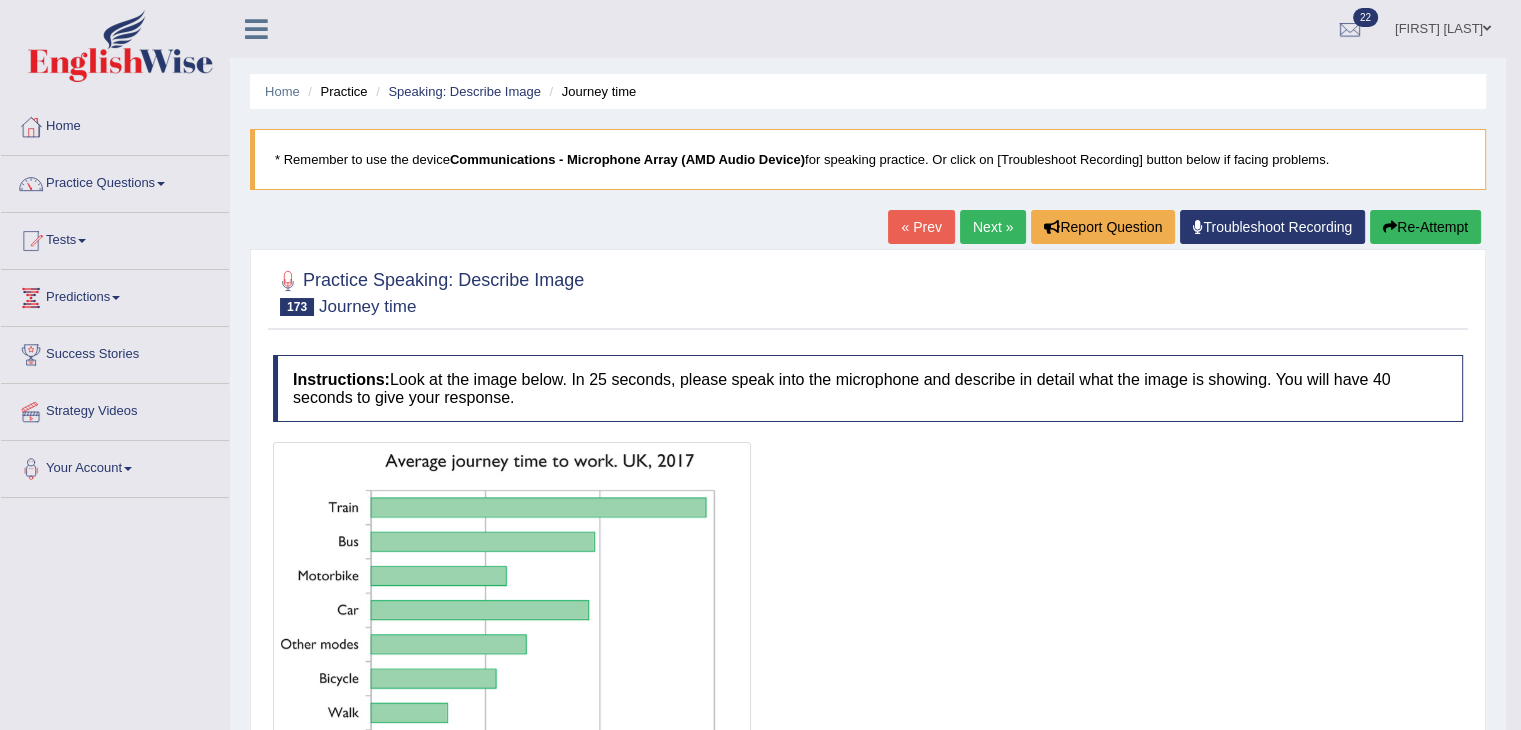 click on "Re-Attempt" at bounding box center [1425, 227] 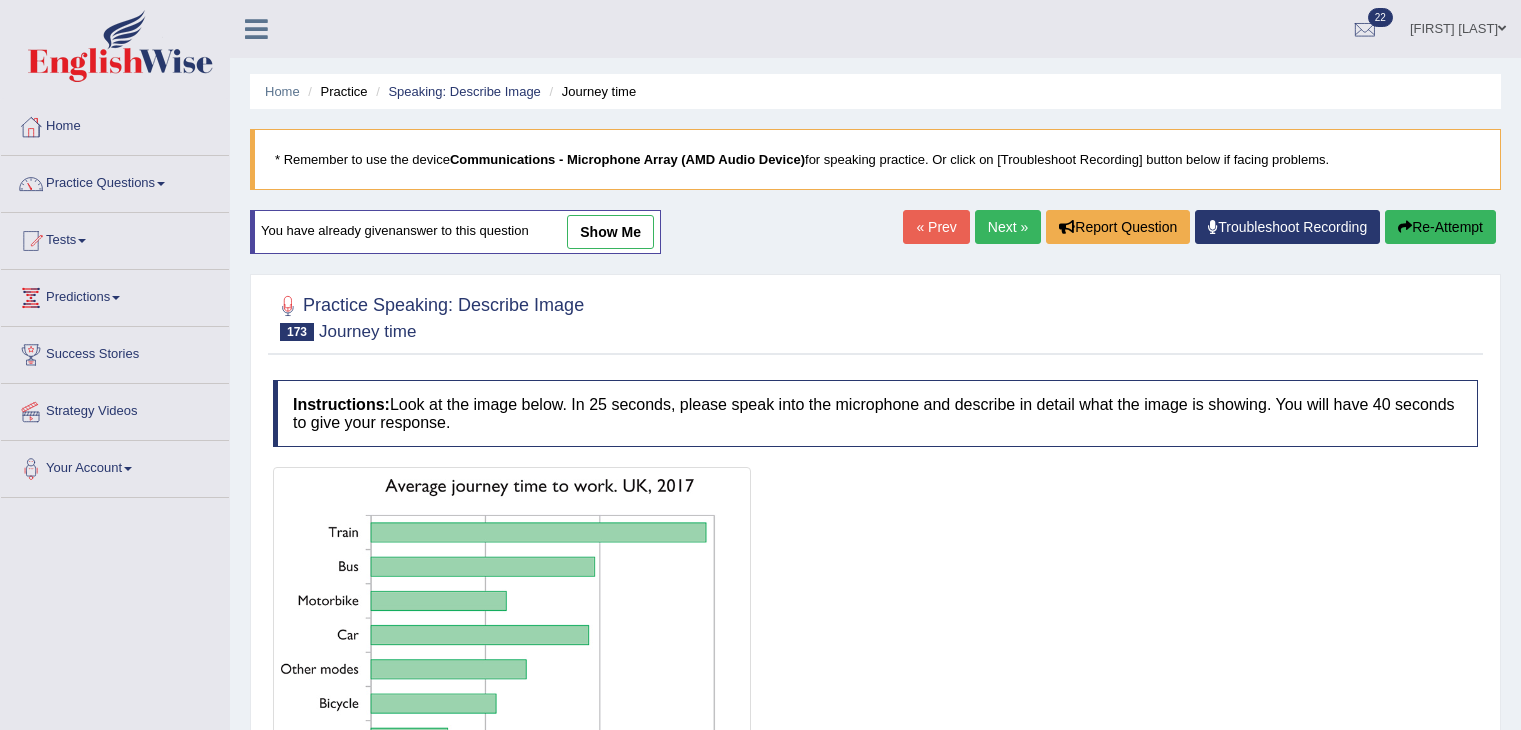 scroll, scrollTop: 0, scrollLeft: 0, axis: both 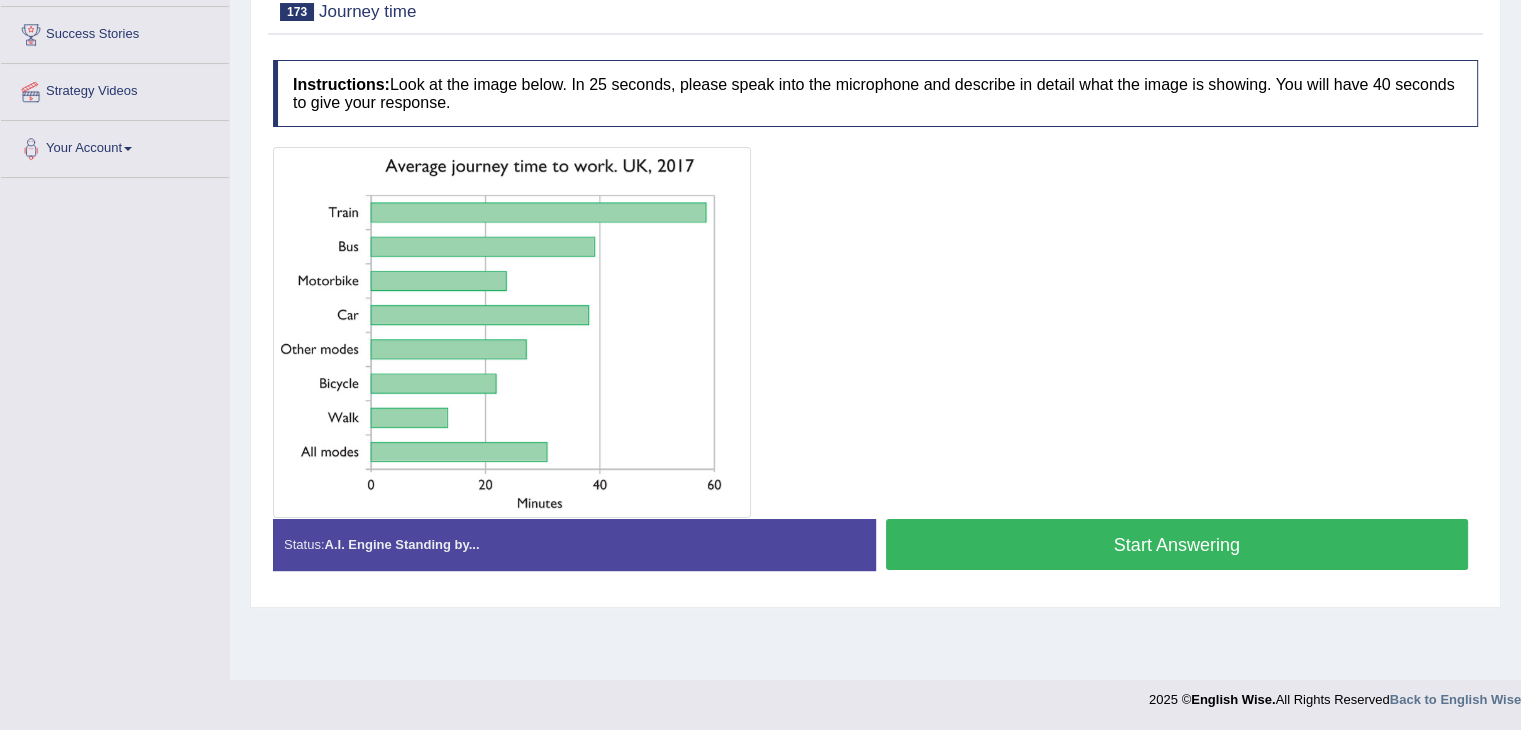 click on "Start Answering" at bounding box center (1177, 544) 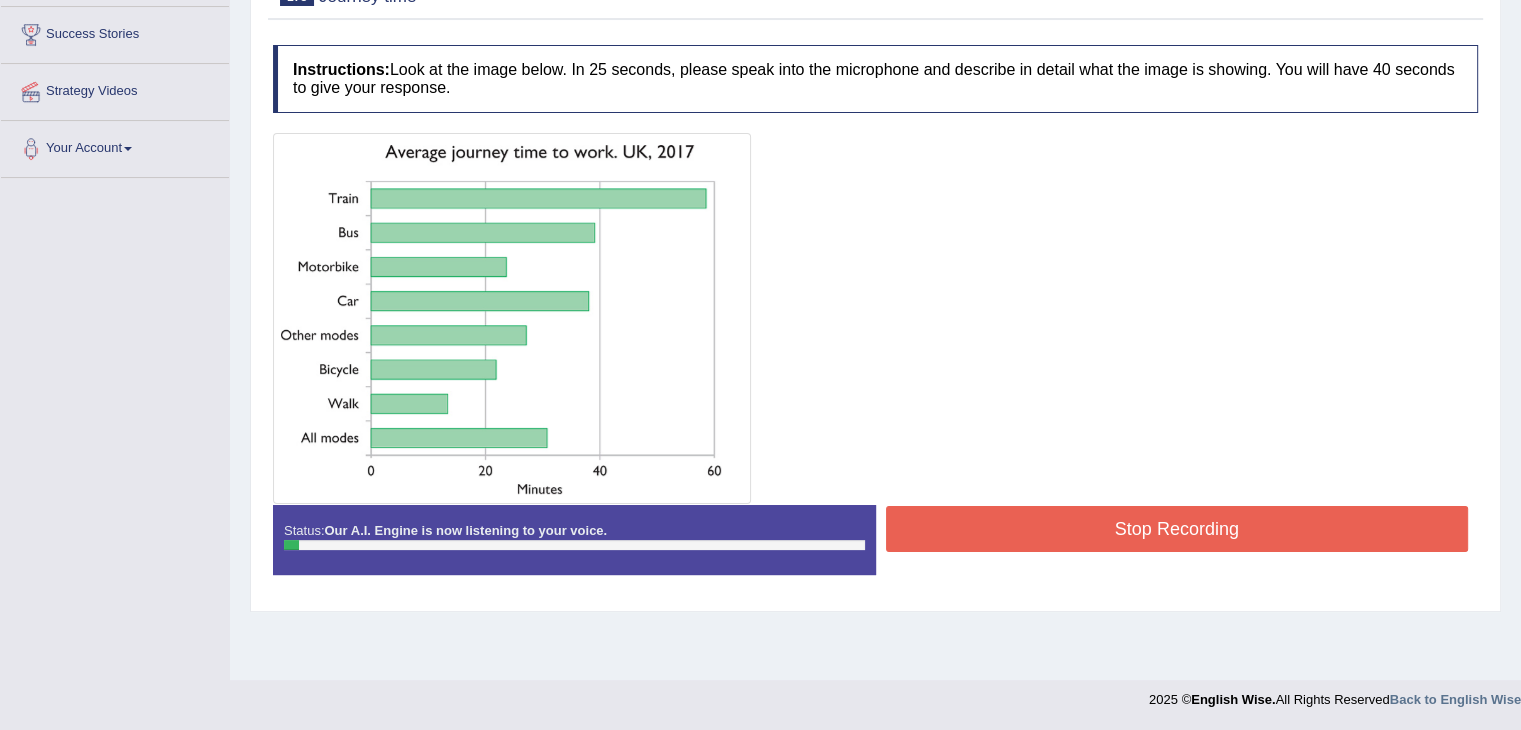 scroll, scrollTop: 0, scrollLeft: 0, axis: both 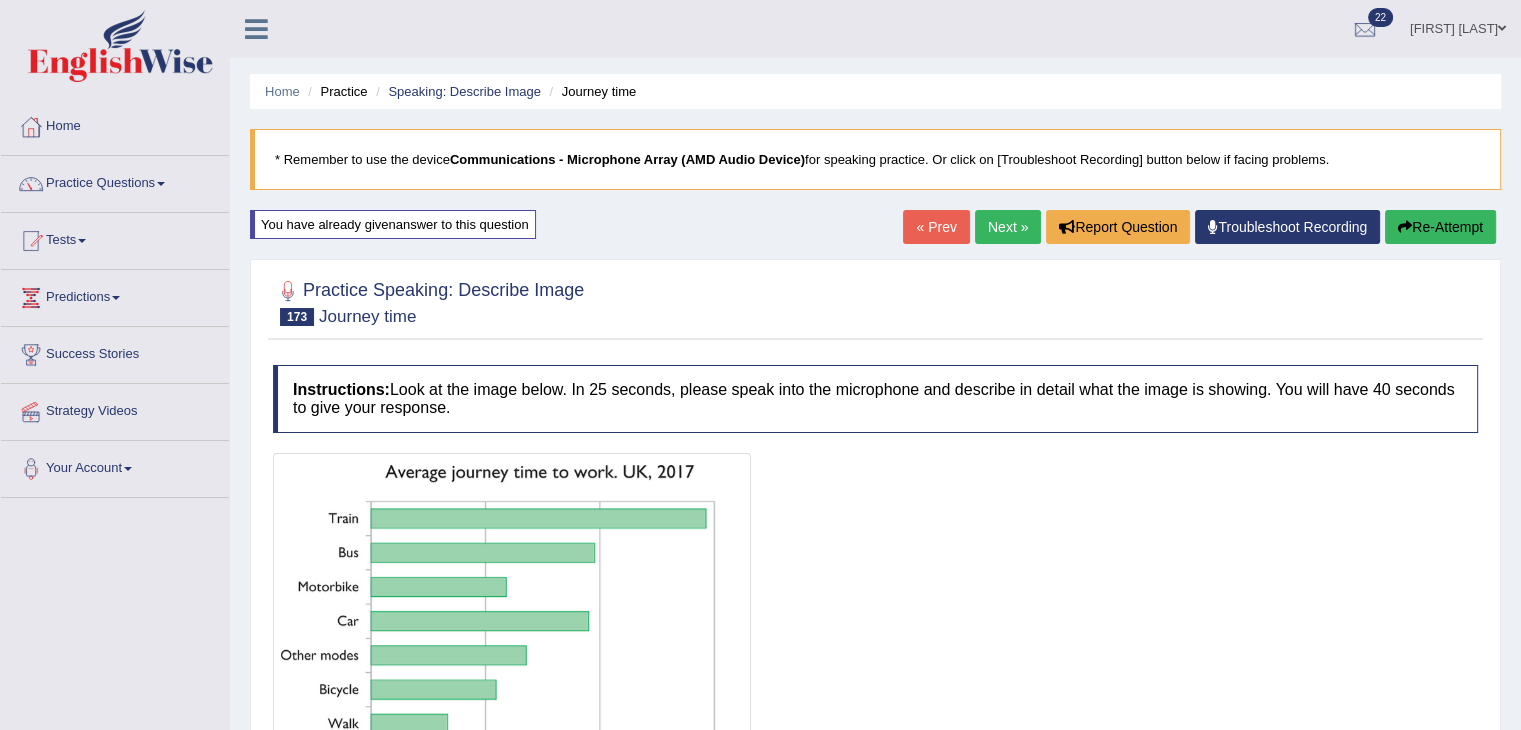 click on "Re-Attempt" at bounding box center (1440, 227) 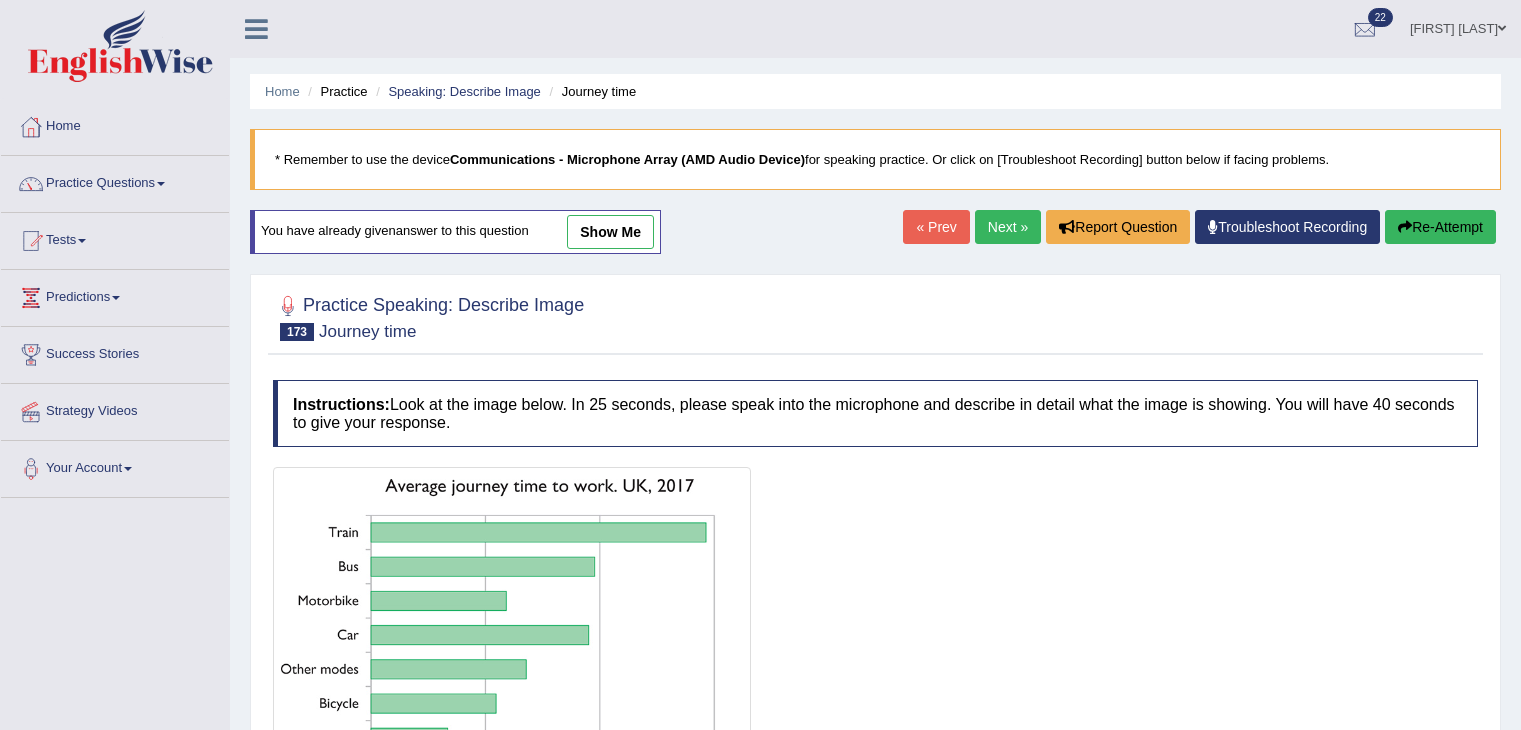 scroll, scrollTop: 320, scrollLeft: 0, axis: vertical 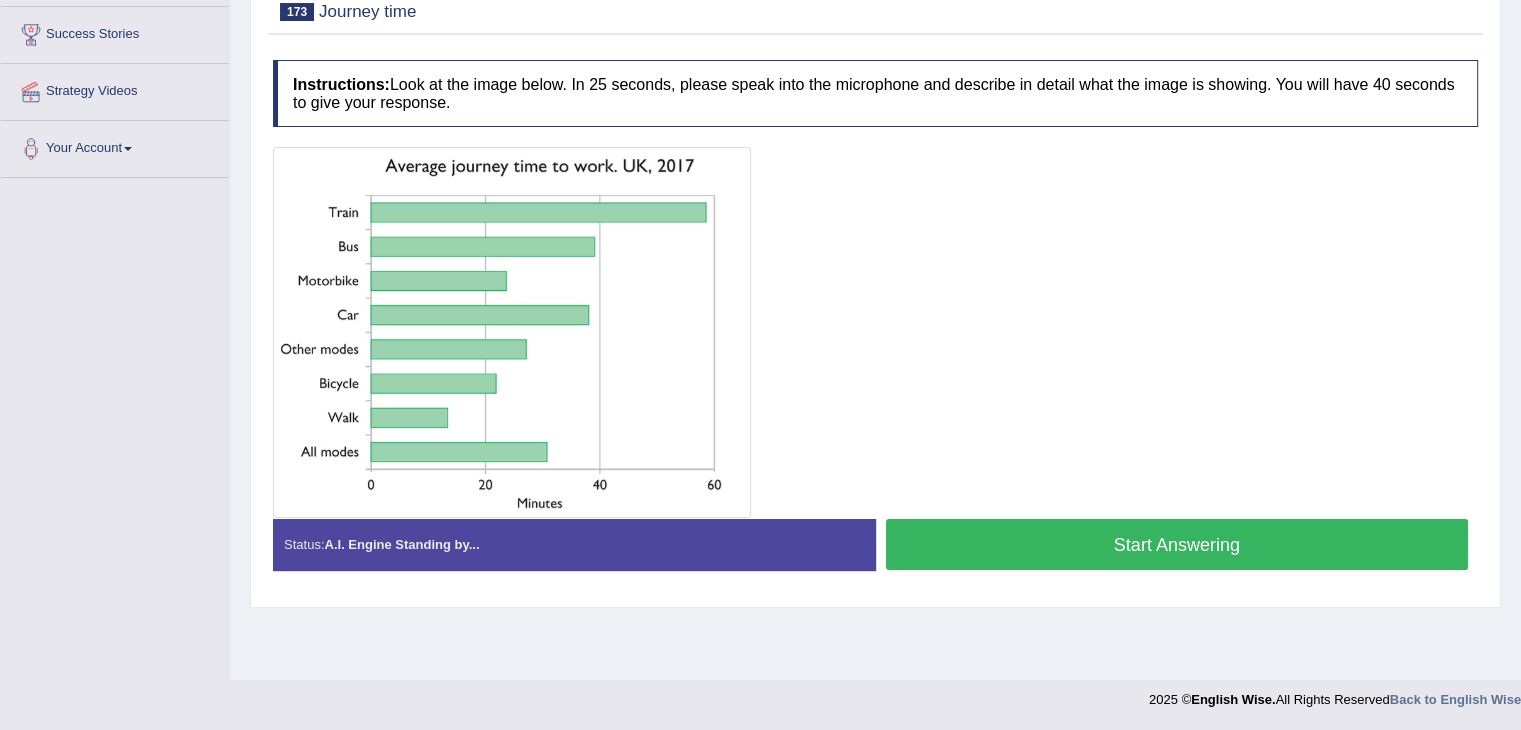 click on "Start Answering" at bounding box center (1177, 544) 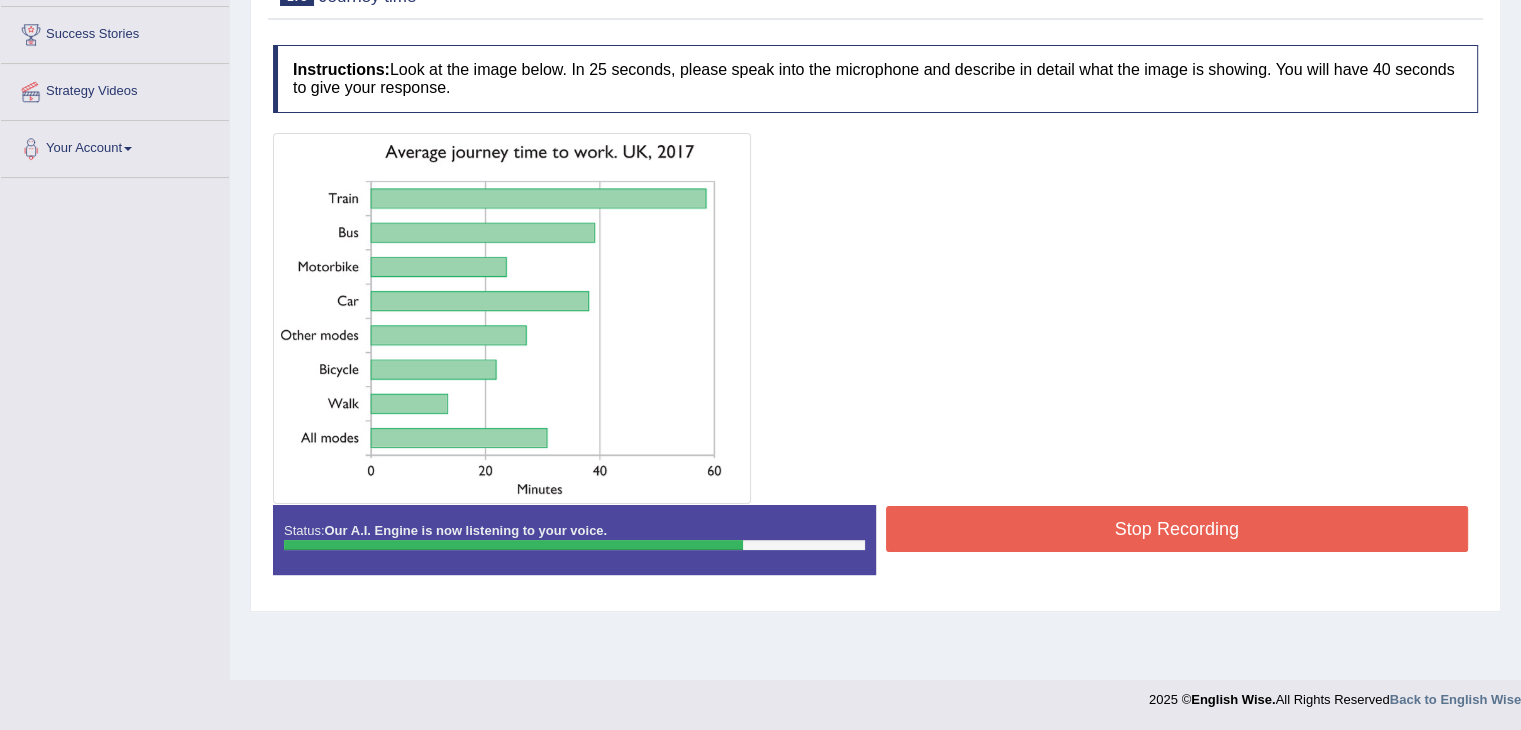 click on "Stop Recording" at bounding box center [1177, 529] 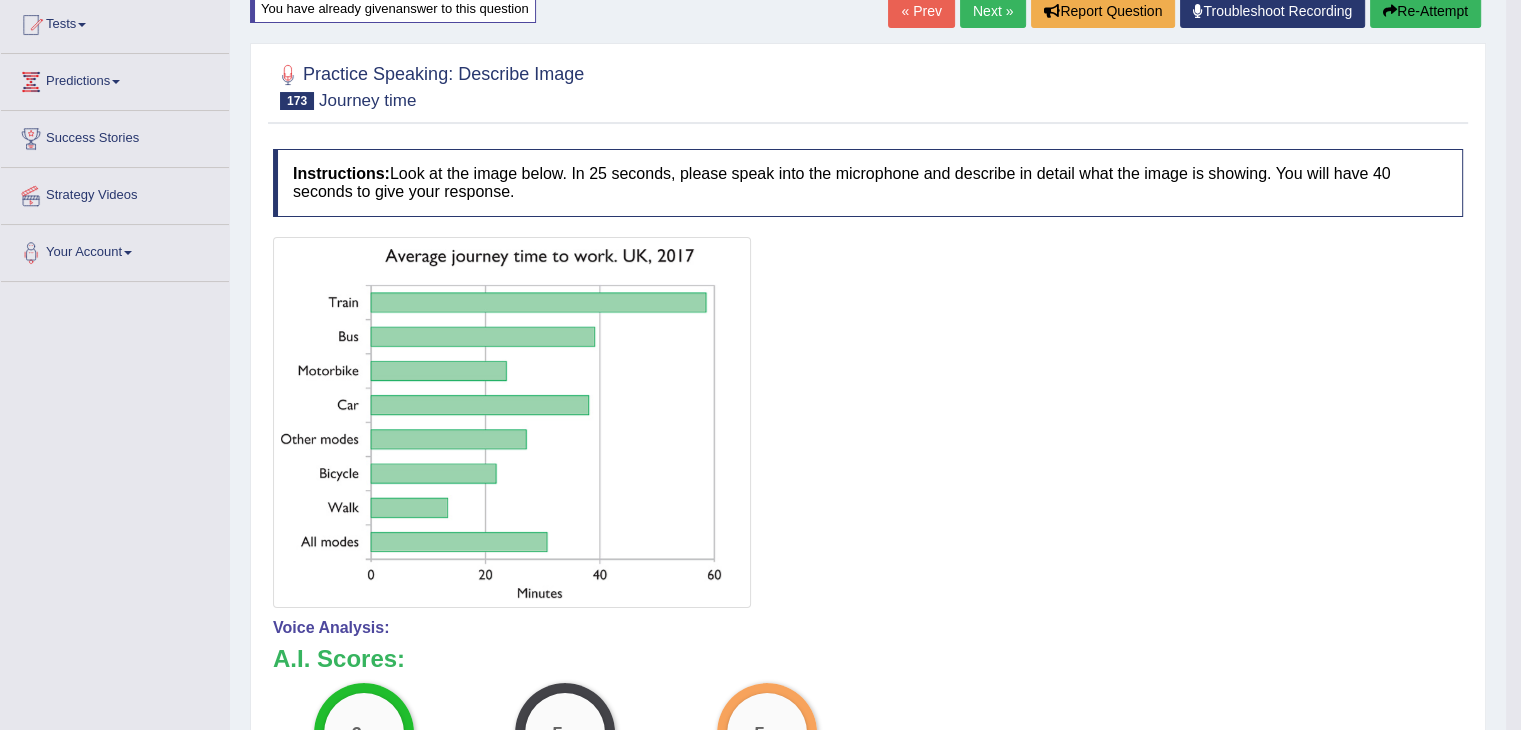 scroll, scrollTop: 0, scrollLeft: 0, axis: both 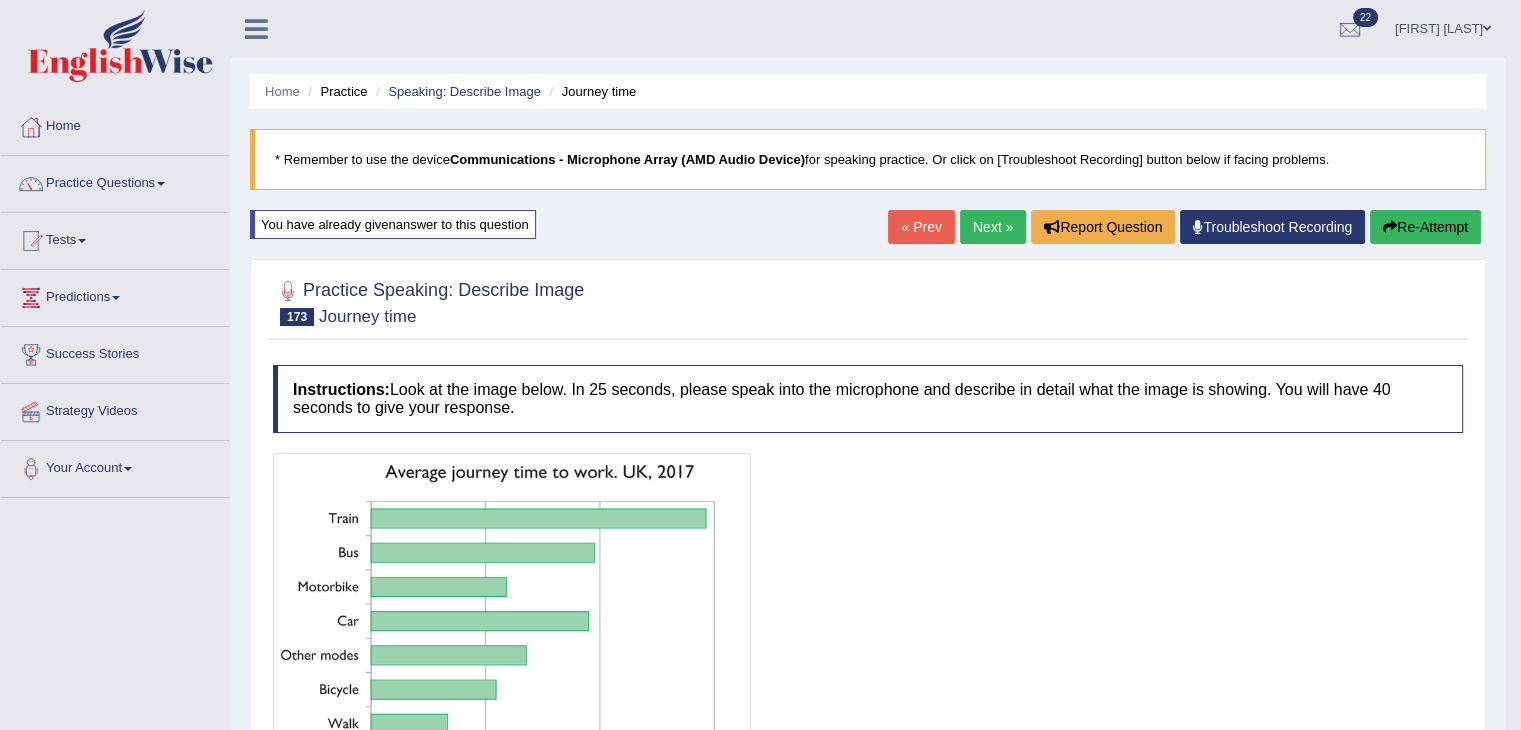 click on "Next »" at bounding box center (993, 227) 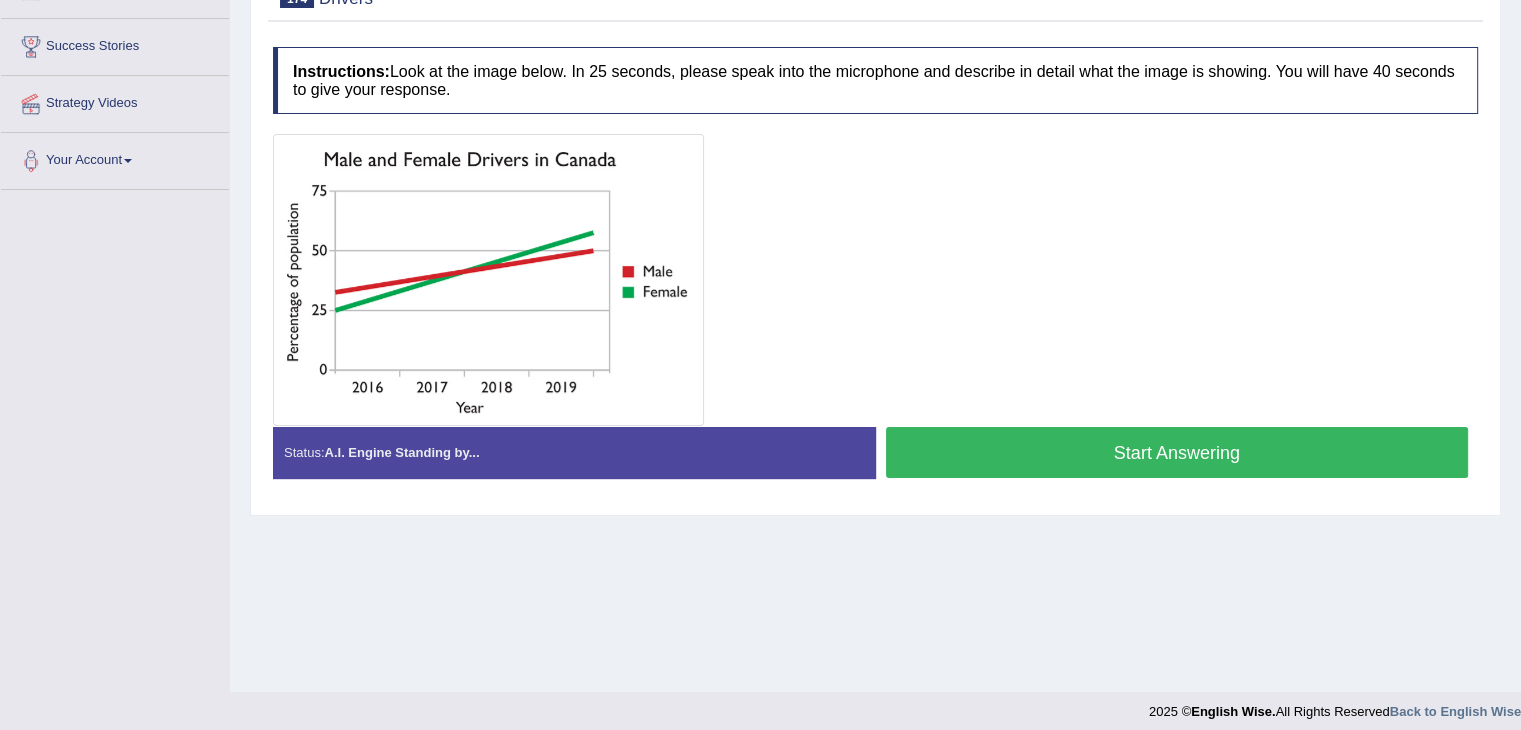 scroll, scrollTop: 312, scrollLeft: 0, axis: vertical 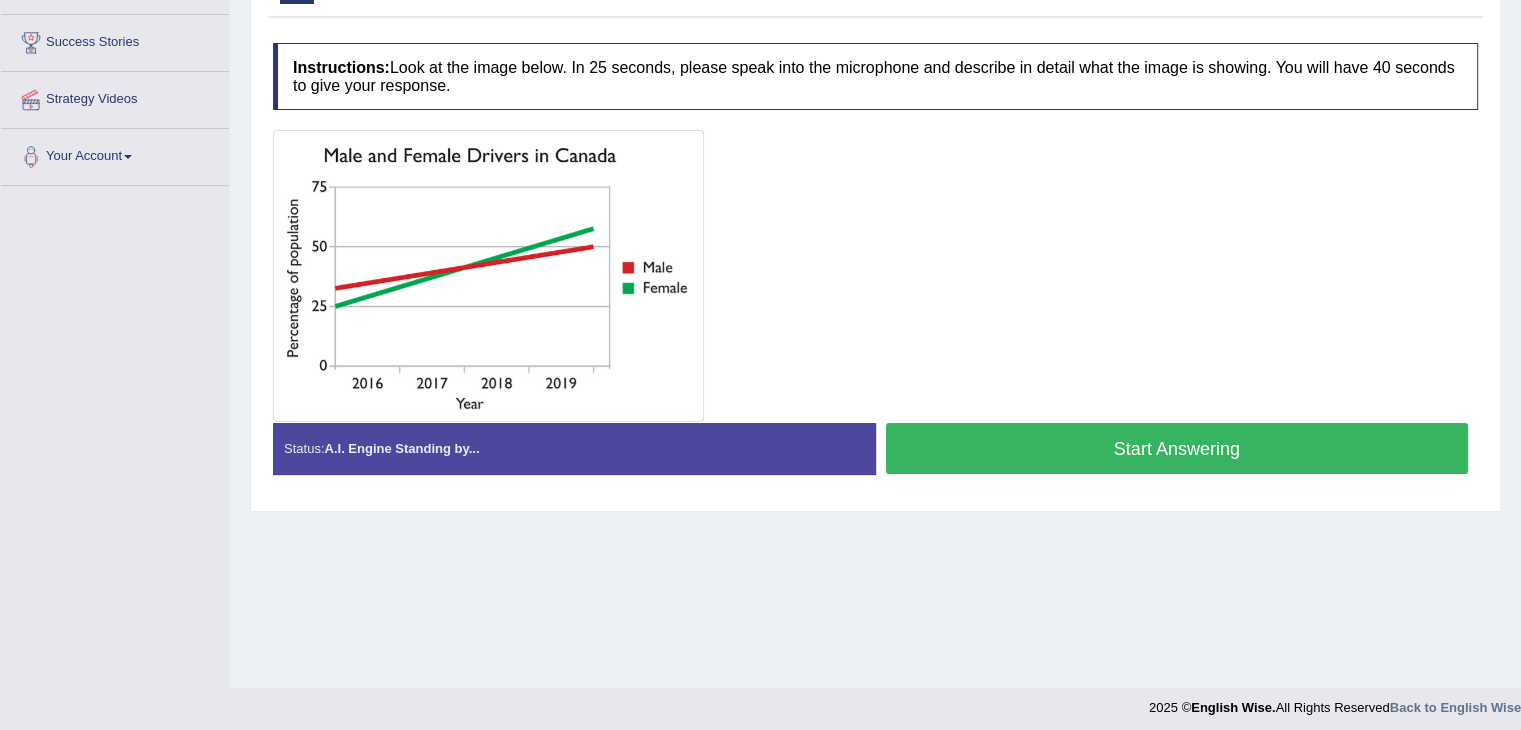 click on "Start Answering" at bounding box center (1177, 448) 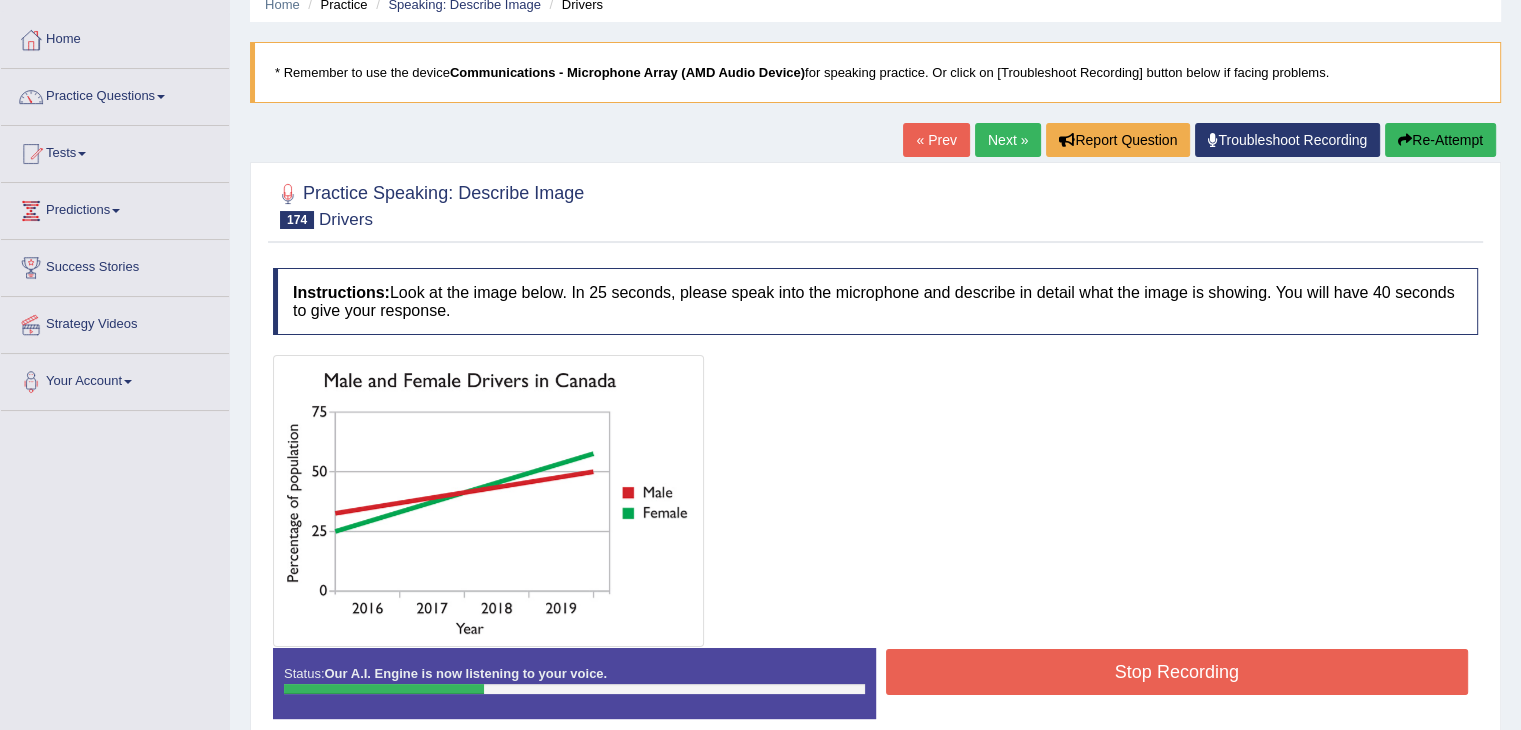 scroll, scrollTop: 60, scrollLeft: 0, axis: vertical 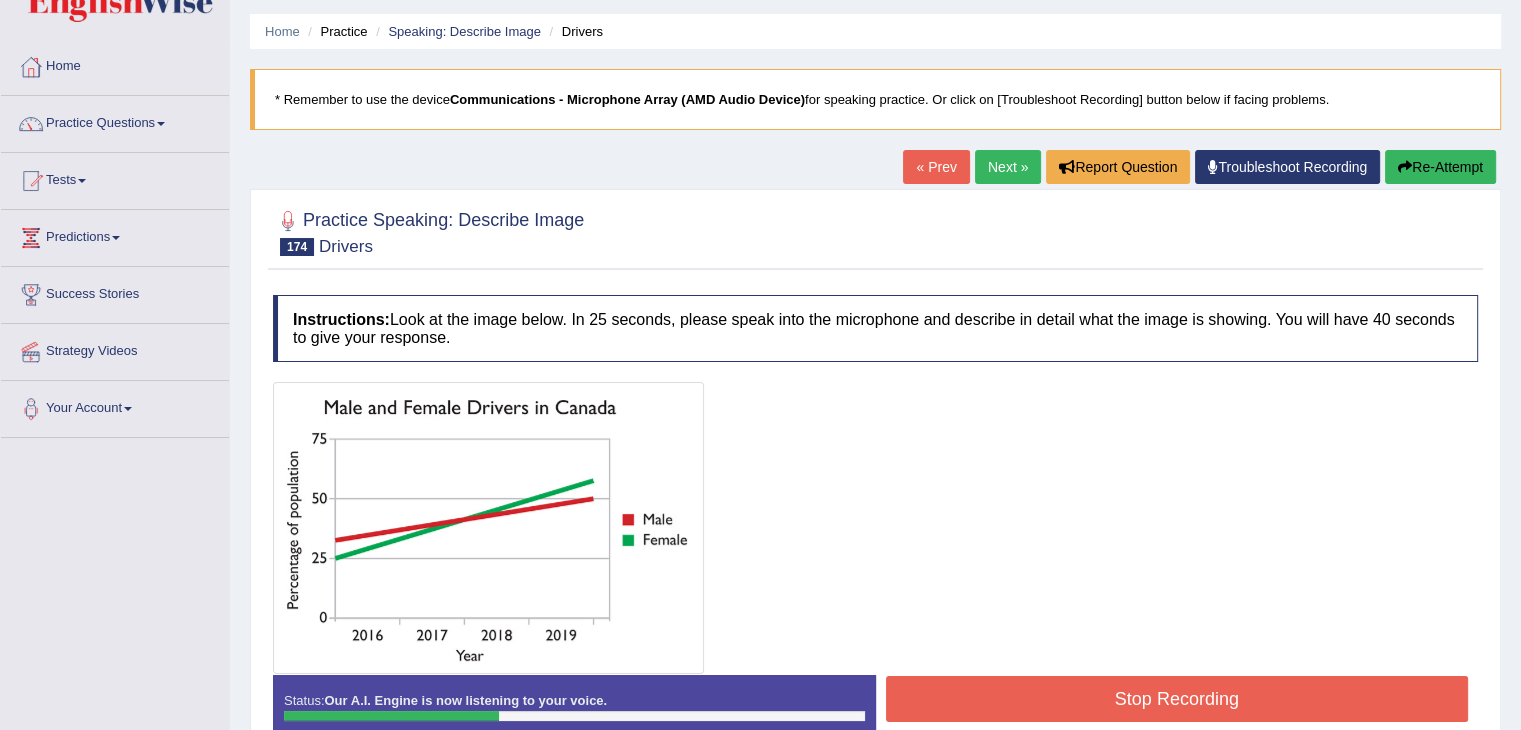 click on "Re-Attempt" at bounding box center [1440, 167] 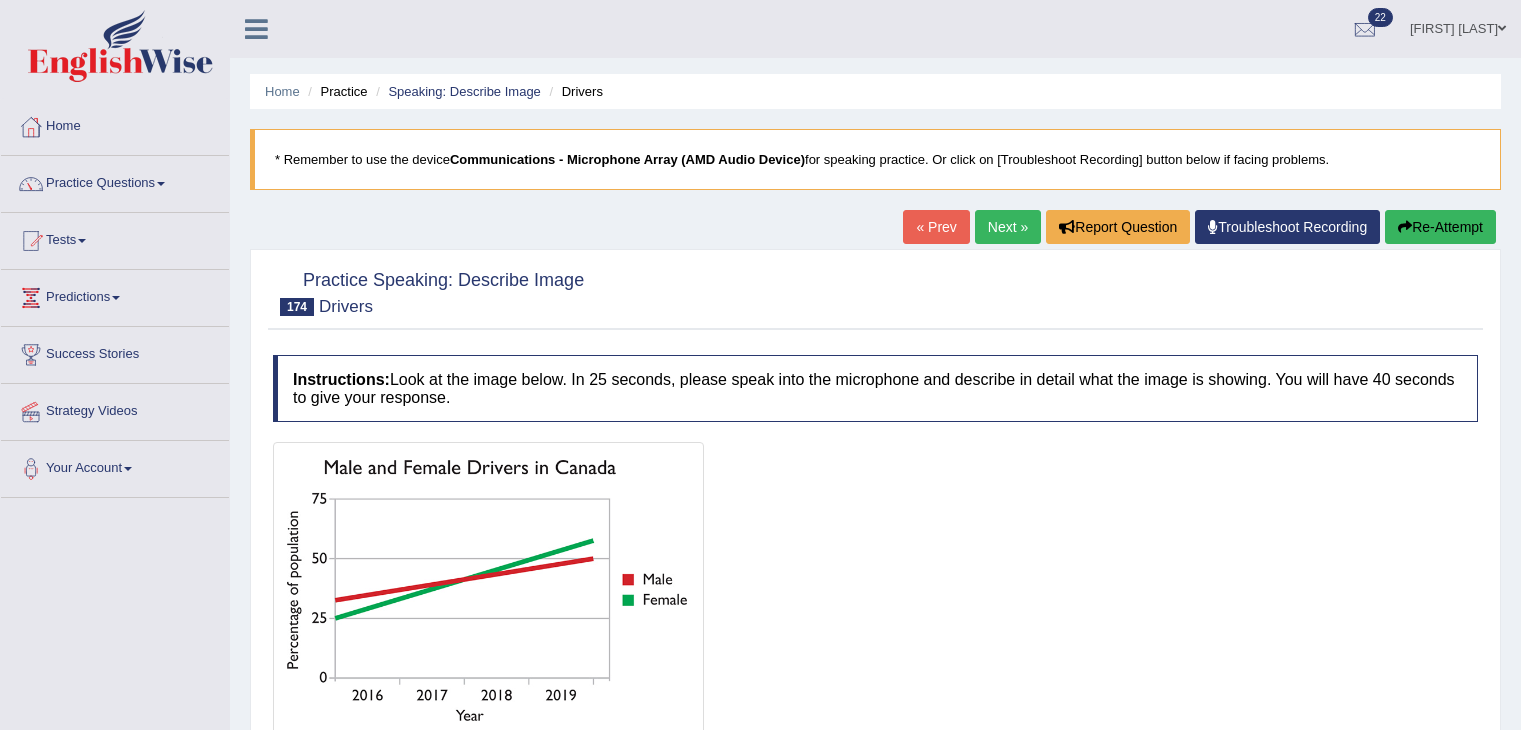 scroll, scrollTop: 60, scrollLeft: 0, axis: vertical 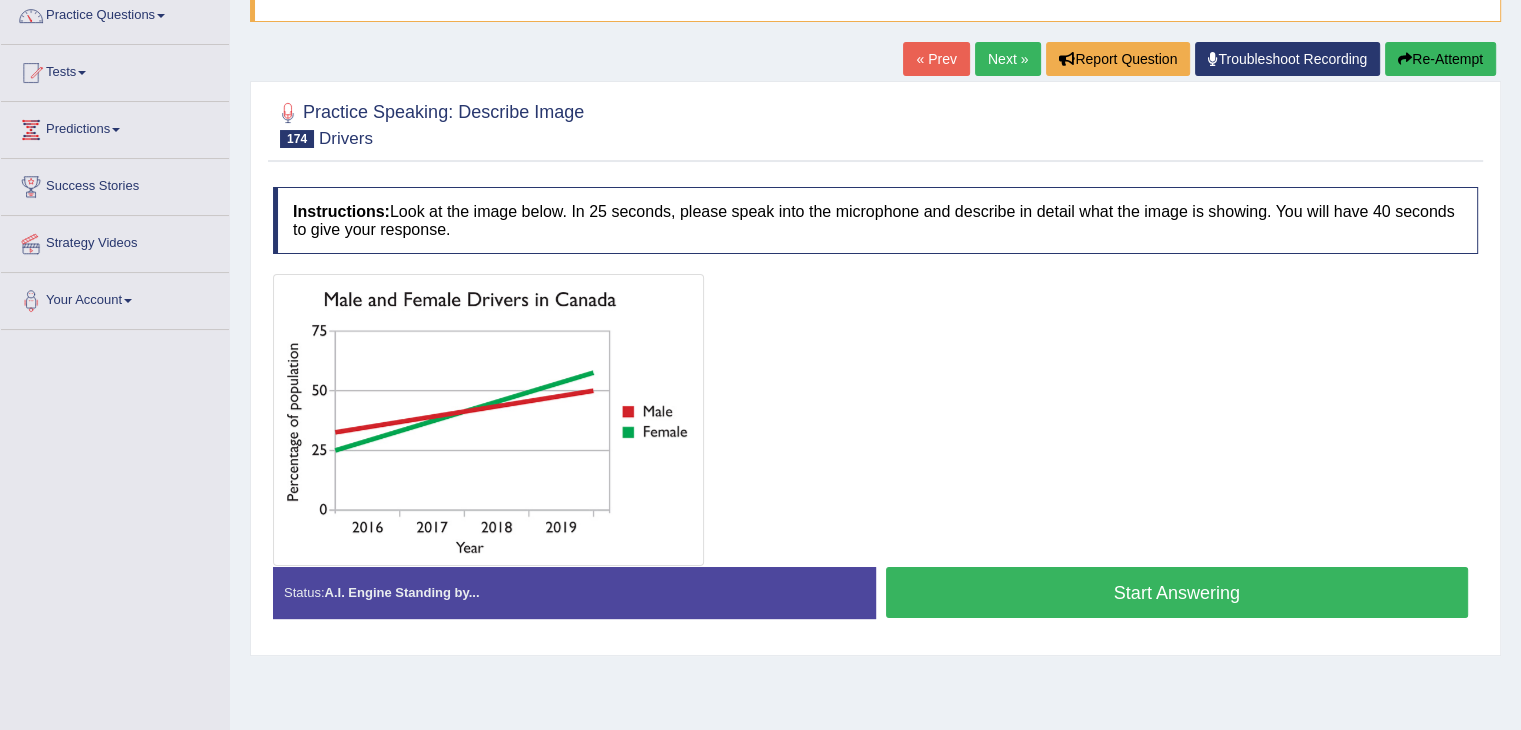 click on "Start Answering" at bounding box center [1177, 592] 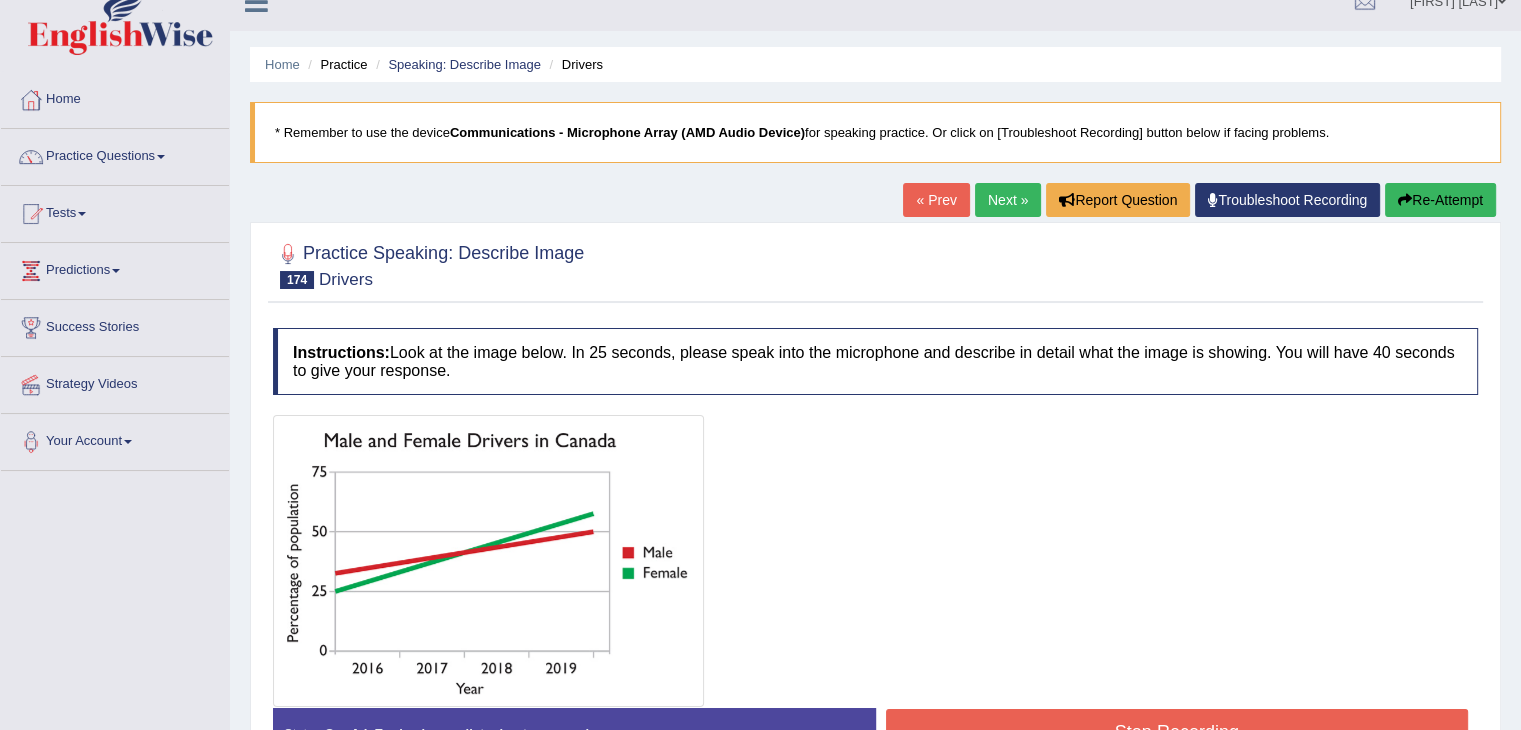 scroll, scrollTop: 19, scrollLeft: 0, axis: vertical 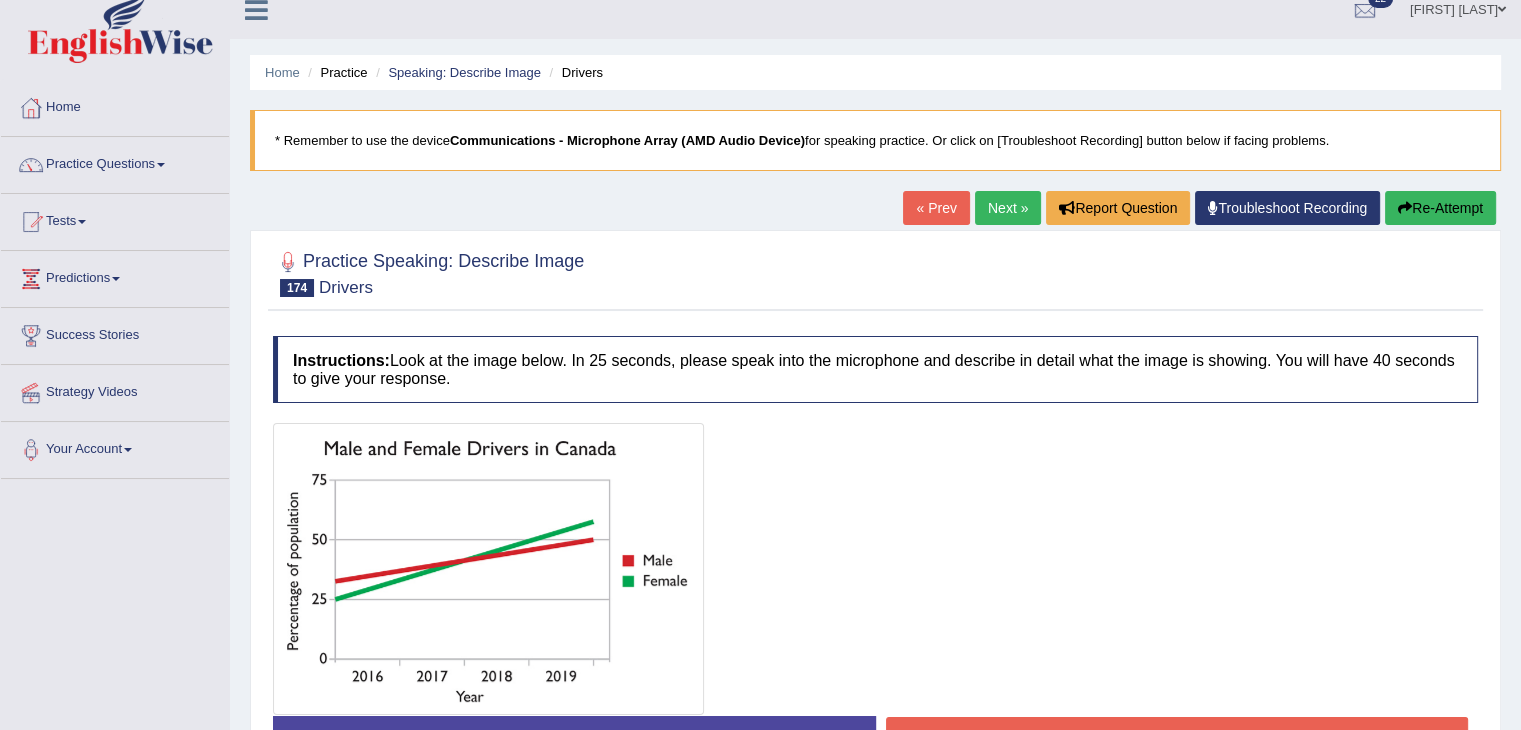 click on "Re-Attempt" at bounding box center [1440, 208] 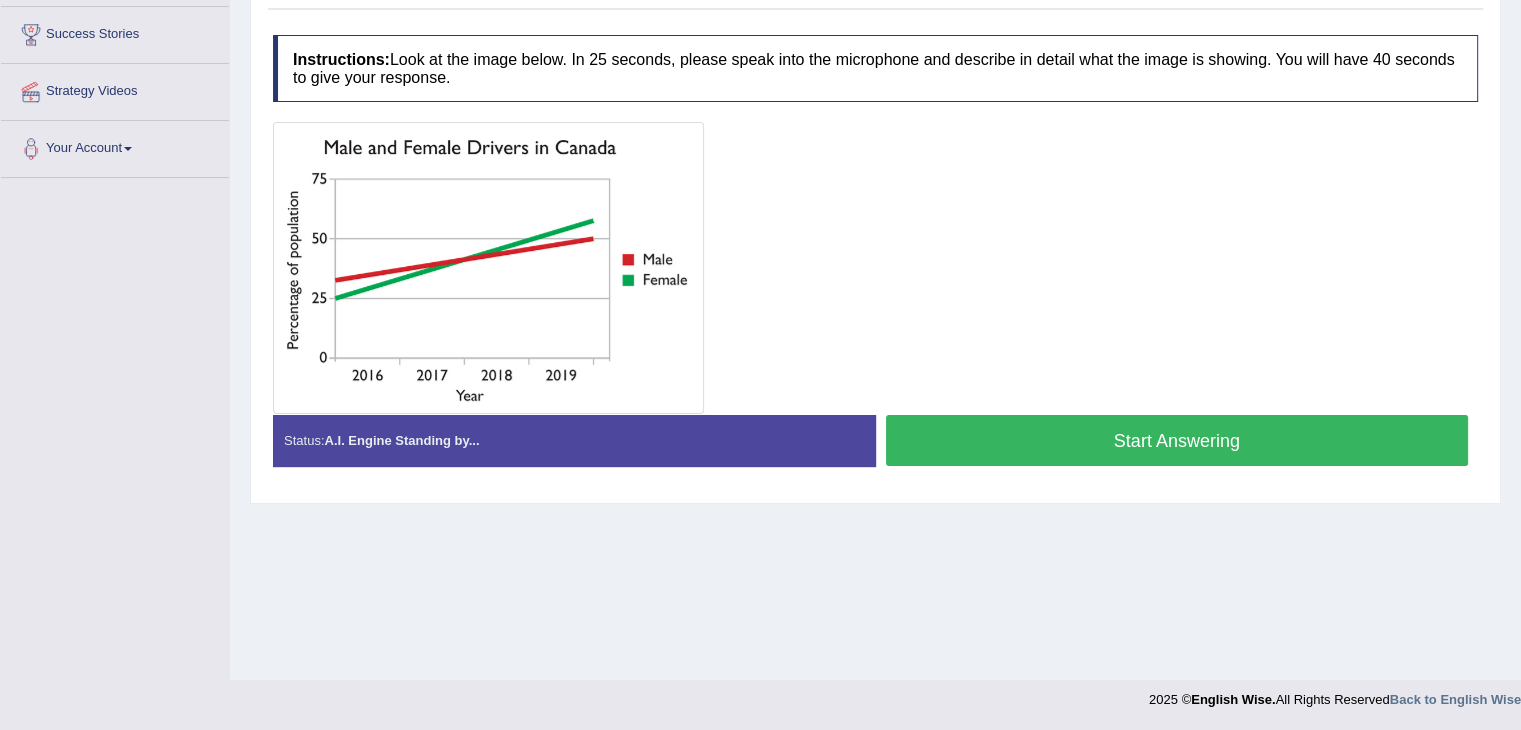 scroll, scrollTop: 0, scrollLeft: 0, axis: both 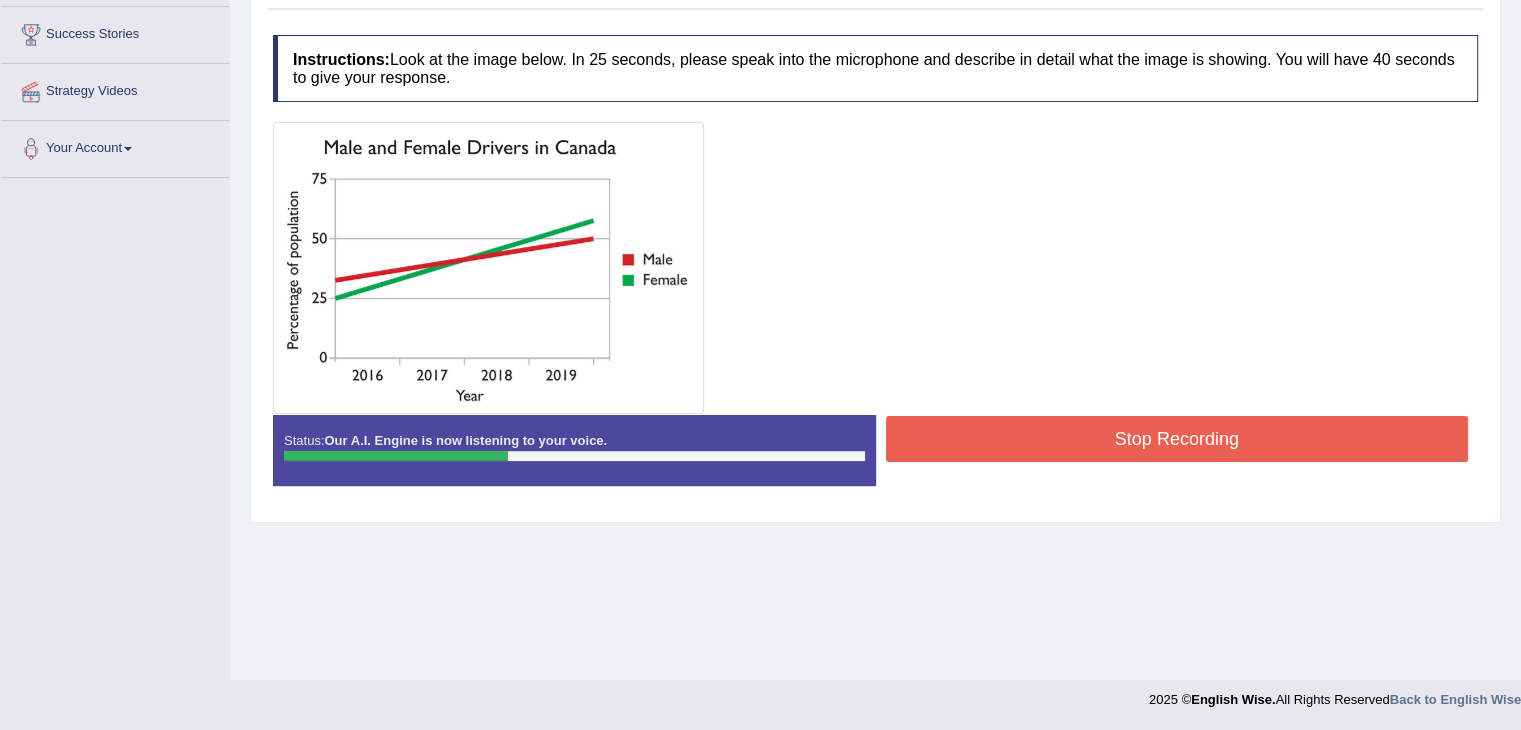 click on "Stop Recording" at bounding box center [1177, 439] 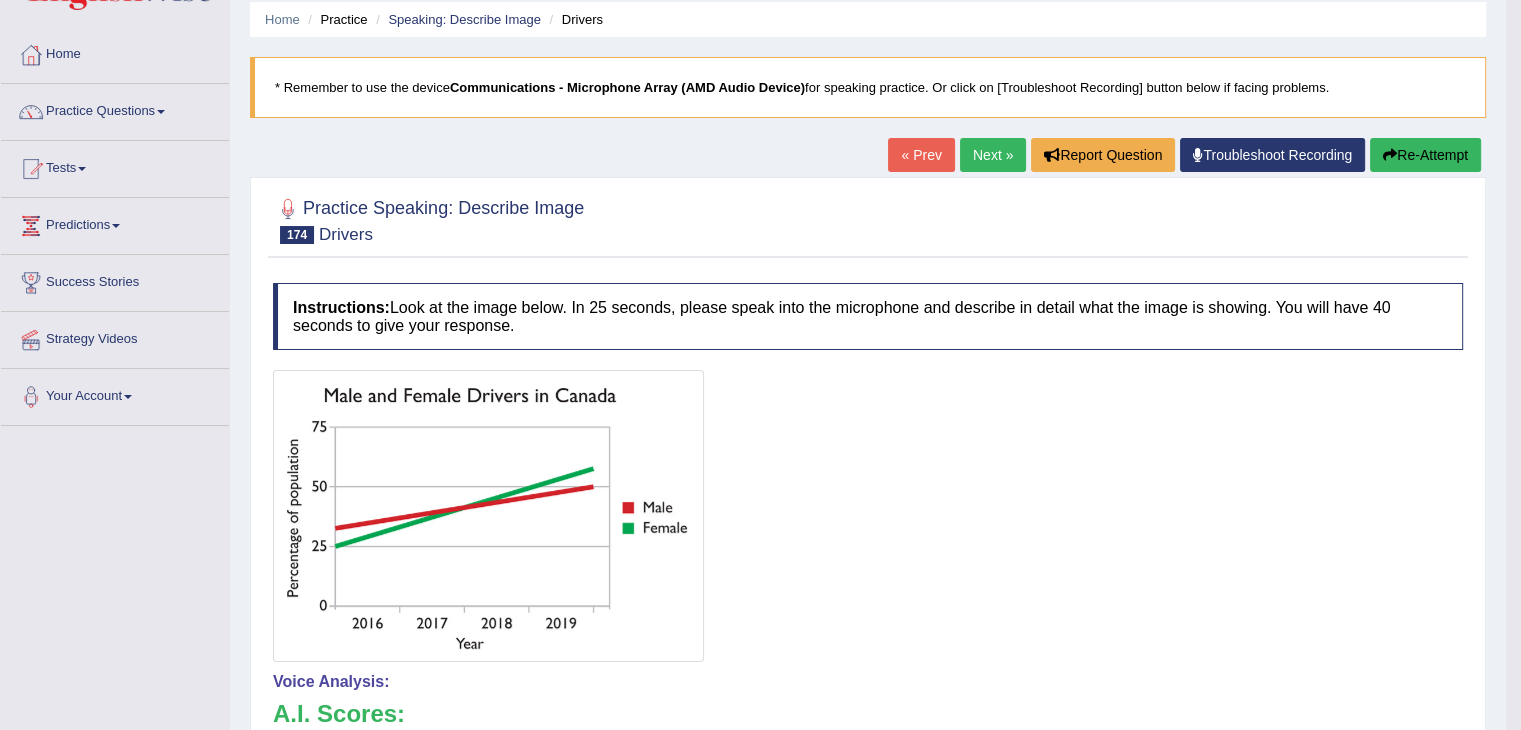scroll, scrollTop: 0, scrollLeft: 0, axis: both 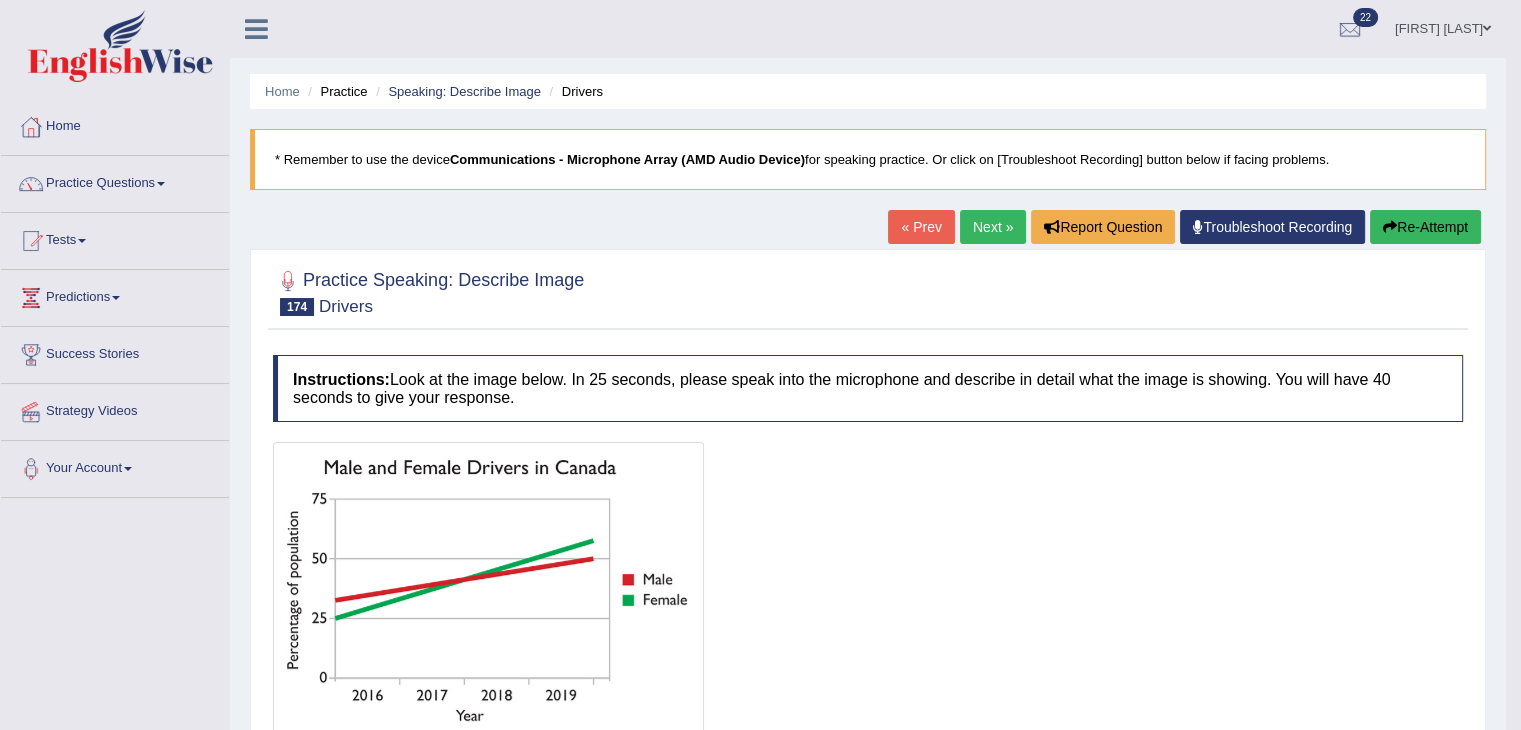 click on "Re-Attempt" at bounding box center [1425, 227] 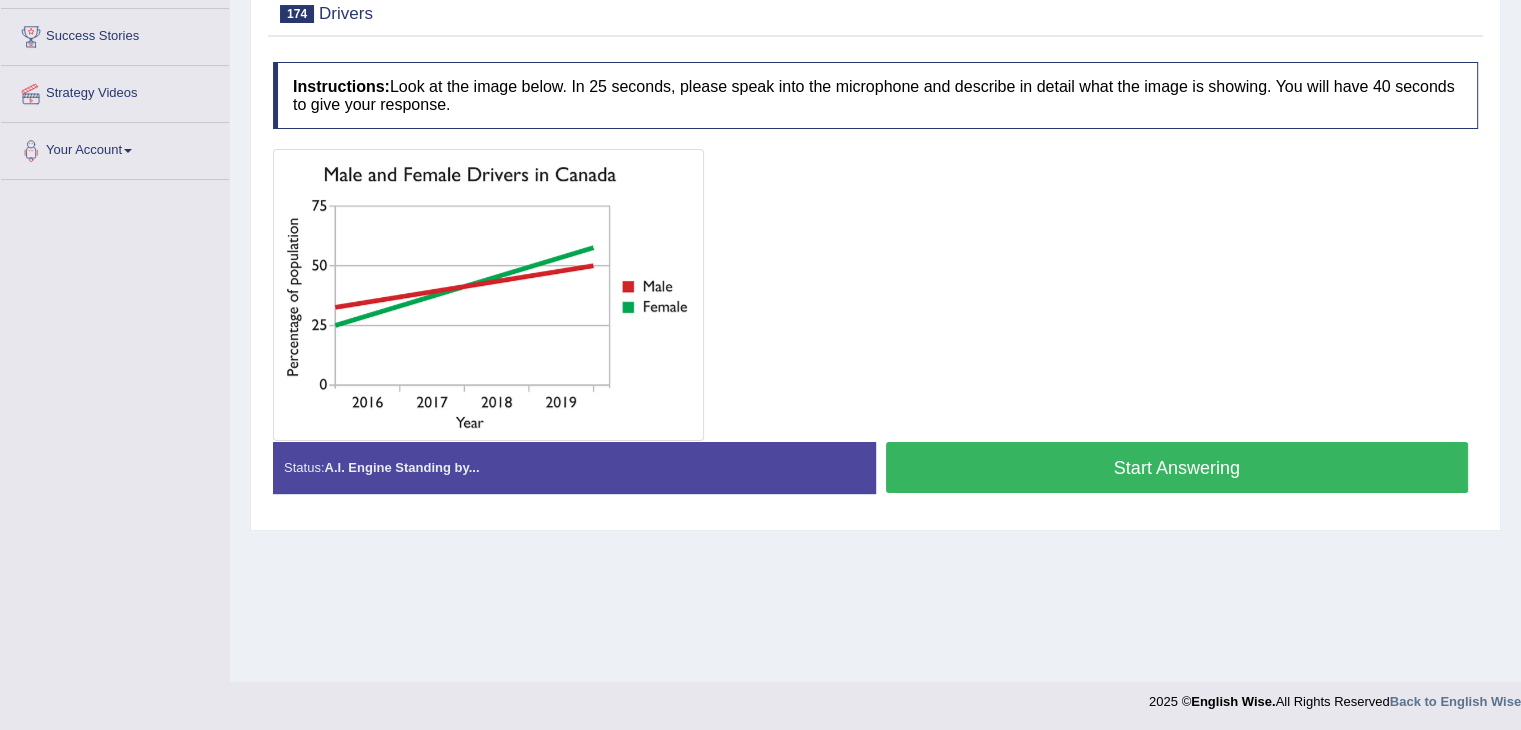 scroll, scrollTop: 319, scrollLeft: 0, axis: vertical 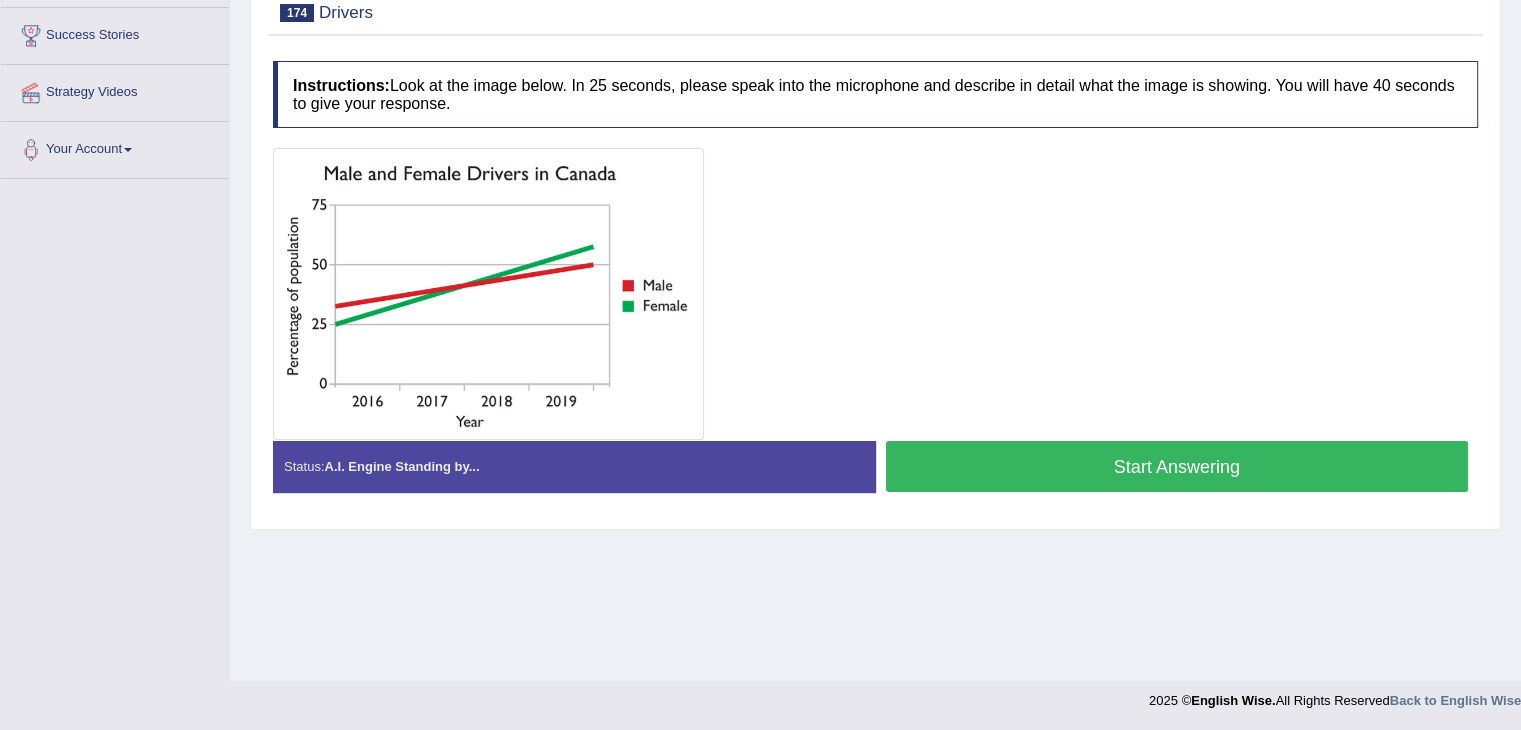 click on "Start Answering" at bounding box center (1177, 466) 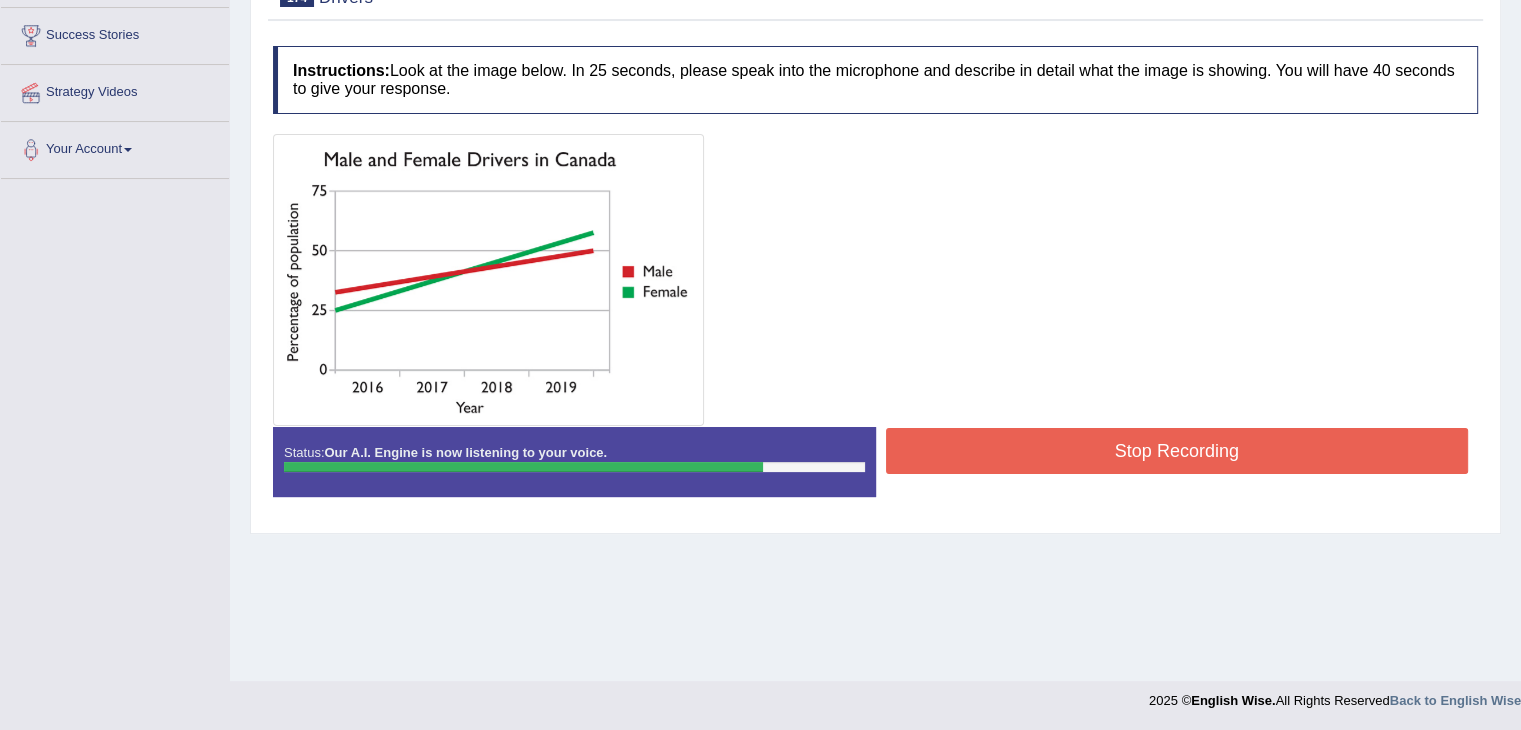click on "Status:  Our A.I. Engine is now listening to your voice. Start Answering Stop Recording" at bounding box center [875, 472] 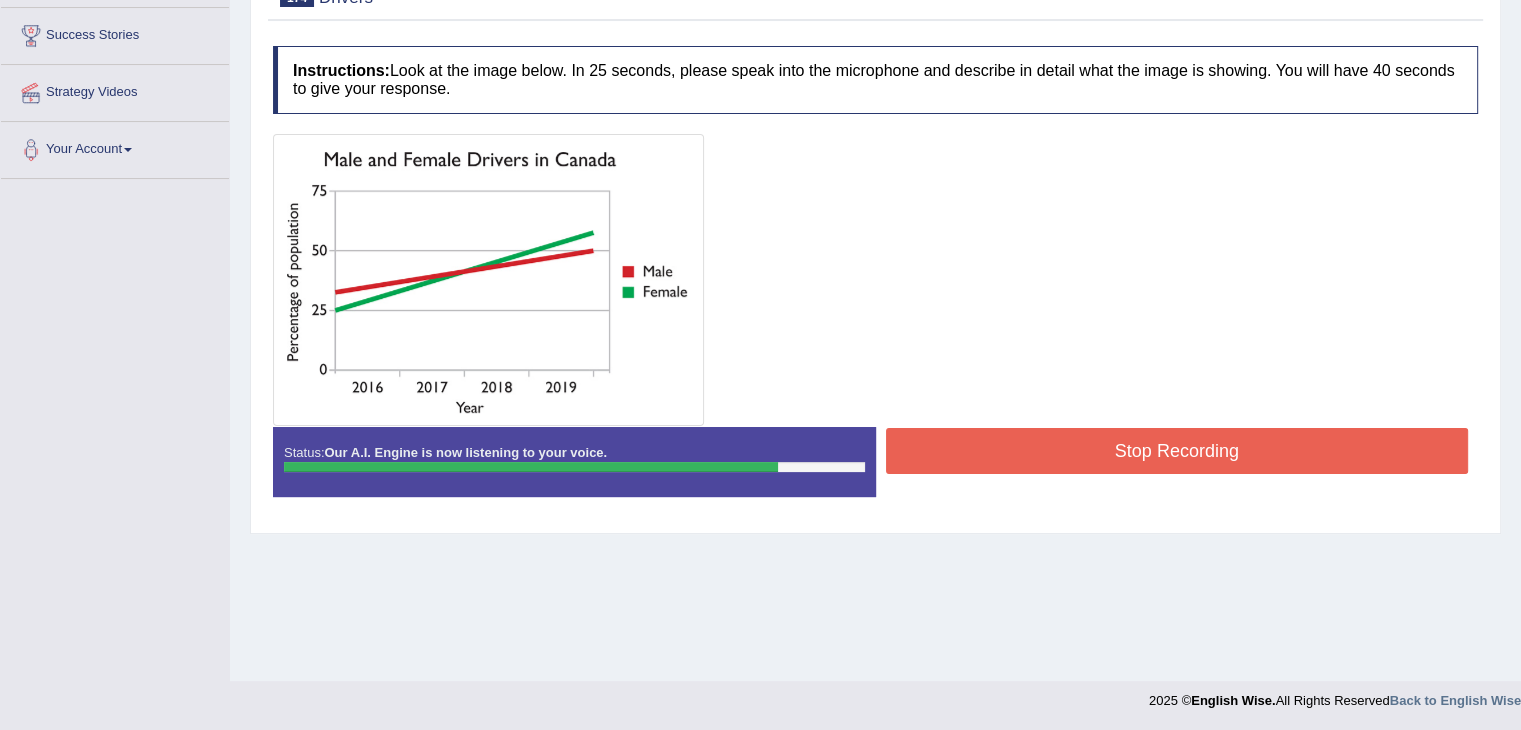 click on "Stop Recording" at bounding box center (1177, 451) 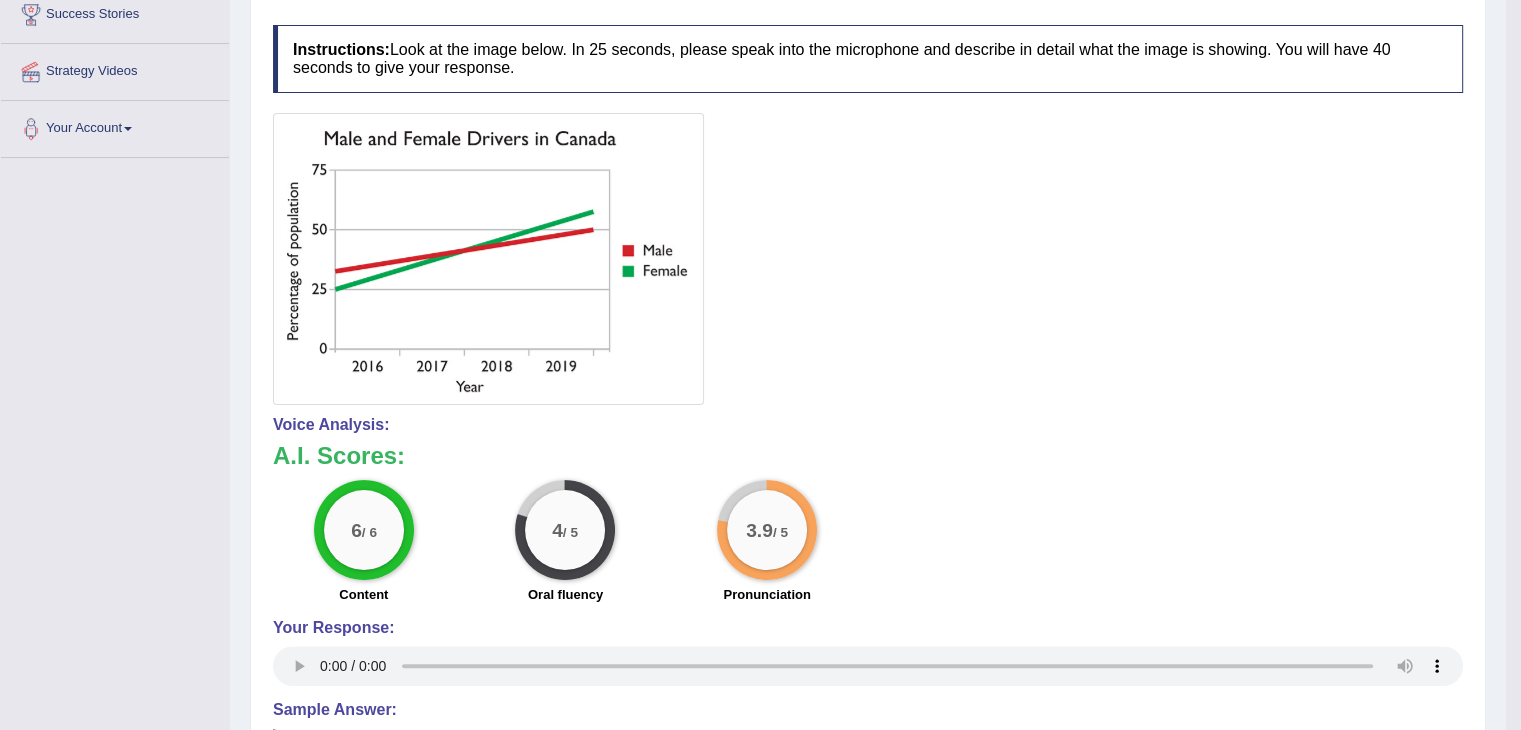 scroll, scrollTop: 0, scrollLeft: 0, axis: both 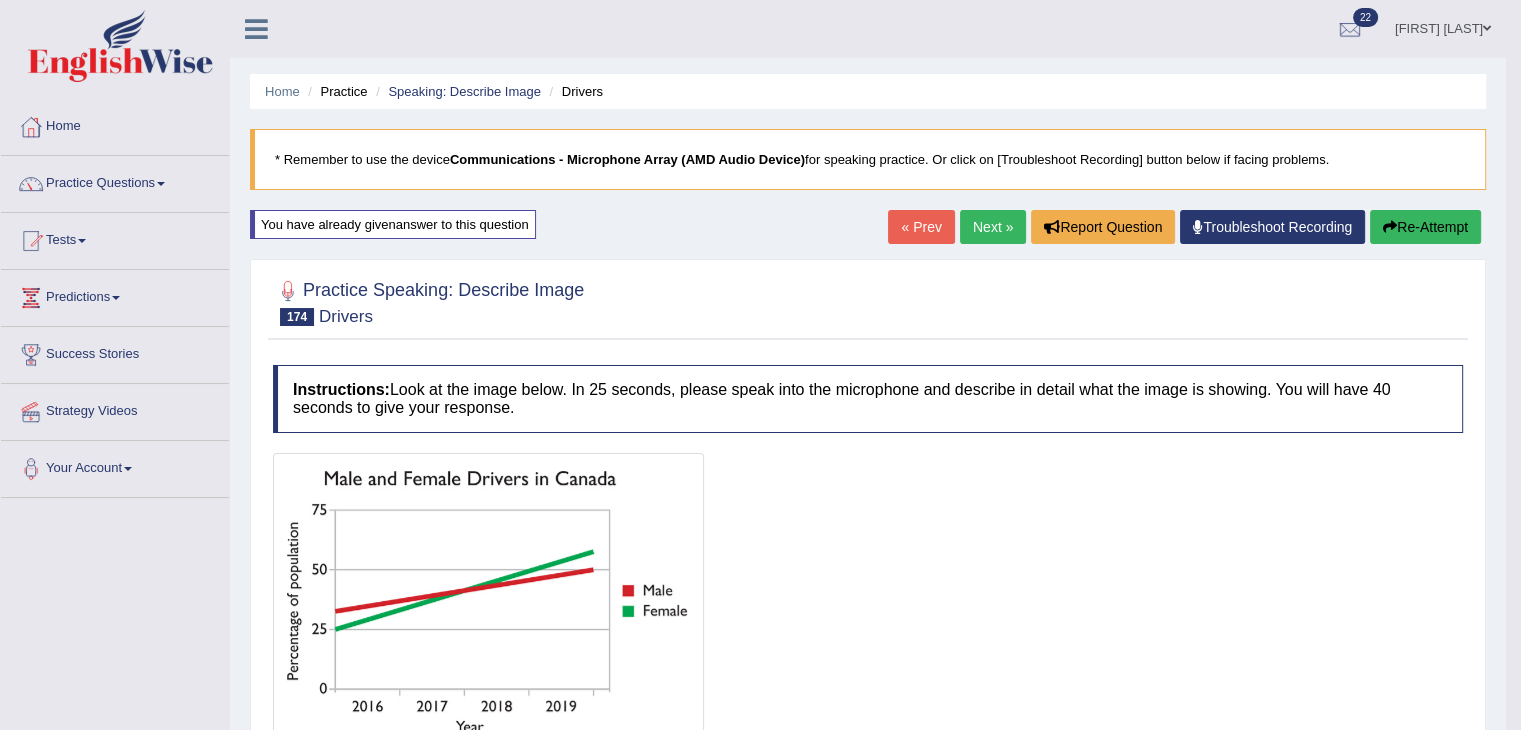 click on "Re-Attempt" at bounding box center (1425, 227) 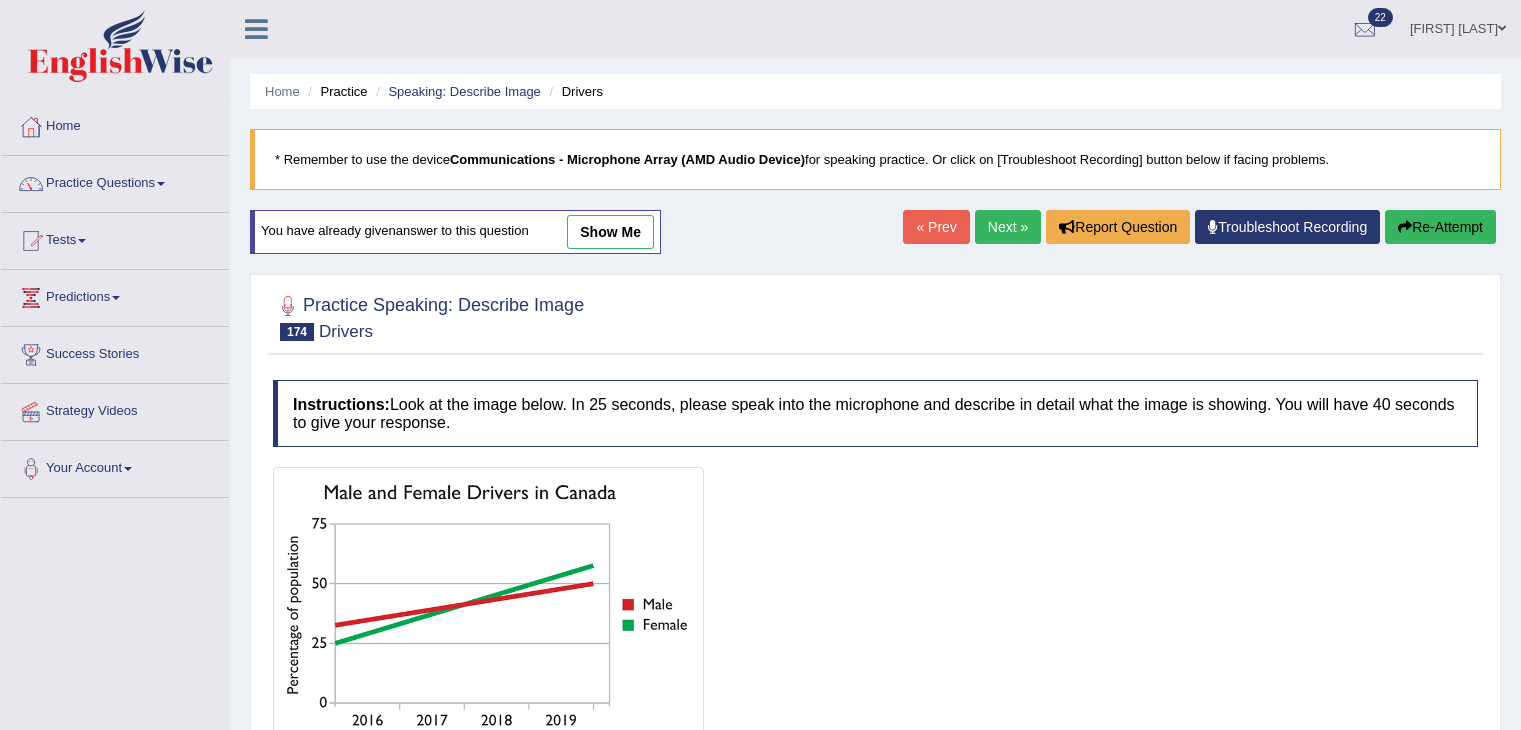 scroll, scrollTop: 320, scrollLeft: 0, axis: vertical 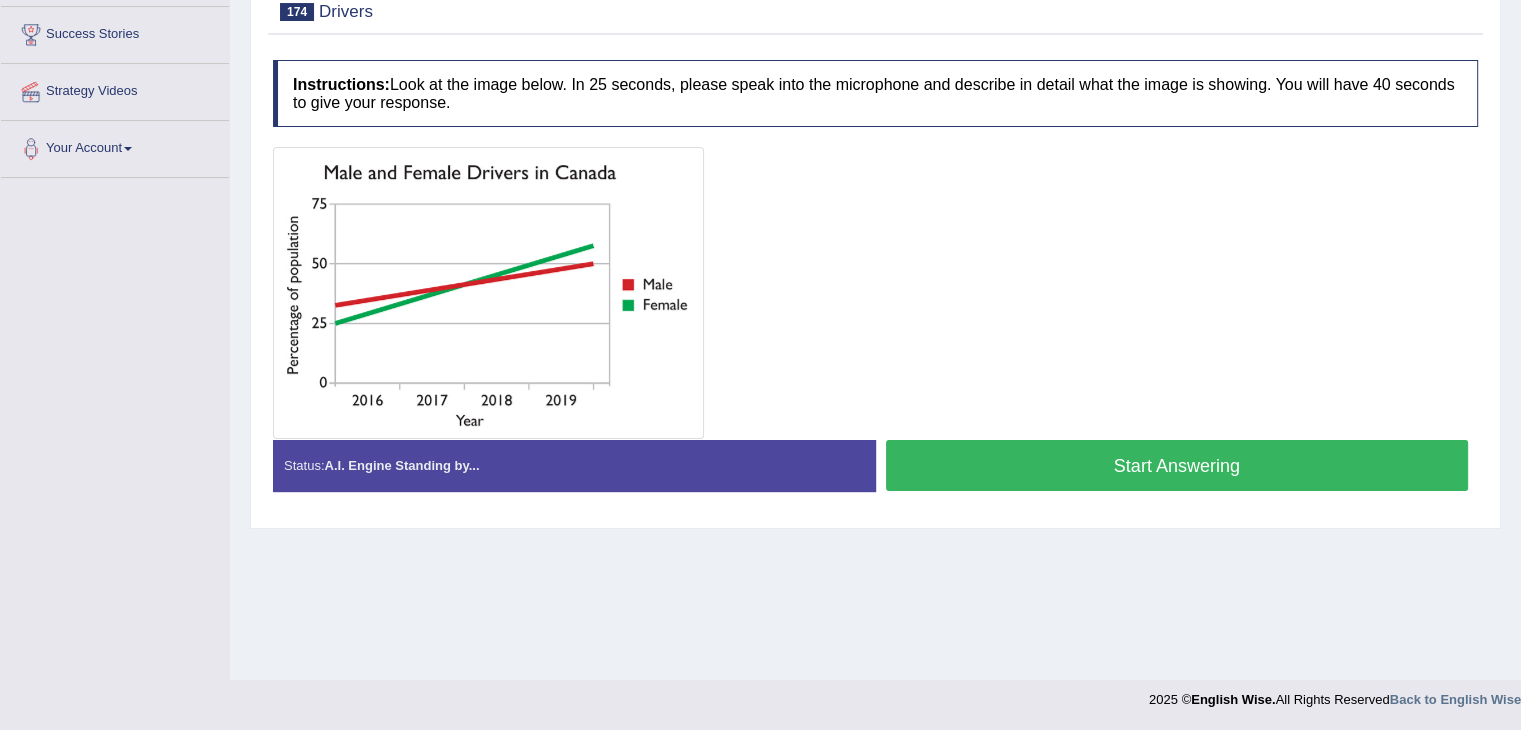 click on "Start Answering" at bounding box center (1177, 465) 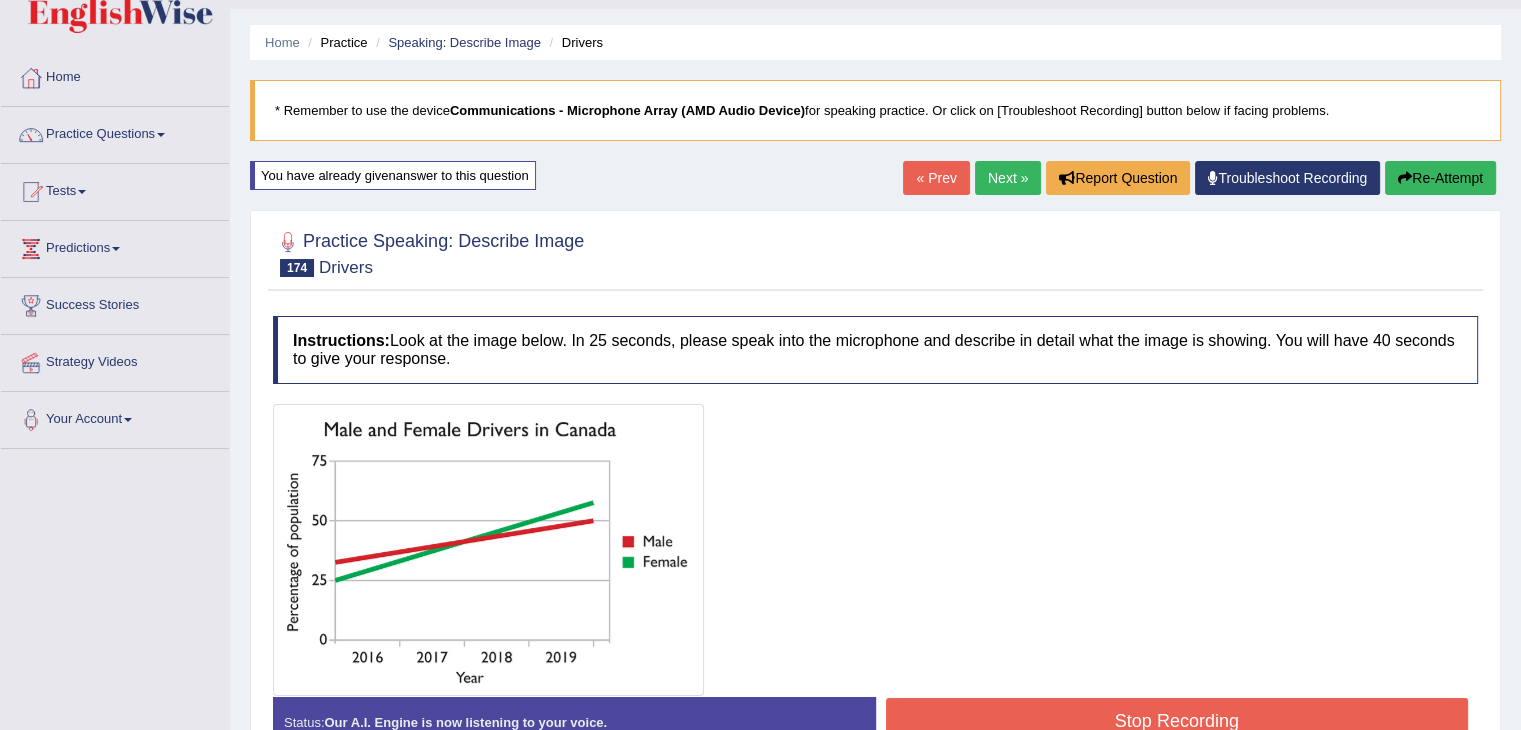 scroll, scrollTop: 32, scrollLeft: 0, axis: vertical 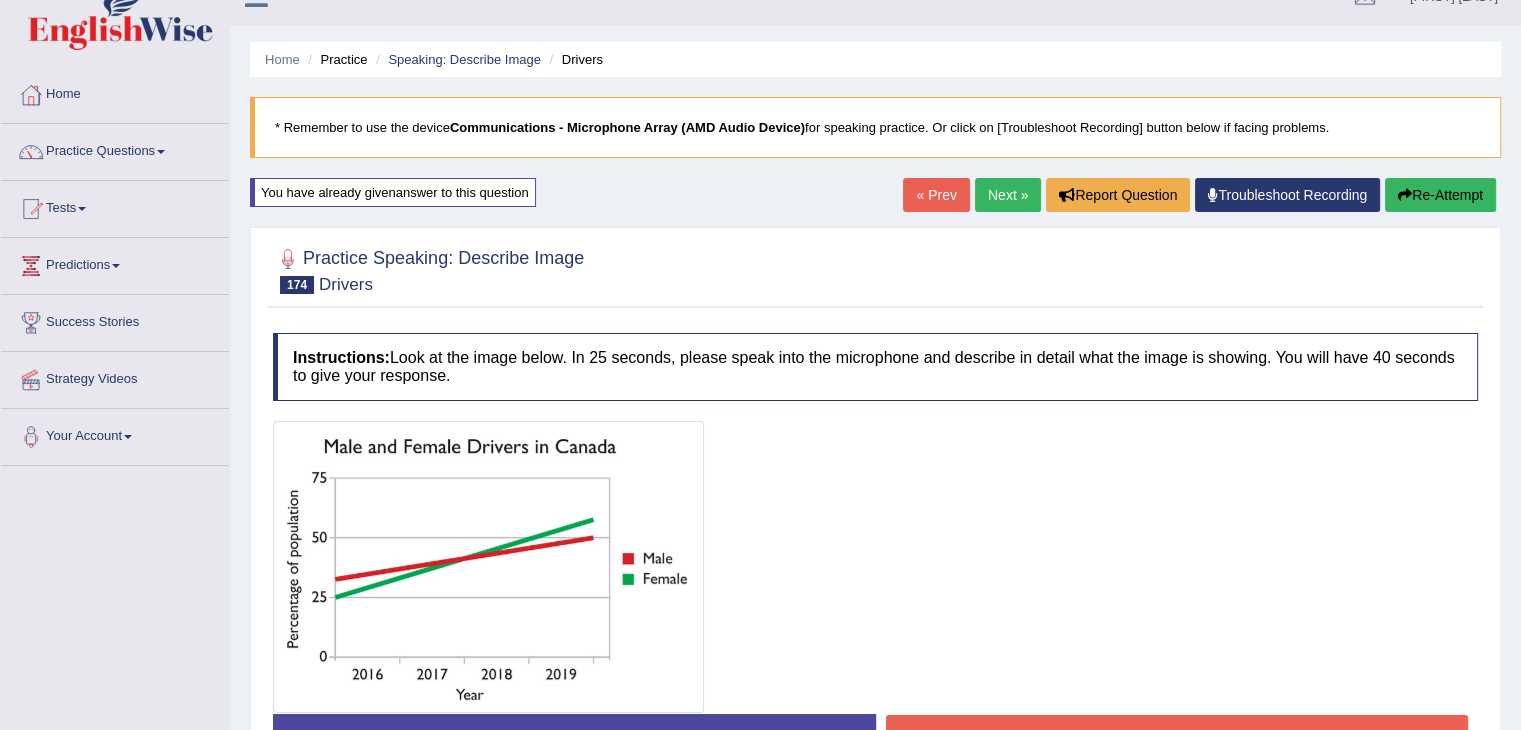 click on "Re-Attempt" at bounding box center [1440, 195] 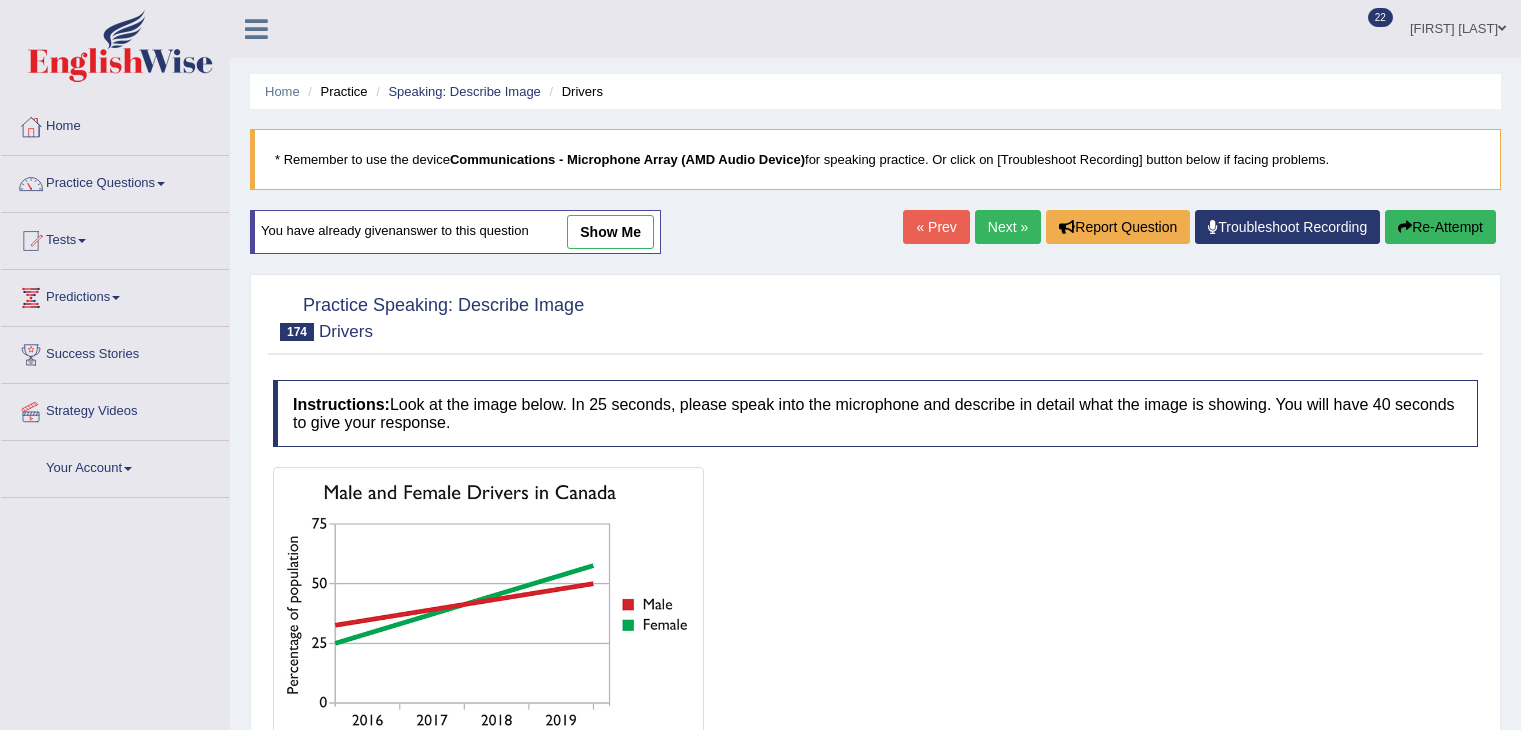 scroll, scrollTop: 32, scrollLeft: 0, axis: vertical 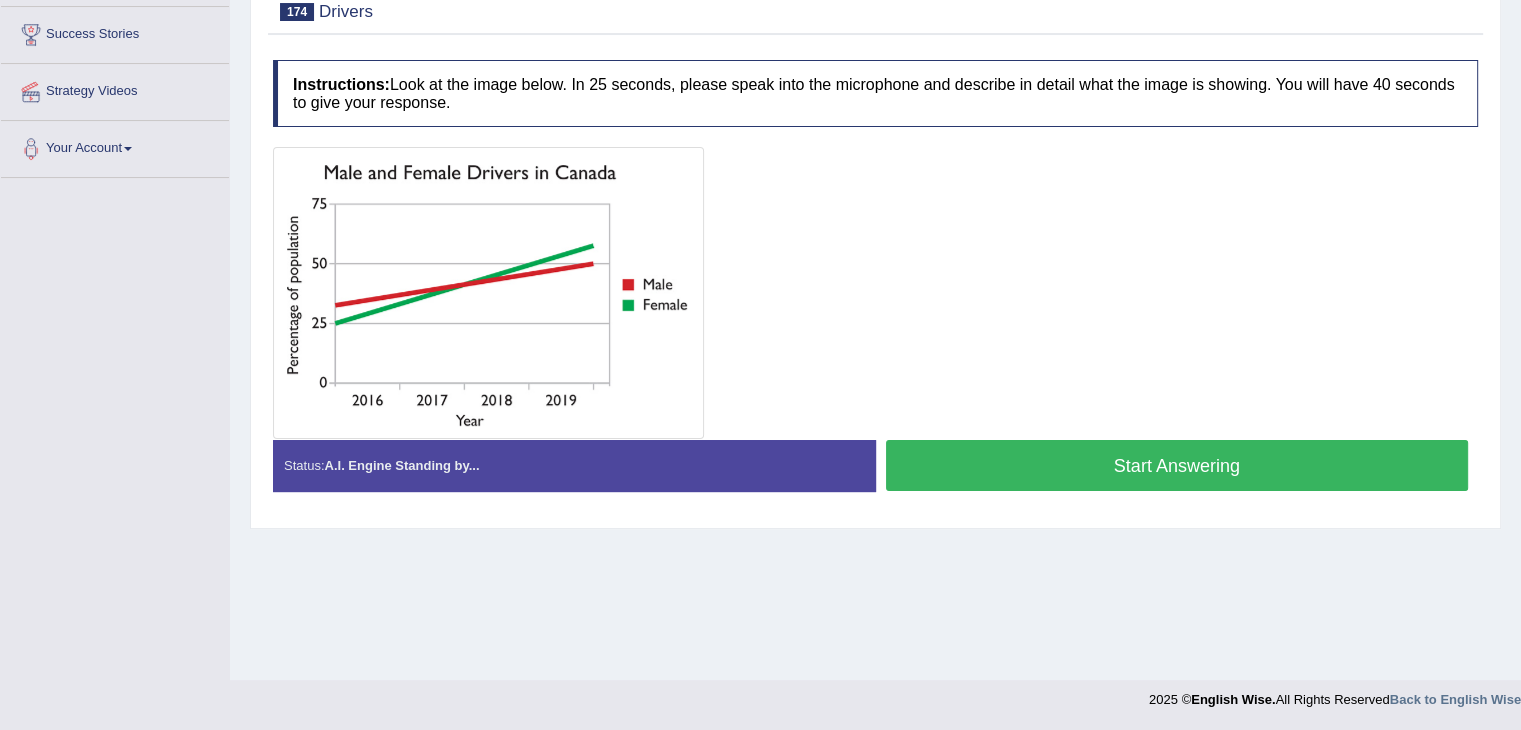 click on "Start Answering" at bounding box center (1177, 465) 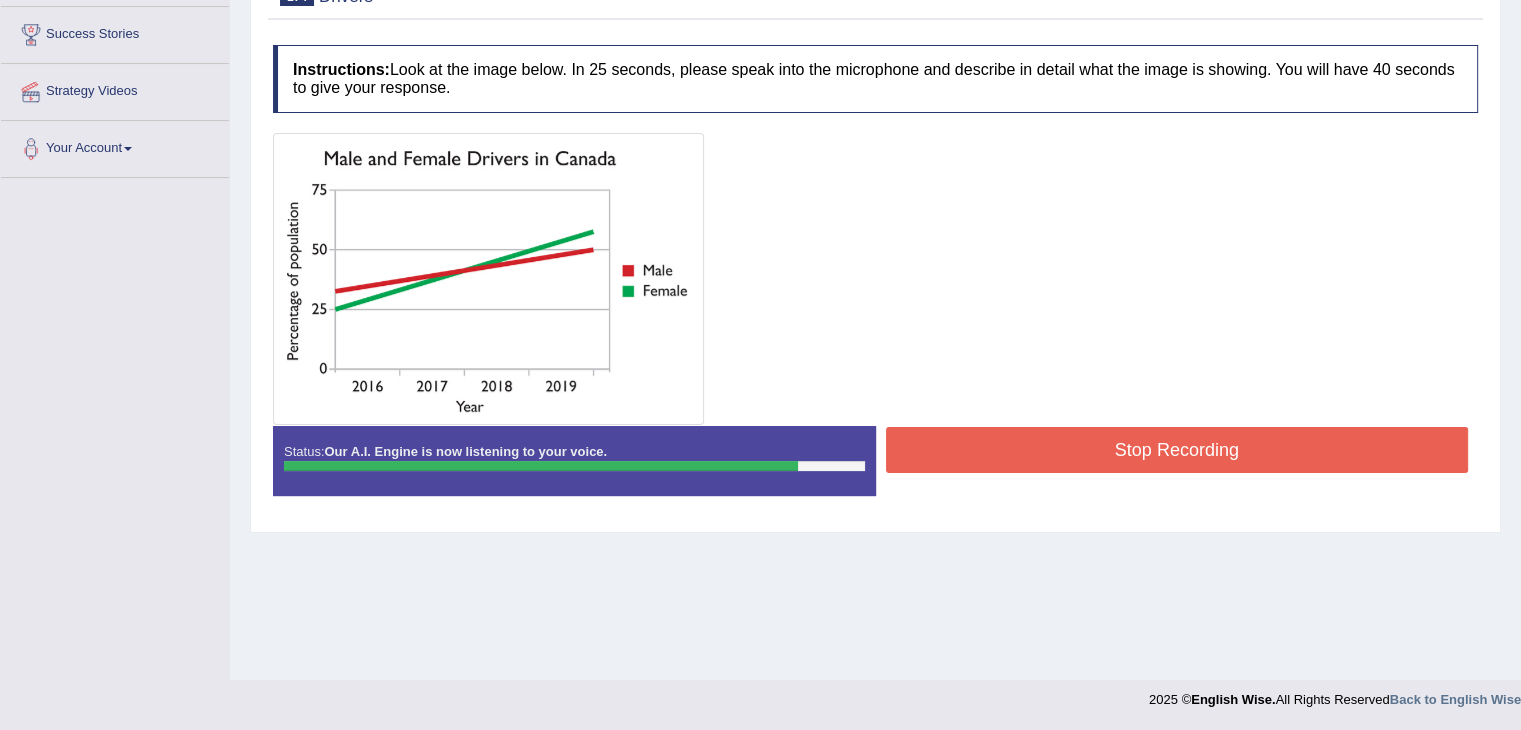 click on "Status:  Our A.I. Engine is now listening to your voice. Start Answering Stop Recording" at bounding box center (875, 471) 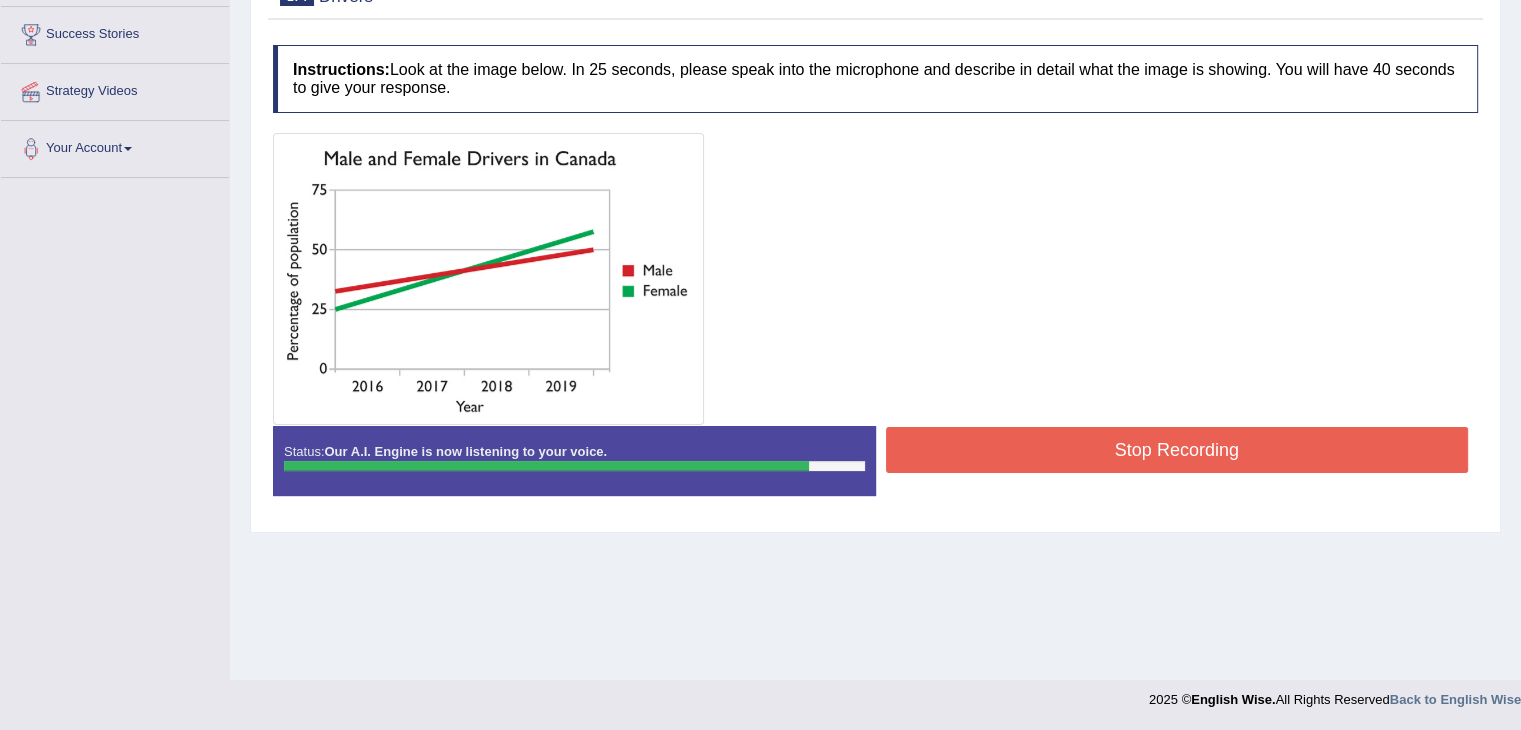 click on "Stop Recording" at bounding box center (1177, 452) 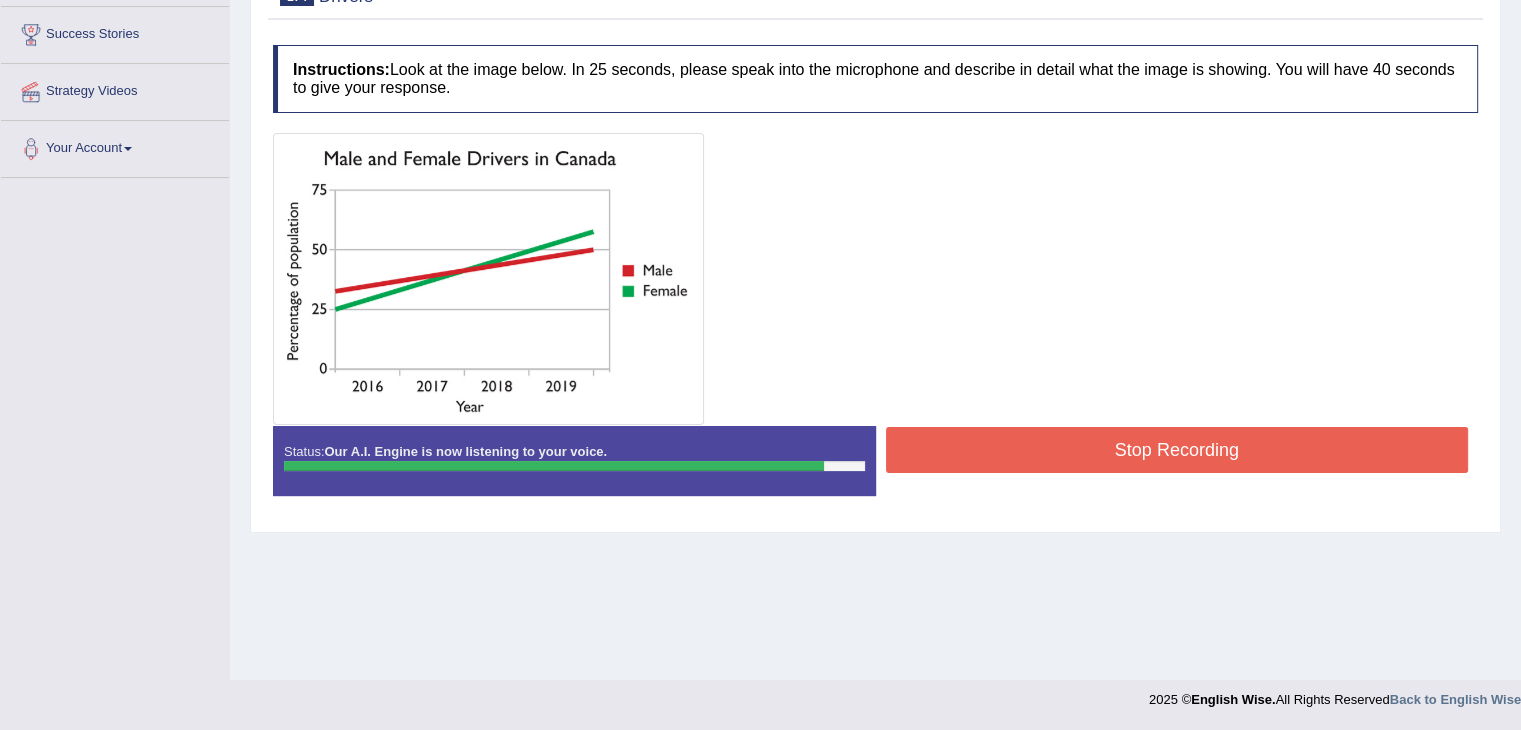 click on "Stop Recording" at bounding box center (1177, 450) 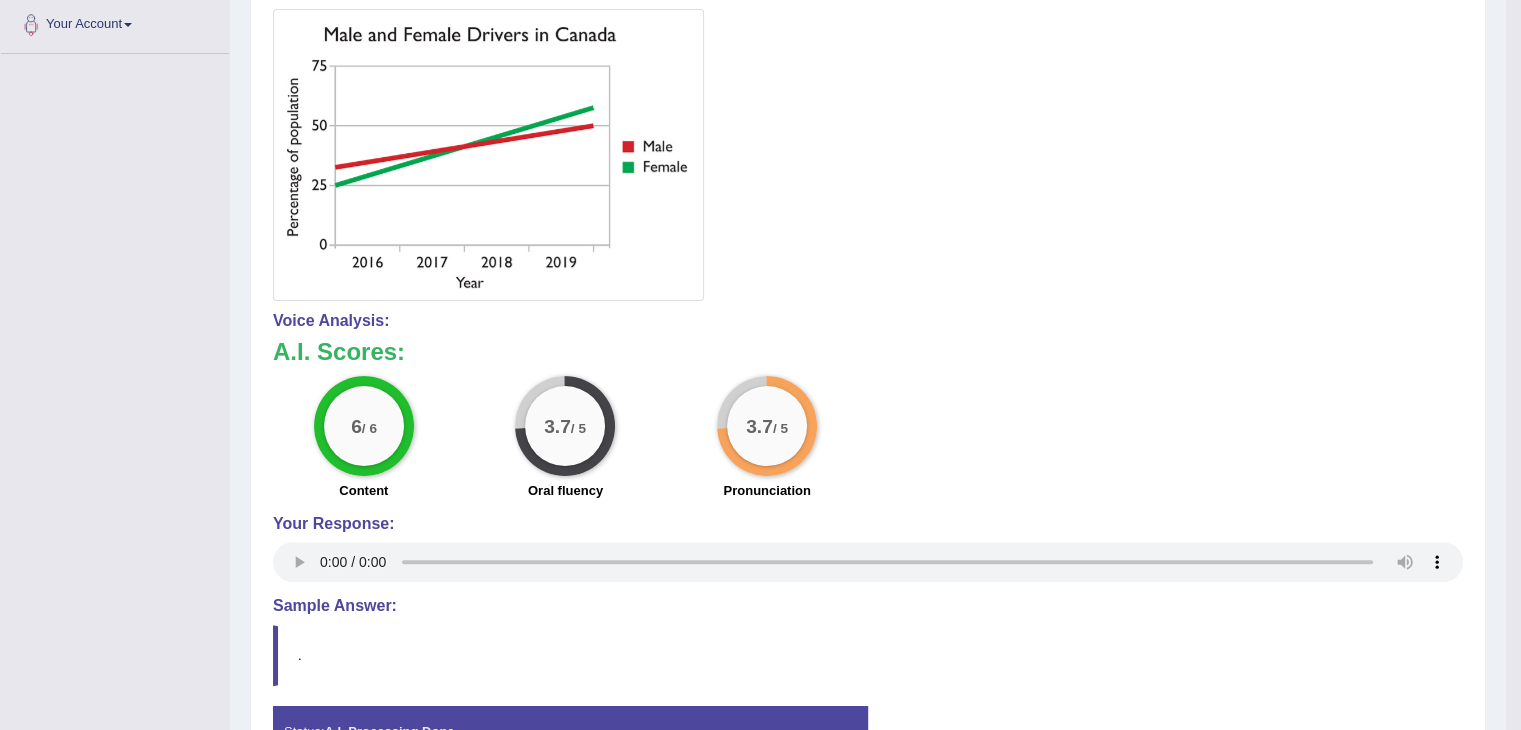 scroll, scrollTop: 0, scrollLeft: 0, axis: both 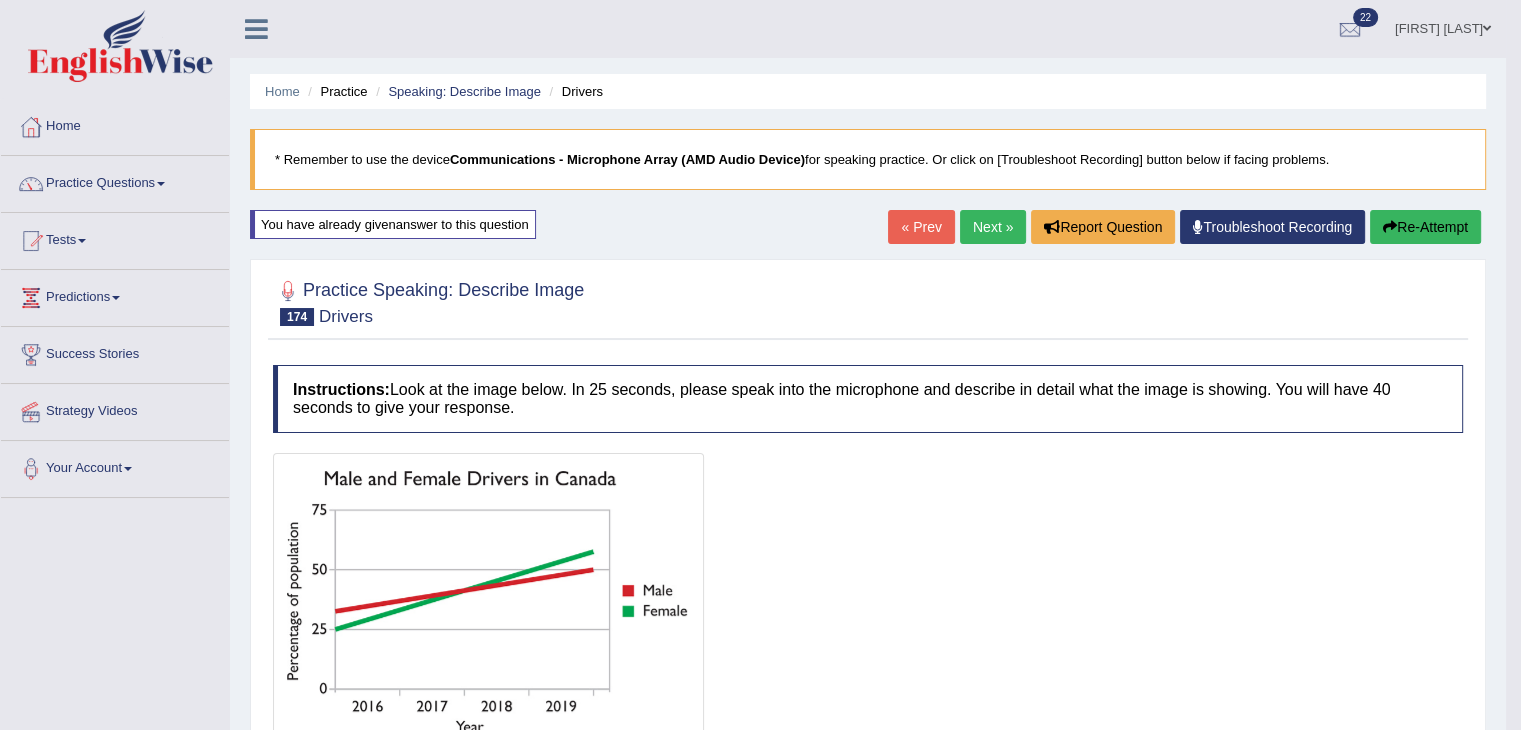 click on "Re-Attempt" at bounding box center [1425, 227] 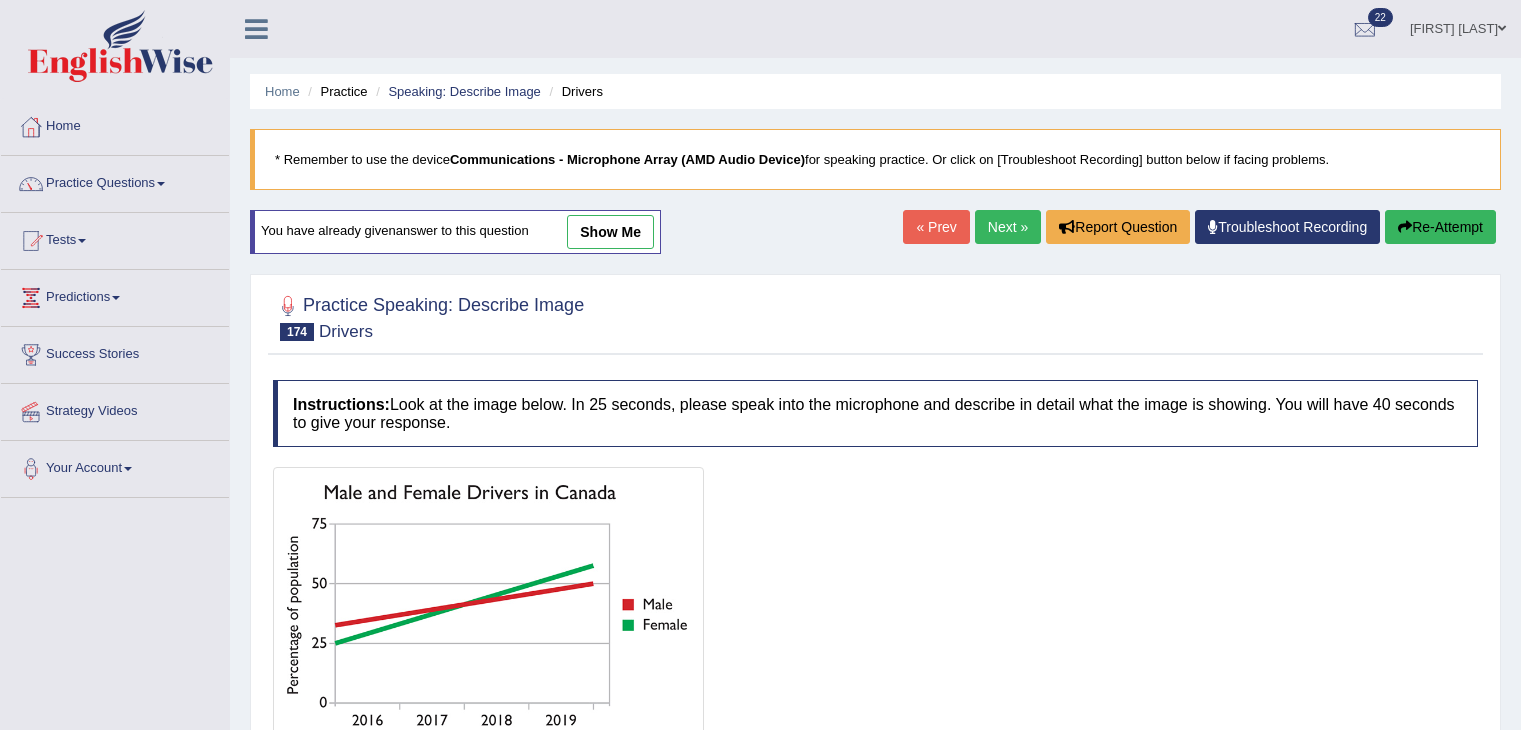scroll, scrollTop: 320, scrollLeft: 0, axis: vertical 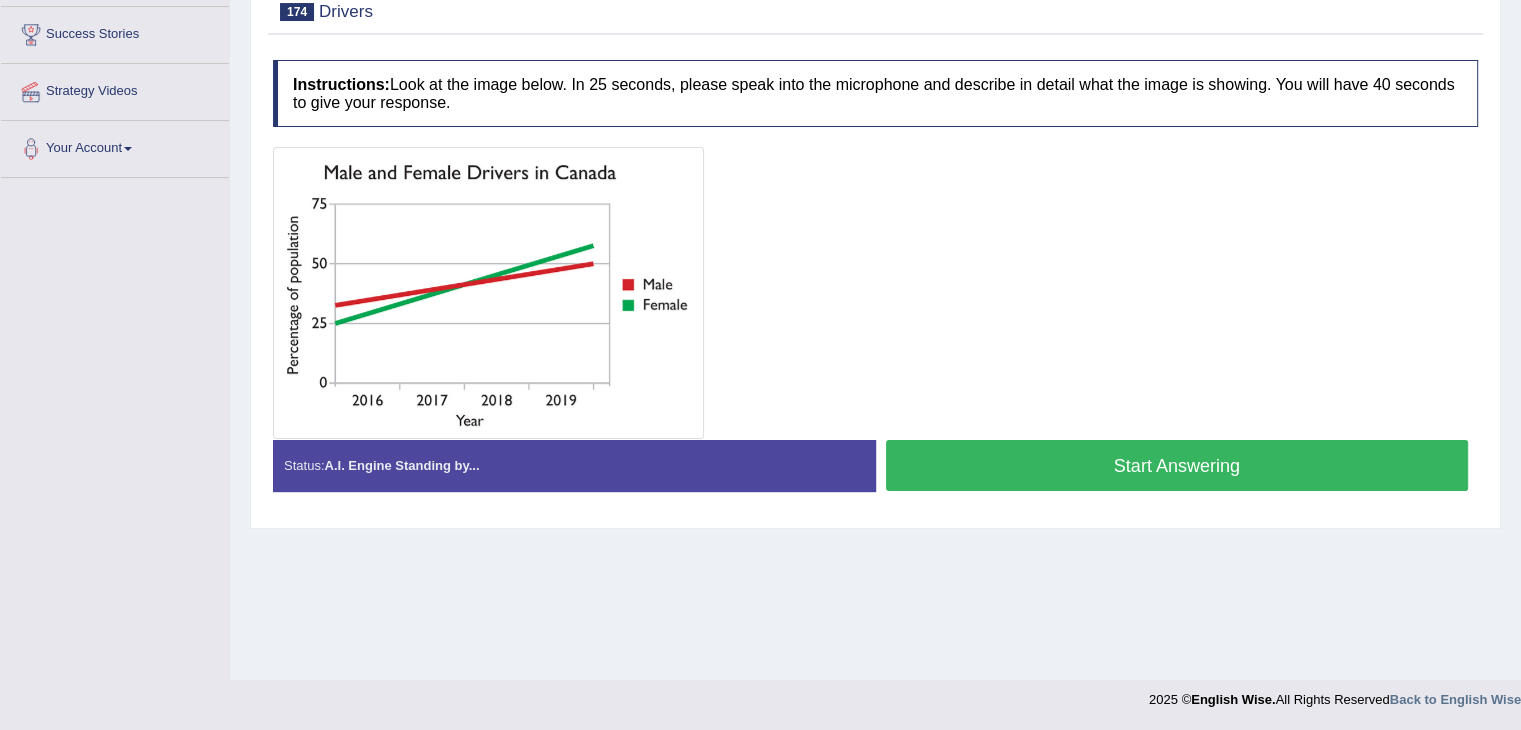click on "Start Answering" at bounding box center [1177, 465] 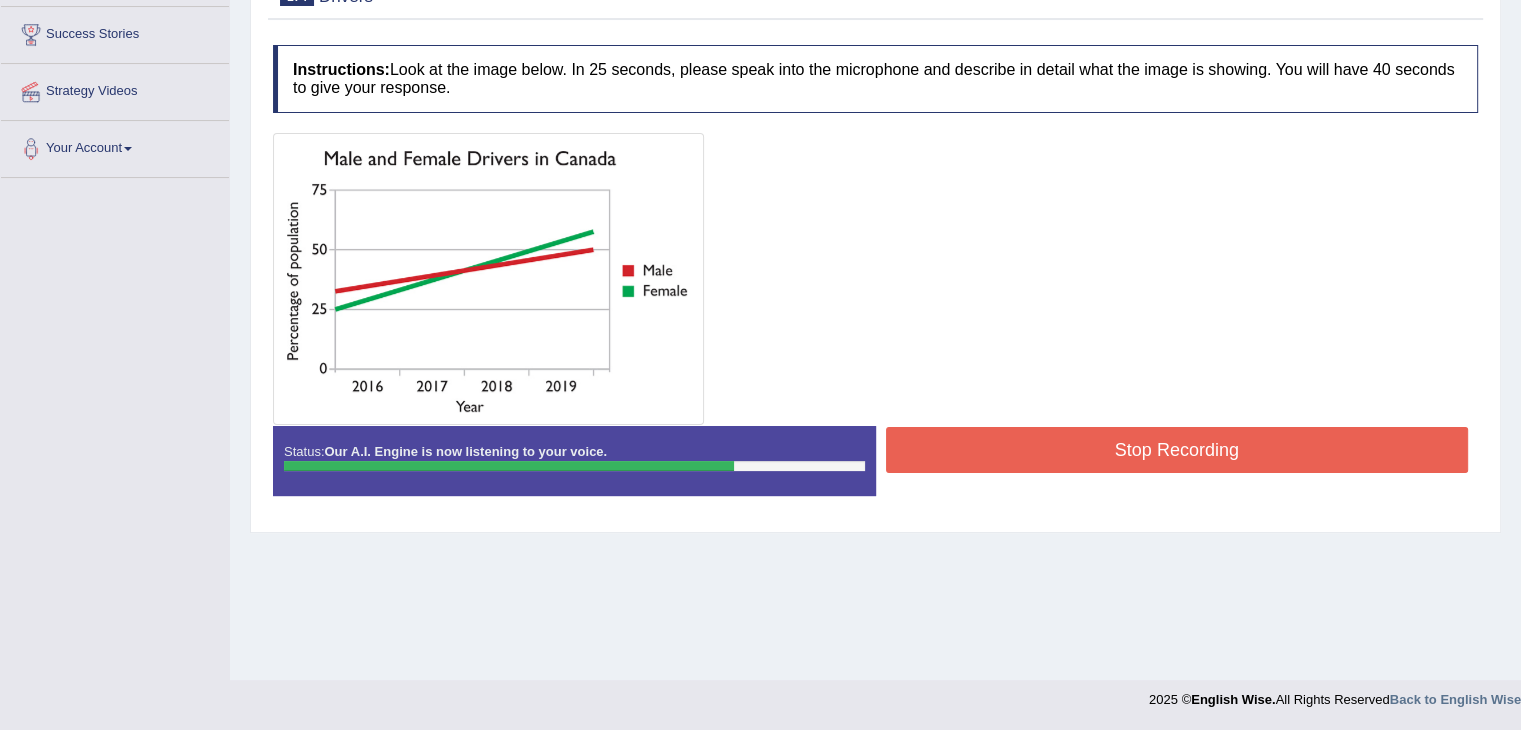 click on "Stop Recording" at bounding box center [1177, 450] 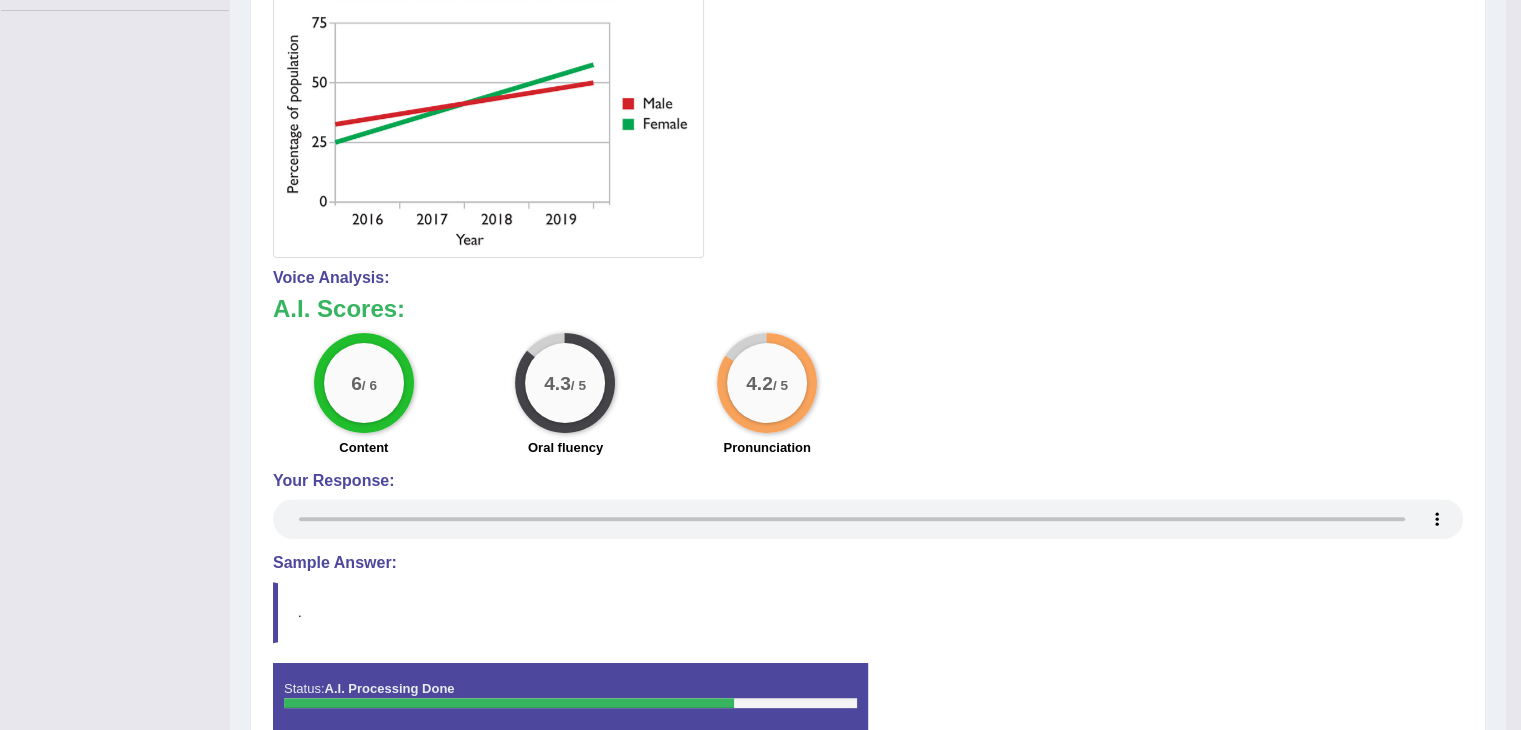 scroll, scrollTop: 590, scrollLeft: 0, axis: vertical 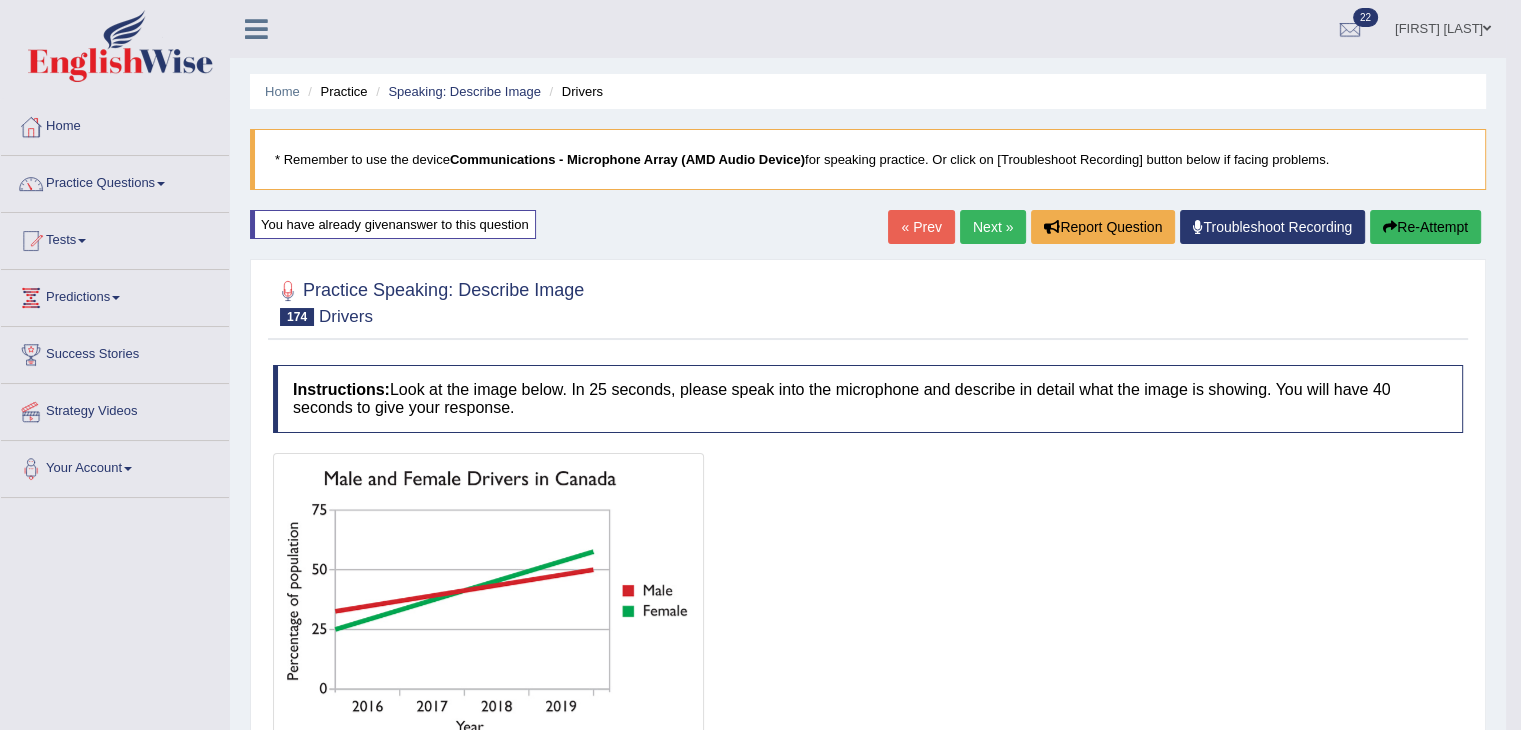 click on "Re-Attempt" at bounding box center [1425, 227] 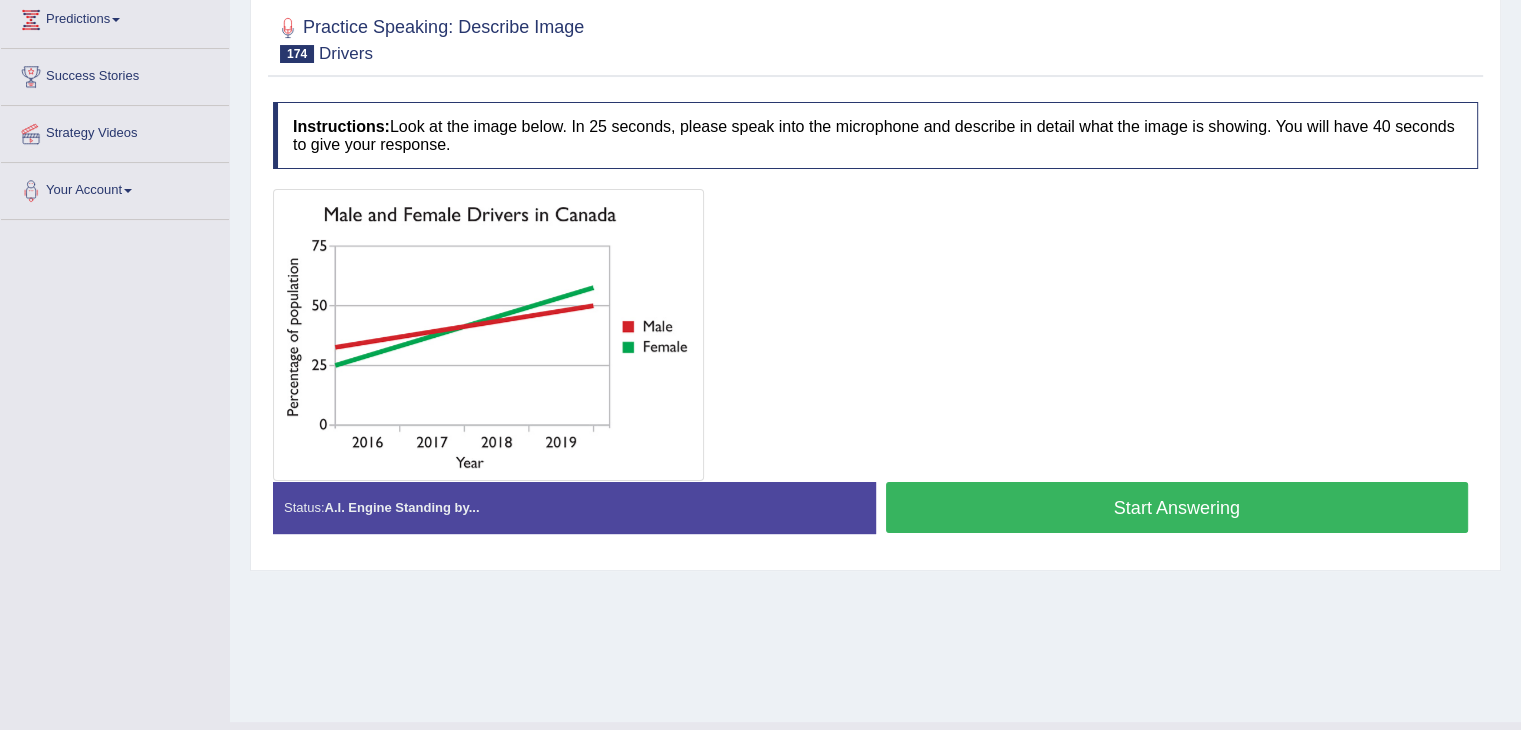 scroll, scrollTop: 280, scrollLeft: 0, axis: vertical 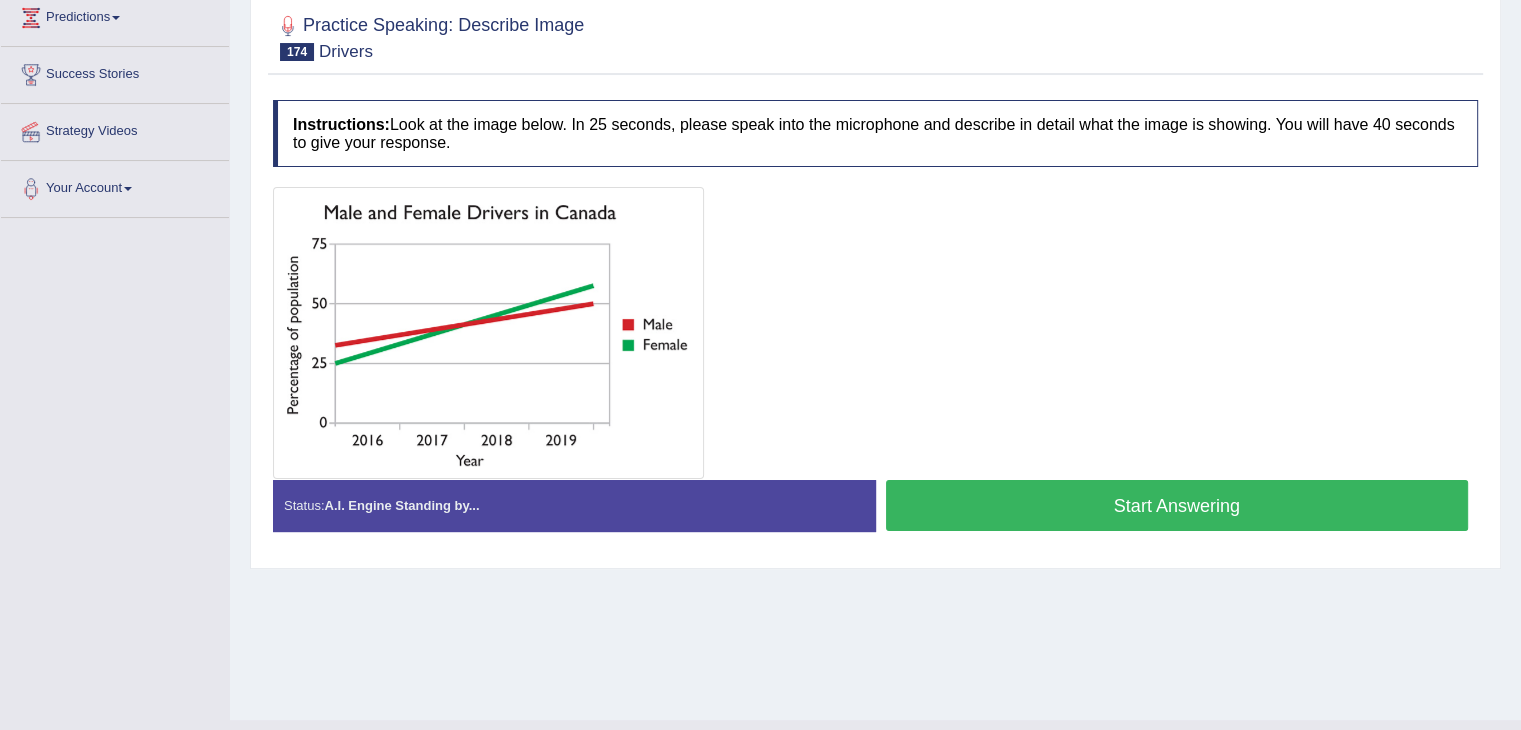 click on "Start Answering" at bounding box center [1177, 505] 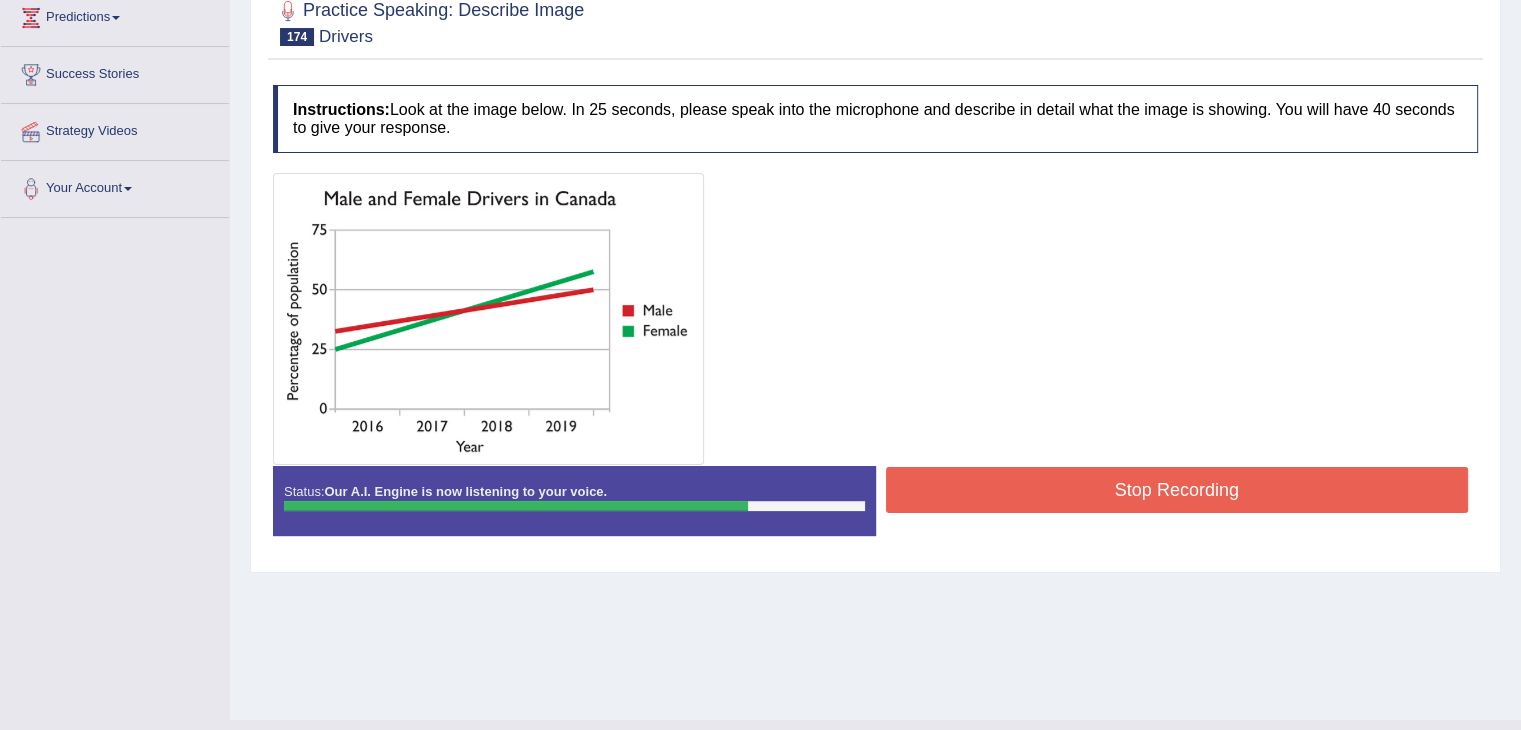 click on "Stop Recording" at bounding box center [1177, 490] 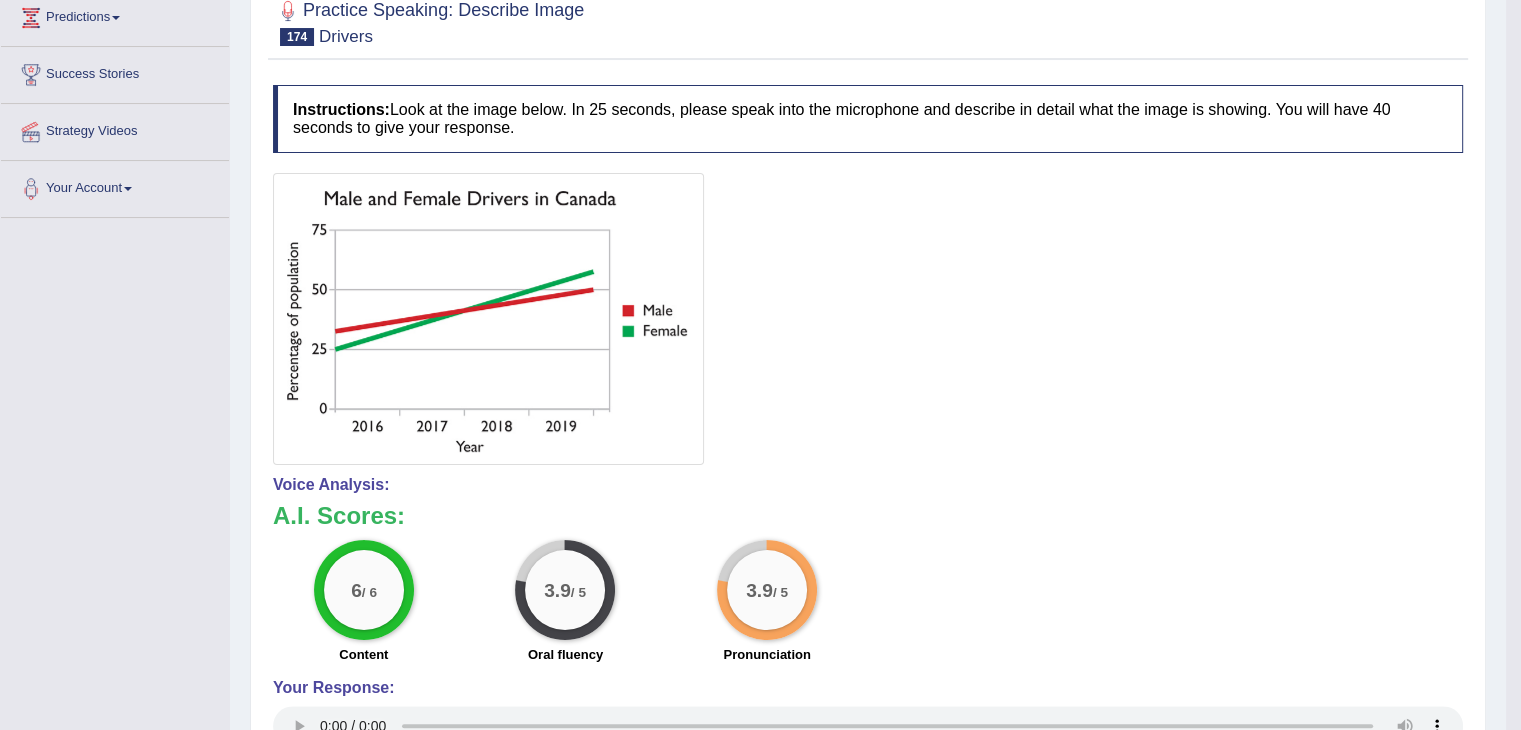 scroll, scrollTop: 0, scrollLeft: 0, axis: both 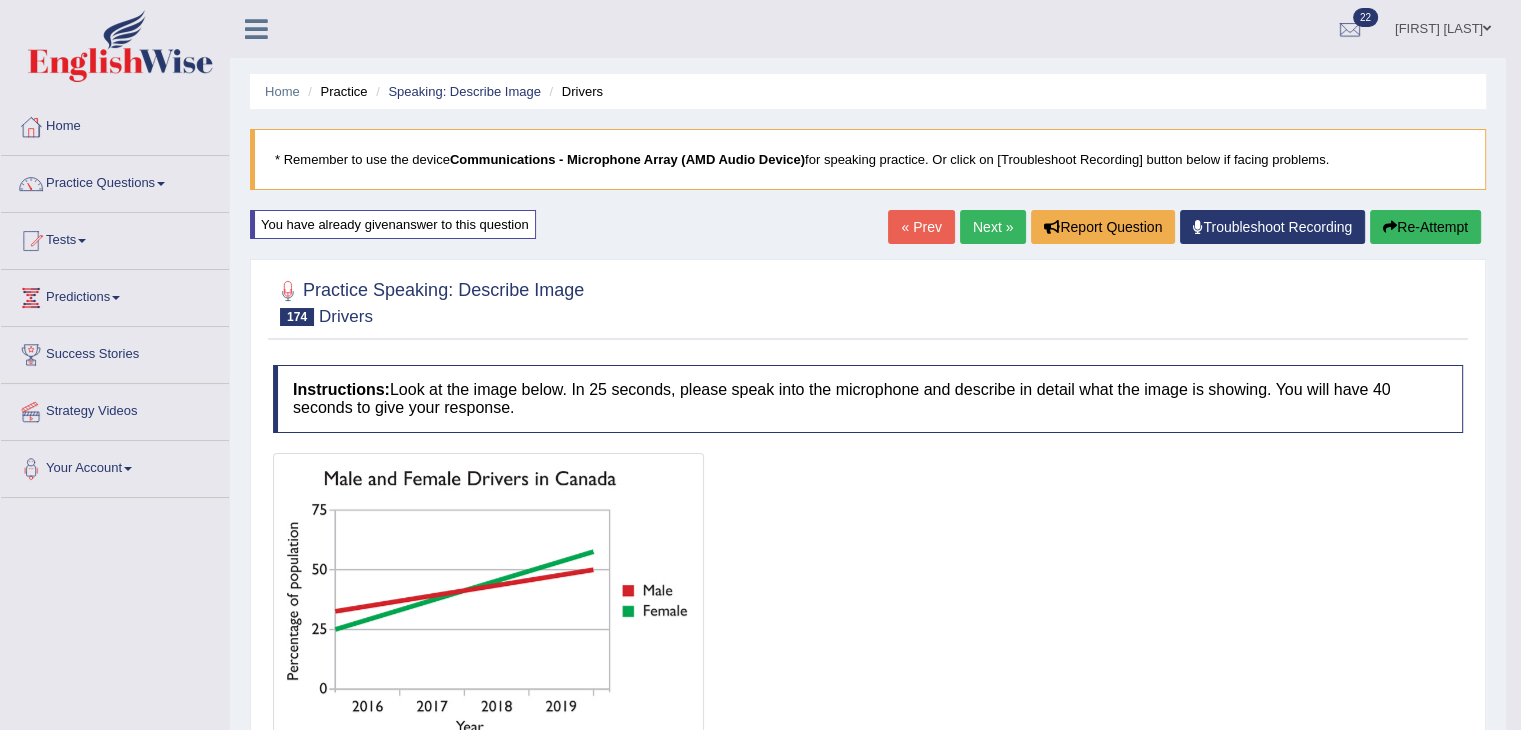 click on "Re-Attempt" at bounding box center [1425, 227] 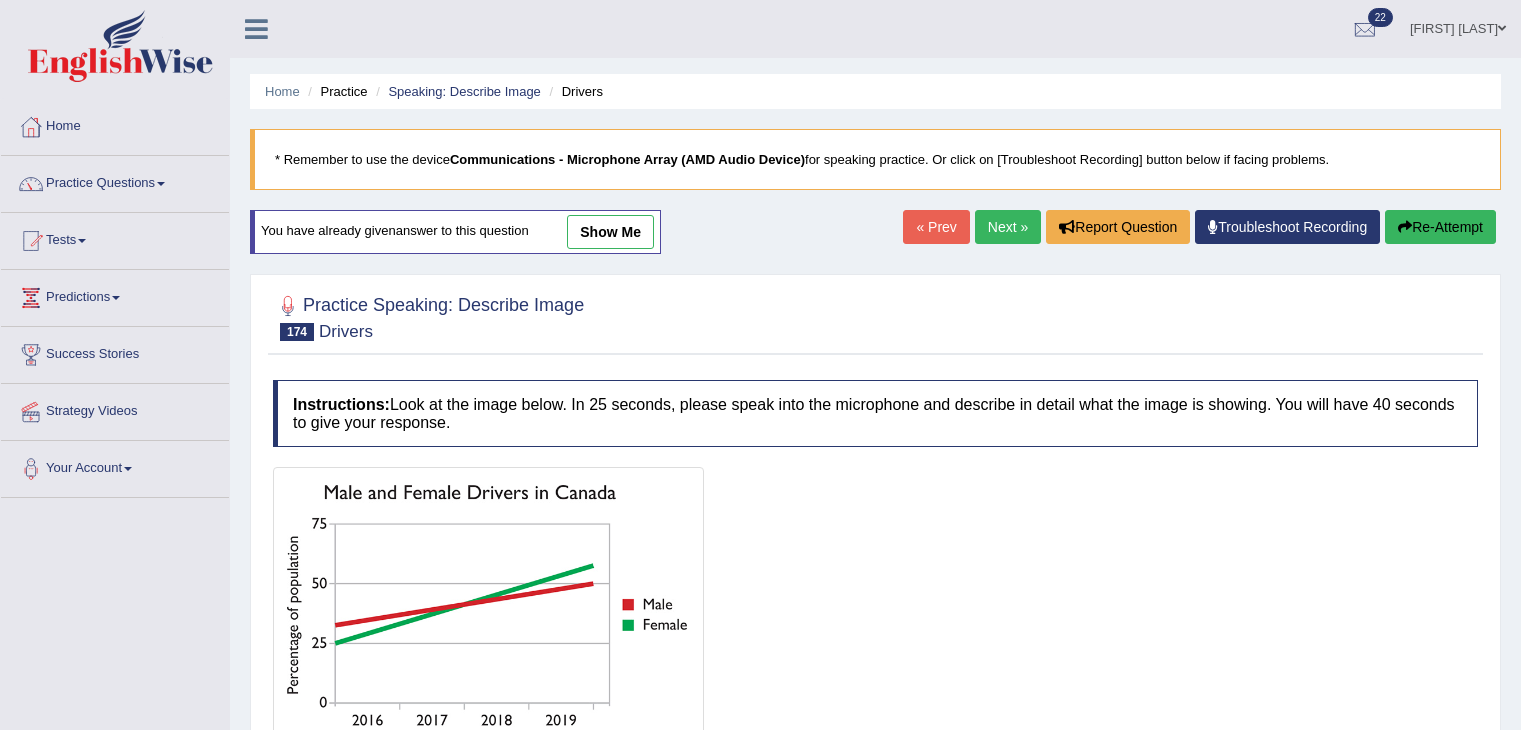 scroll, scrollTop: 0, scrollLeft: 0, axis: both 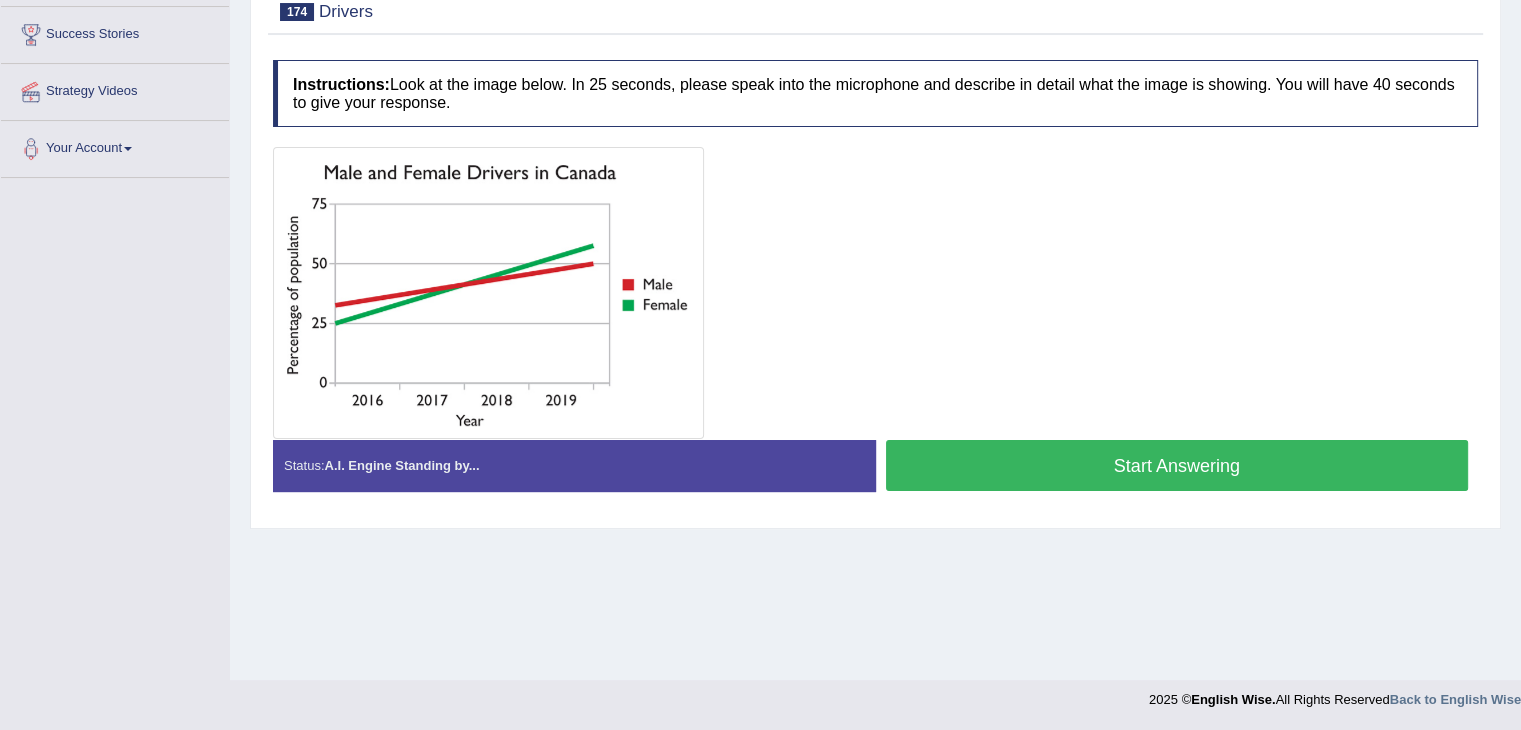 click on "Start Answering" at bounding box center [1177, 465] 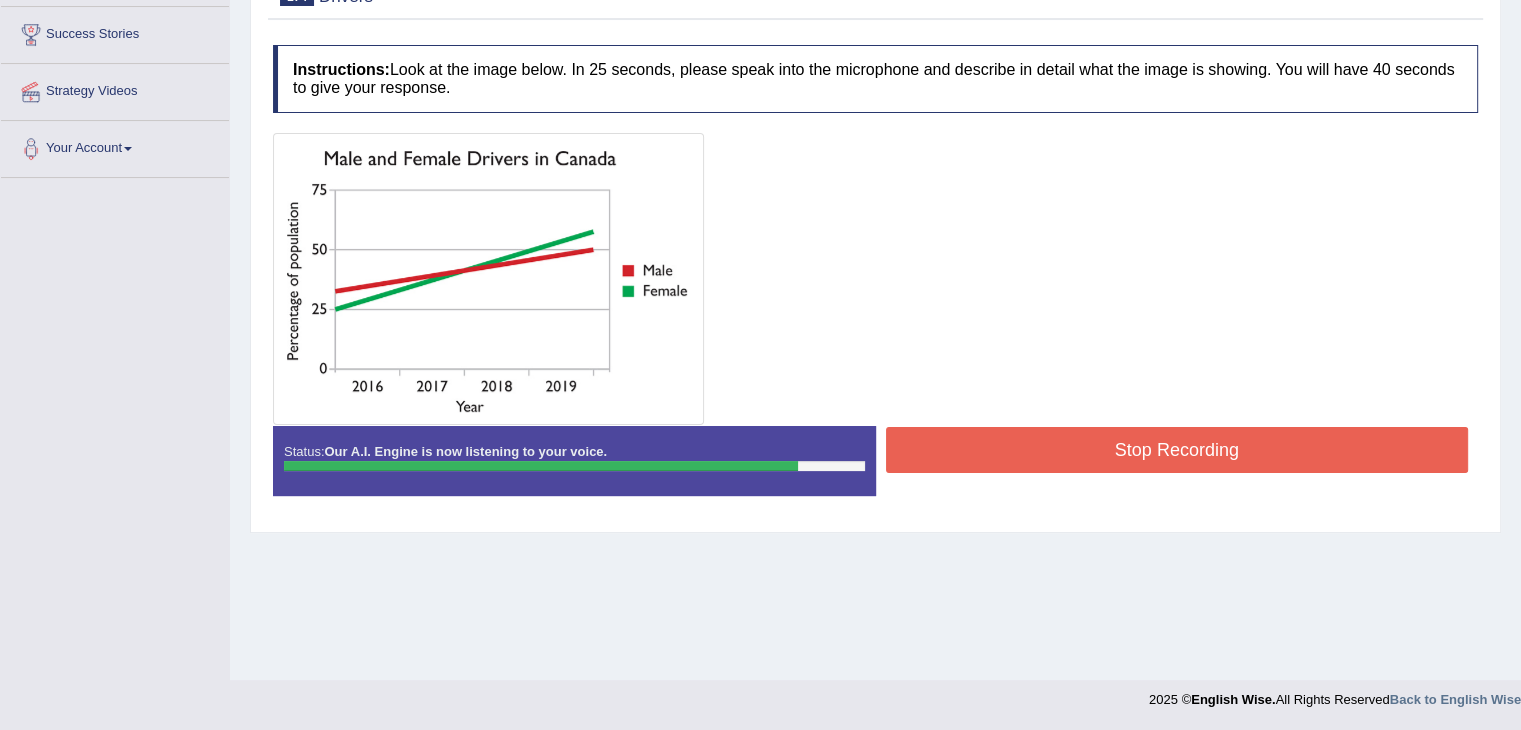 click on "Stop Recording" at bounding box center (1177, 450) 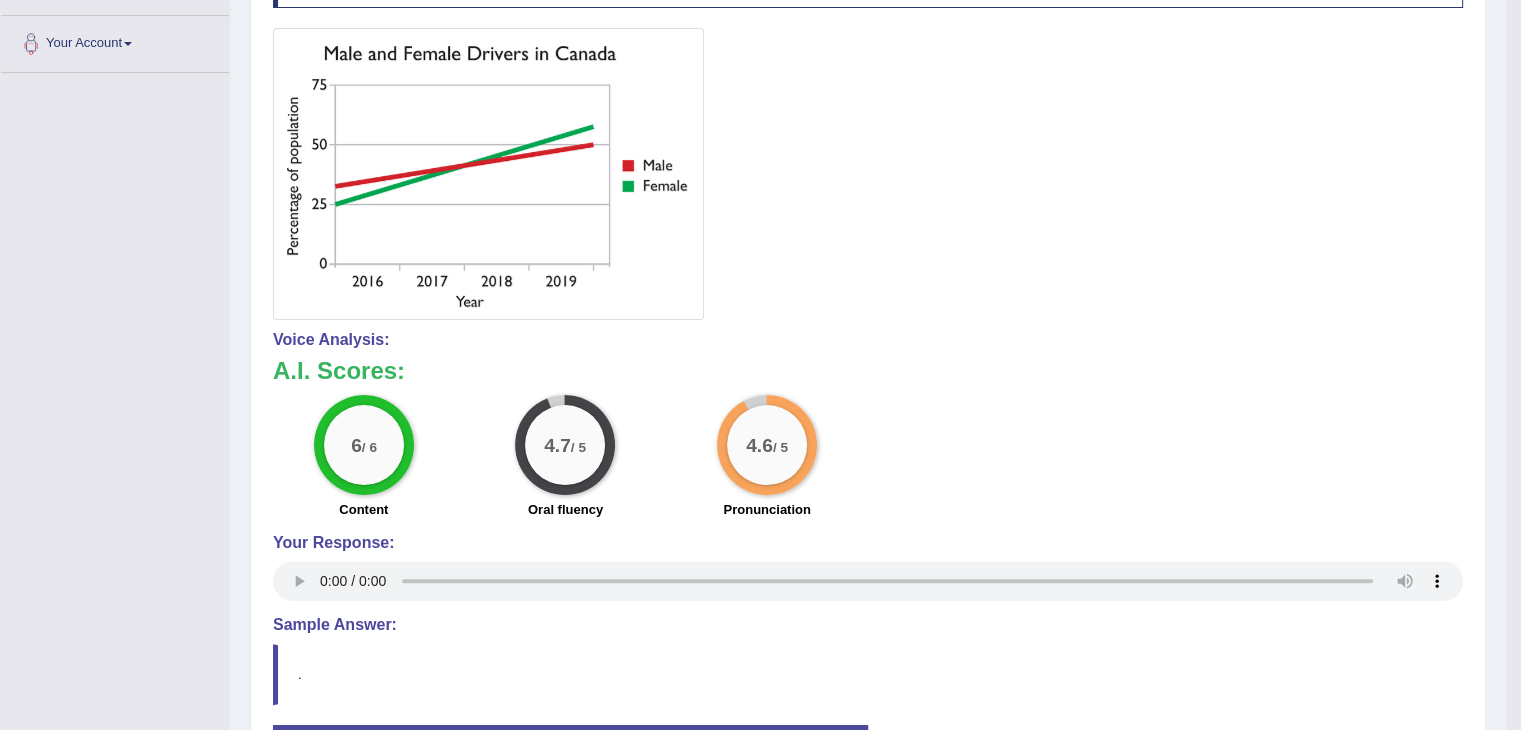 scroll, scrollTop: 0, scrollLeft: 0, axis: both 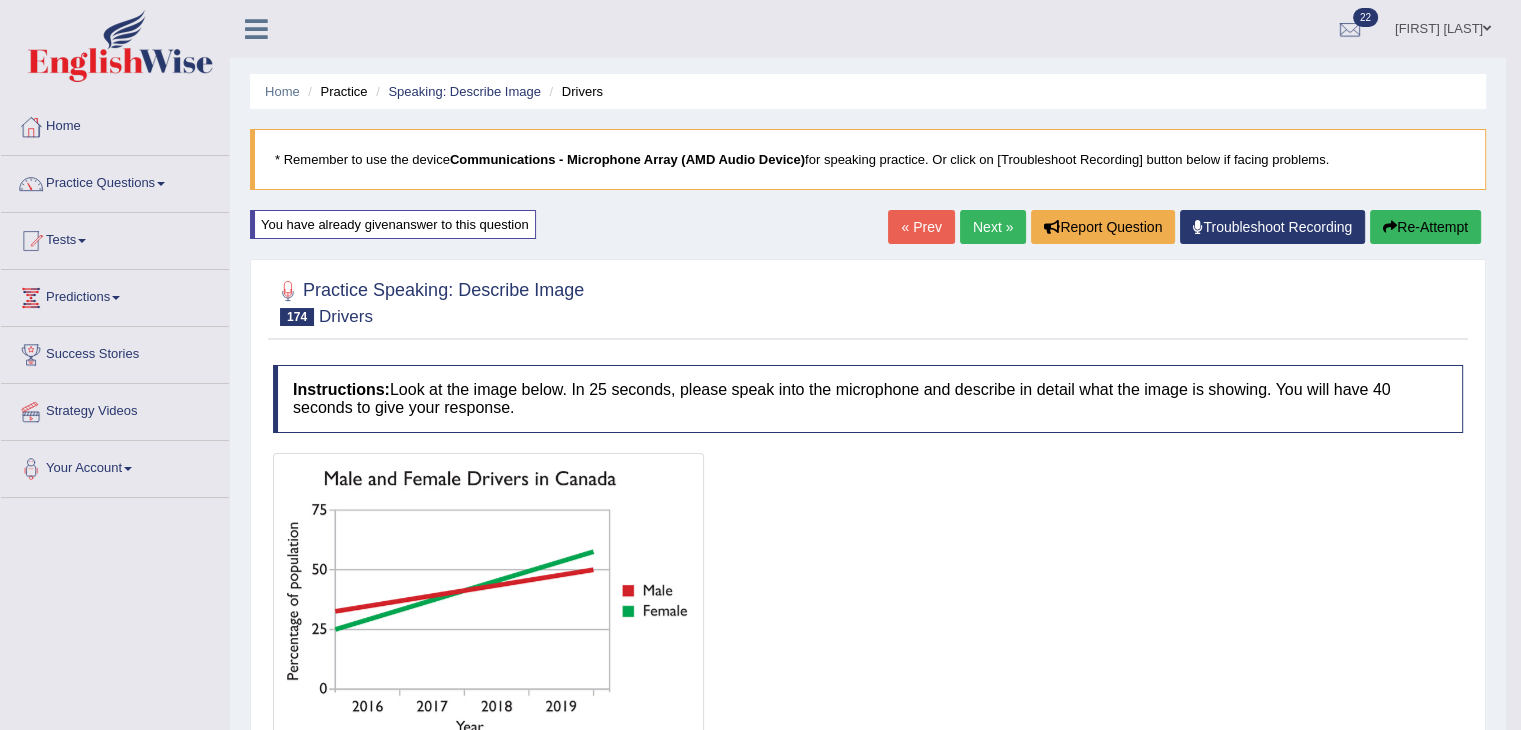 click on "Next »" at bounding box center (993, 227) 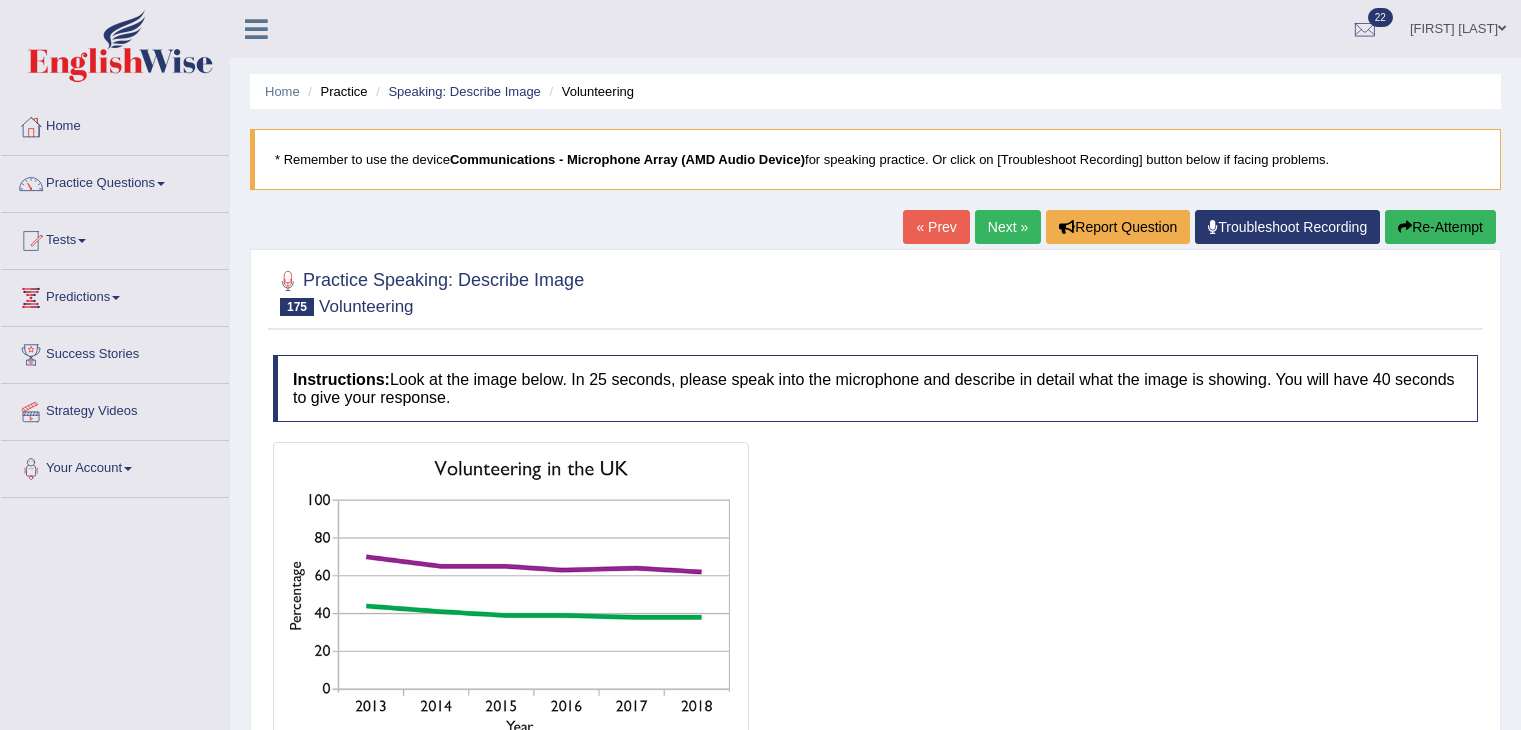 scroll, scrollTop: 320, scrollLeft: 0, axis: vertical 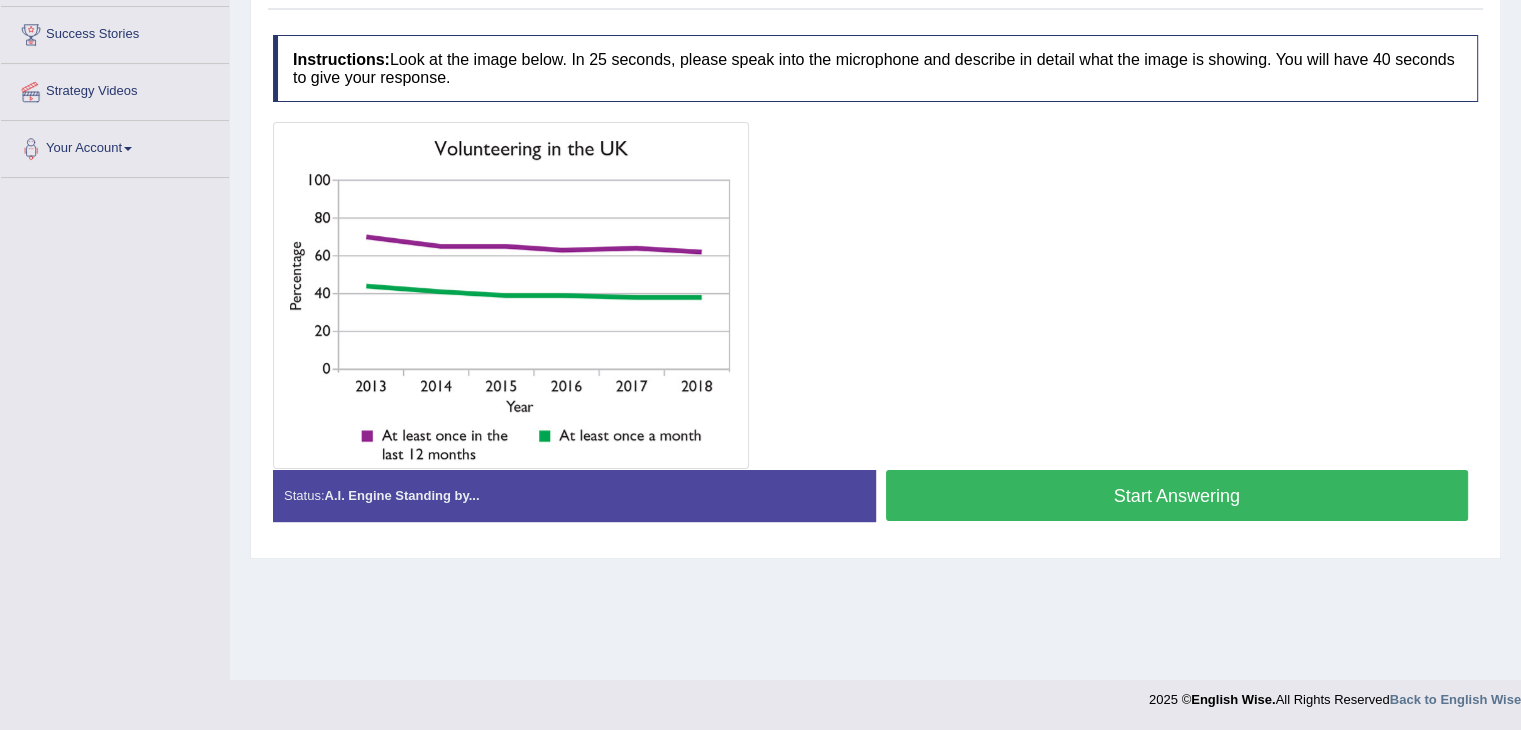 click on "Start Answering" at bounding box center (1177, 495) 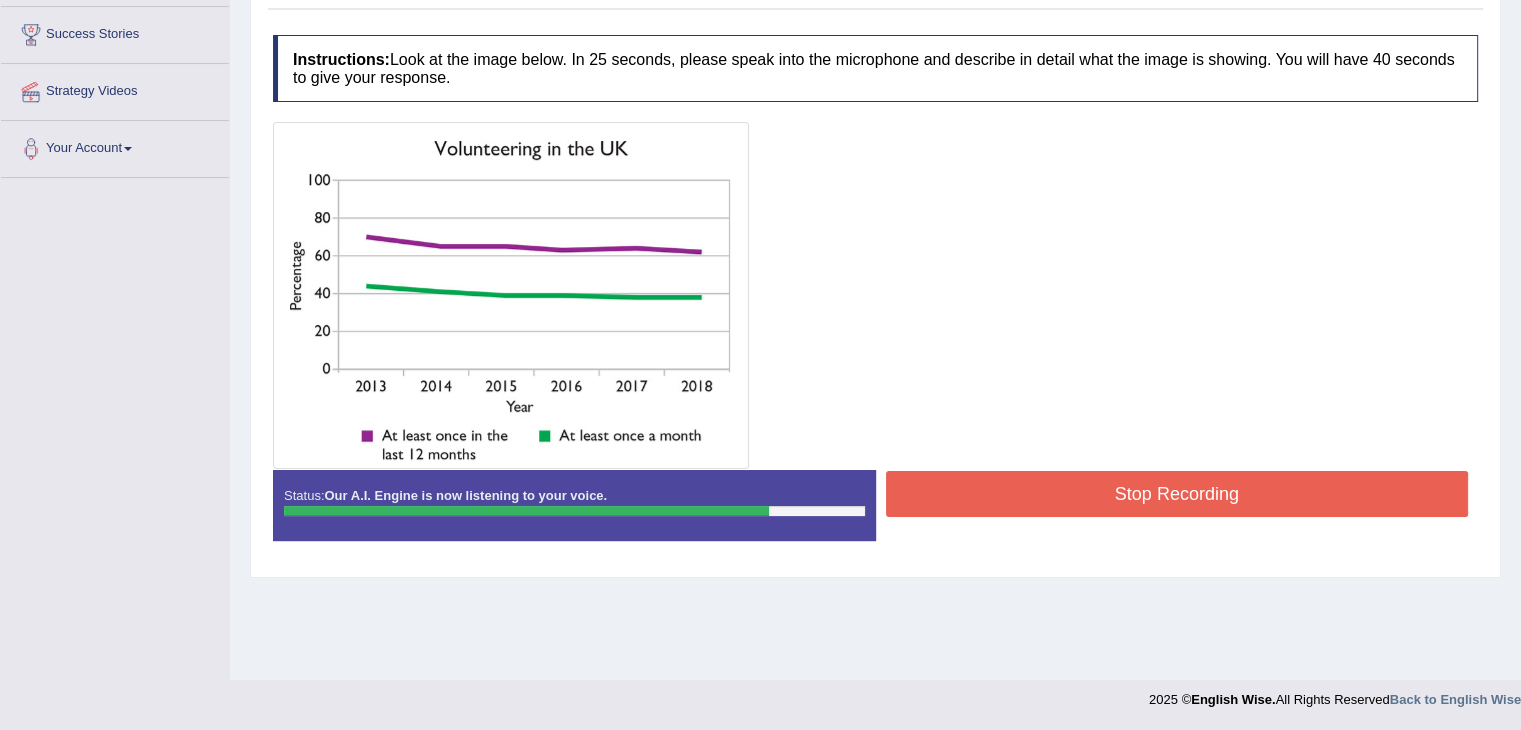 click on "Stop Recording" at bounding box center [1177, 494] 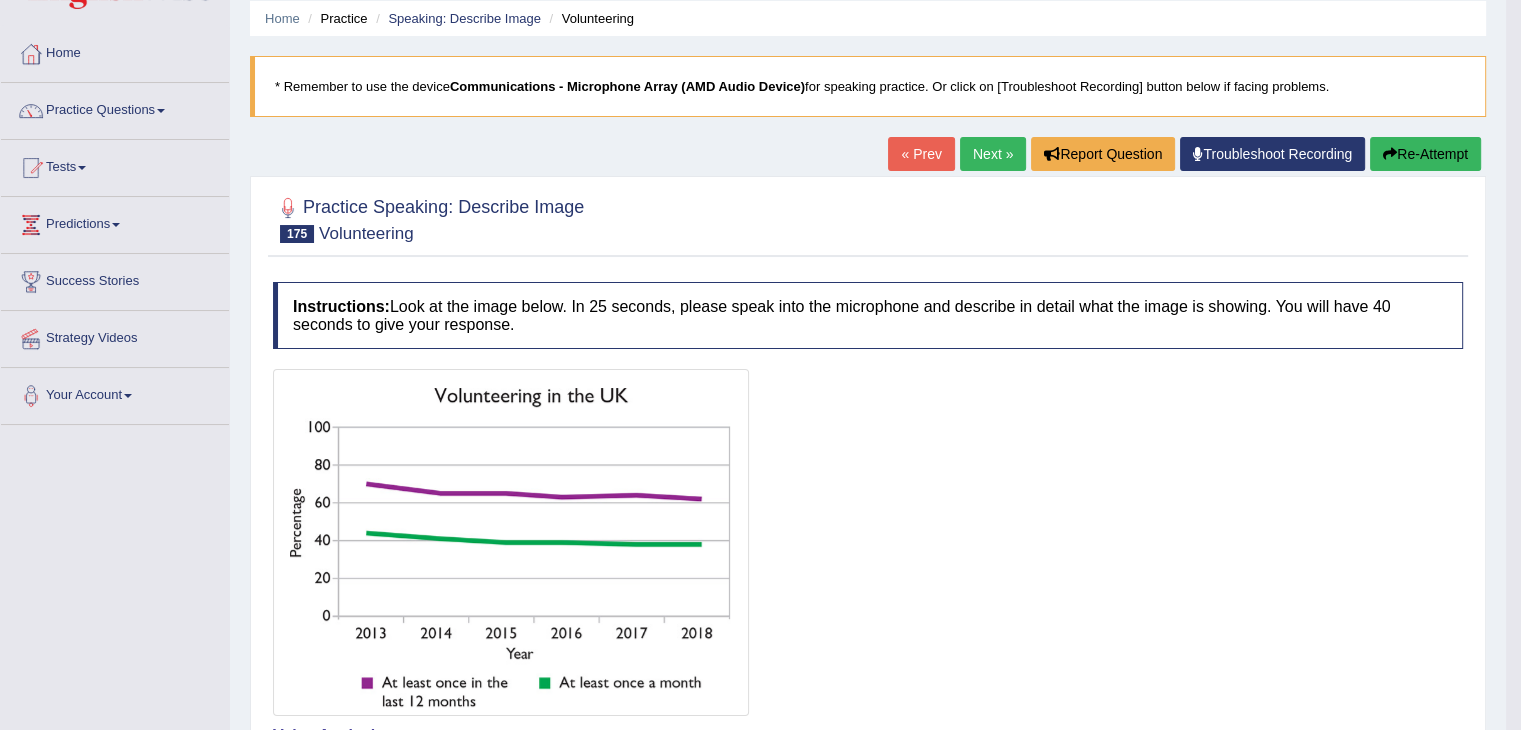scroll, scrollTop: 0, scrollLeft: 0, axis: both 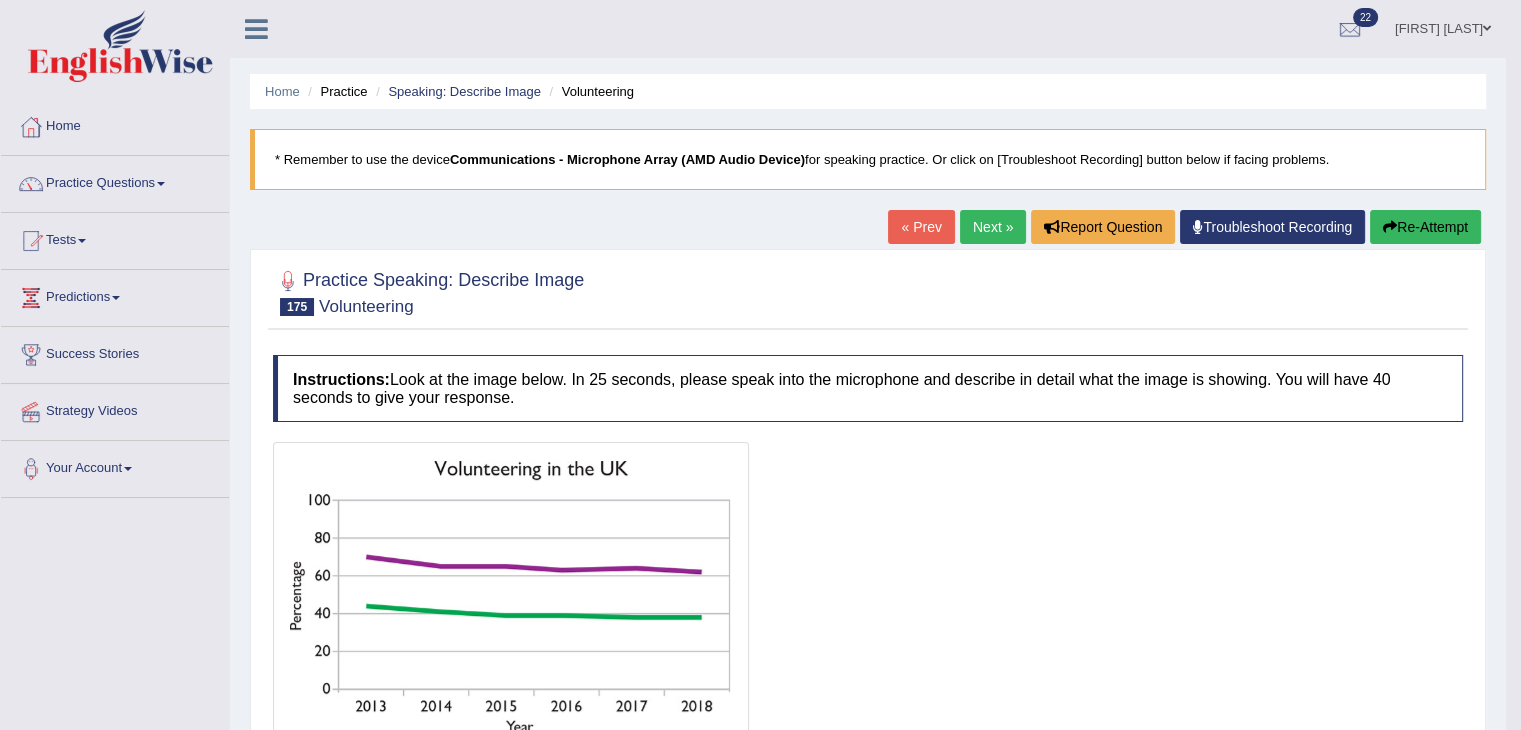 click on "Next »" at bounding box center [993, 227] 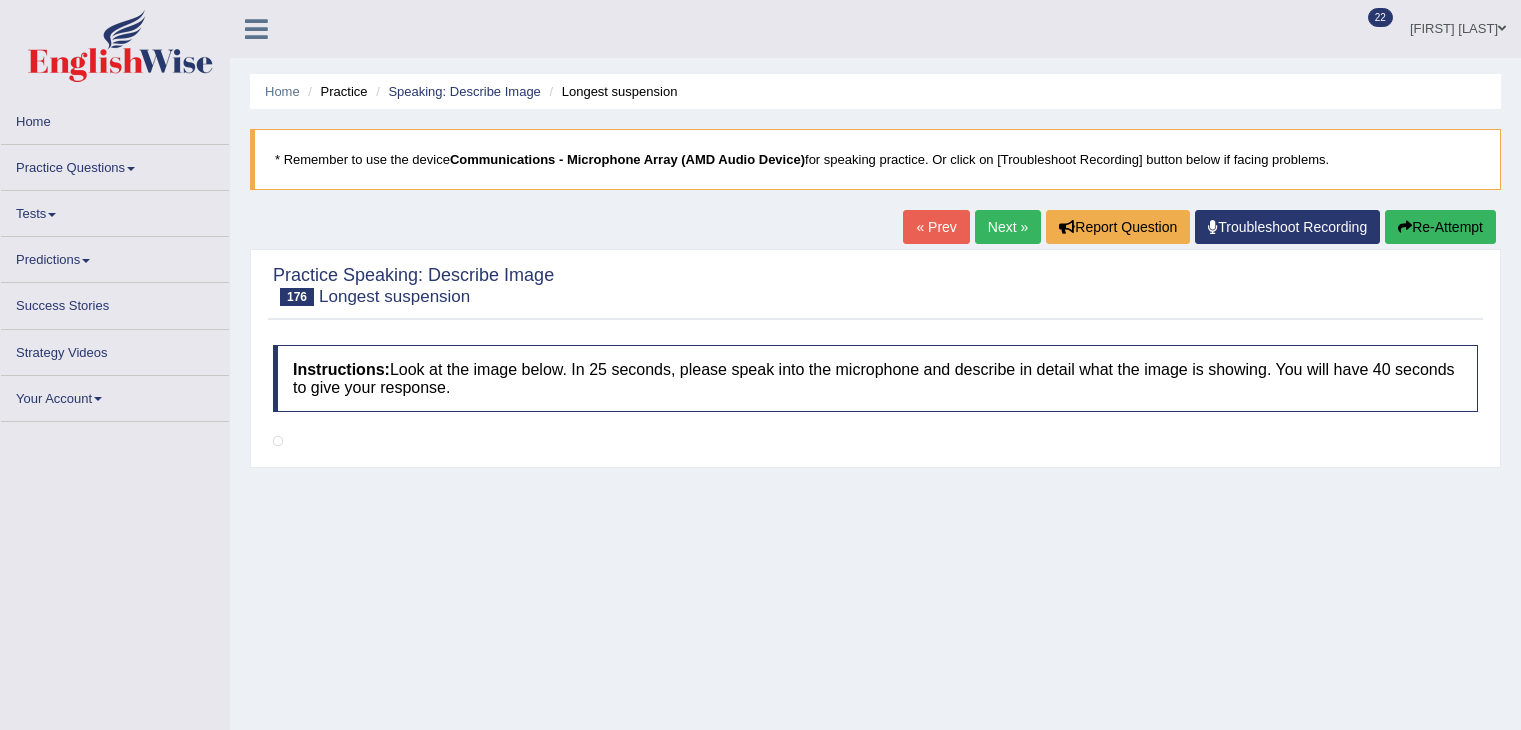 scroll, scrollTop: 0, scrollLeft: 0, axis: both 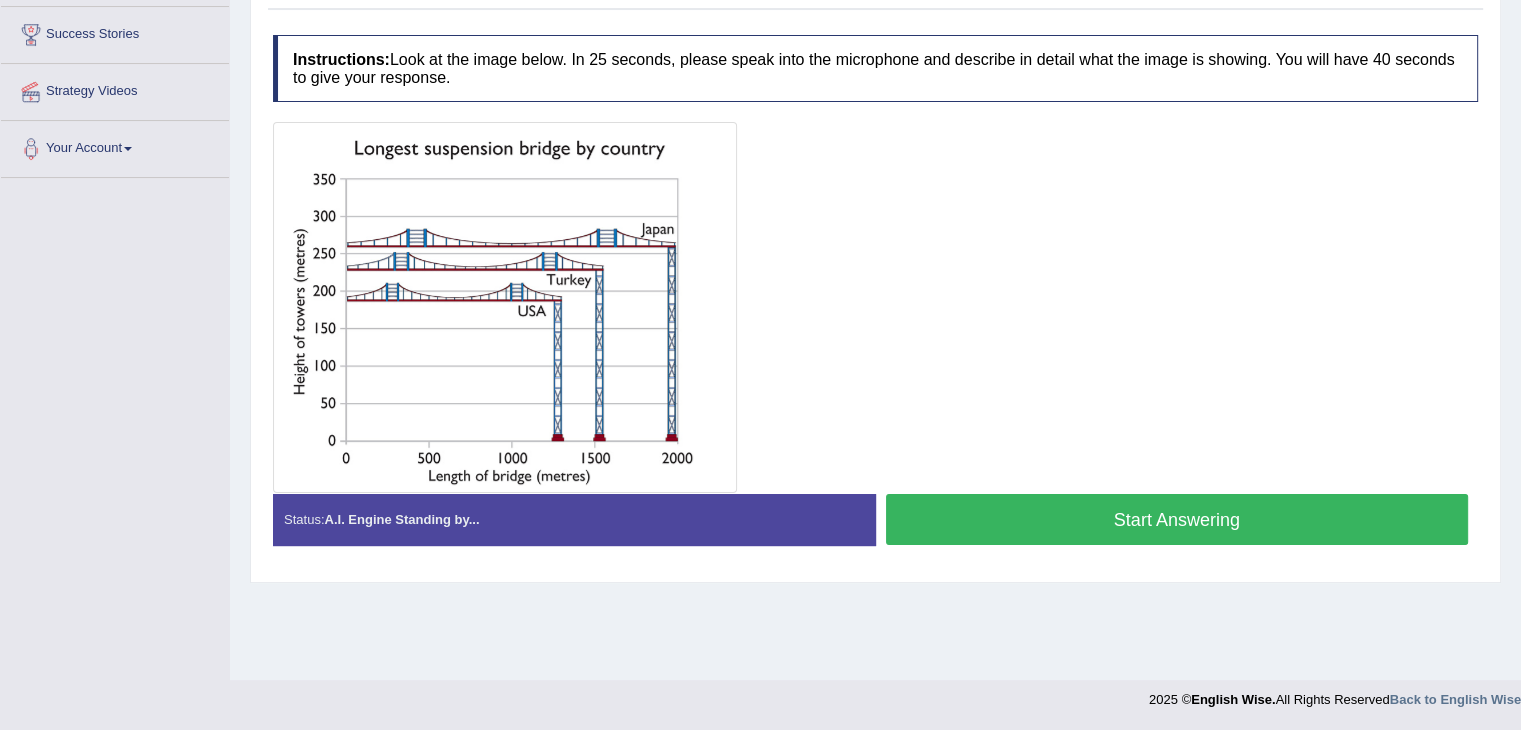 click on "Start Answering" at bounding box center (1177, 519) 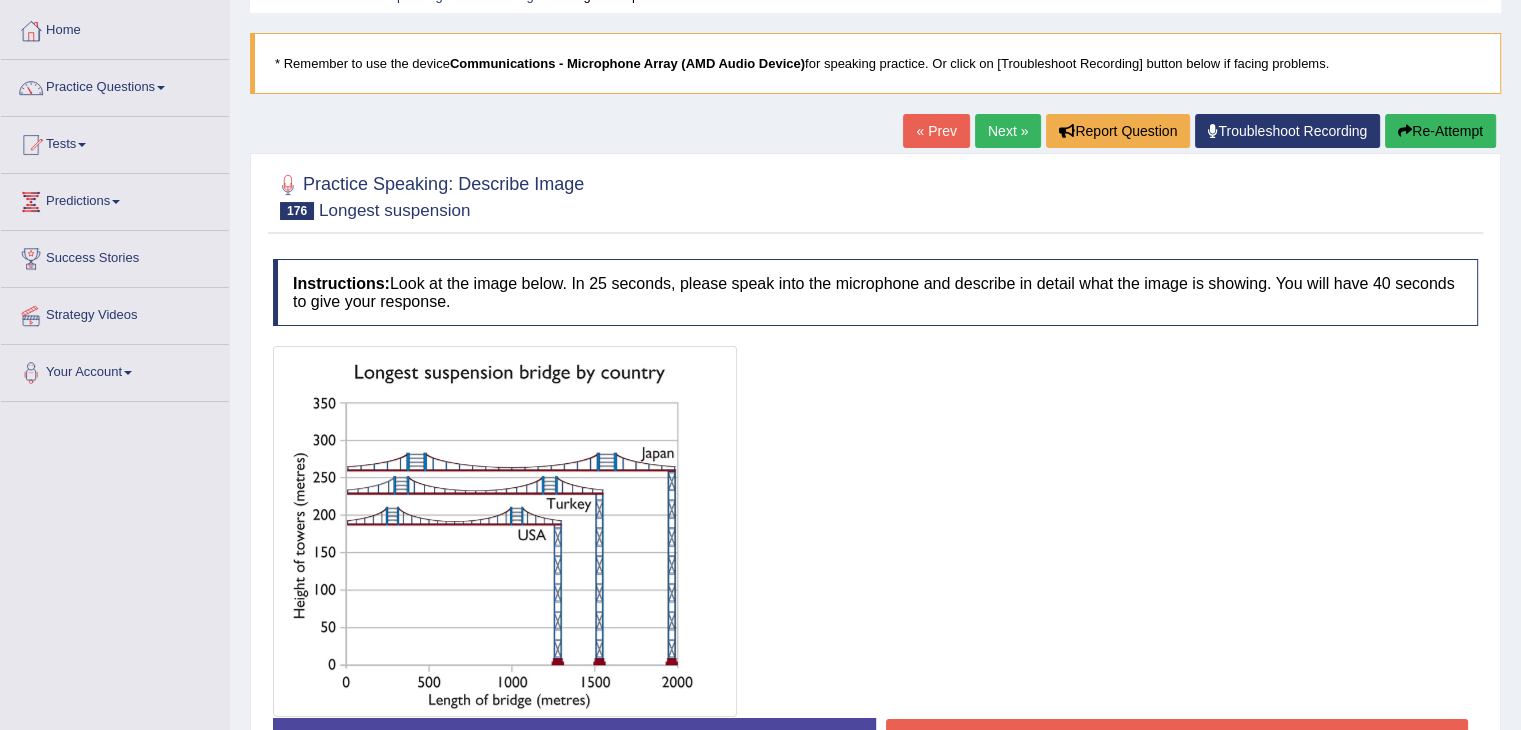 scroll, scrollTop: 0, scrollLeft: 0, axis: both 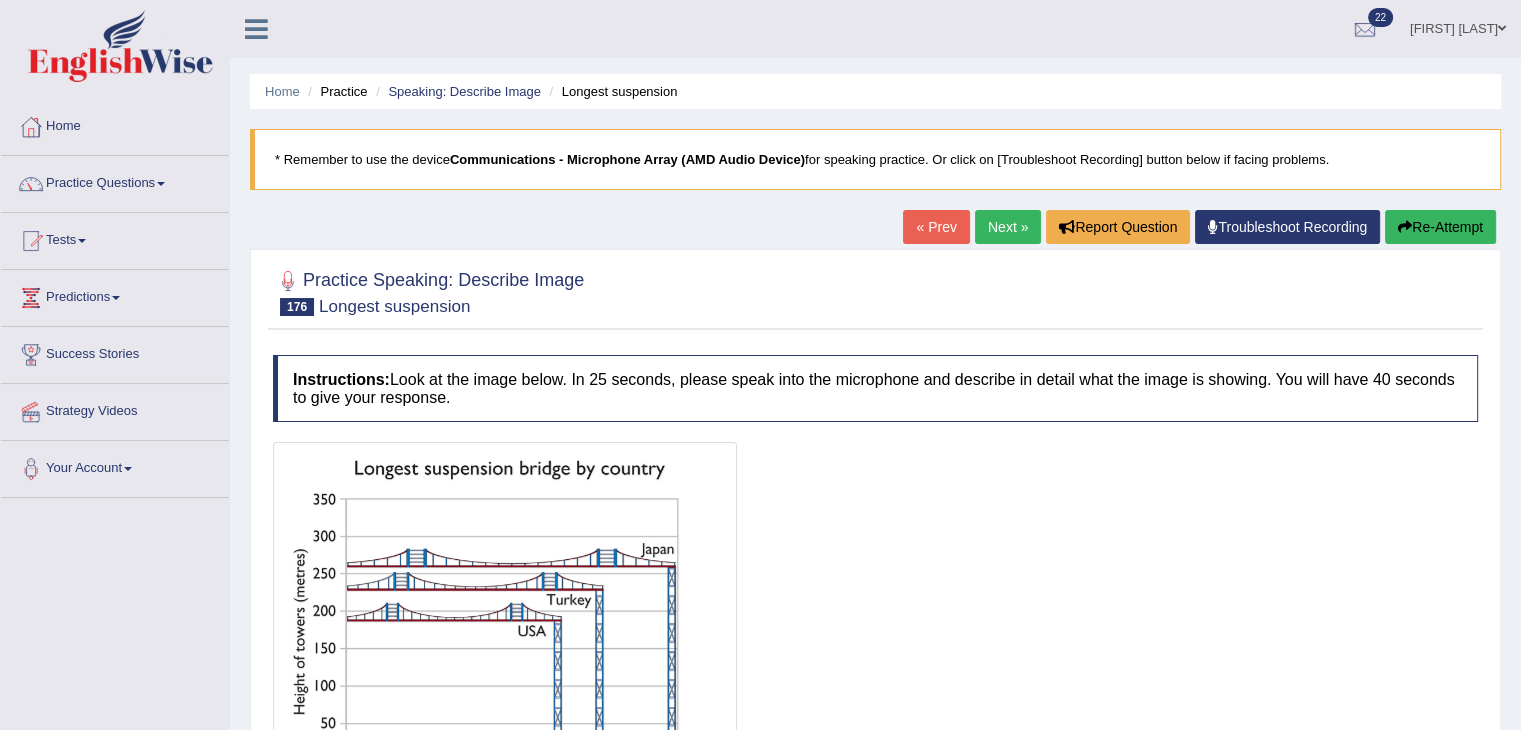 click on "Re-Attempt" at bounding box center [1440, 227] 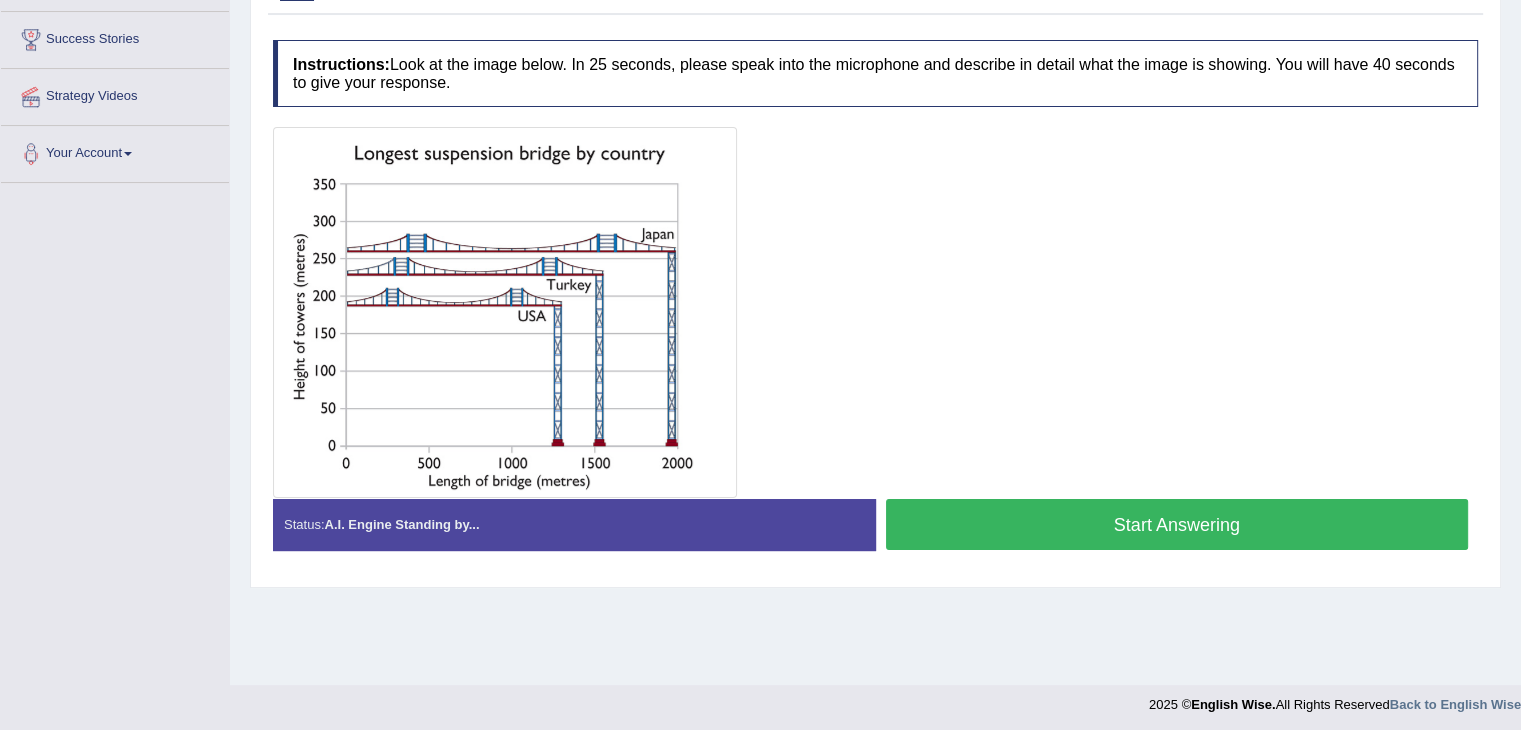 scroll, scrollTop: 320, scrollLeft: 0, axis: vertical 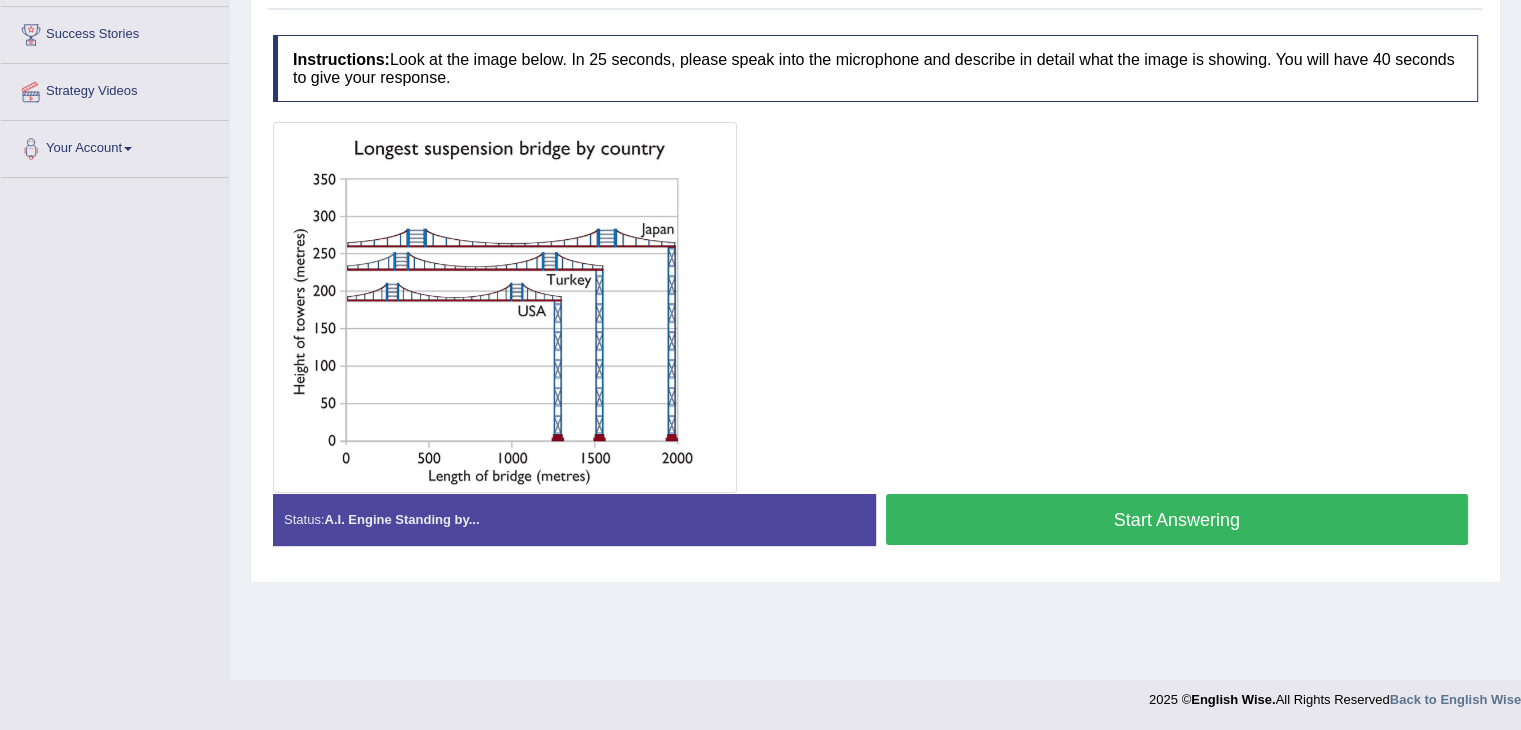 click on "Start Answering" at bounding box center [1177, 519] 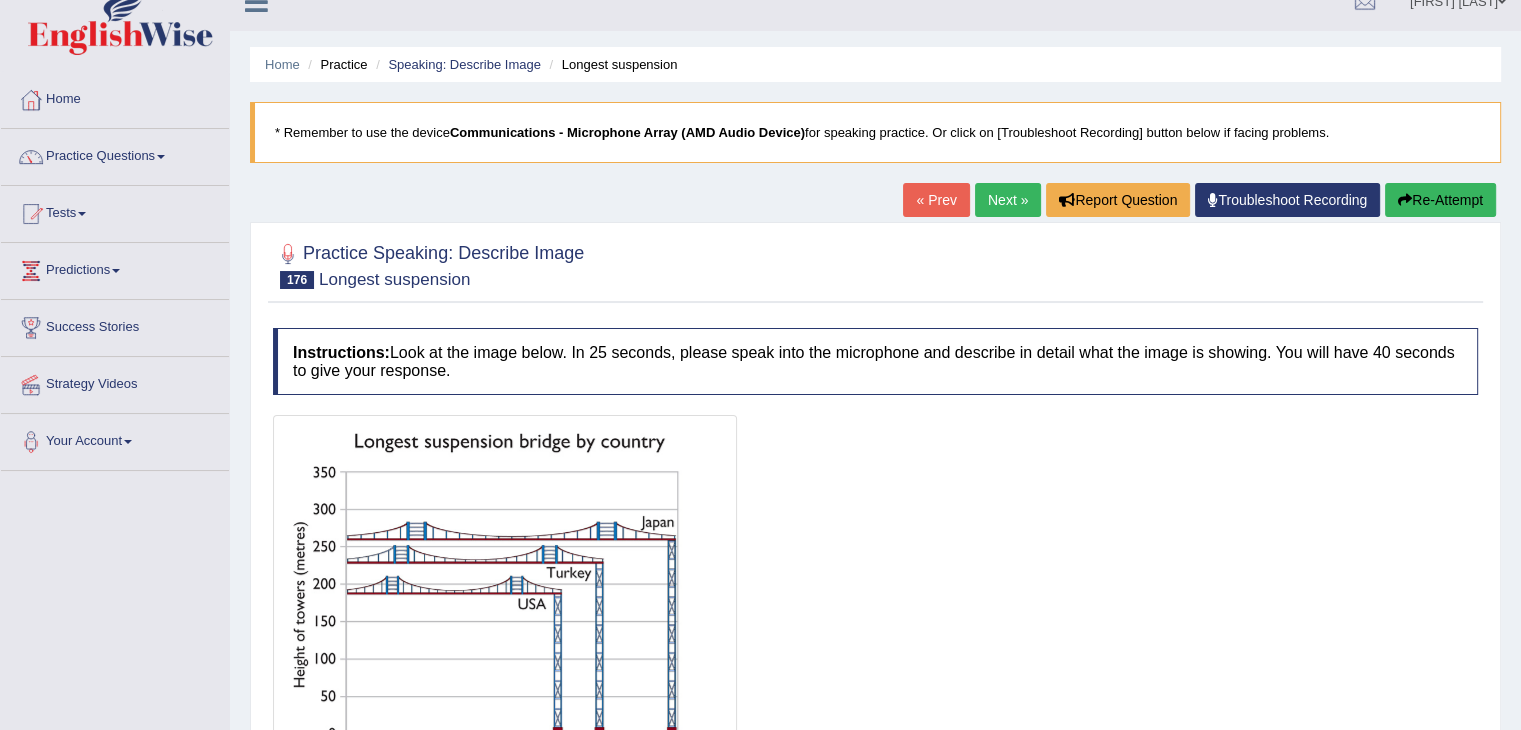 scroll, scrollTop: 0, scrollLeft: 0, axis: both 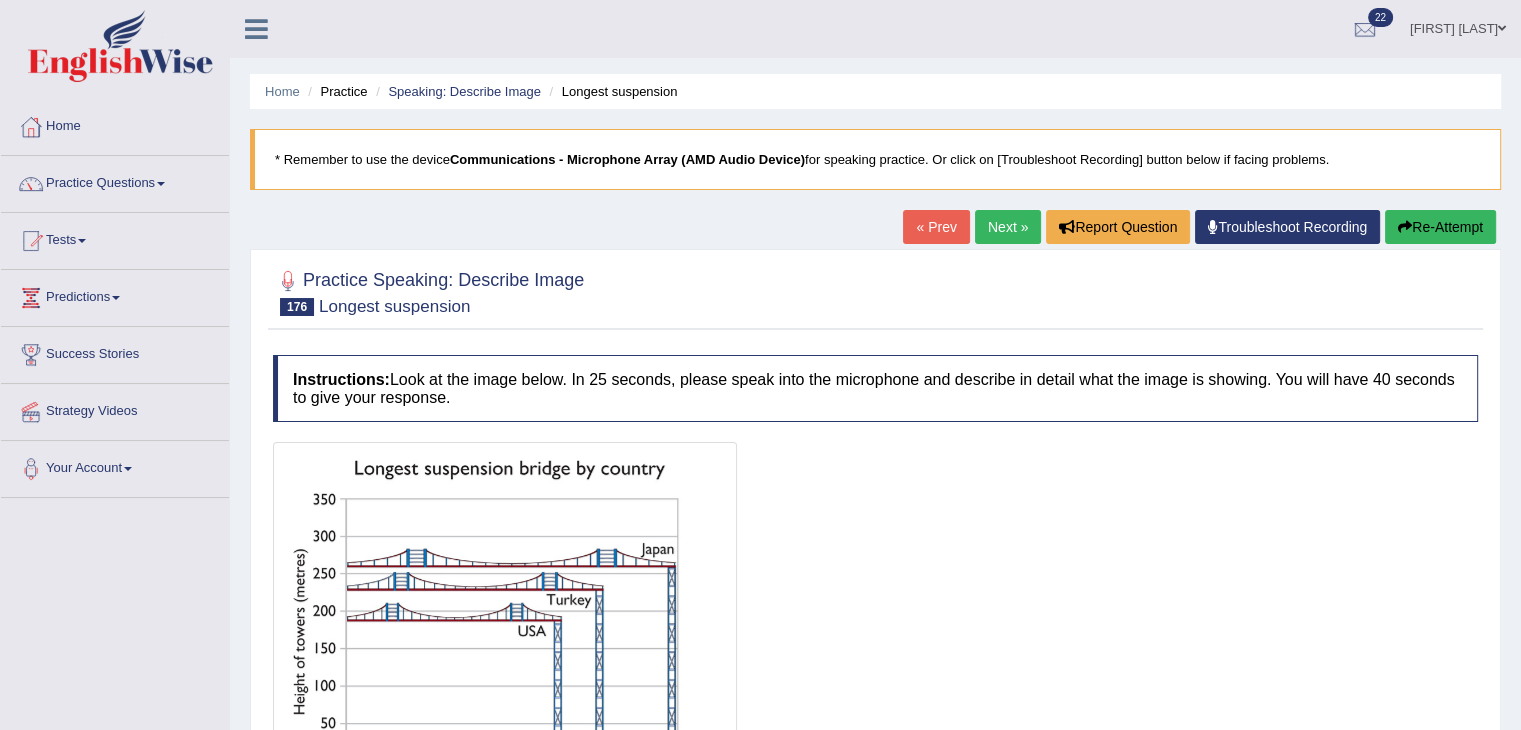 click on "Re-Attempt" at bounding box center [1440, 227] 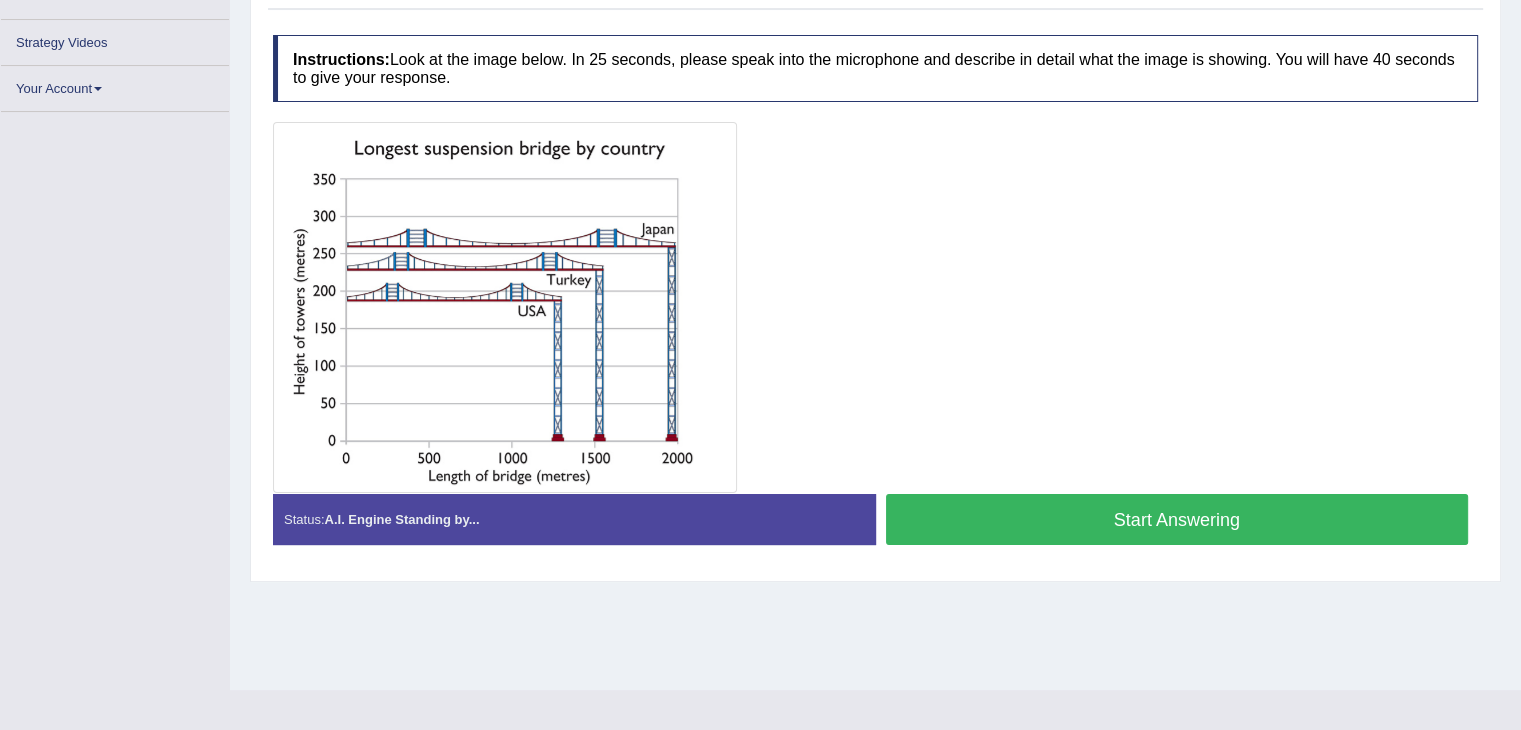 scroll, scrollTop: 0, scrollLeft: 0, axis: both 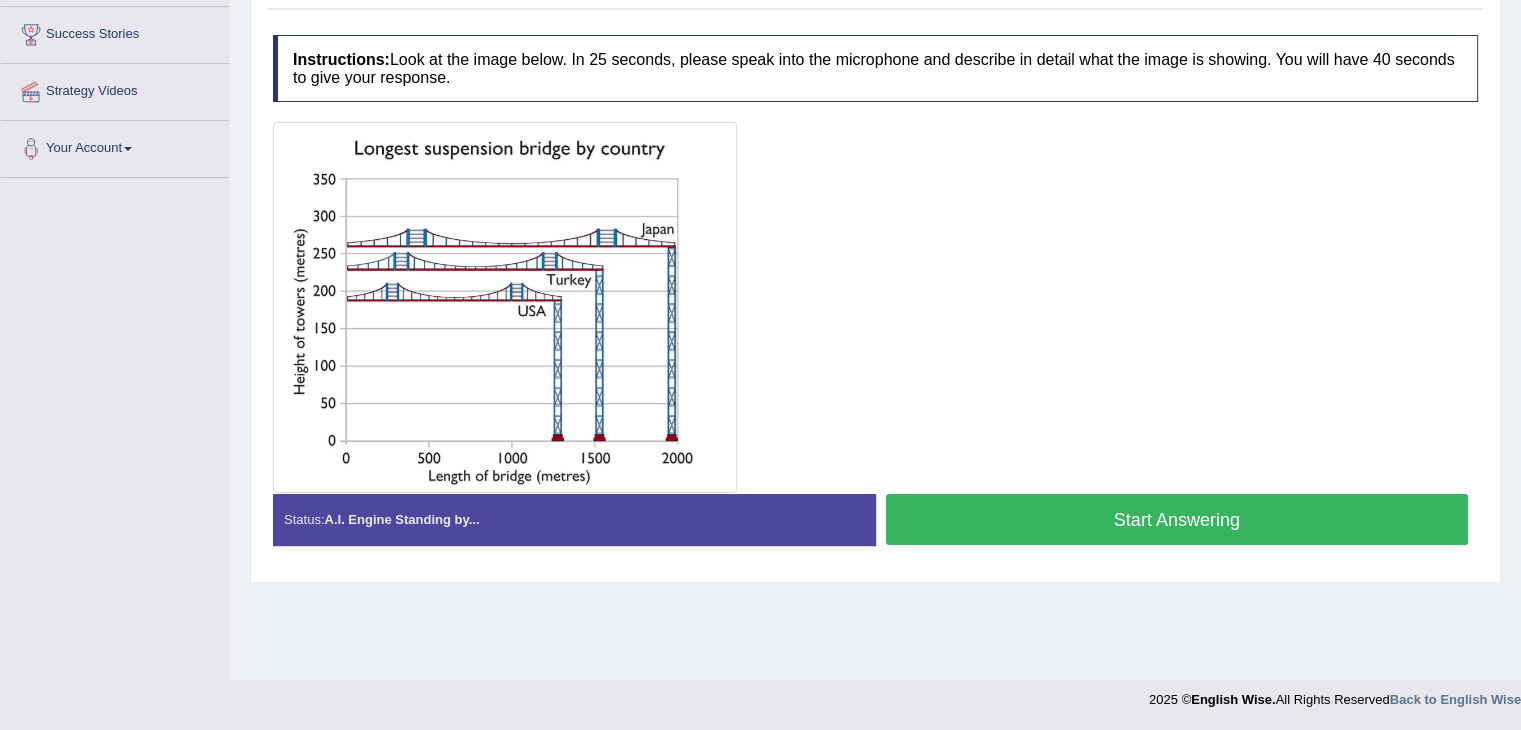 click on "Start Answering" at bounding box center [1177, 519] 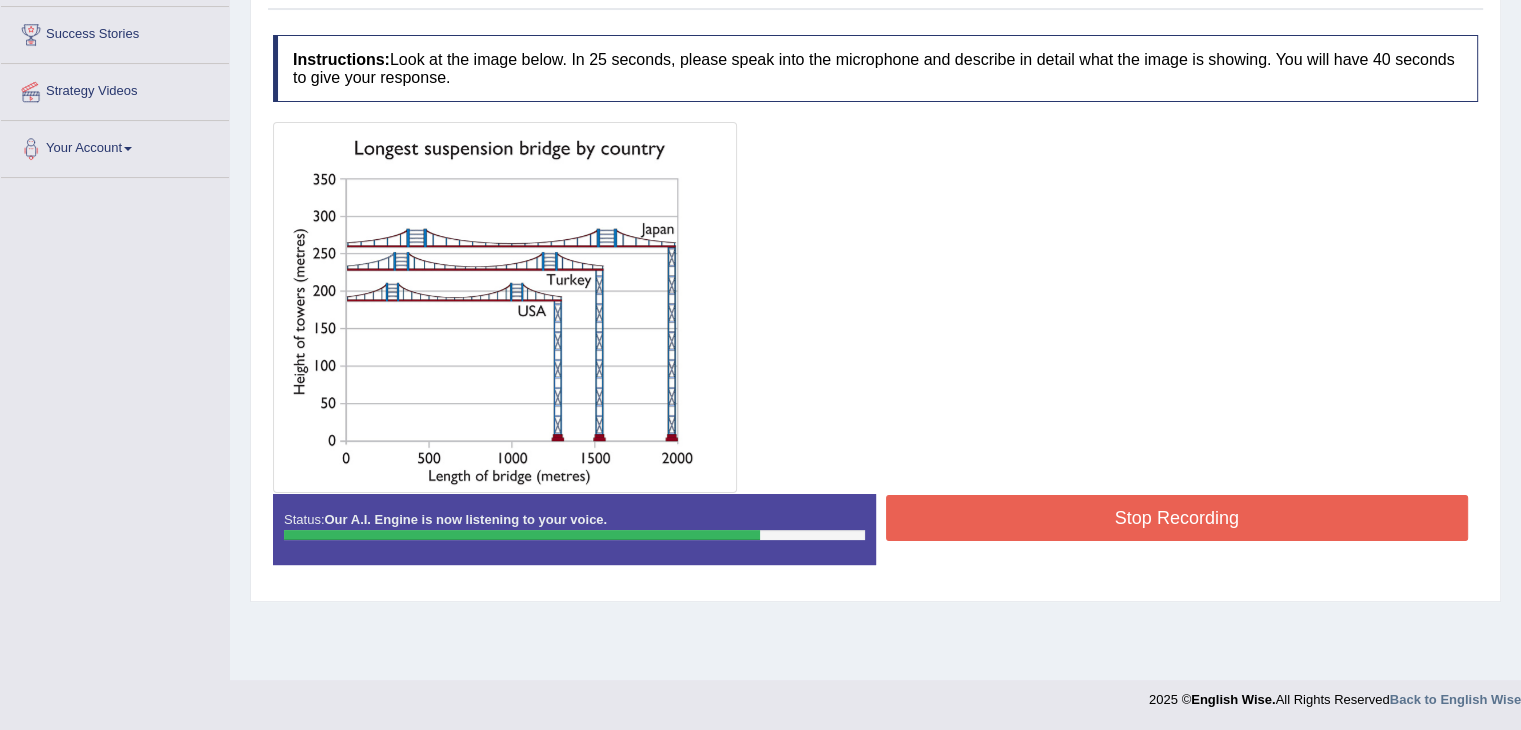 click on "Stop Recording" at bounding box center [1177, 518] 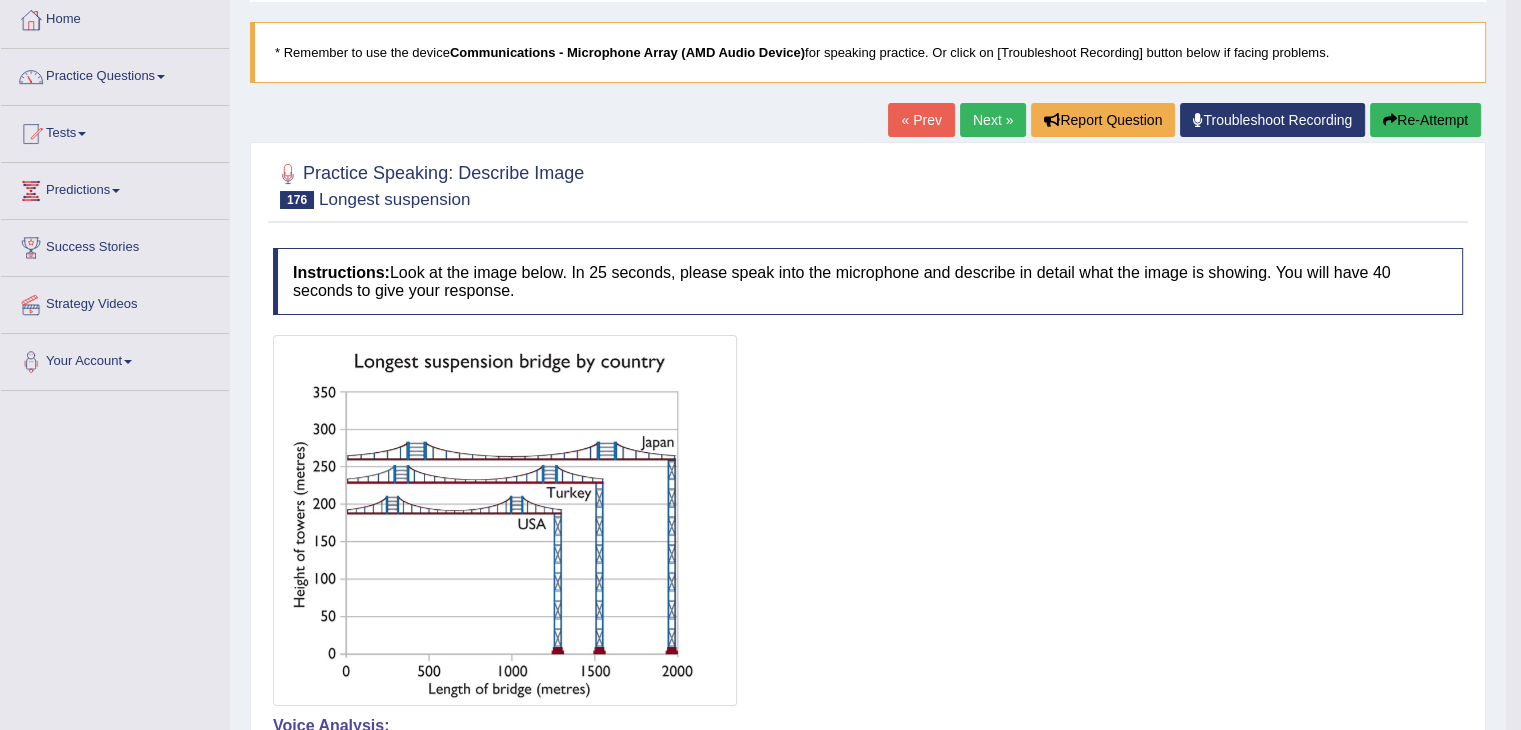 scroll, scrollTop: 0, scrollLeft: 0, axis: both 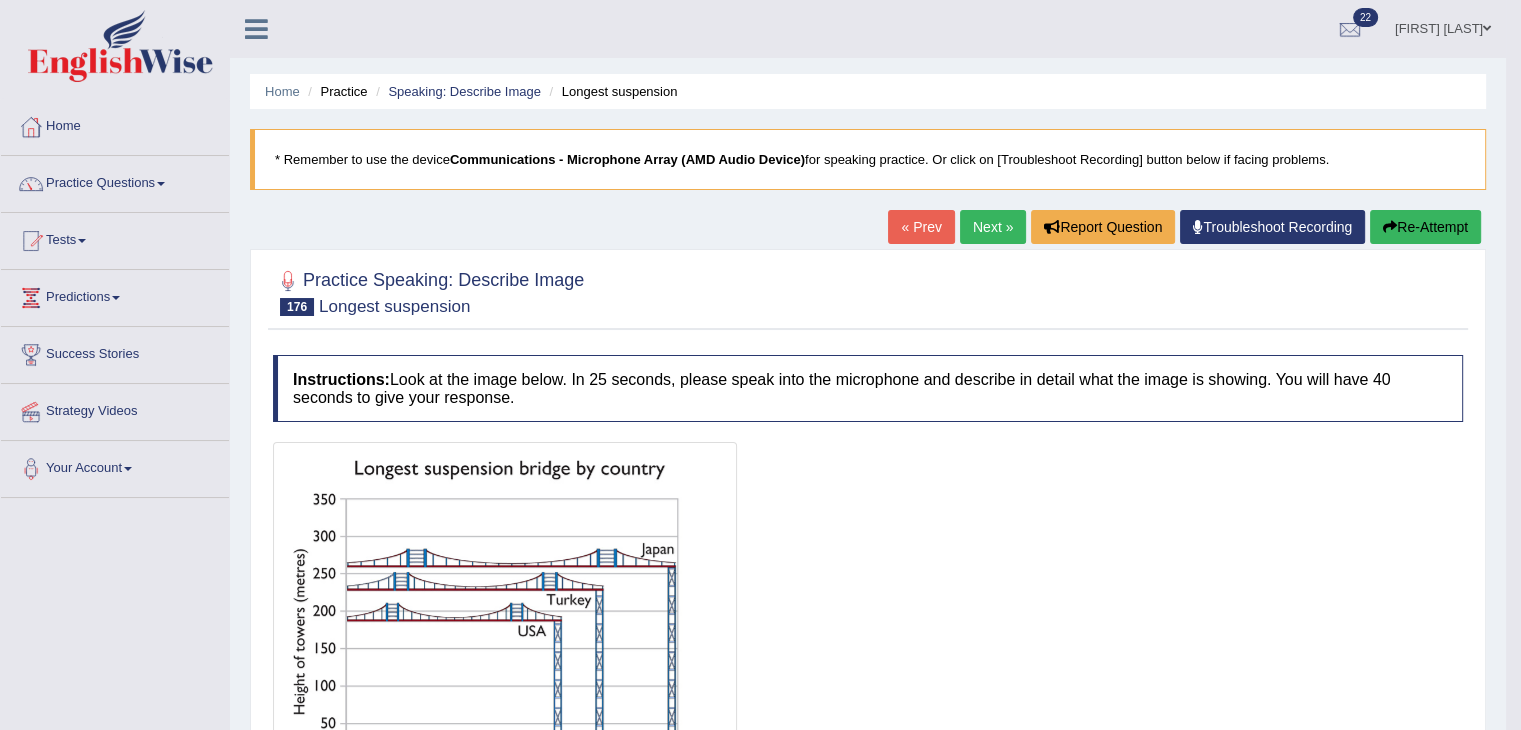 click on "Next »" at bounding box center (993, 227) 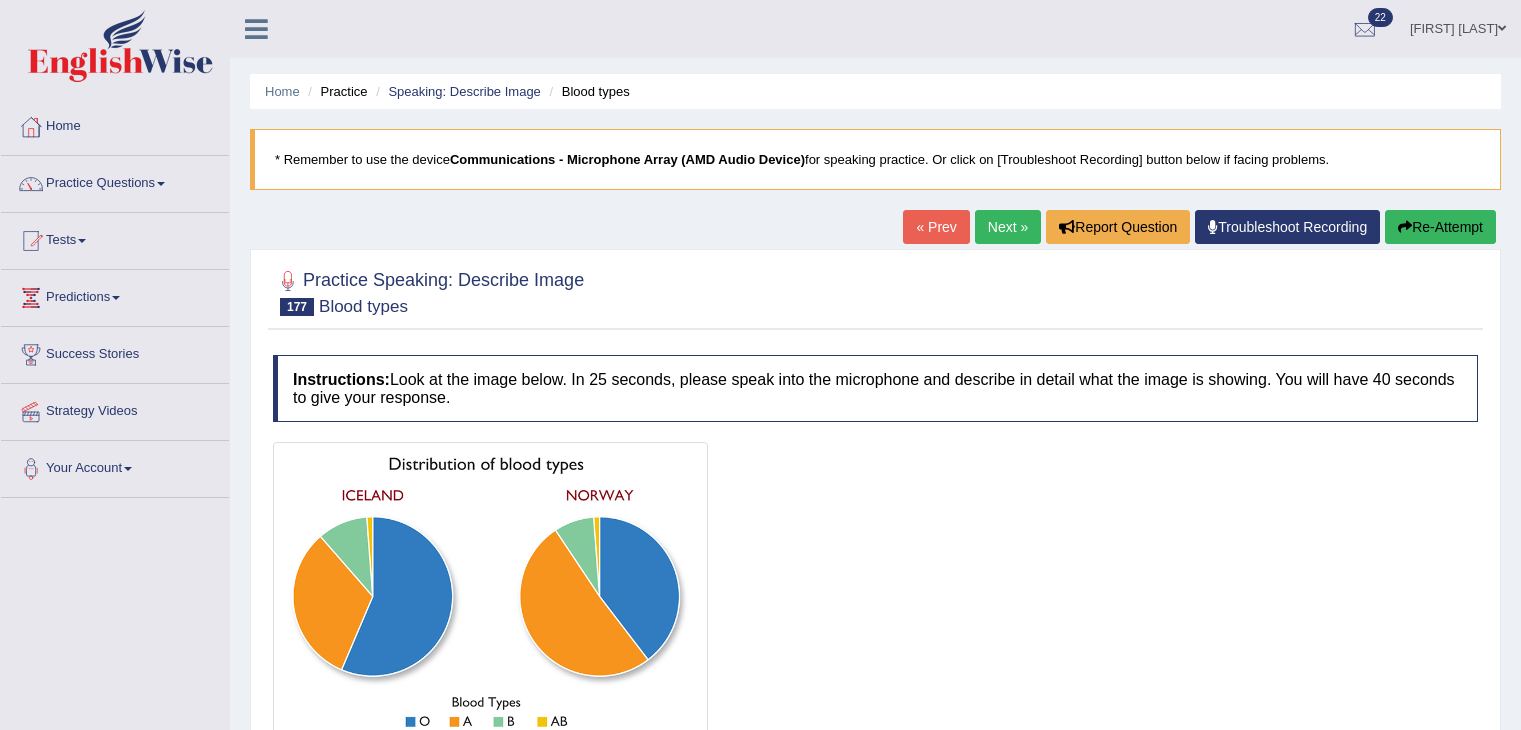 scroll, scrollTop: 320, scrollLeft: 0, axis: vertical 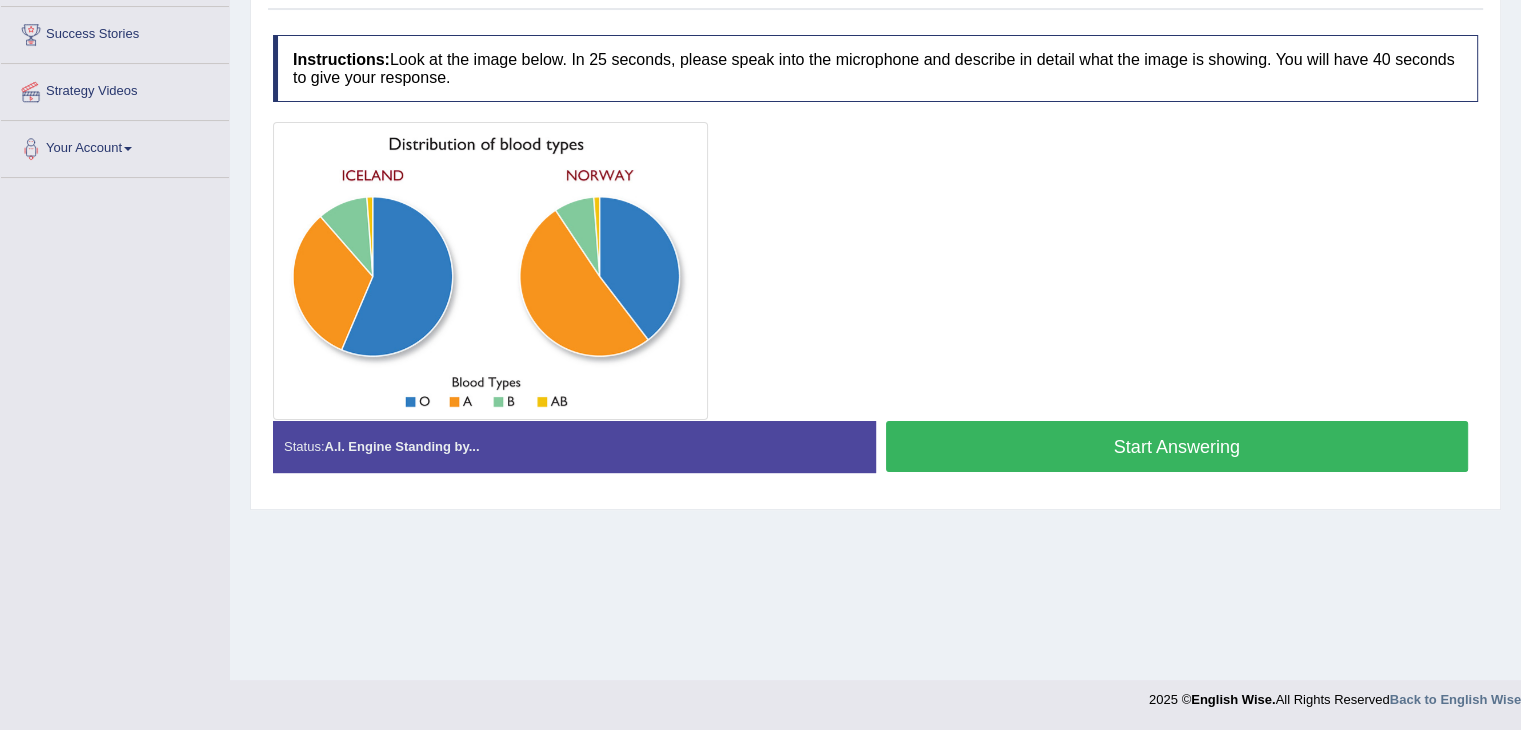 click on "Start Answering" at bounding box center [1177, 446] 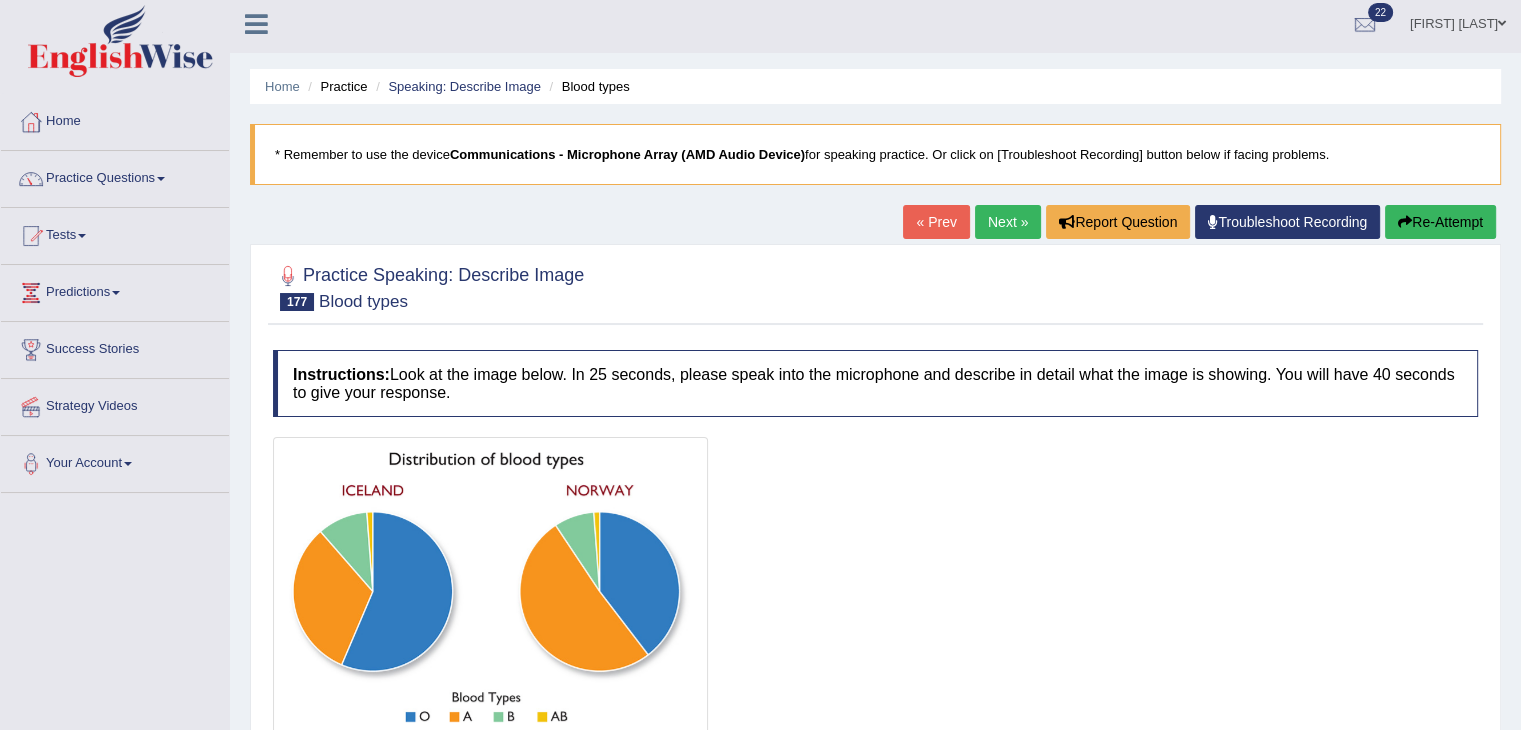 scroll, scrollTop: 0, scrollLeft: 0, axis: both 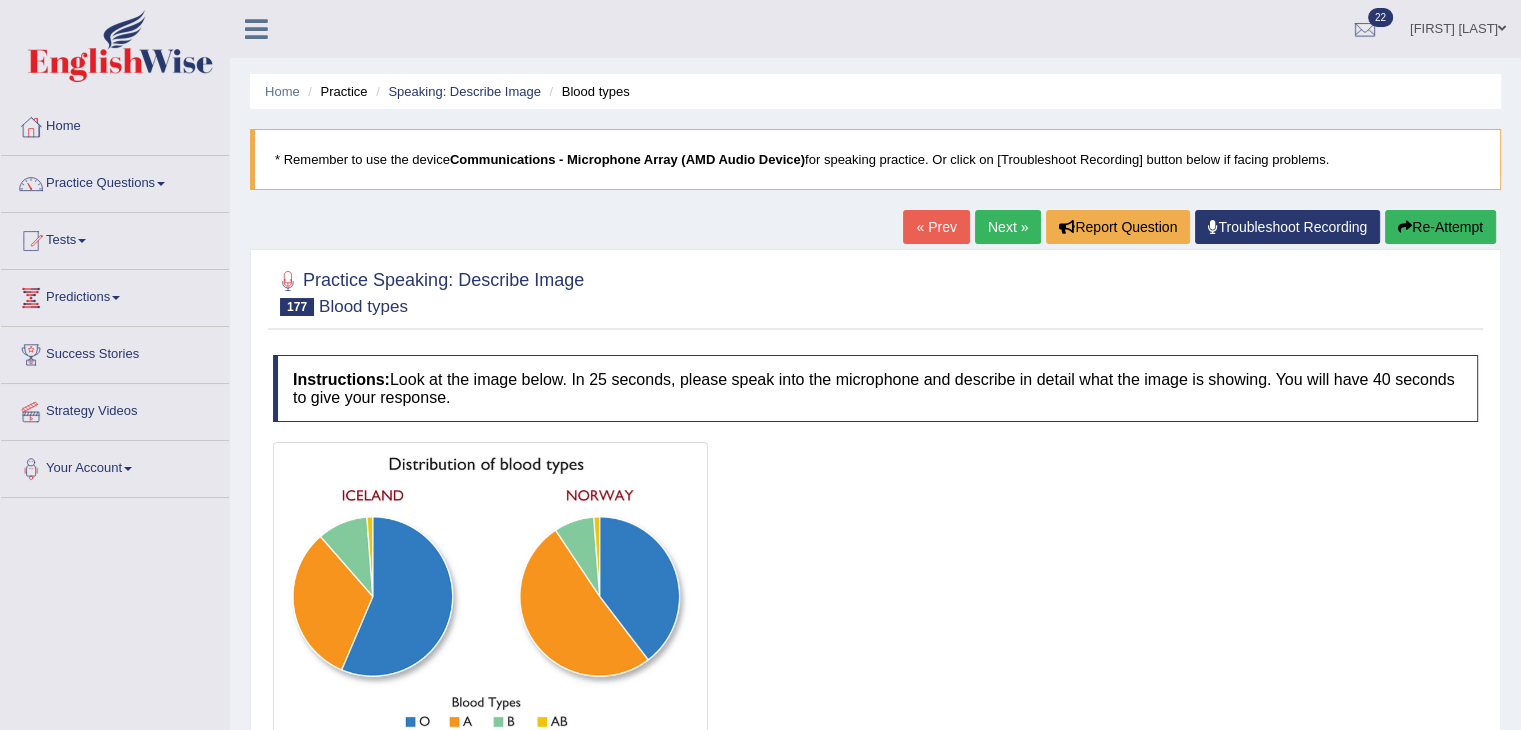 click on "Re-Attempt" at bounding box center [1440, 227] 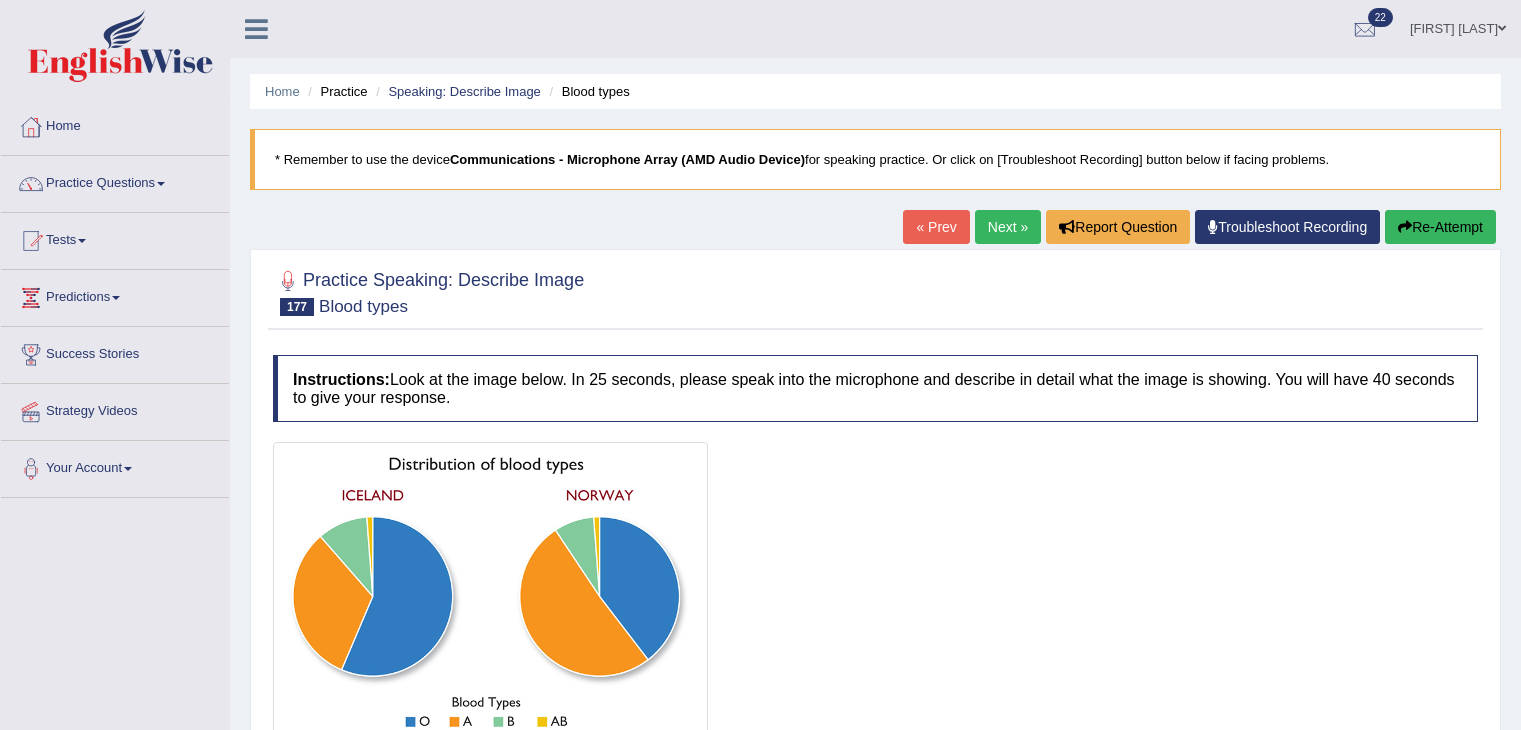 scroll, scrollTop: 320, scrollLeft: 0, axis: vertical 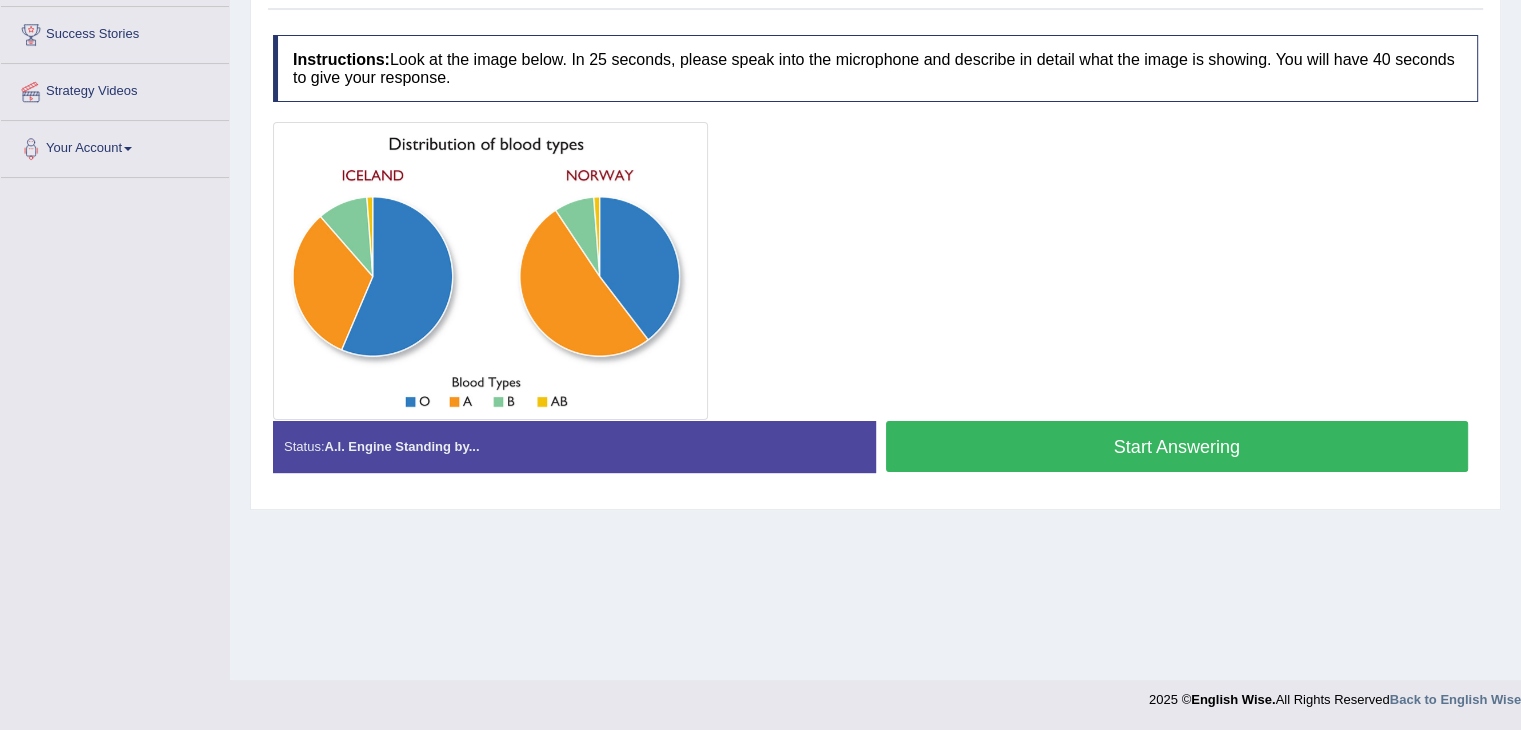 click on "Start Answering" at bounding box center [1177, 446] 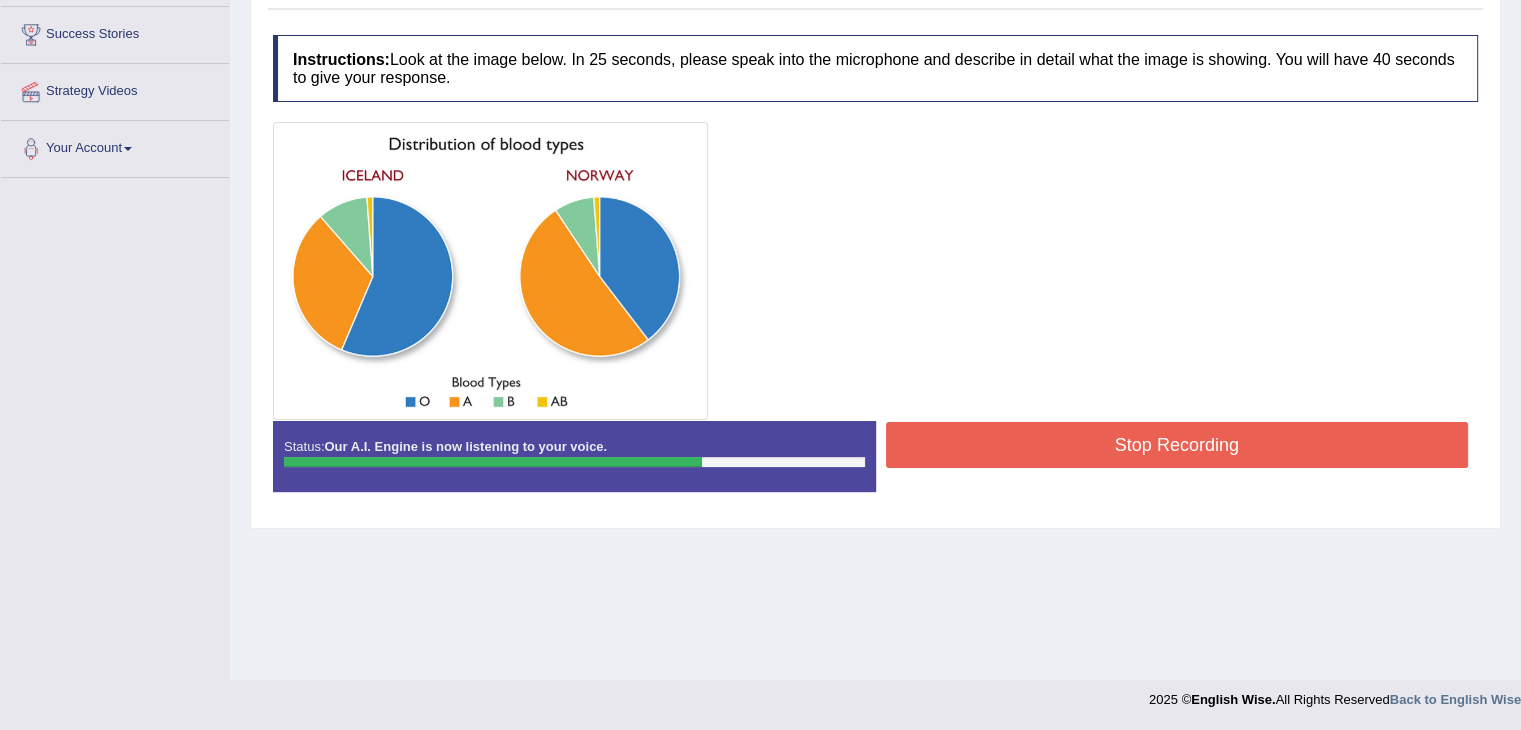 click on "Stop Recording" at bounding box center (1177, 445) 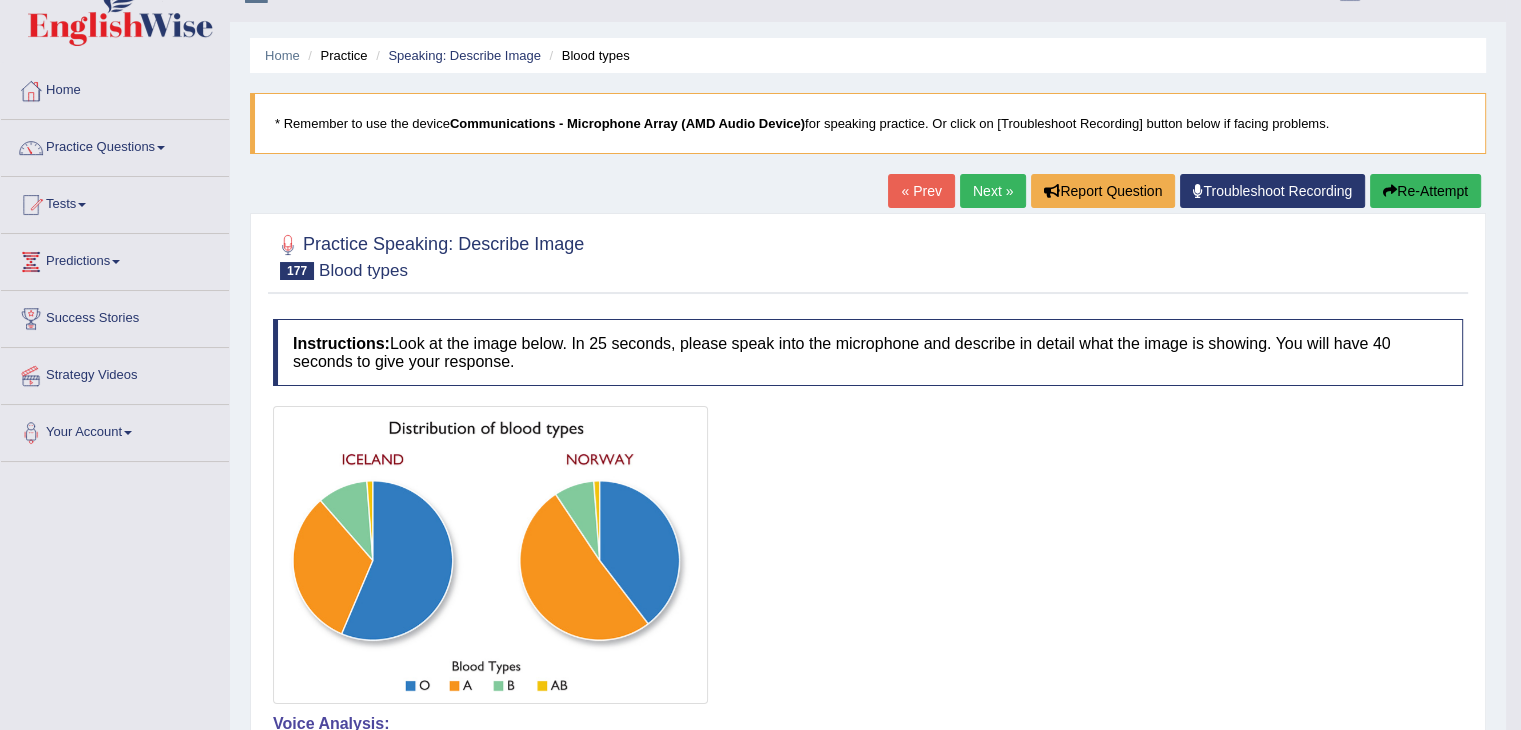 scroll, scrollTop: 0, scrollLeft: 0, axis: both 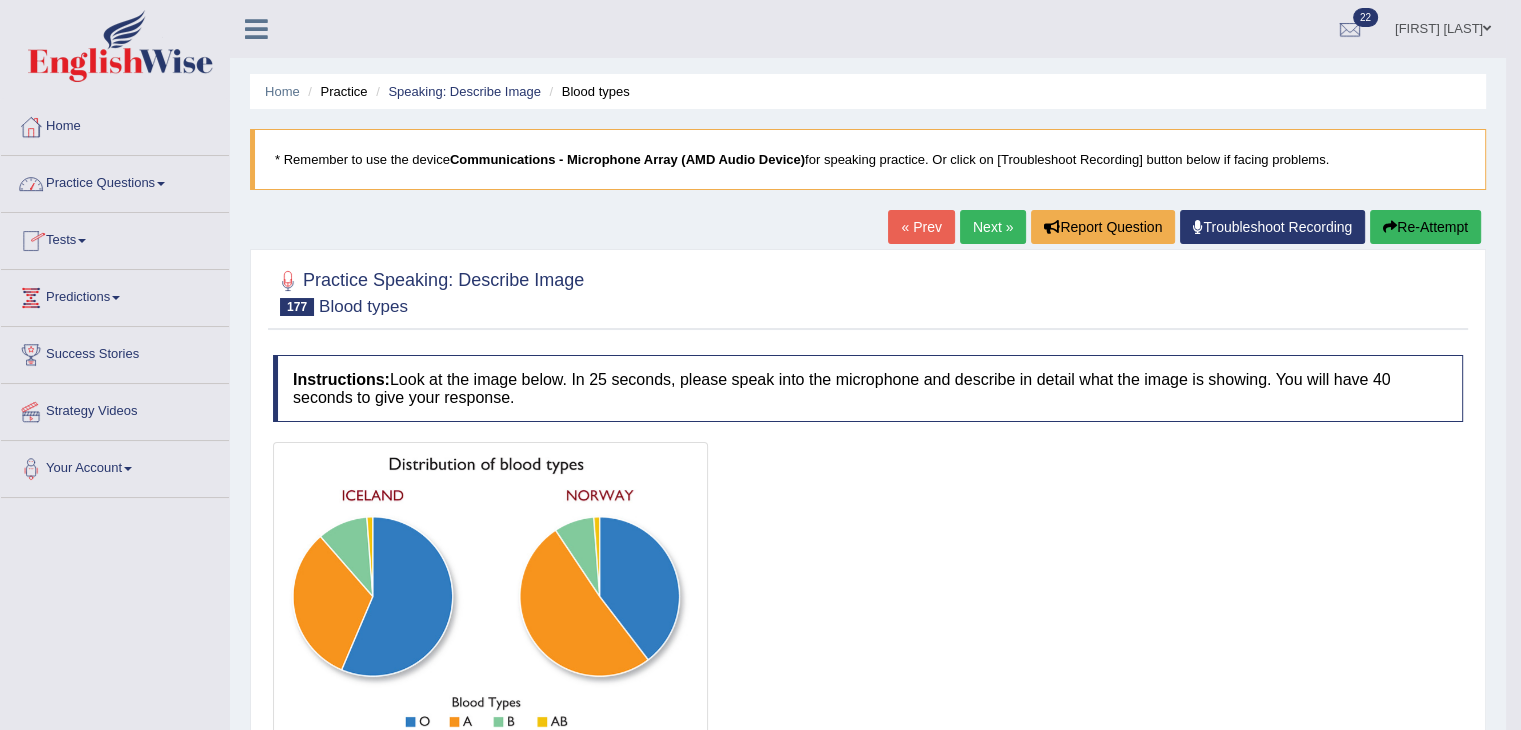 click on "Practice Questions" at bounding box center (115, 181) 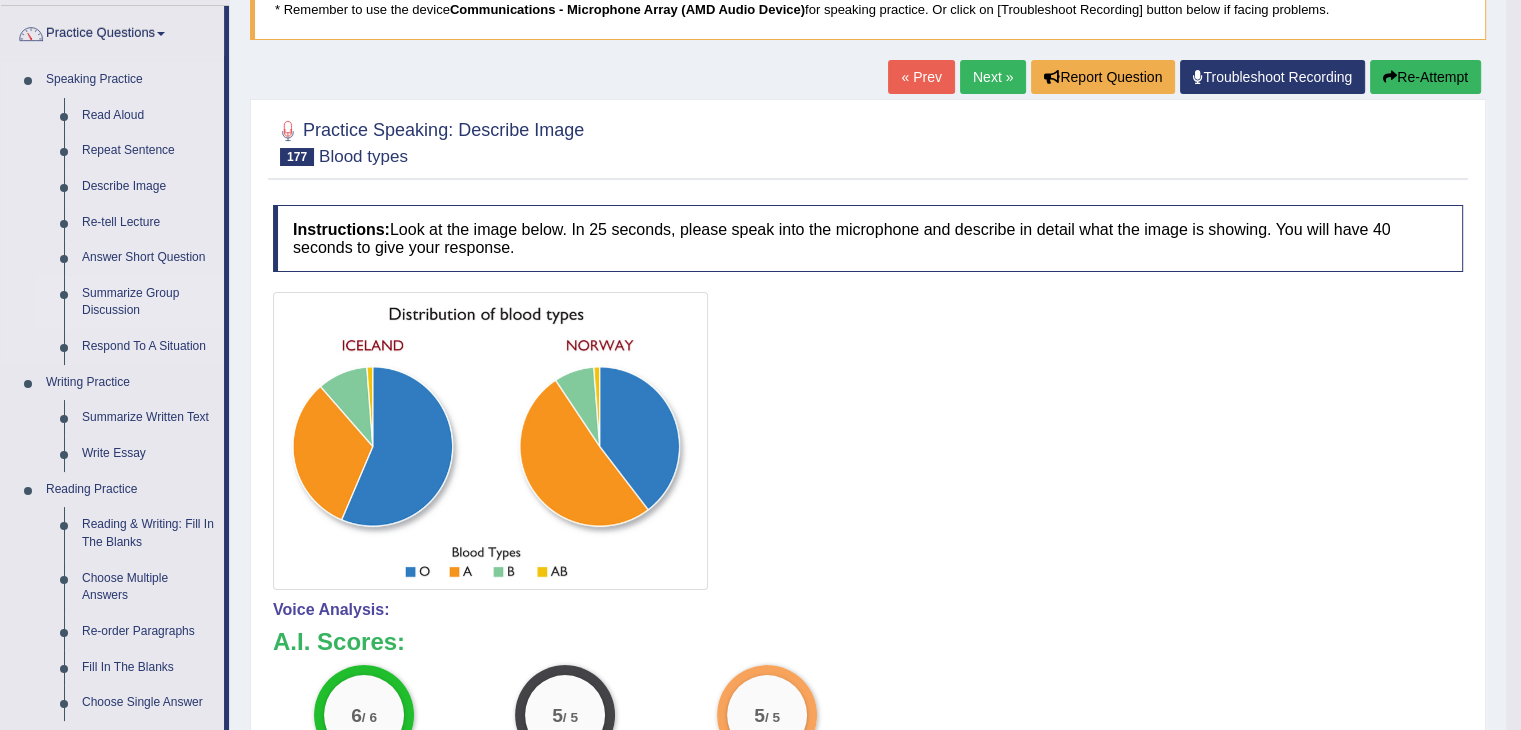 scroll, scrollTop: 151, scrollLeft: 0, axis: vertical 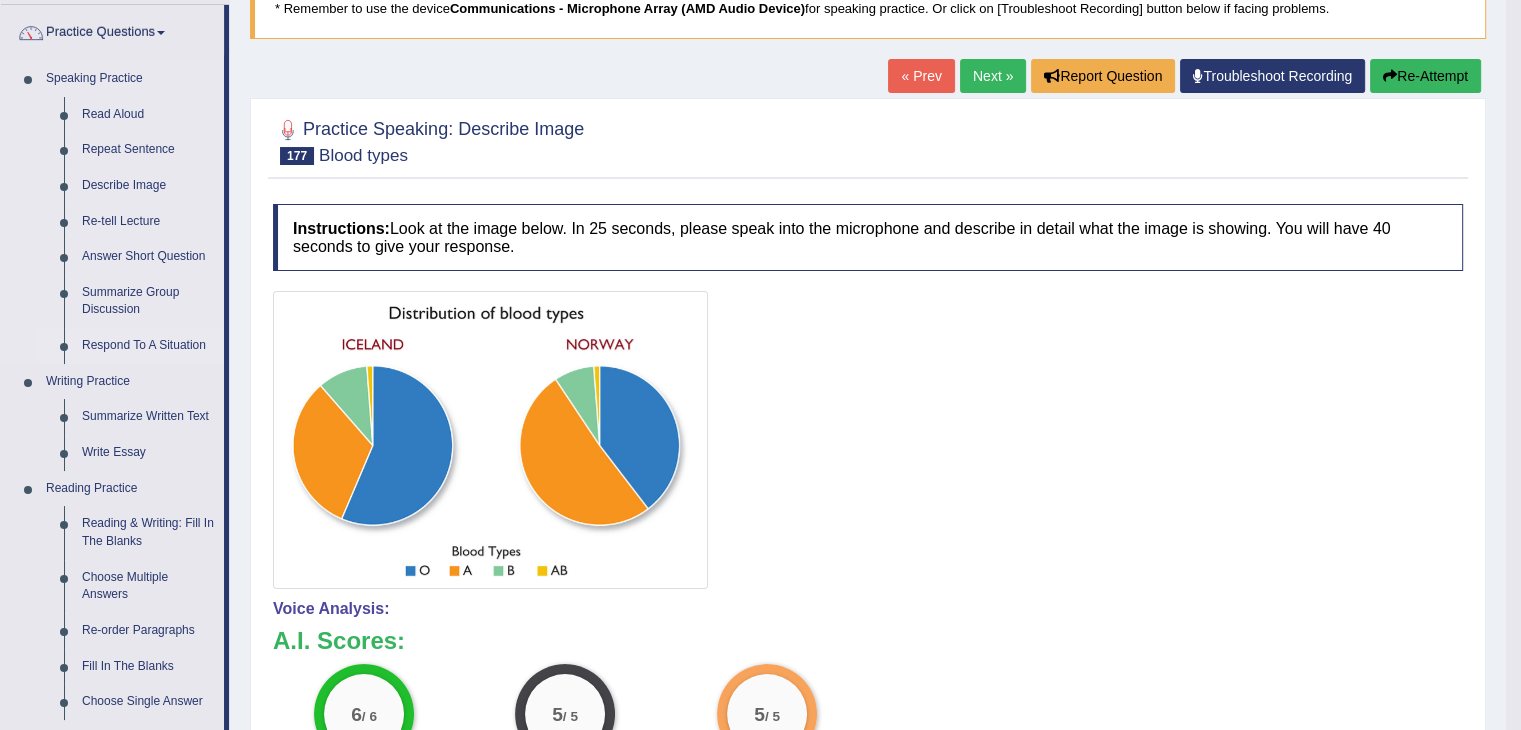 click on "Respond To A Situation" at bounding box center [148, 346] 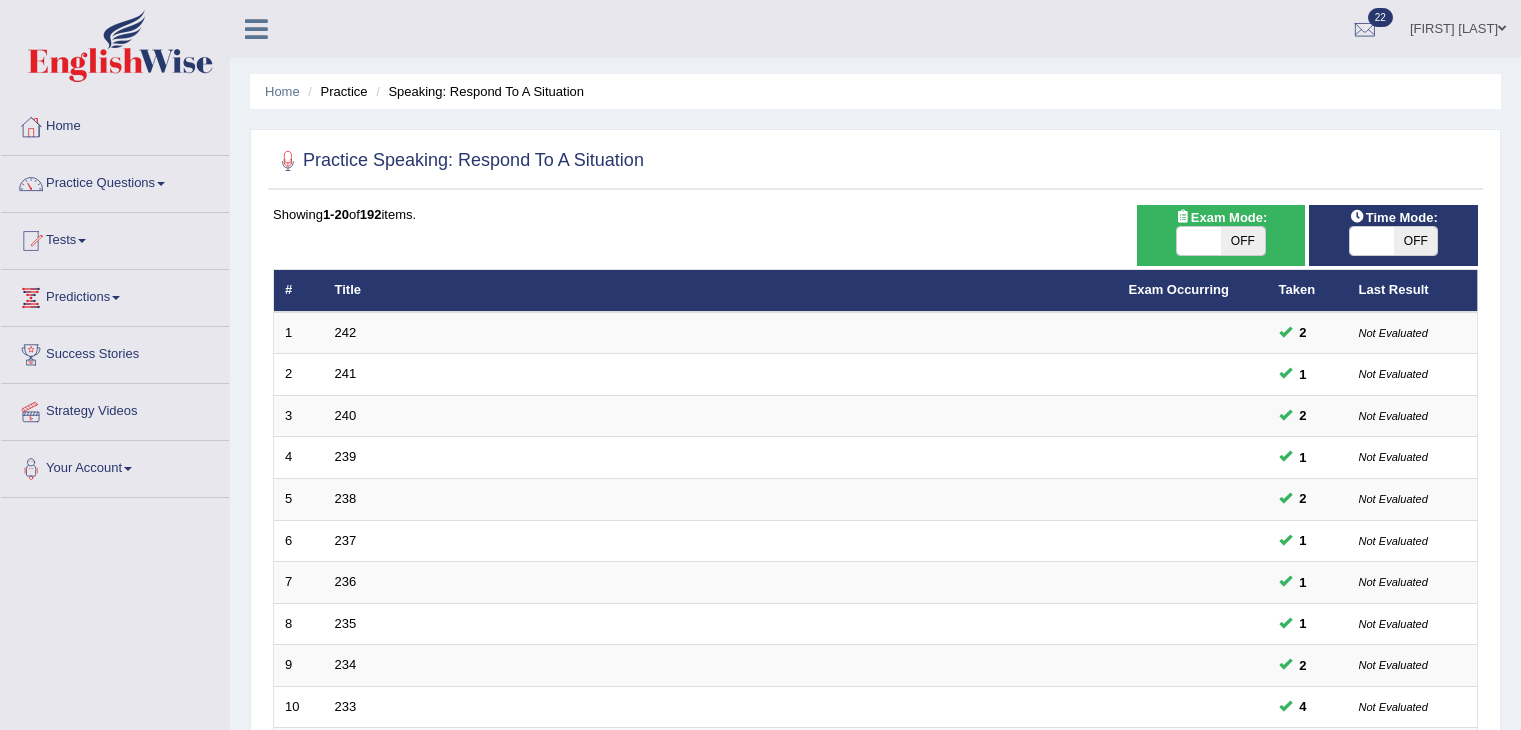 scroll, scrollTop: 588, scrollLeft: 0, axis: vertical 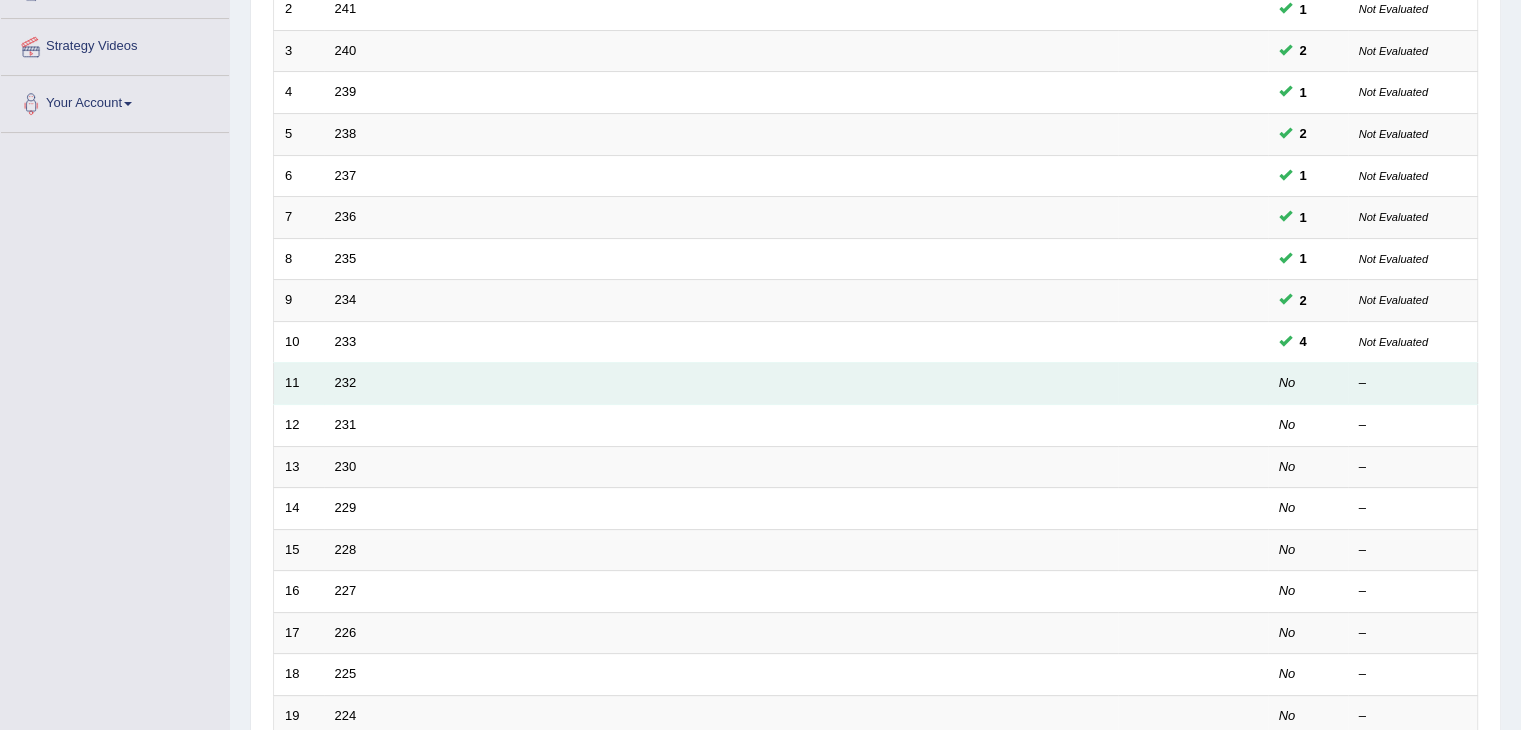 click on "232" at bounding box center [721, 384] 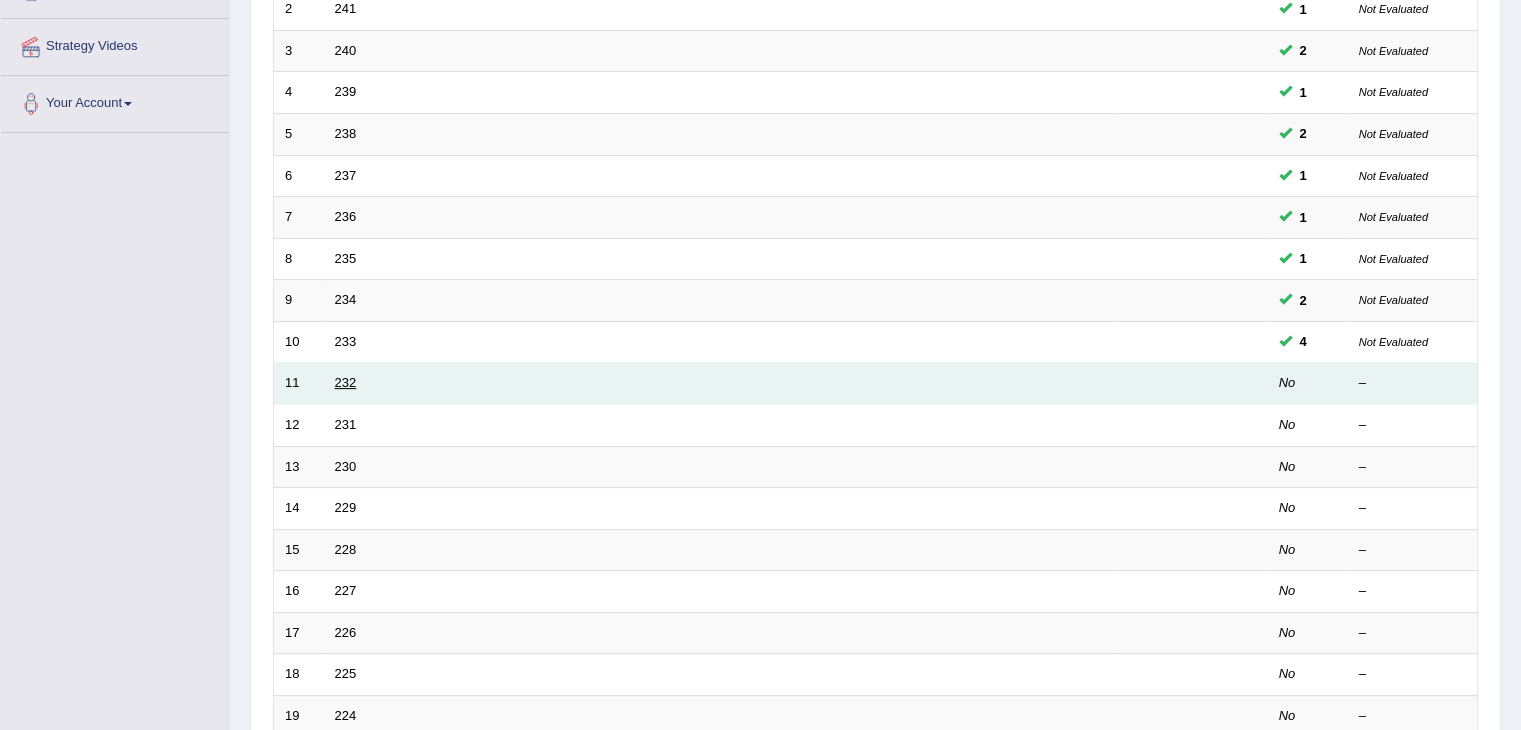 click on "232" at bounding box center [346, 382] 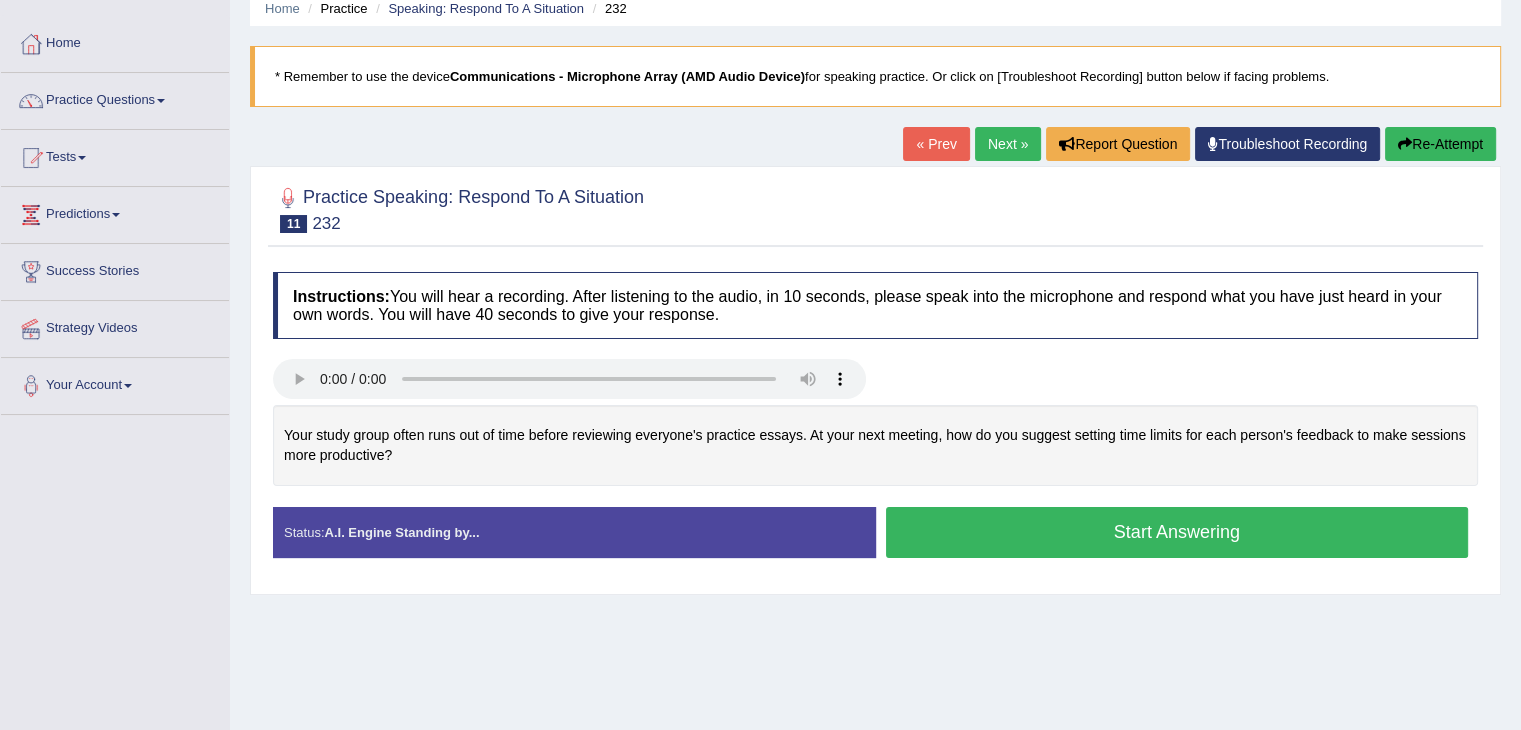 scroll, scrollTop: 83, scrollLeft: 0, axis: vertical 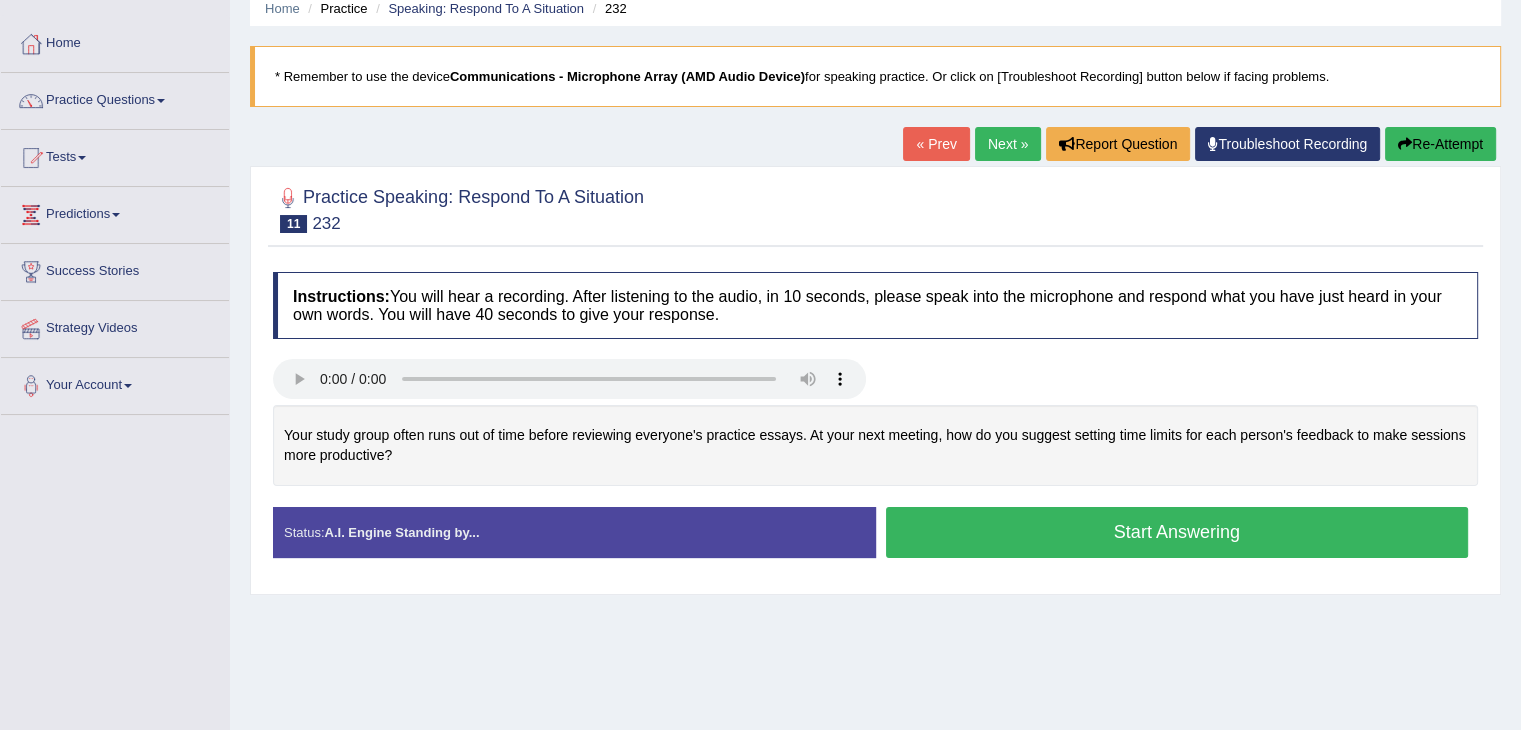 click on "Start Answering" at bounding box center (1177, 532) 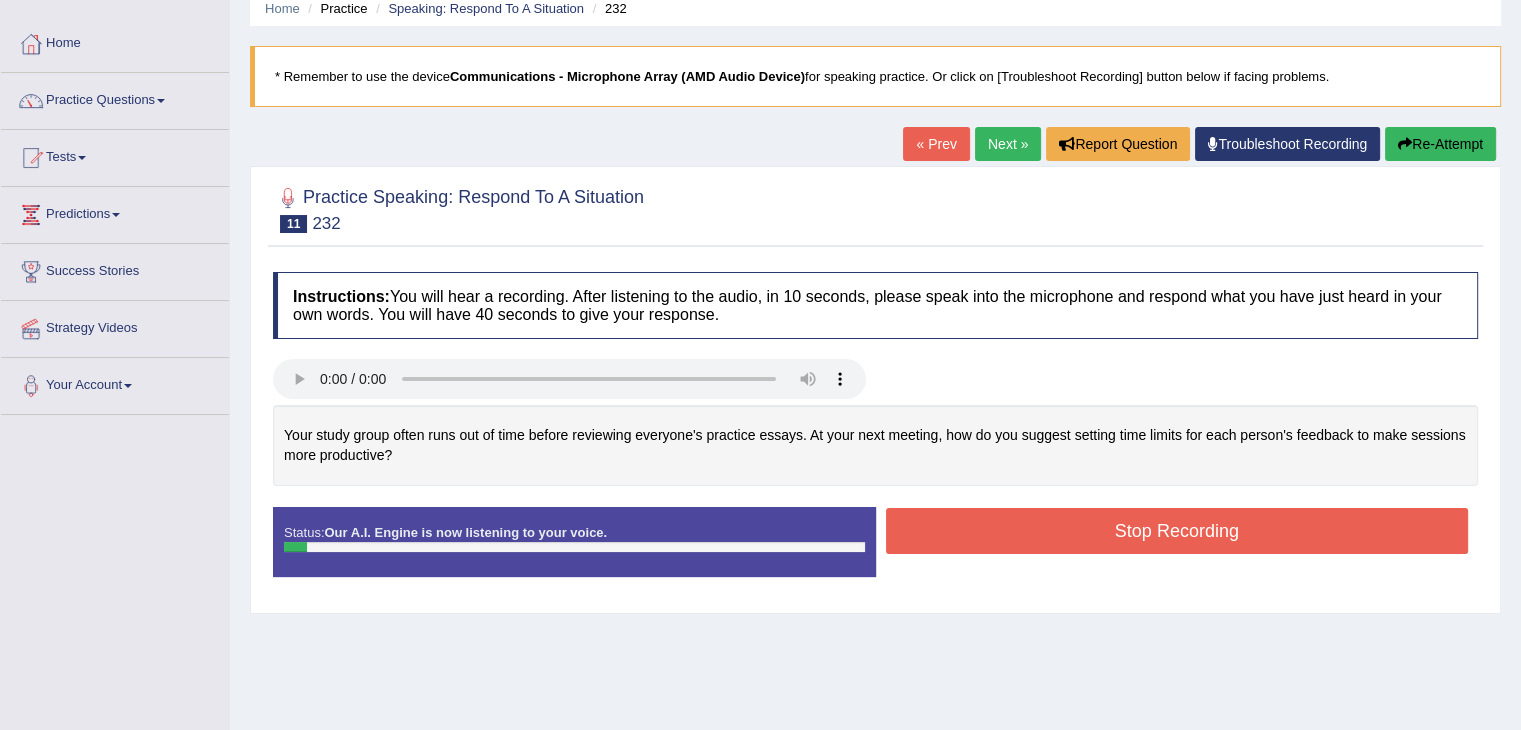 click on "Re-Attempt" at bounding box center (1440, 144) 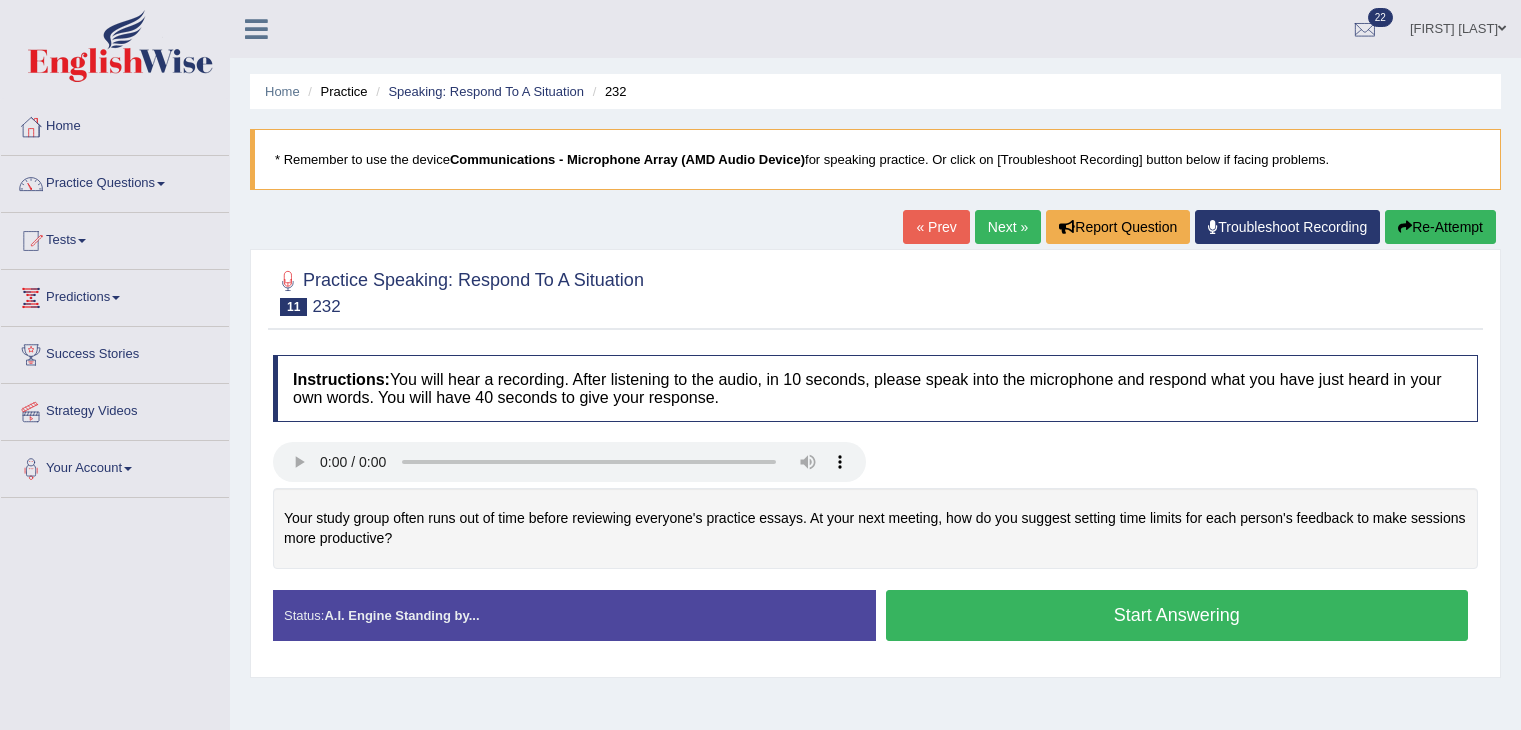 scroll, scrollTop: 83, scrollLeft: 0, axis: vertical 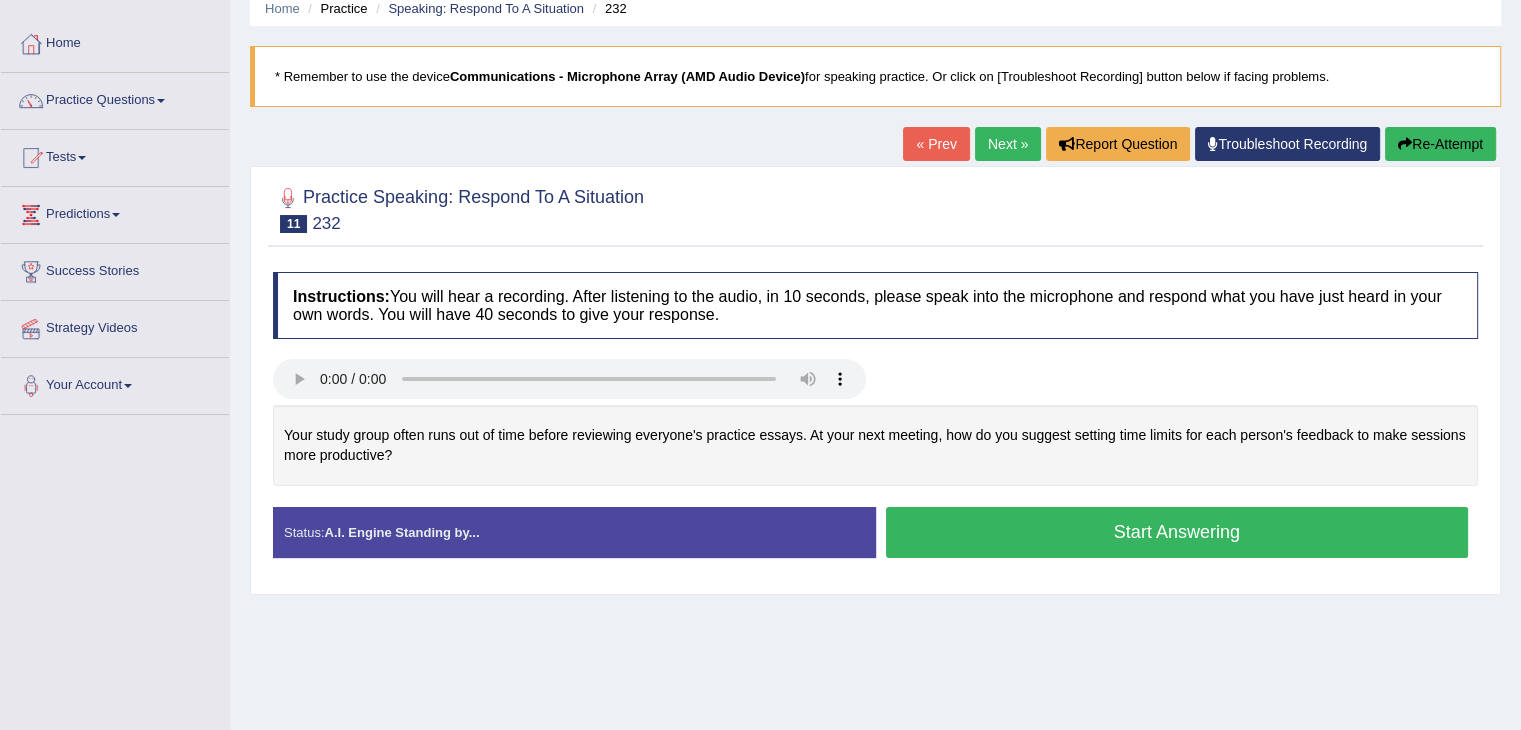 drag, startPoint x: 0, startPoint y: 0, endPoint x: 992, endPoint y: 535, distance: 1127.0709 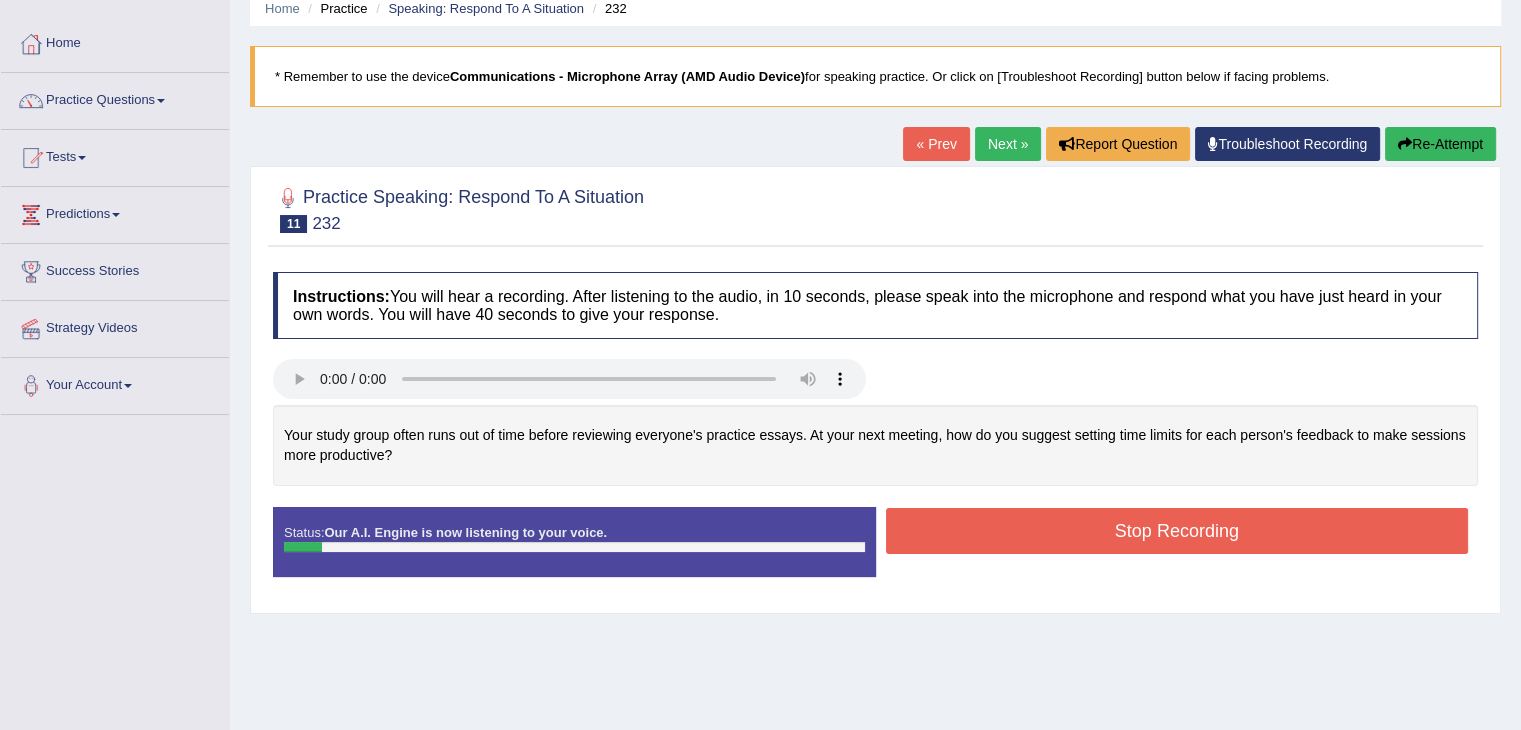 click on "Re-Attempt" at bounding box center [1440, 144] 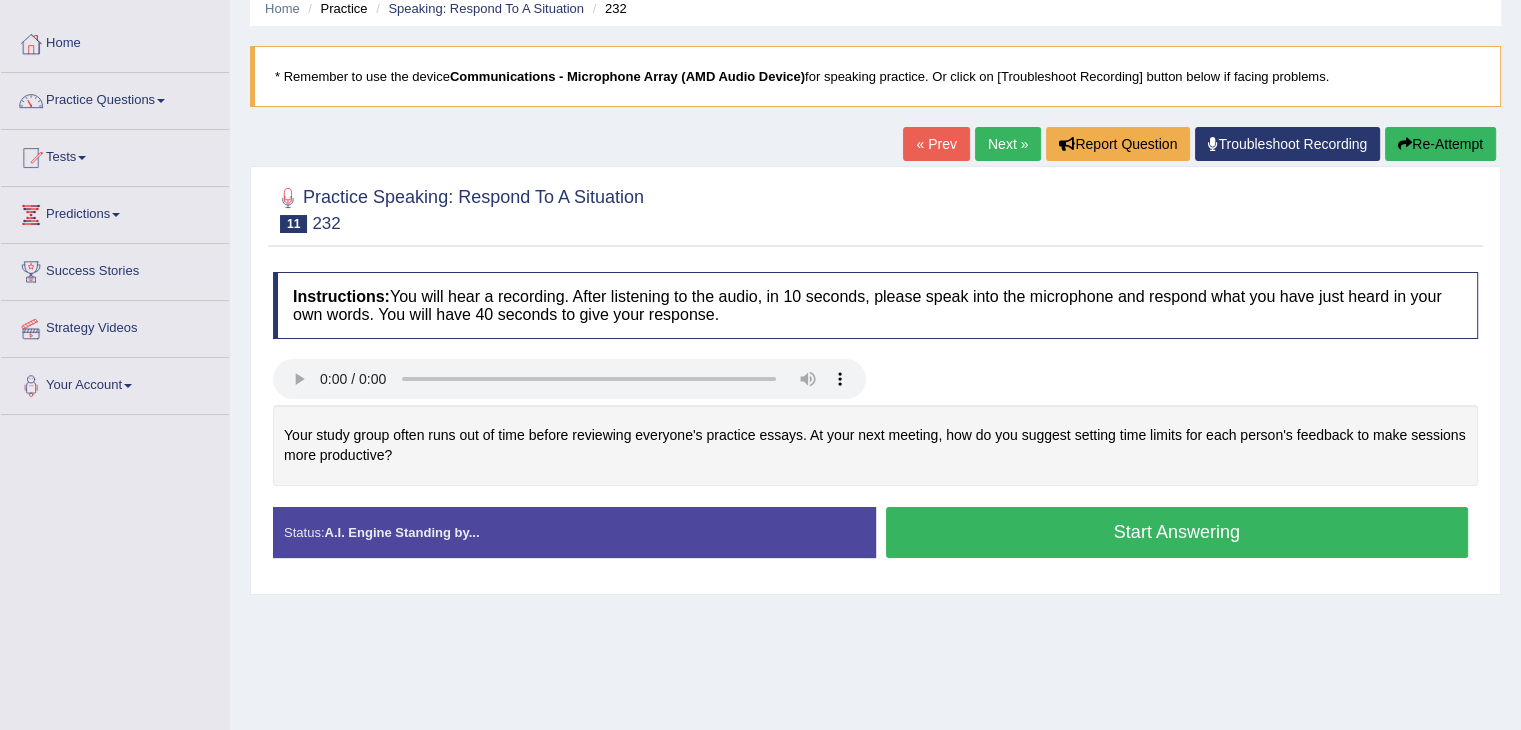 scroll, scrollTop: 83, scrollLeft: 0, axis: vertical 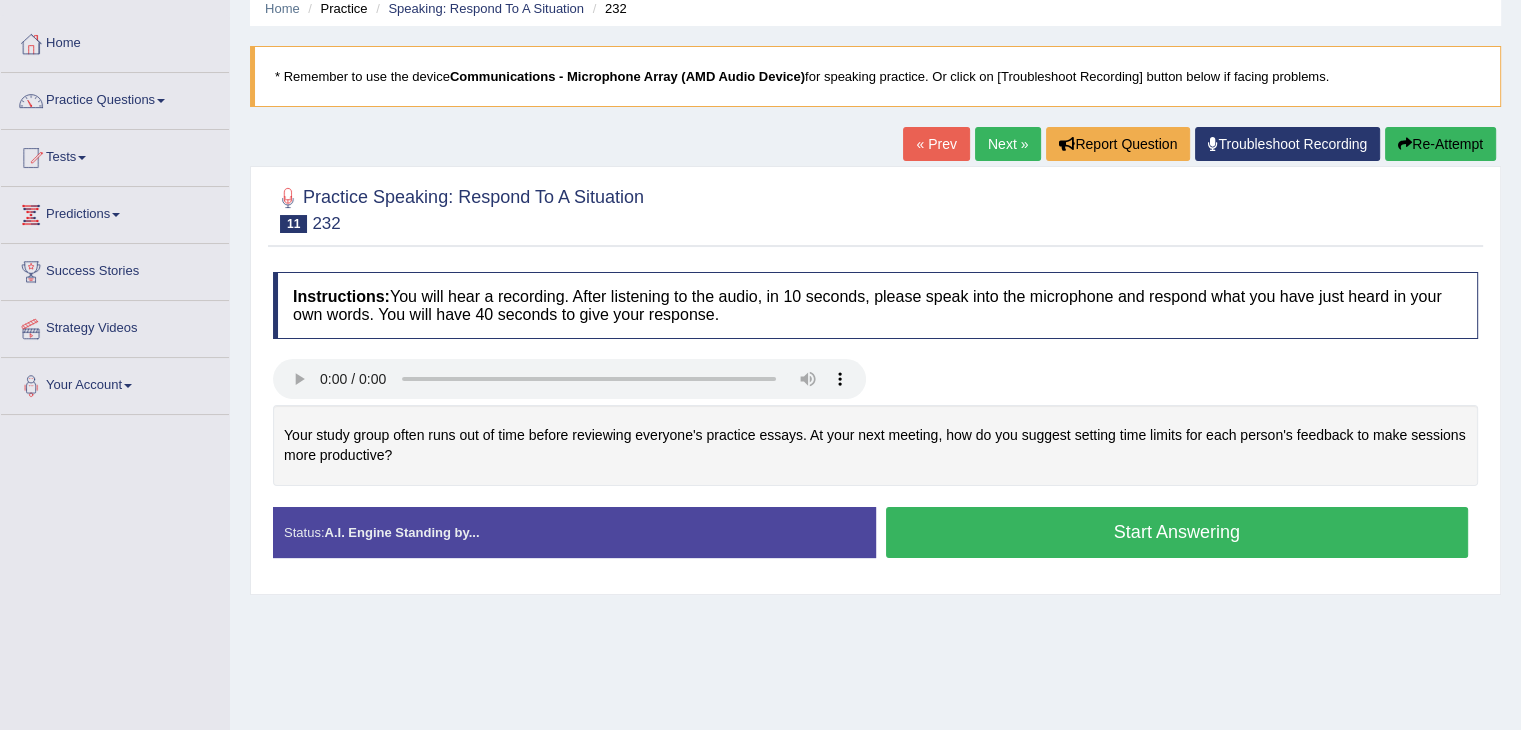 click on "Start Answering" at bounding box center [1177, 532] 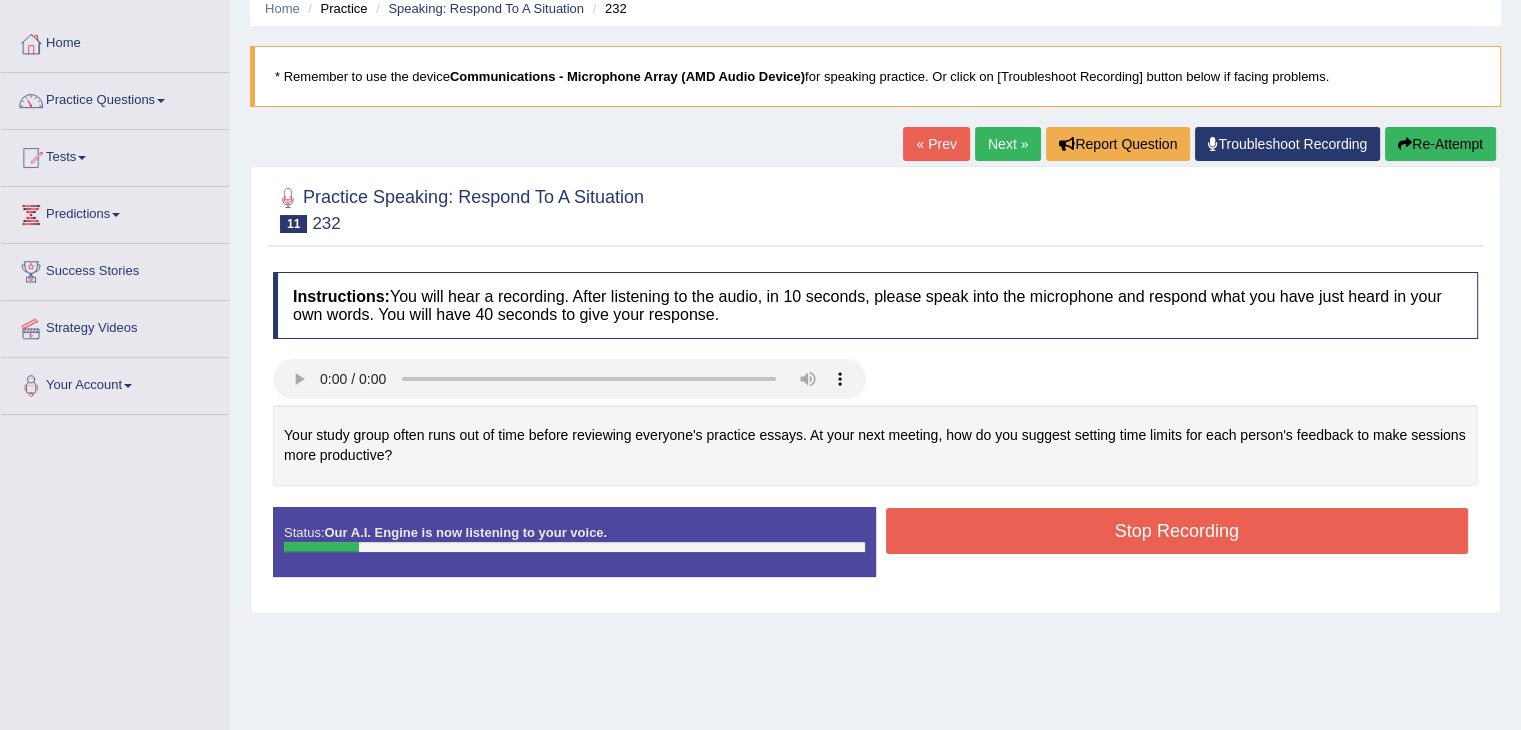 click on "Re-Attempt" at bounding box center (1440, 144) 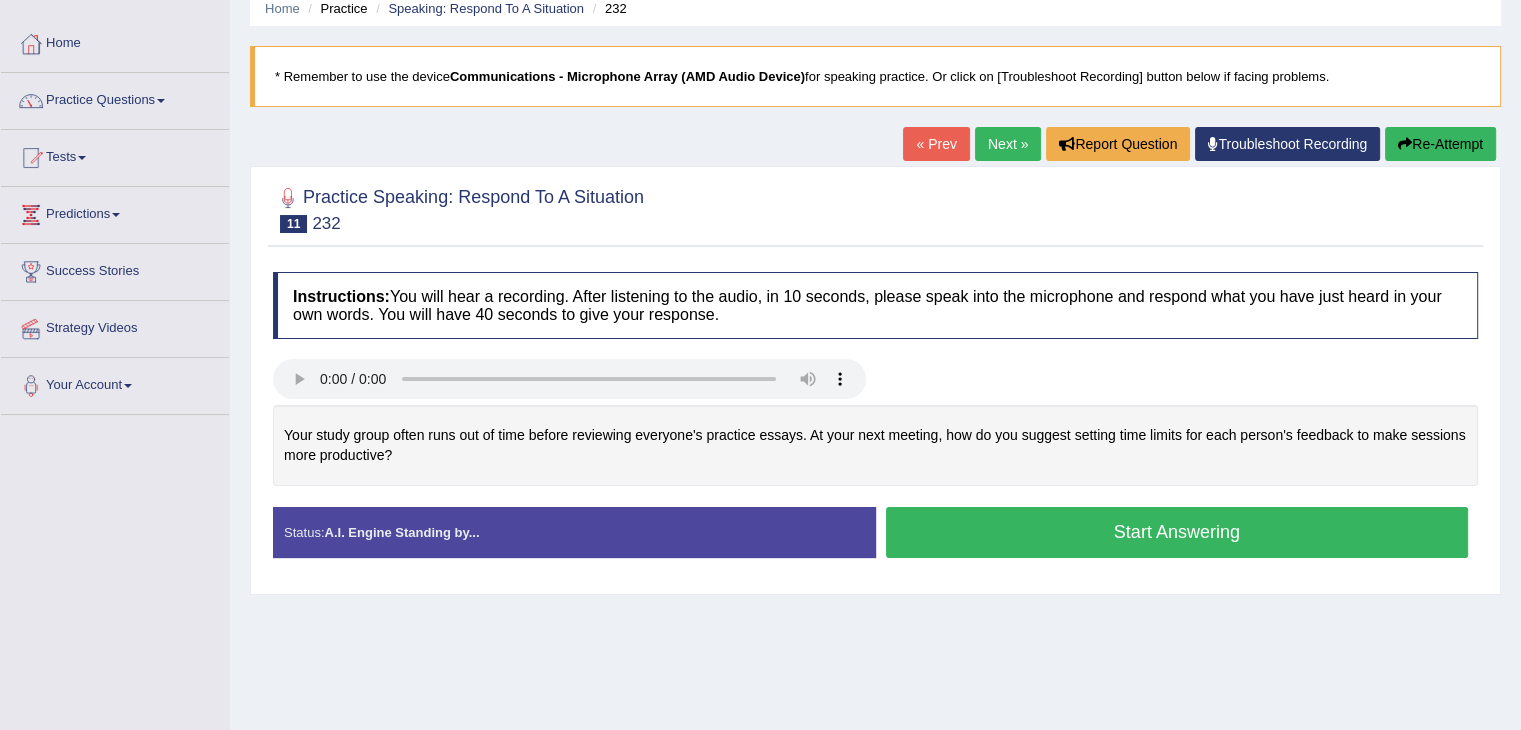 scroll, scrollTop: 83, scrollLeft: 0, axis: vertical 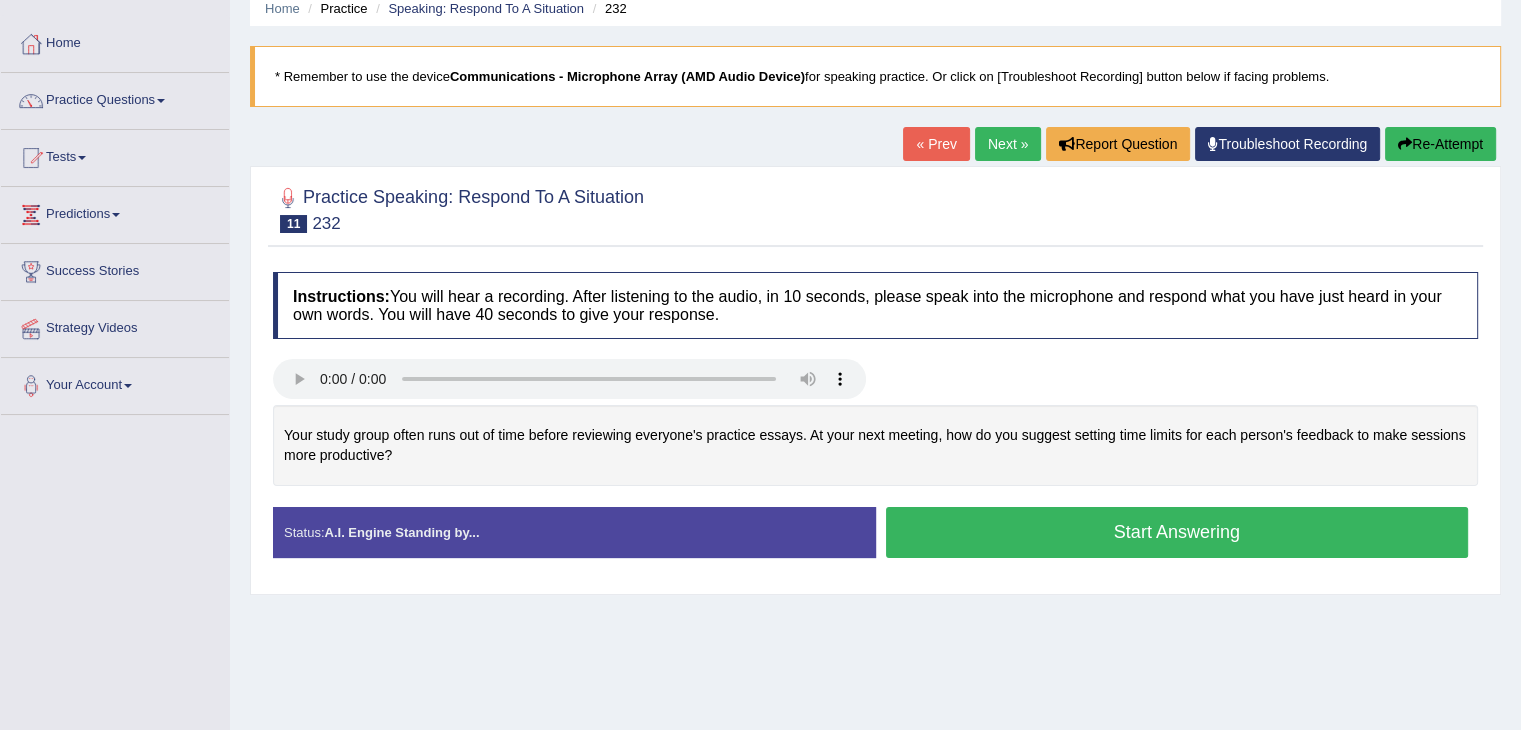 click on "Start Answering" at bounding box center [1177, 532] 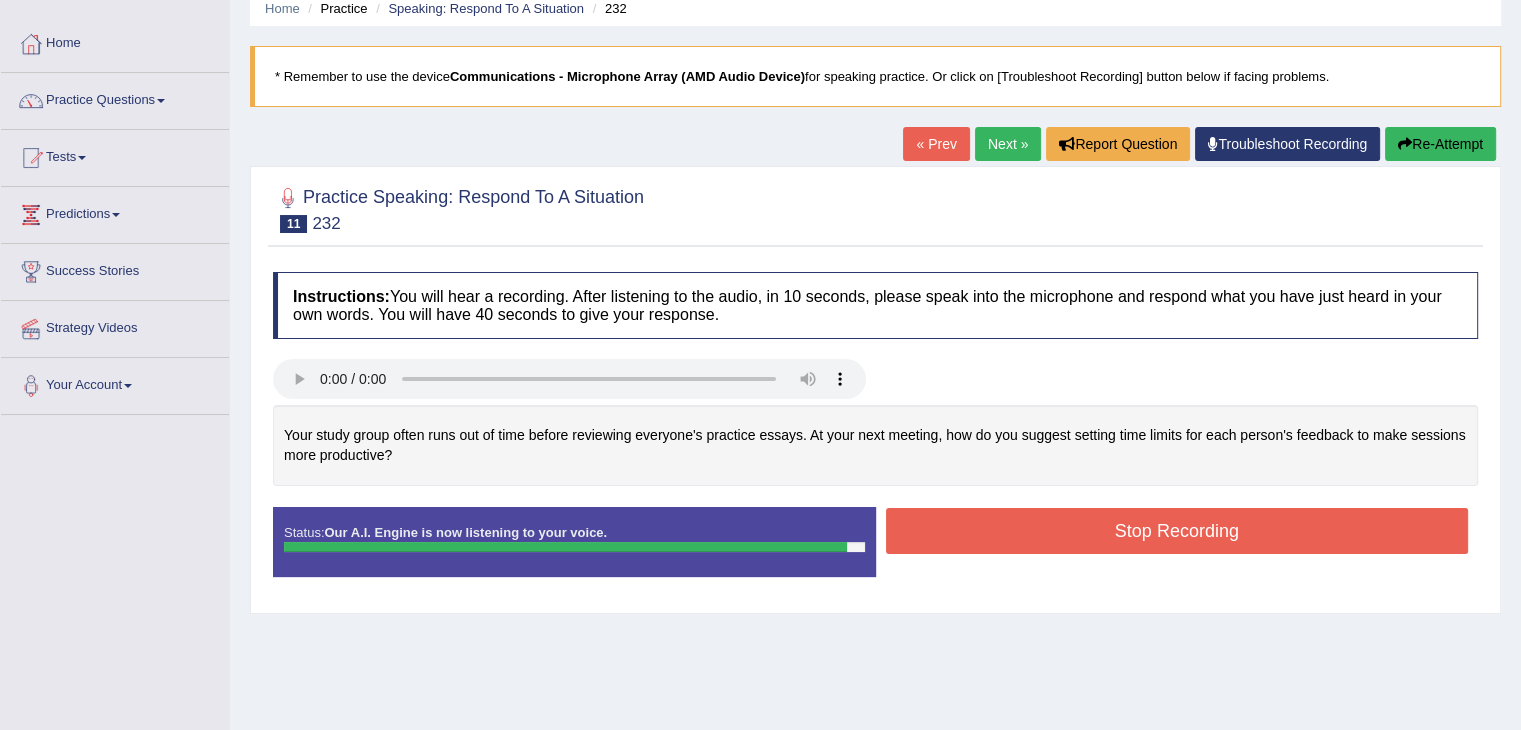 click on "Stop Recording" at bounding box center [1177, 531] 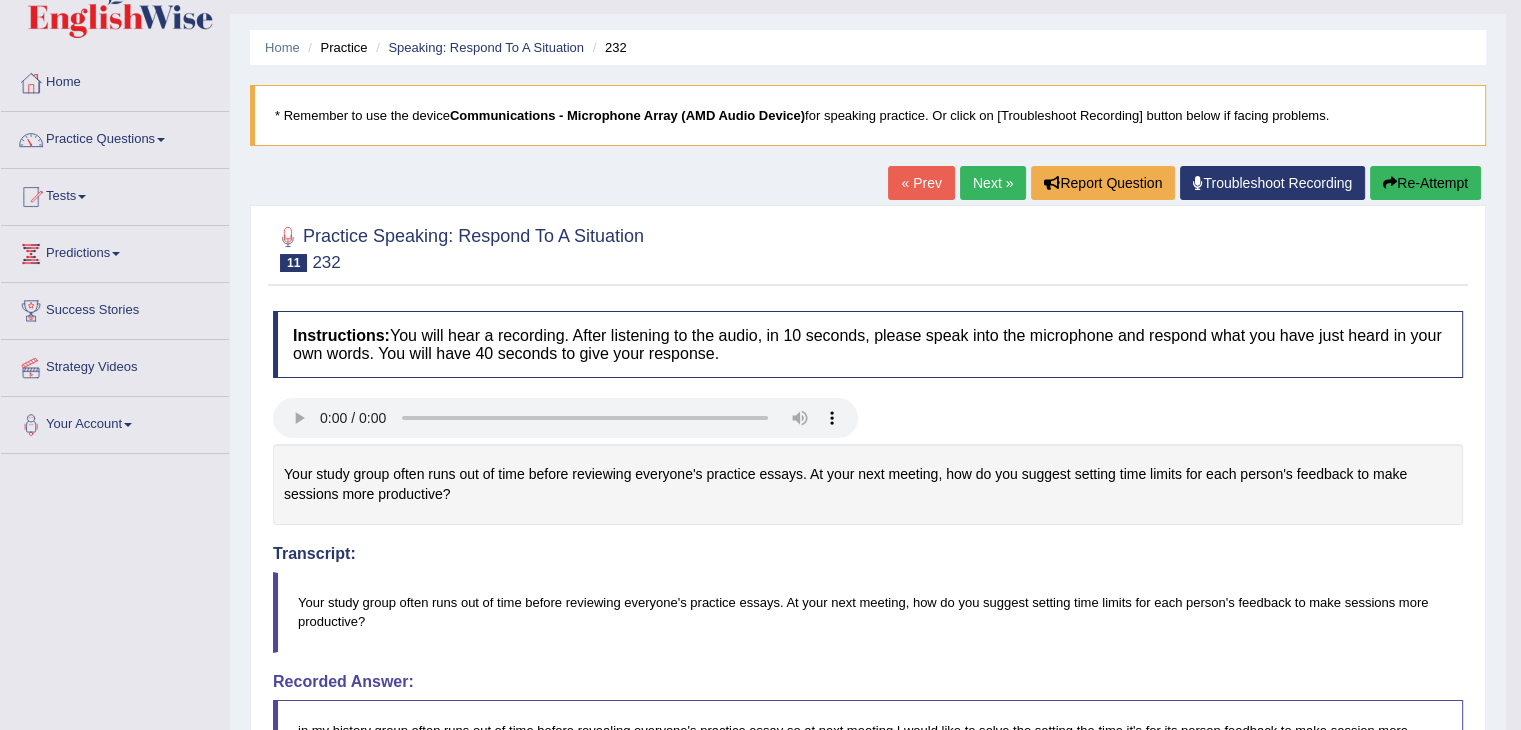 scroll, scrollTop: 0, scrollLeft: 0, axis: both 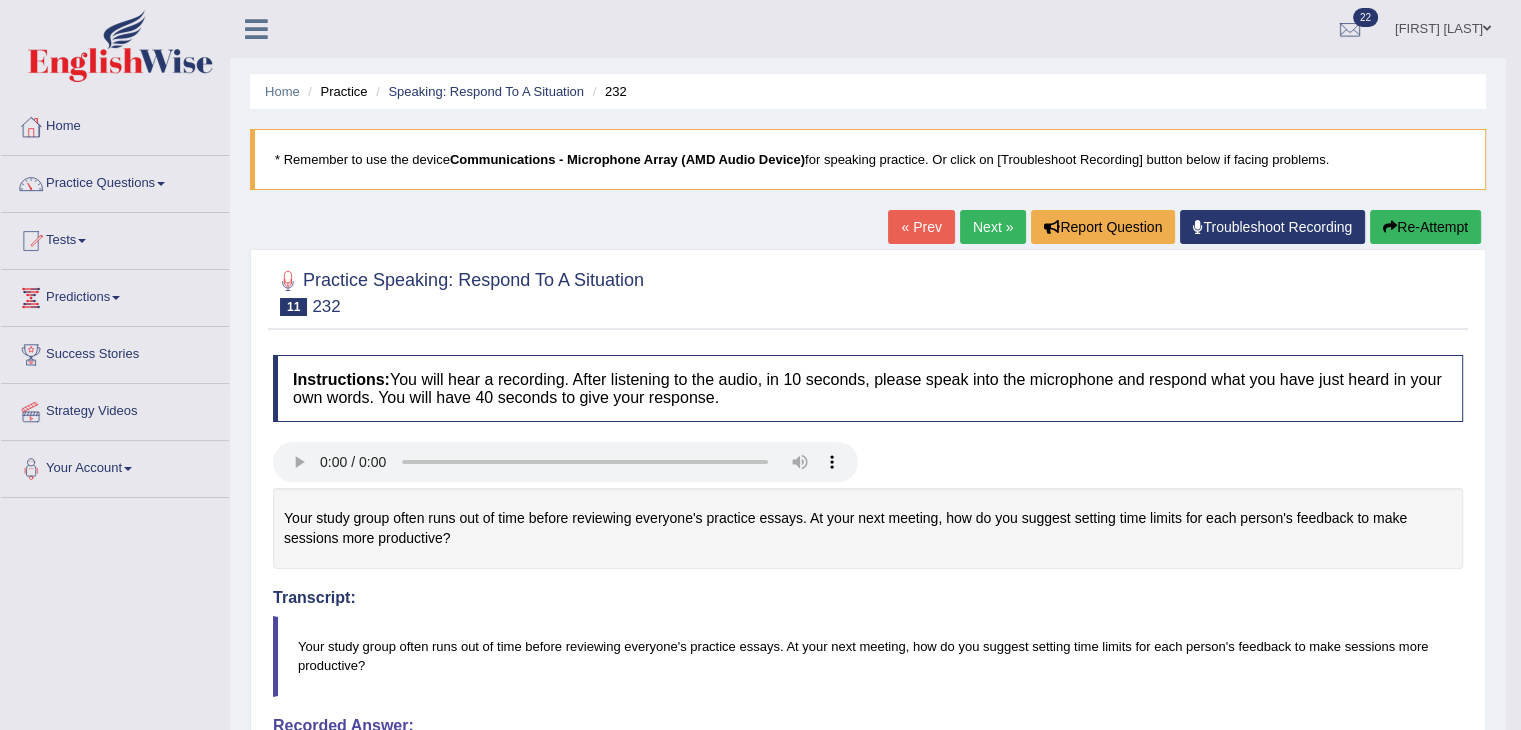 click on "Next »" at bounding box center [993, 227] 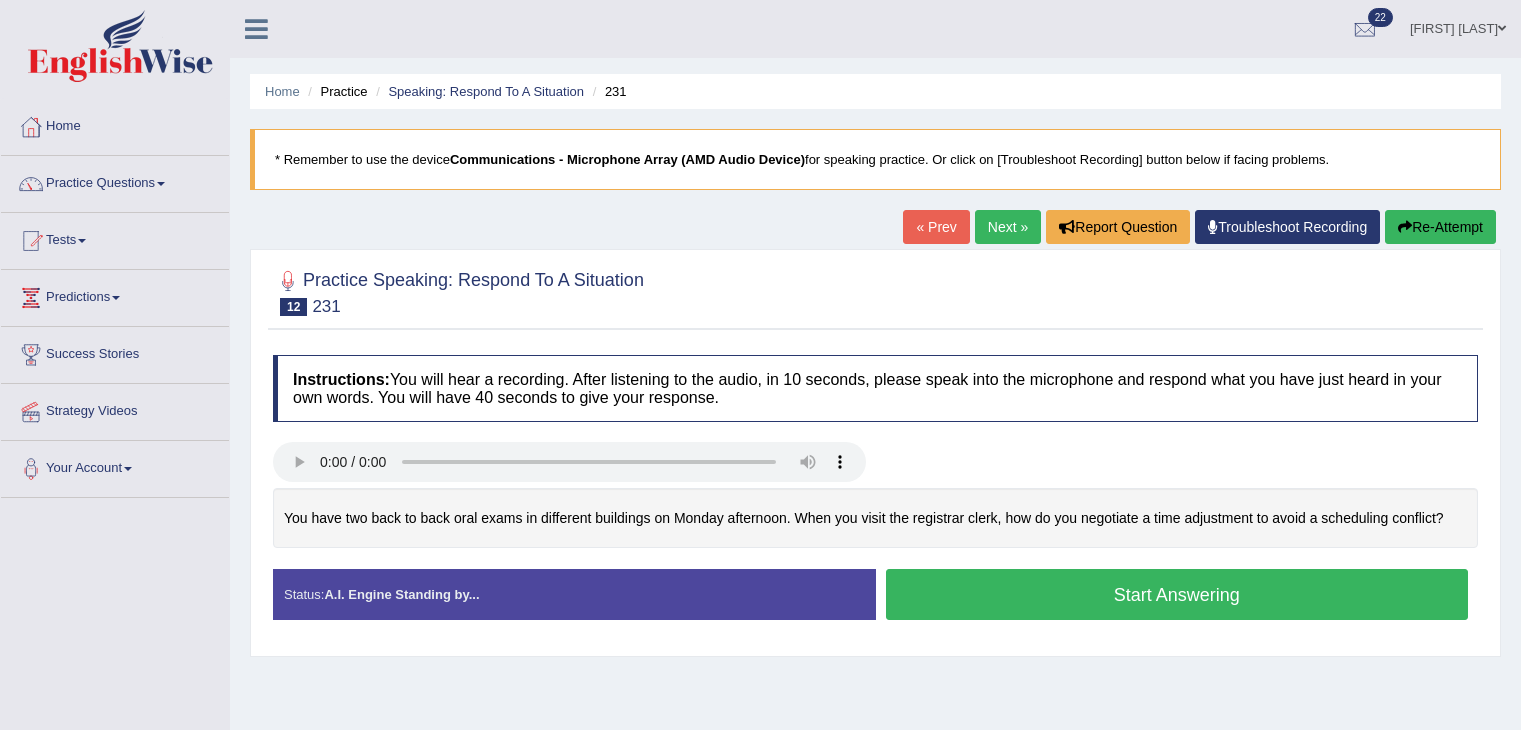 scroll, scrollTop: 202, scrollLeft: 0, axis: vertical 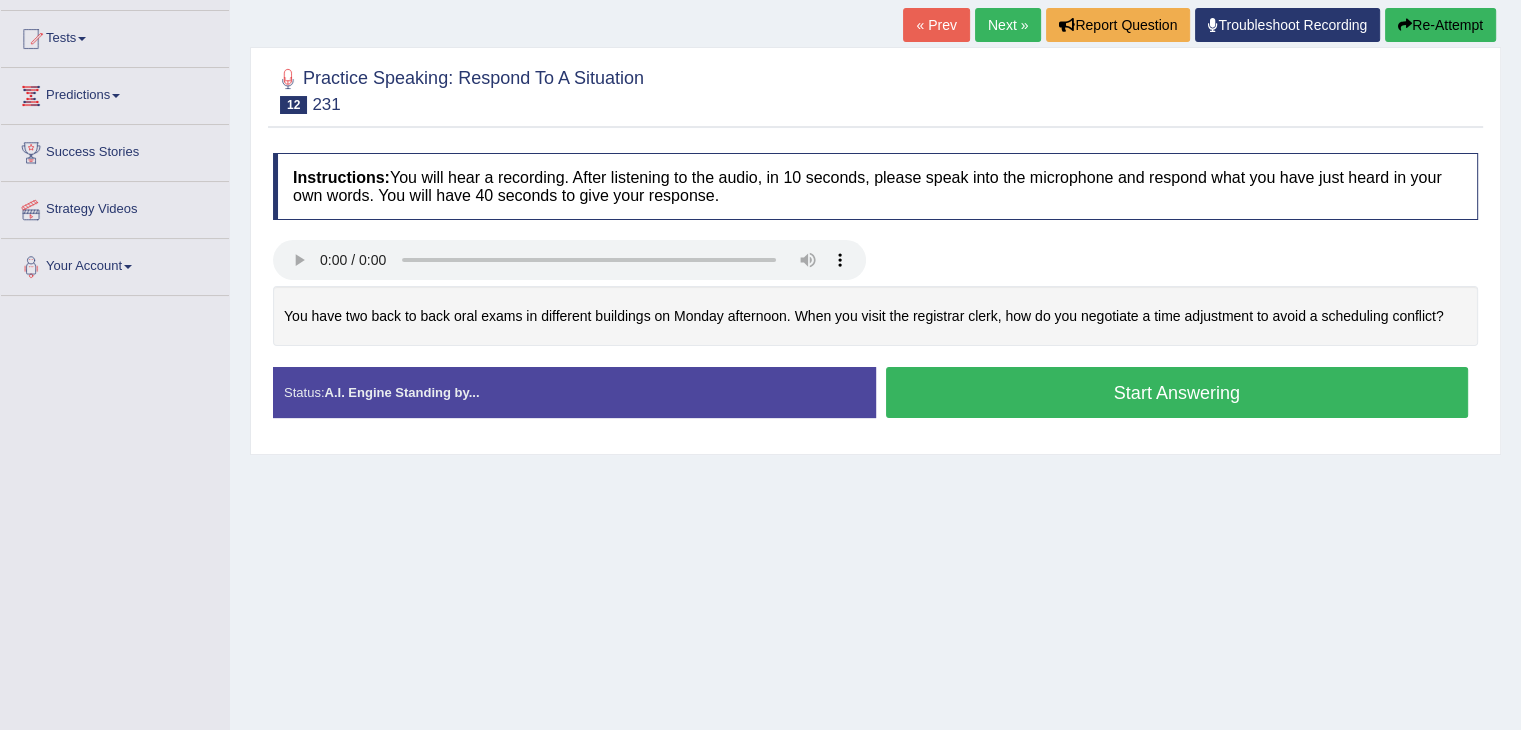click on "Start Answering" at bounding box center [1177, 392] 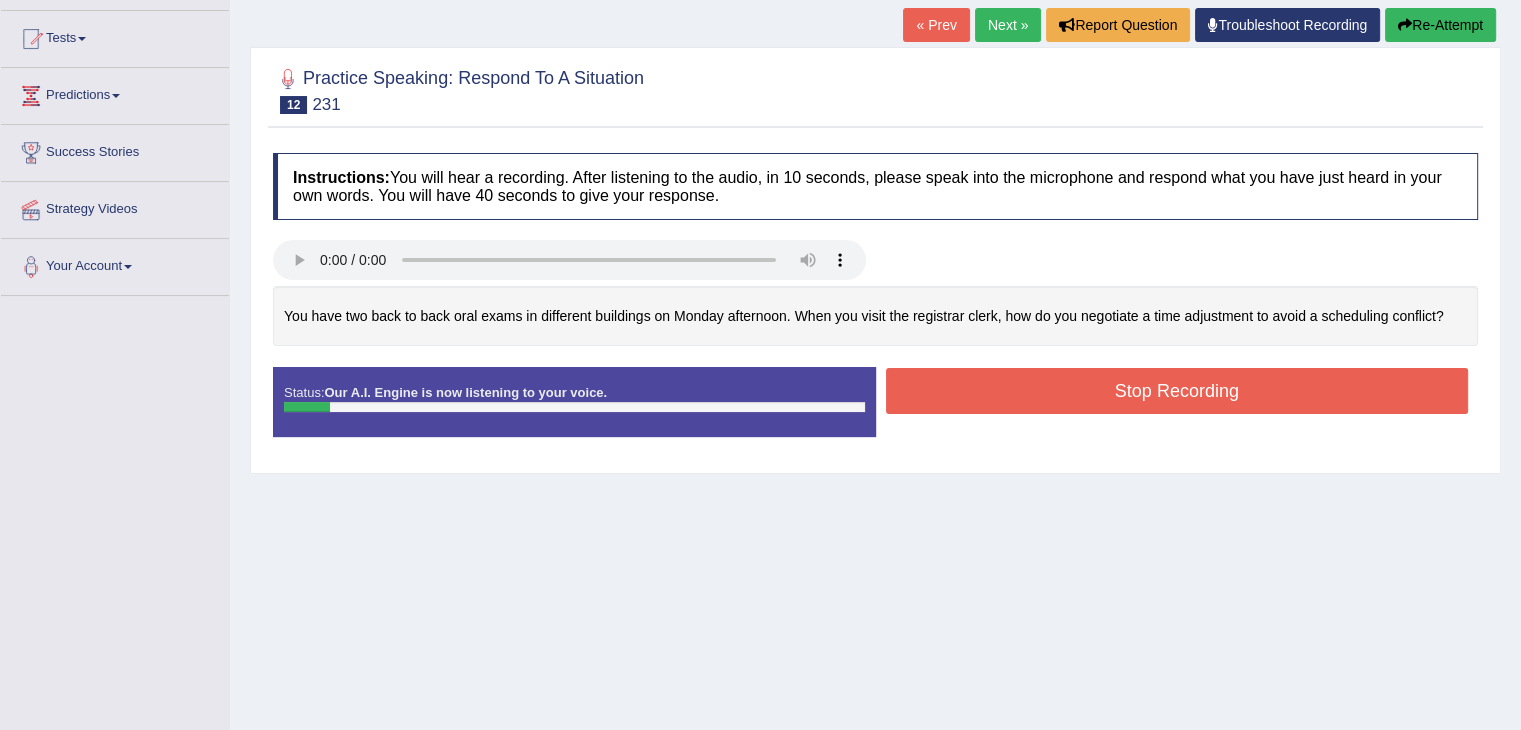 click on "Re-Attempt" at bounding box center (1440, 25) 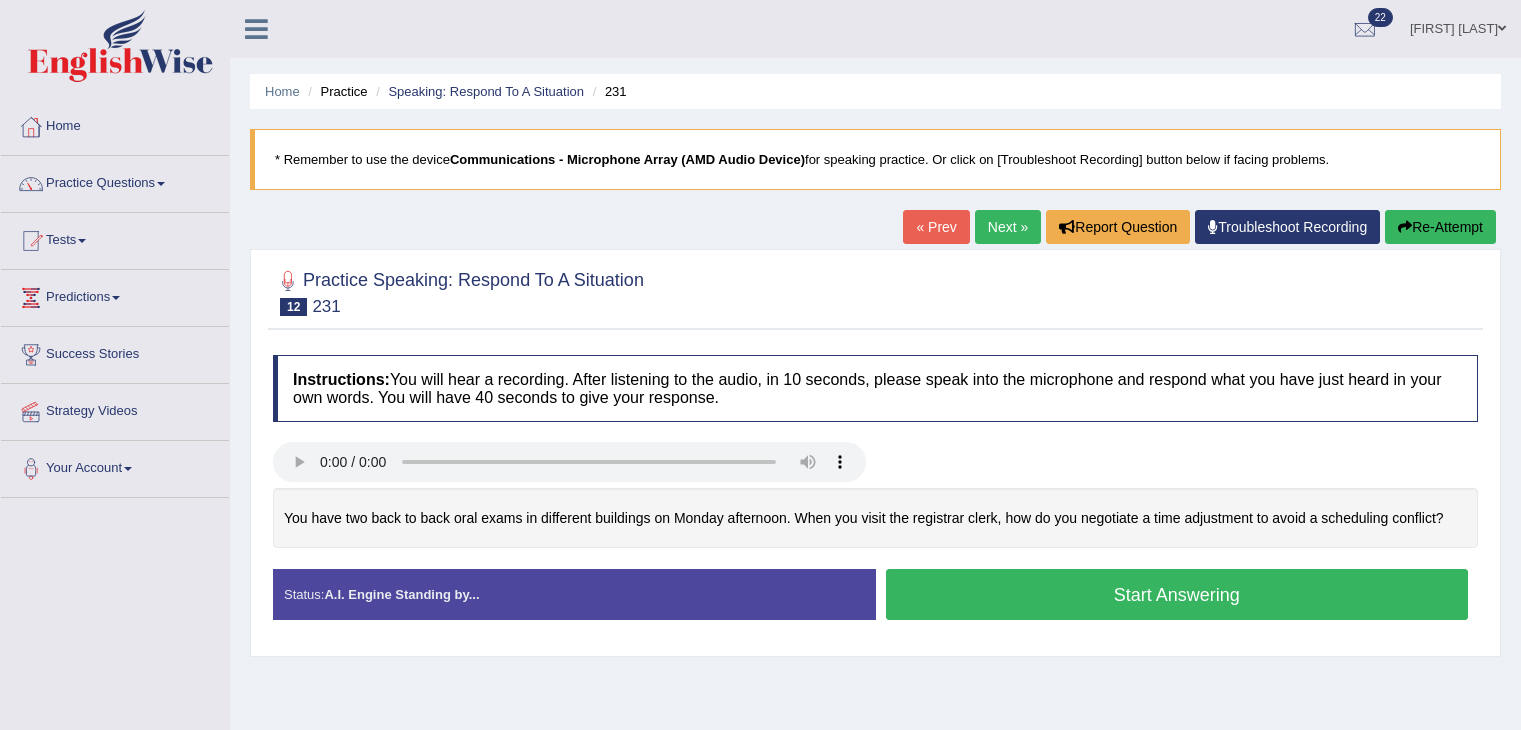 scroll, scrollTop: 217, scrollLeft: 0, axis: vertical 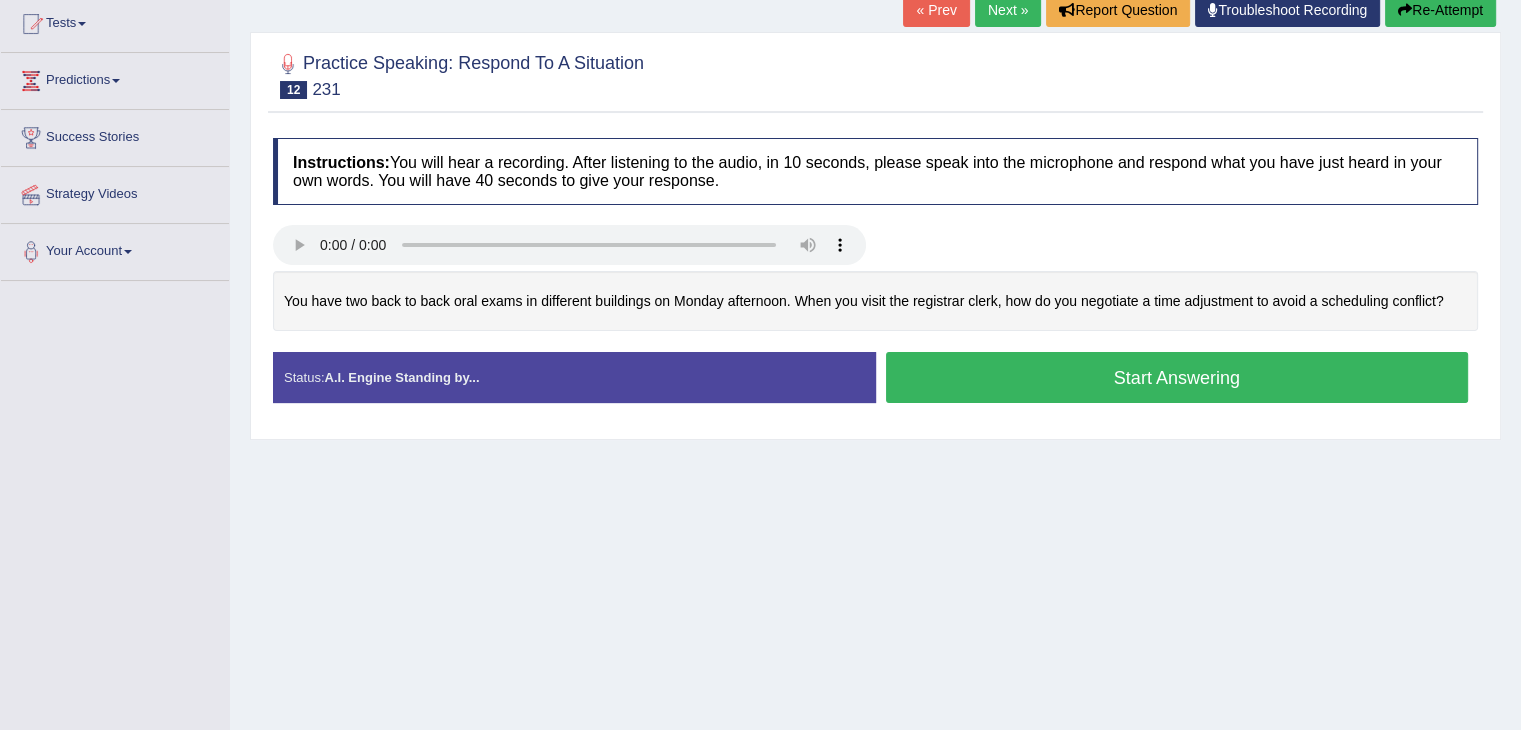 click on "Start Answering" at bounding box center (1177, 377) 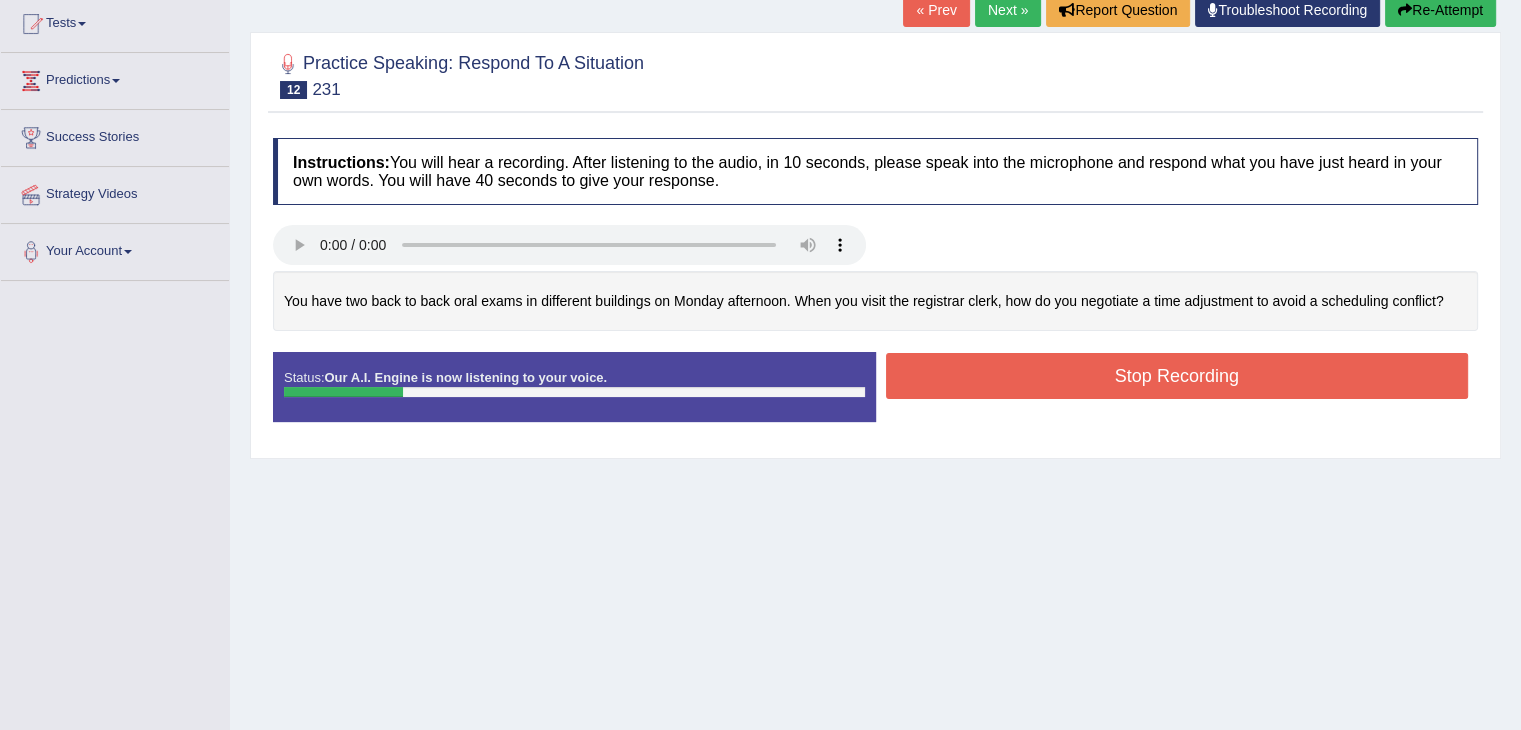 scroll, scrollTop: 0, scrollLeft: 0, axis: both 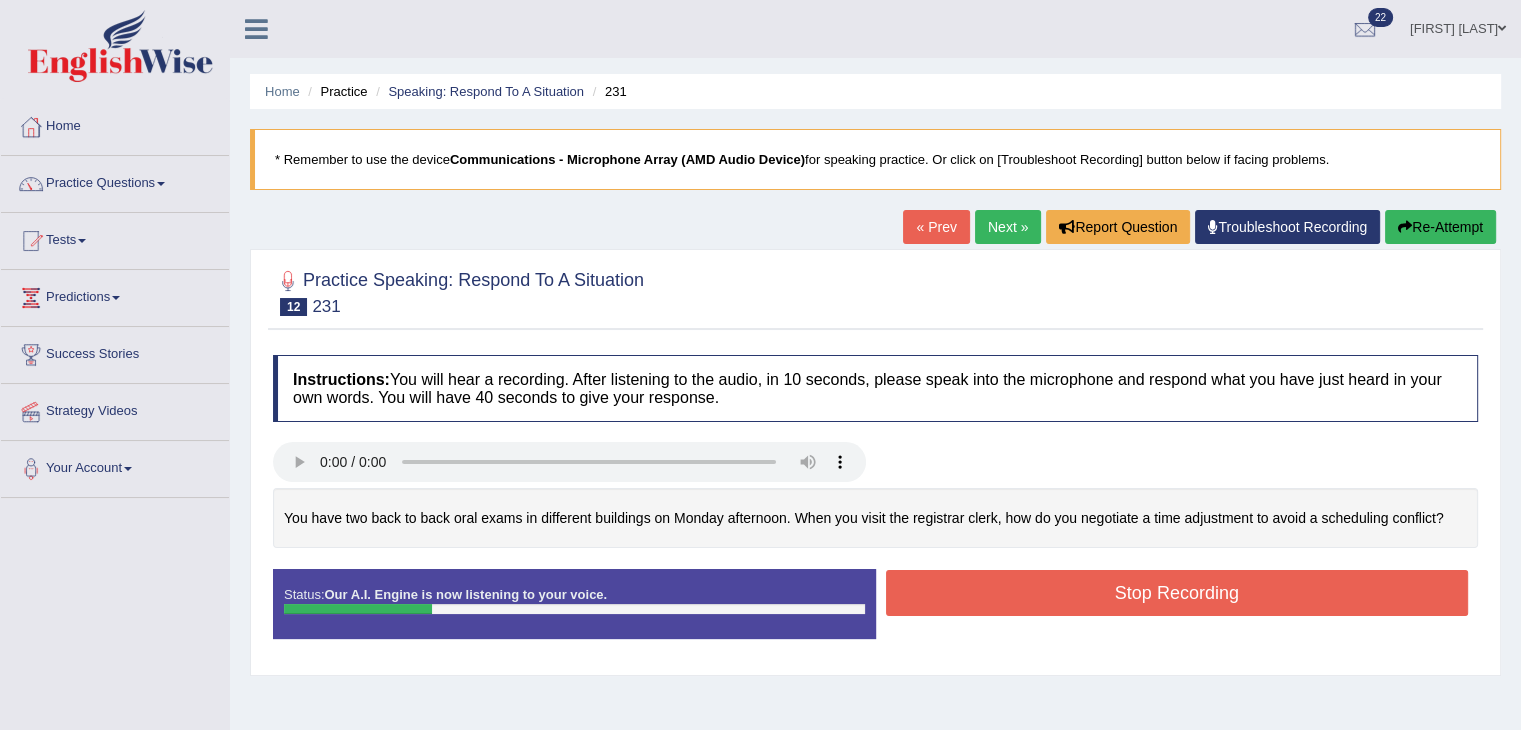 click on "Re-Attempt" at bounding box center [1440, 227] 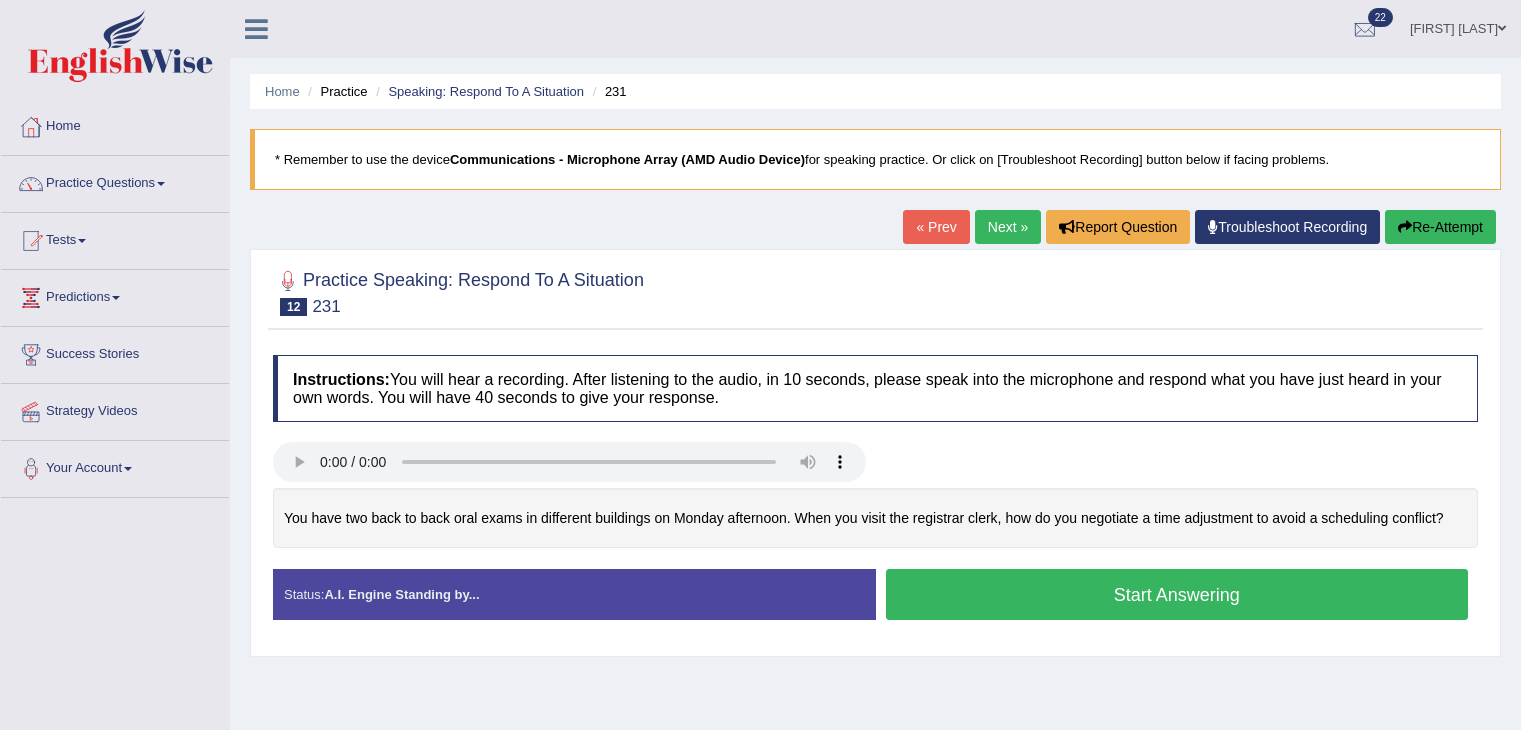 scroll, scrollTop: 0, scrollLeft: 0, axis: both 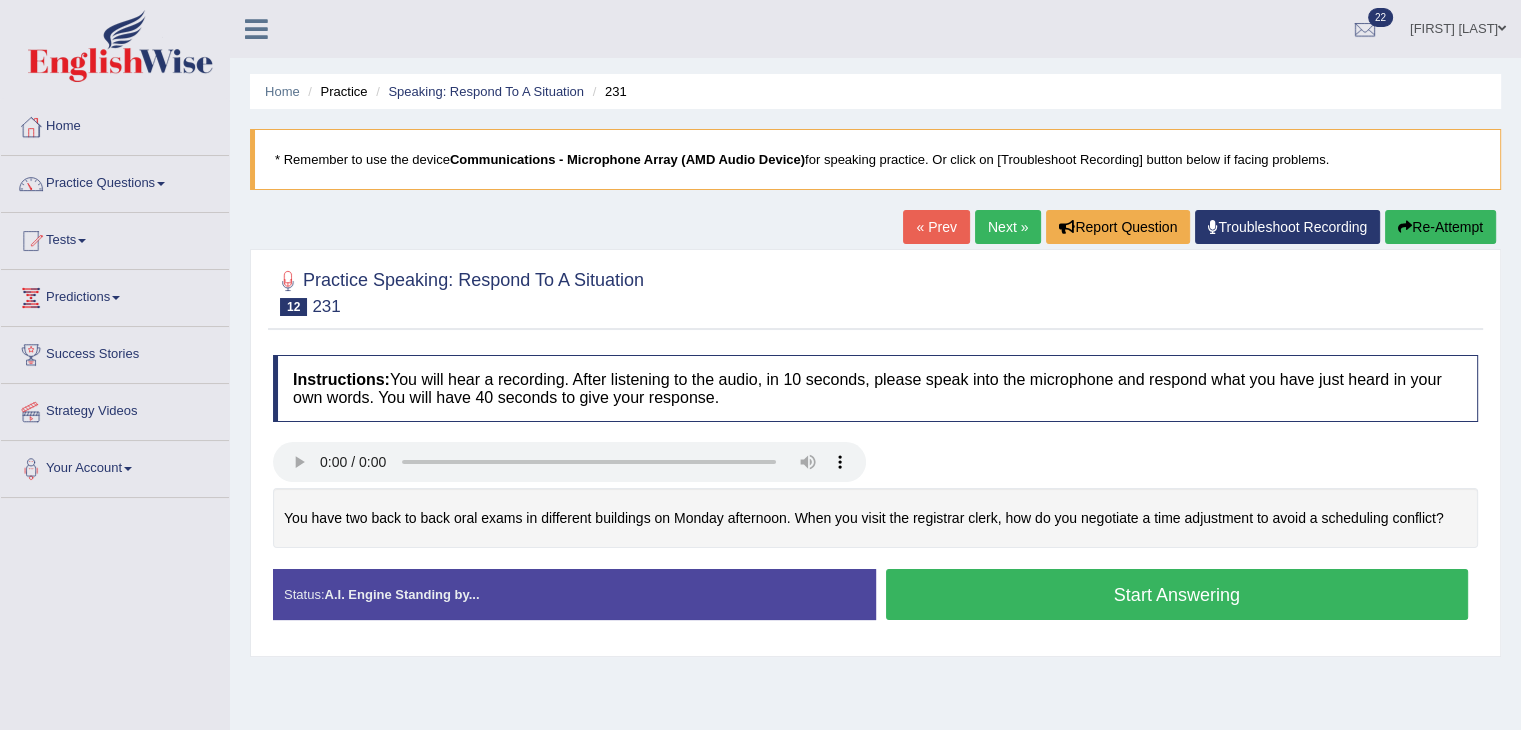 click on "Start Answering" at bounding box center [1177, 594] 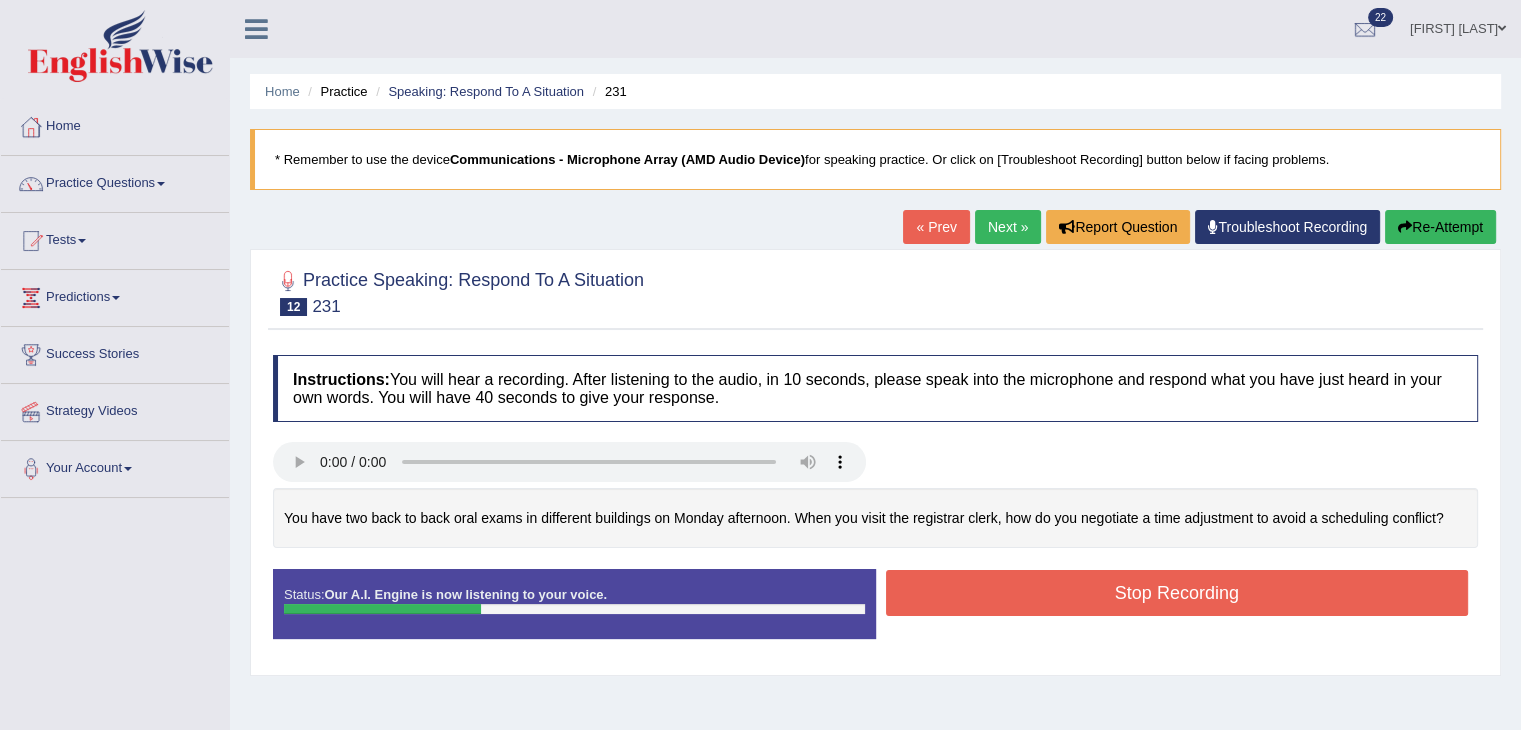 click on "Re-Attempt" at bounding box center [1440, 227] 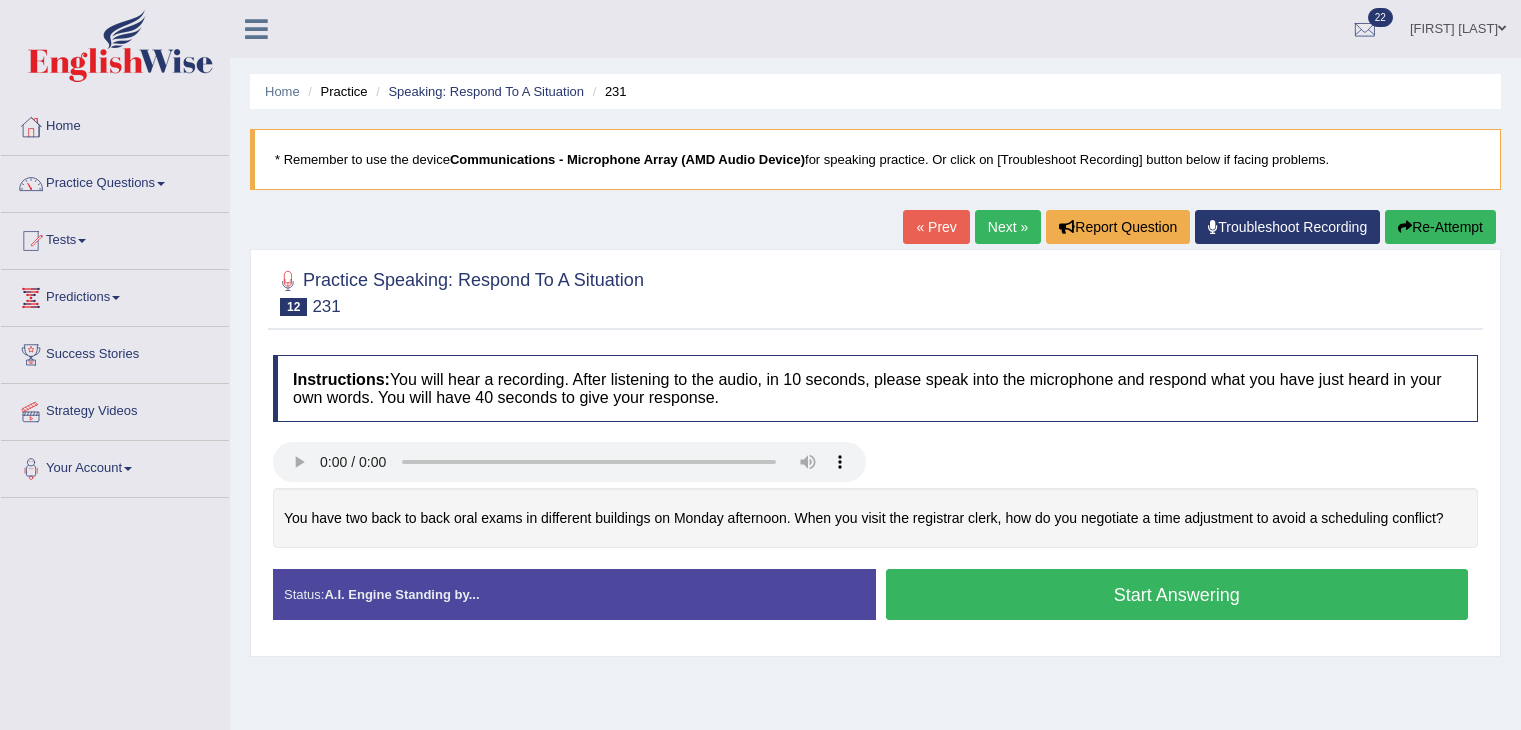 scroll, scrollTop: 0, scrollLeft: 0, axis: both 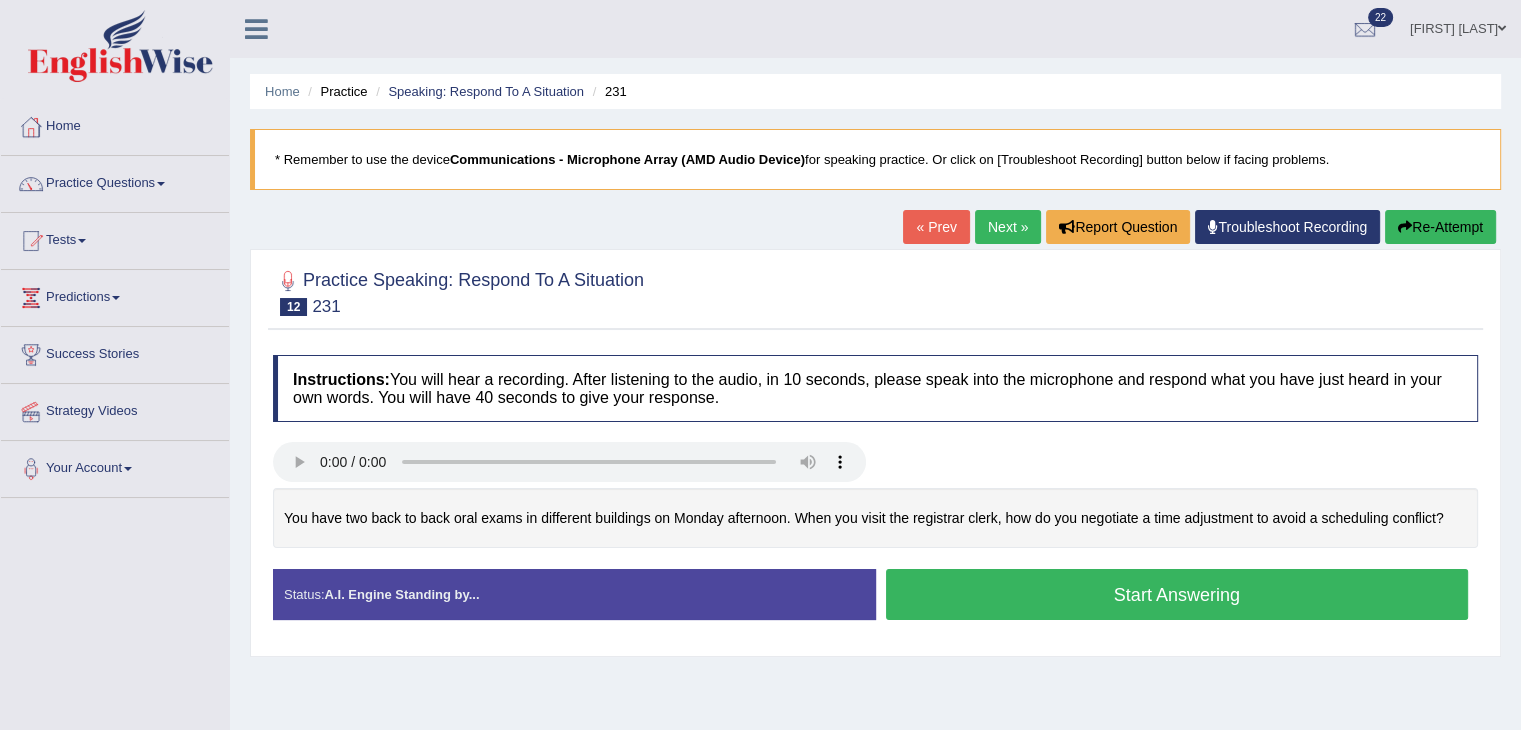 click on "Start Answering" at bounding box center (1177, 594) 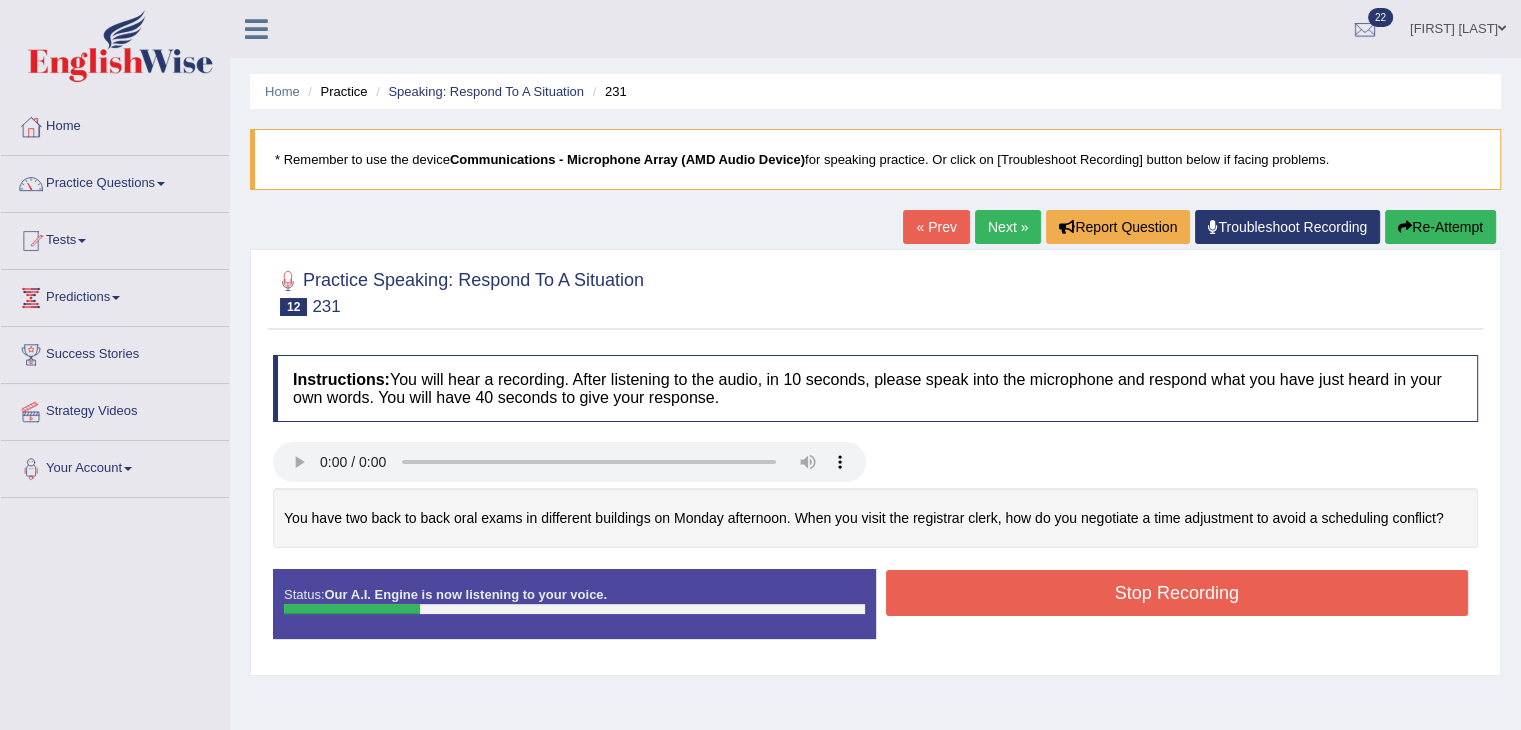 click on "Re-Attempt" at bounding box center (1440, 227) 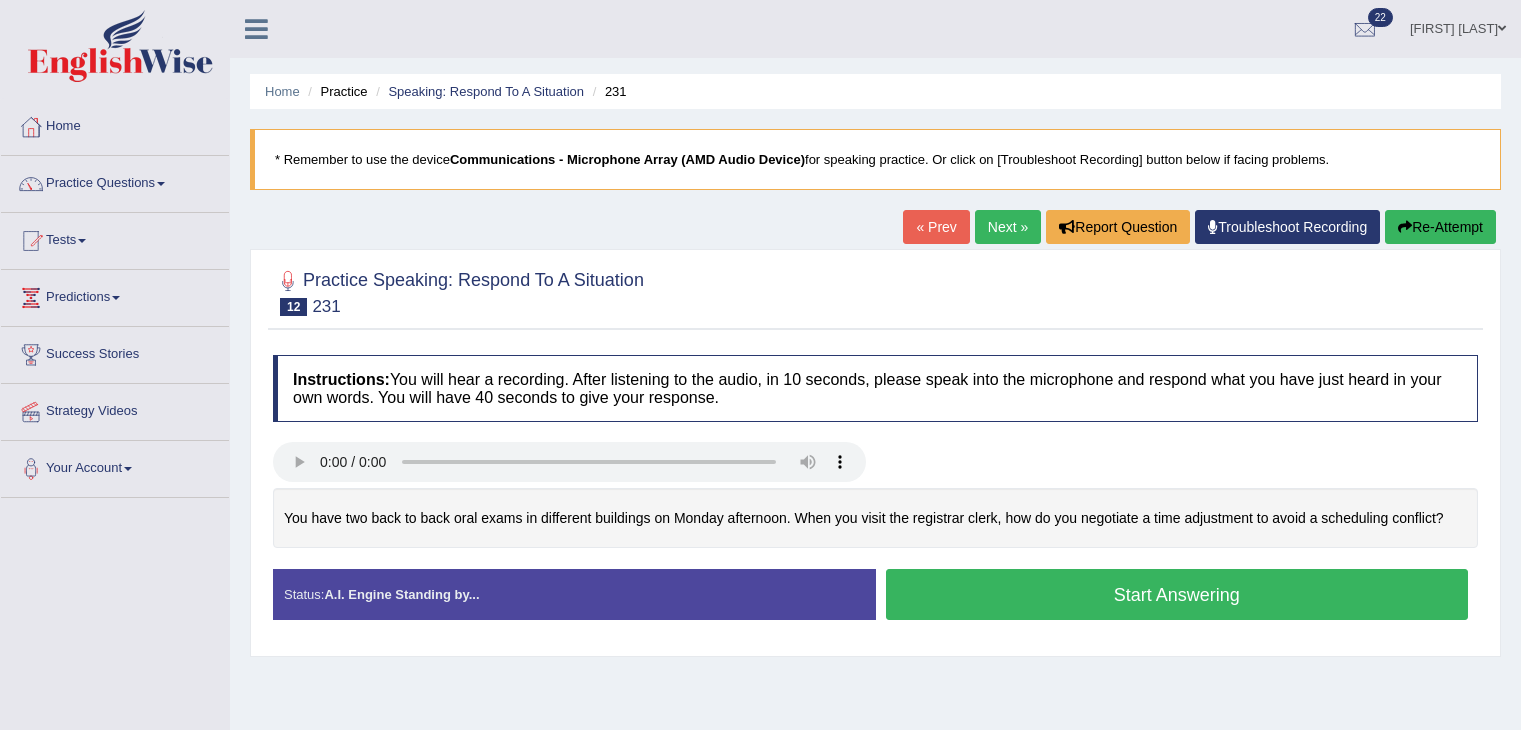 scroll, scrollTop: 0, scrollLeft: 0, axis: both 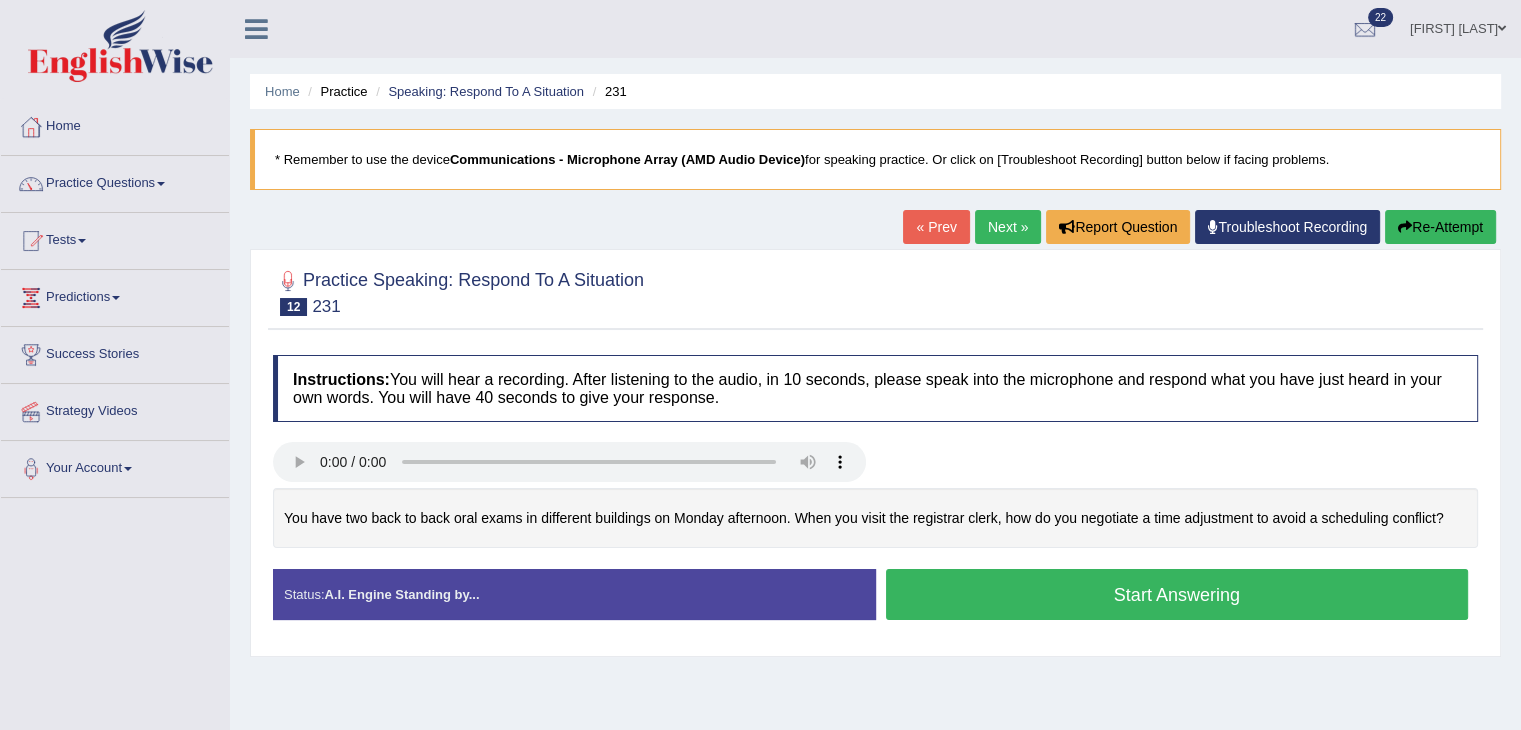 click on "Start Answering" at bounding box center [1177, 594] 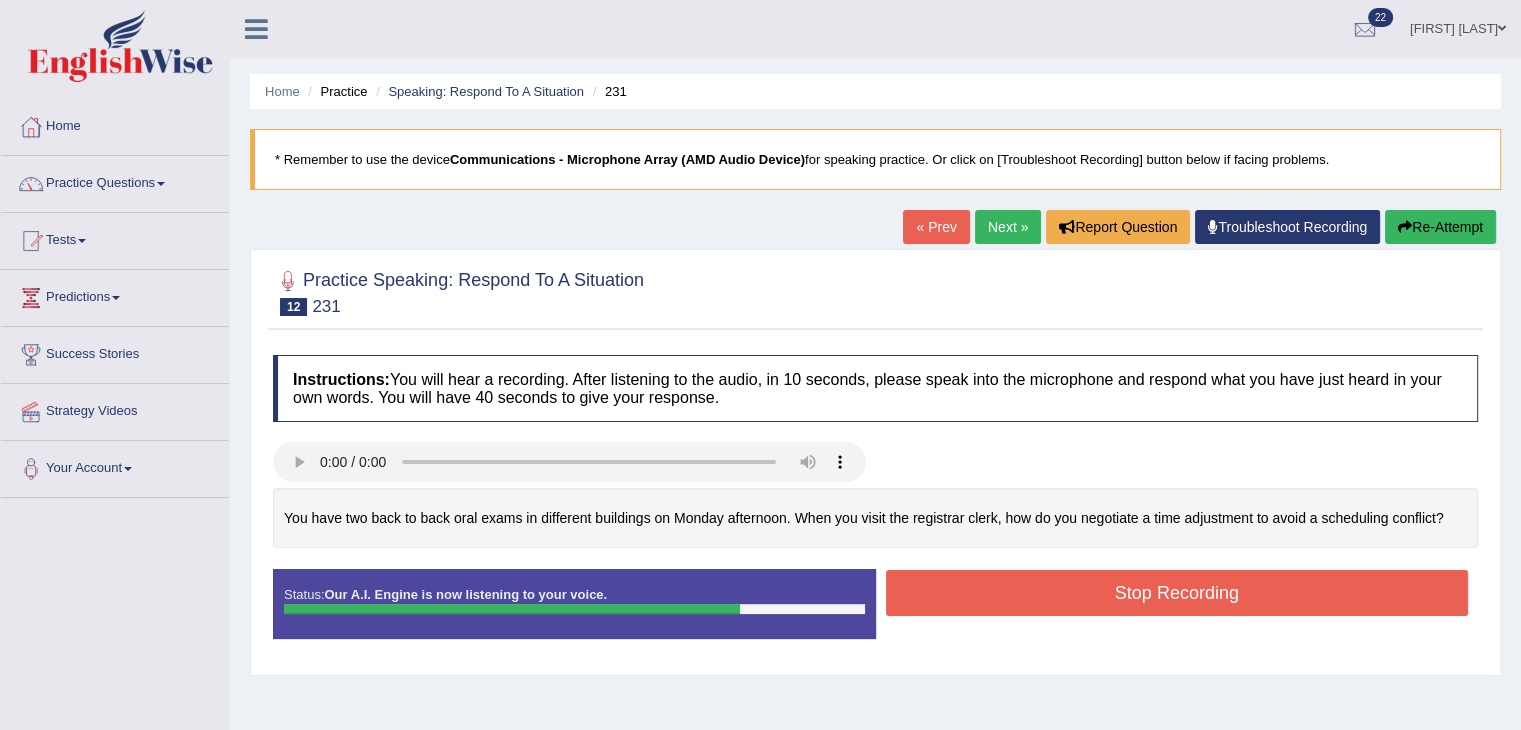 click on "Stop Recording" at bounding box center [1177, 593] 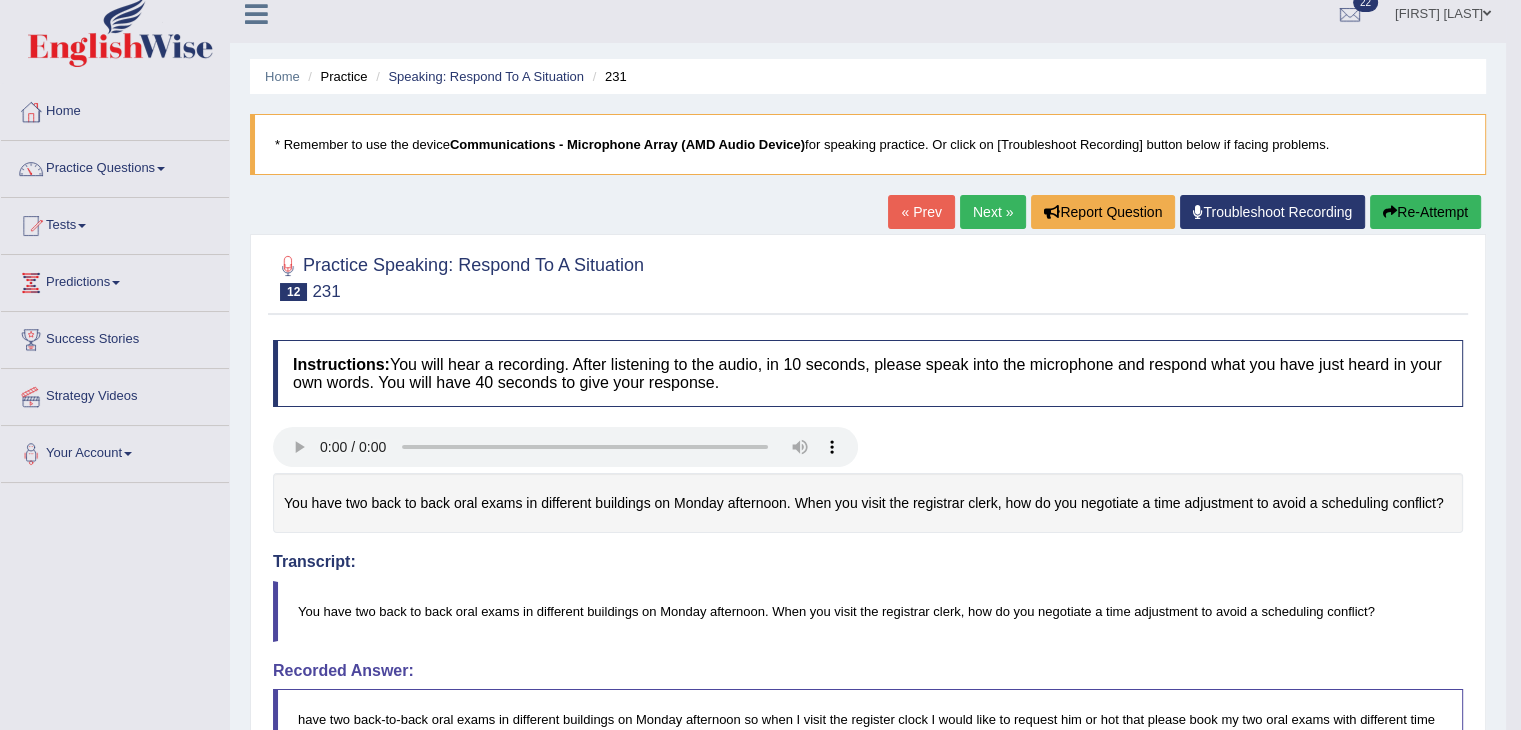 scroll, scrollTop: 0, scrollLeft: 0, axis: both 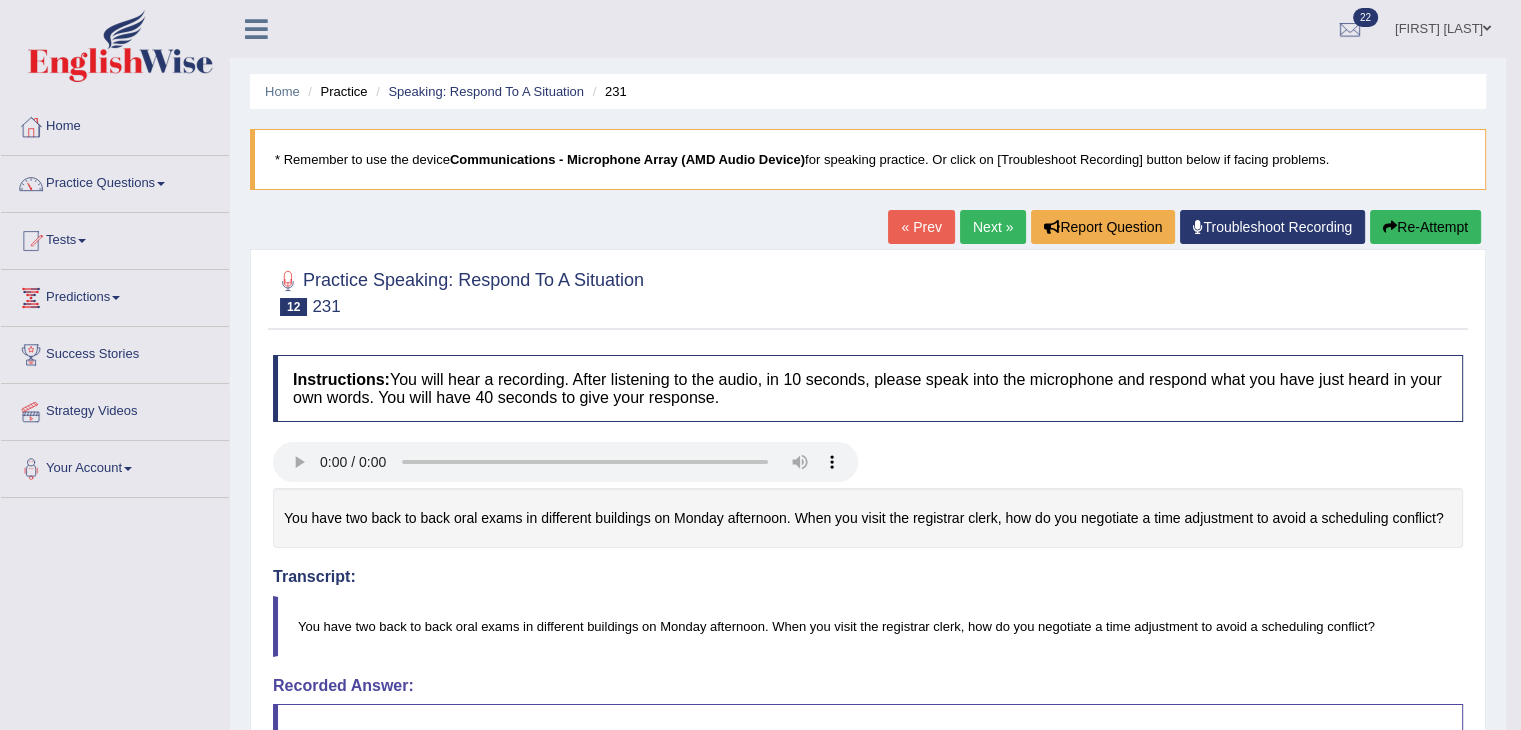 click on "Re-Attempt" at bounding box center (1425, 227) 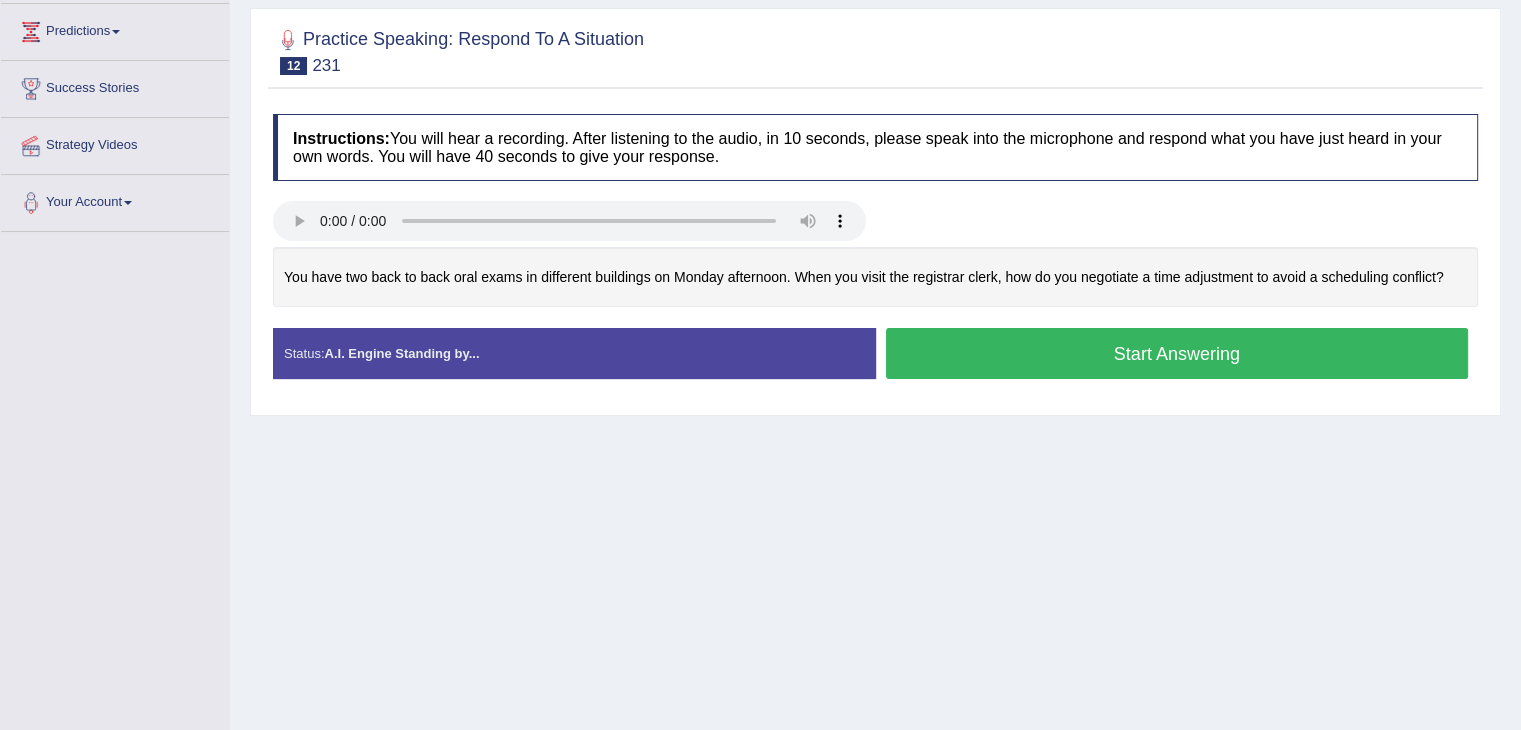 scroll, scrollTop: 266, scrollLeft: 0, axis: vertical 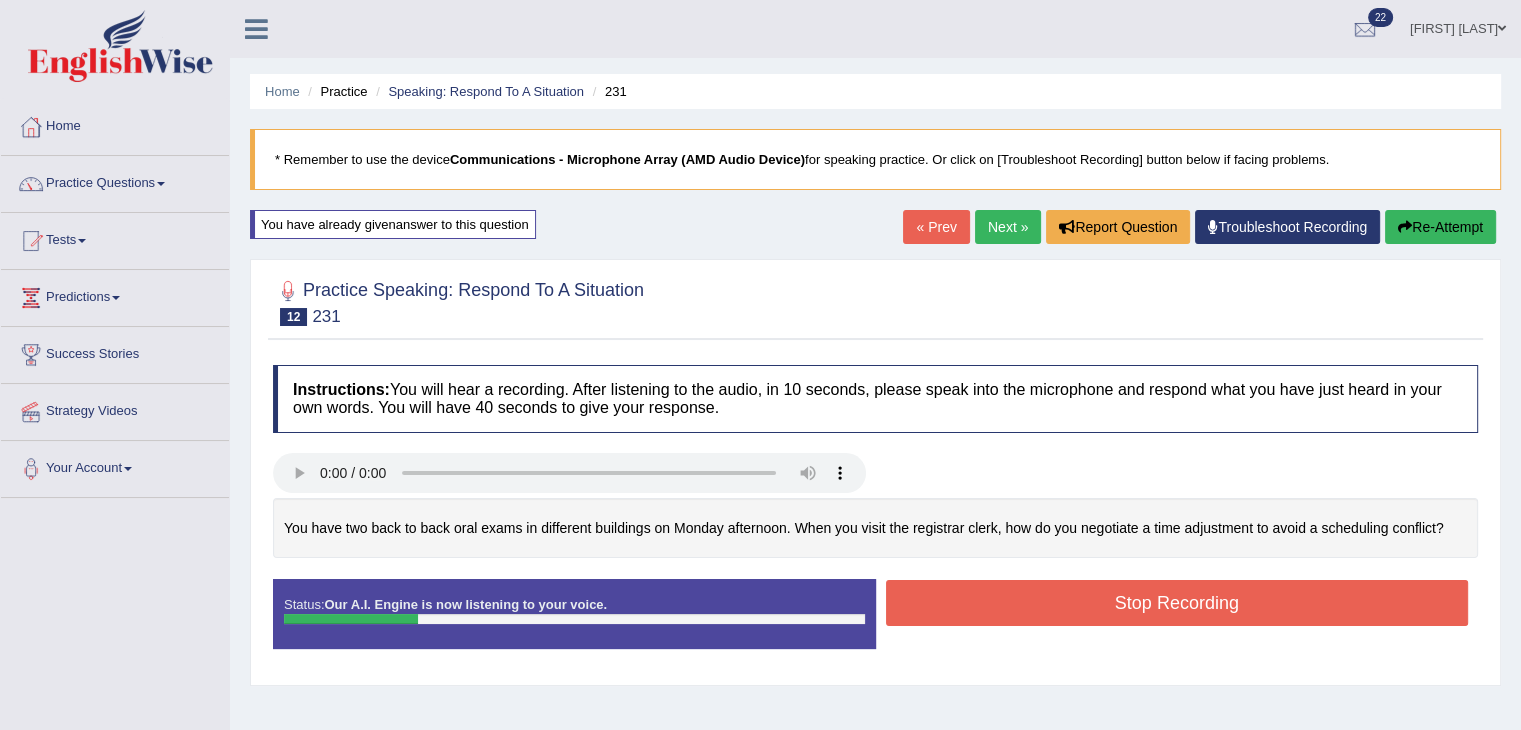 click on "Re-Attempt" at bounding box center (1440, 227) 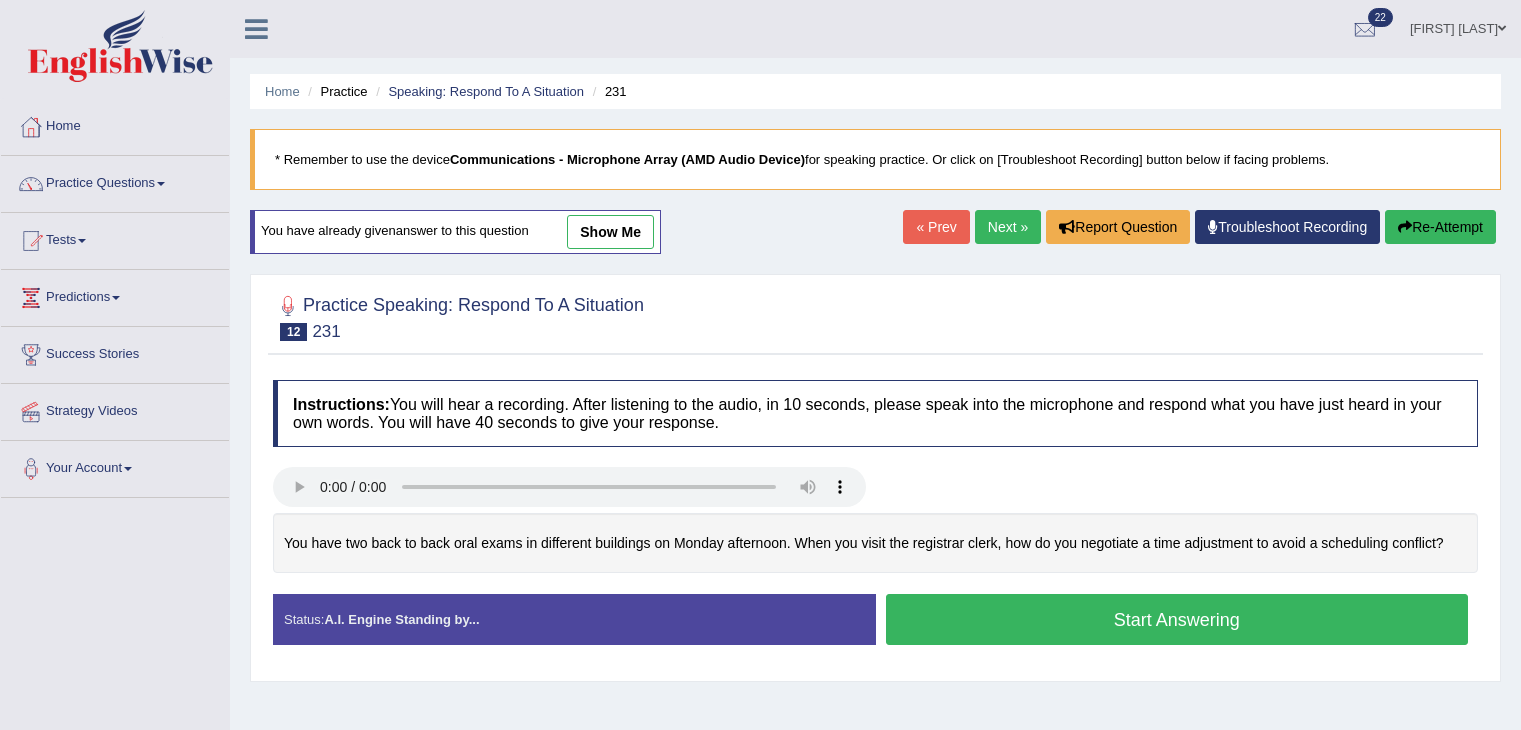 scroll, scrollTop: 0, scrollLeft: 0, axis: both 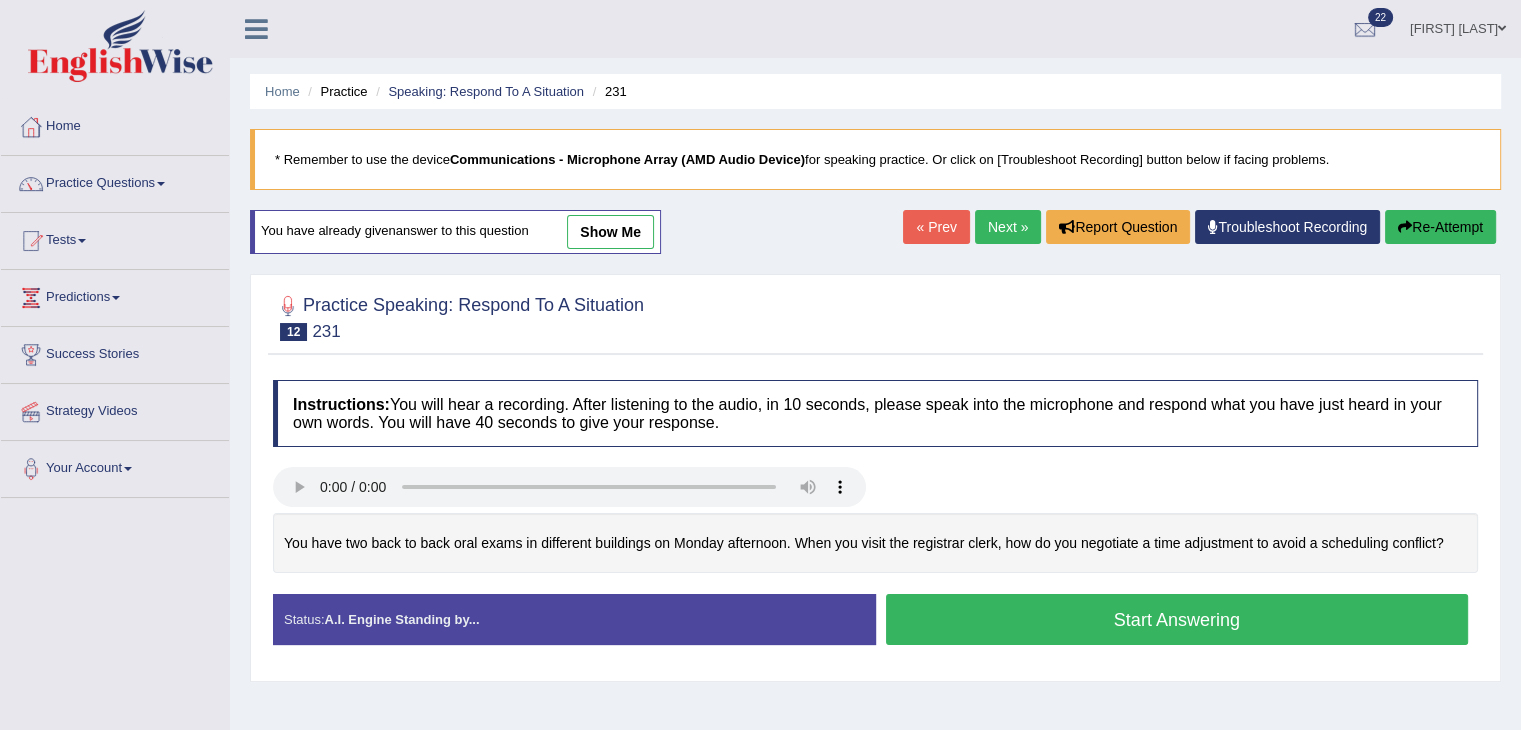 click on "Start Answering" at bounding box center [1177, 619] 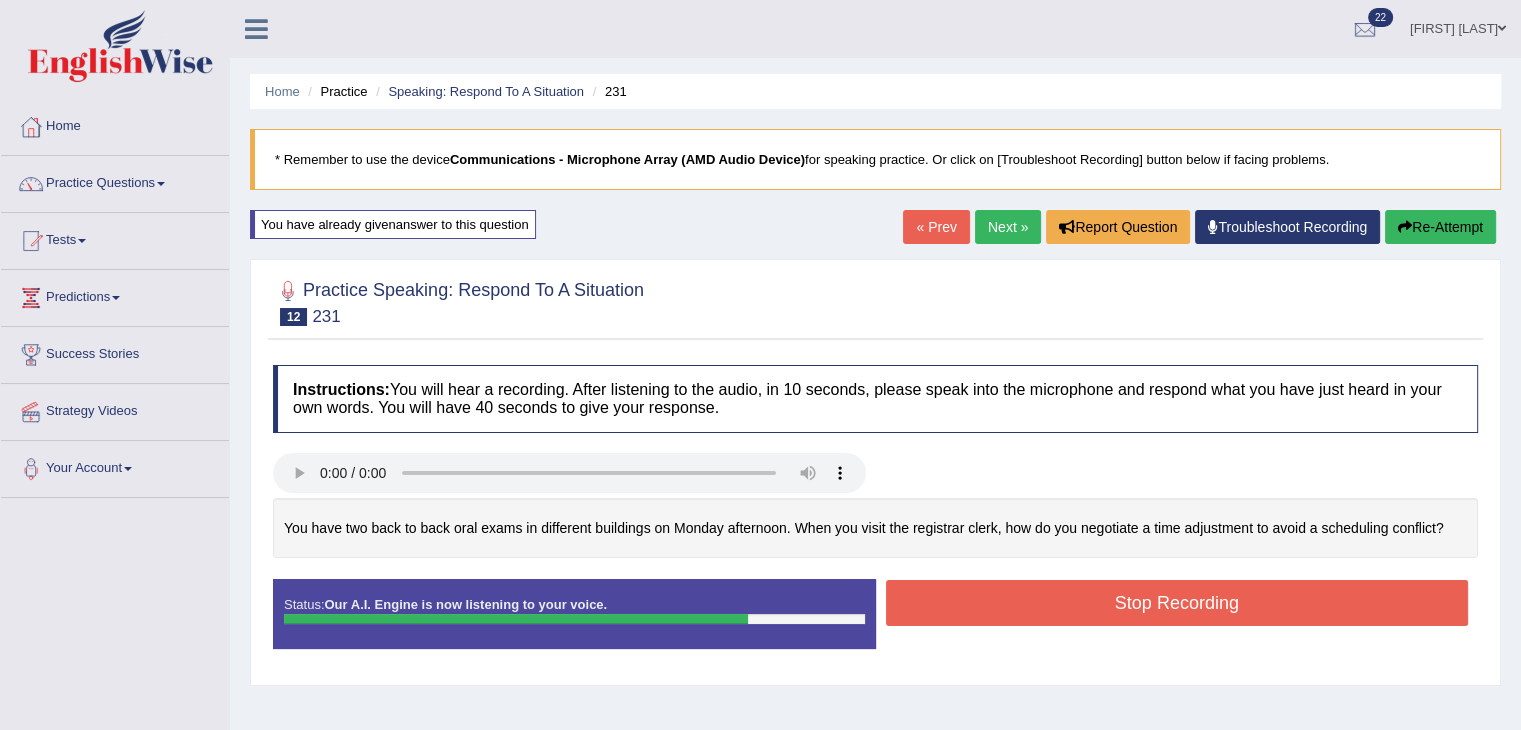click on "Stop Recording" at bounding box center [1177, 605] 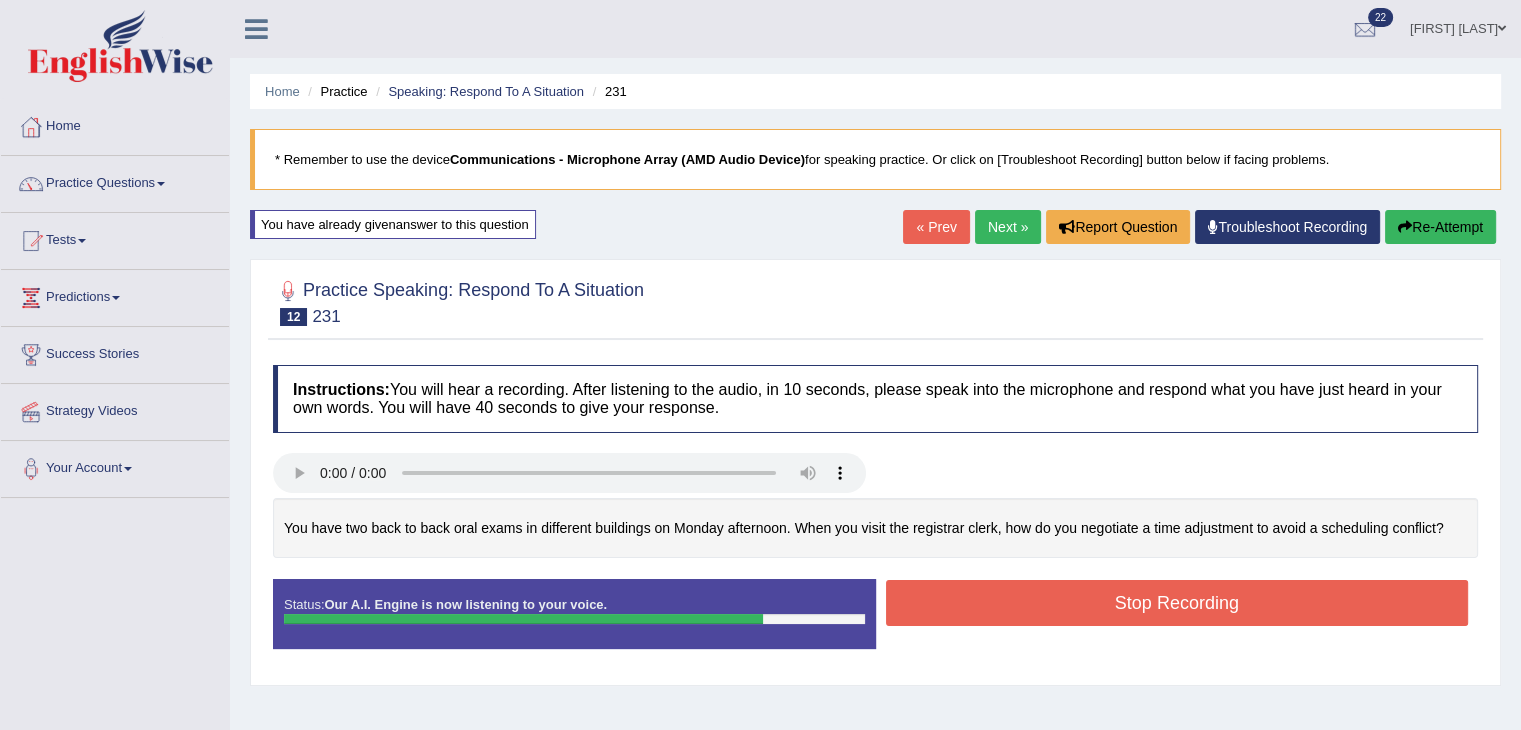 click on "Stop Recording" at bounding box center [1177, 603] 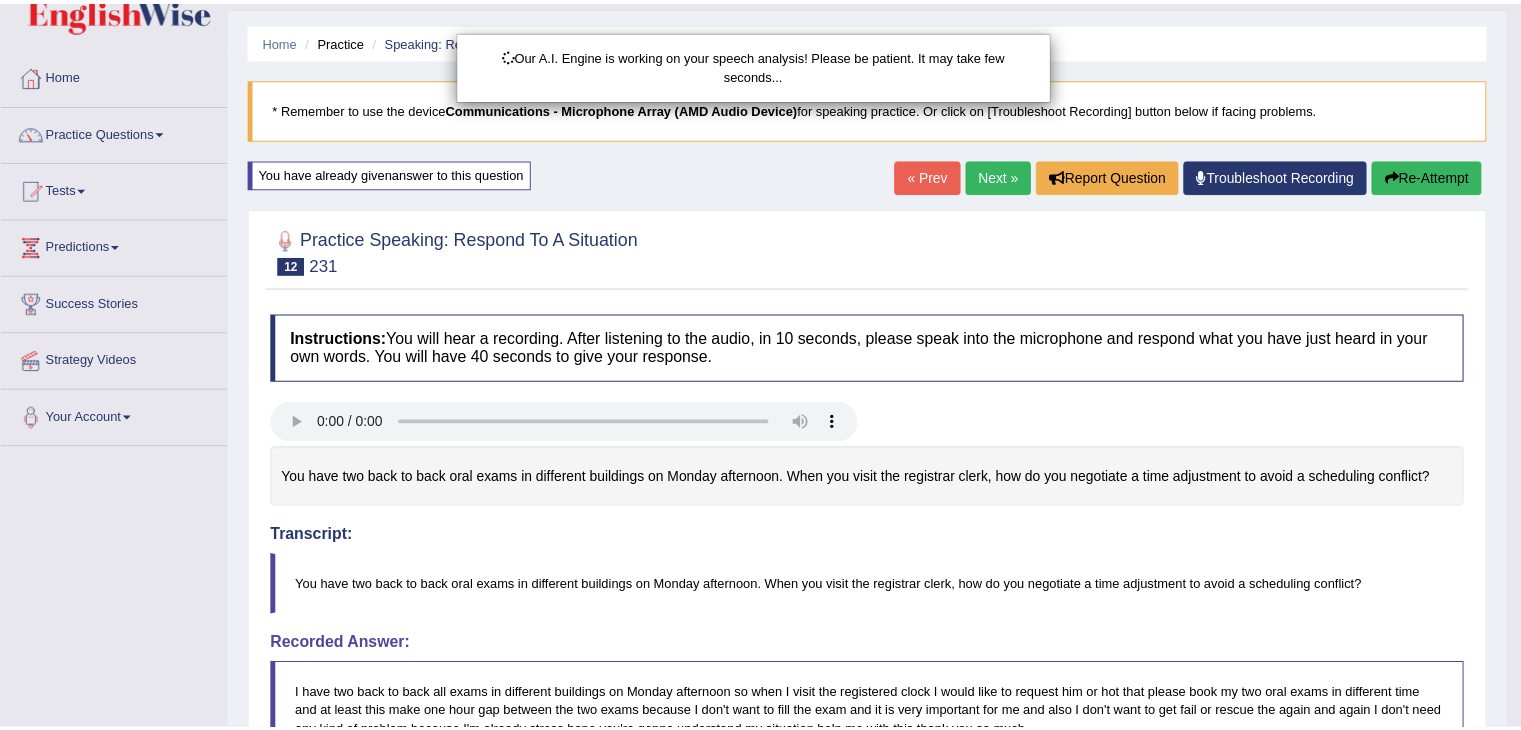 scroll, scrollTop: 392, scrollLeft: 0, axis: vertical 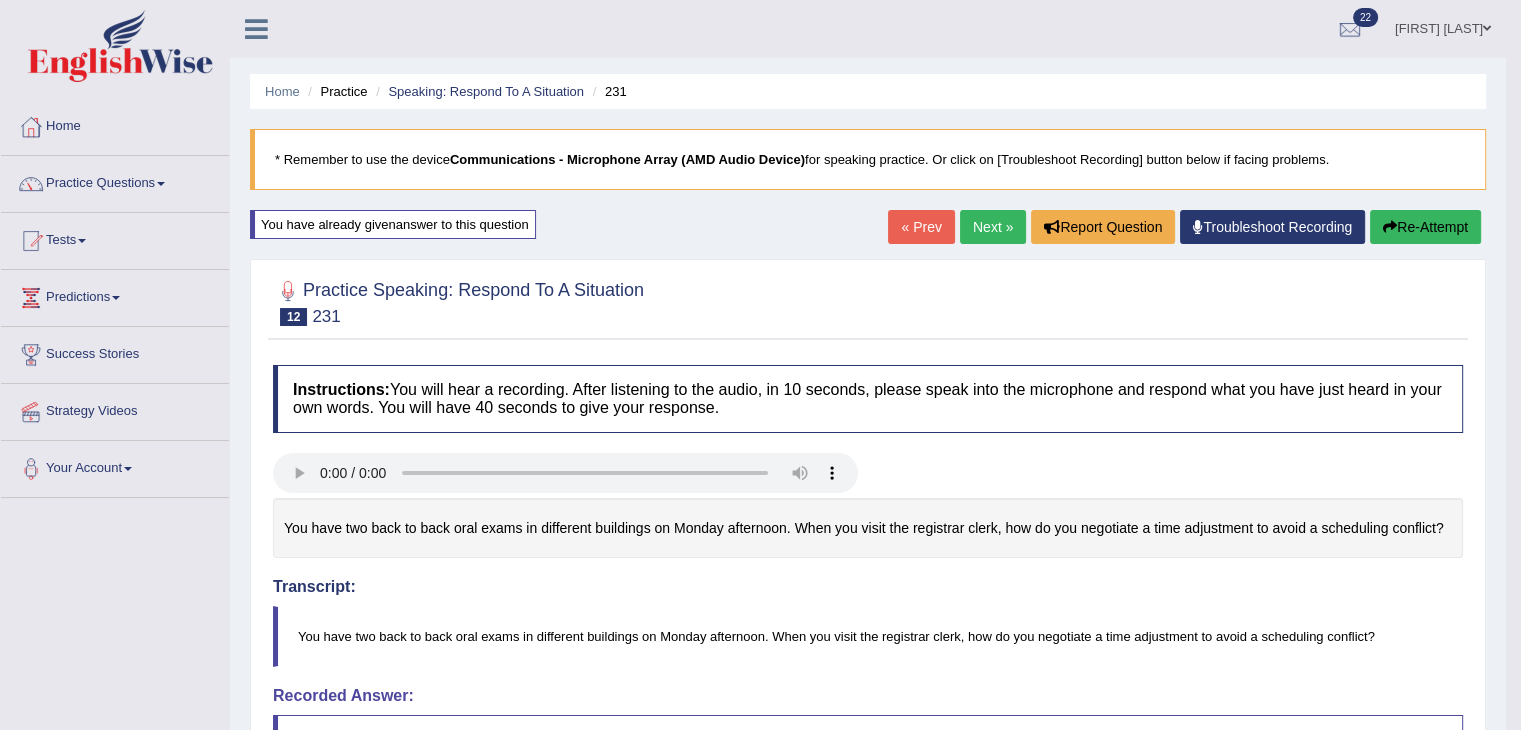 click on "Re-Attempt" at bounding box center [1425, 227] 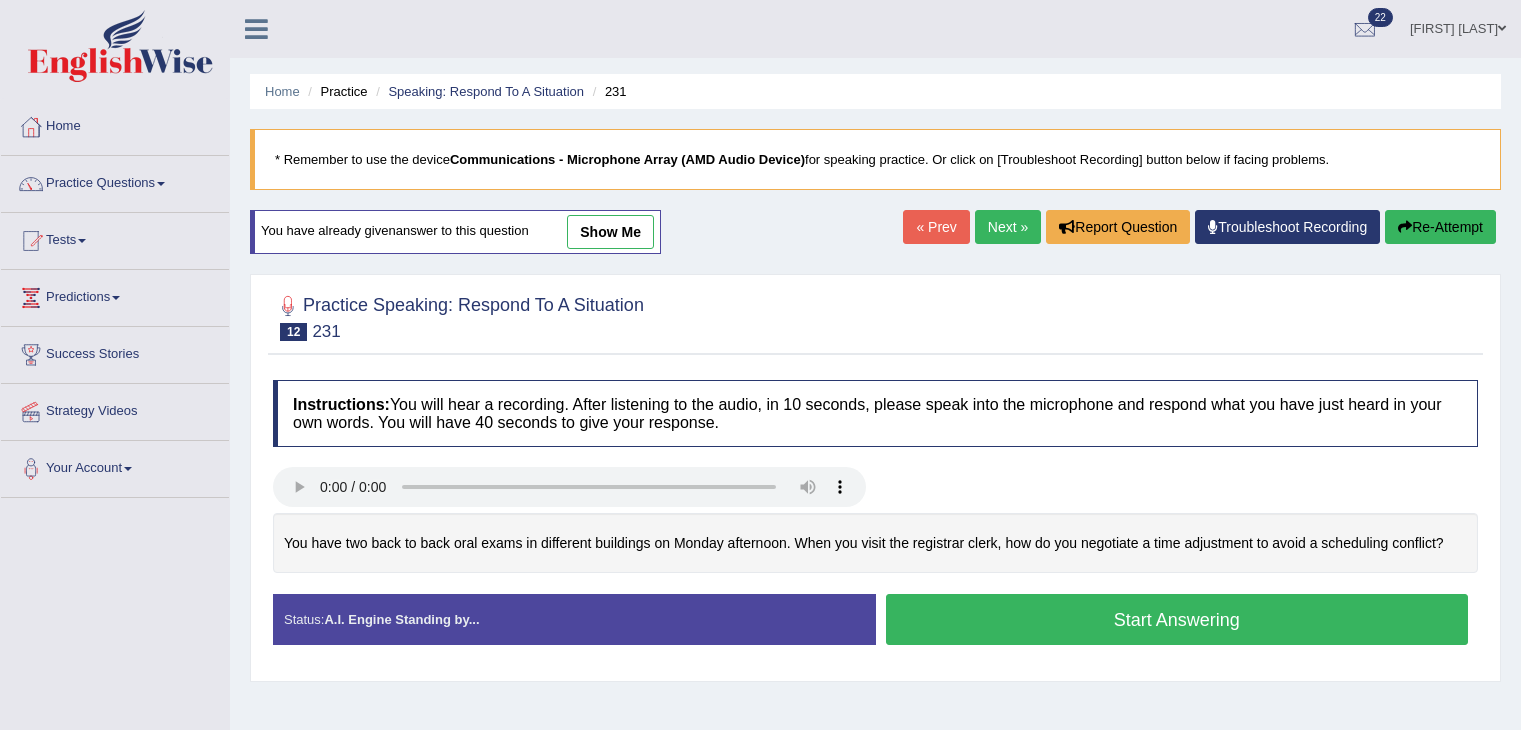 scroll, scrollTop: 200, scrollLeft: 0, axis: vertical 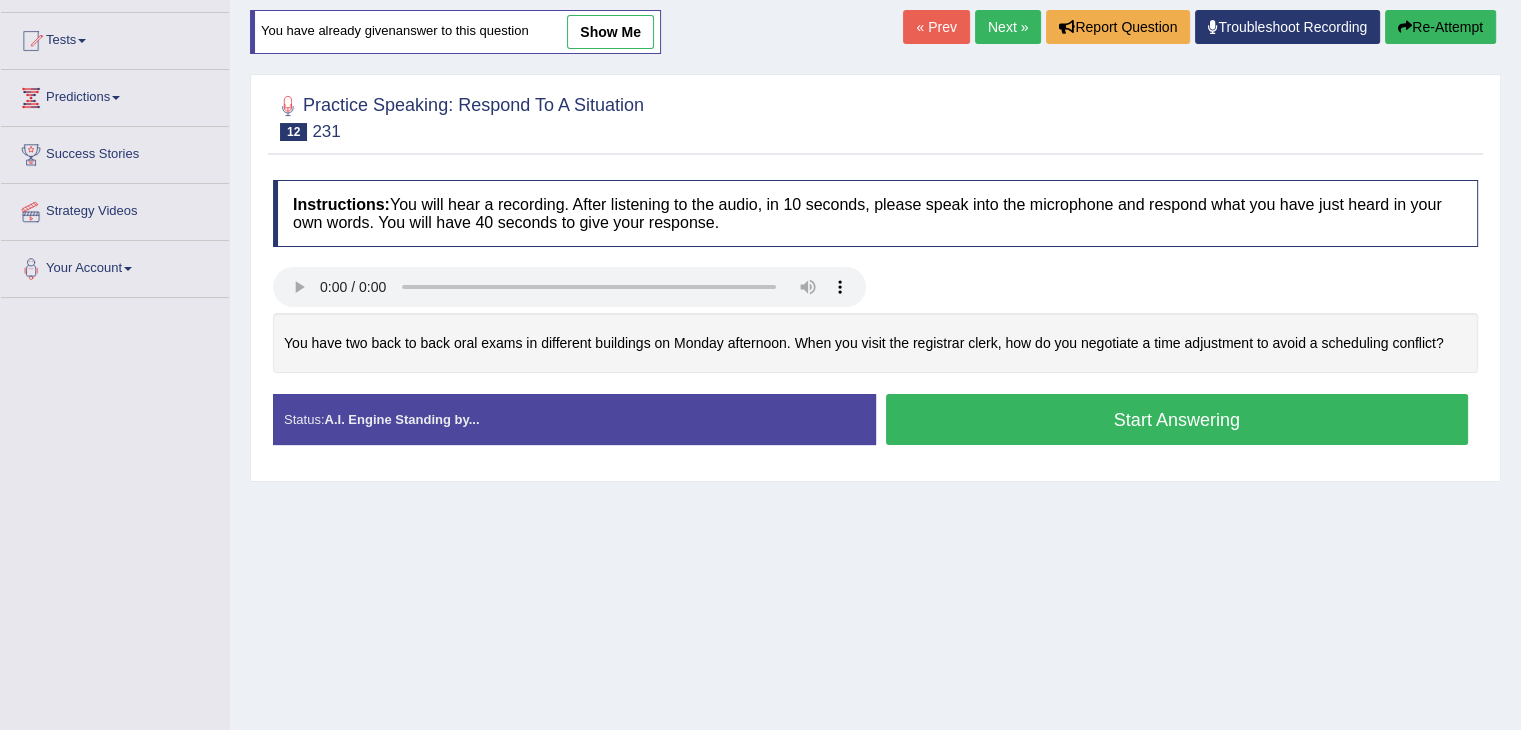 click on "Start Answering" at bounding box center (1177, 419) 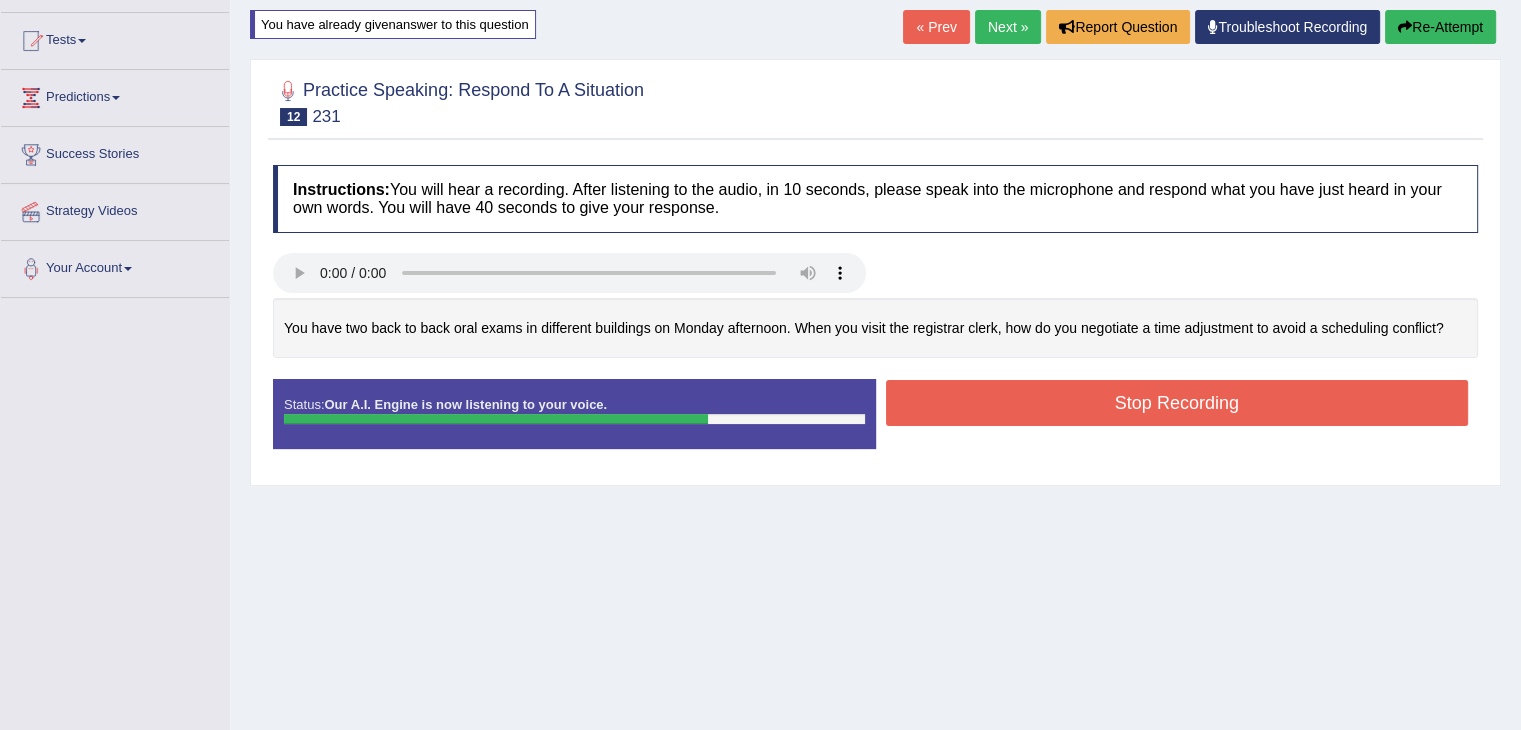 click on "Stop Recording" at bounding box center (1177, 403) 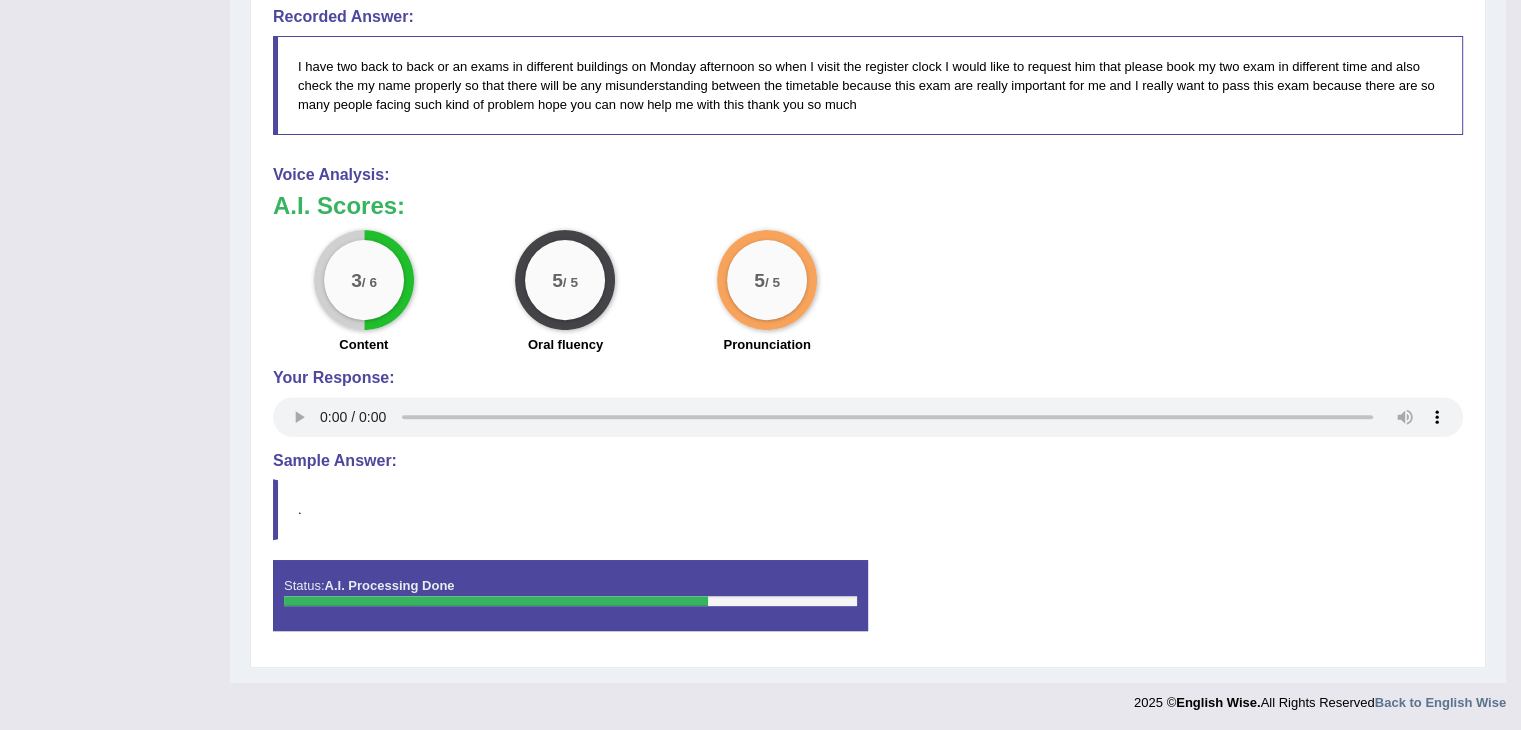 scroll, scrollTop: 0, scrollLeft: 0, axis: both 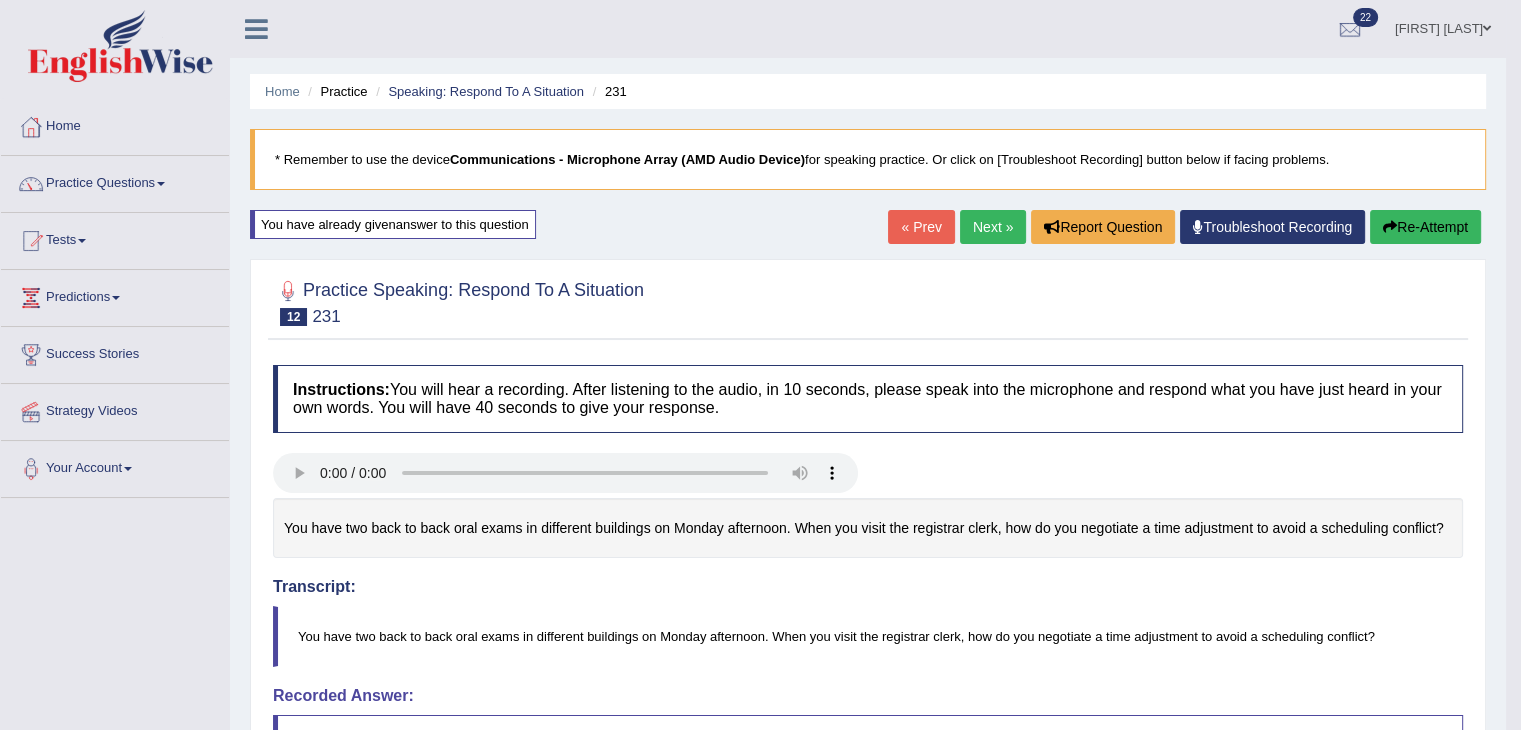 click on "Next »" at bounding box center (993, 227) 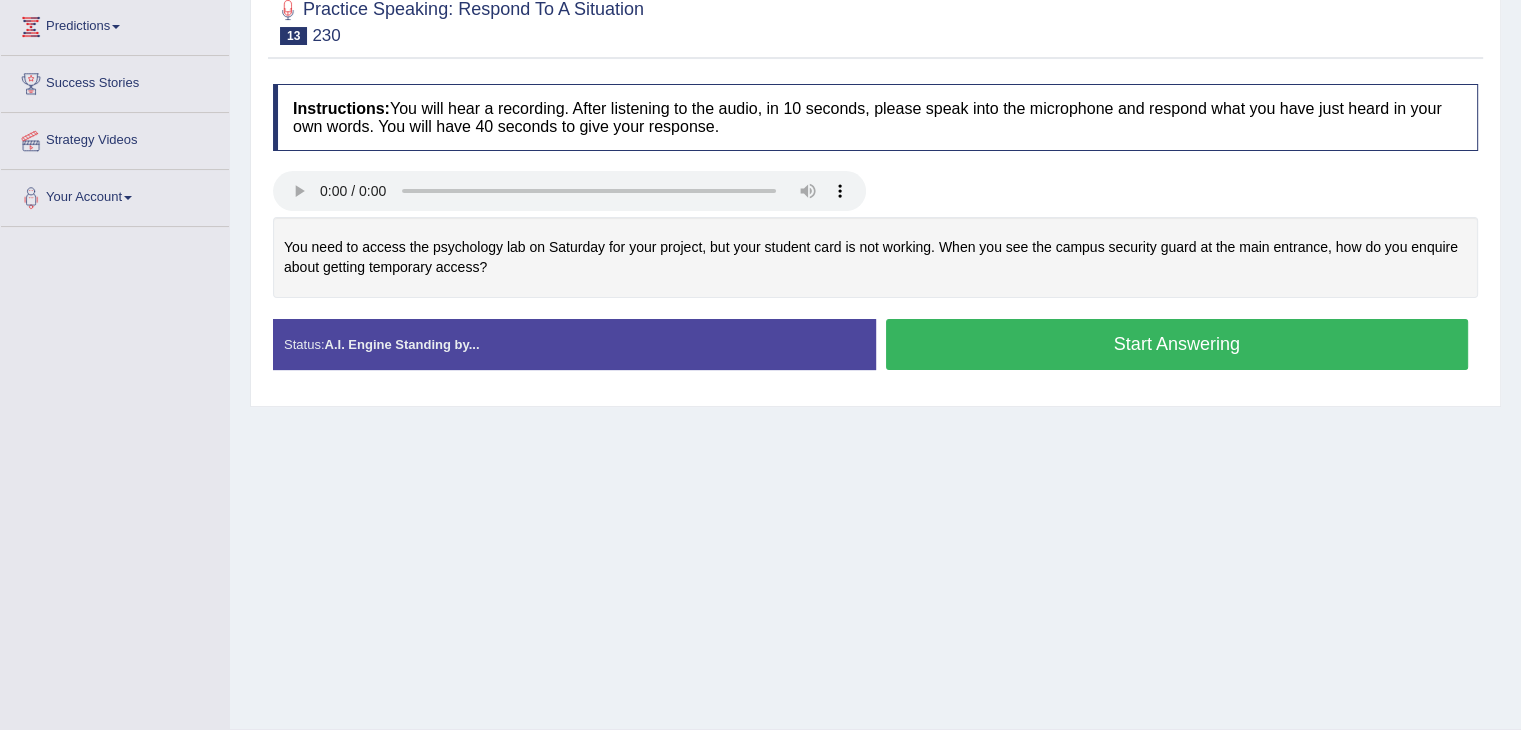 scroll, scrollTop: 0, scrollLeft: 0, axis: both 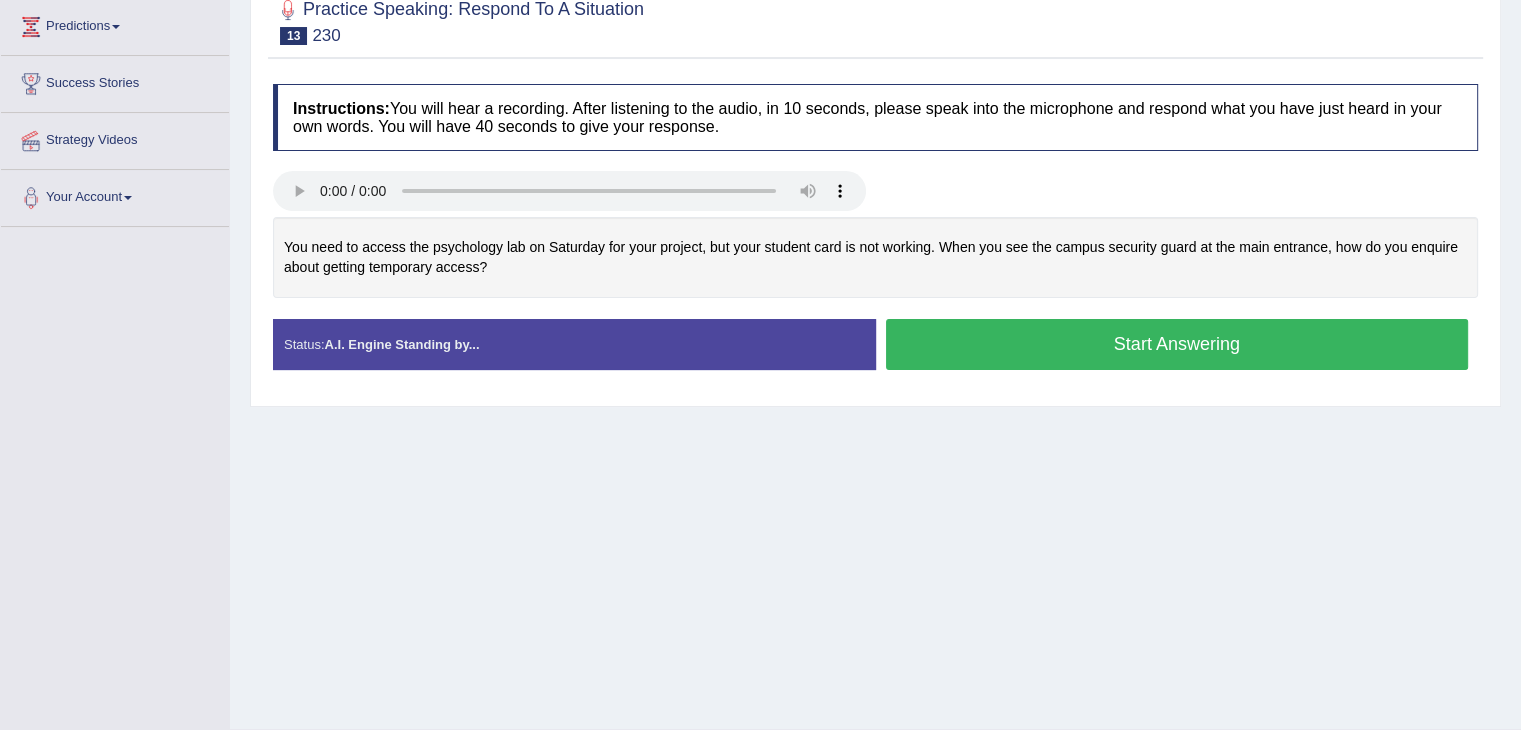 click on "Start Answering" at bounding box center (1177, 344) 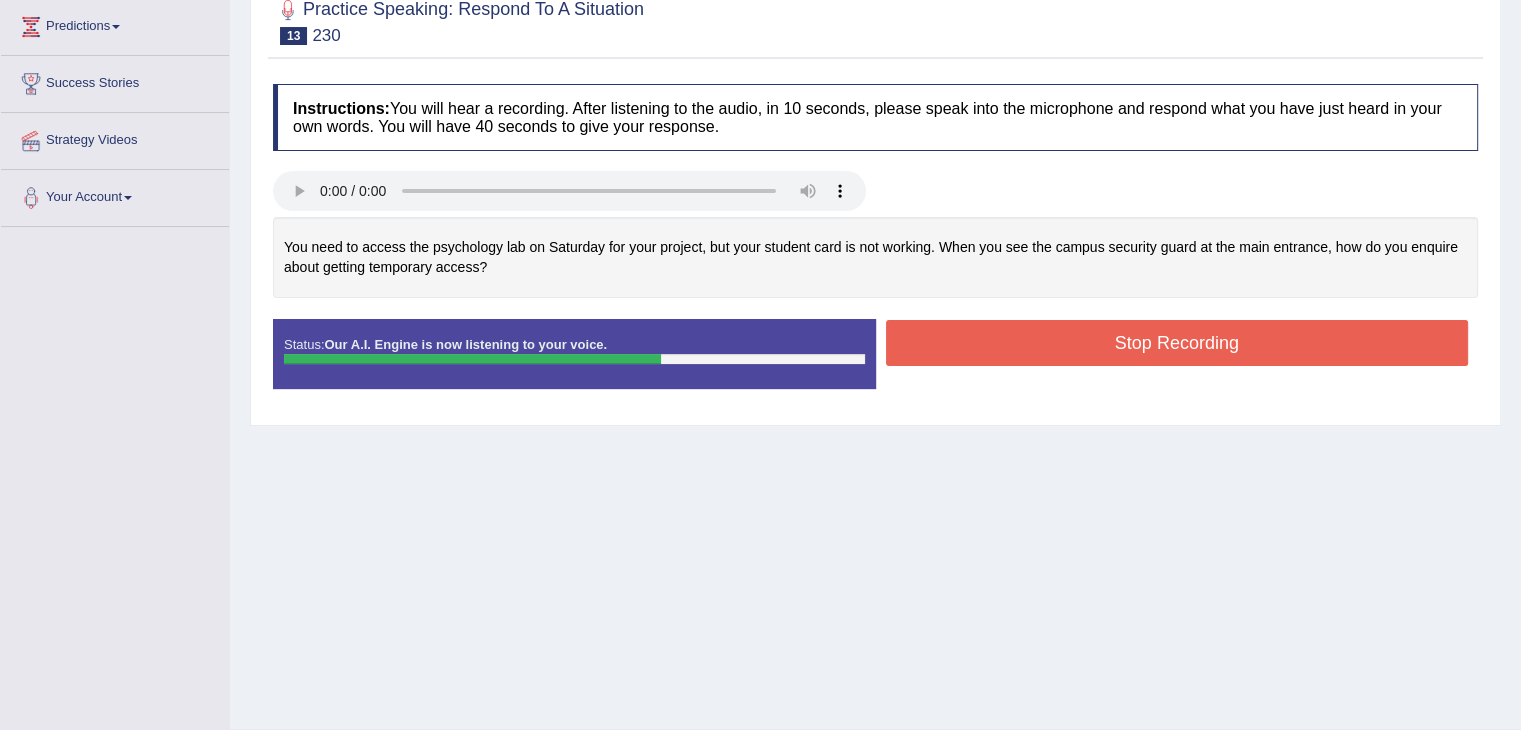 click on "Stop Recording" at bounding box center (1177, 343) 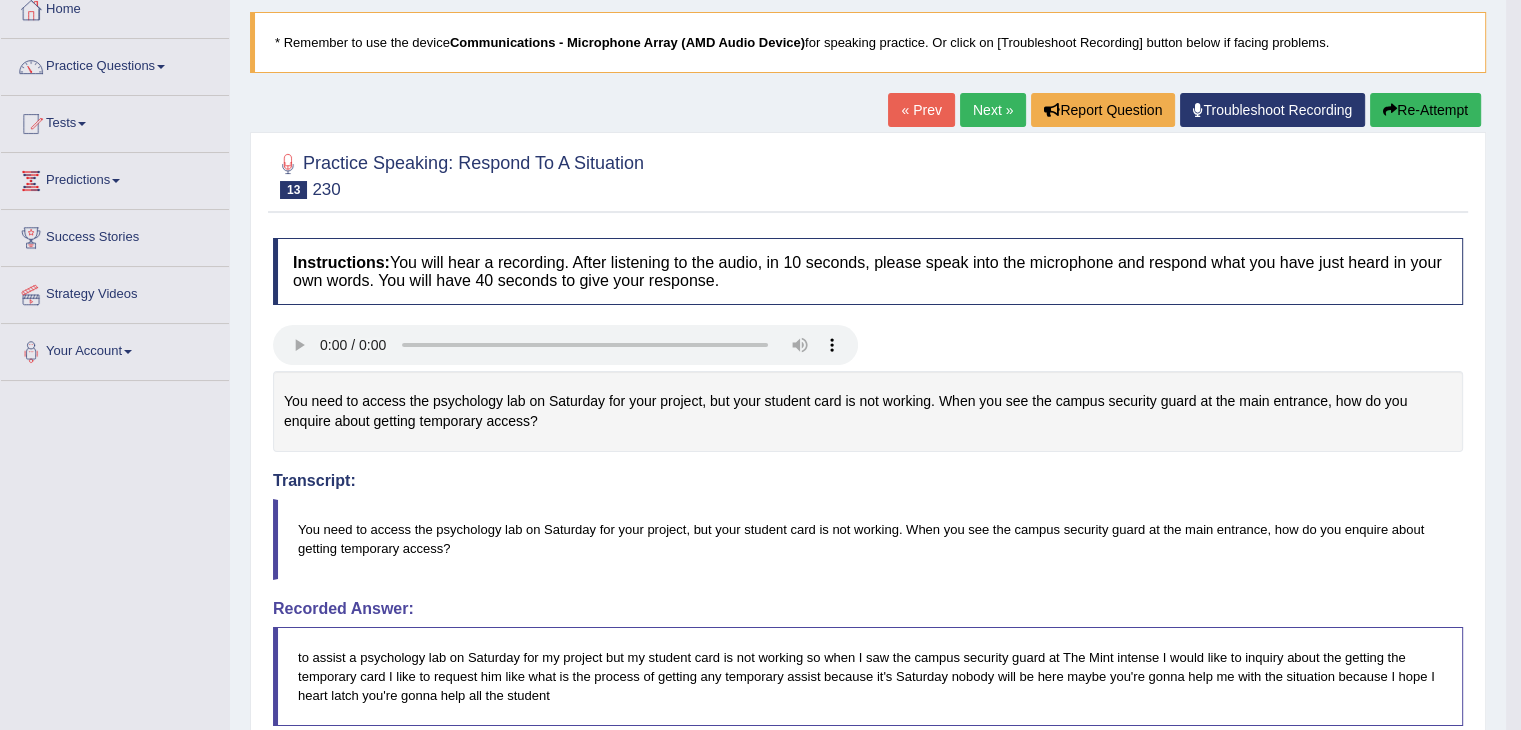 scroll, scrollTop: 0, scrollLeft: 0, axis: both 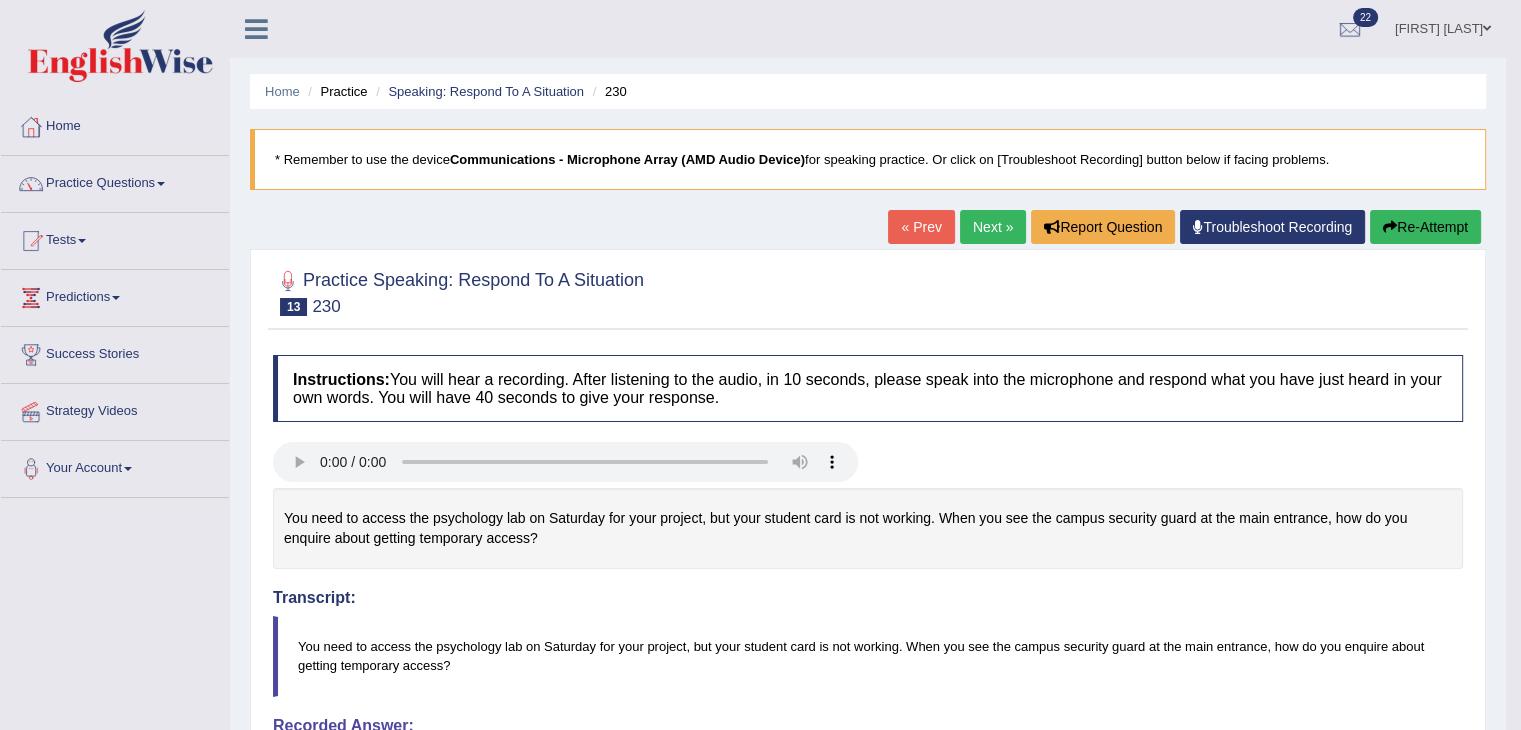 click on "Next »" at bounding box center [993, 227] 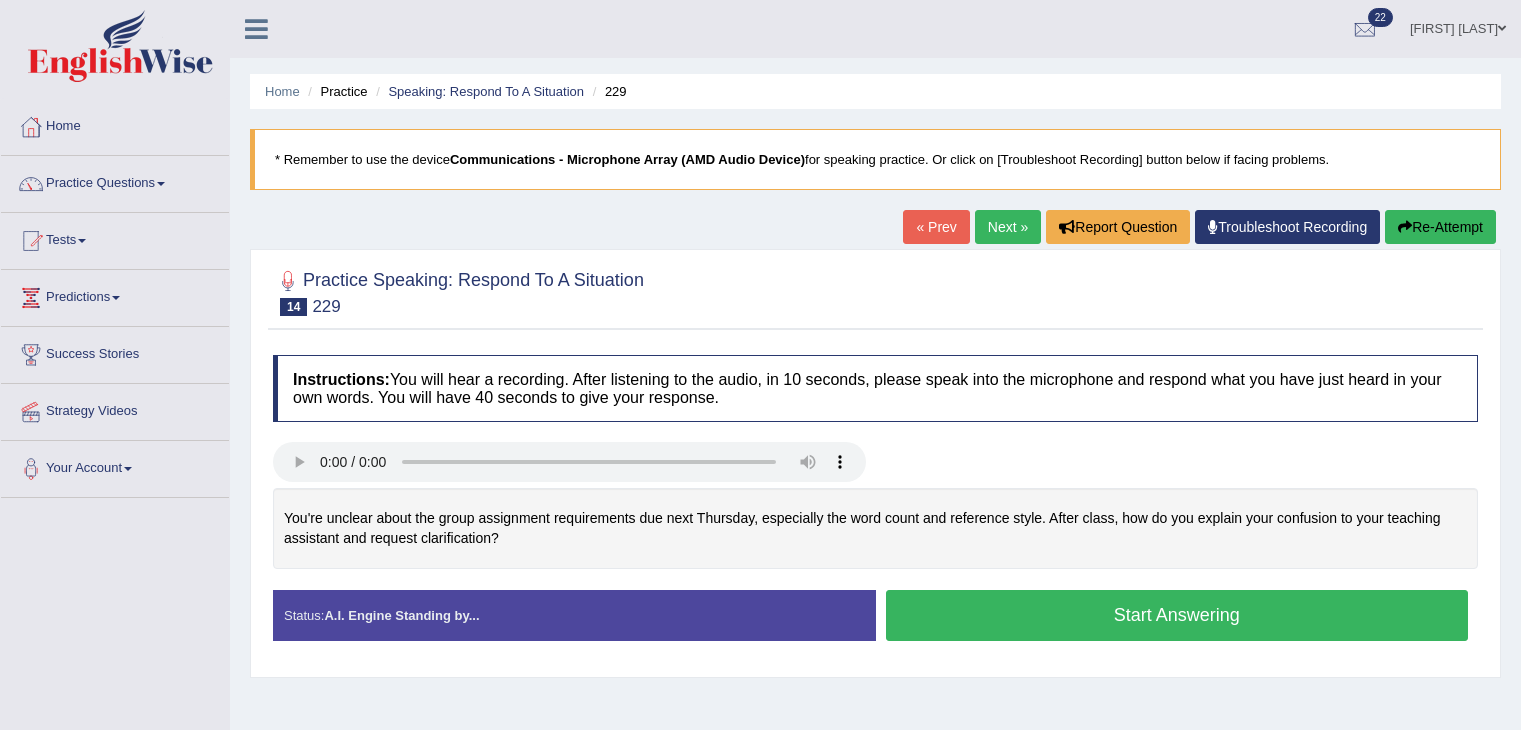 scroll, scrollTop: 0, scrollLeft: 0, axis: both 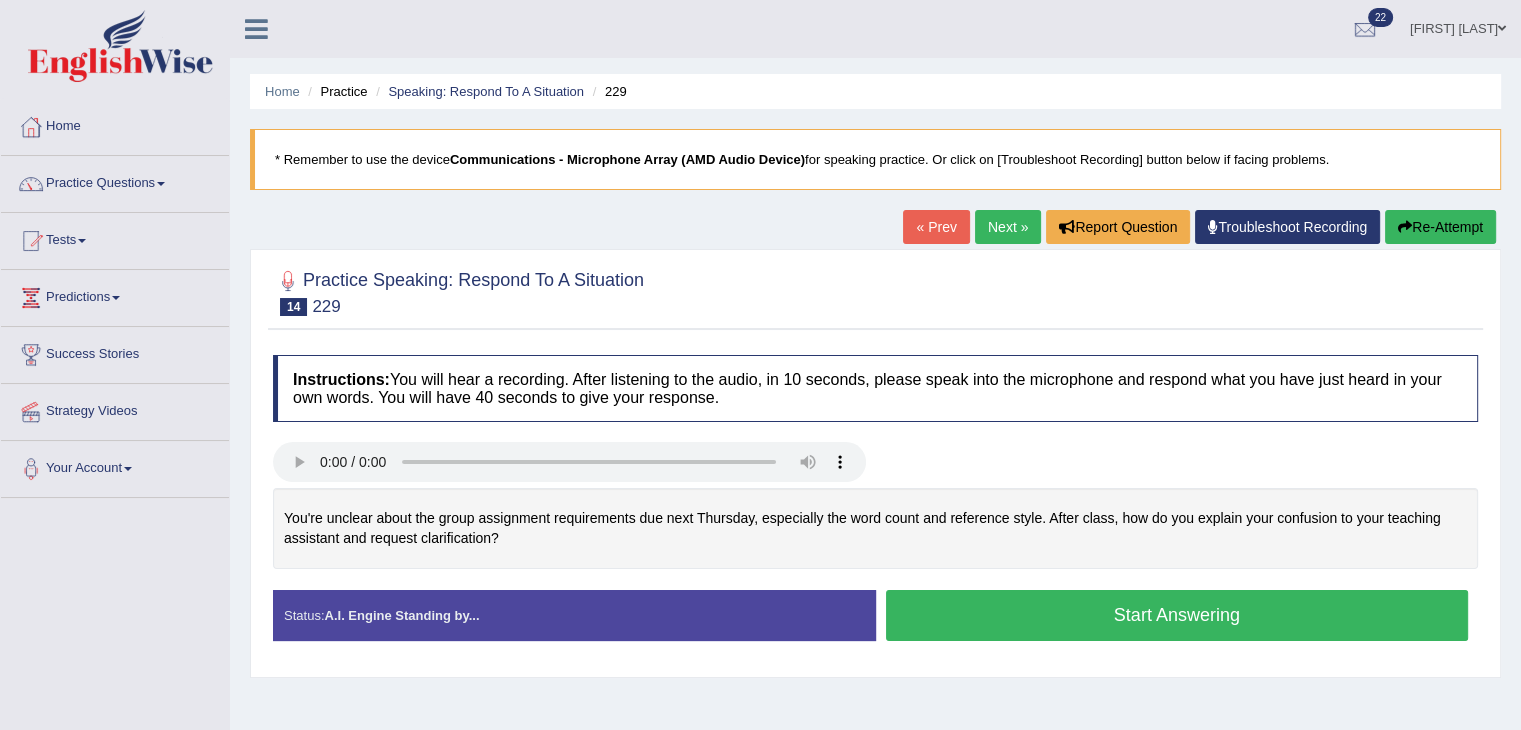 click on "Start Answering" at bounding box center (1177, 615) 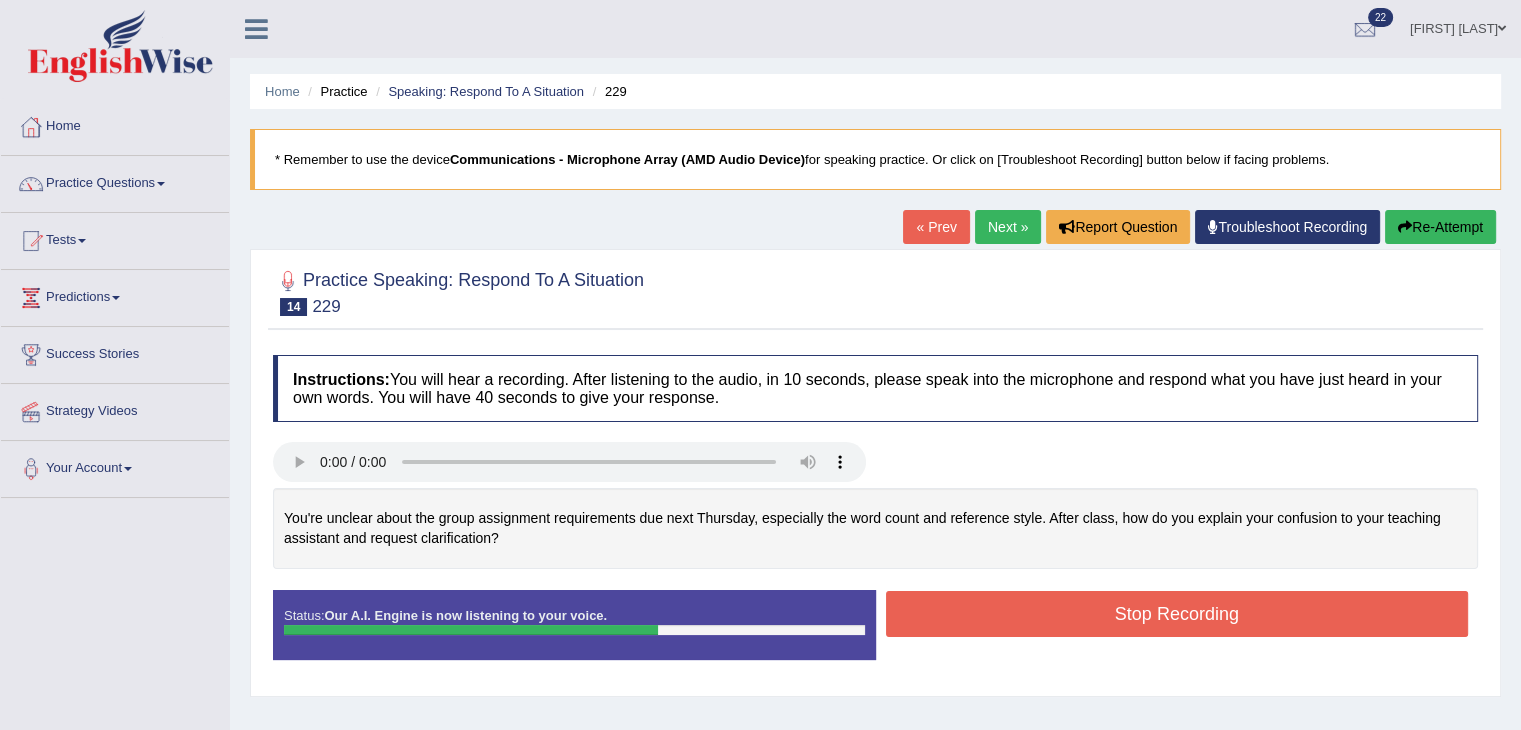 click on "Stop Recording" at bounding box center [1177, 614] 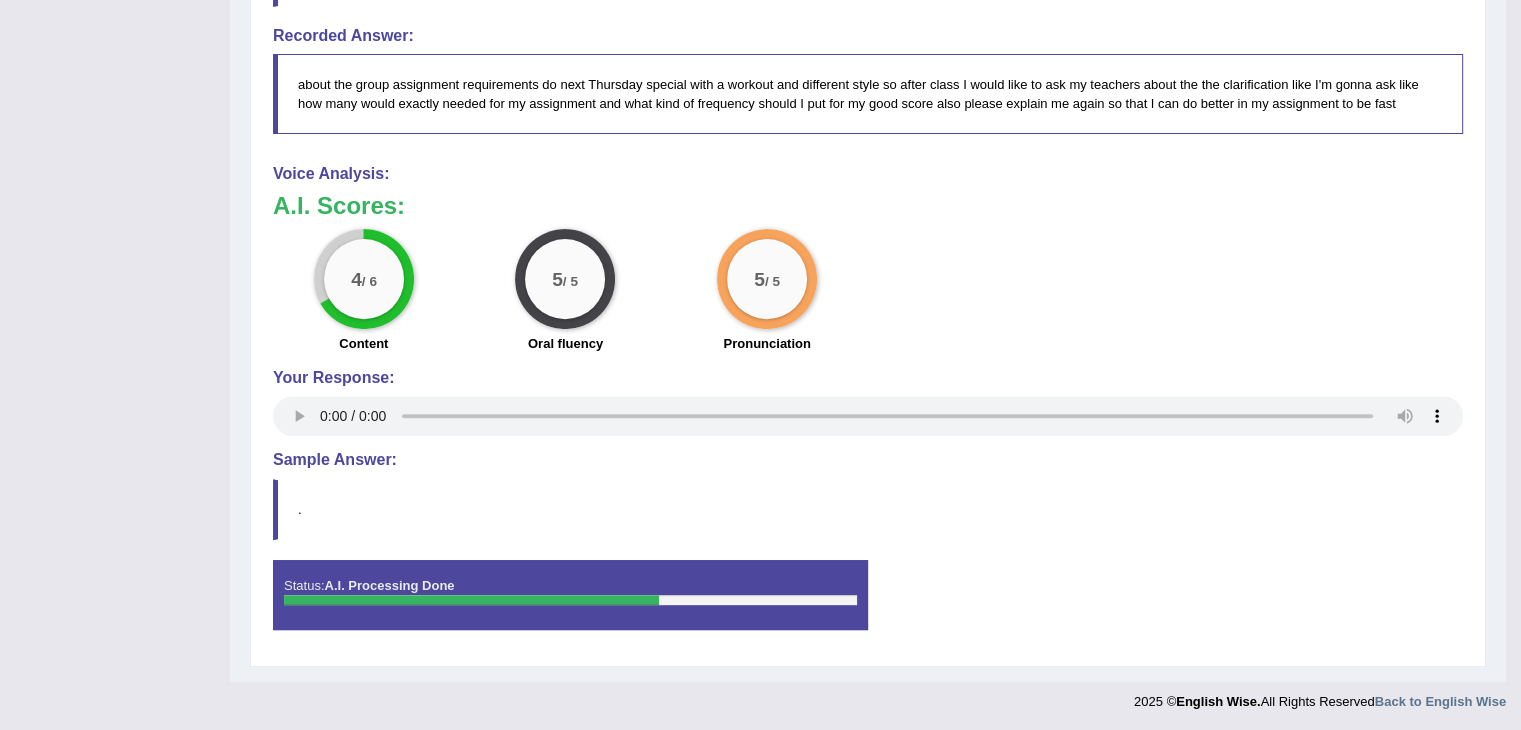 scroll, scrollTop: 0, scrollLeft: 0, axis: both 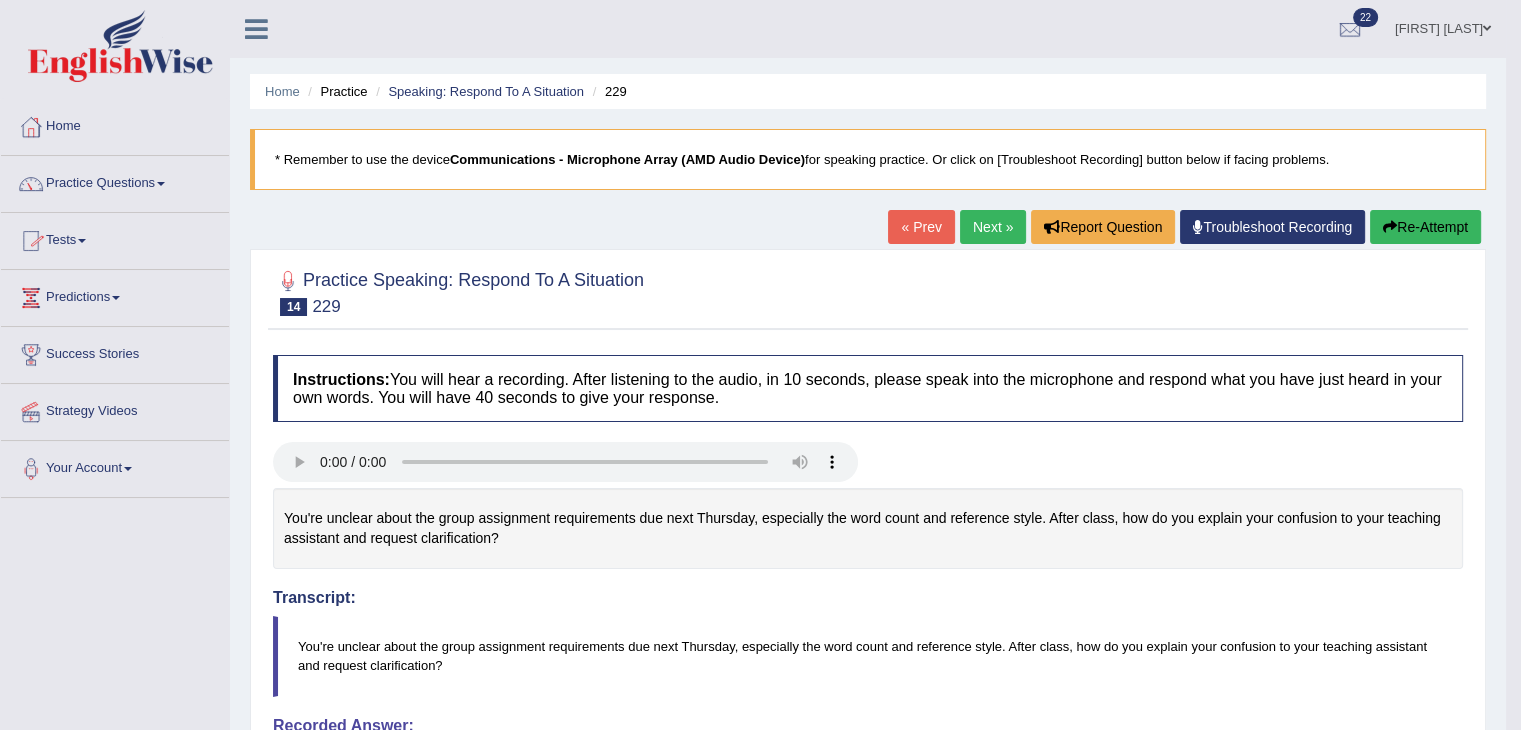 click on "Next »" at bounding box center [993, 227] 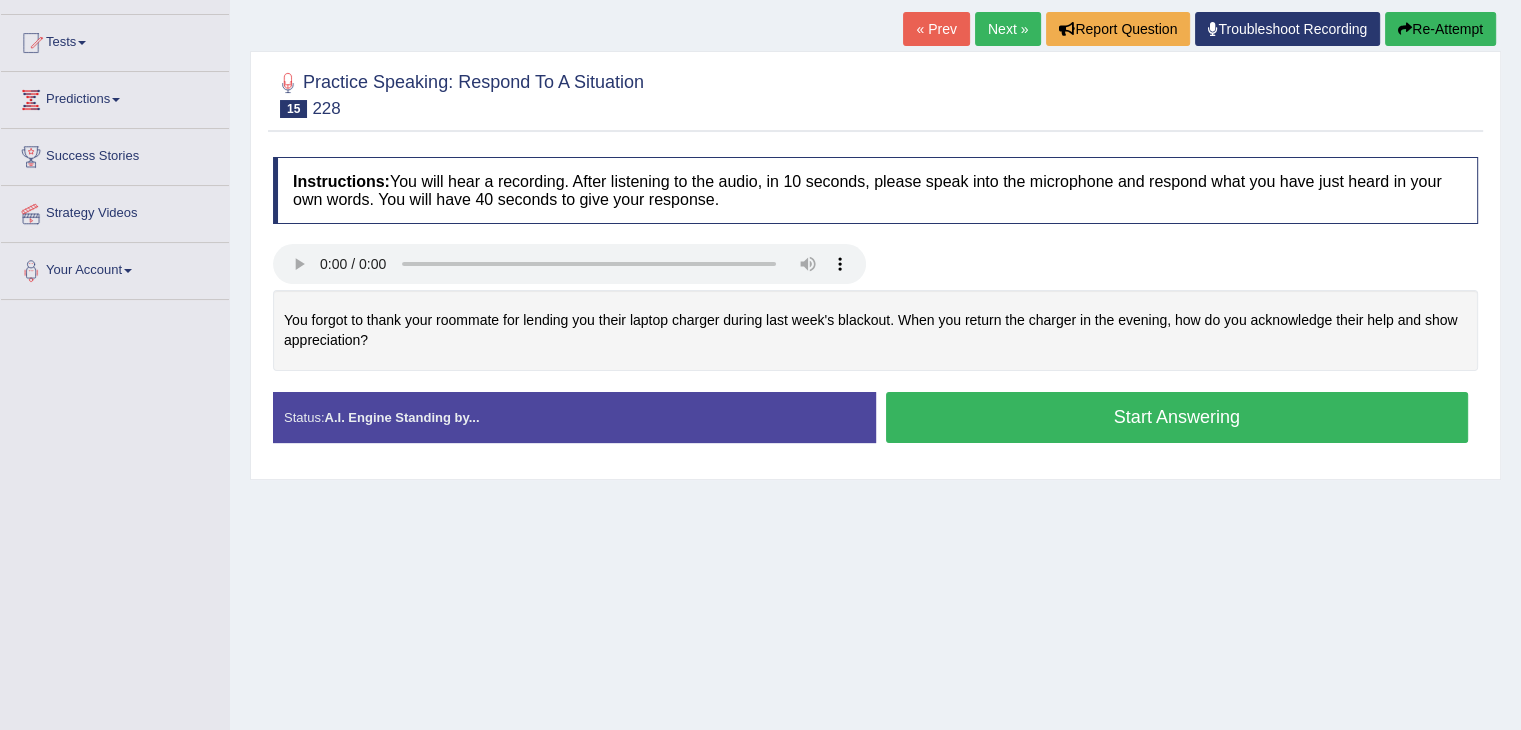 scroll, scrollTop: 0, scrollLeft: 0, axis: both 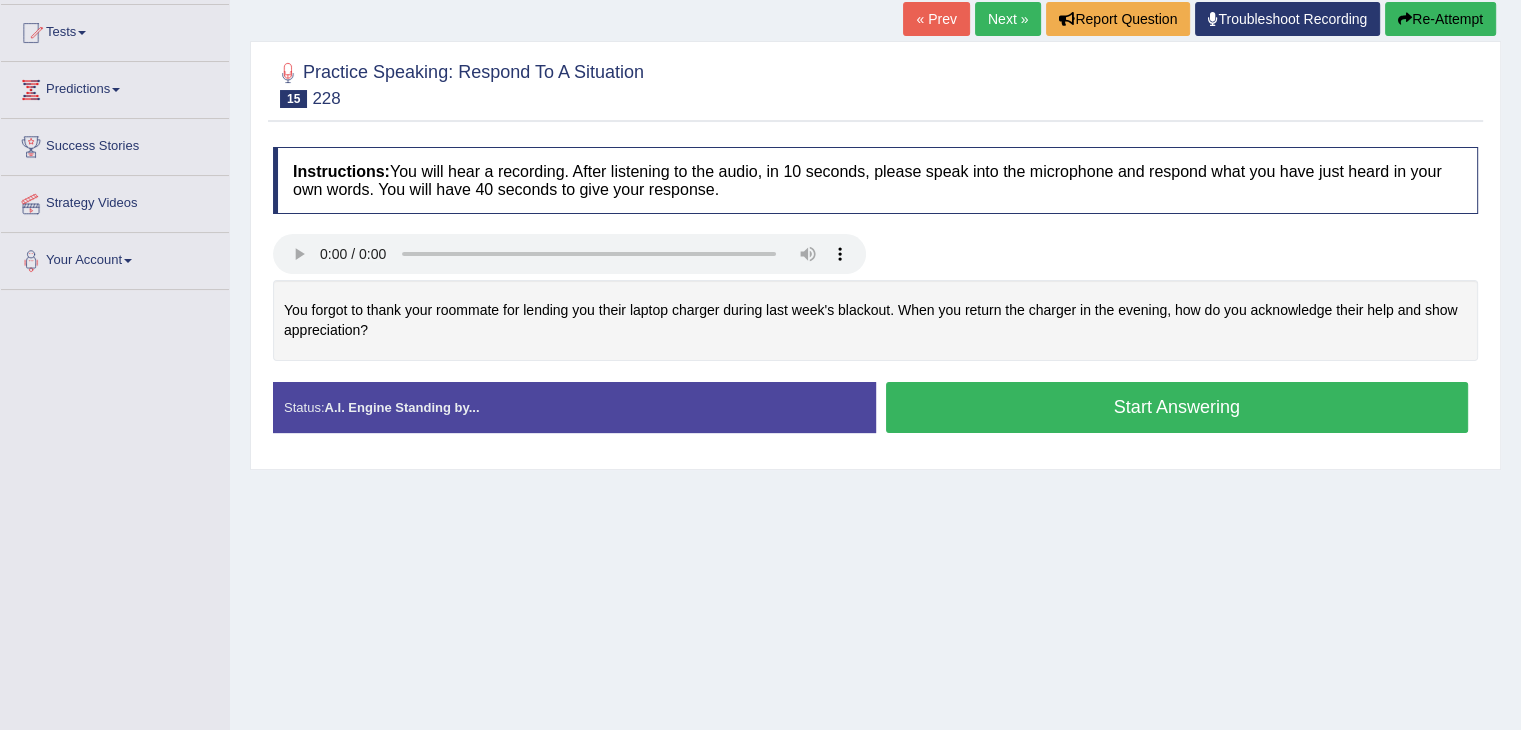click on "Stop Recording" at bounding box center [1177, 438] 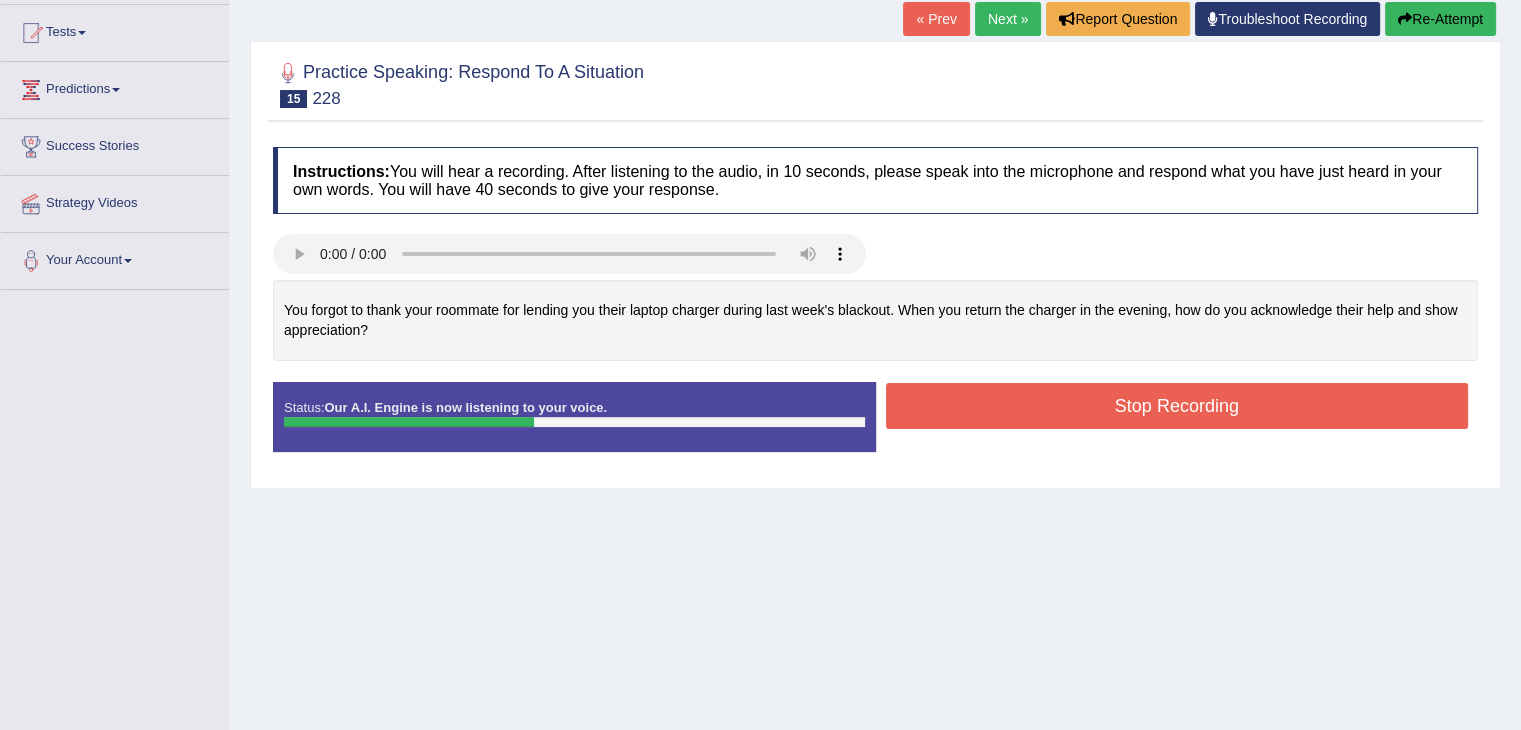 scroll, scrollTop: 0, scrollLeft: 0, axis: both 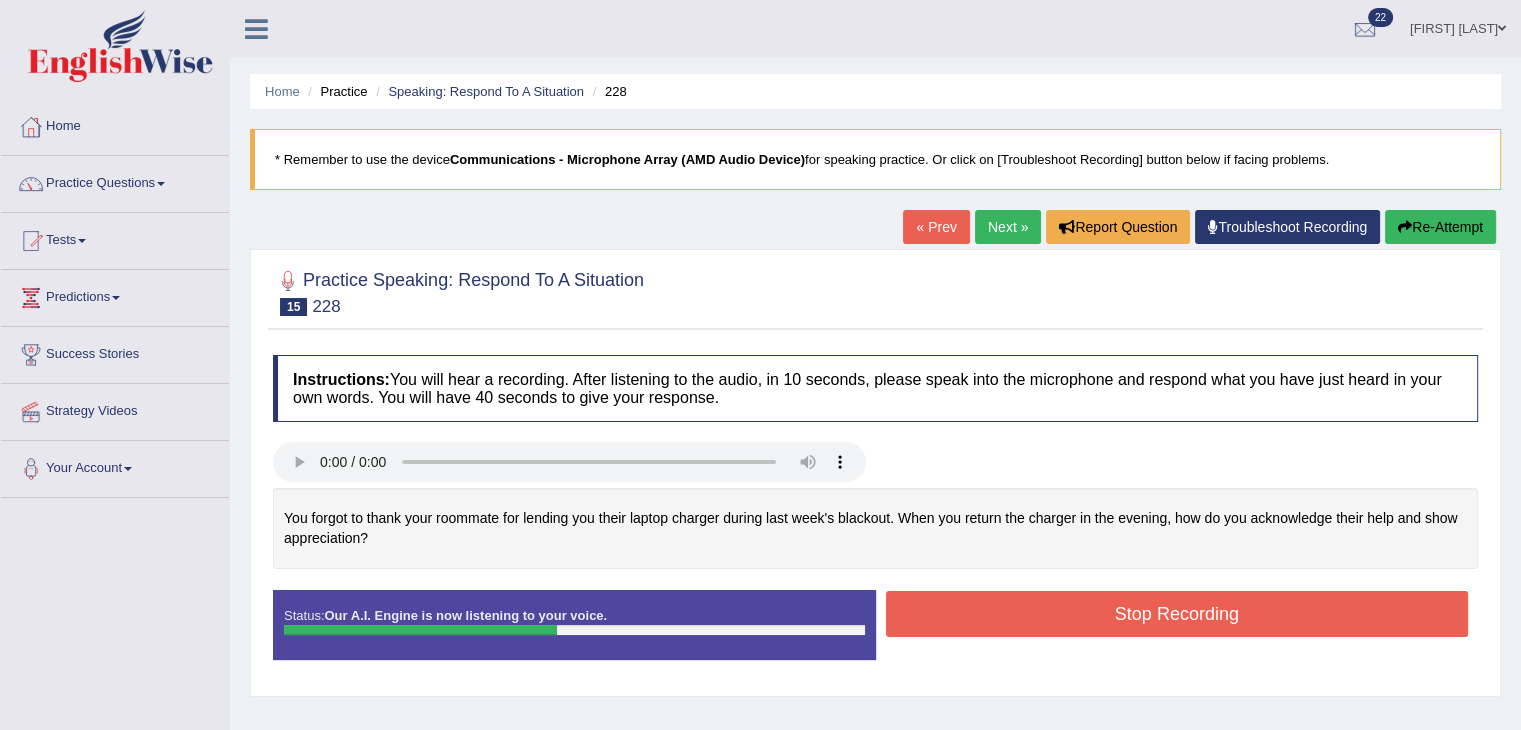 click on "Re-Attempt" at bounding box center [1440, 227] 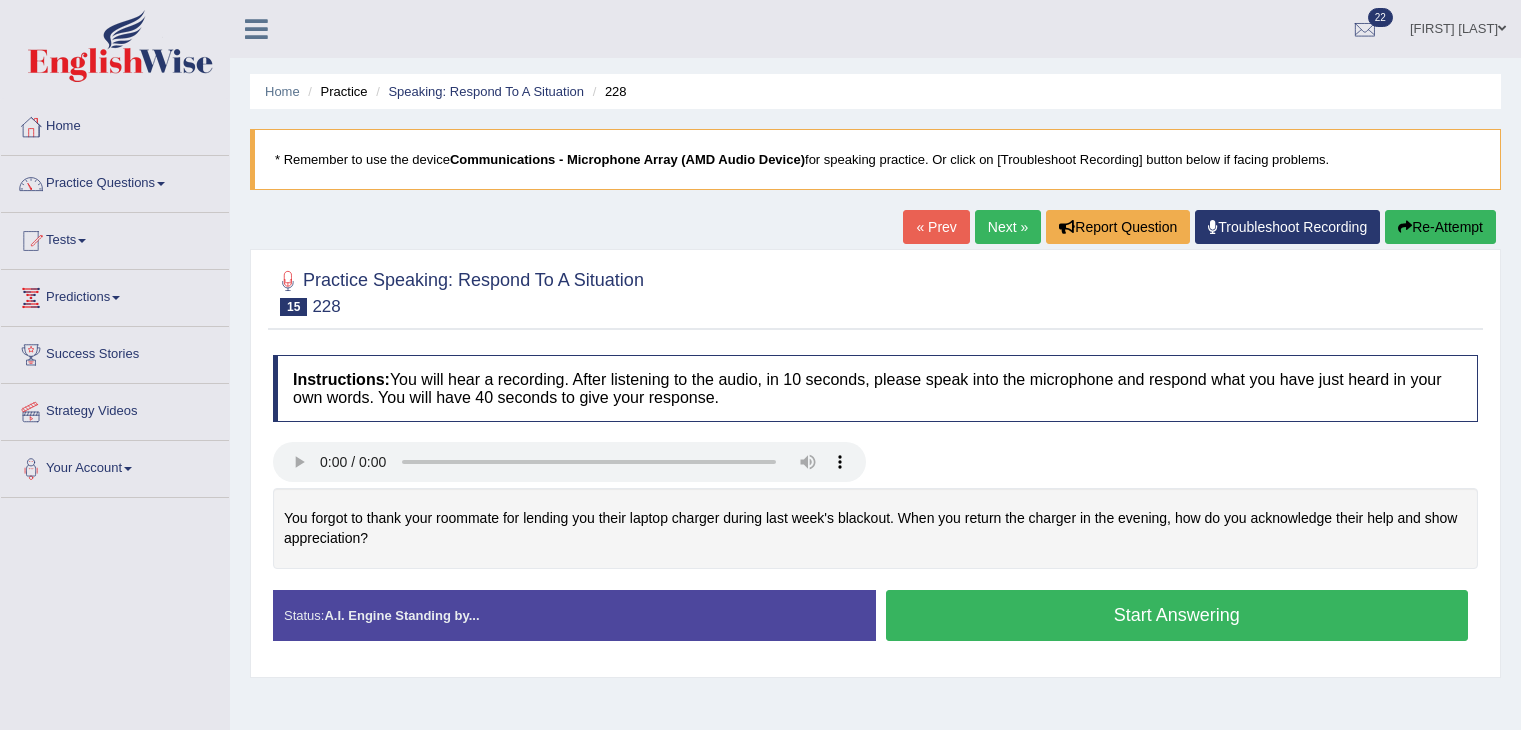scroll, scrollTop: 0, scrollLeft: 0, axis: both 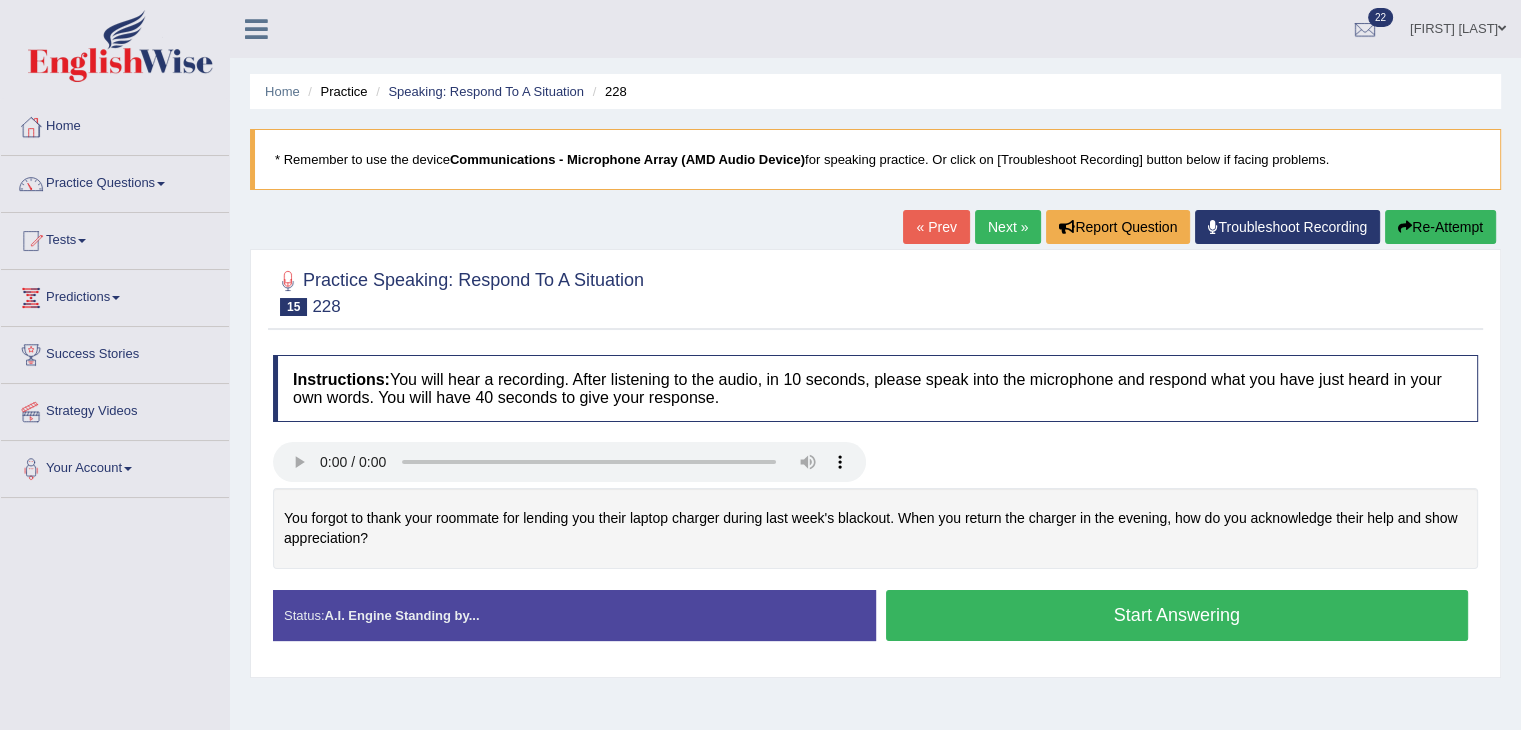 click on "Start Answering" at bounding box center (1177, 615) 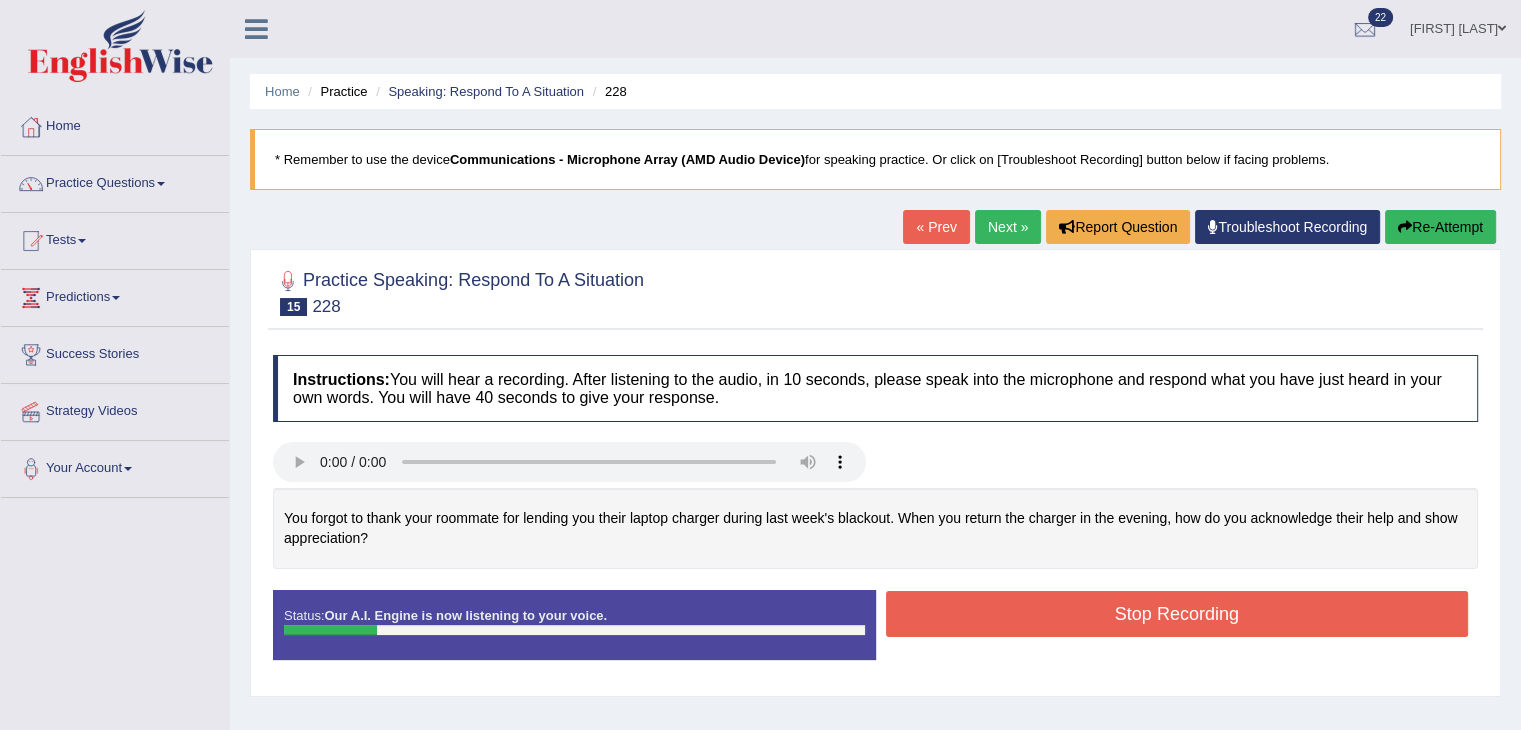 click on "Re-Attempt" at bounding box center [1440, 227] 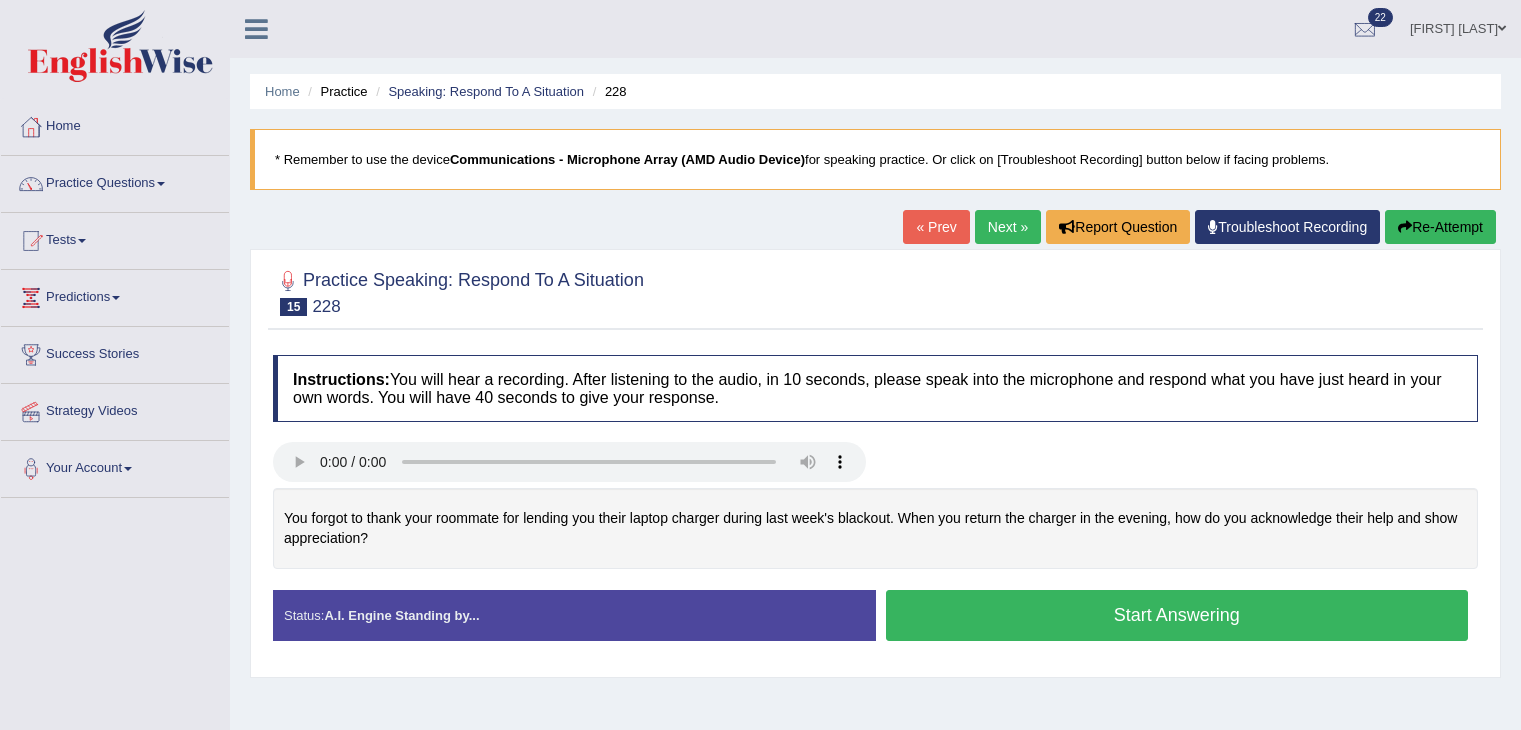 scroll, scrollTop: 0, scrollLeft: 0, axis: both 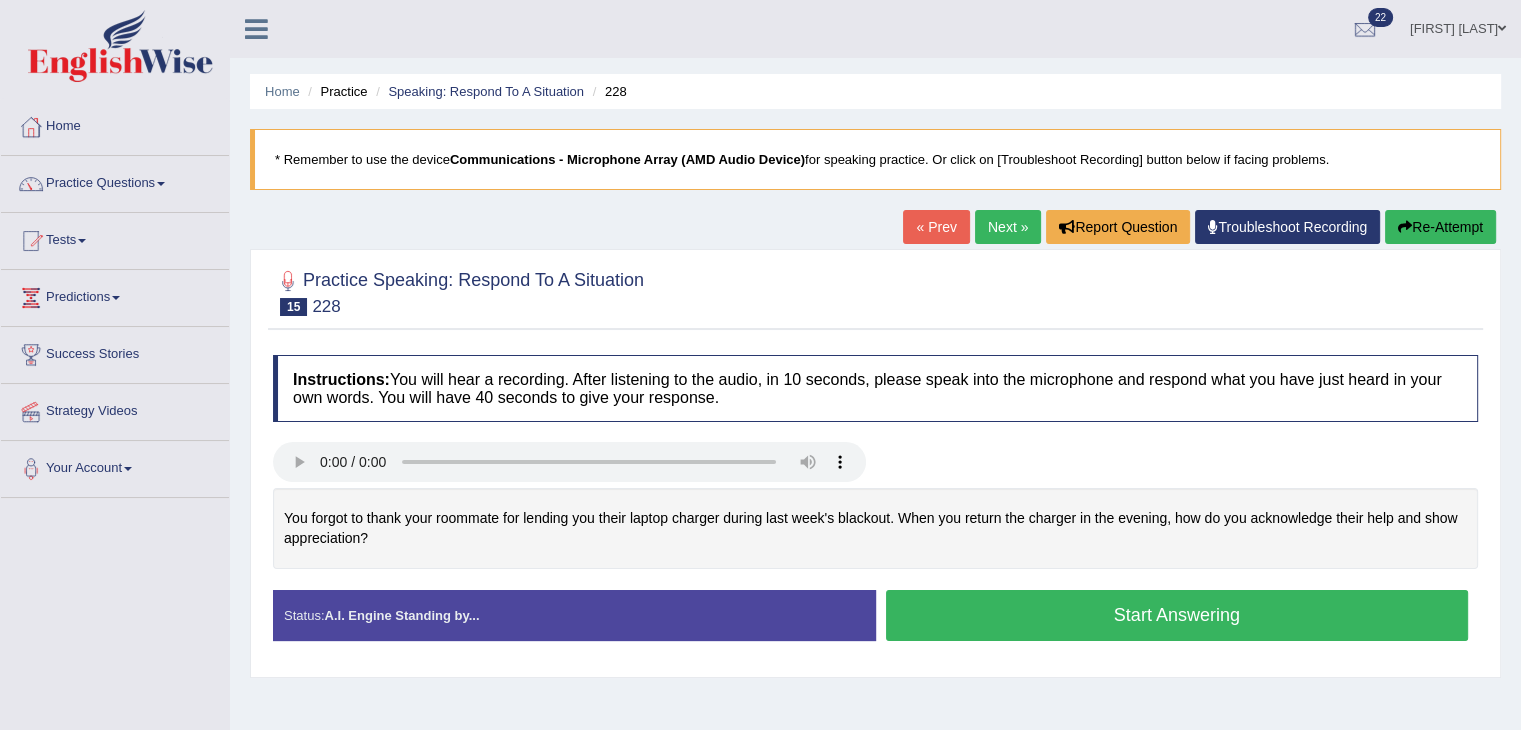 click on "Start Answering" at bounding box center [1177, 615] 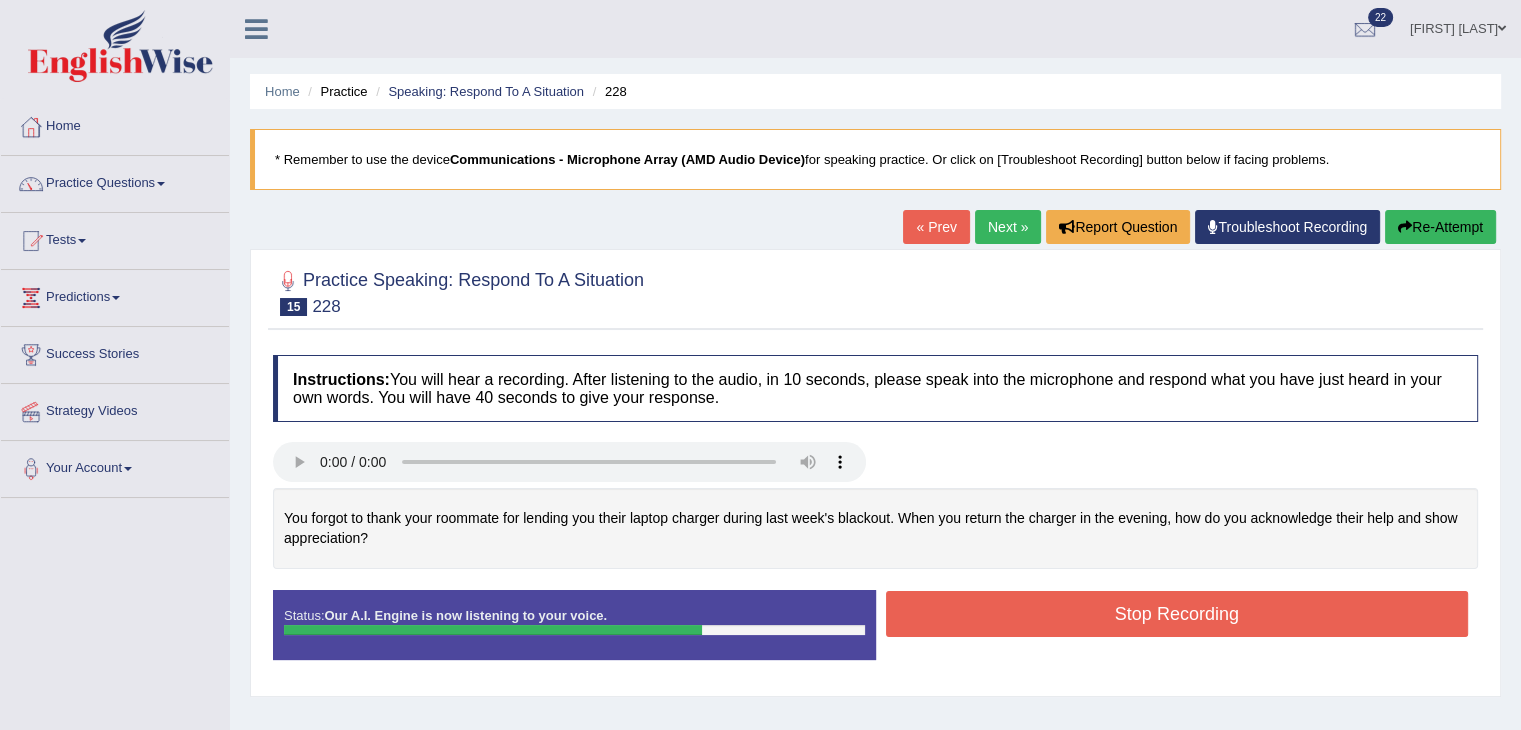 click on "Stop Recording" at bounding box center [1177, 614] 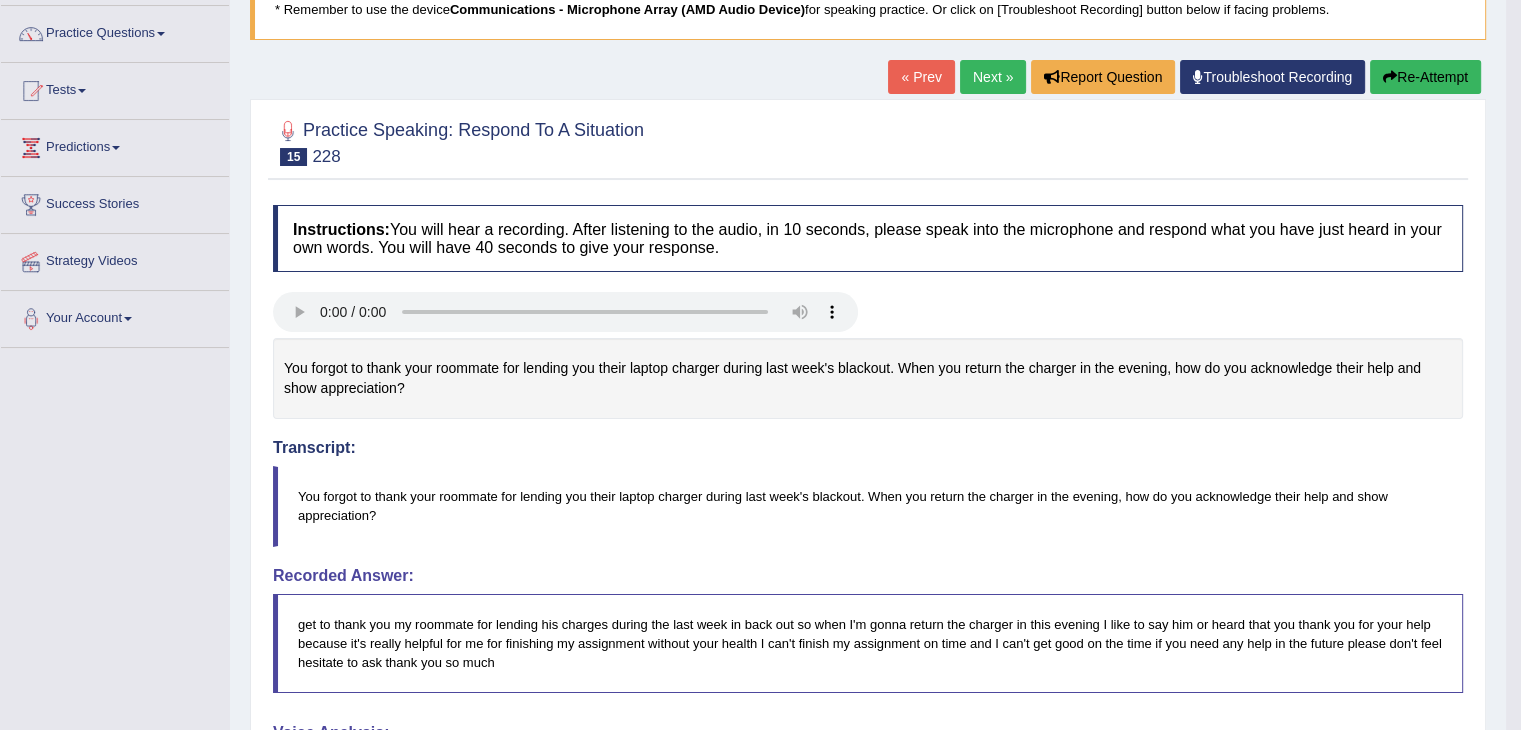 scroll, scrollTop: 0, scrollLeft: 0, axis: both 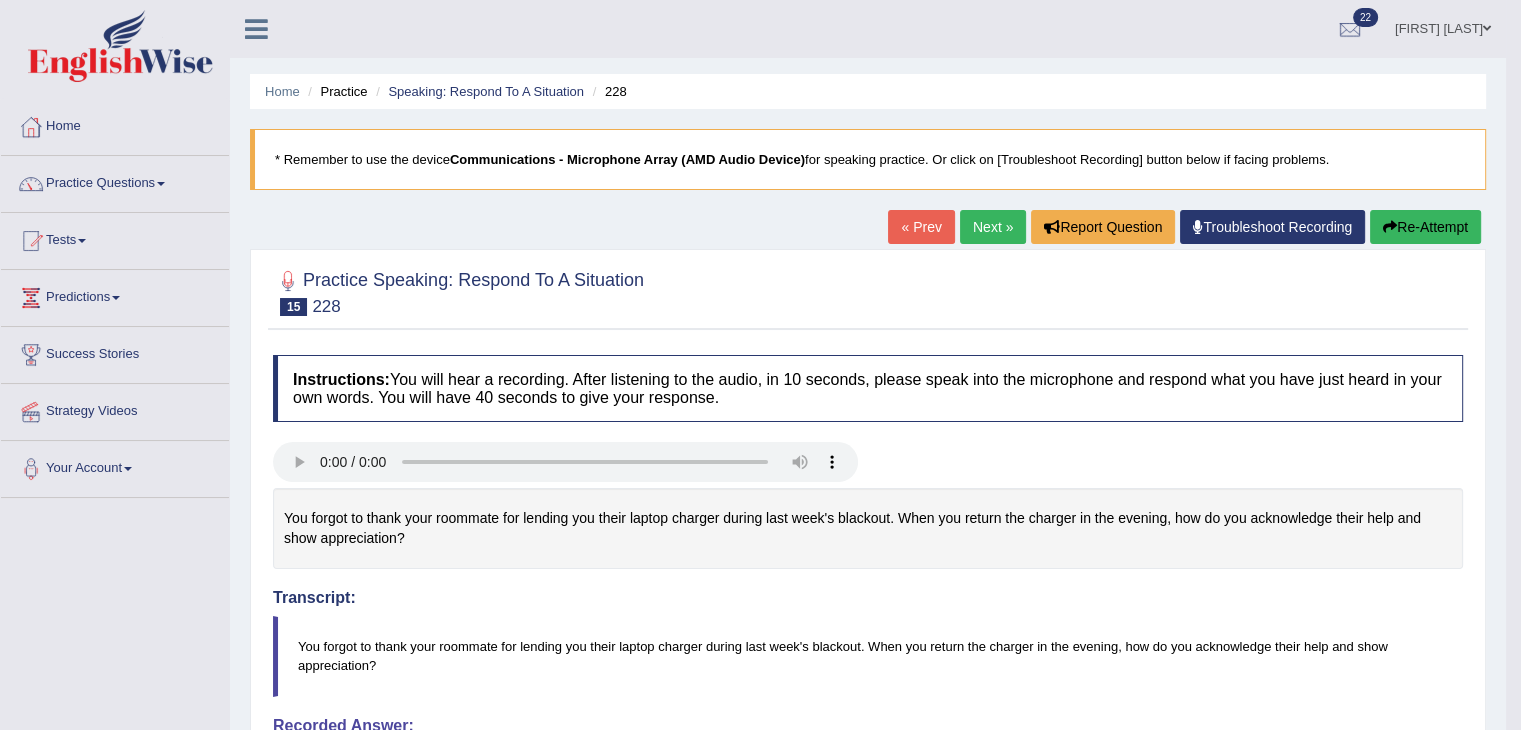 click on "Next »" at bounding box center [993, 227] 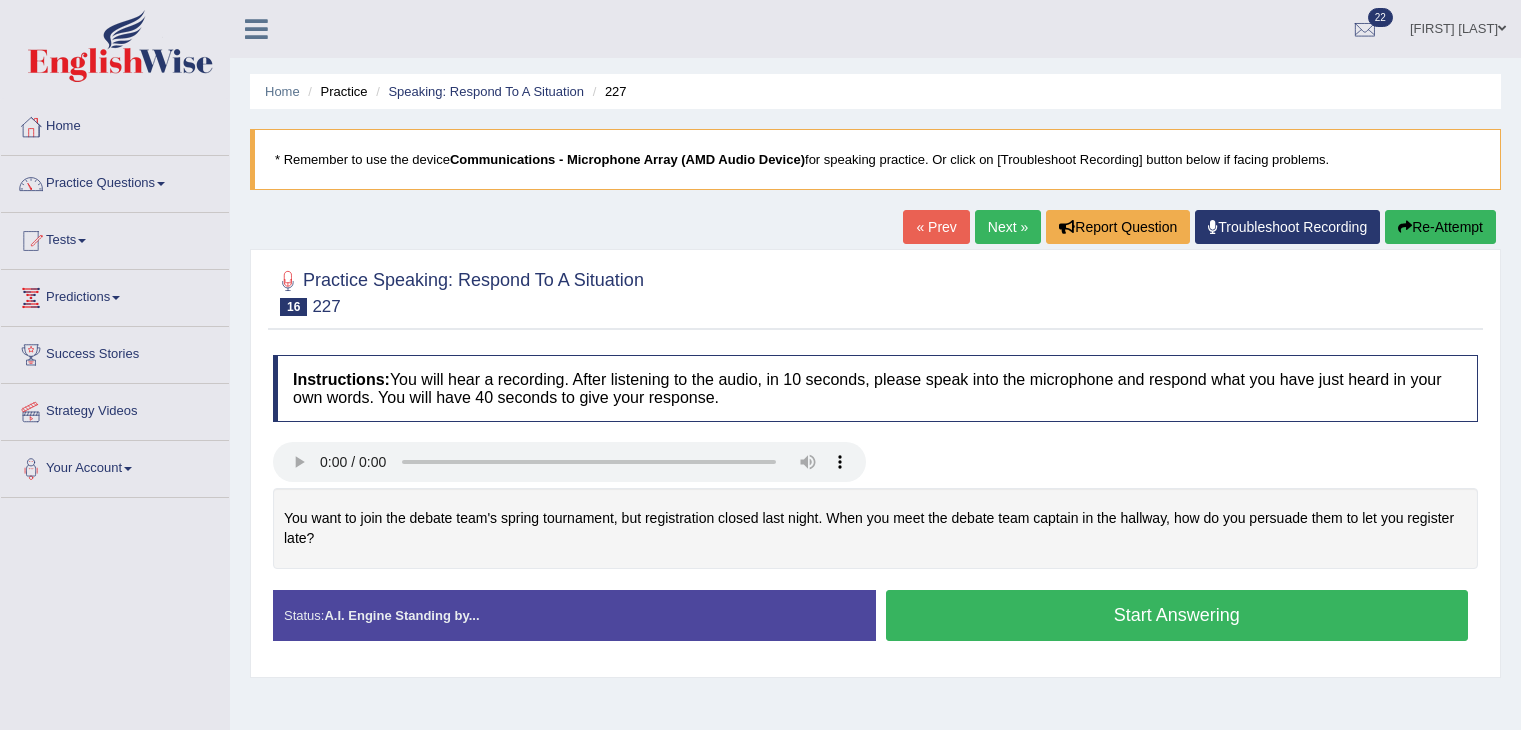 scroll, scrollTop: 0, scrollLeft: 0, axis: both 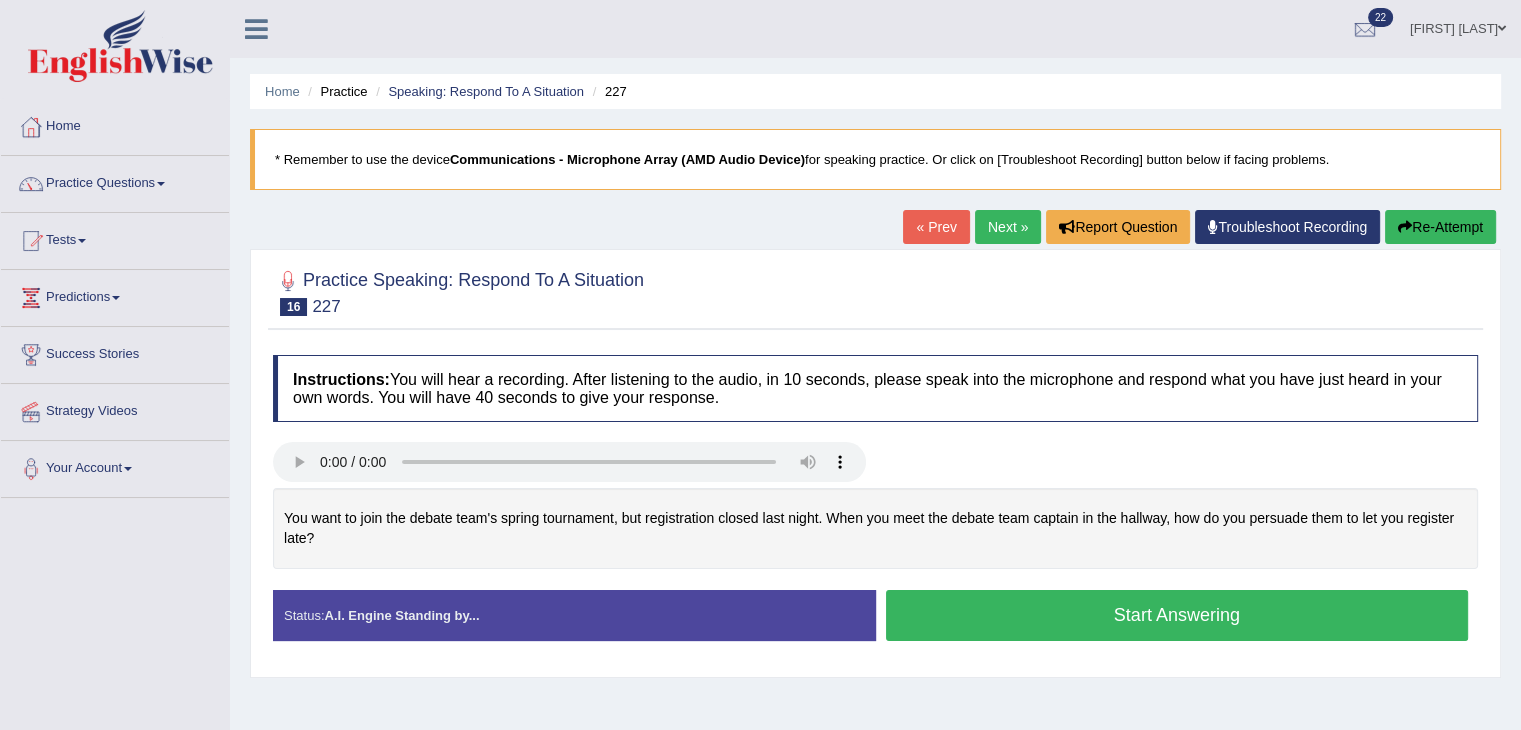 click on "Start Answering" at bounding box center (1177, 615) 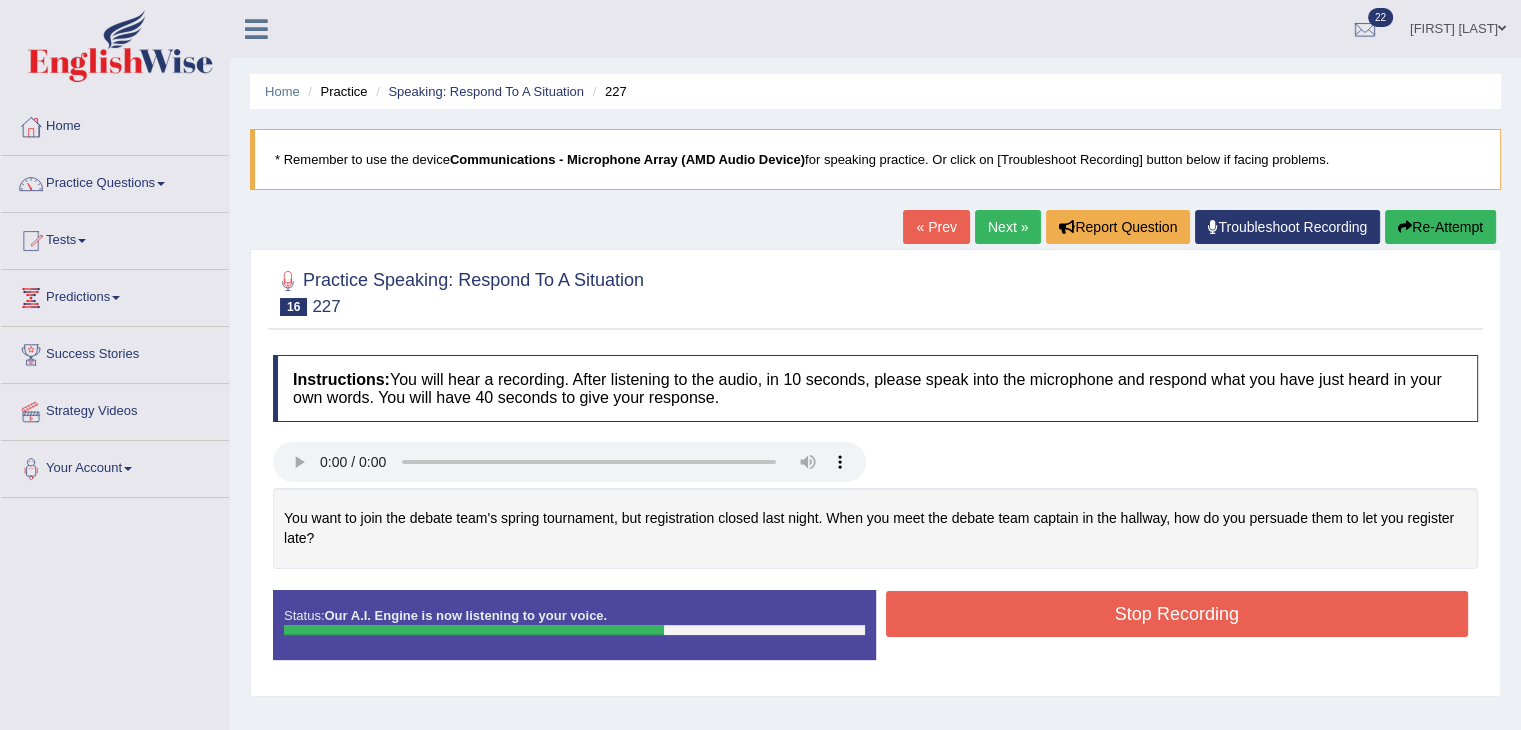 click on "Stop Recording" at bounding box center (1177, 614) 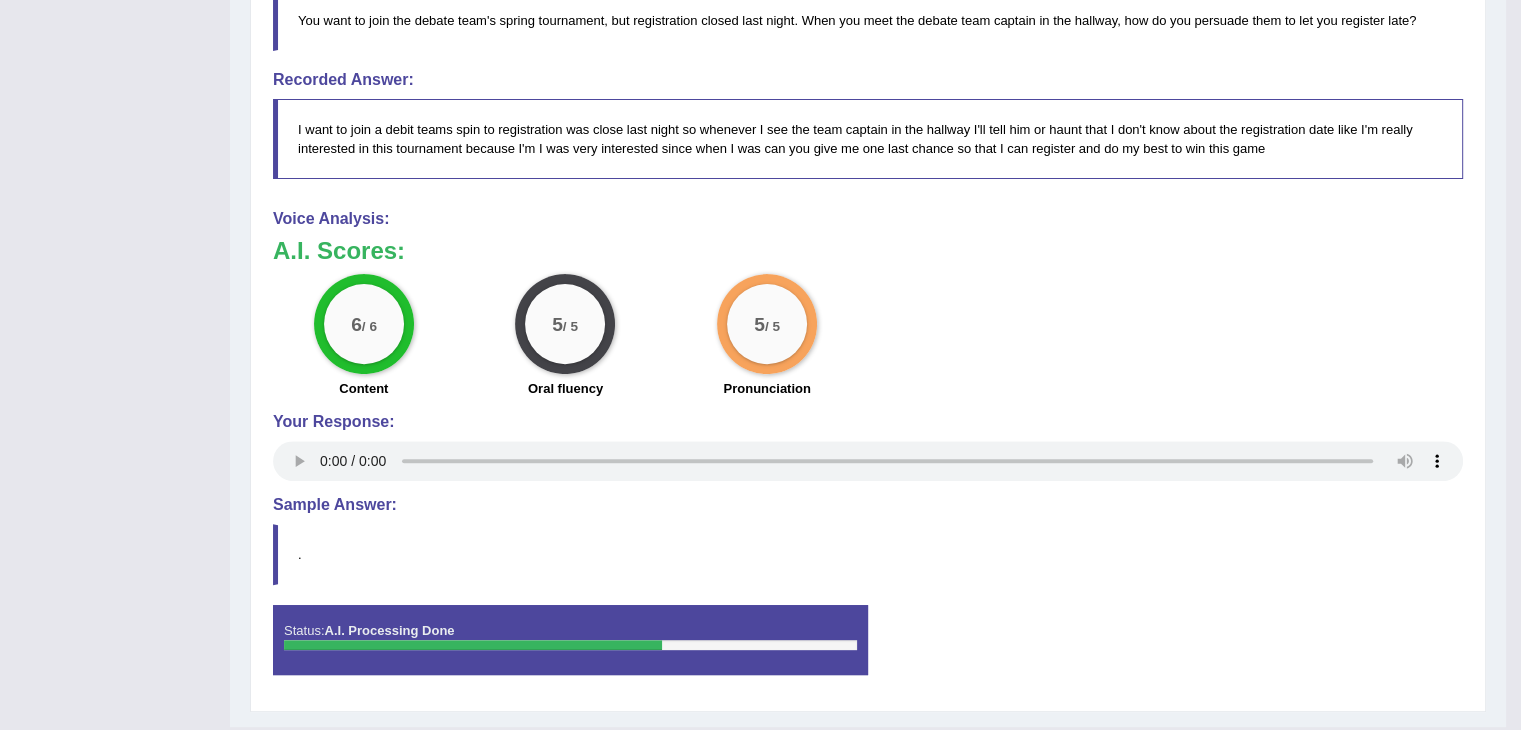 scroll, scrollTop: 0, scrollLeft: 0, axis: both 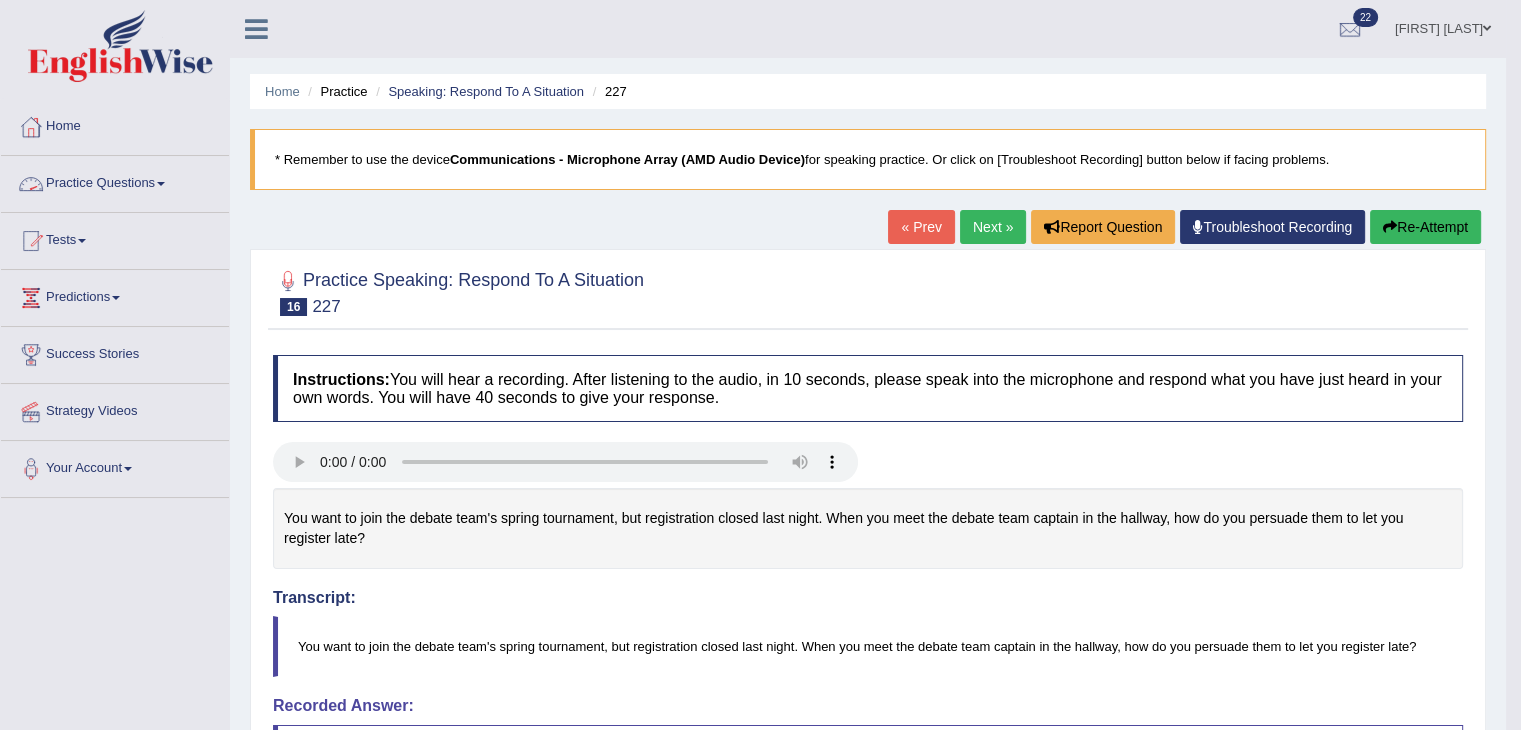 click on "Practice Questions" at bounding box center [115, 181] 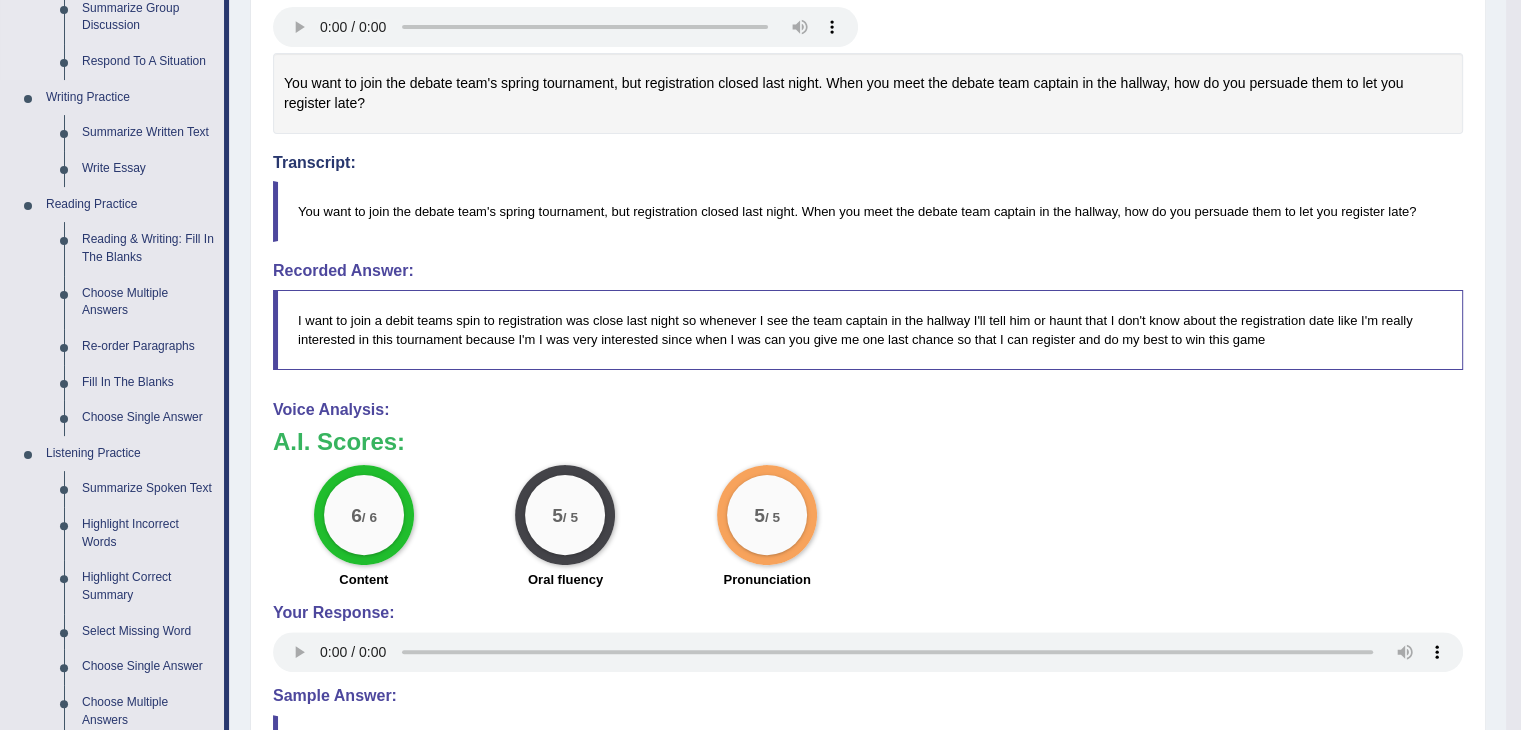 scroll, scrollTop: 0, scrollLeft: 0, axis: both 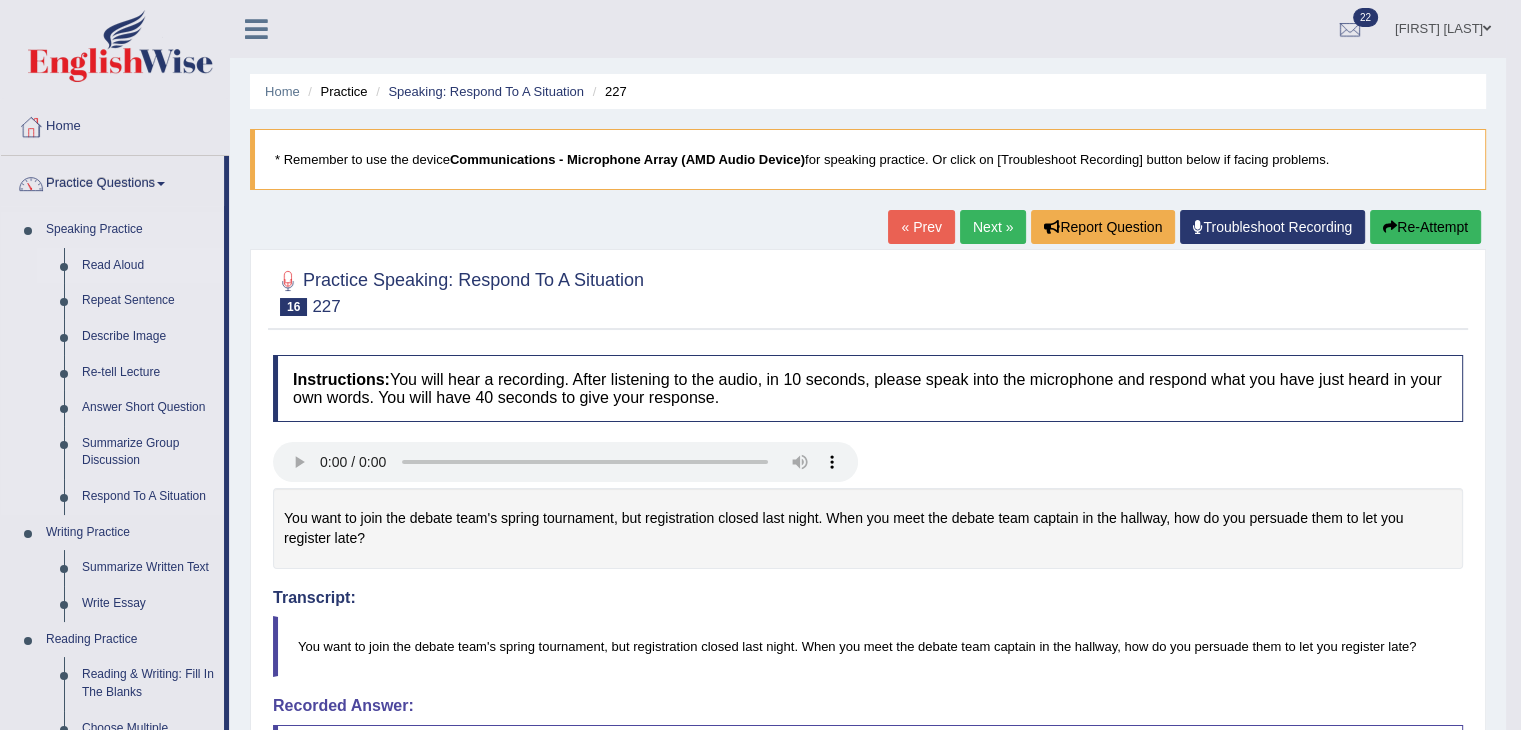 click on "Read Aloud" at bounding box center (148, 266) 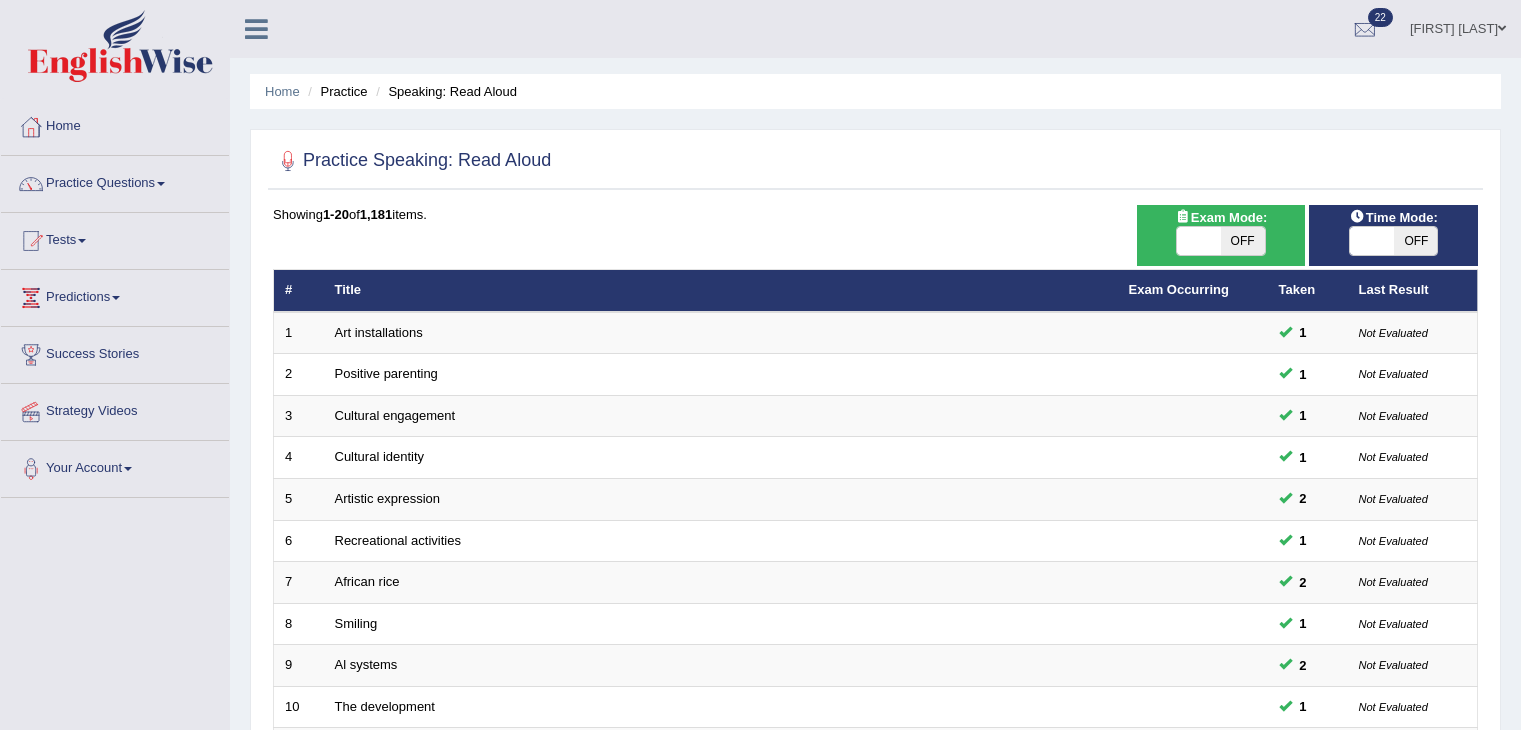 scroll, scrollTop: 0, scrollLeft: 0, axis: both 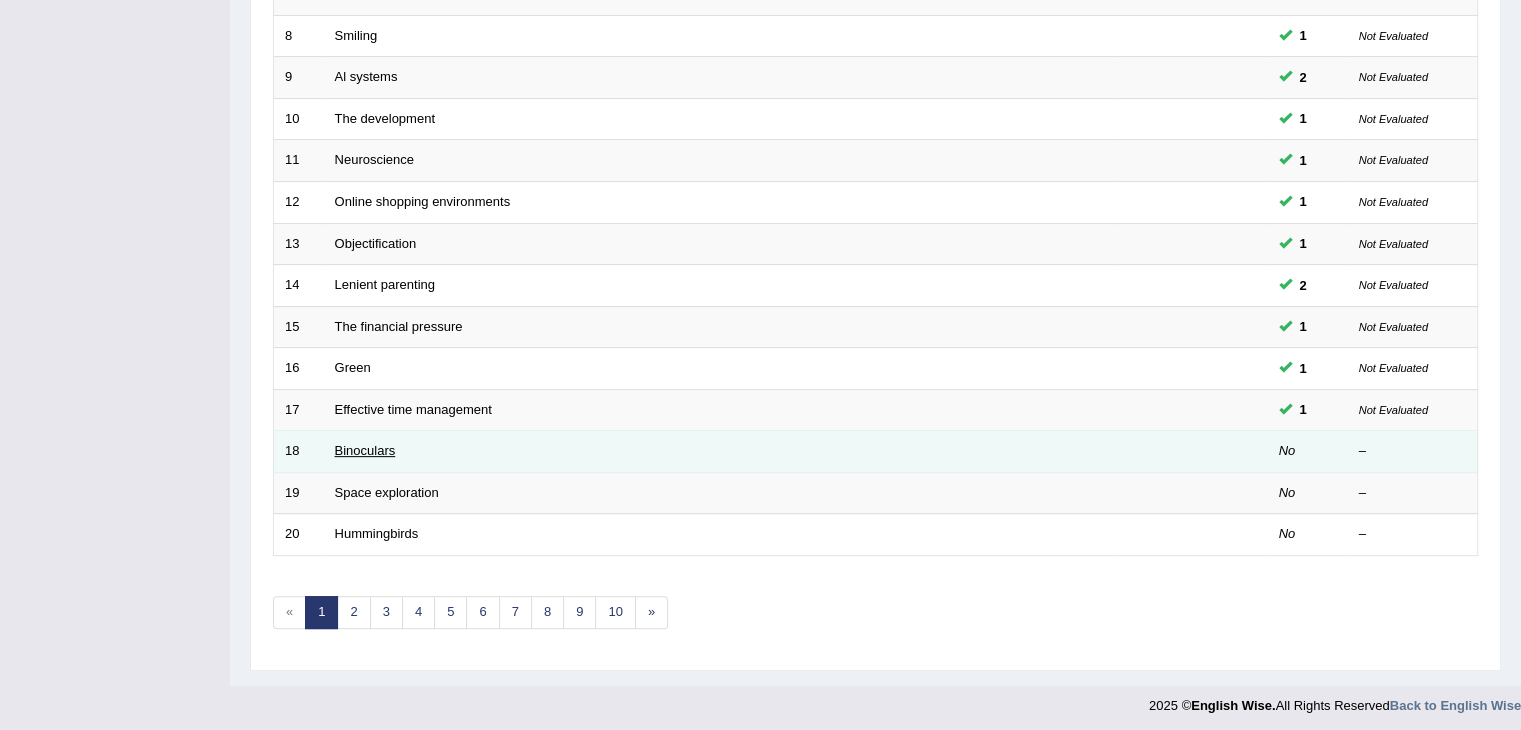 click on "Binoculars" at bounding box center (365, 450) 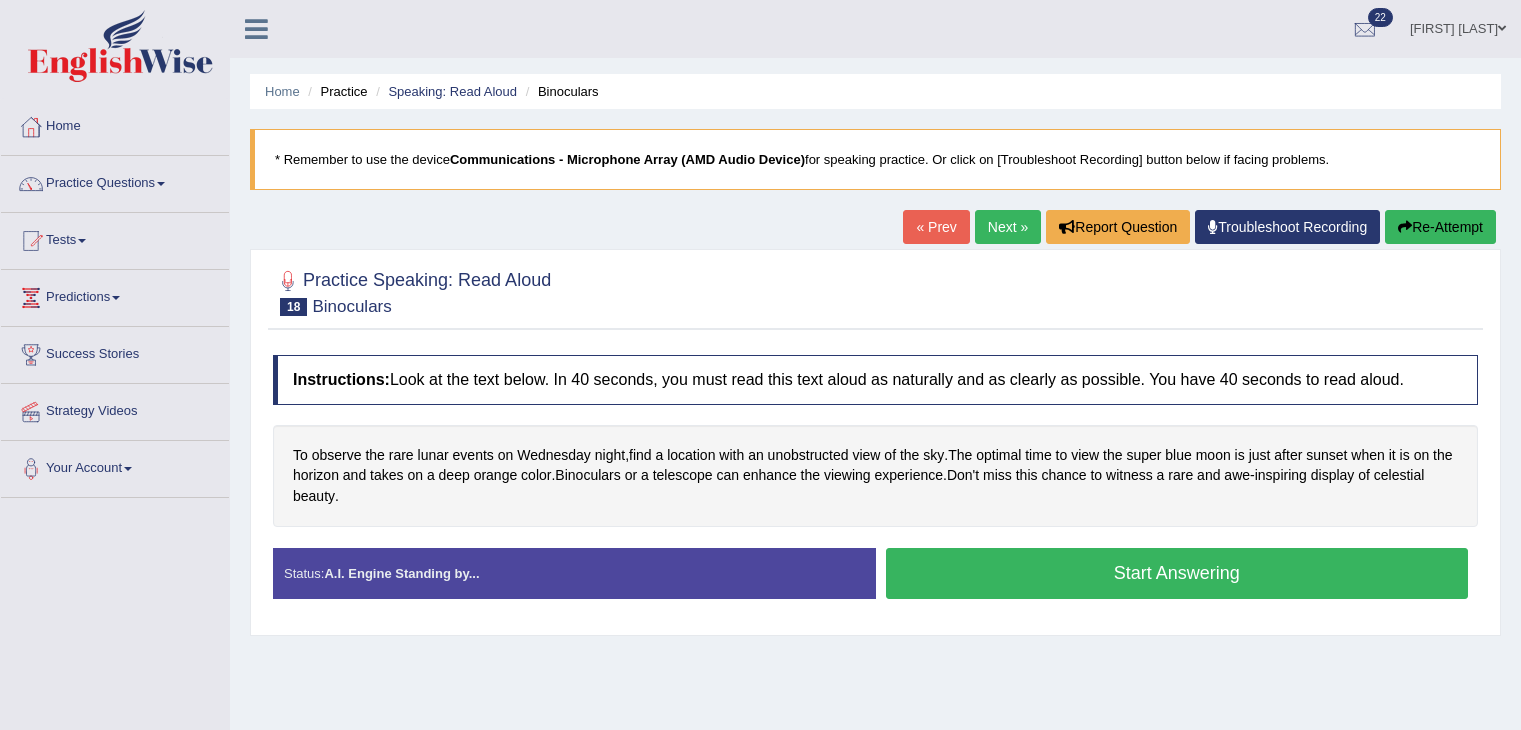 scroll, scrollTop: 0, scrollLeft: 0, axis: both 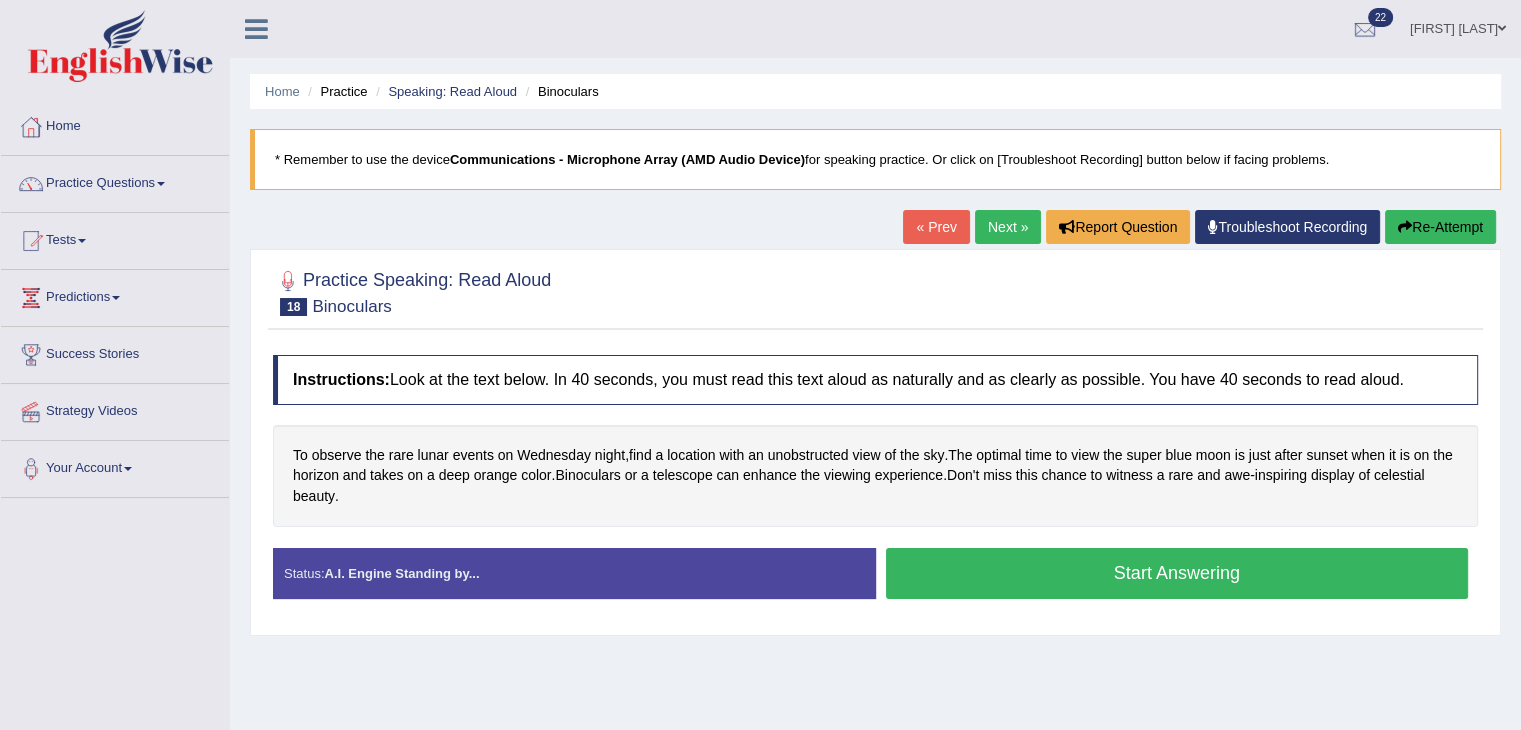 click on "Start Answering" at bounding box center (1177, 573) 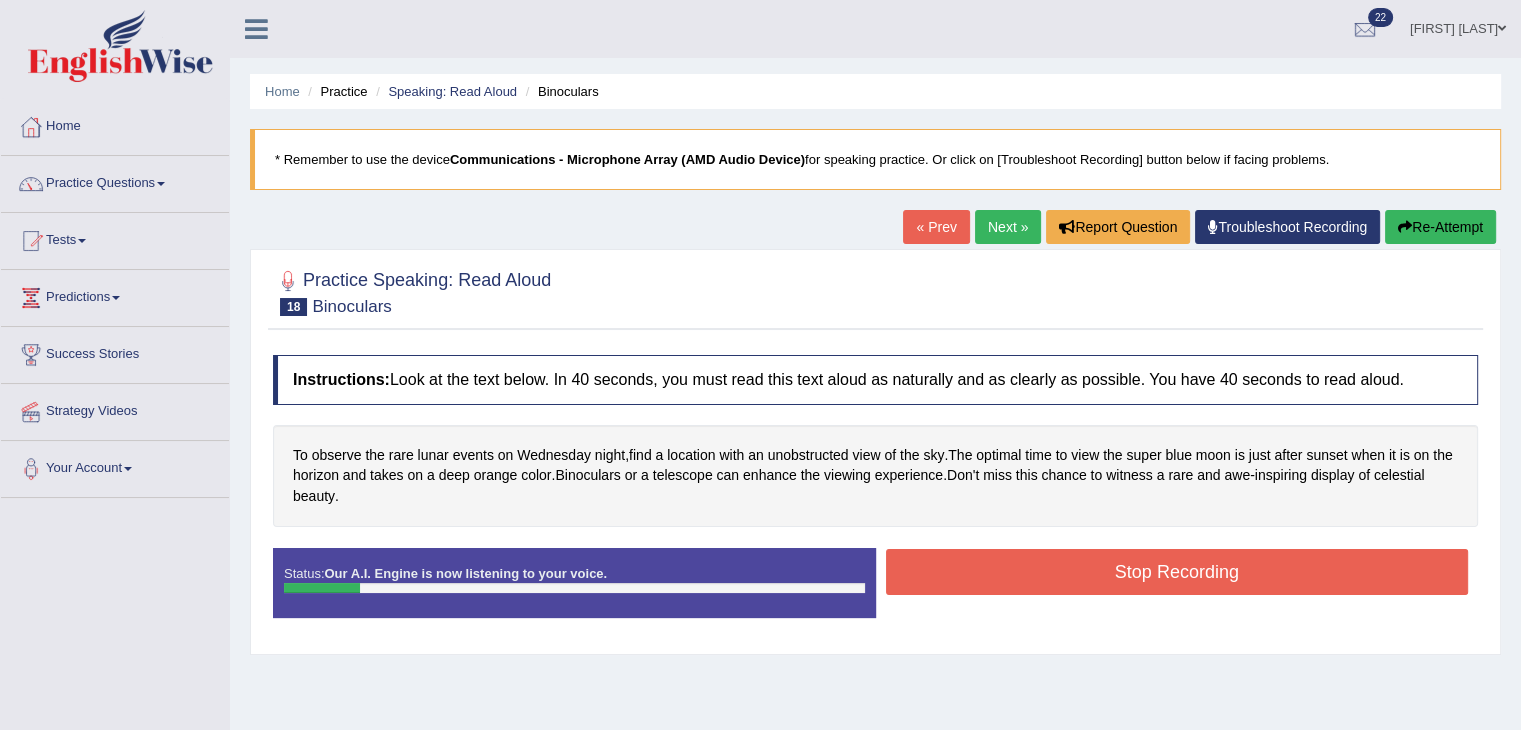click on "Stop Recording" at bounding box center [1177, 572] 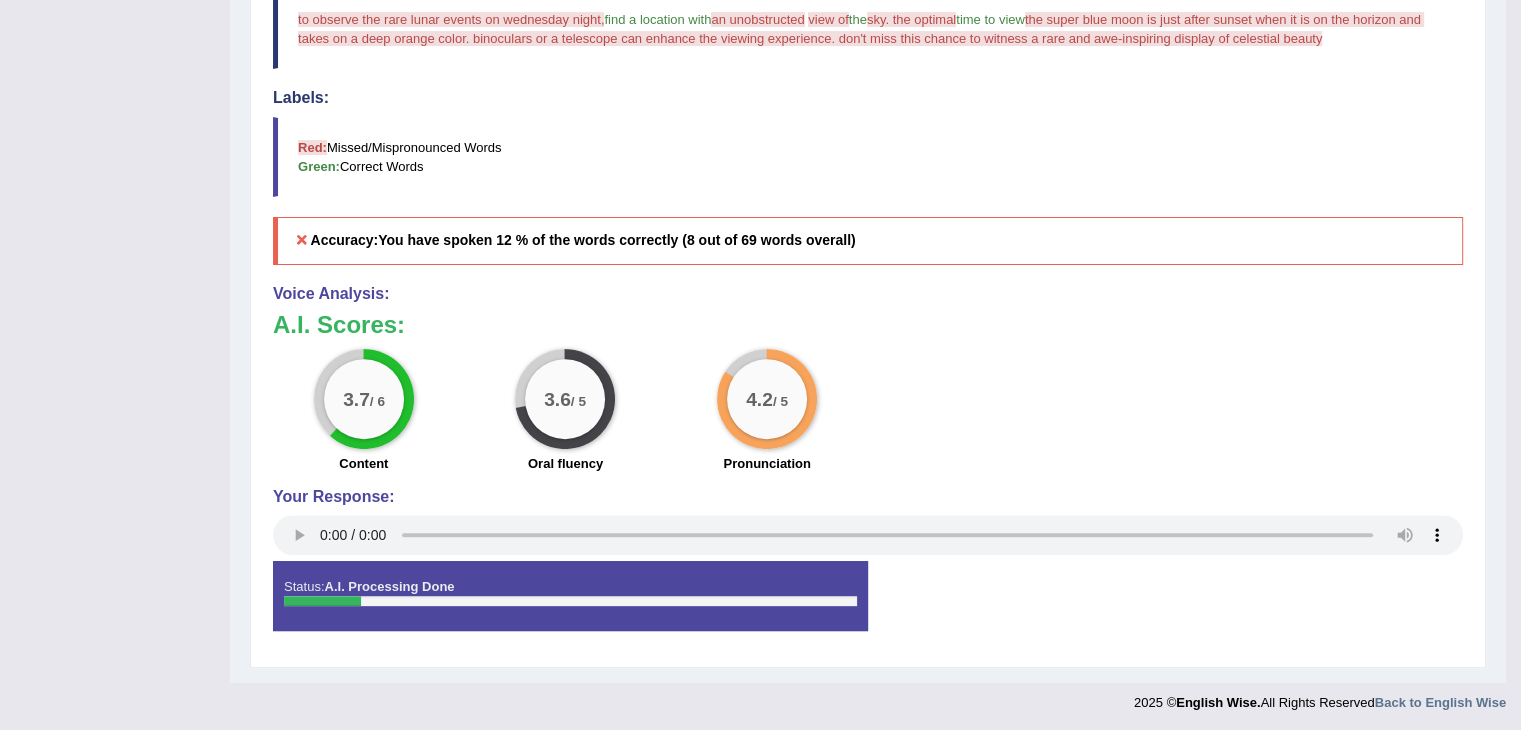 scroll, scrollTop: 0, scrollLeft: 0, axis: both 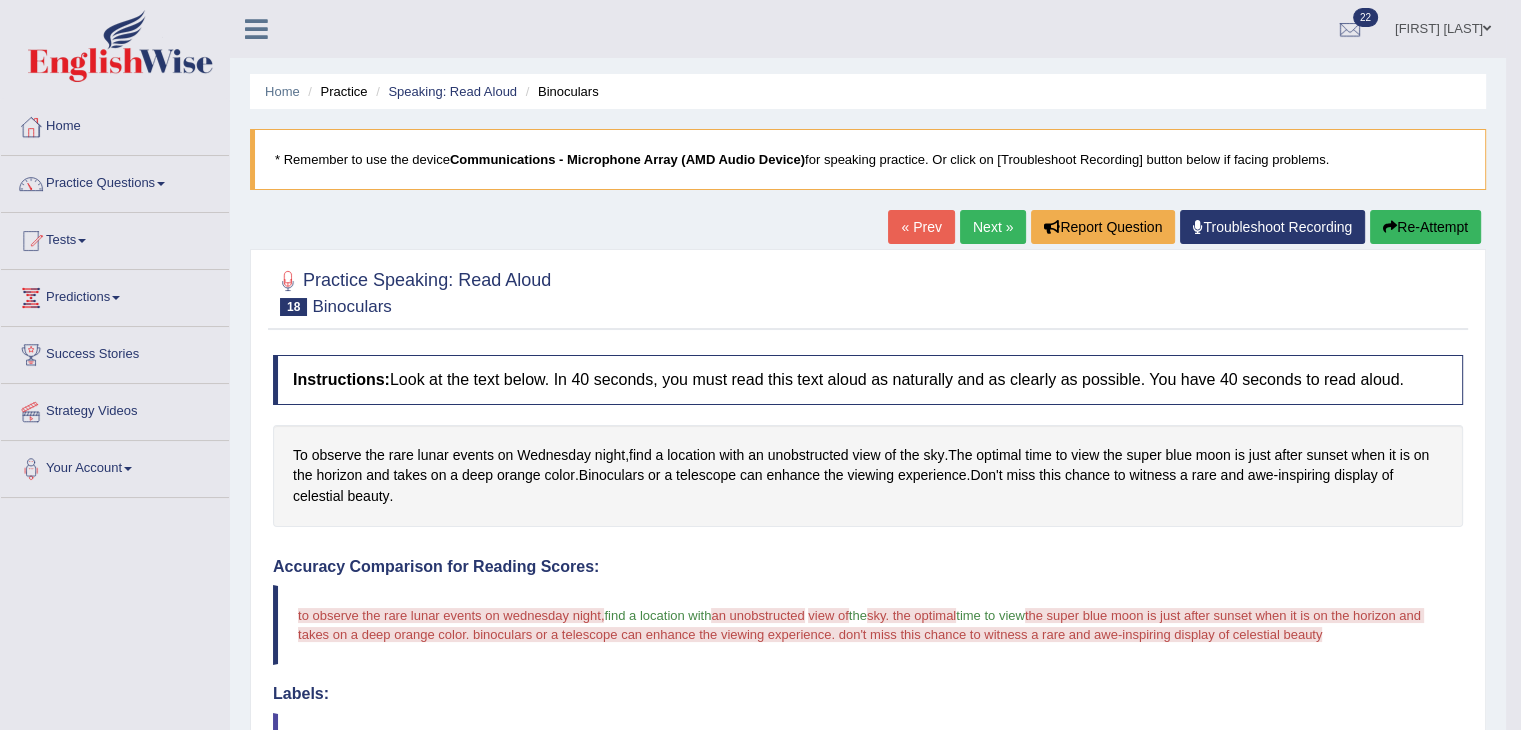 click on "Re-Attempt" at bounding box center [1425, 227] 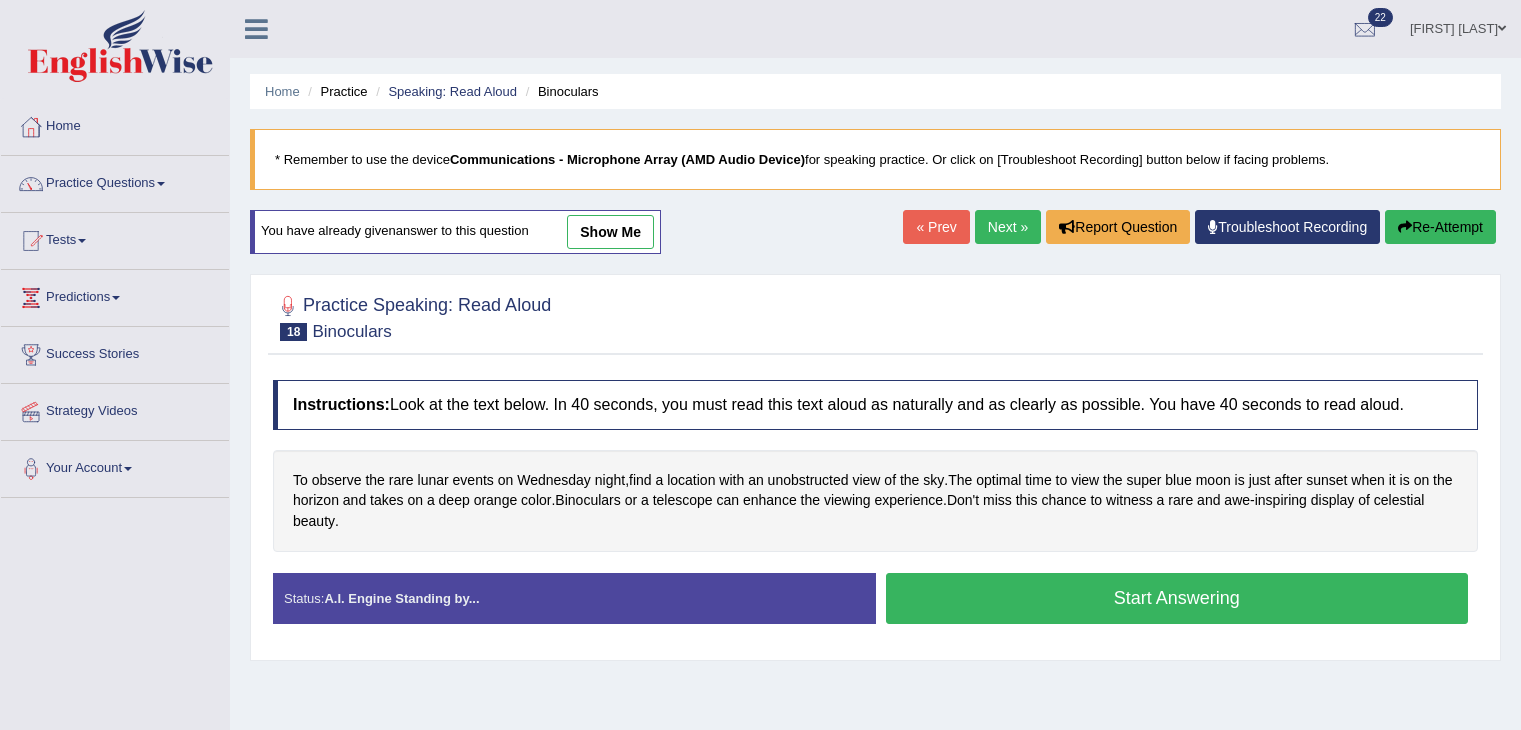 scroll, scrollTop: 0, scrollLeft: 0, axis: both 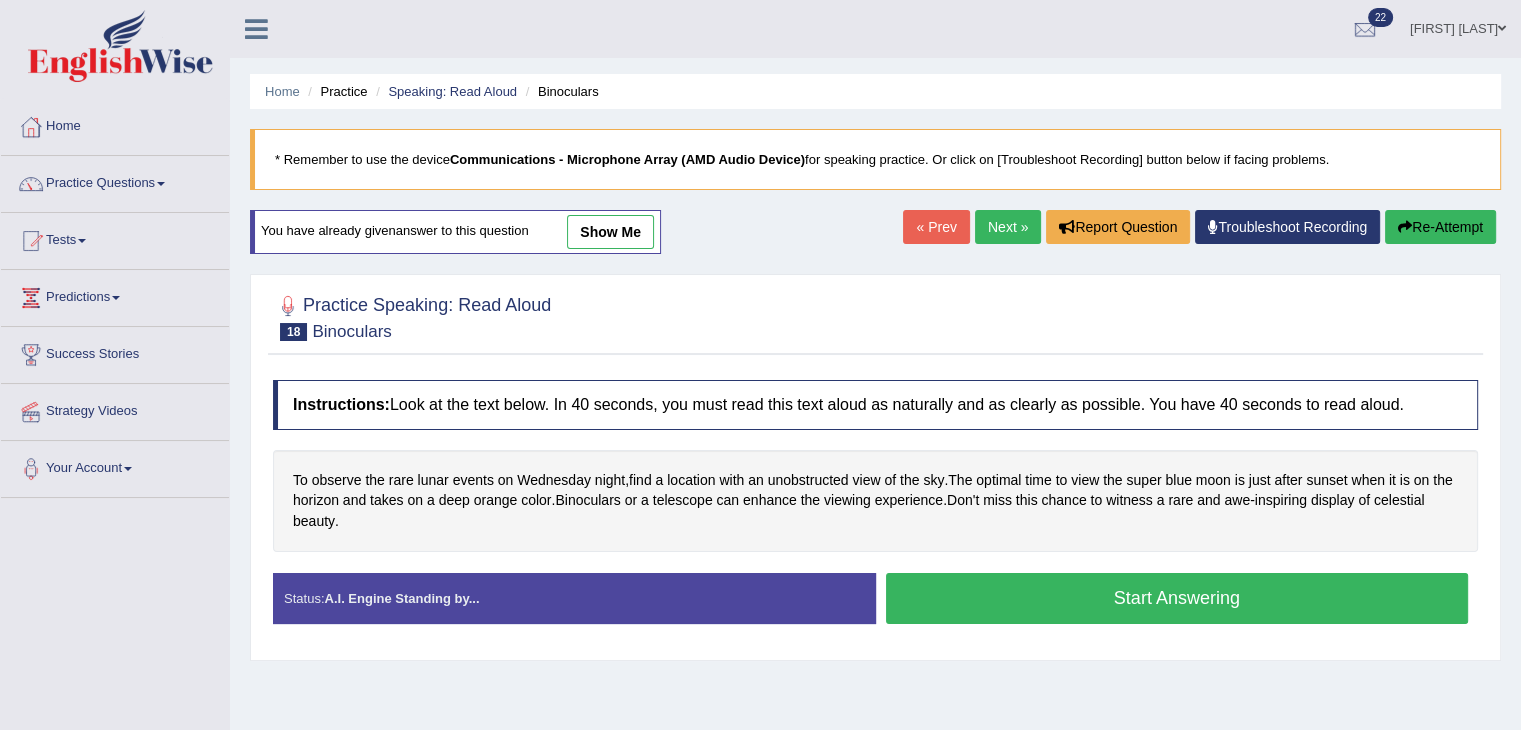 click on "Start Answering" at bounding box center [1177, 598] 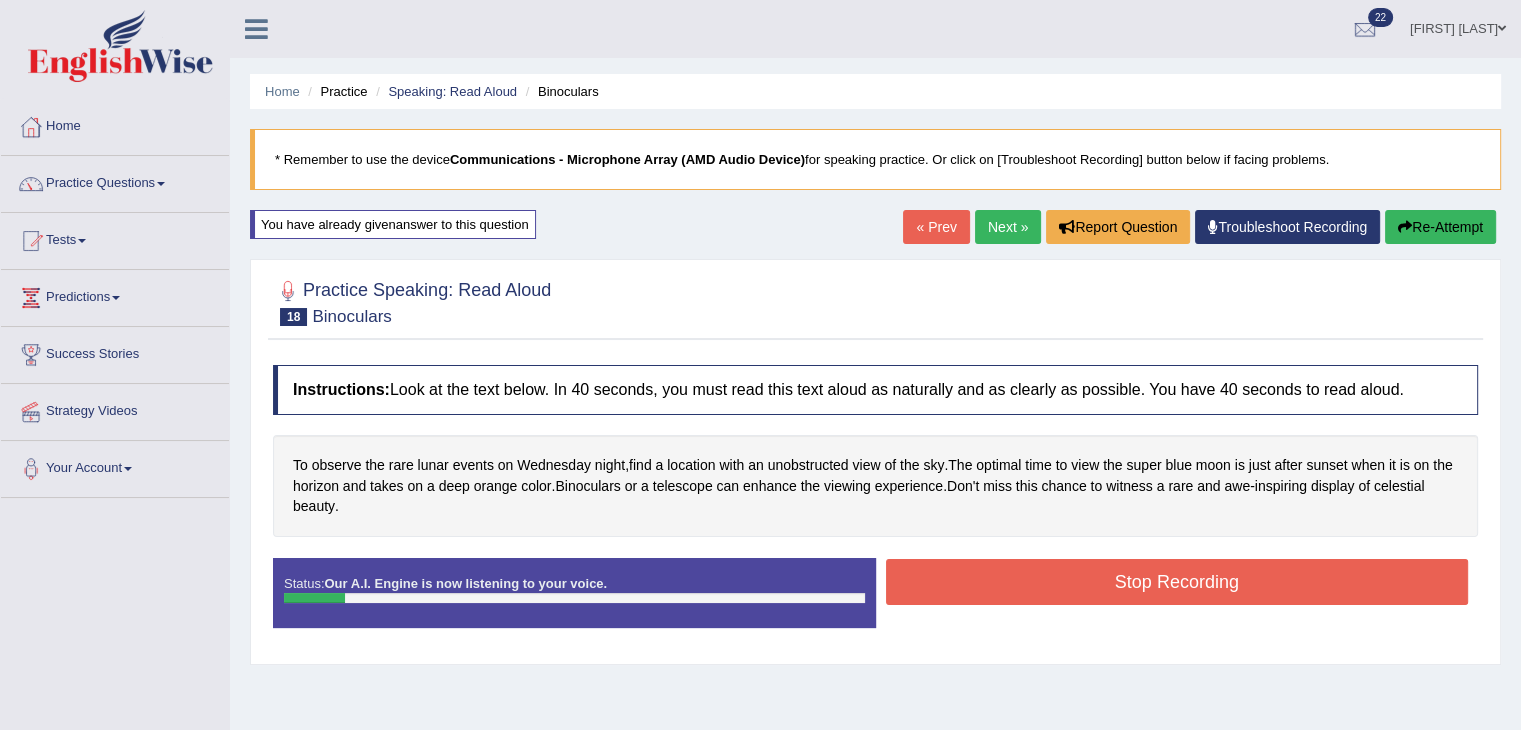 click on "Re-Attempt" at bounding box center (1440, 227) 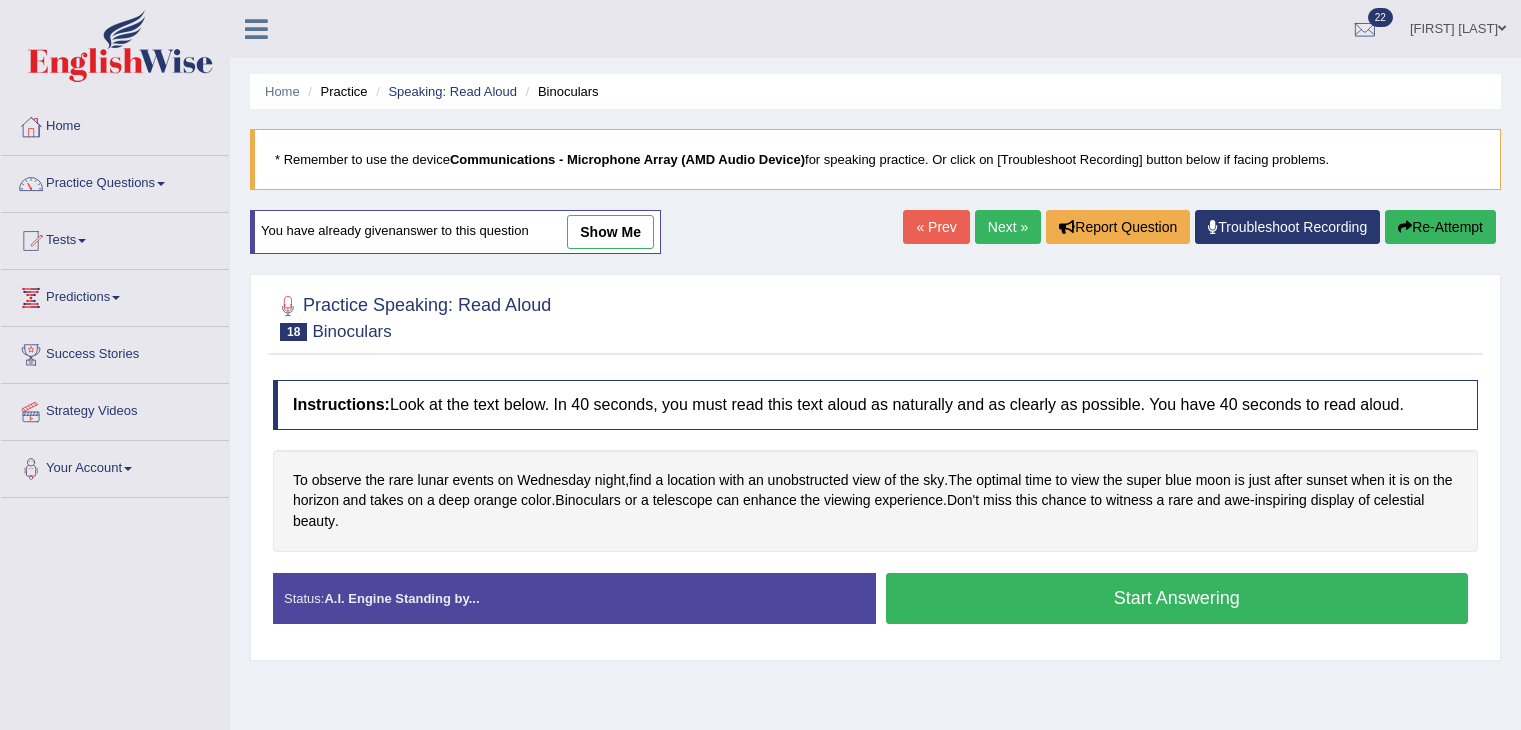 scroll, scrollTop: 0, scrollLeft: 0, axis: both 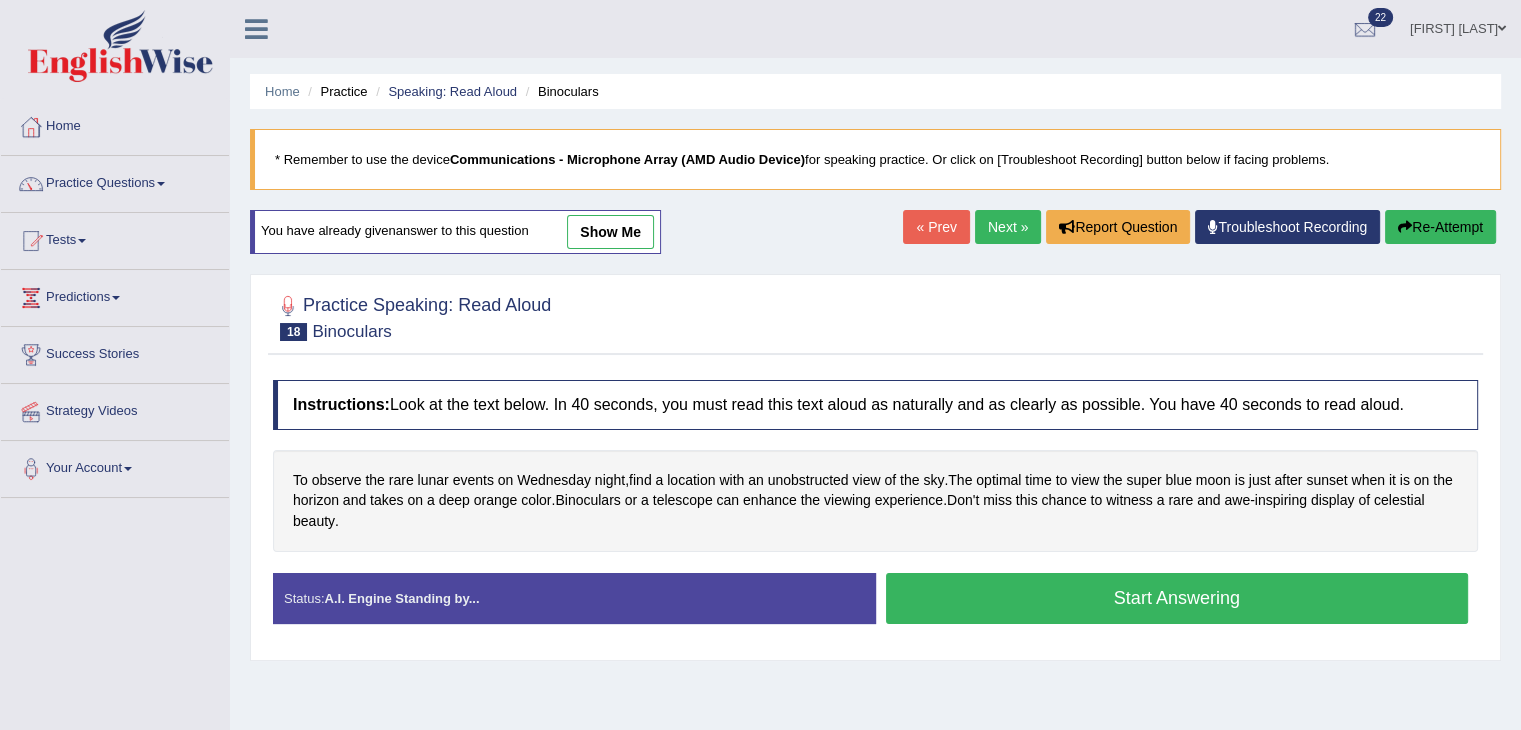 click on "Start Answering" at bounding box center (1177, 598) 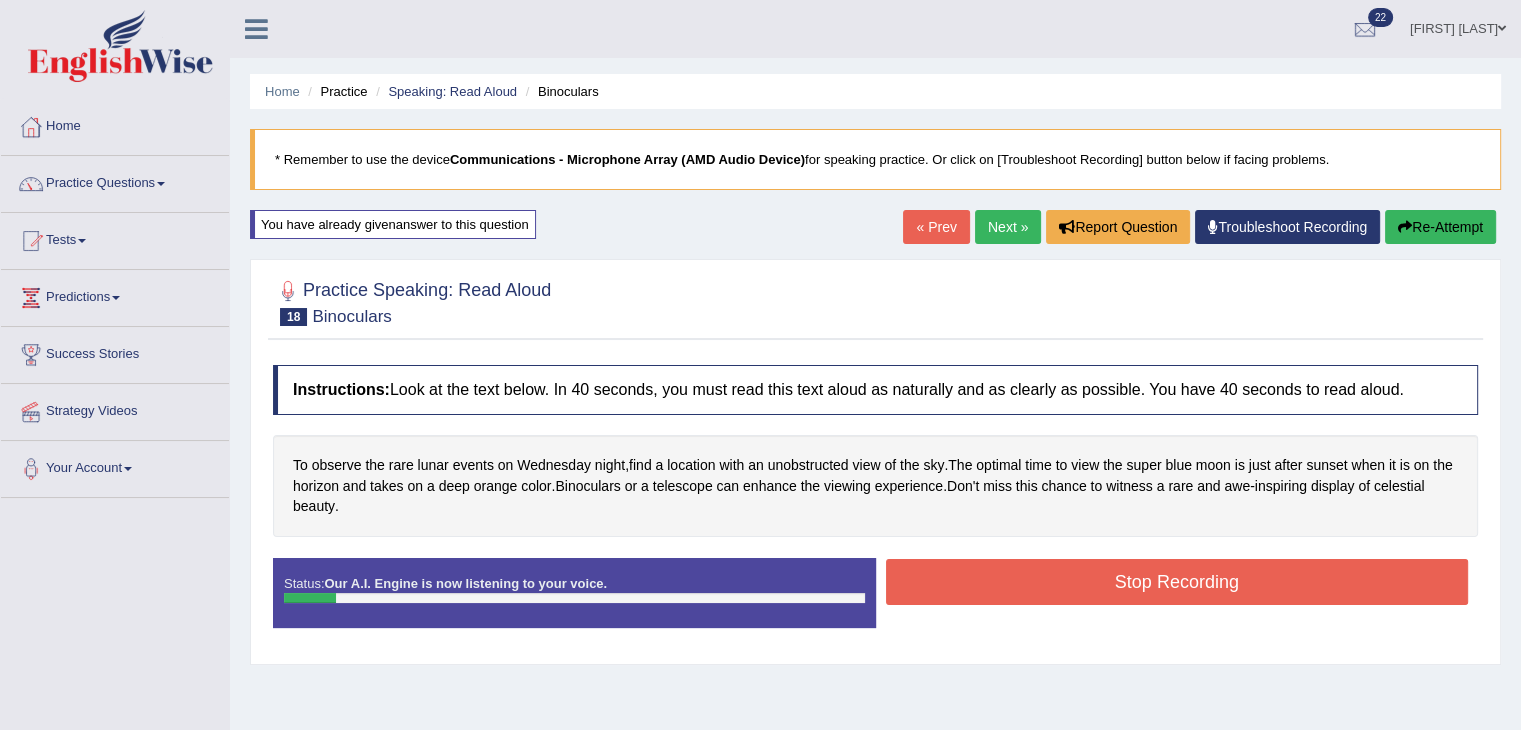 click on "Re-Attempt" at bounding box center (1440, 227) 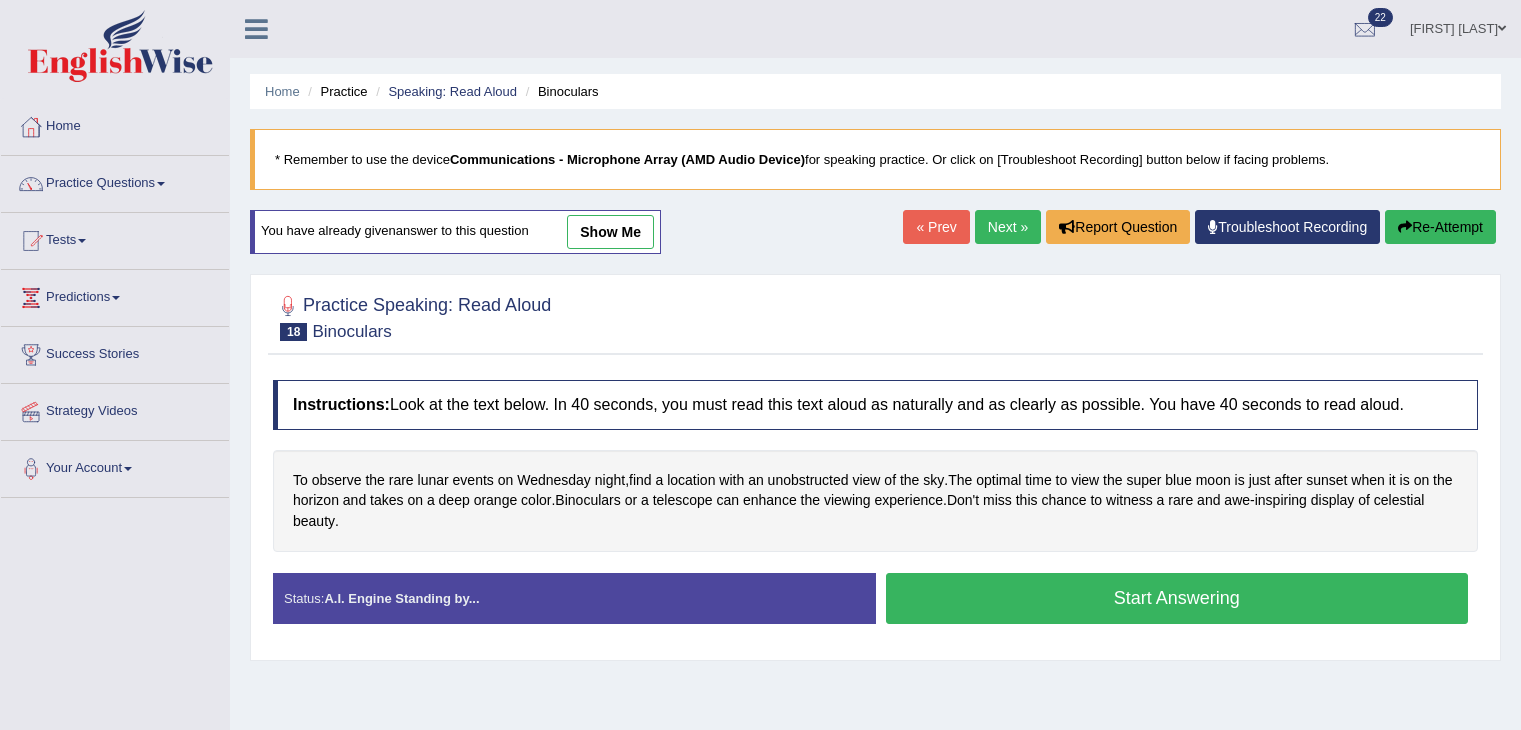 scroll, scrollTop: 0, scrollLeft: 0, axis: both 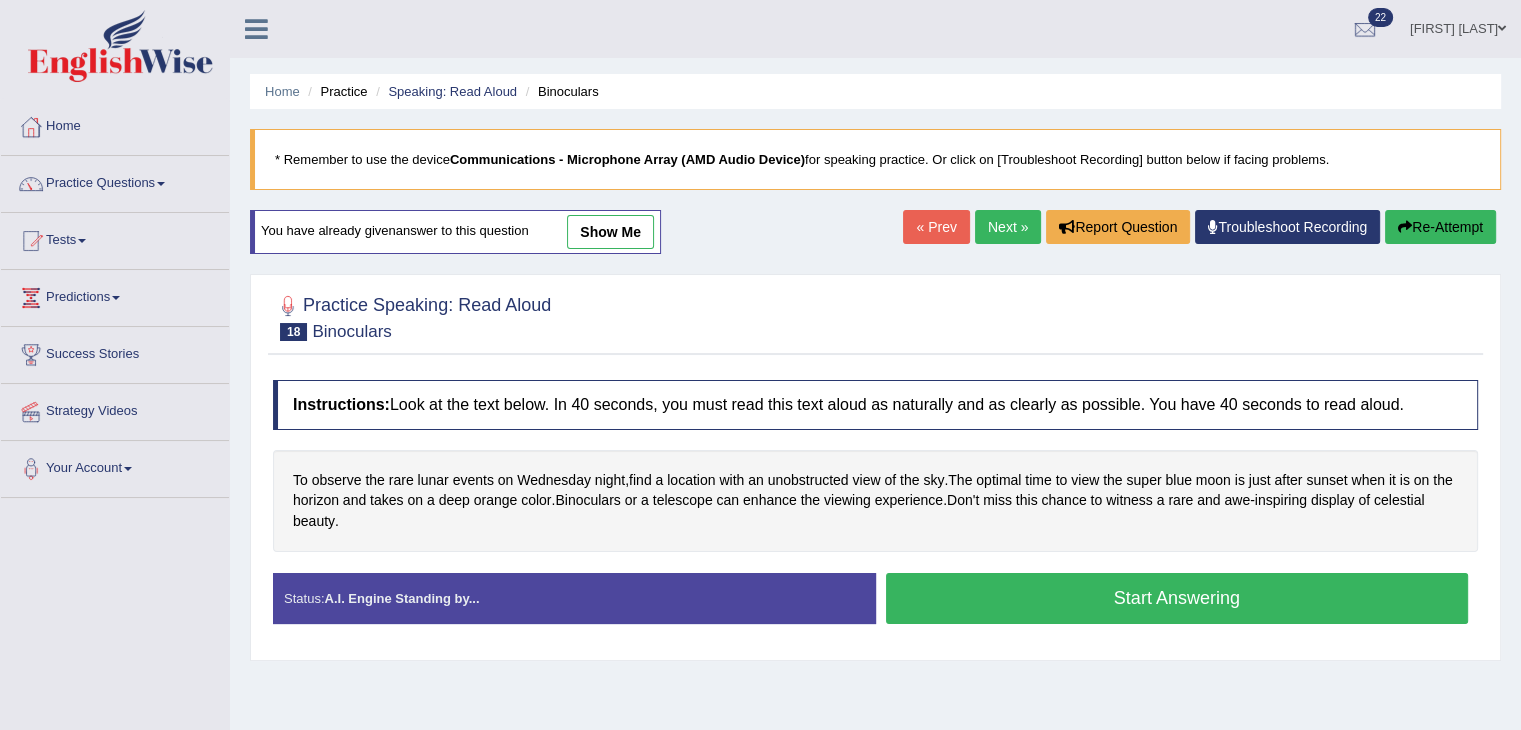 click on "Start Answering" at bounding box center [1177, 598] 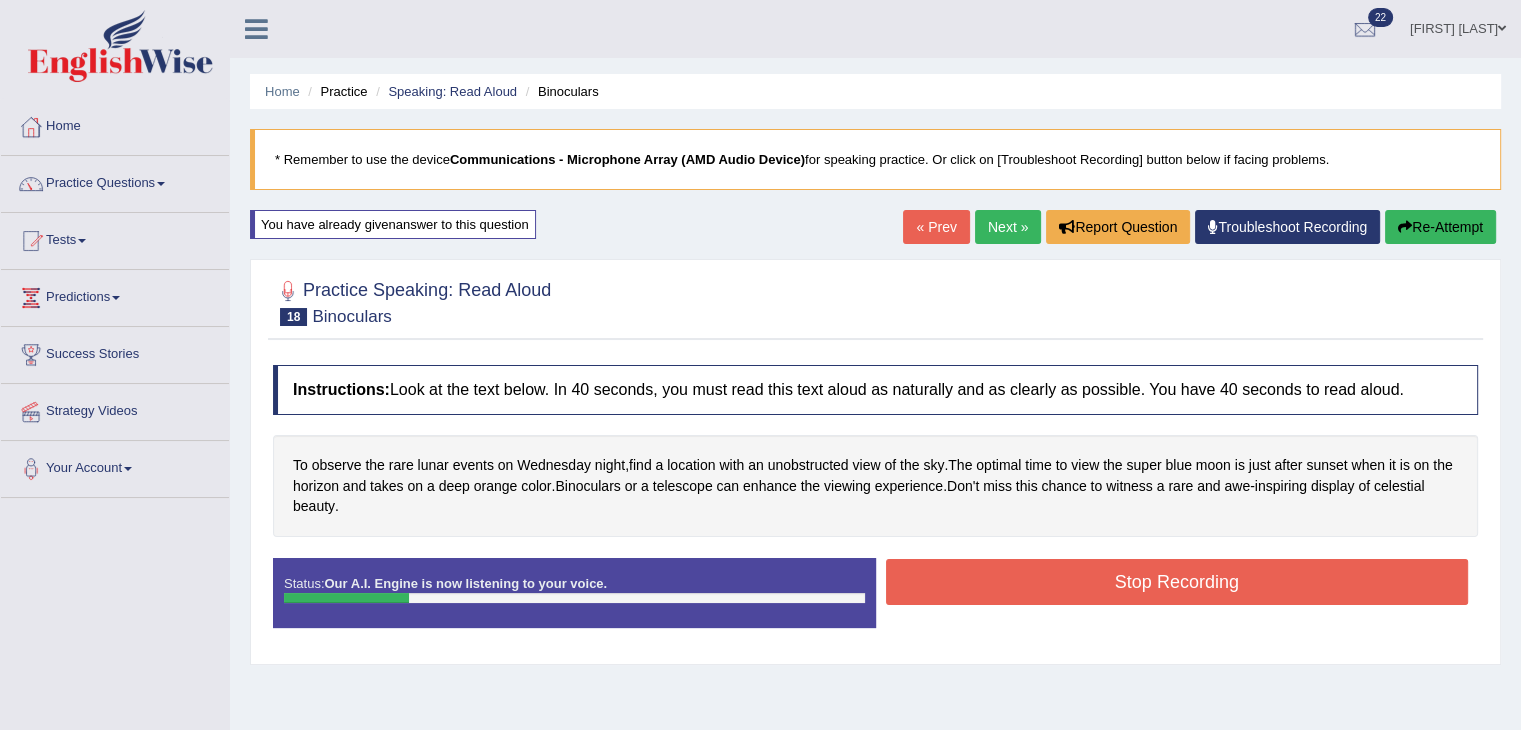 click on "Stop Recording" at bounding box center [1177, 582] 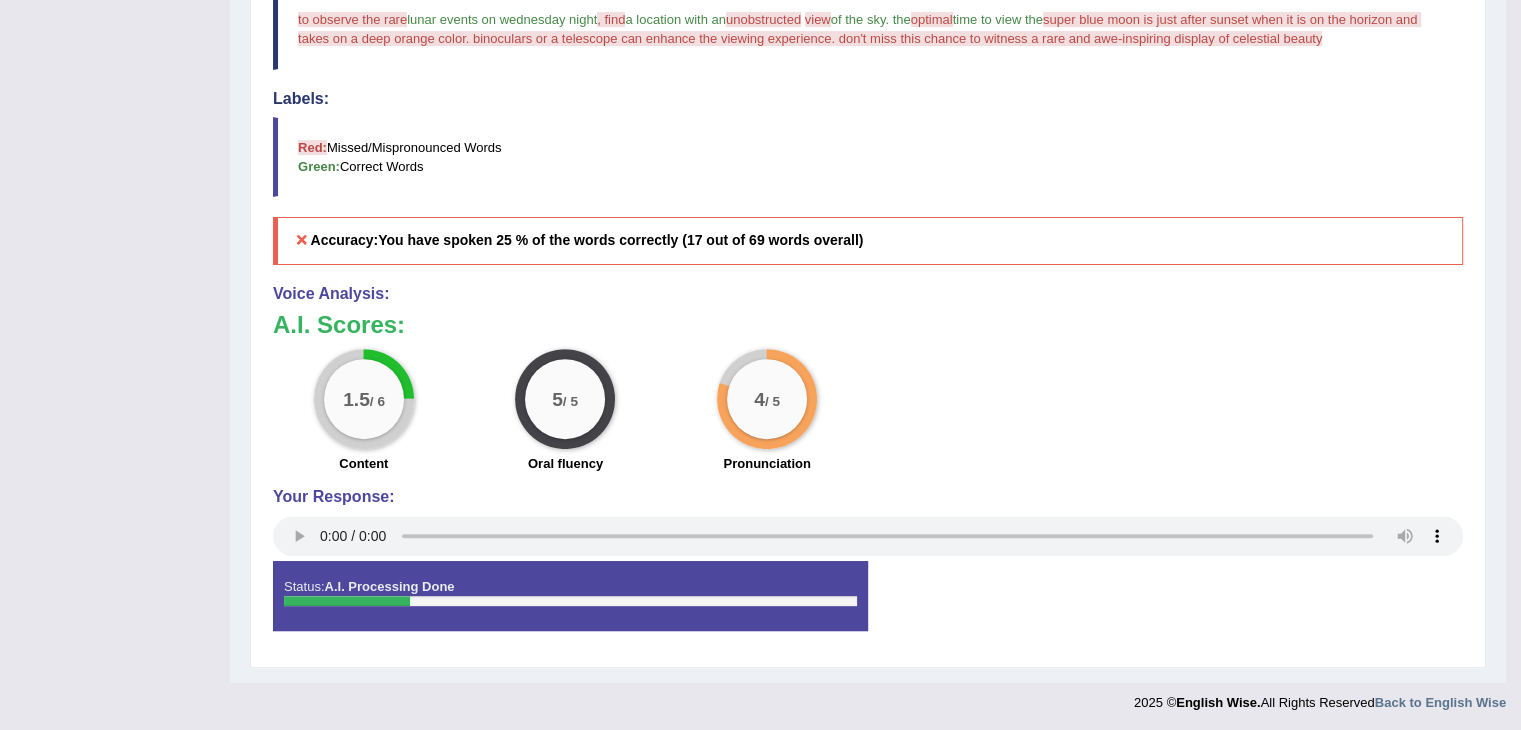 scroll, scrollTop: 0, scrollLeft: 0, axis: both 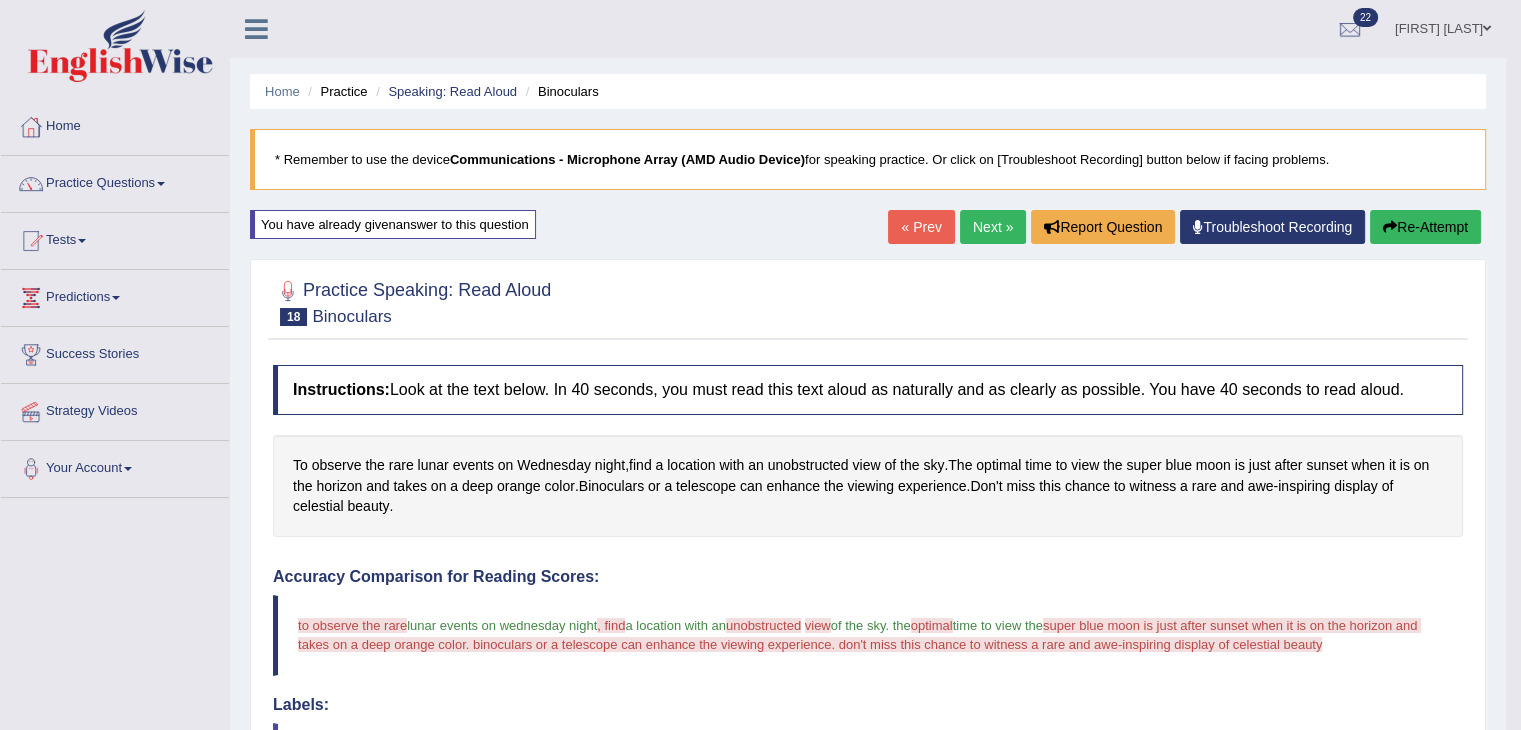 click on "Practice Questions" at bounding box center (115, 181) 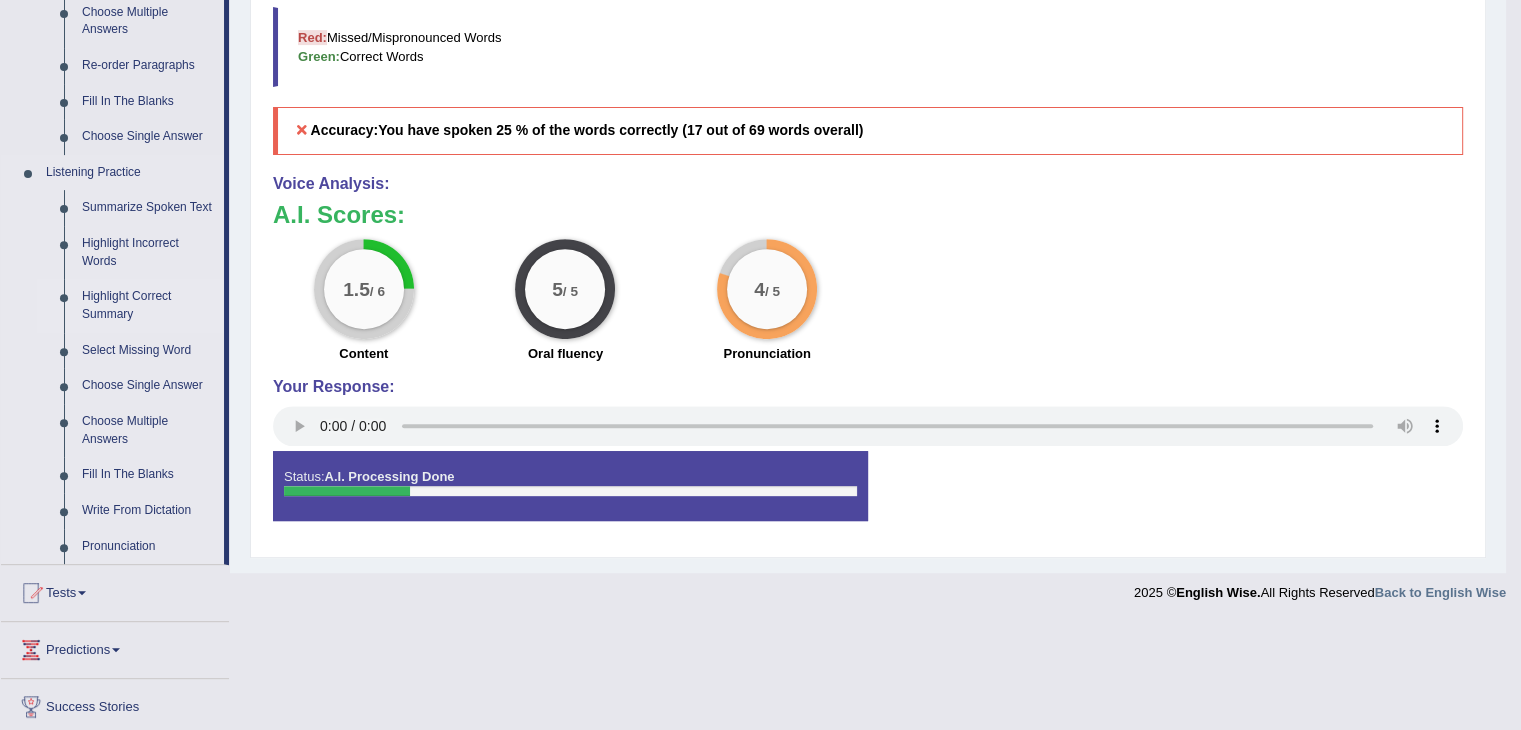 scroll, scrollTop: 0, scrollLeft: 0, axis: both 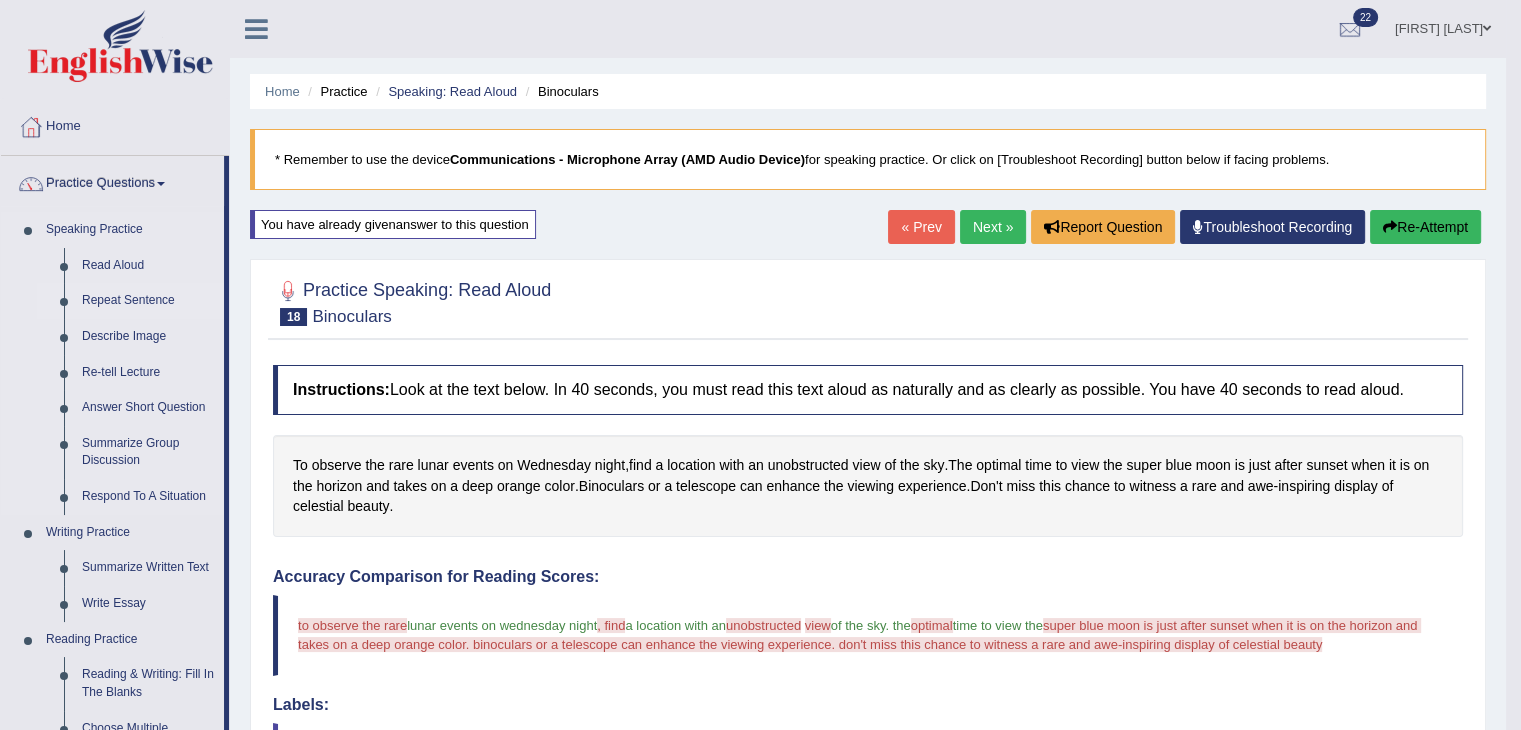 click on "Repeat Sentence" at bounding box center [148, 301] 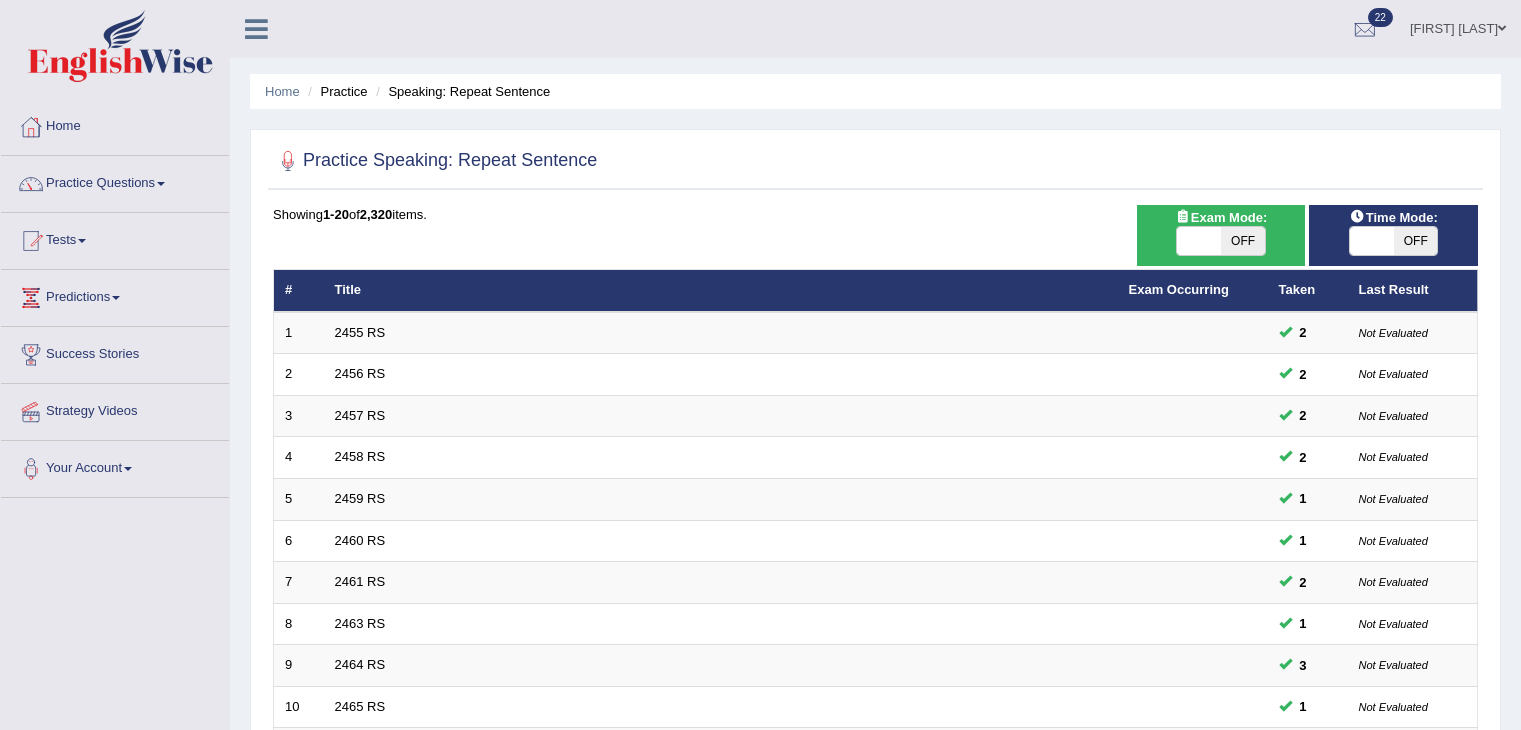 scroll, scrollTop: 0, scrollLeft: 0, axis: both 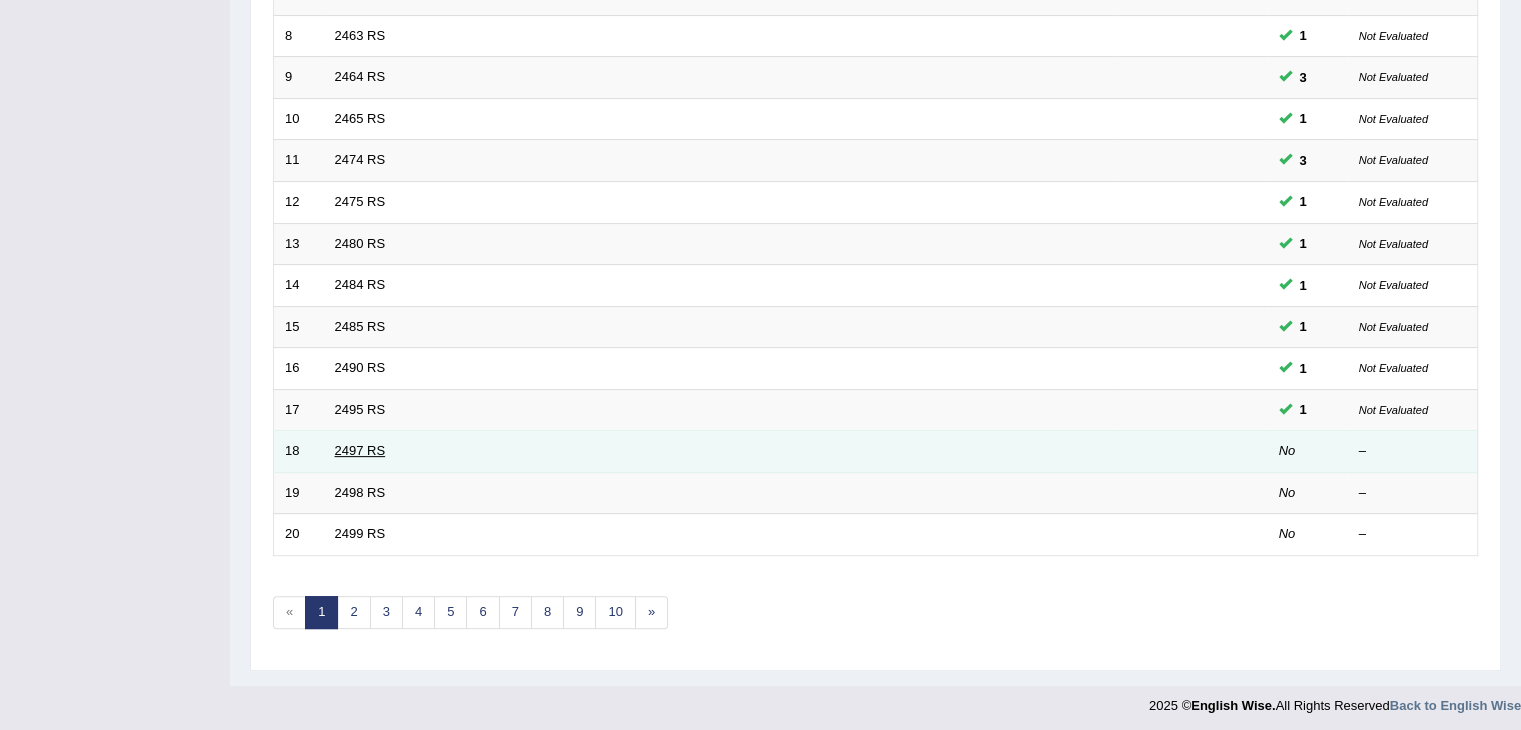 click on "2497 RS" at bounding box center (360, 450) 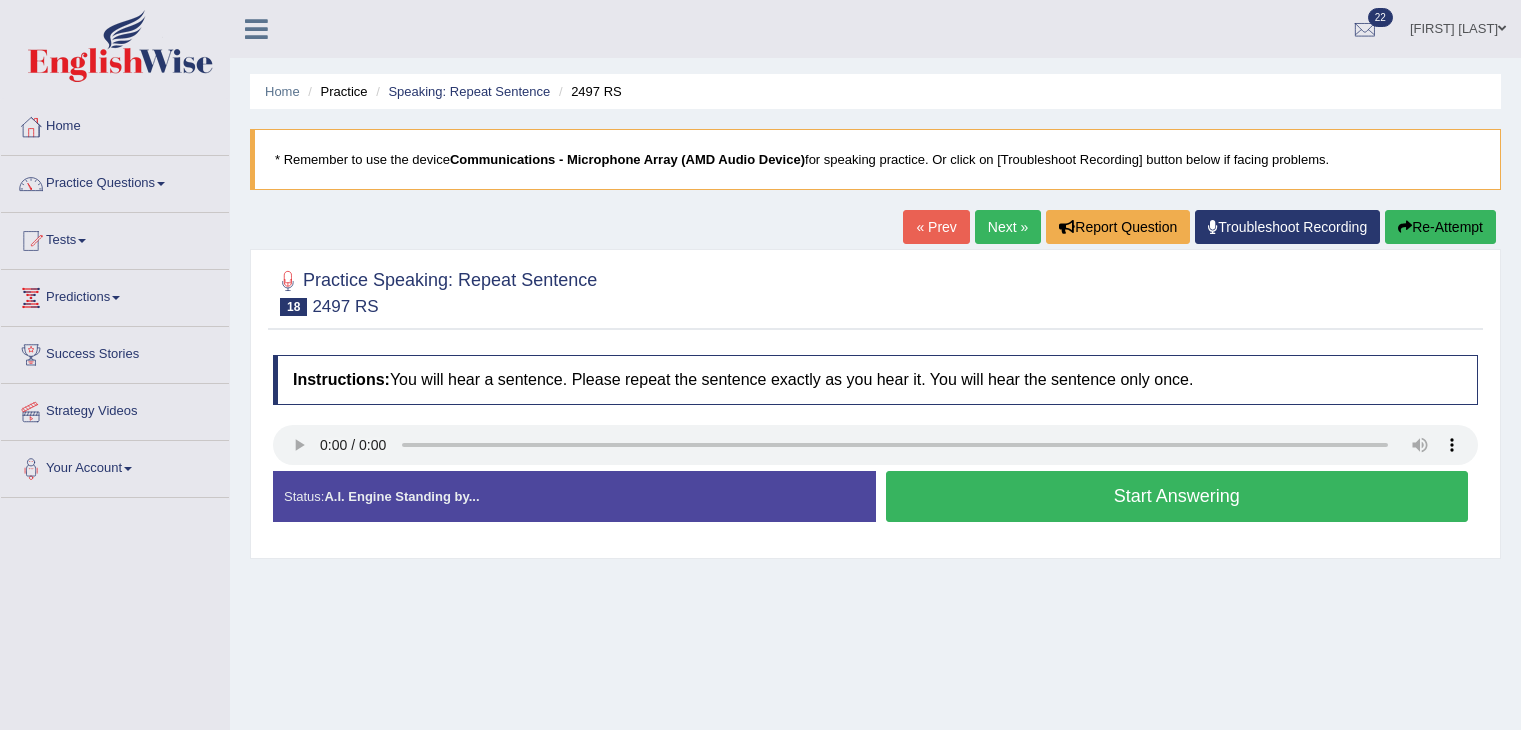 scroll, scrollTop: 0, scrollLeft: 0, axis: both 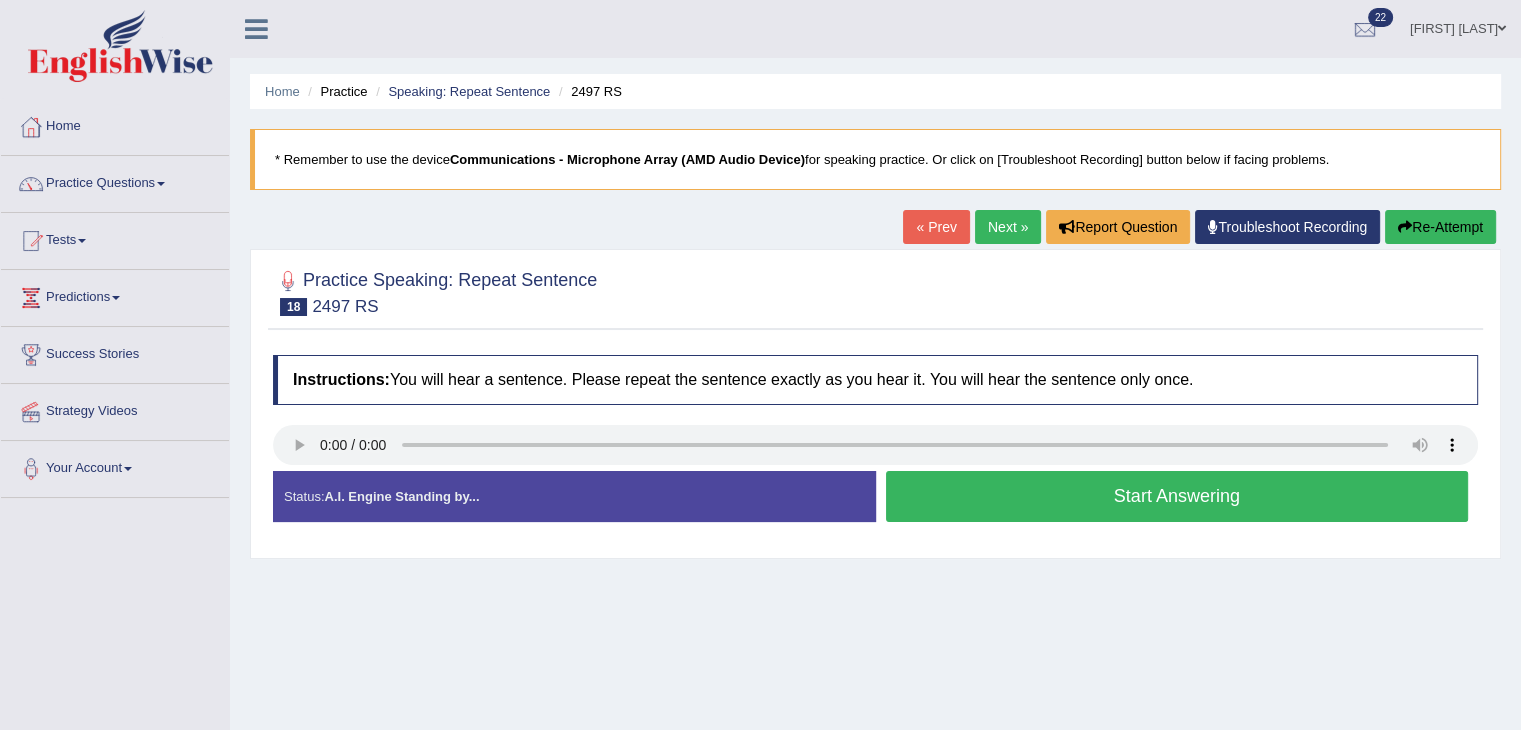 click on "Start Answering" at bounding box center [1177, 496] 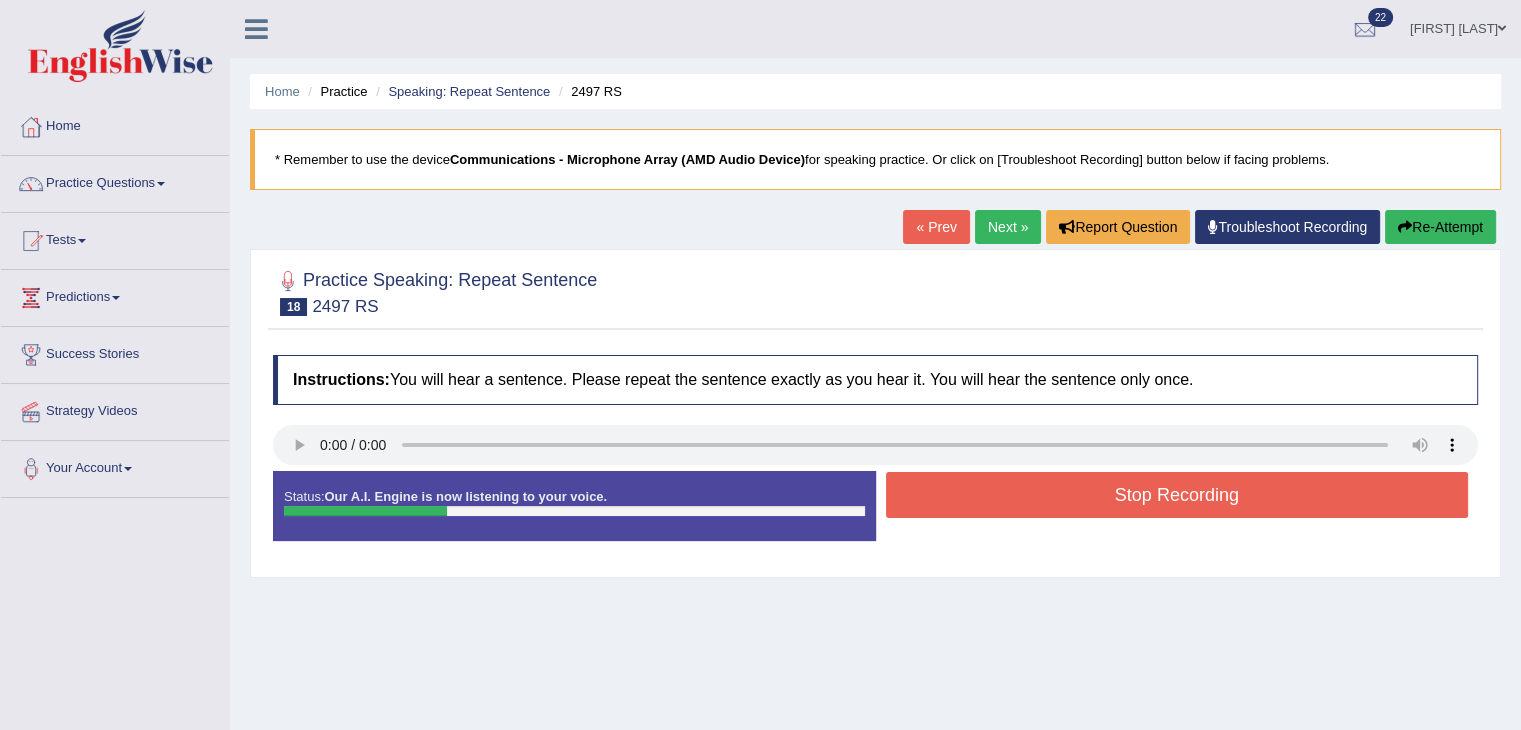 click on "Re-Attempt" at bounding box center (1440, 227) 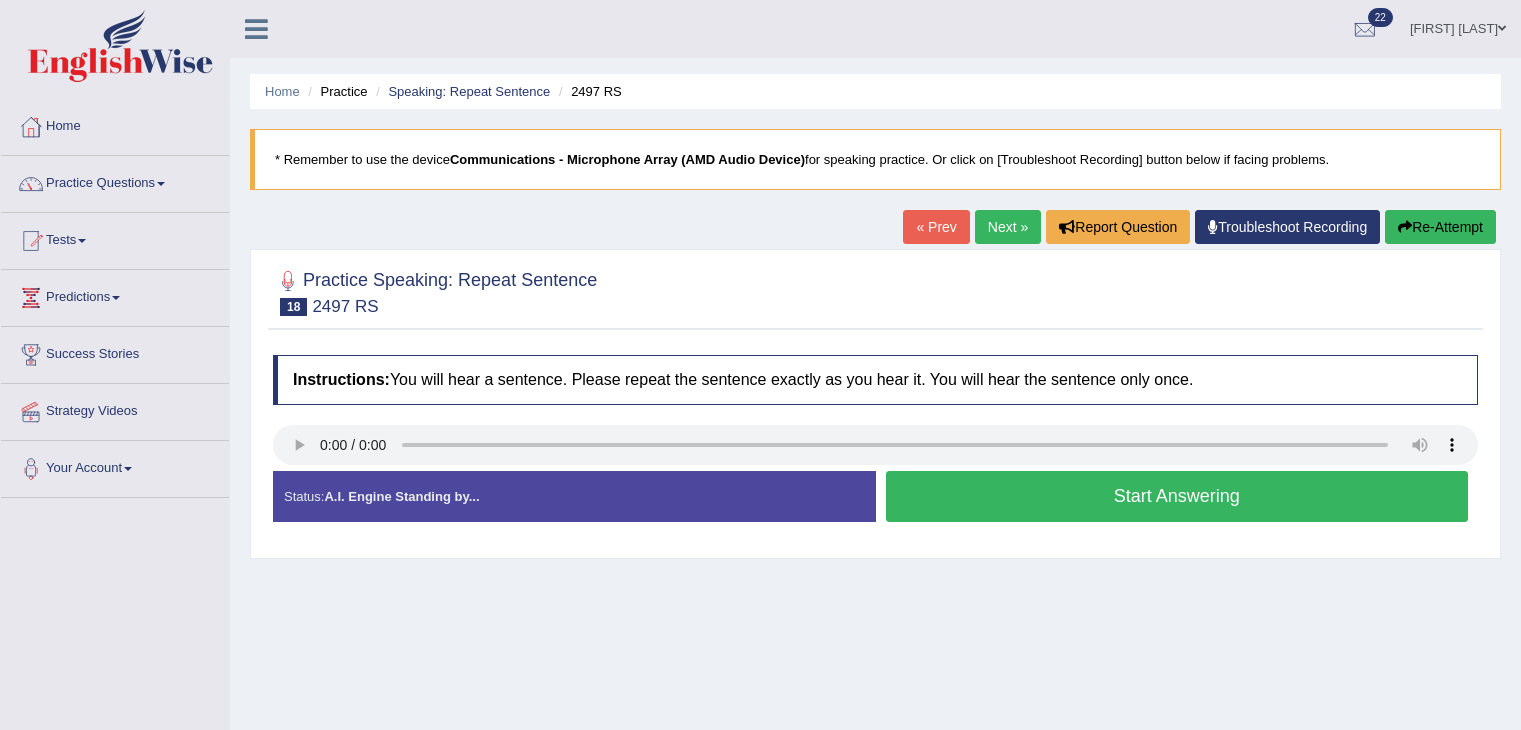 scroll, scrollTop: 0, scrollLeft: 0, axis: both 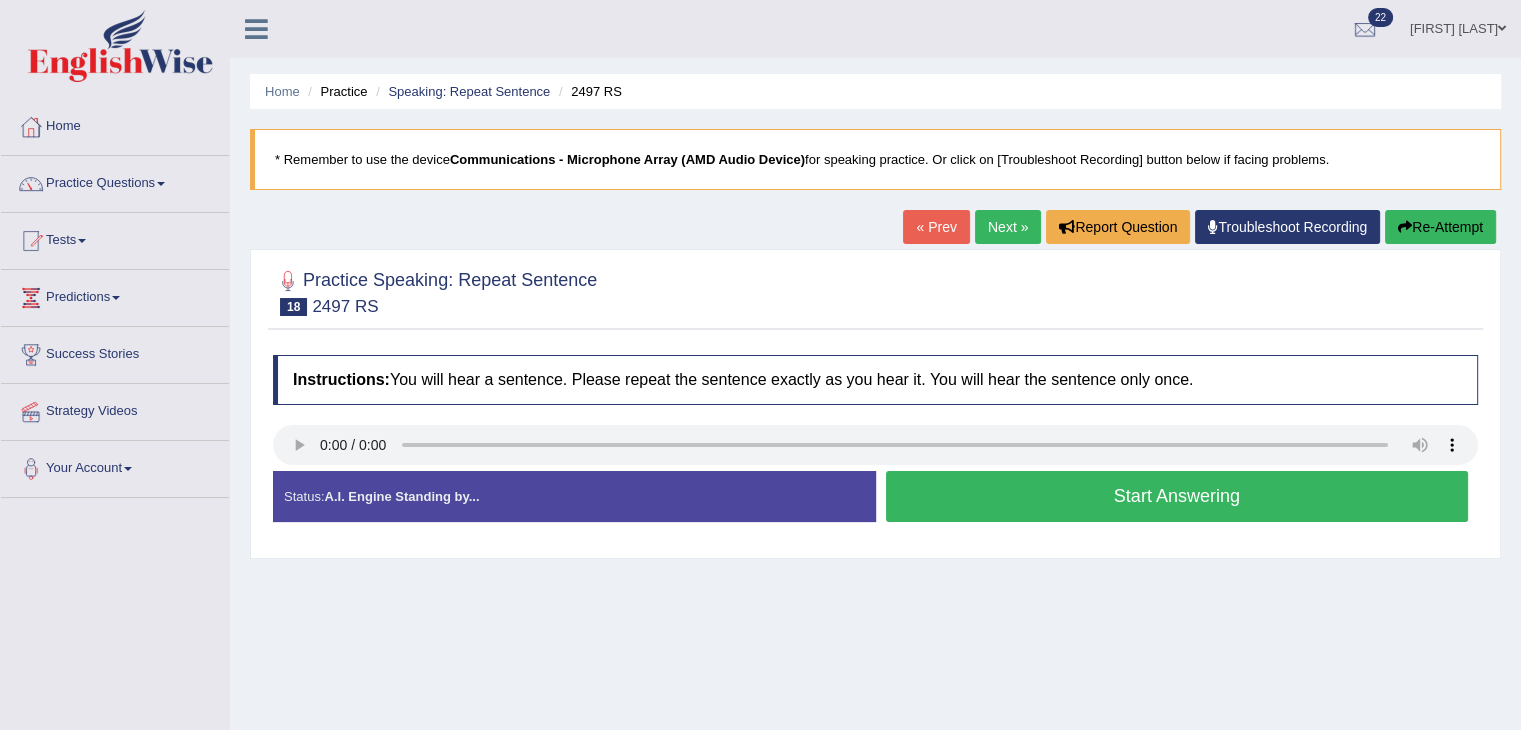 click on "Start Answering" at bounding box center (1177, 496) 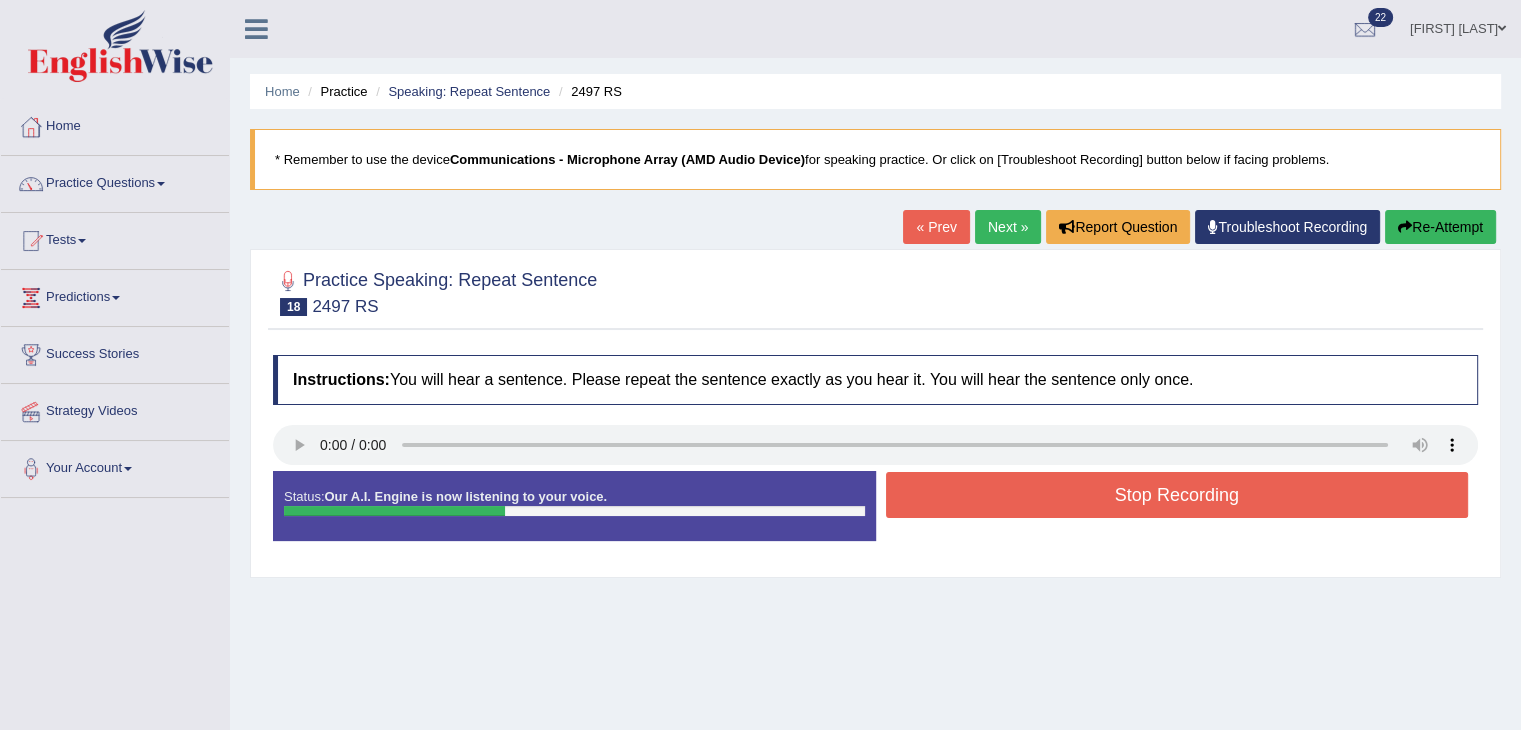 click on "Stop Recording" at bounding box center [1177, 495] 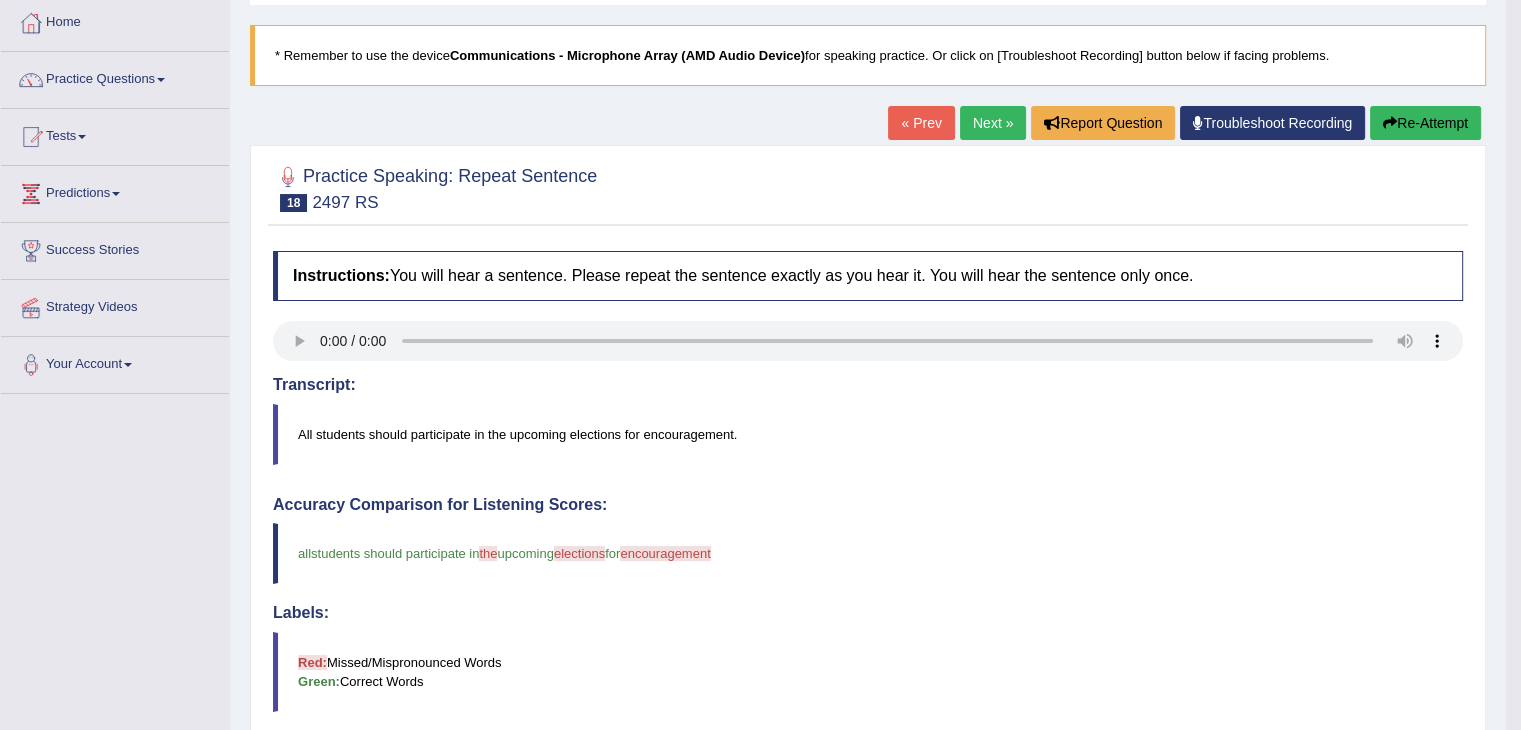 scroll, scrollTop: 100, scrollLeft: 0, axis: vertical 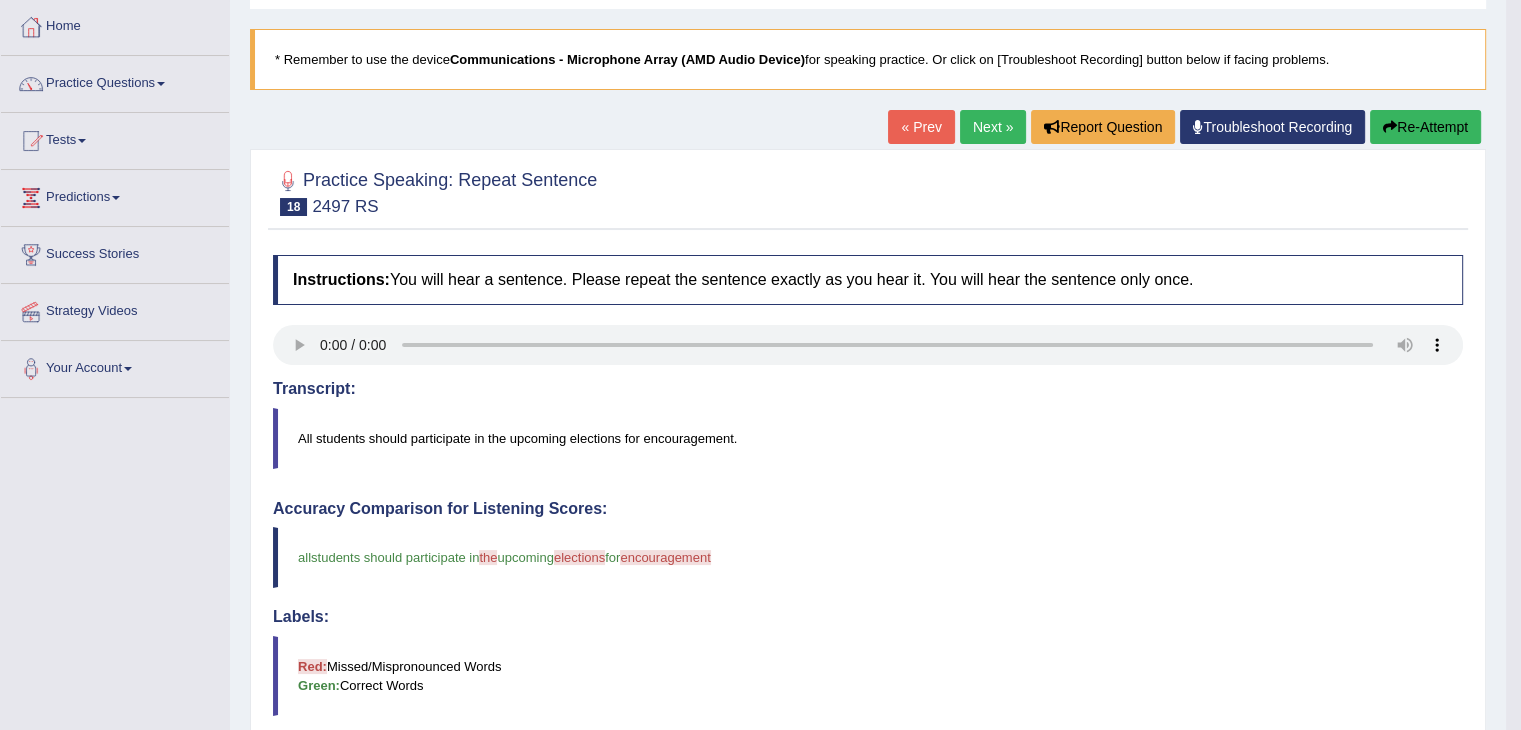 click on "Next »" at bounding box center [993, 127] 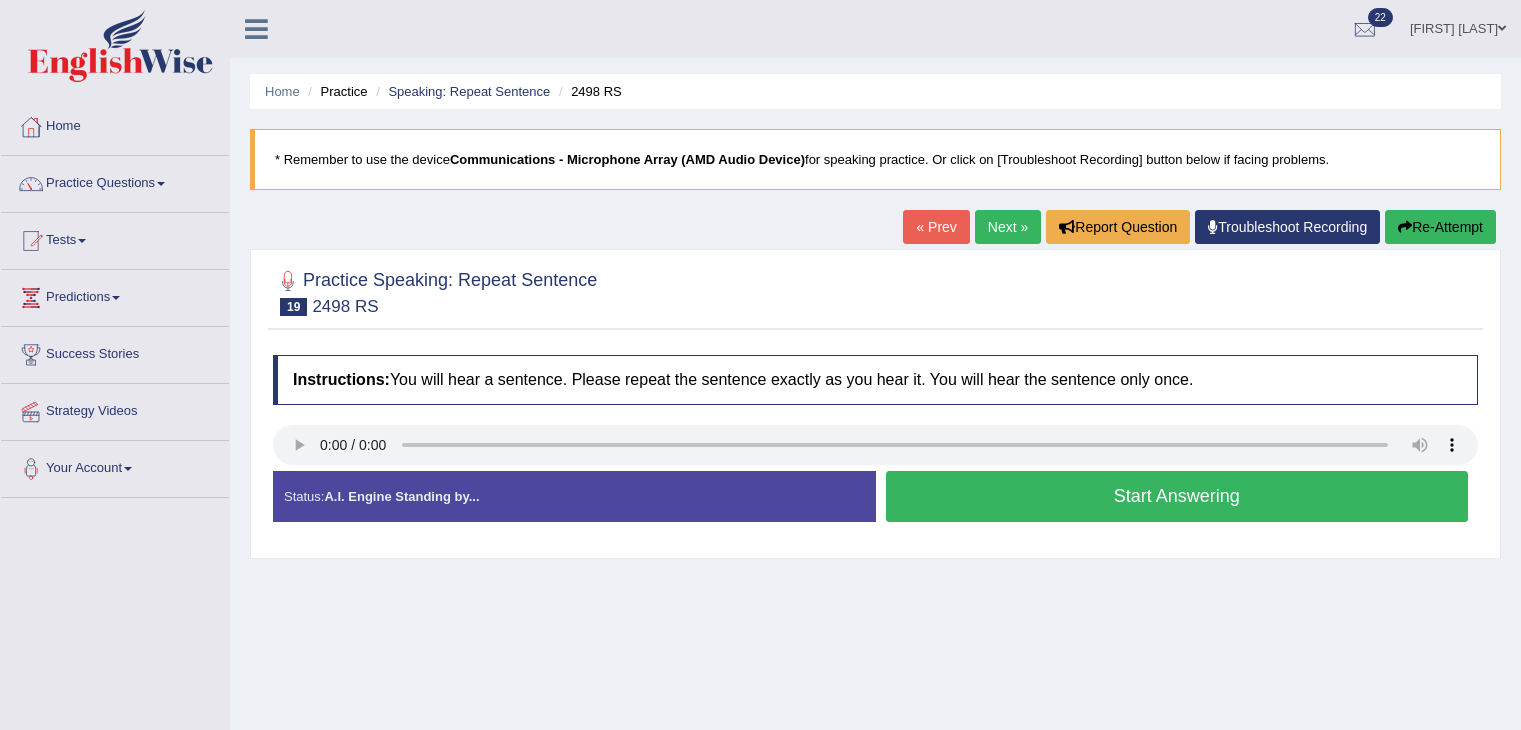 scroll, scrollTop: 0, scrollLeft: 0, axis: both 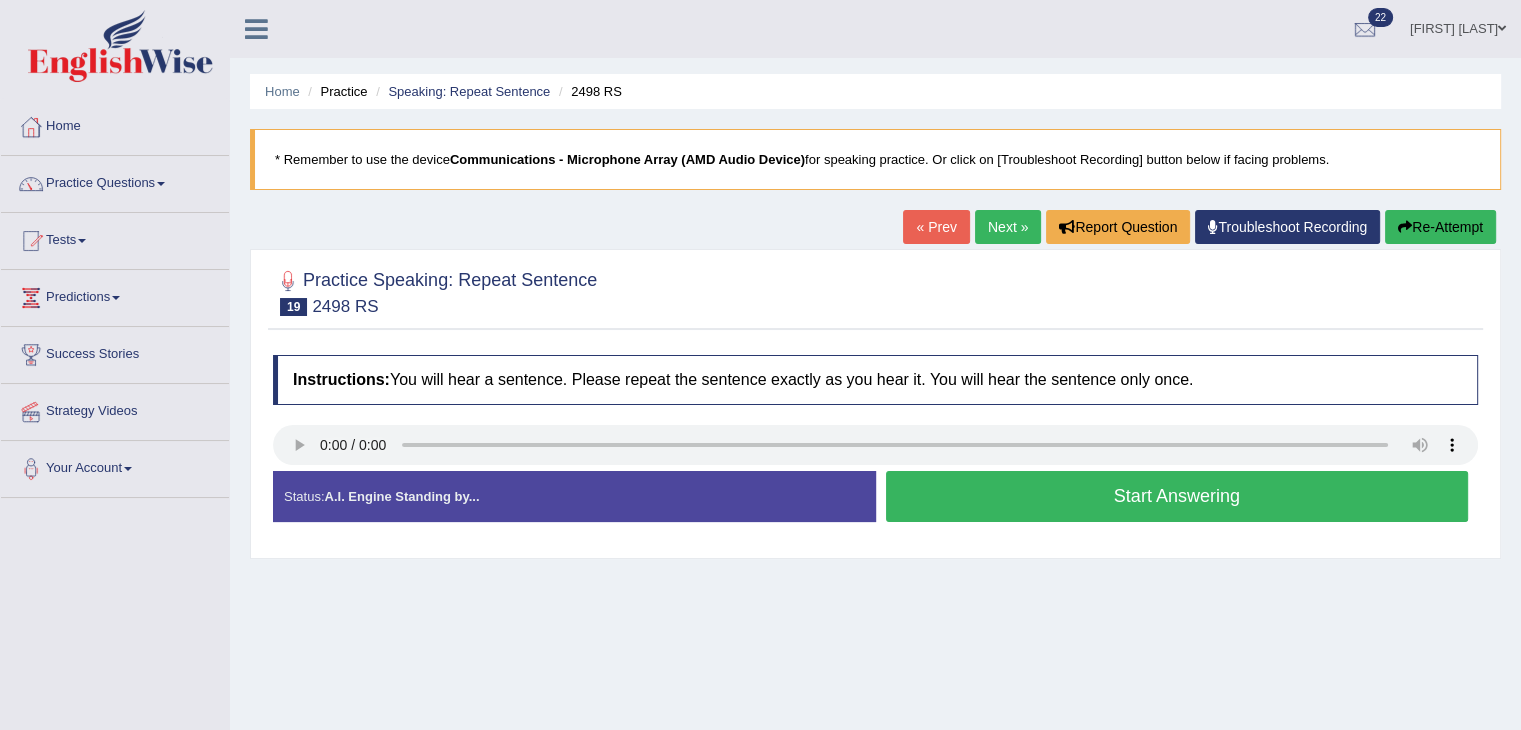 click on "Start Answering" at bounding box center [1177, 496] 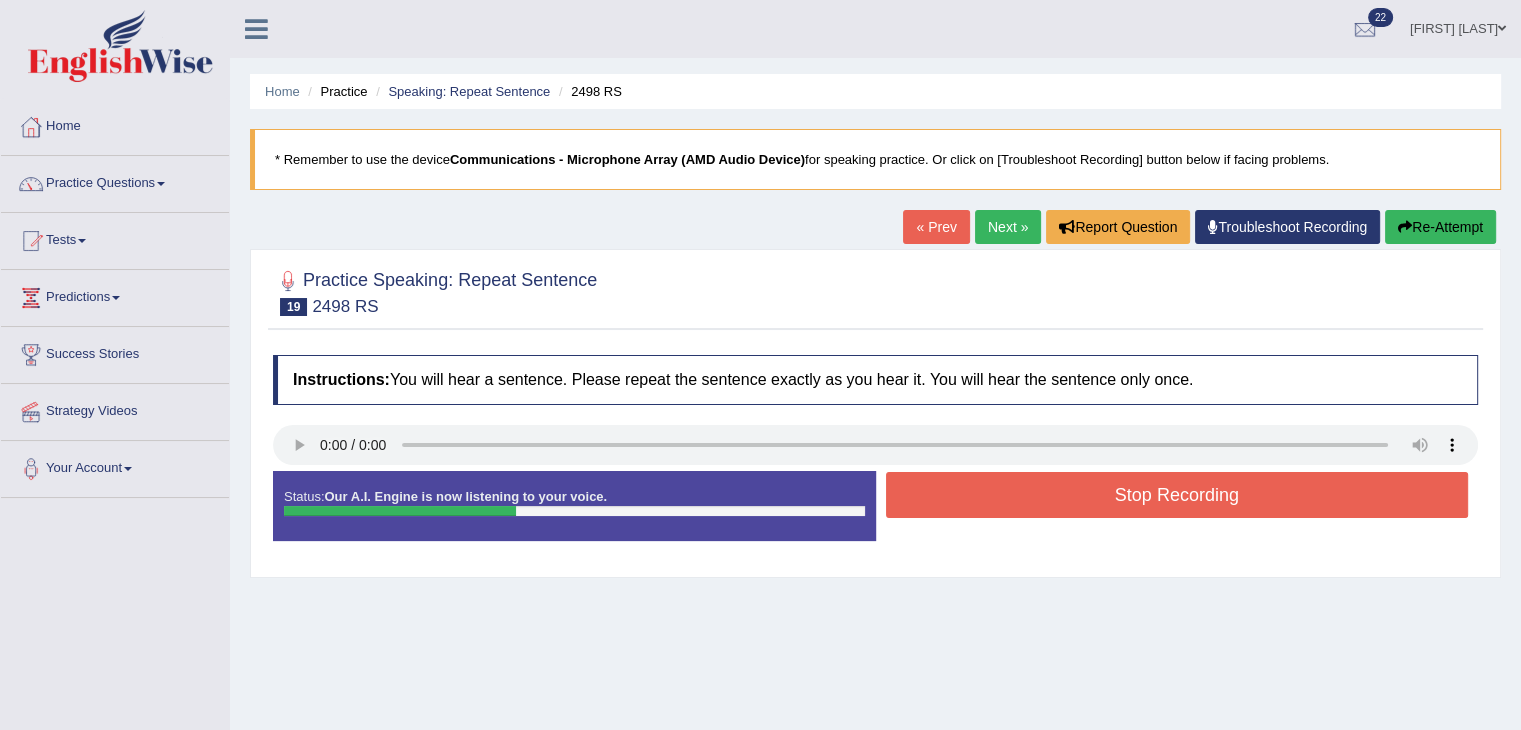 click on "Stop Recording" at bounding box center [1177, 495] 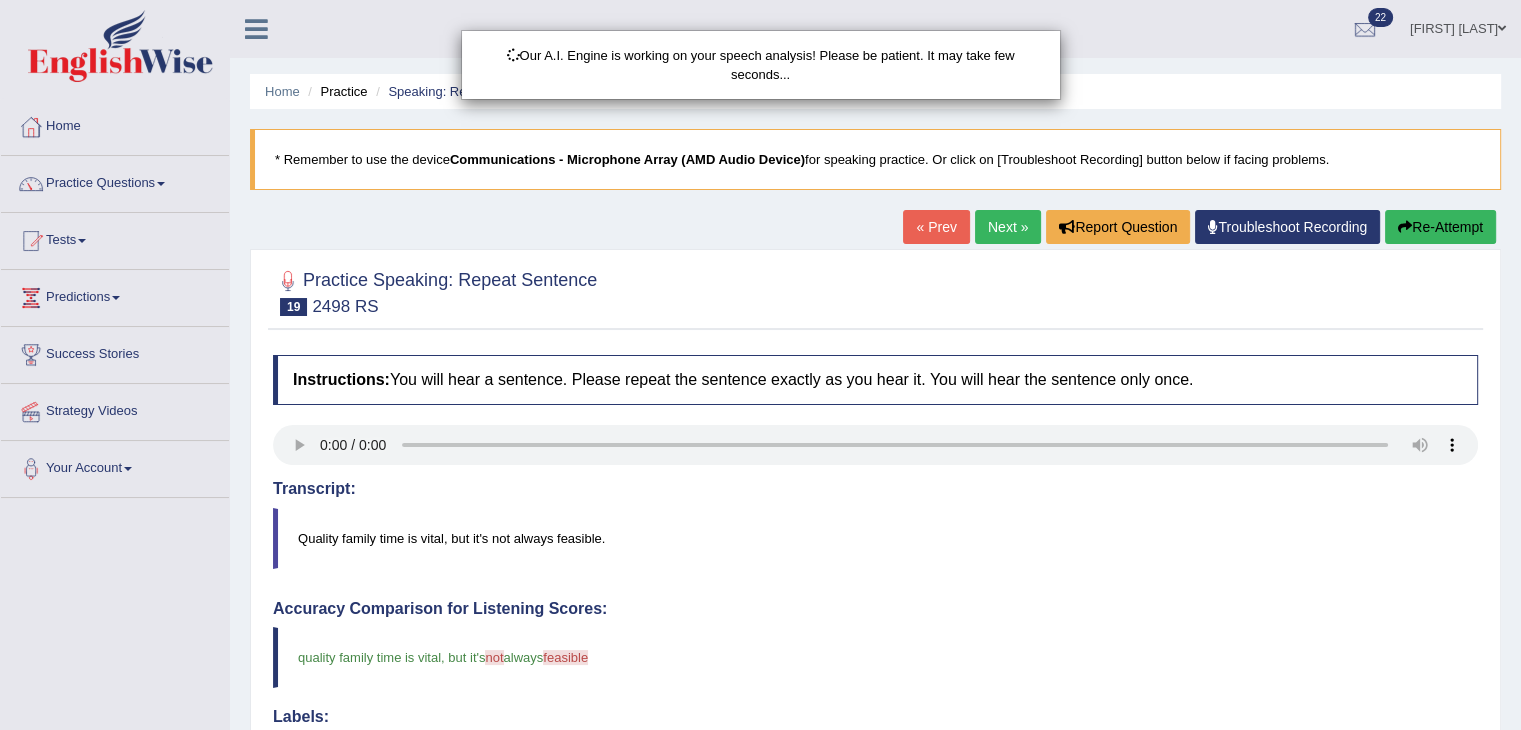 scroll, scrollTop: 343, scrollLeft: 0, axis: vertical 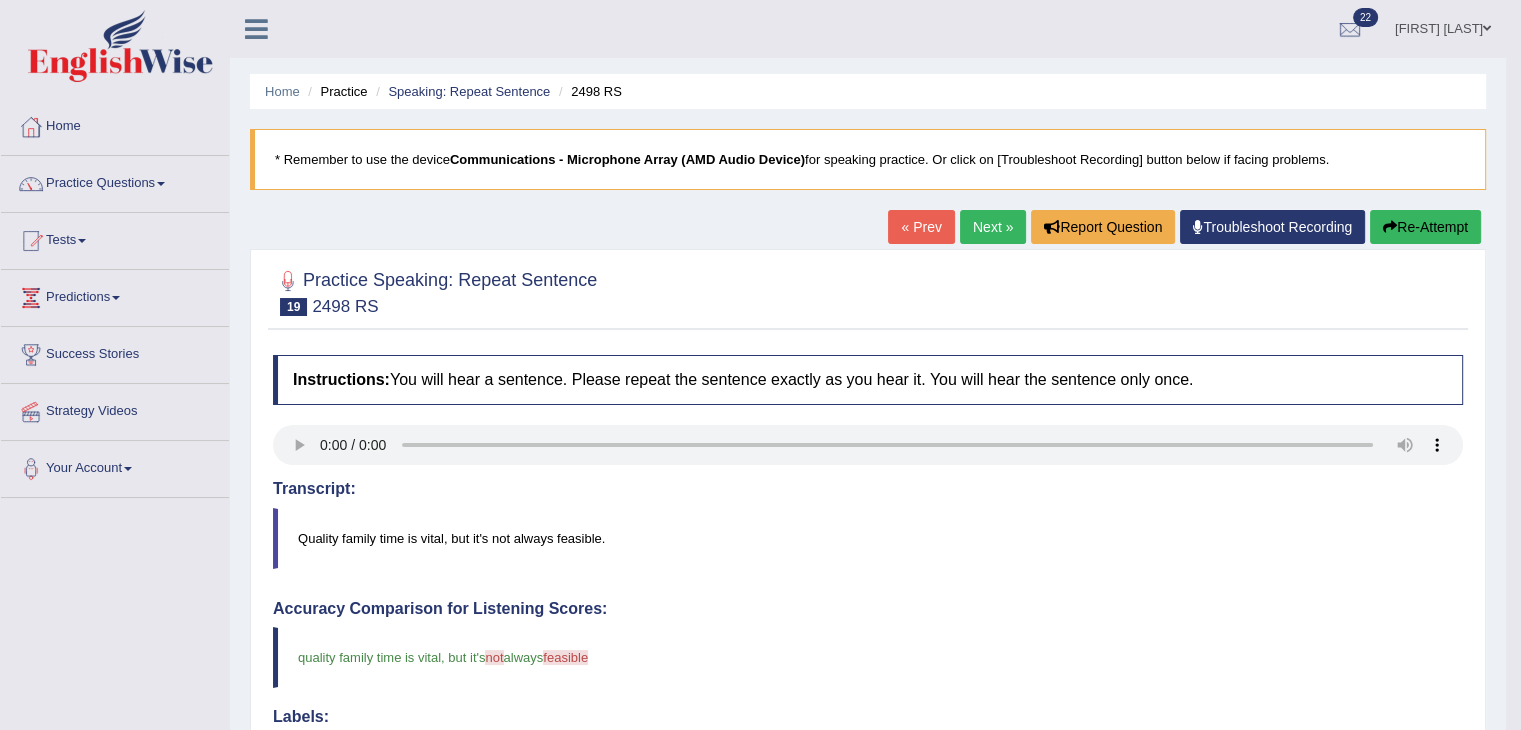 click on "Next »" at bounding box center [993, 227] 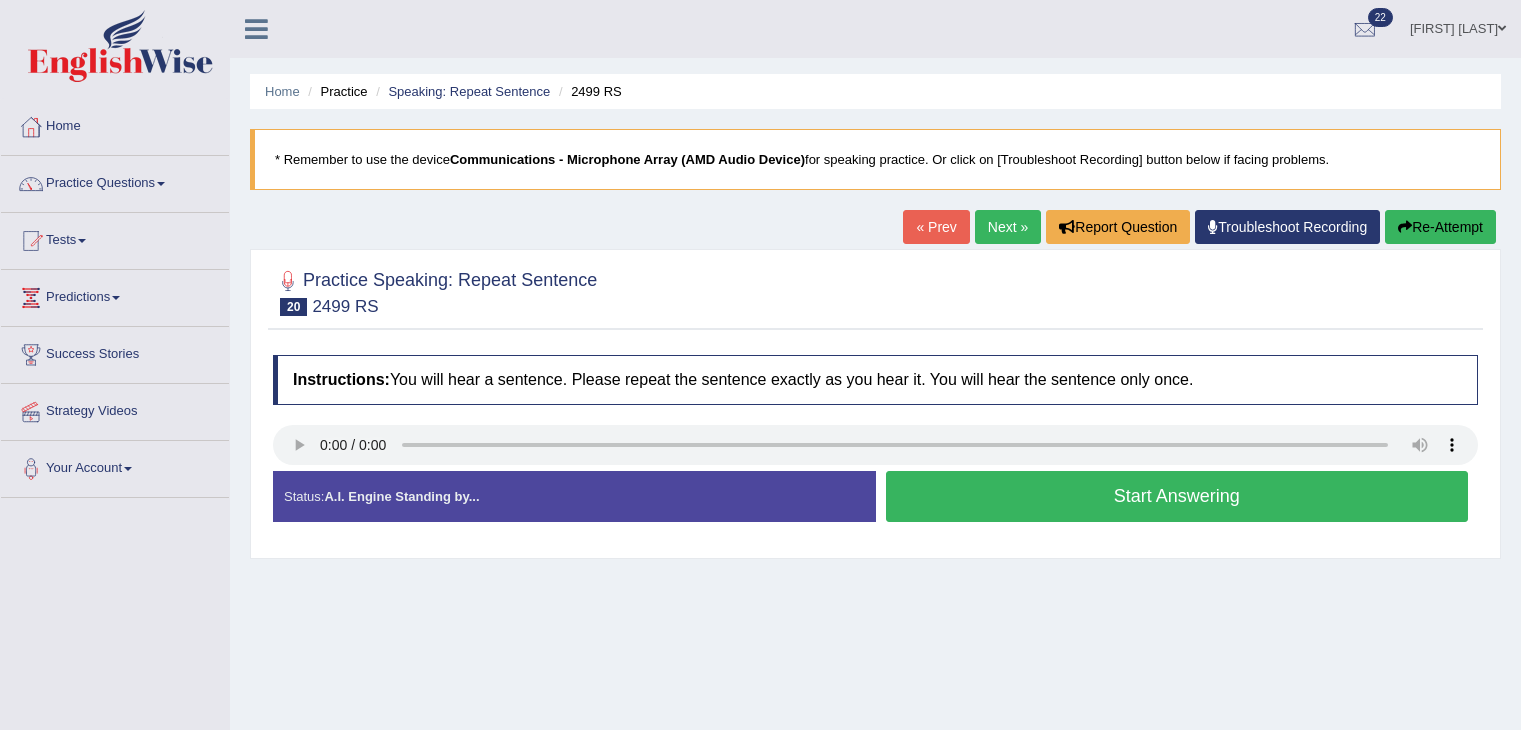 scroll, scrollTop: 0, scrollLeft: 0, axis: both 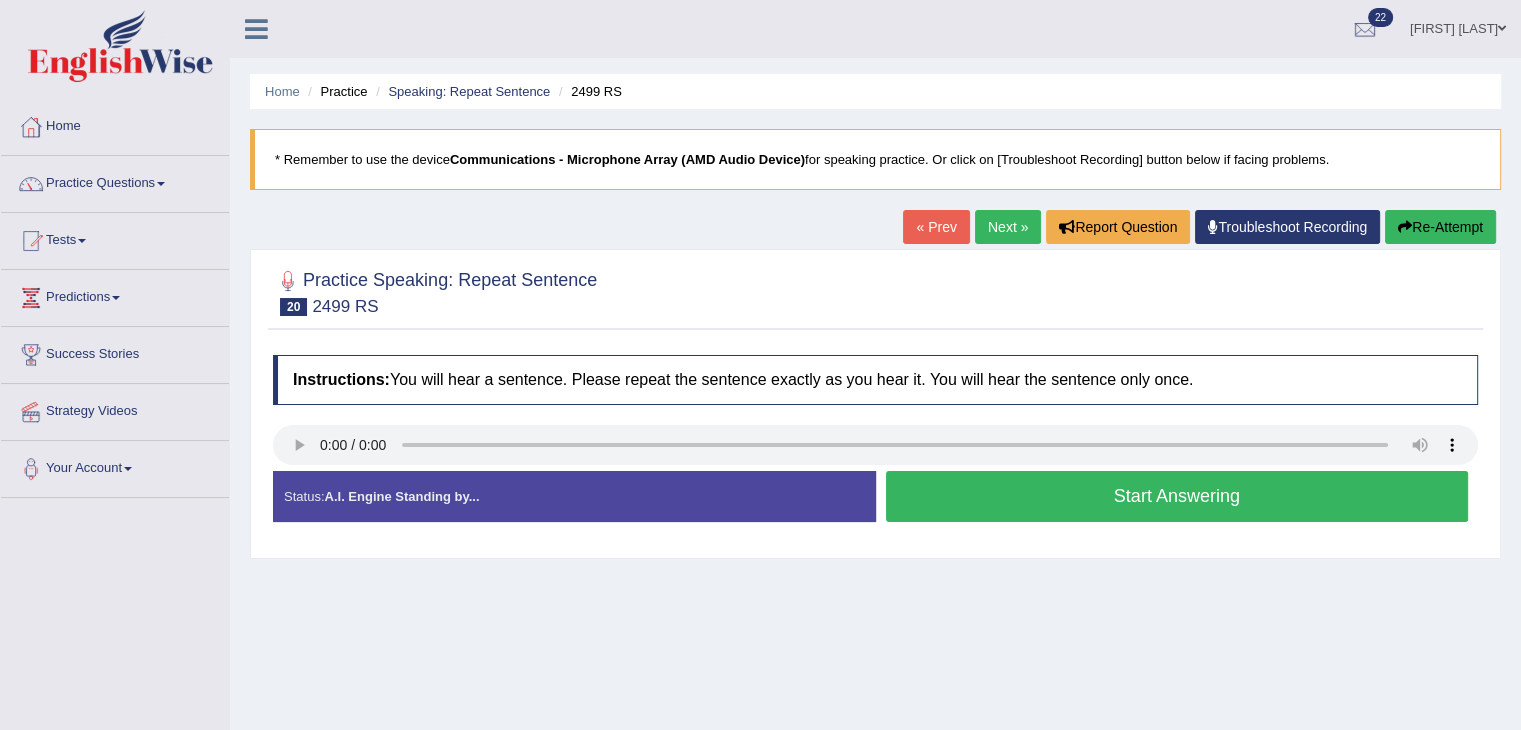 click on "Start Answering" at bounding box center [1177, 496] 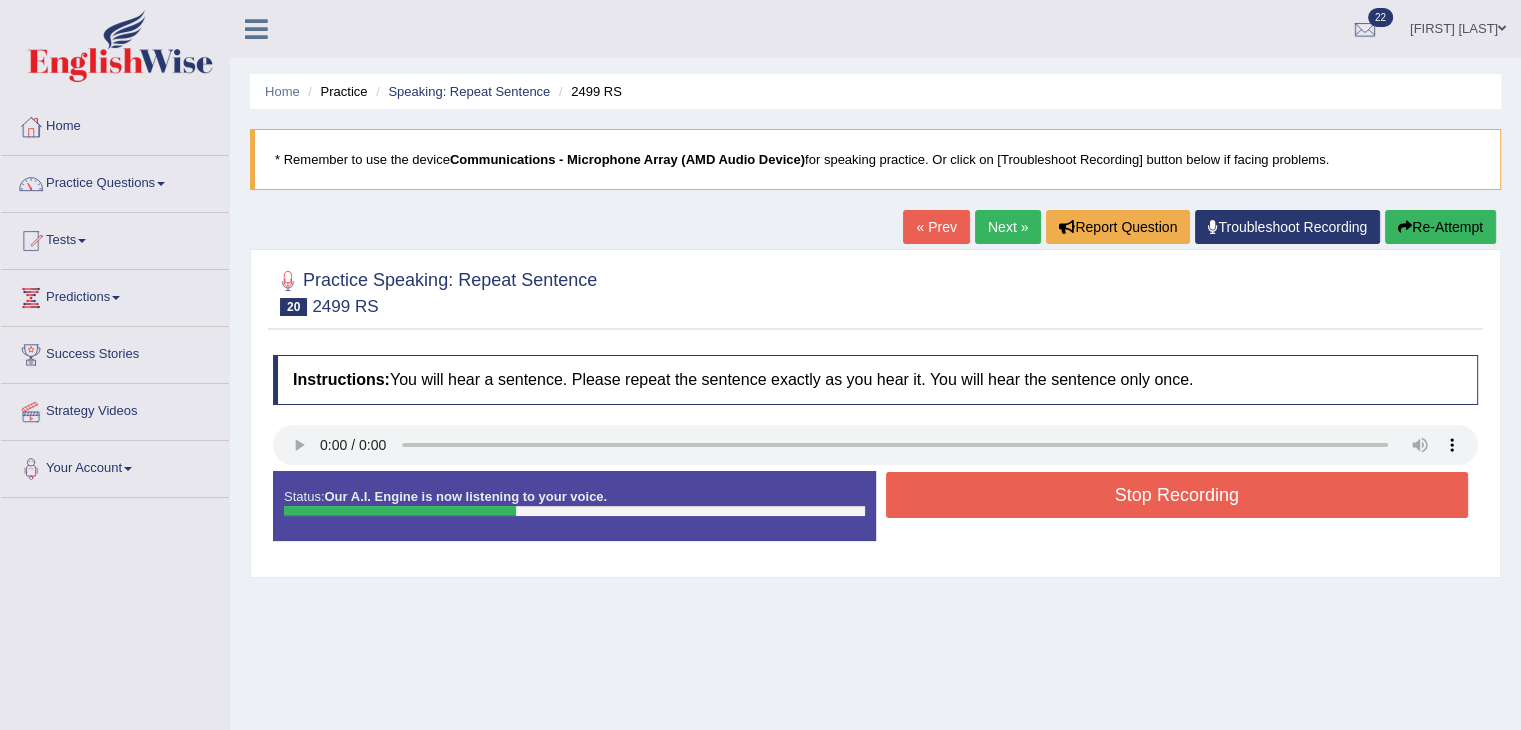 click on "Stop Recording" at bounding box center (1177, 495) 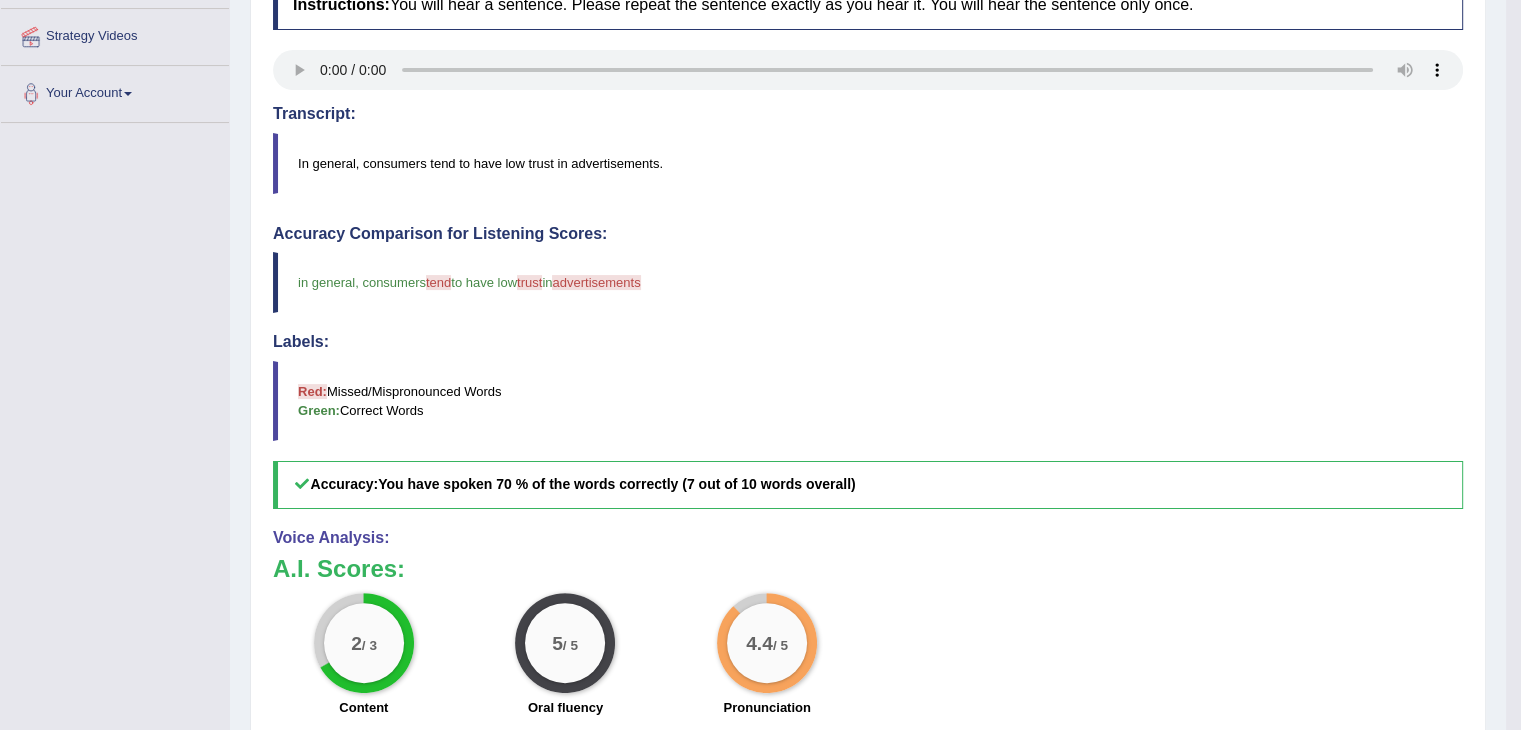 scroll, scrollTop: 0, scrollLeft: 0, axis: both 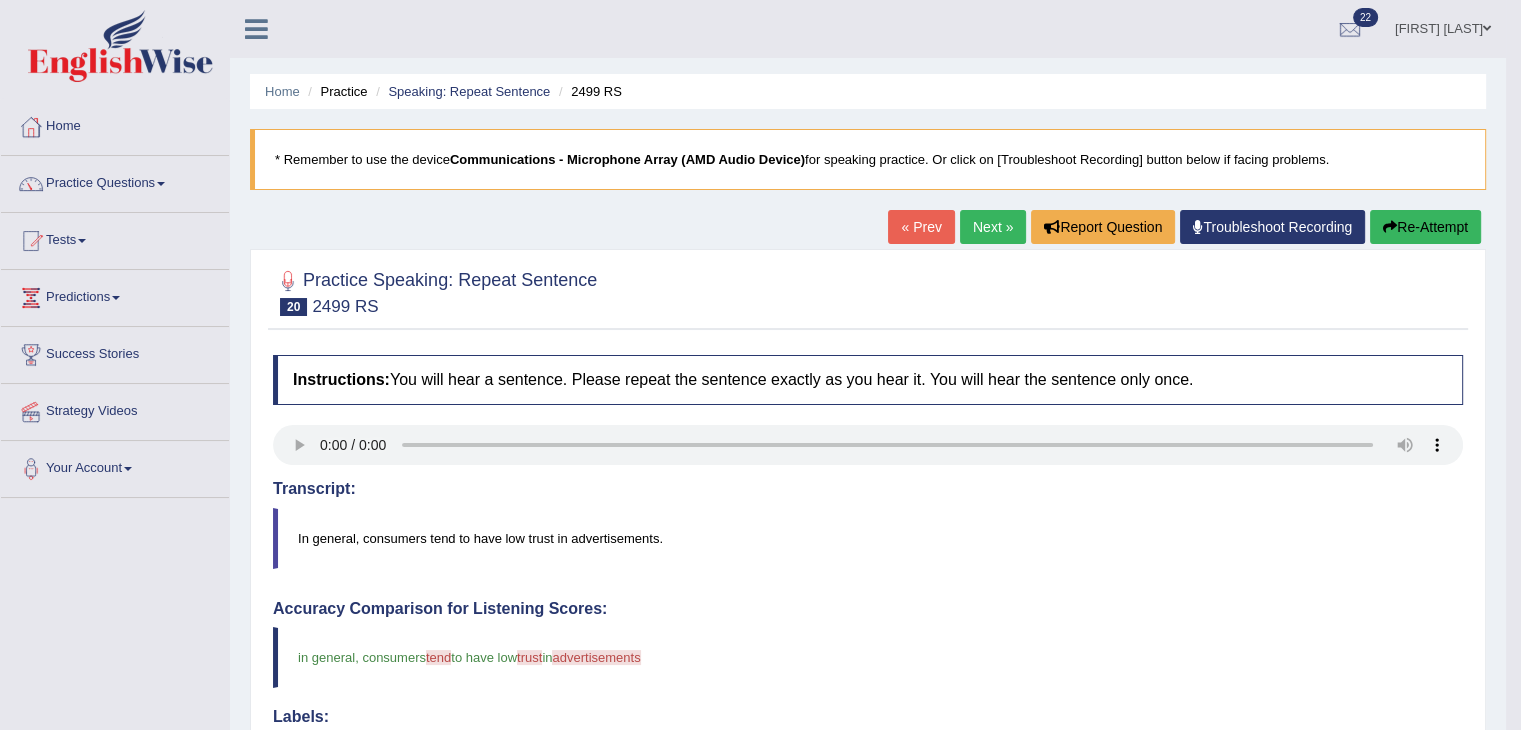 click on "Re-Attempt" at bounding box center (1425, 227) 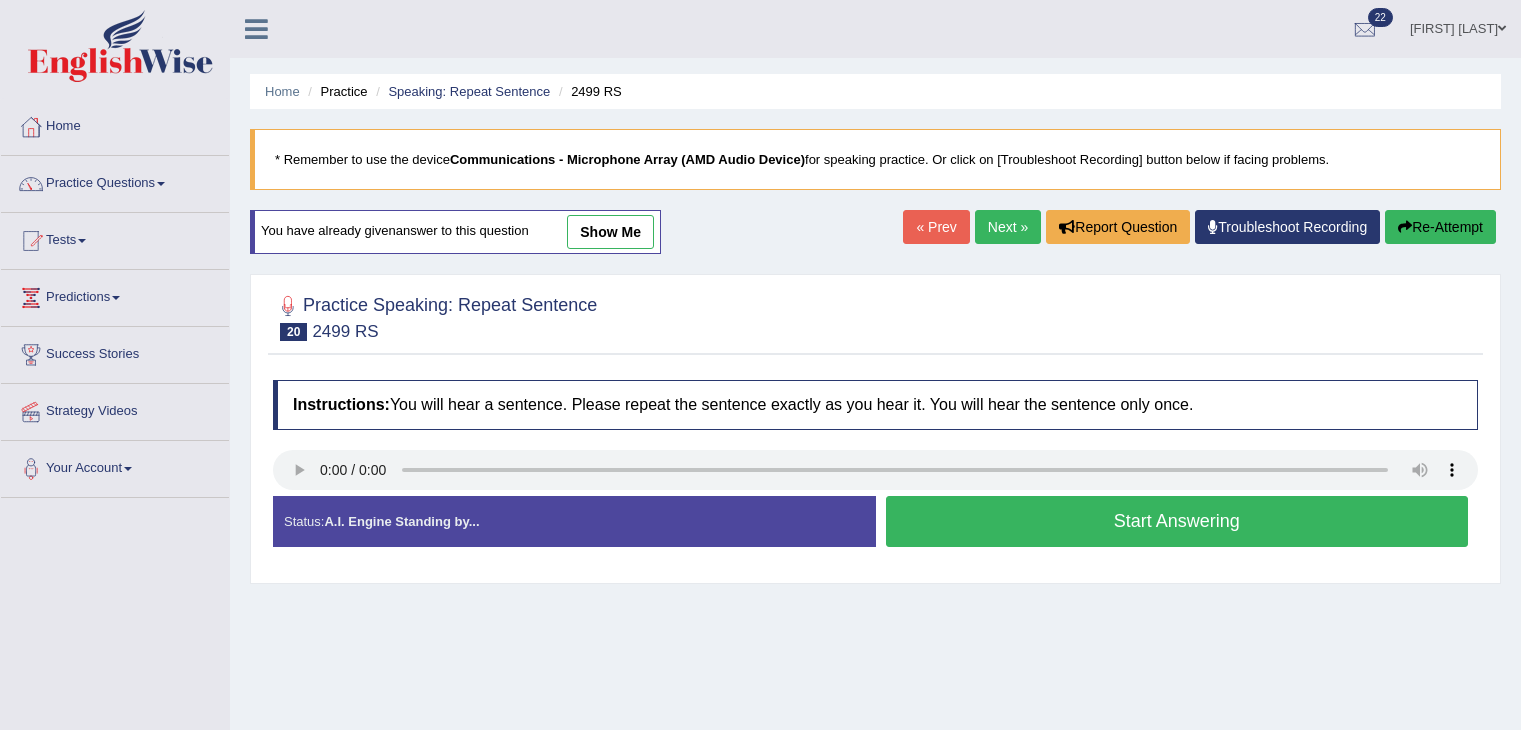 scroll, scrollTop: 0, scrollLeft: 0, axis: both 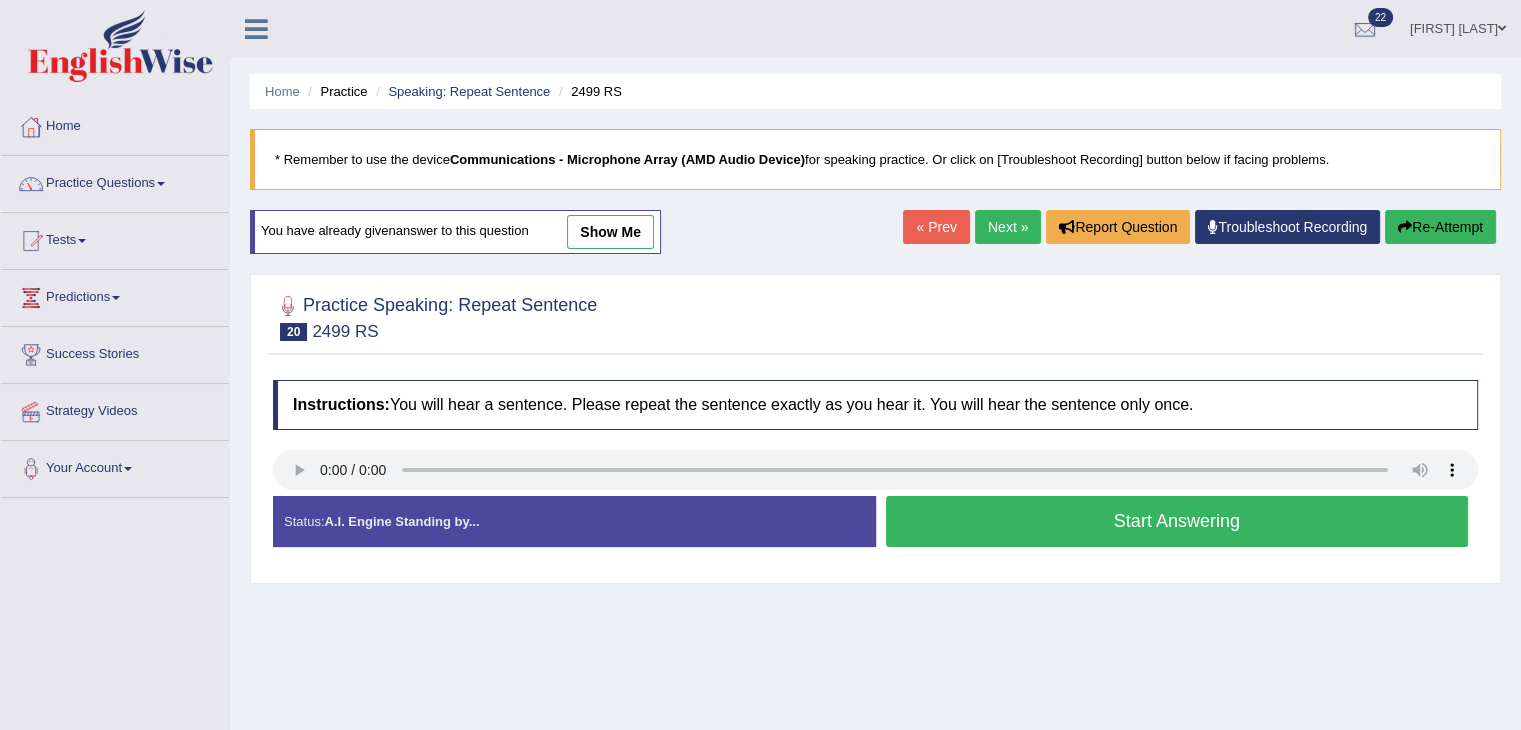 click on "Start Answering" at bounding box center (1177, 521) 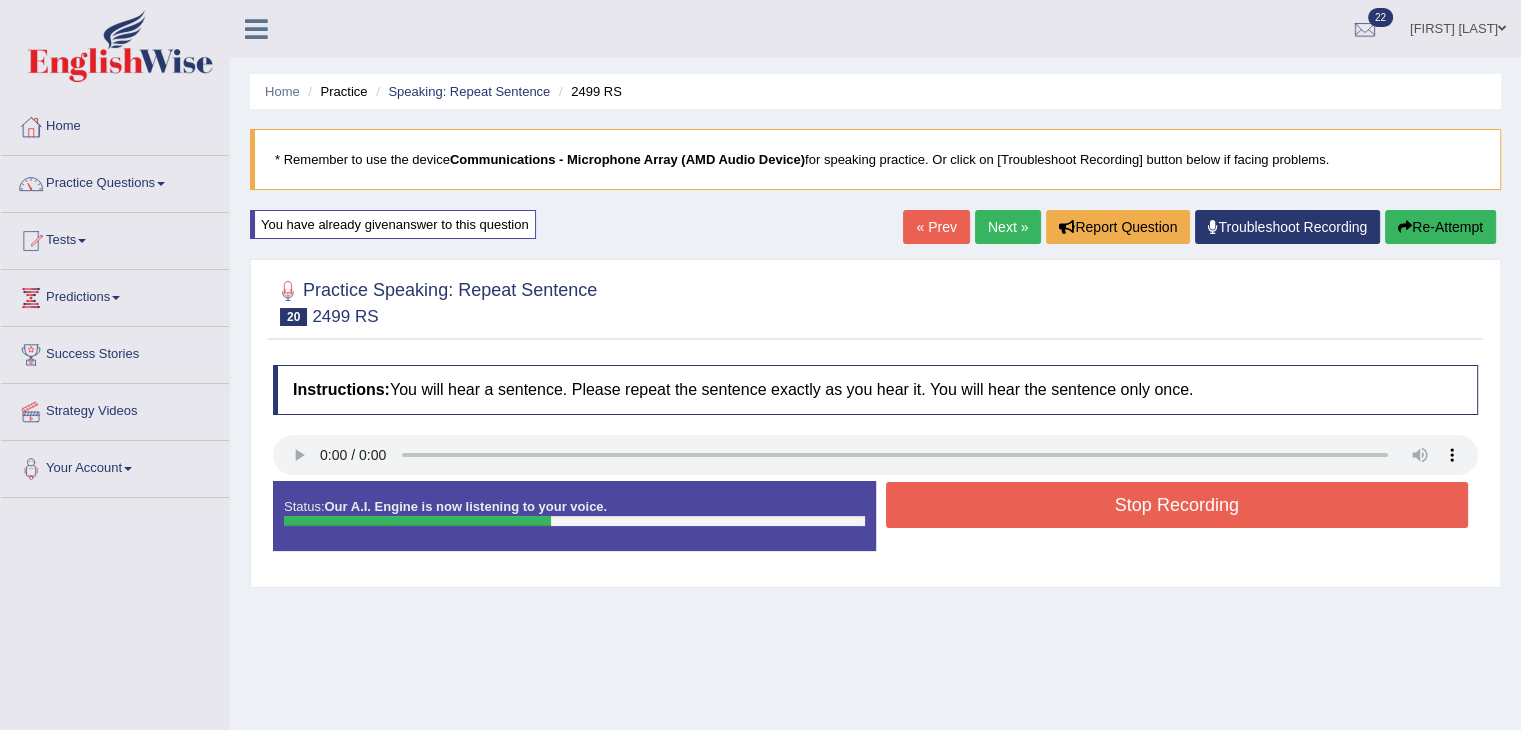 click on "Stop Recording" at bounding box center [1177, 505] 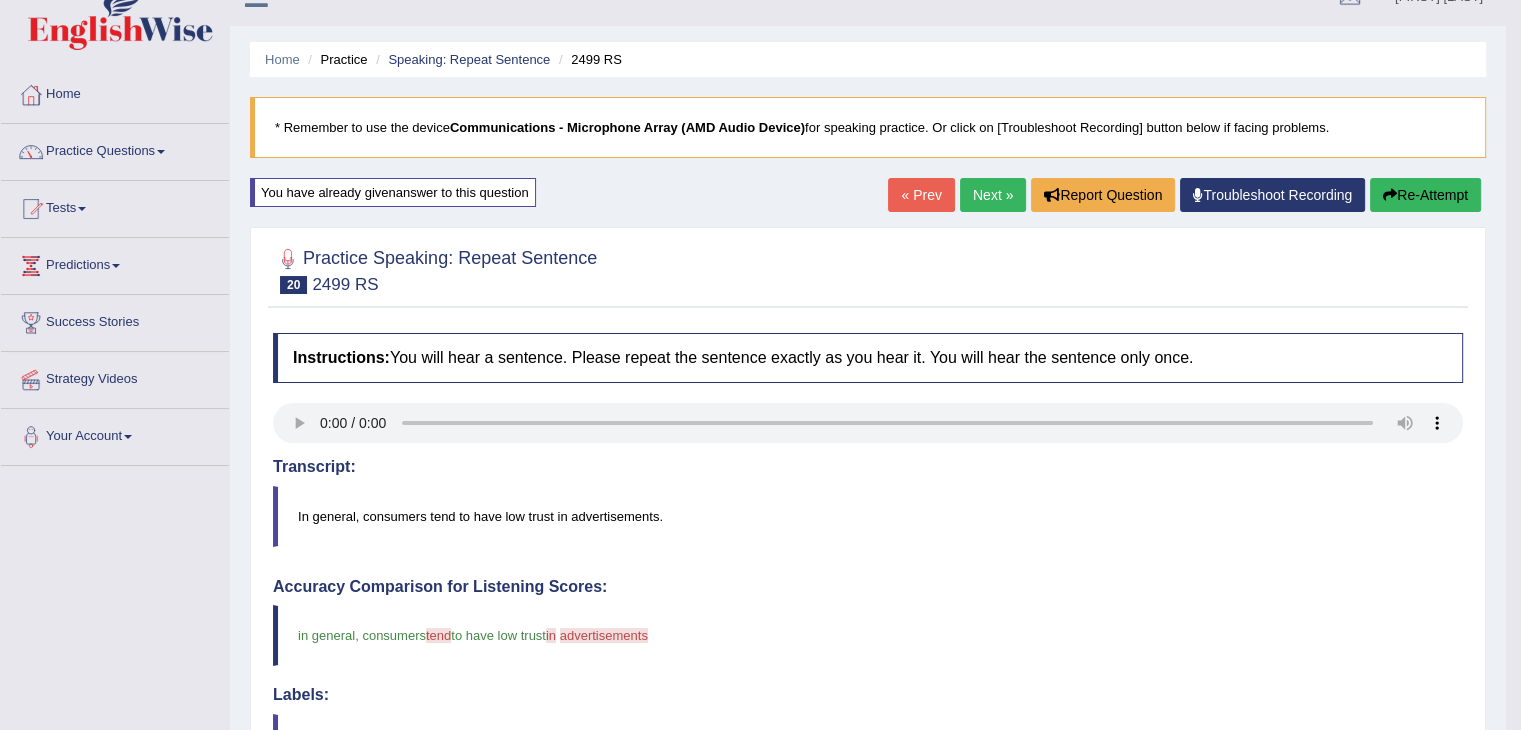 scroll, scrollTop: 0, scrollLeft: 0, axis: both 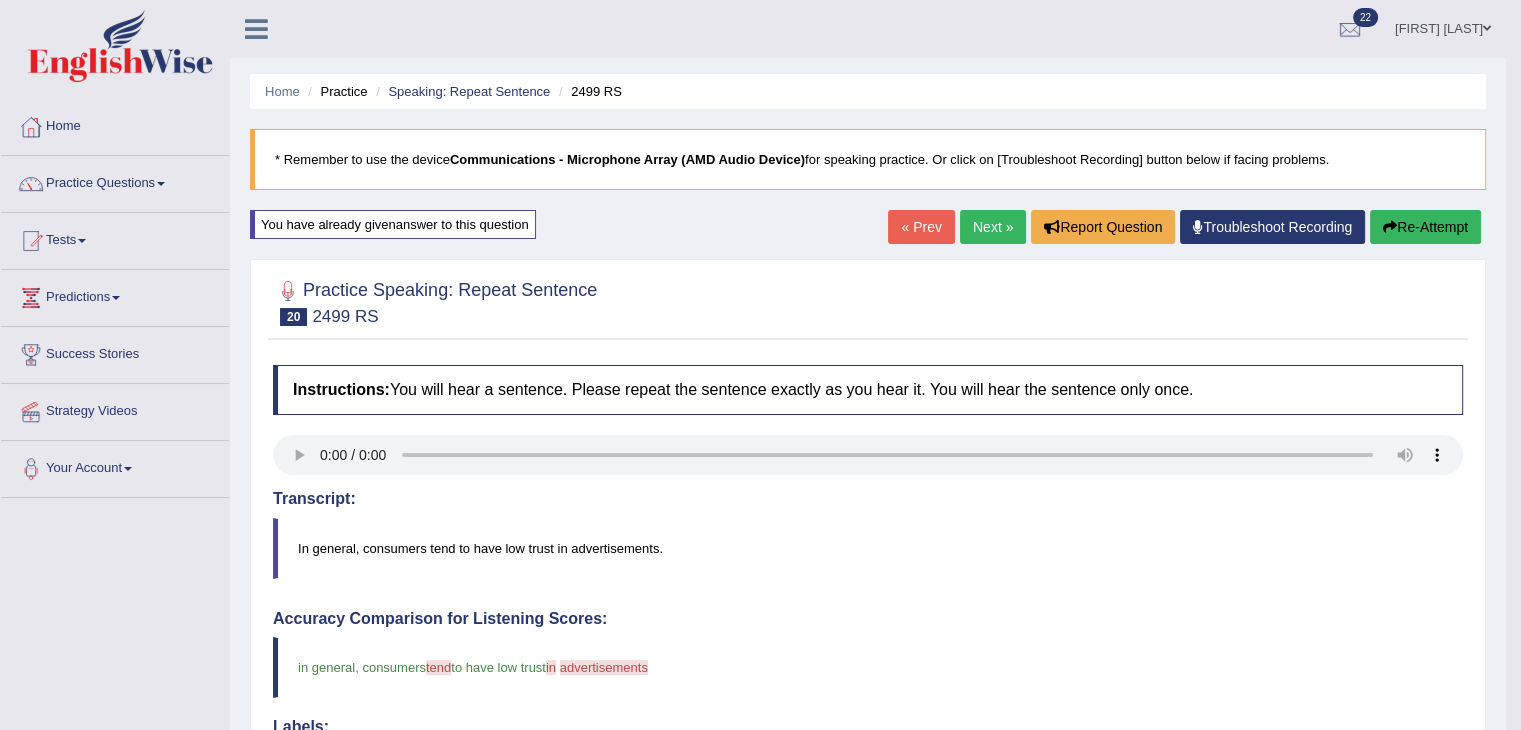 click on "Next »" at bounding box center (993, 227) 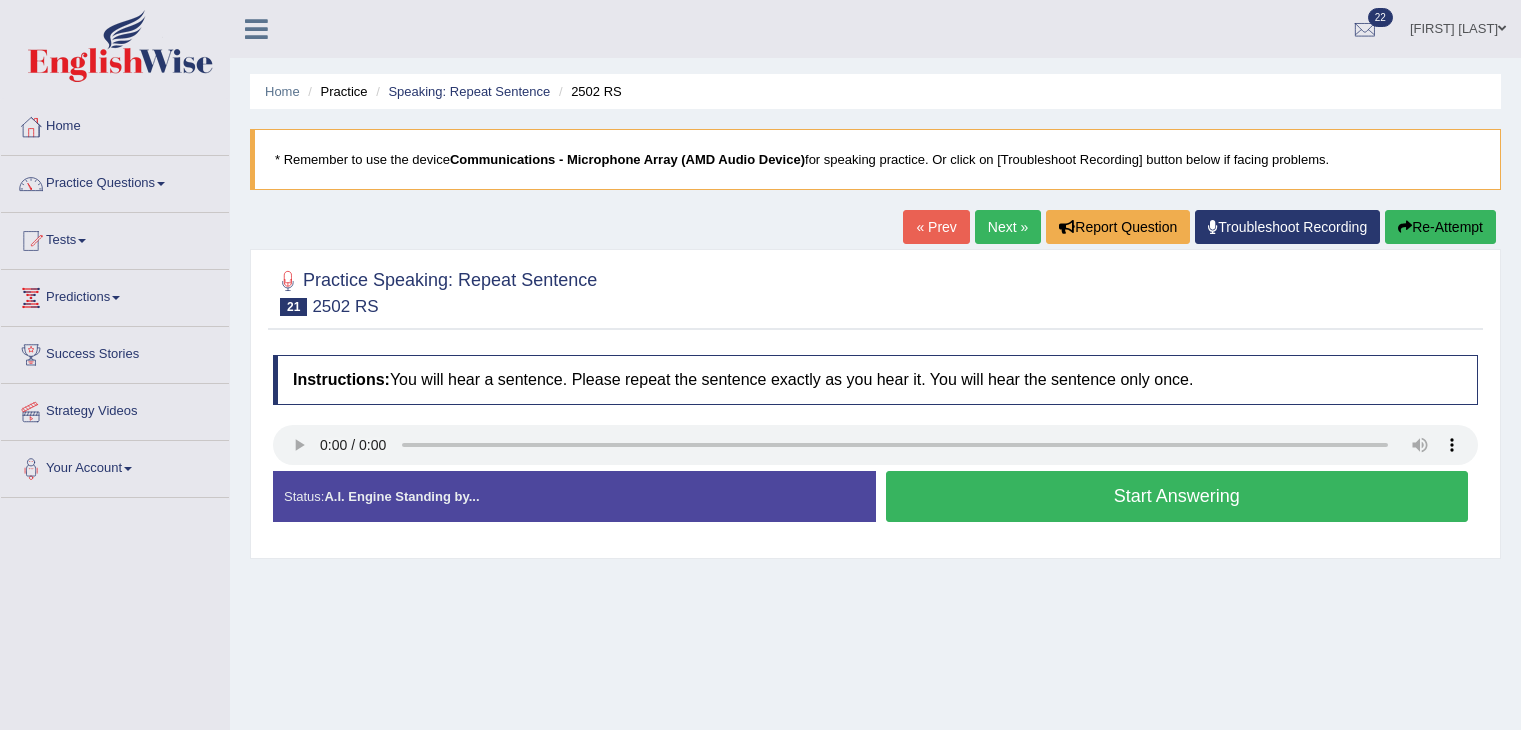 scroll, scrollTop: 151, scrollLeft: 0, axis: vertical 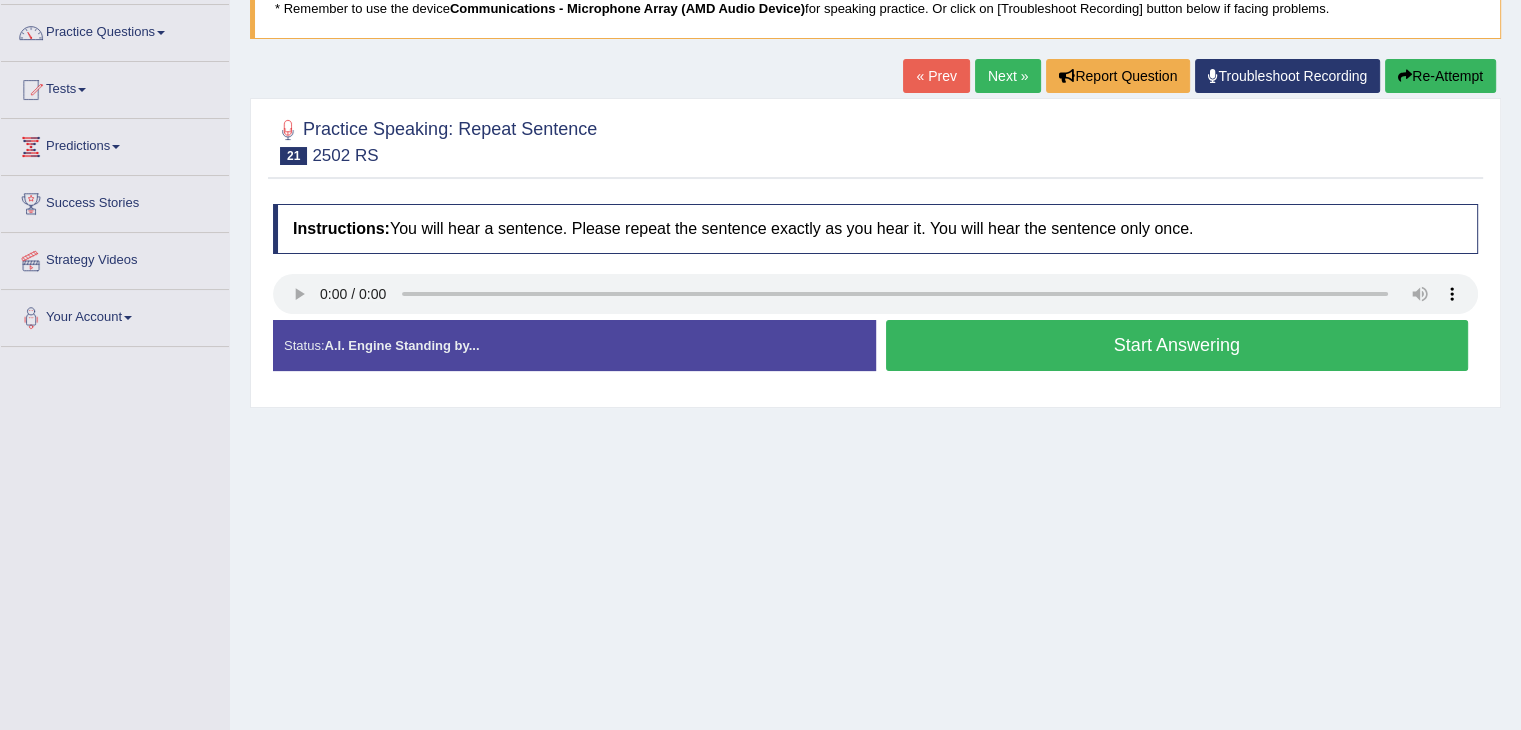 click on "Start Answering" at bounding box center [1177, 345] 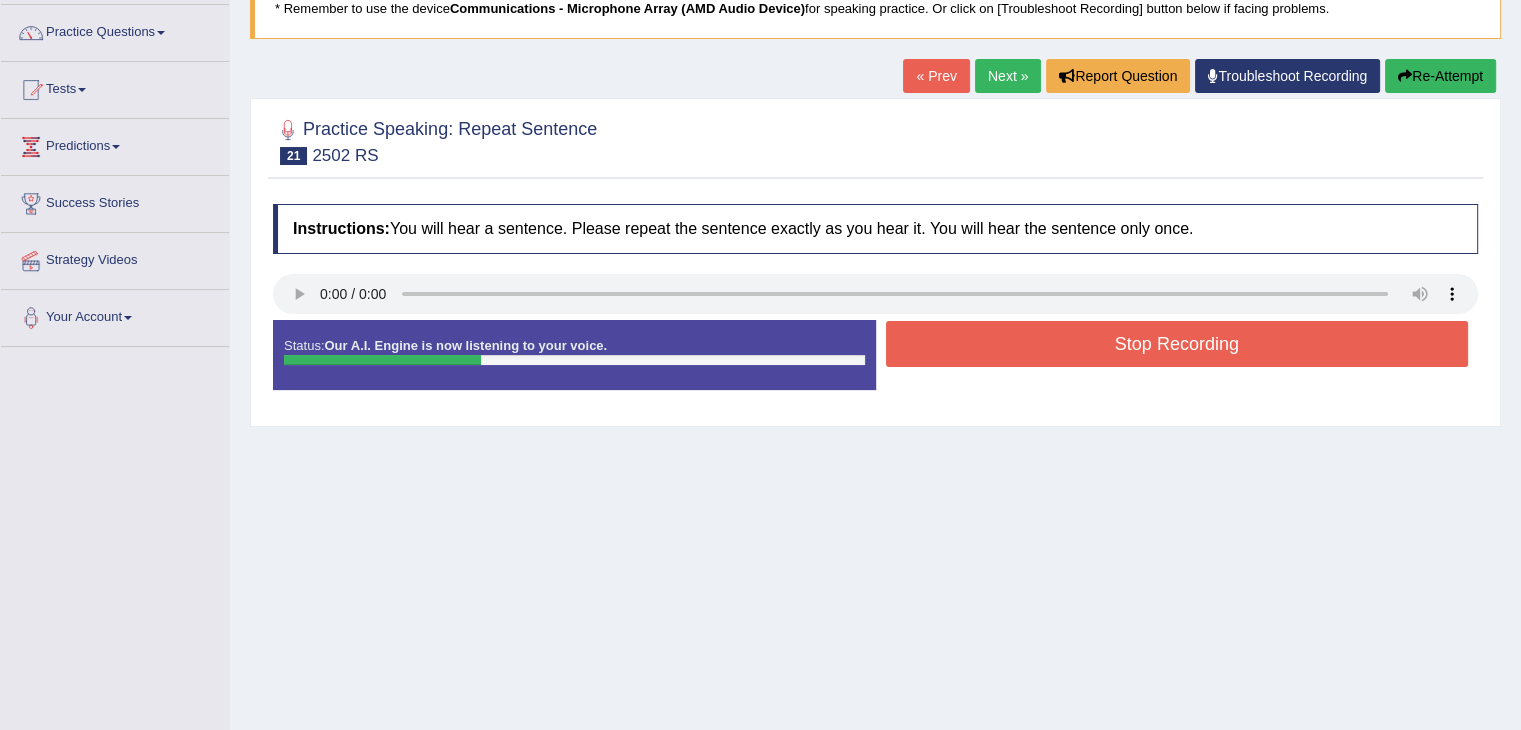 click on "Stop Recording" at bounding box center [1177, 344] 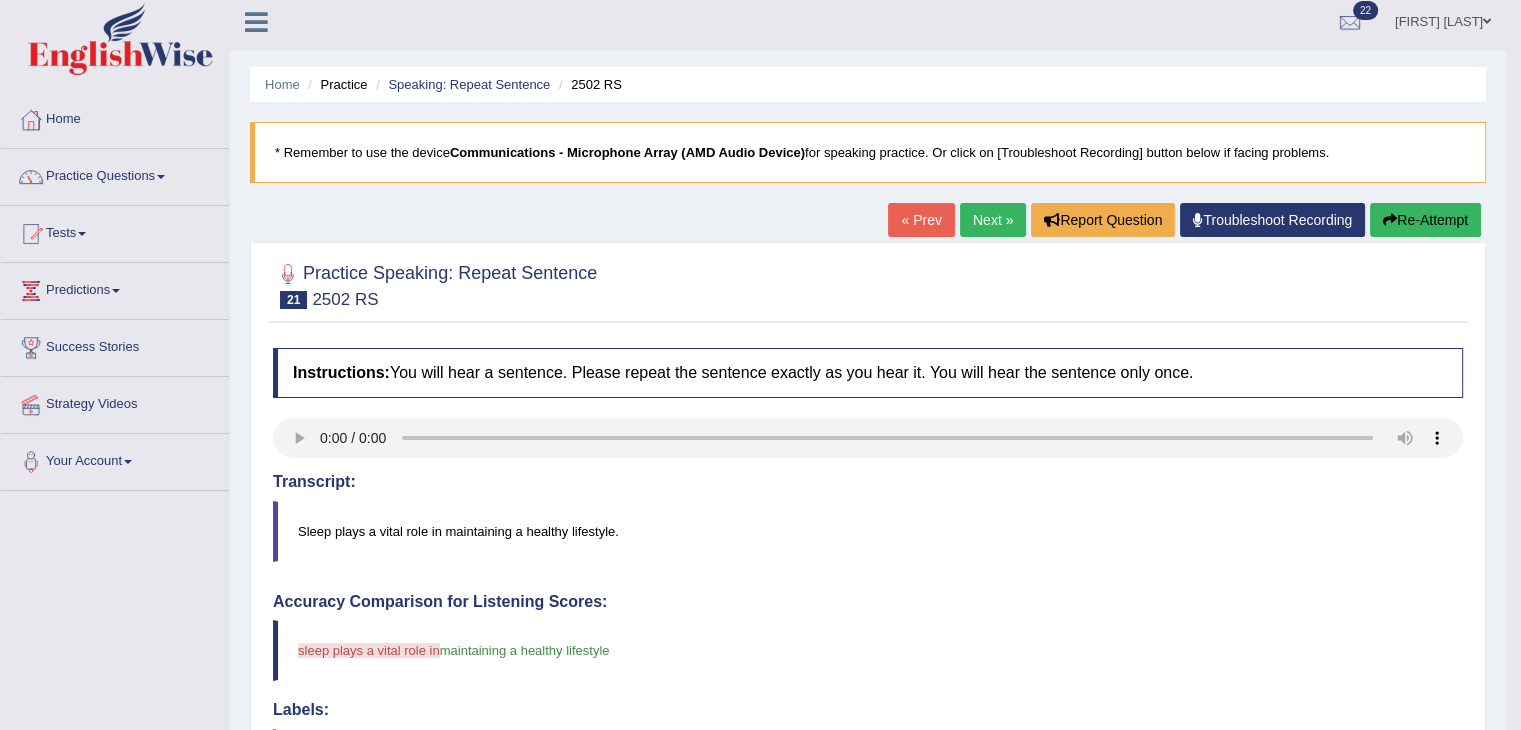 scroll, scrollTop: 3, scrollLeft: 0, axis: vertical 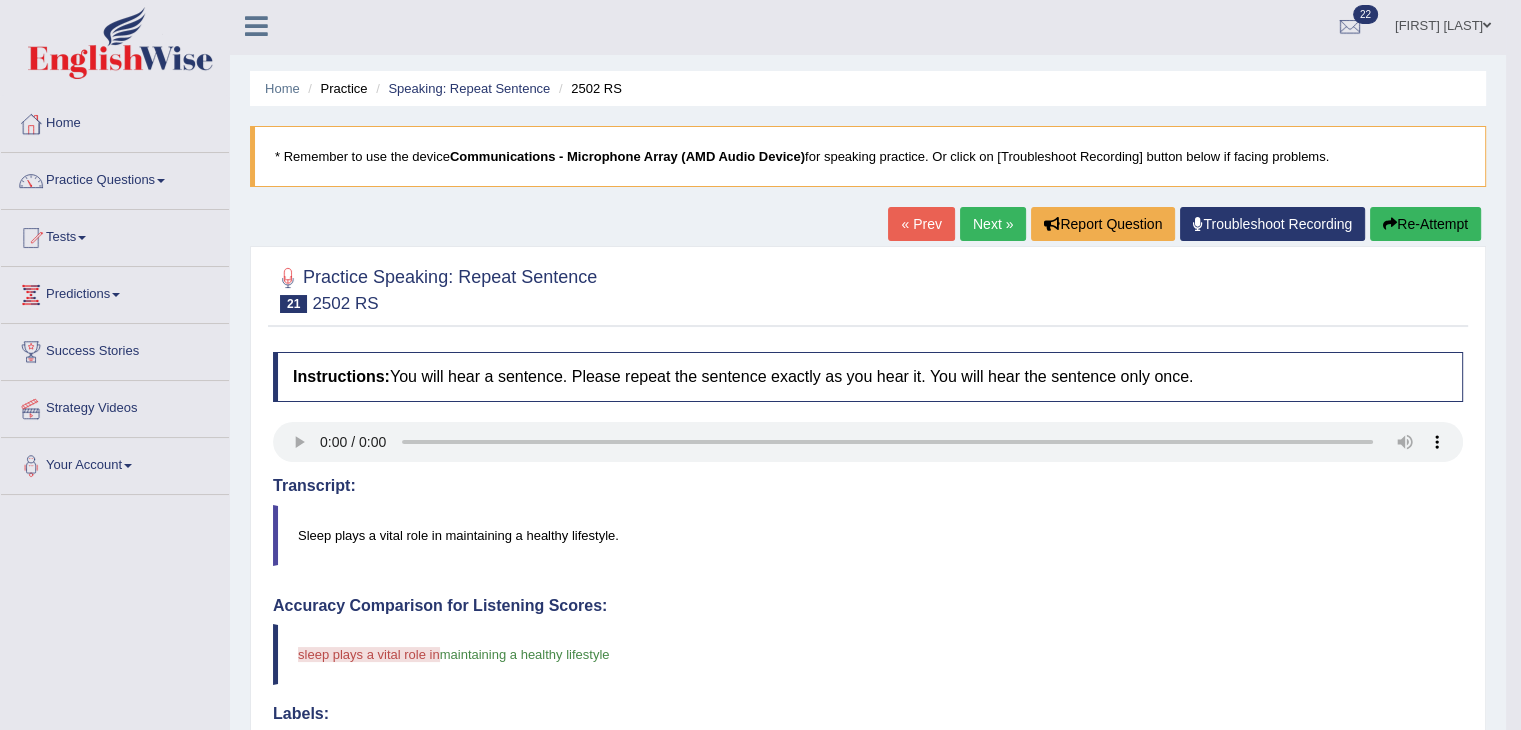 click on "Re-Attempt" at bounding box center (1425, 224) 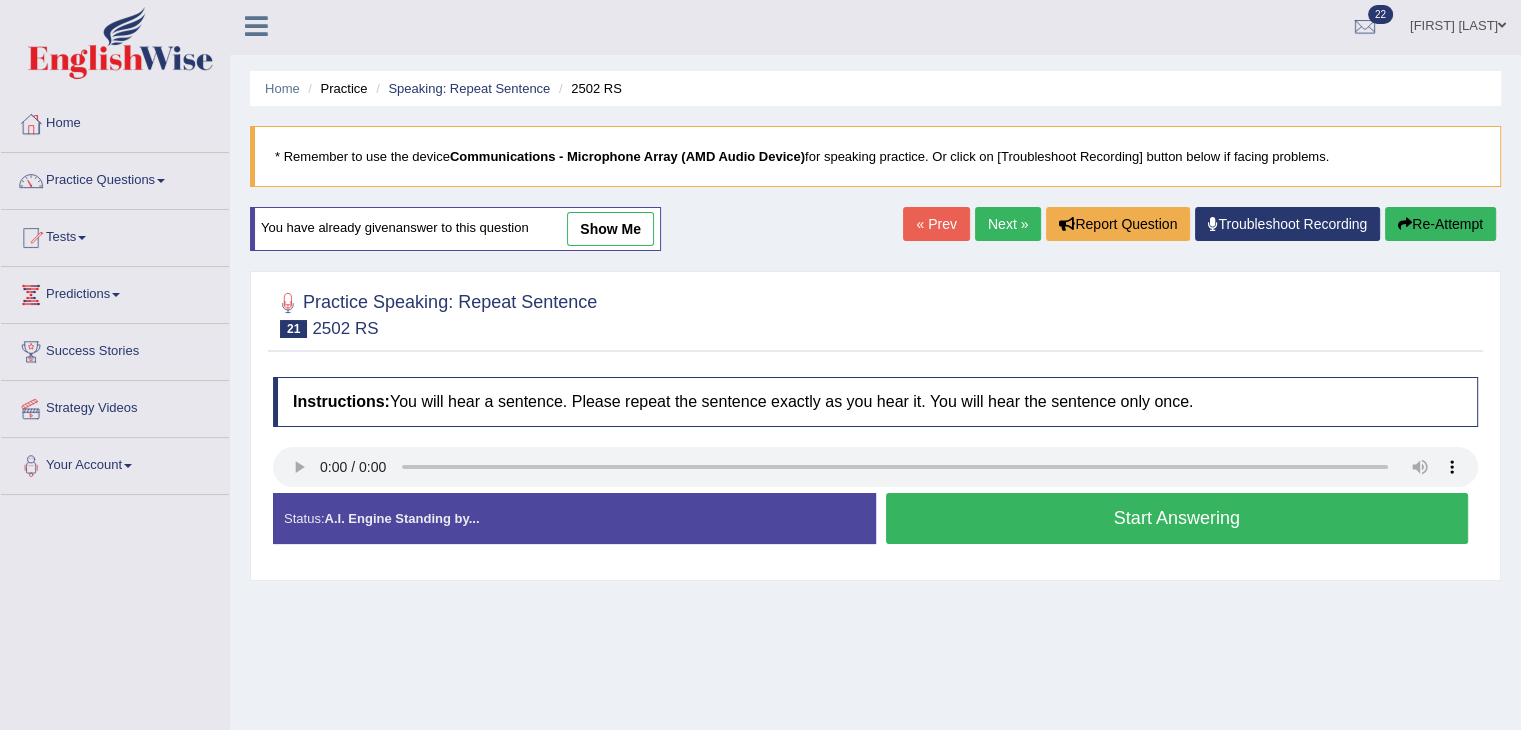 scroll, scrollTop: 3, scrollLeft: 0, axis: vertical 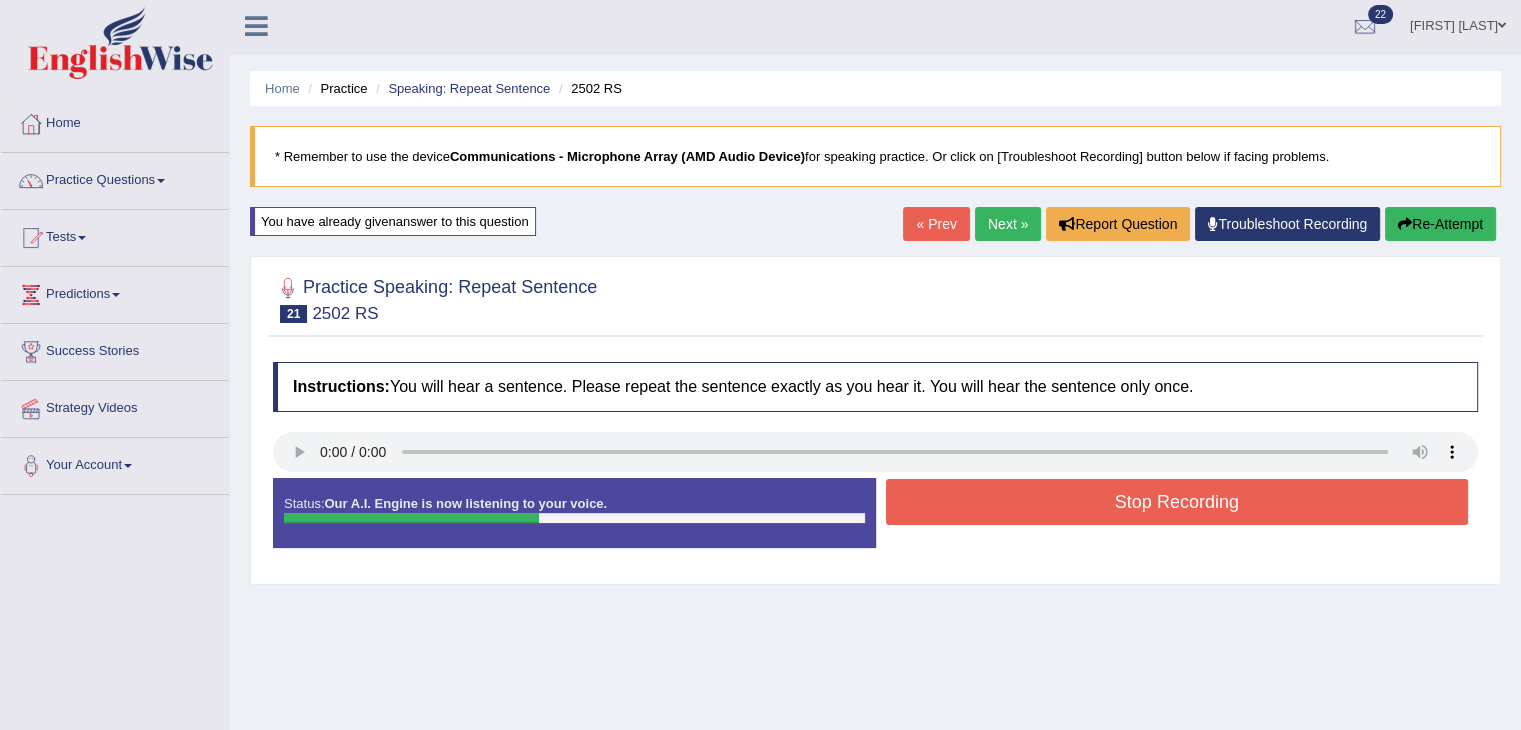 click on "Stop Recording" at bounding box center (1177, 502) 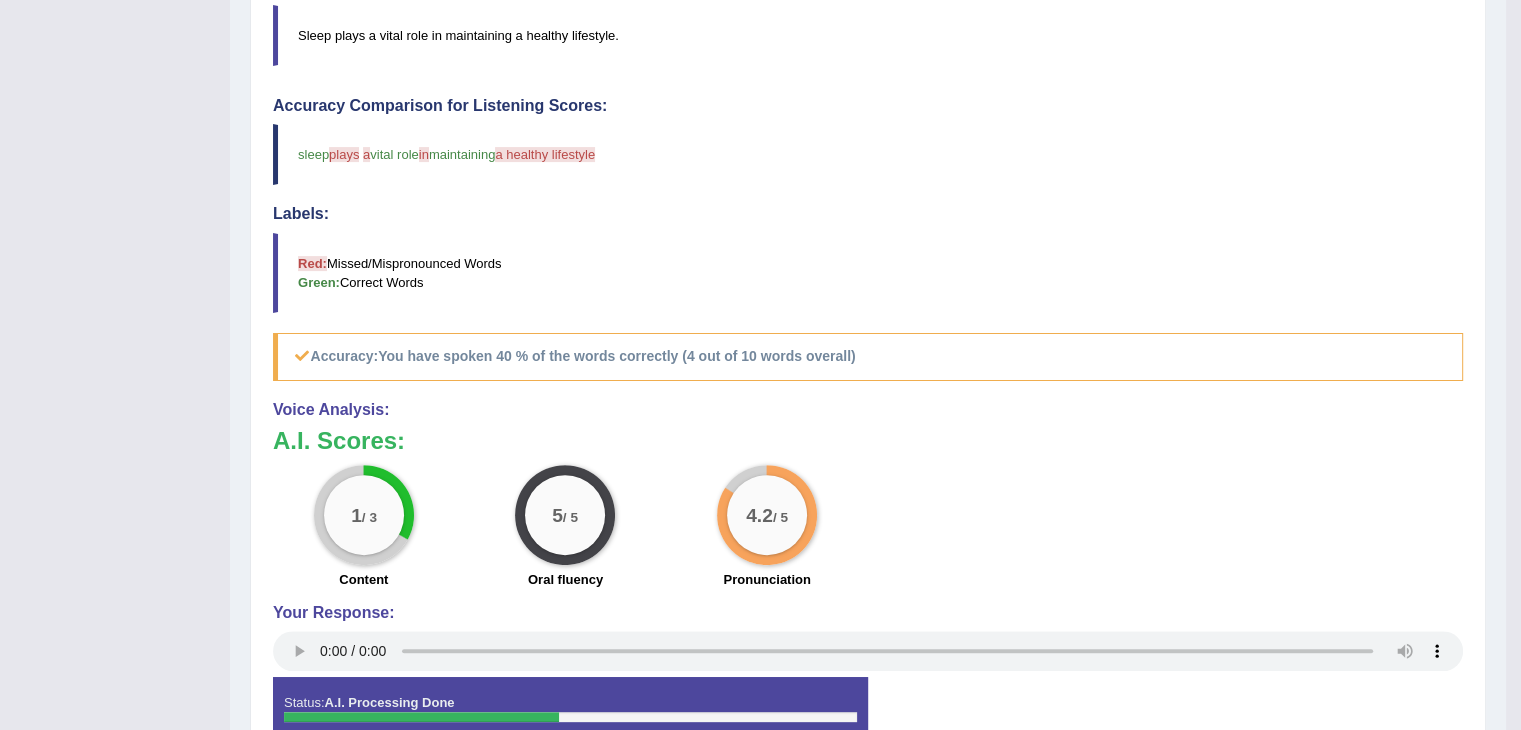 scroll, scrollTop: 0, scrollLeft: 0, axis: both 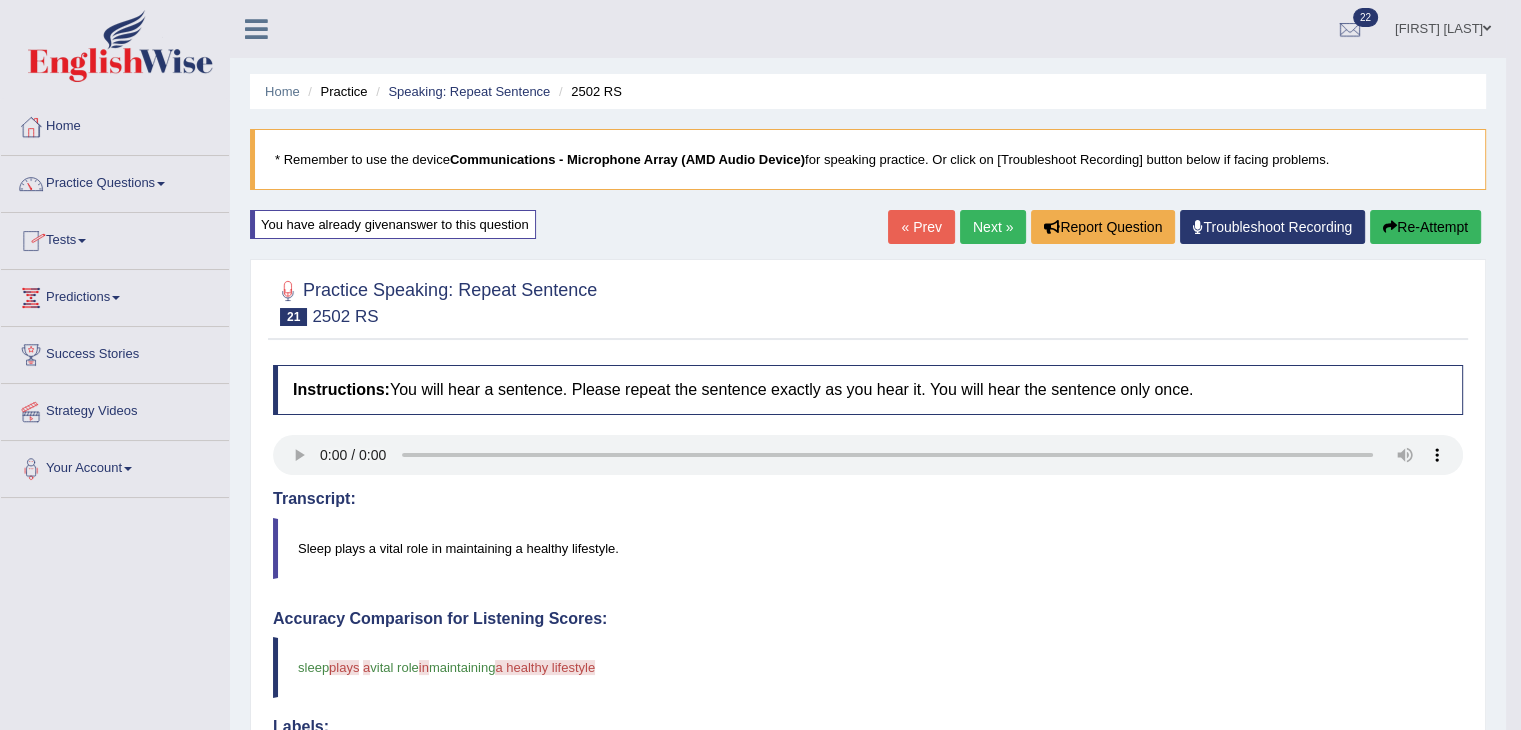 click on "Next »" at bounding box center (993, 227) 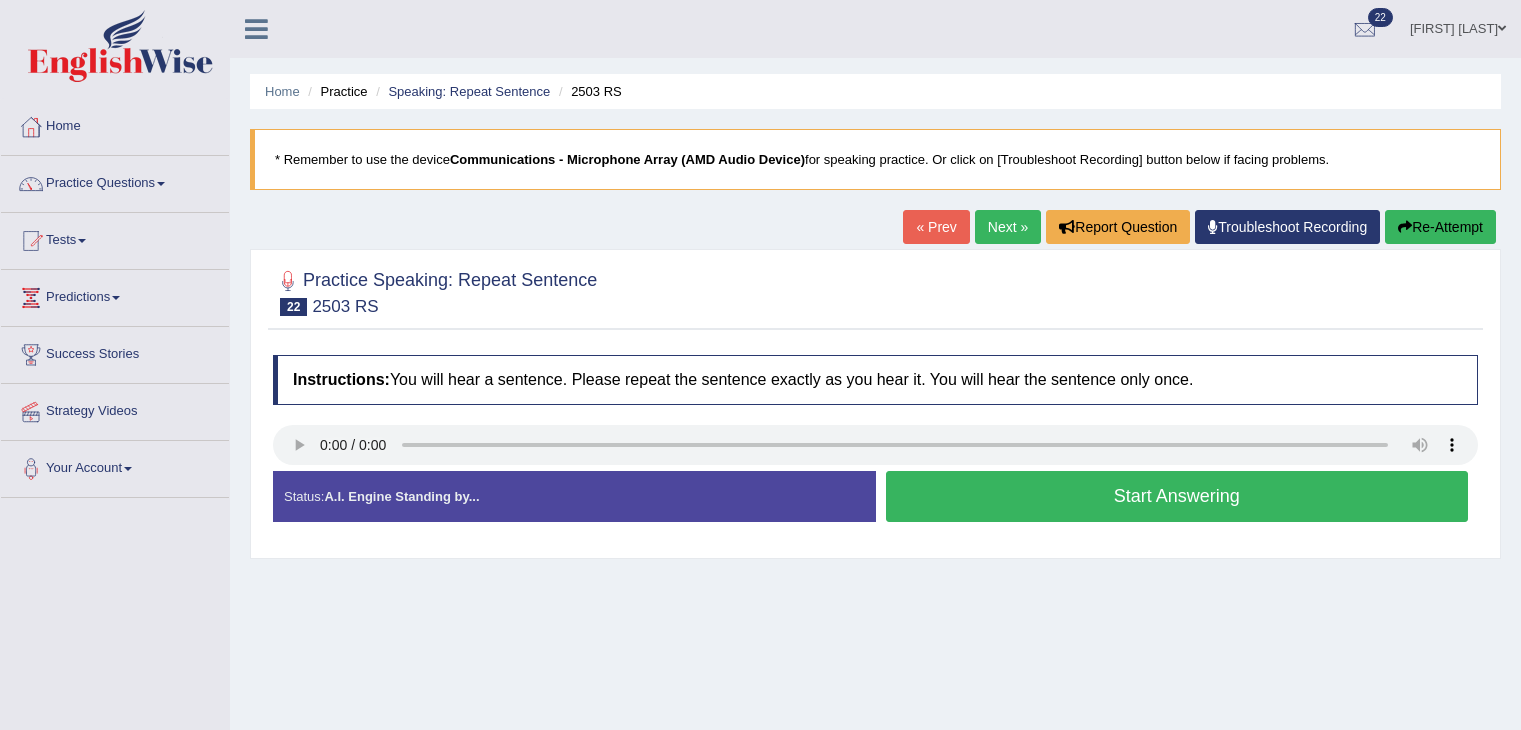 scroll, scrollTop: 0, scrollLeft: 0, axis: both 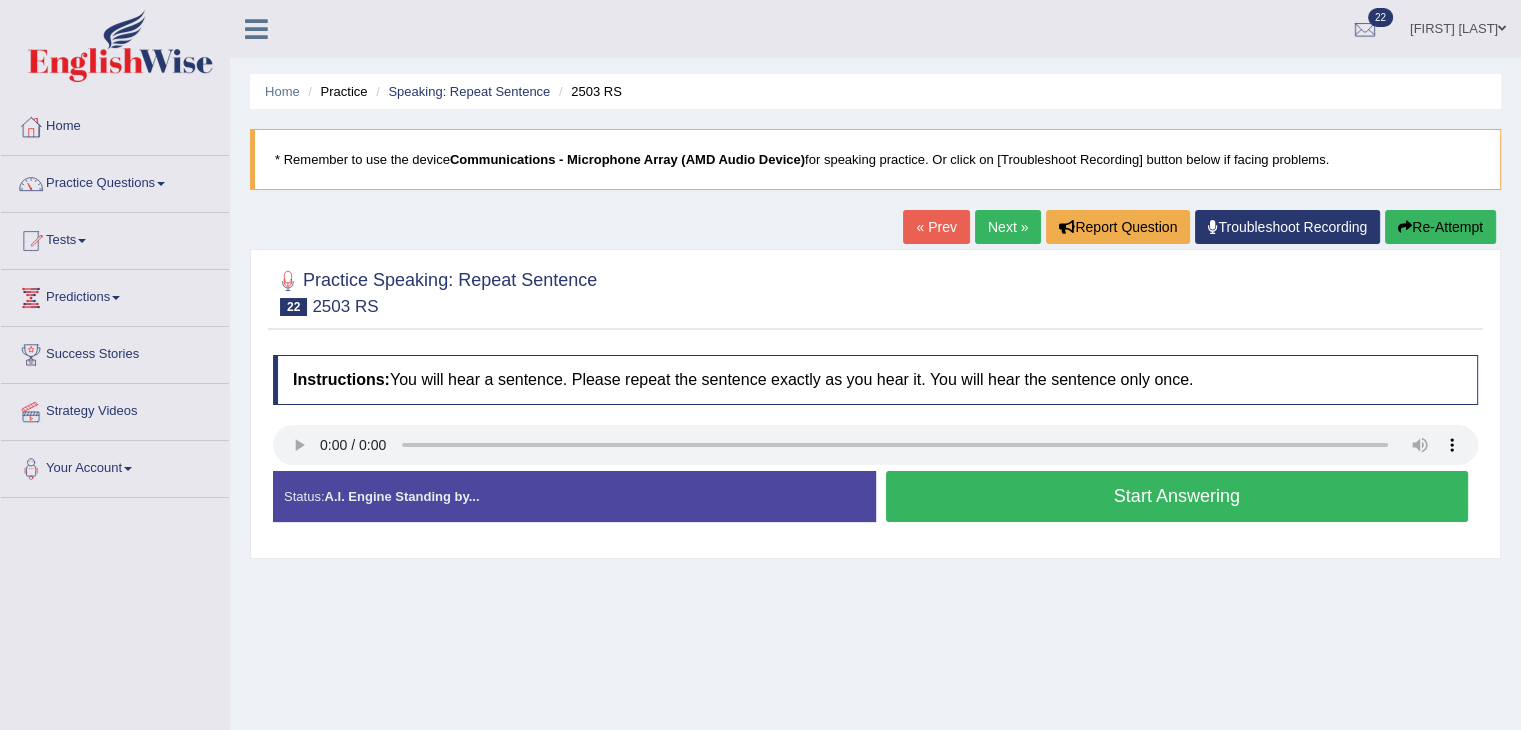 click on "Start Answering" at bounding box center [1177, 496] 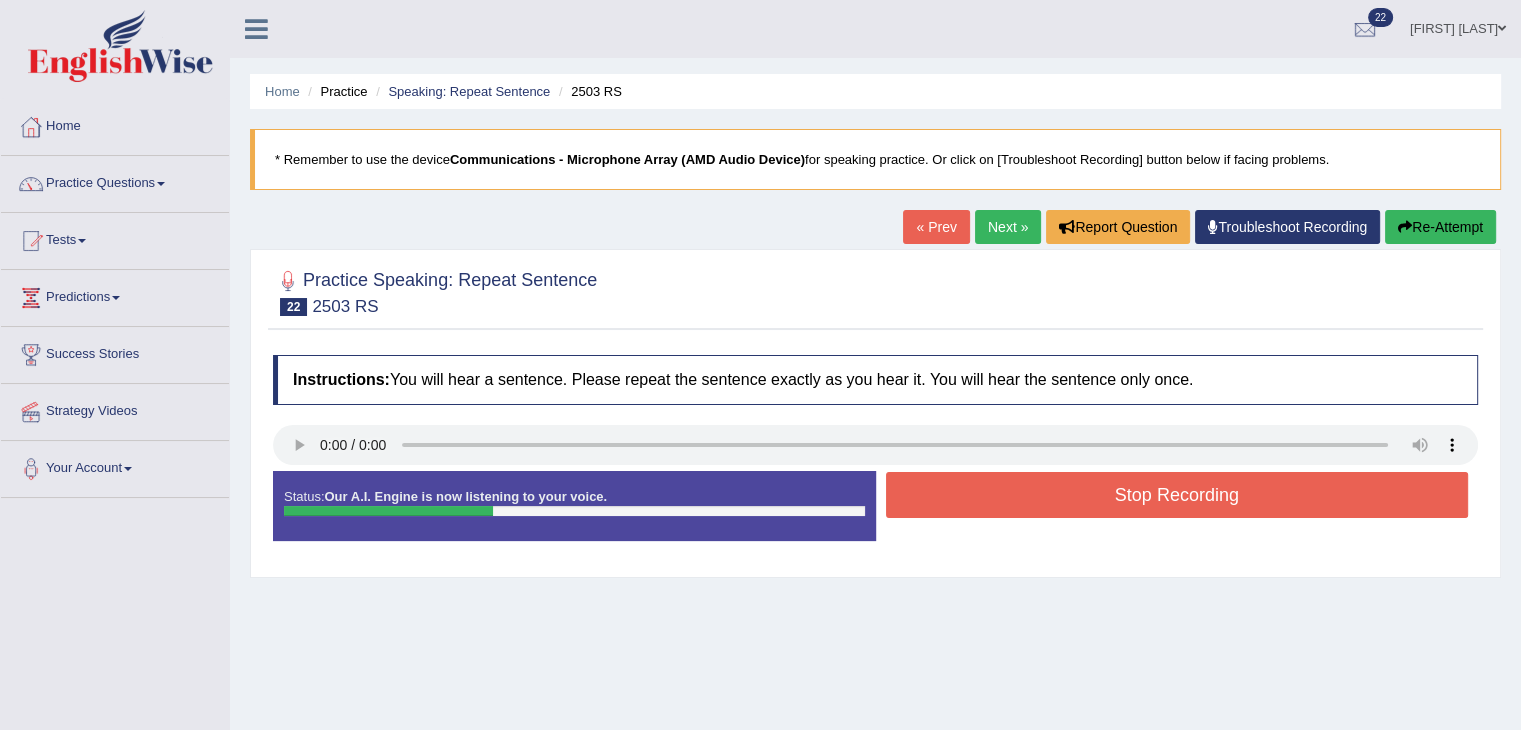click on "Stop Recording" at bounding box center [1177, 495] 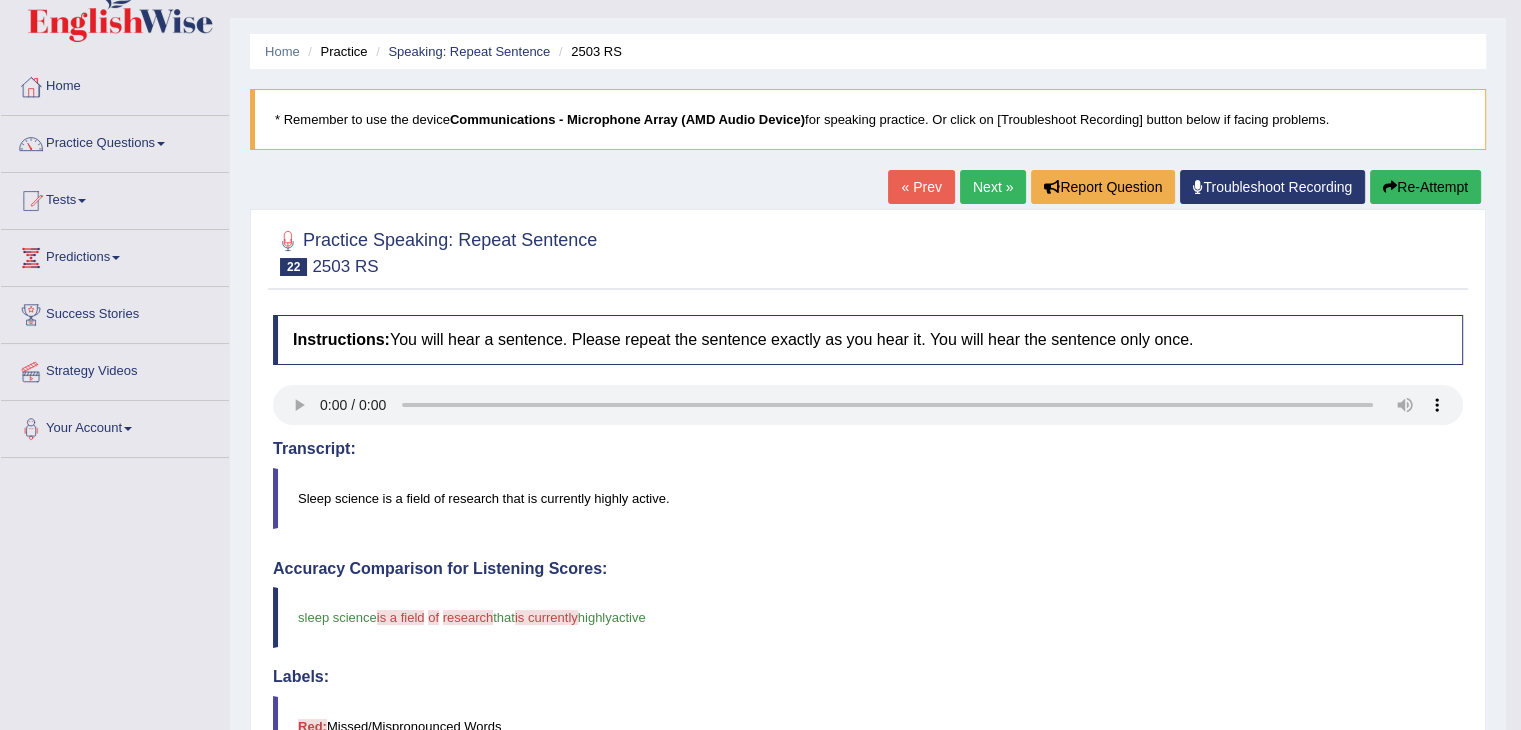 scroll, scrollTop: 0, scrollLeft: 0, axis: both 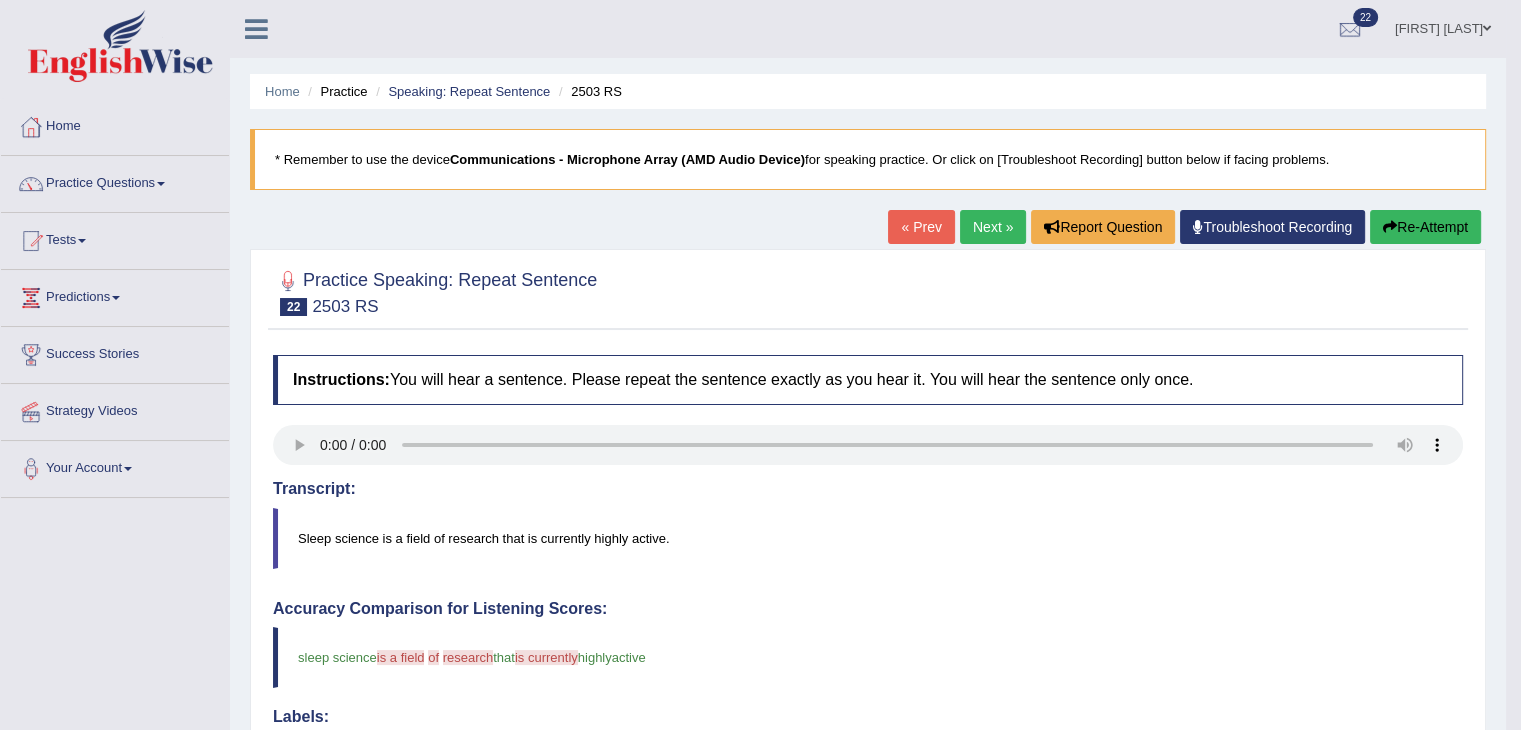 click on "Re-Attempt" at bounding box center [1425, 227] 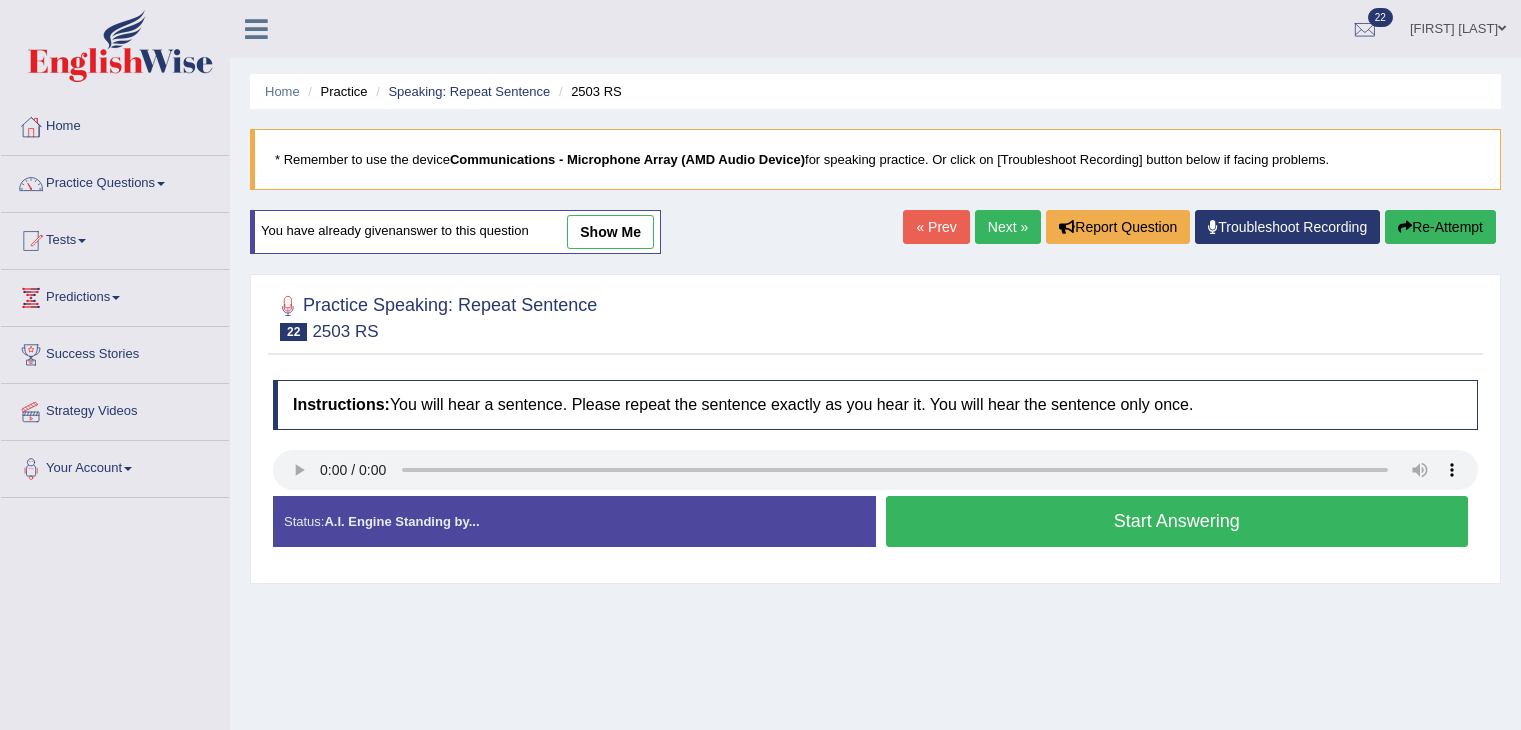 scroll, scrollTop: 0, scrollLeft: 0, axis: both 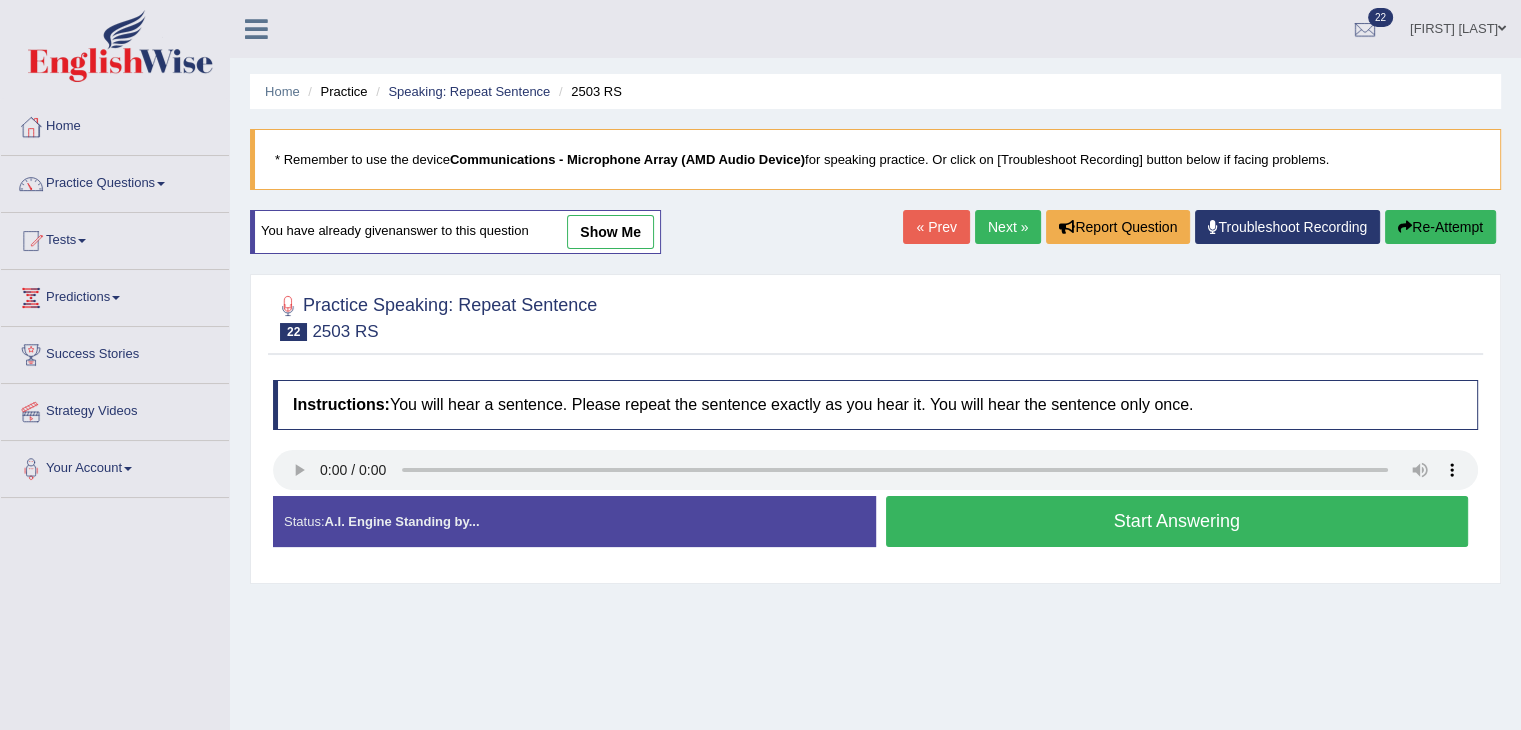 click on "Start Answering" at bounding box center [1177, 521] 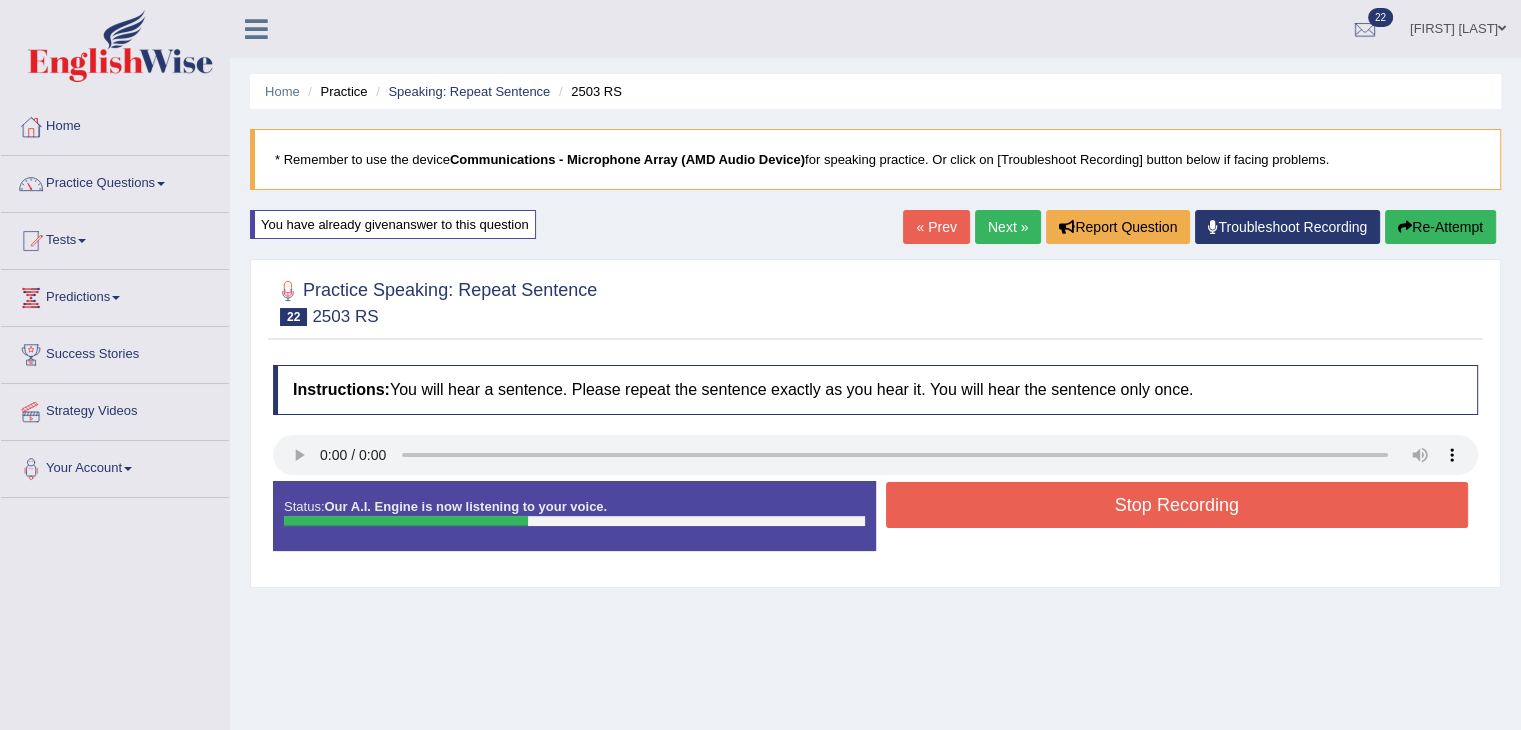 click on "Stop Recording" at bounding box center (1177, 505) 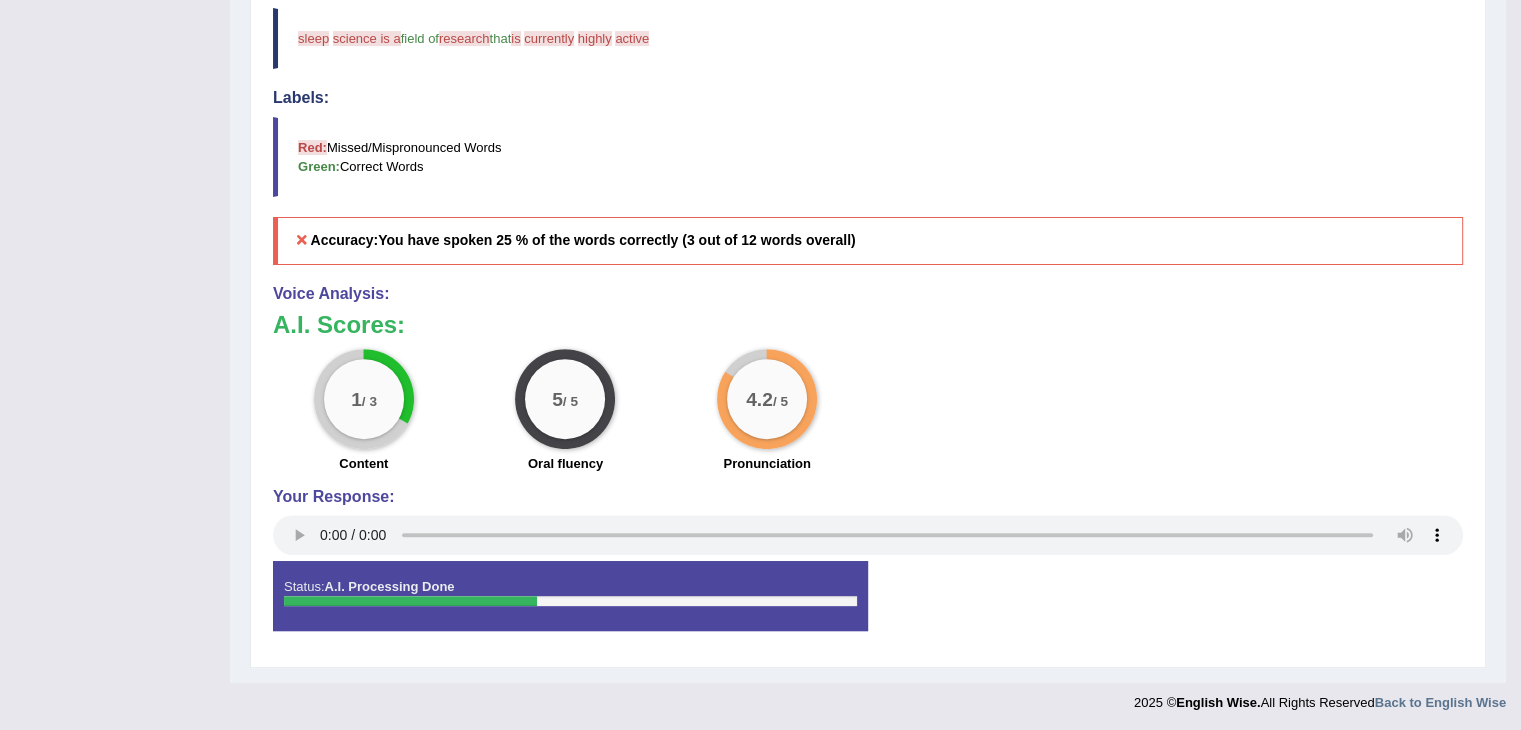 scroll, scrollTop: 0, scrollLeft: 0, axis: both 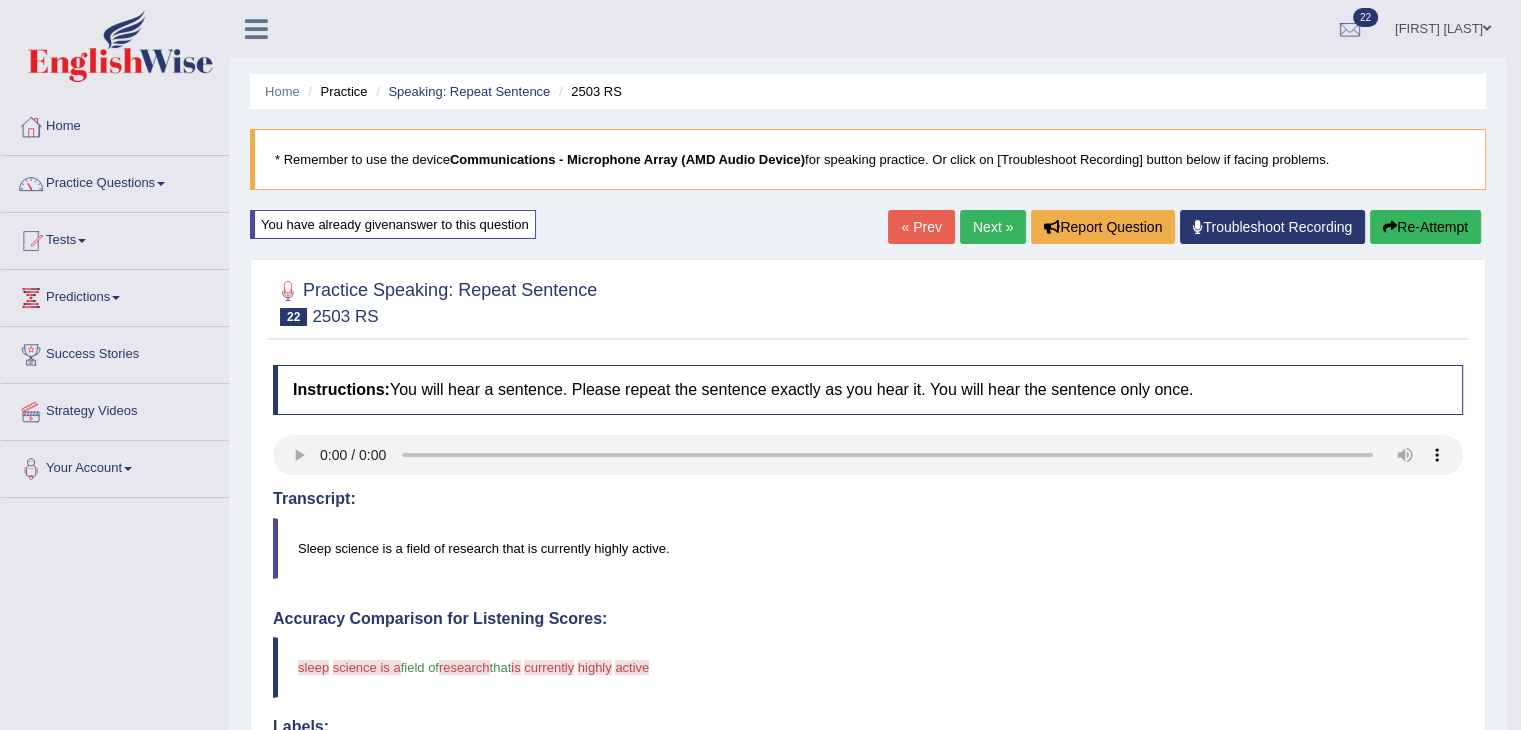 click on "Next »" at bounding box center [993, 227] 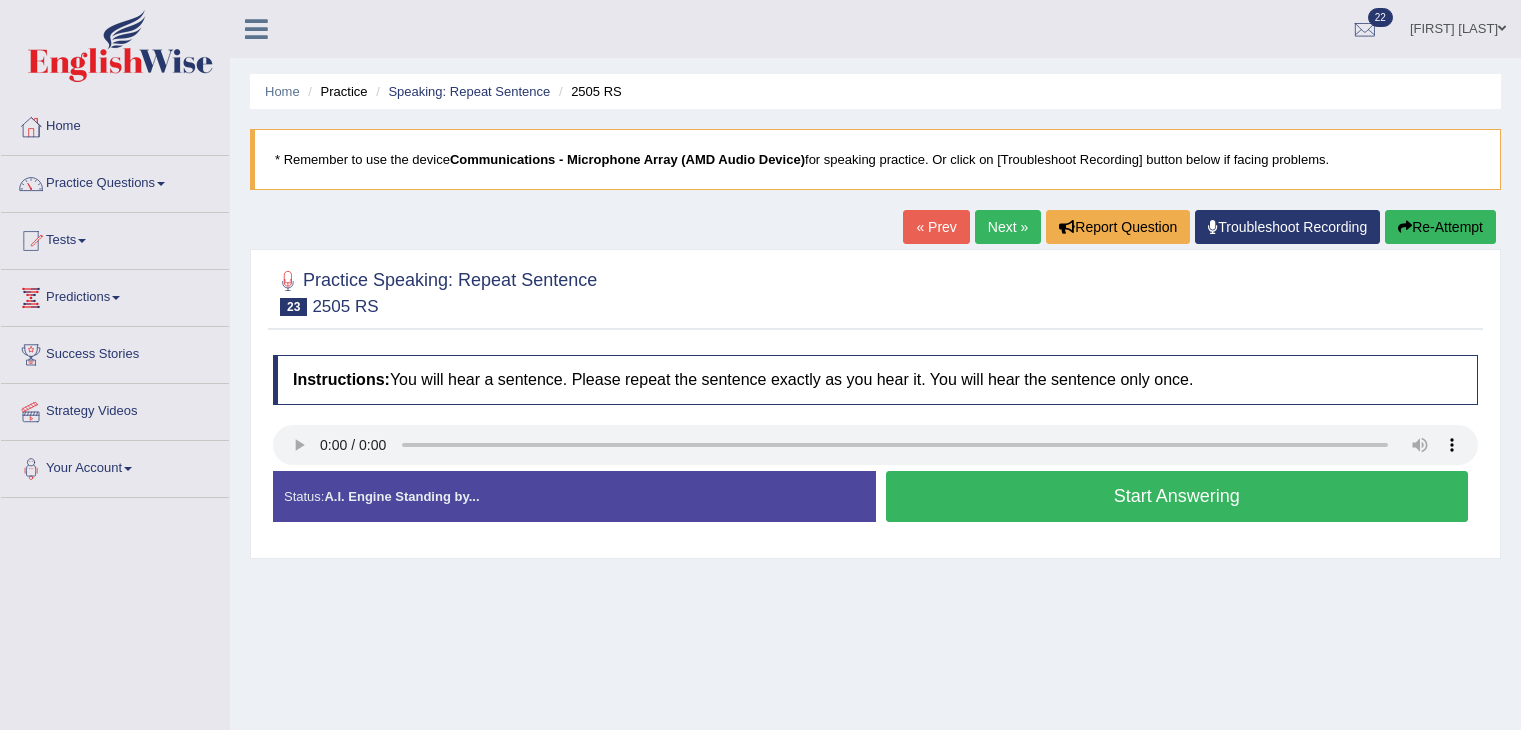 scroll, scrollTop: 172, scrollLeft: 0, axis: vertical 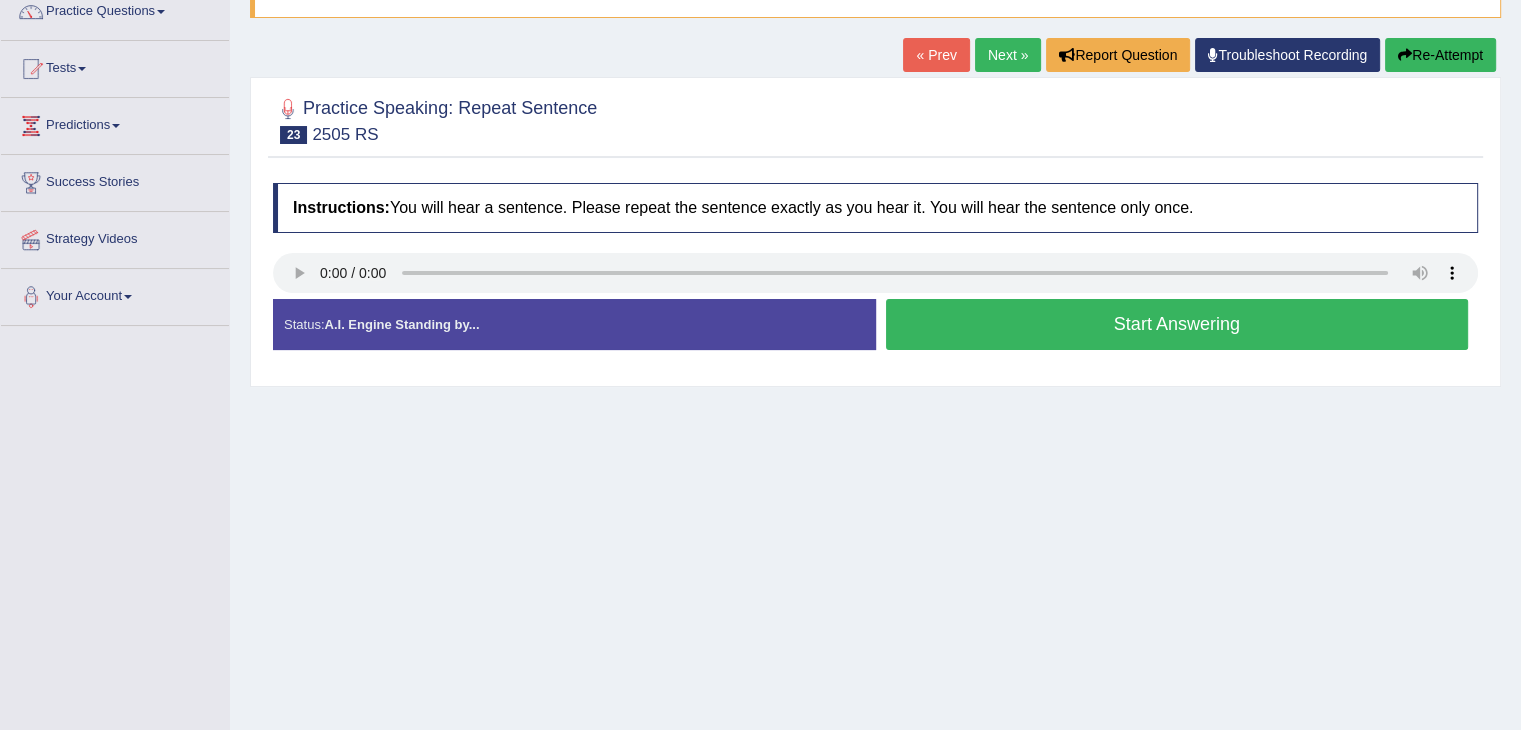 click on "Start Answering" at bounding box center (1177, 324) 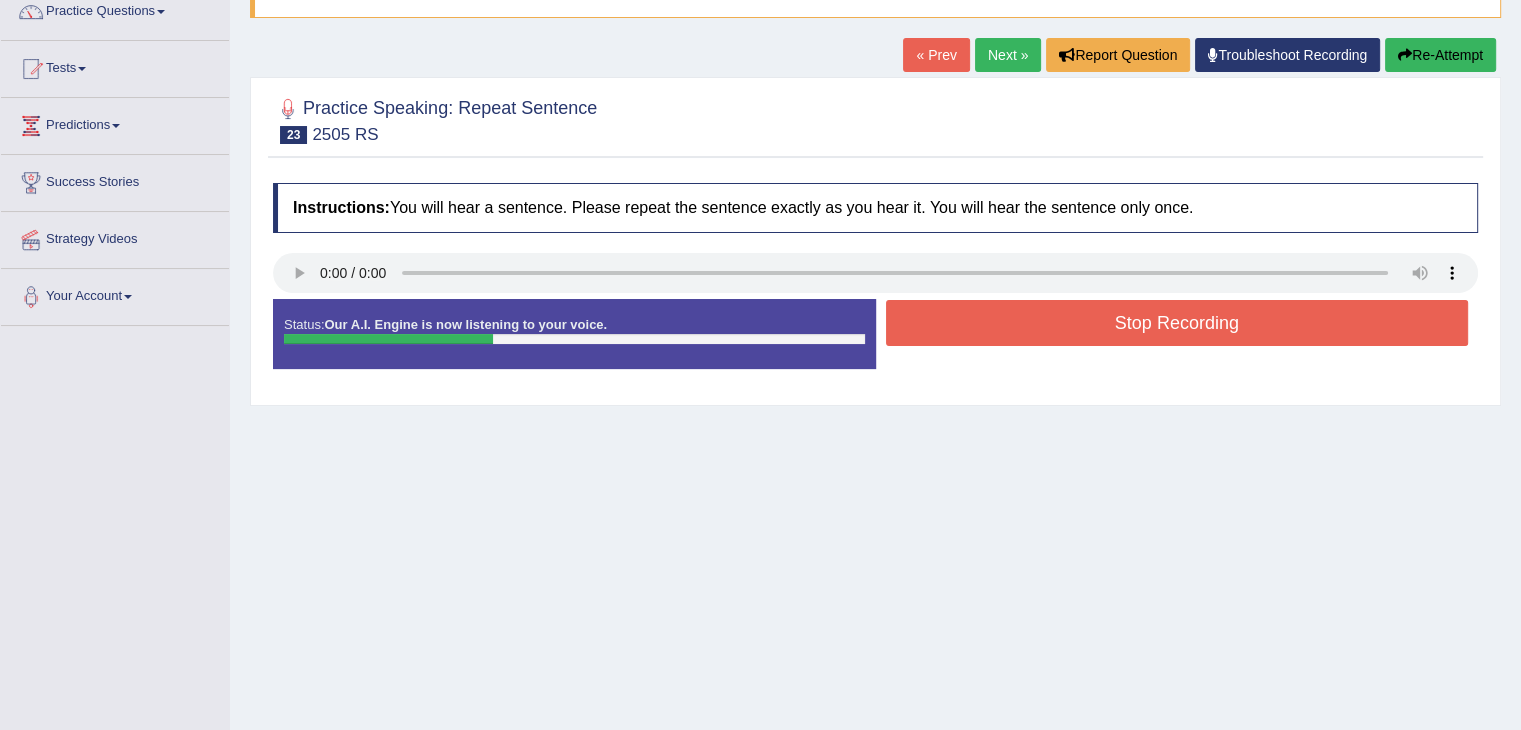 click on "Stop Recording" at bounding box center [1177, 323] 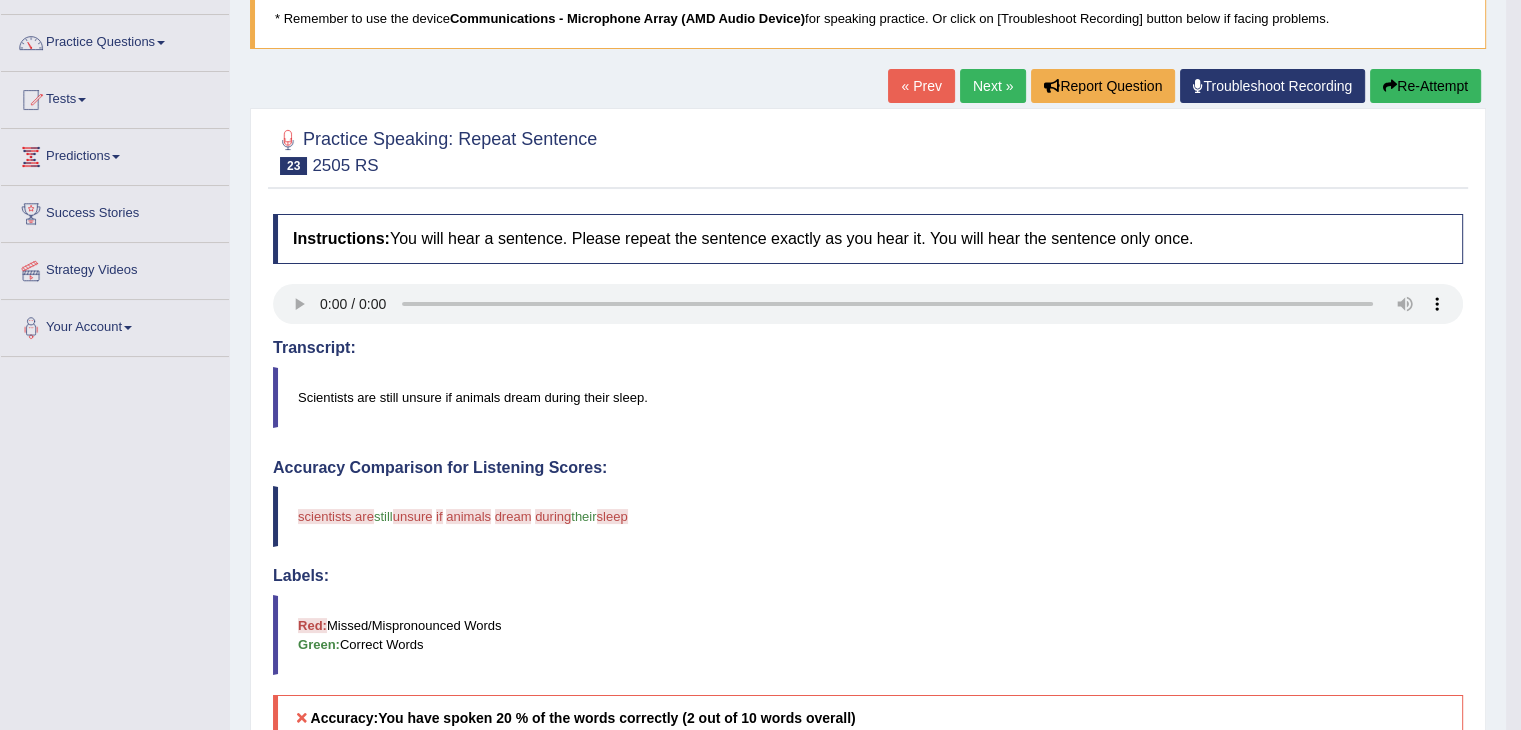 scroll, scrollTop: 139, scrollLeft: 0, axis: vertical 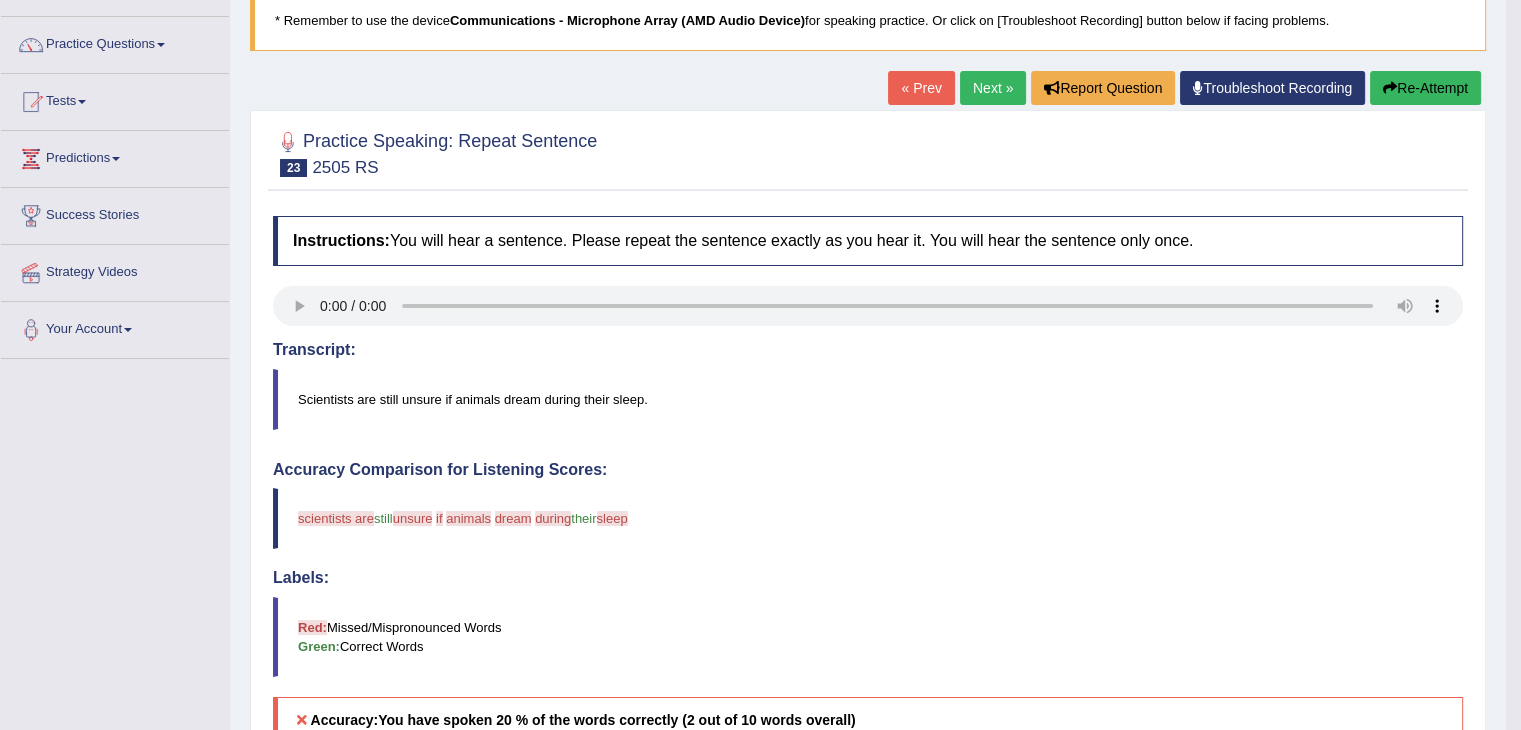click on "Re-Attempt" at bounding box center [1425, 88] 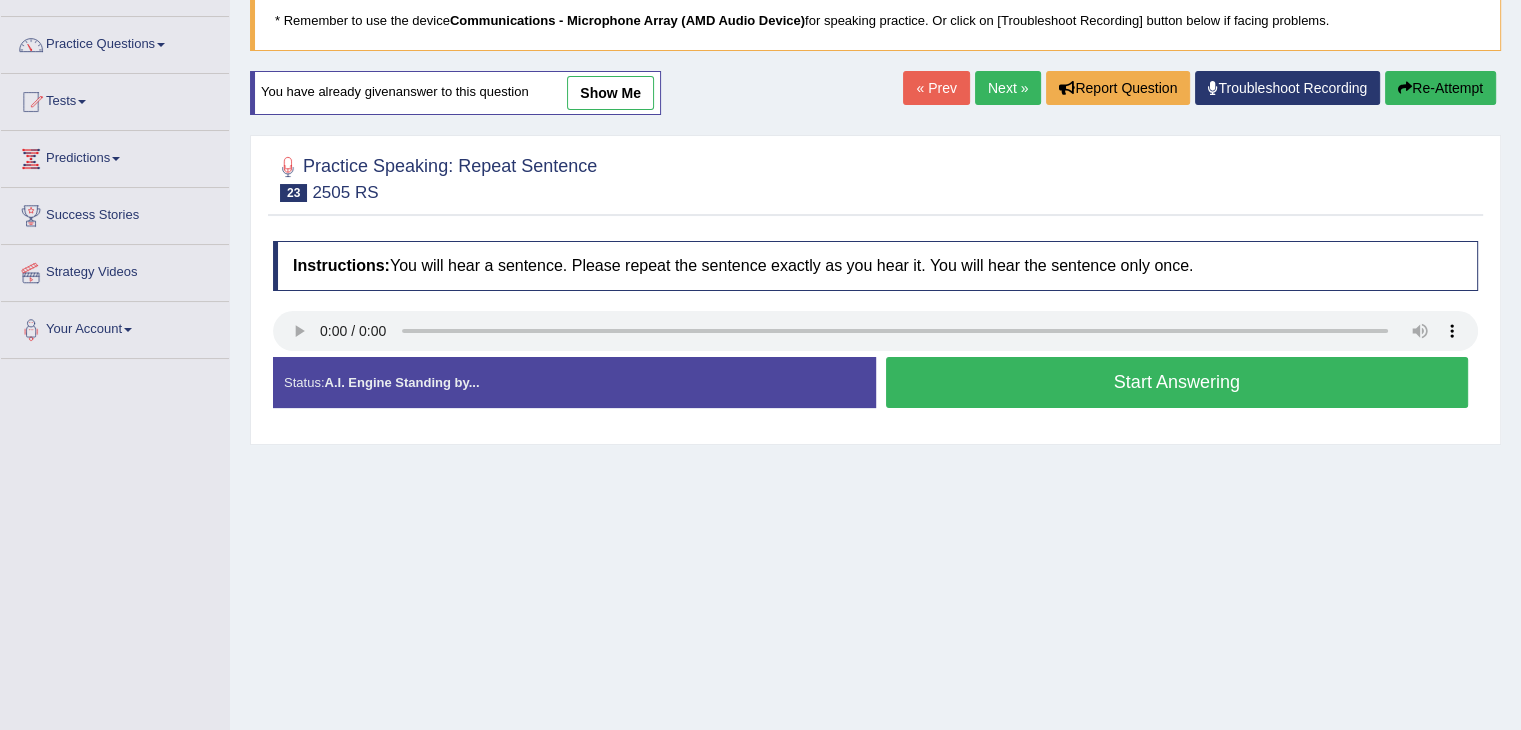 scroll, scrollTop: 139, scrollLeft: 0, axis: vertical 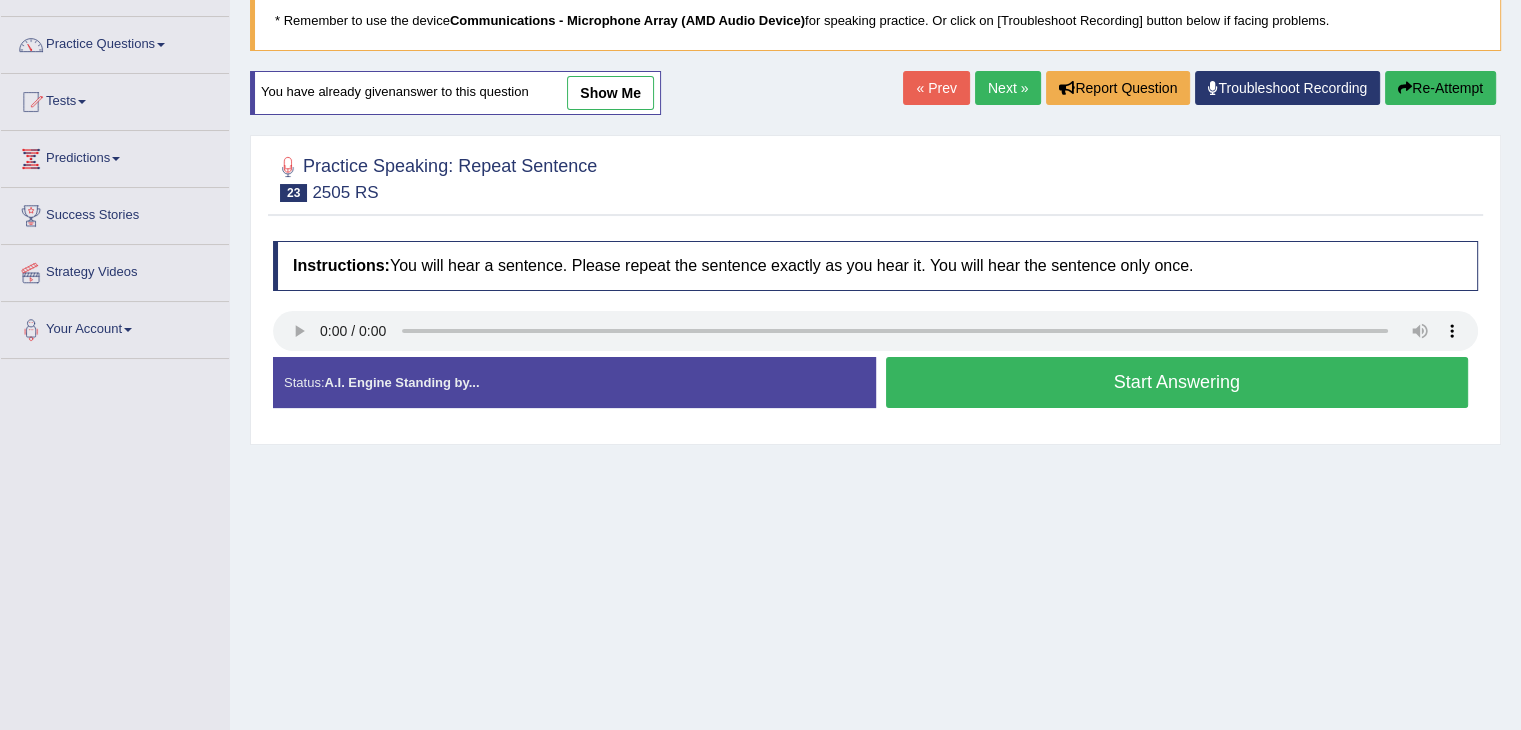 click on "Start Answering" at bounding box center (1177, 382) 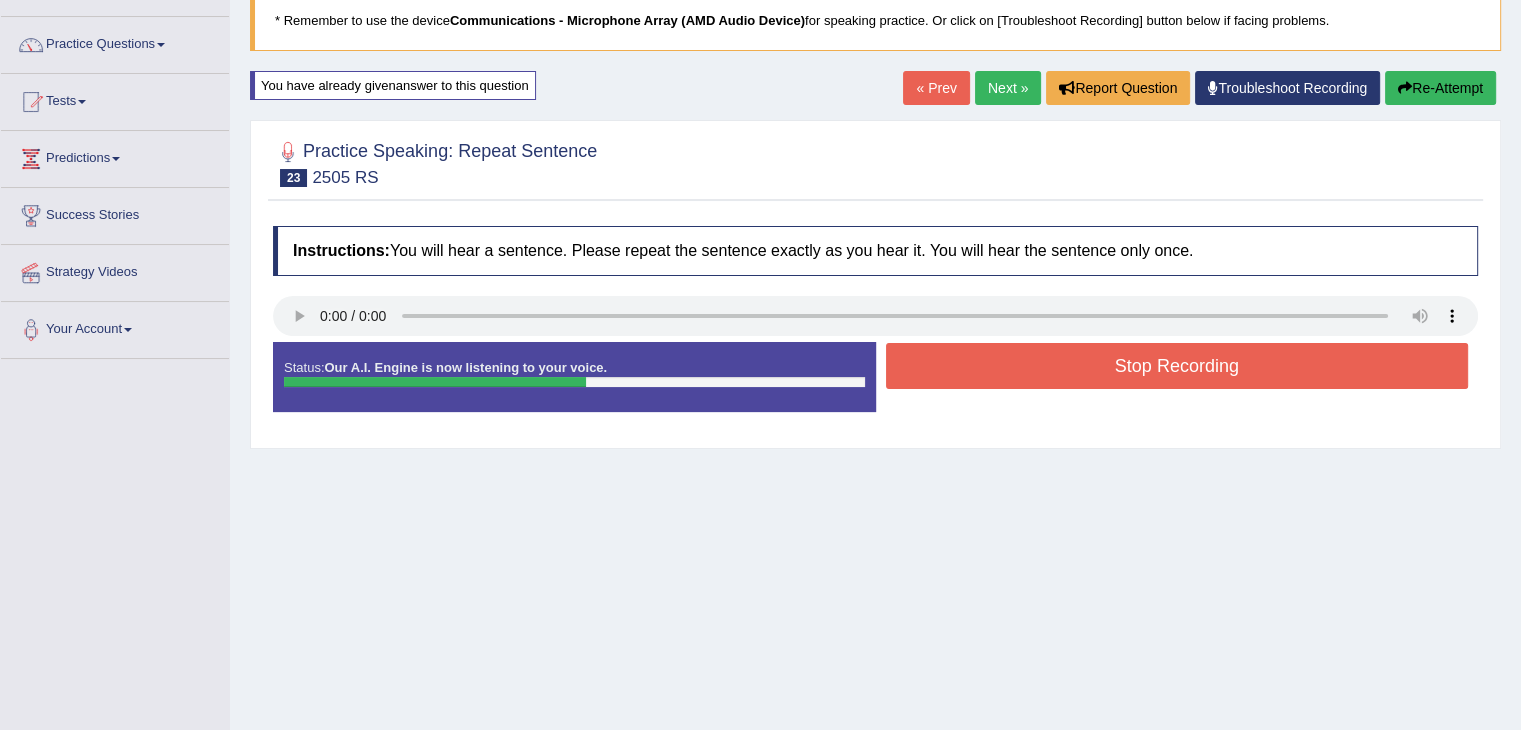 click on "Stop Recording" at bounding box center [1177, 366] 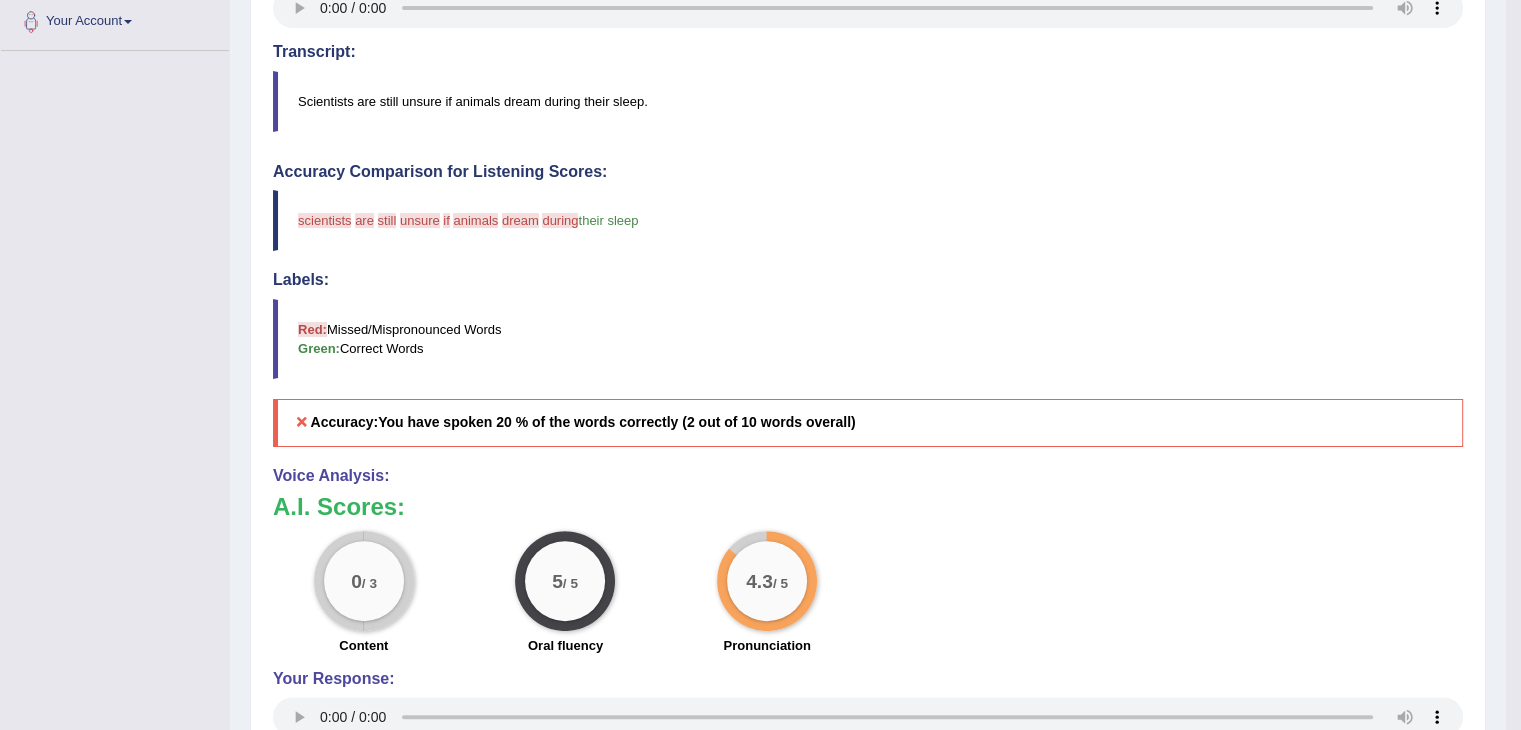 scroll, scrollTop: 629, scrollLeft: 0, axis: vertical 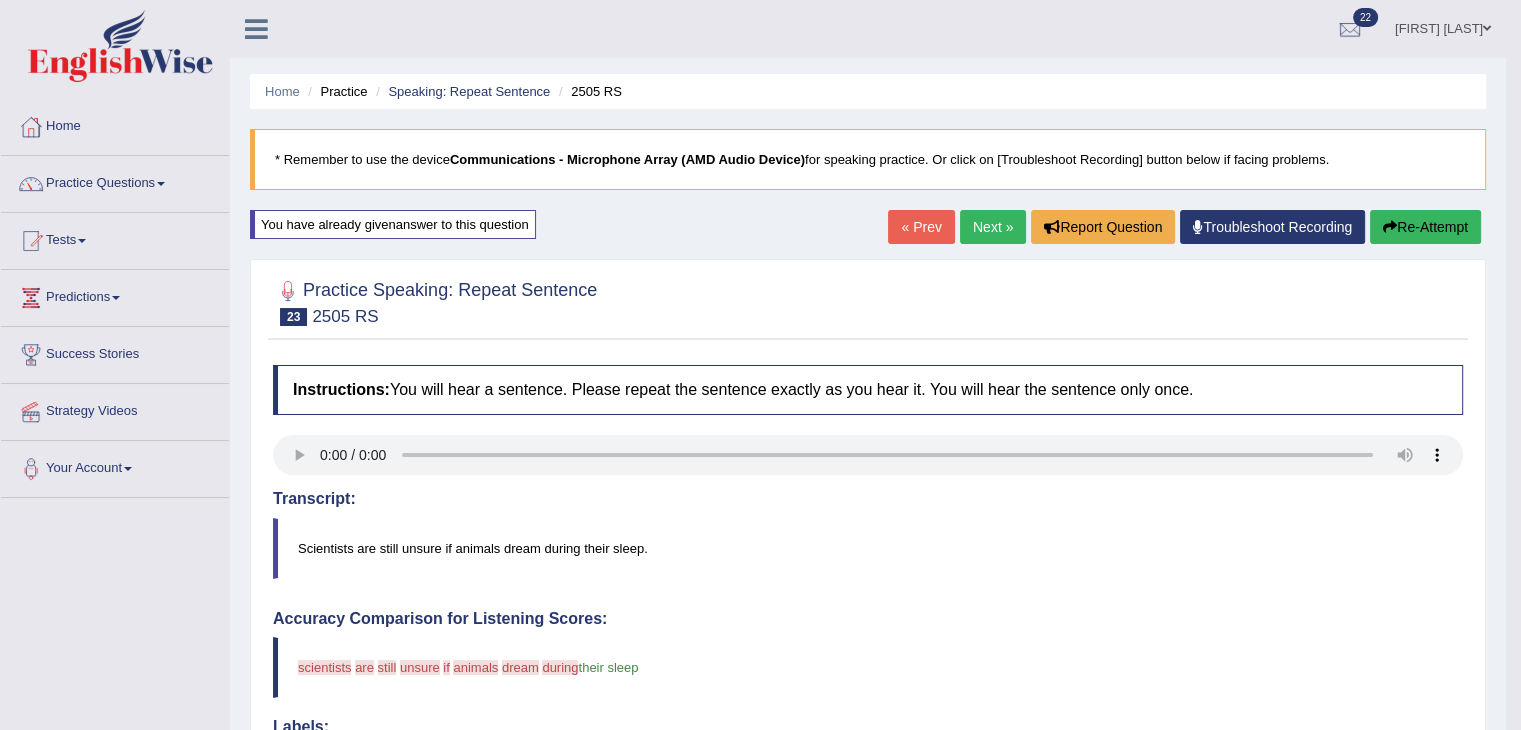 click on "Re-Attempt" at bounding box center (1425, 227) 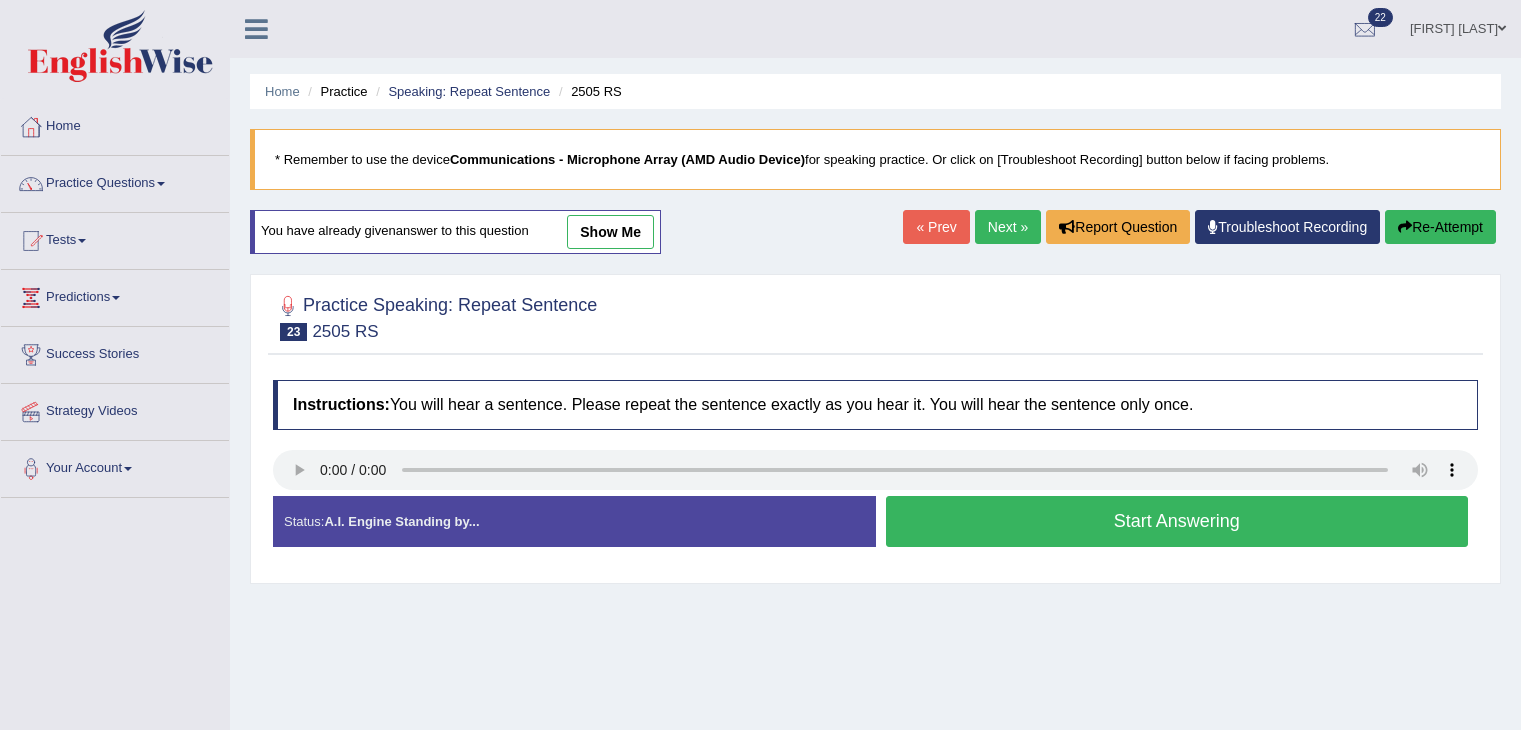 scroll, scrollTop: 0, scrollLeft: 0, axis: both 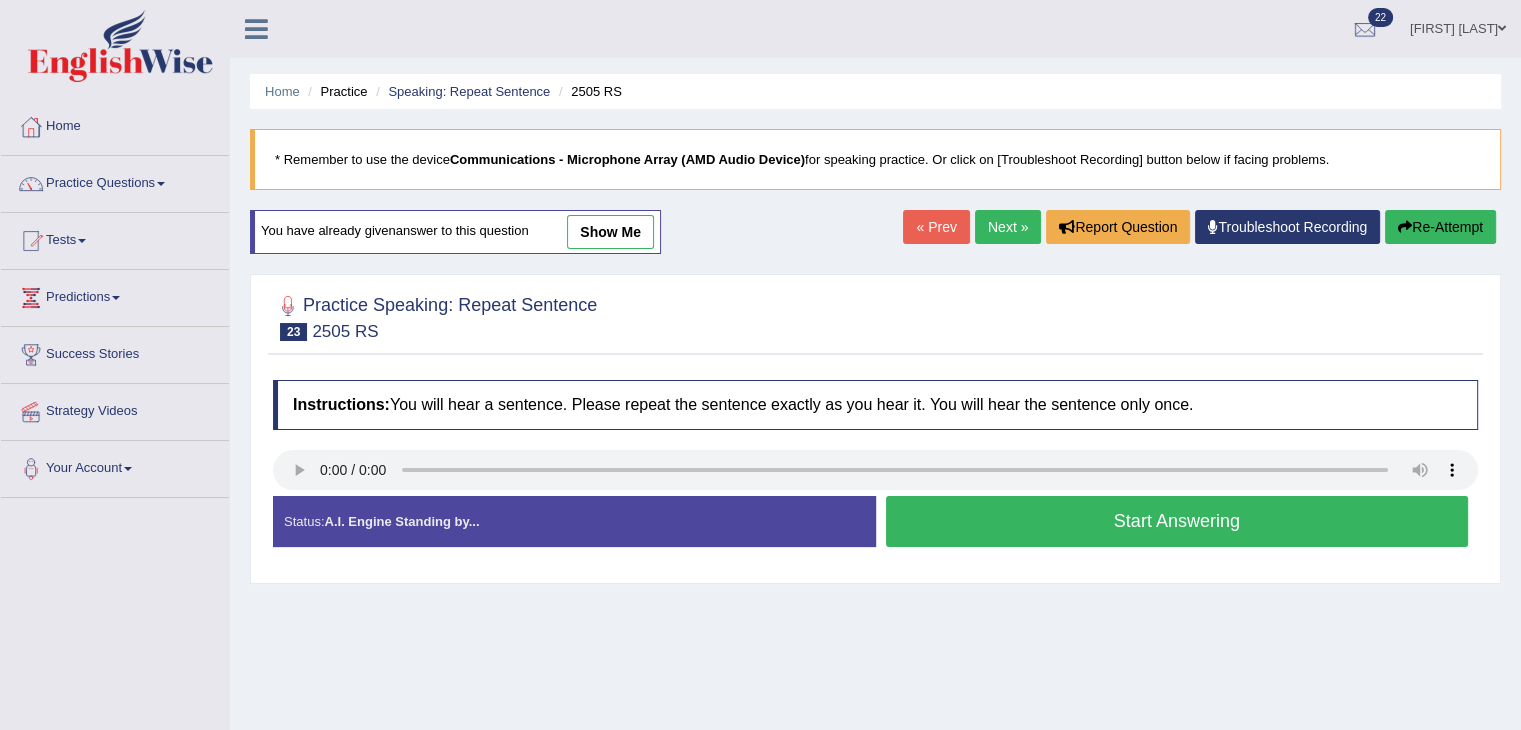 click on "Start Answering" at bounding box center [1177, 521] 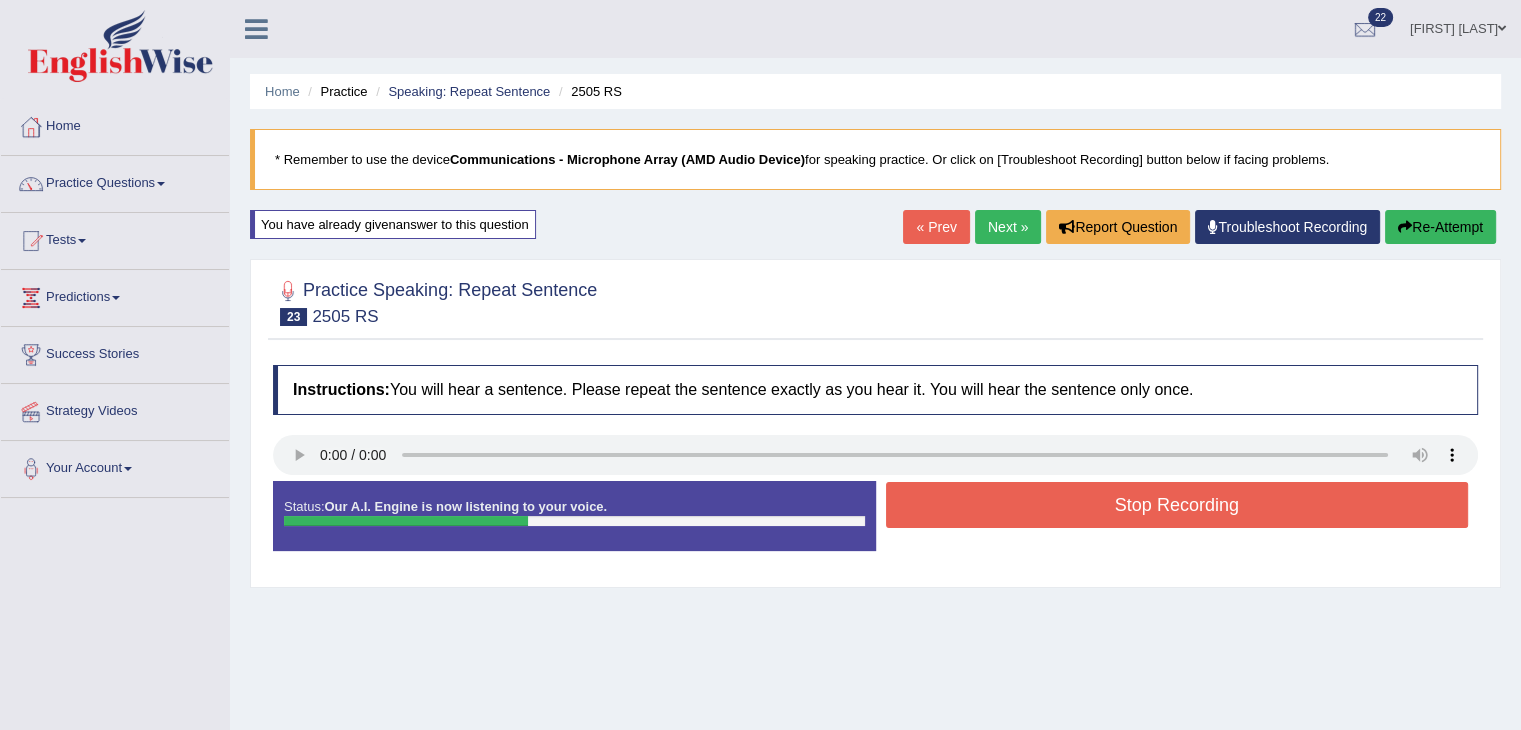 click on "Stop Recording" at bounding box center [1177, 507] 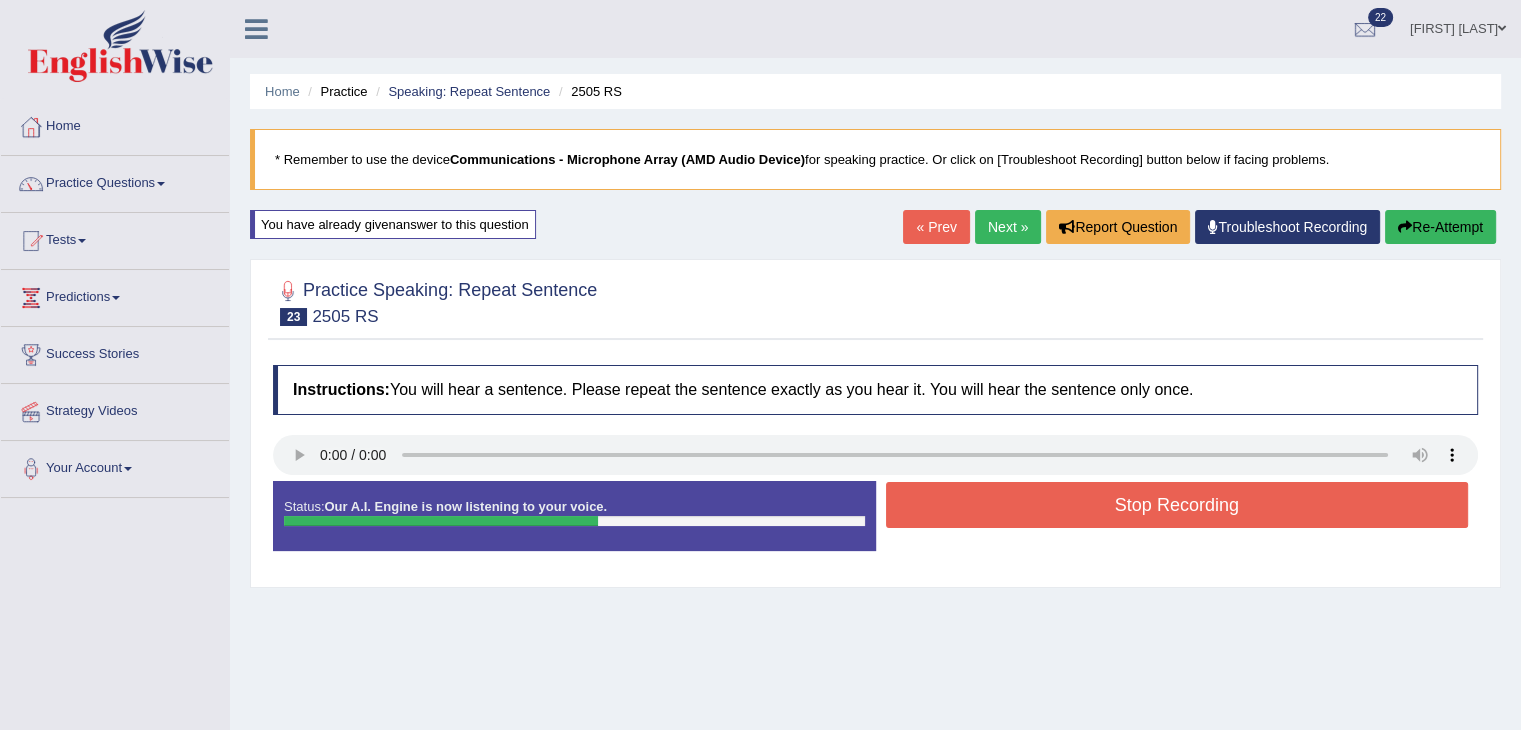 click on "Stop Recording" at bounding box center (1177, 505) 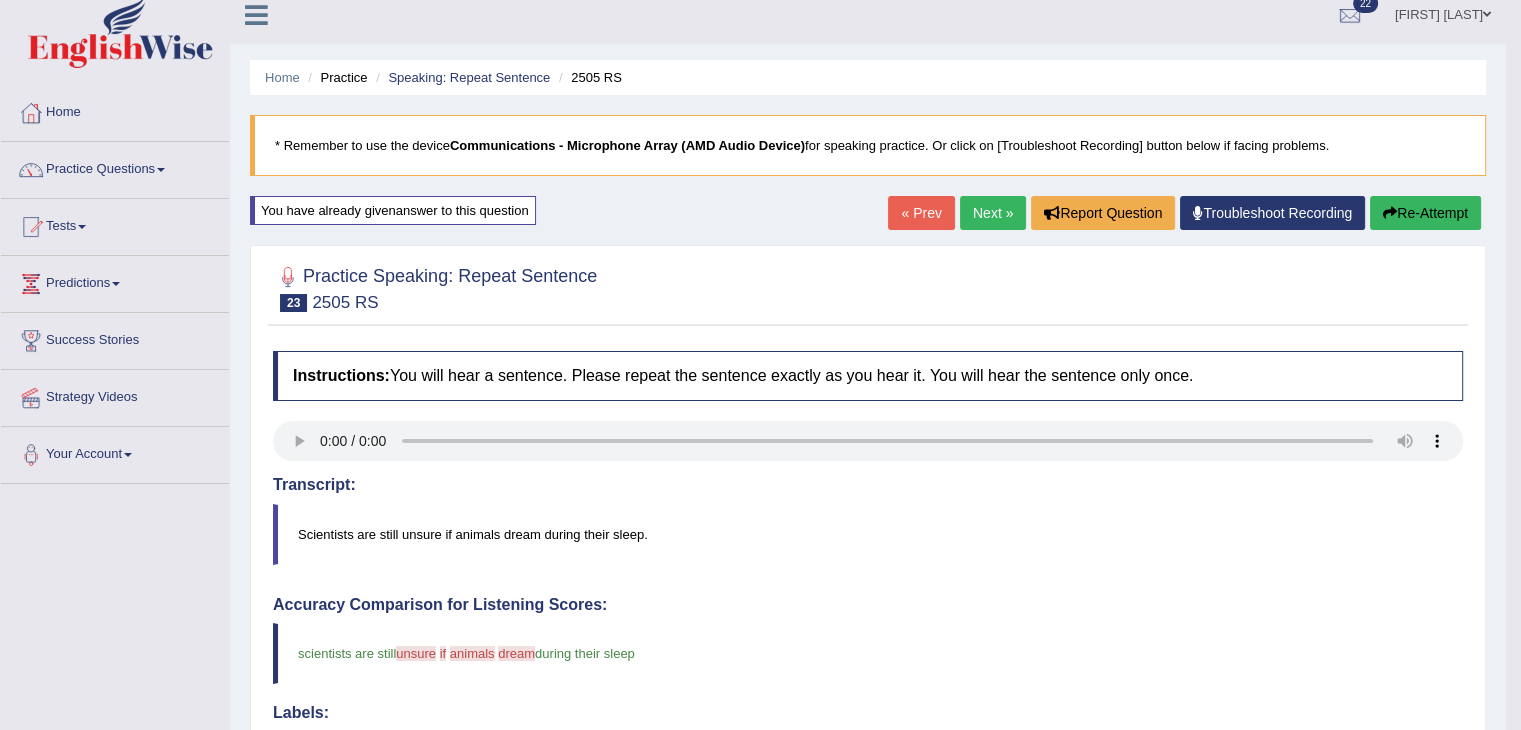 scroll, scrollTop: 0, scrollLeft: 0, axis: both 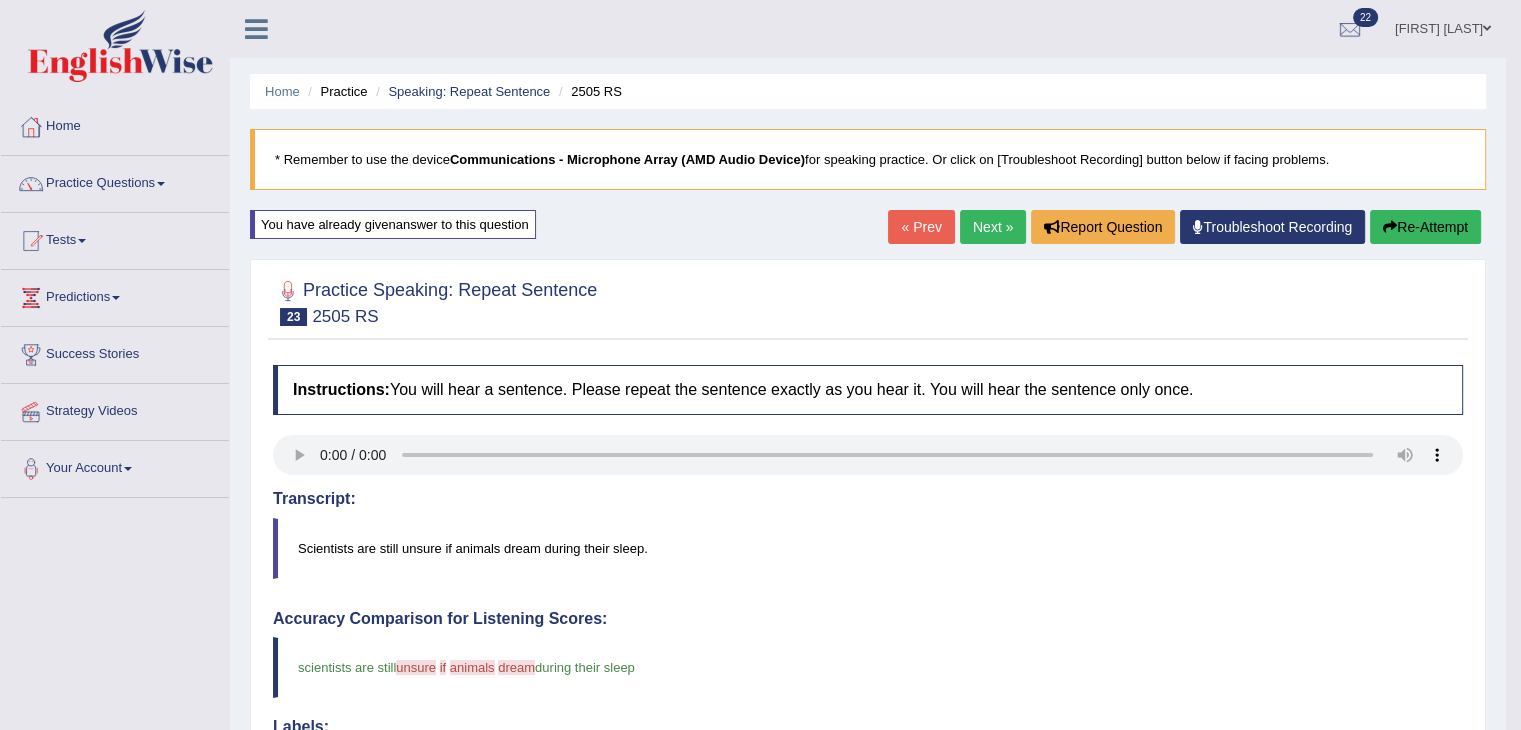 click on "Practice Questions" at bounding box center [115, 181] 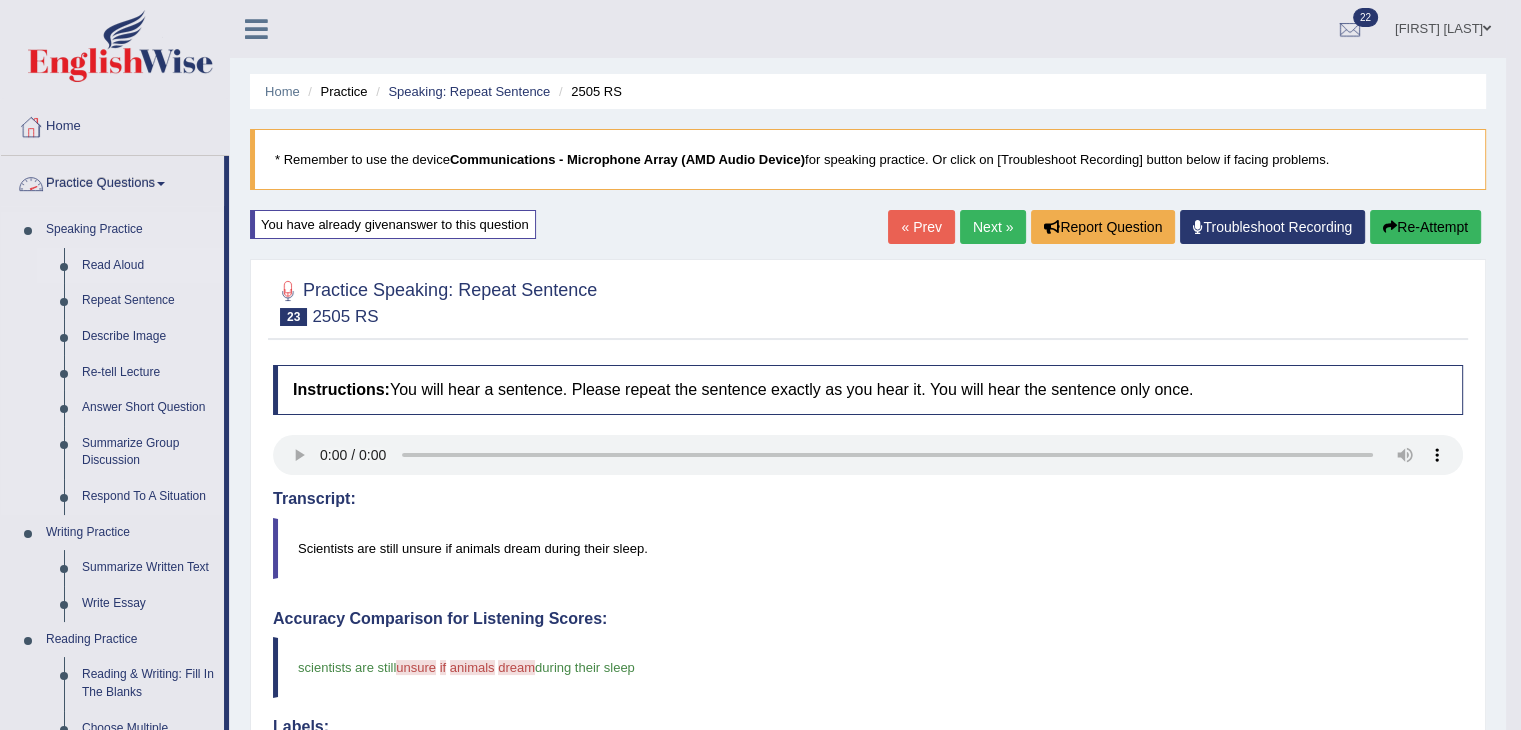 click on "Read Aloud" at bounding box center [148, 266] 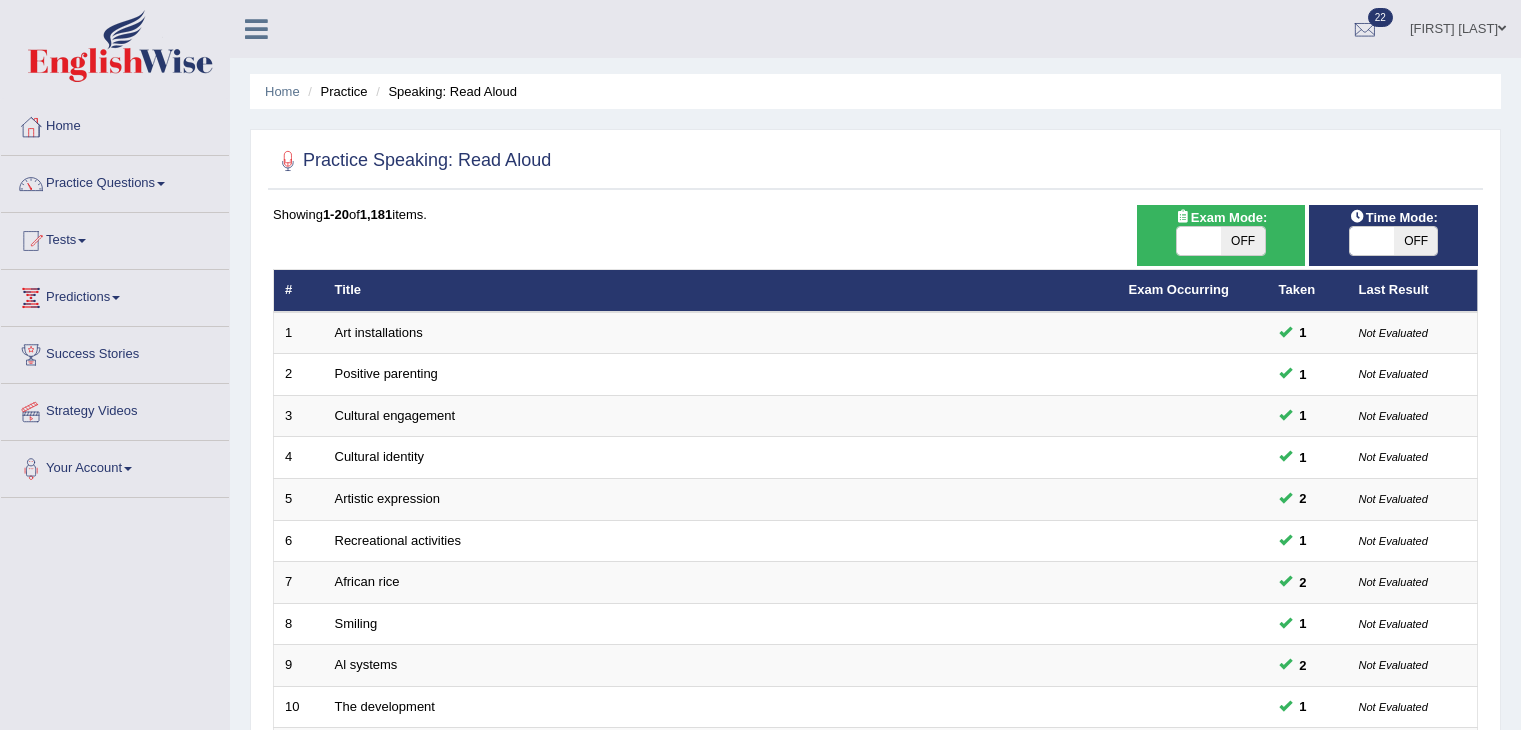 scroll, scrollTop: 0, scrollLeft: 0, axis: both 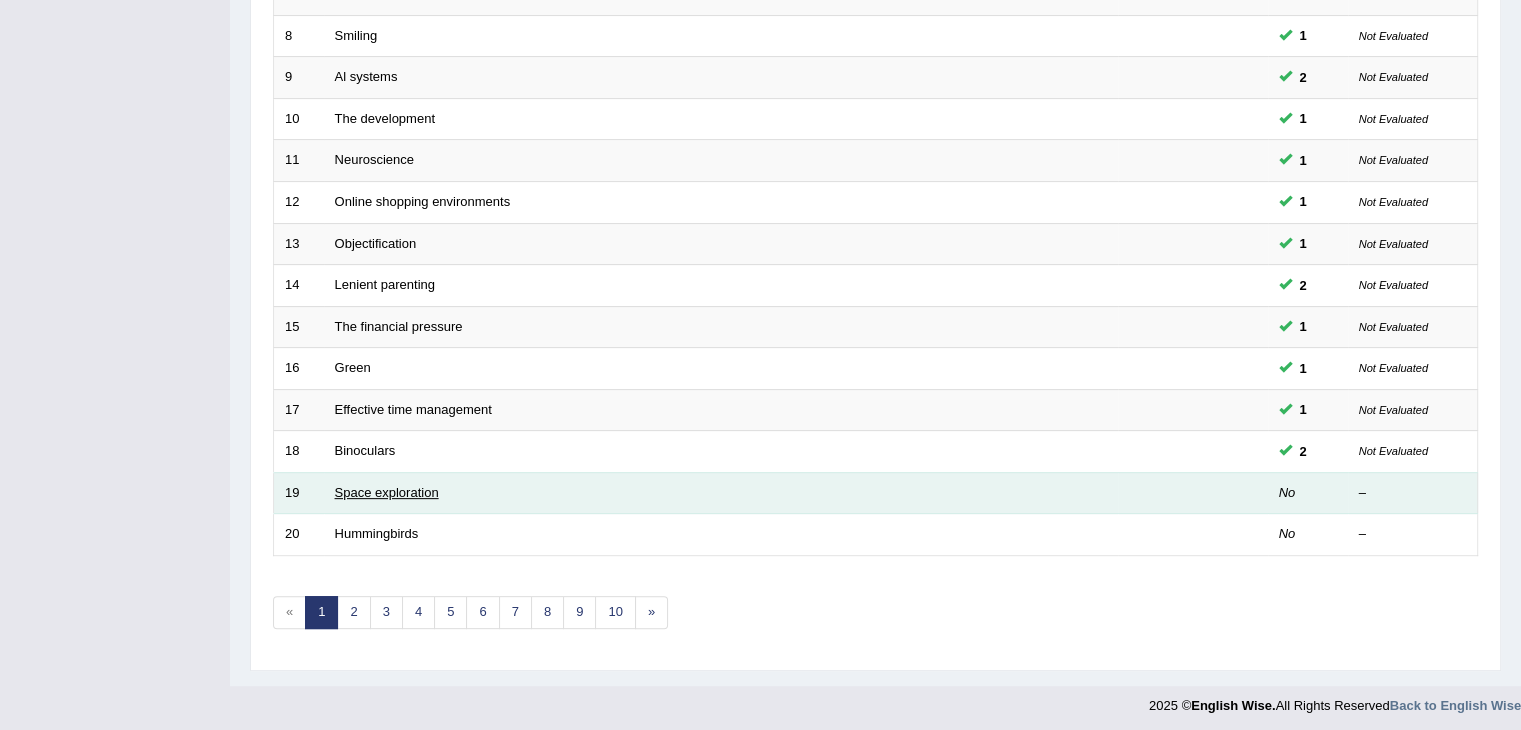 click on "Space exploration" at bounding box center (387, 492) 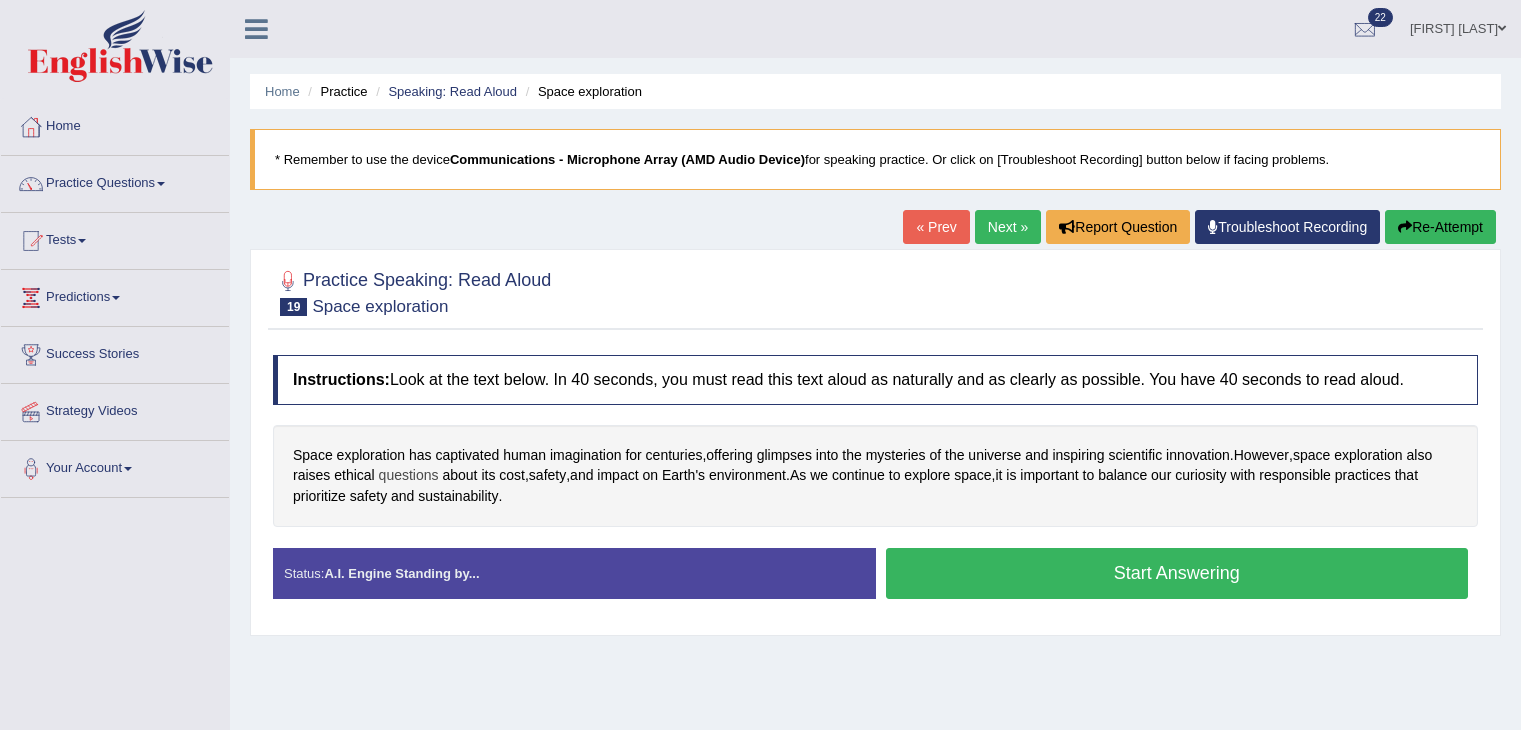 scroll, scrollTop: 0, scrollLeft: 0, axis: both 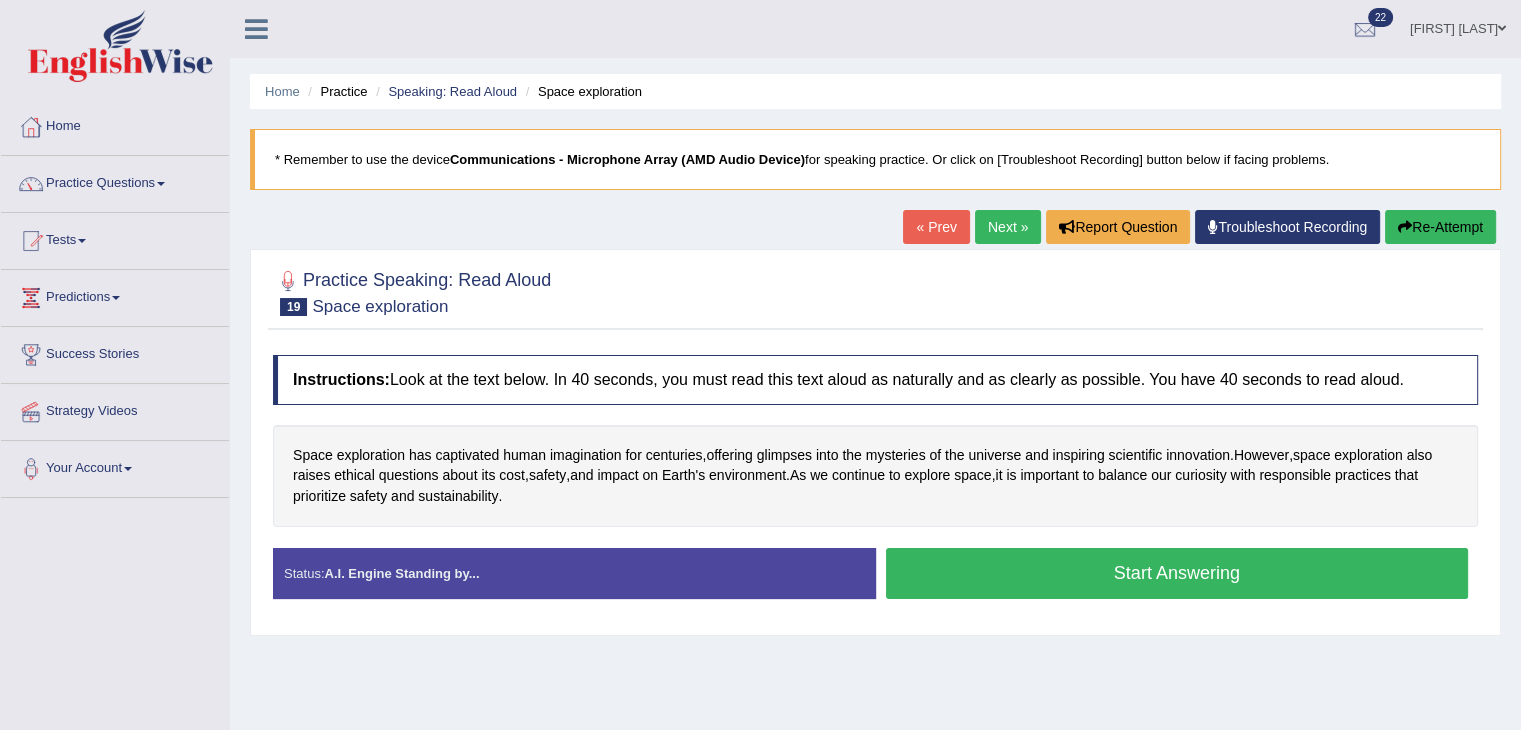 click on "Start Answering" at bounding box center (1177, 573) 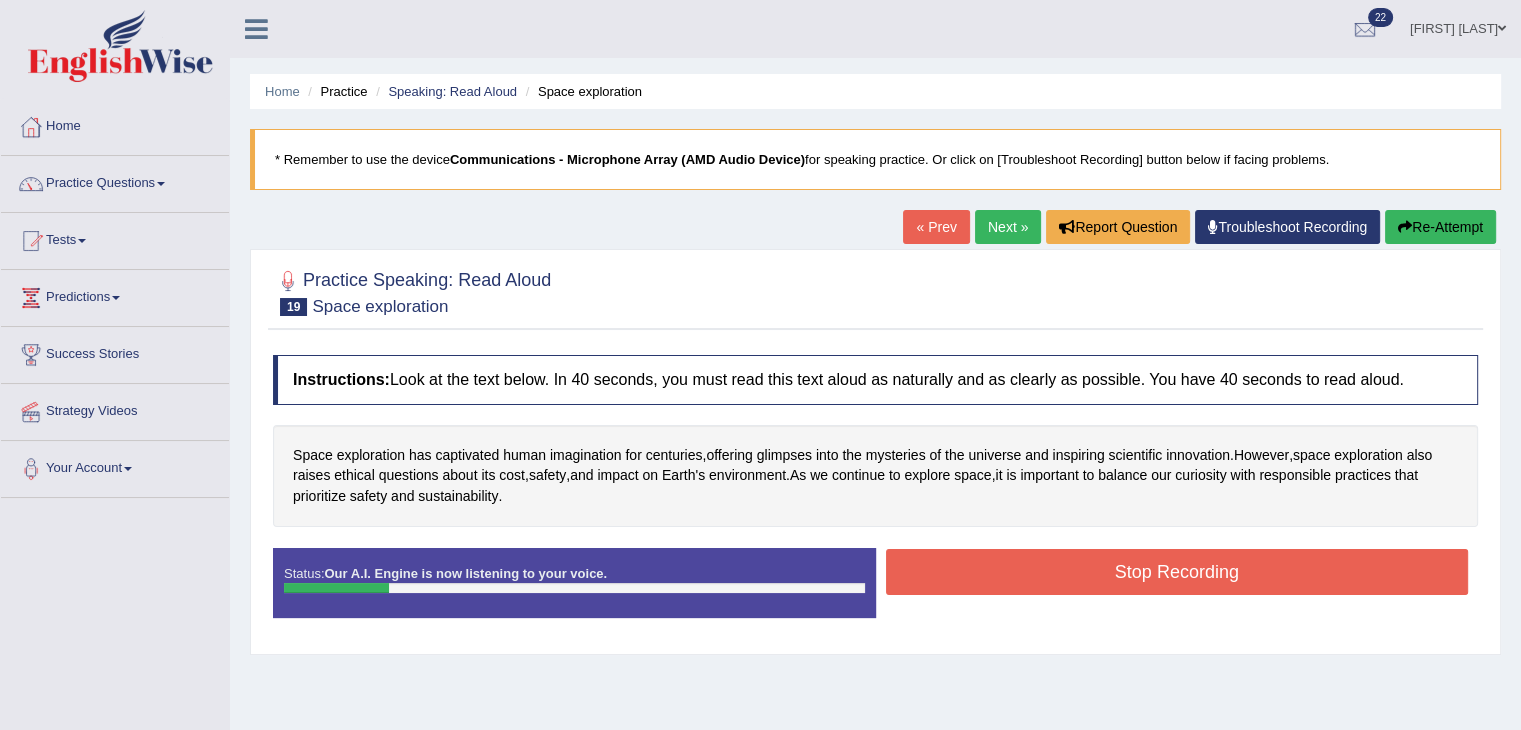 click on "Stop Recording" at bounding box center (1177, 572) 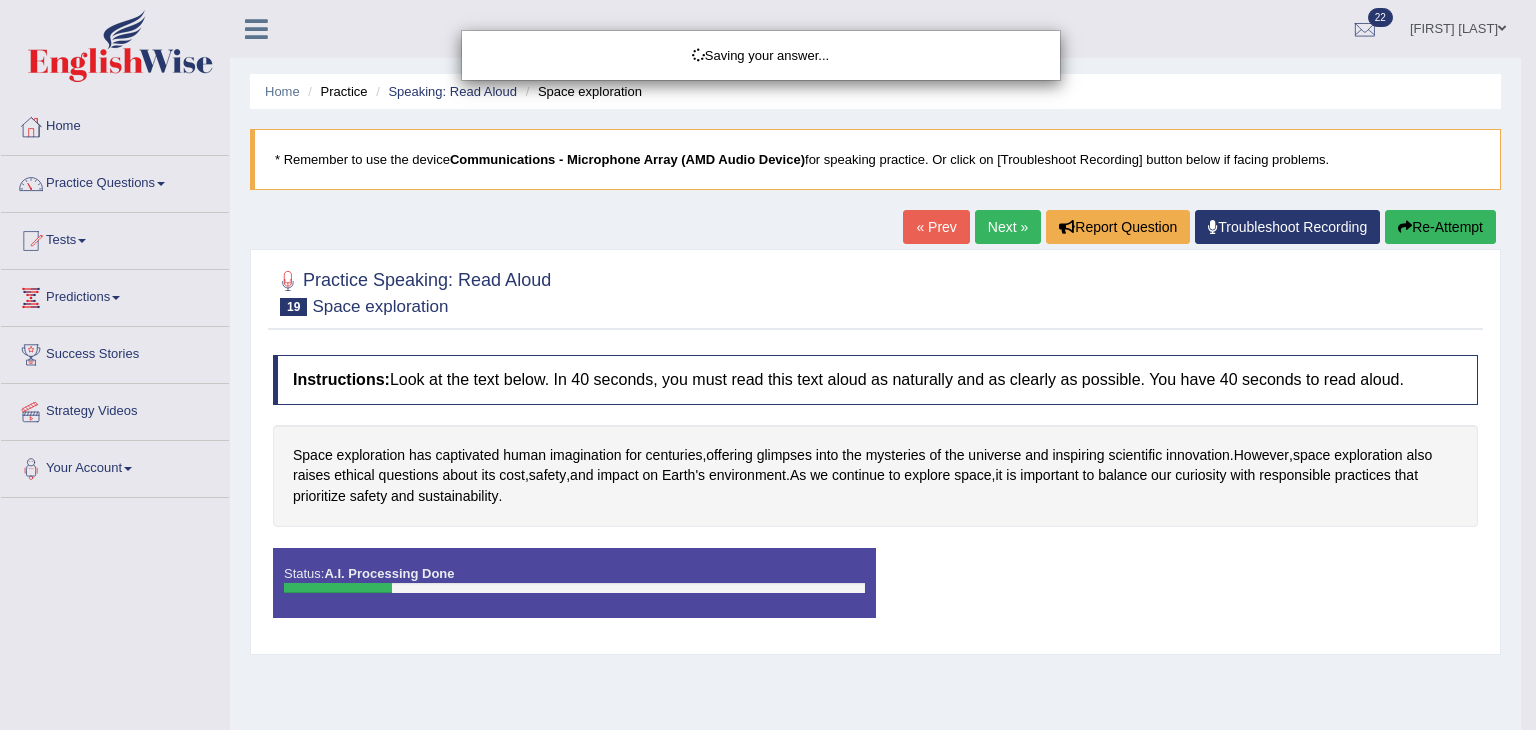 click on "Saving your answer..." at bounding box center (768, 365) 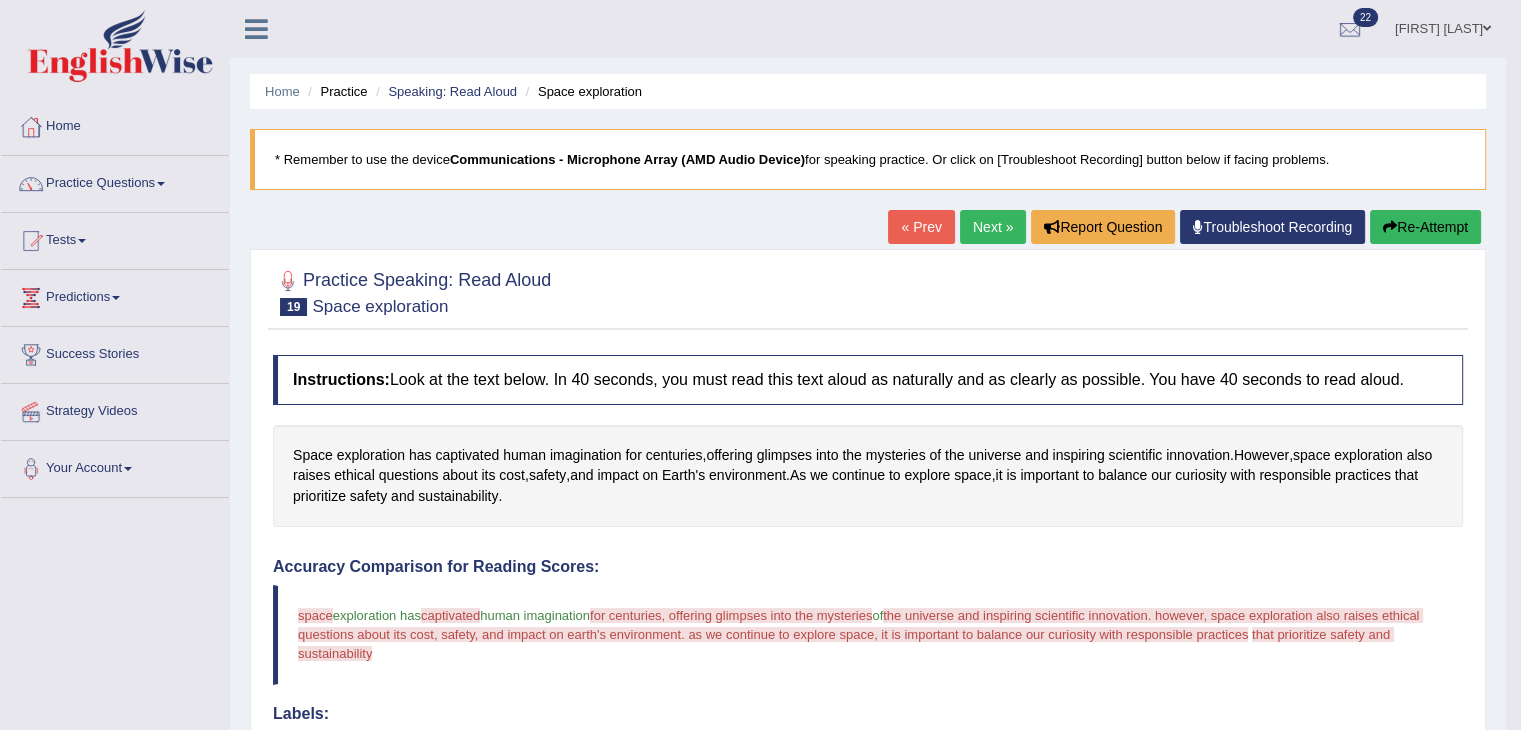 click on "glimpses" at bounding box center (784, 455) 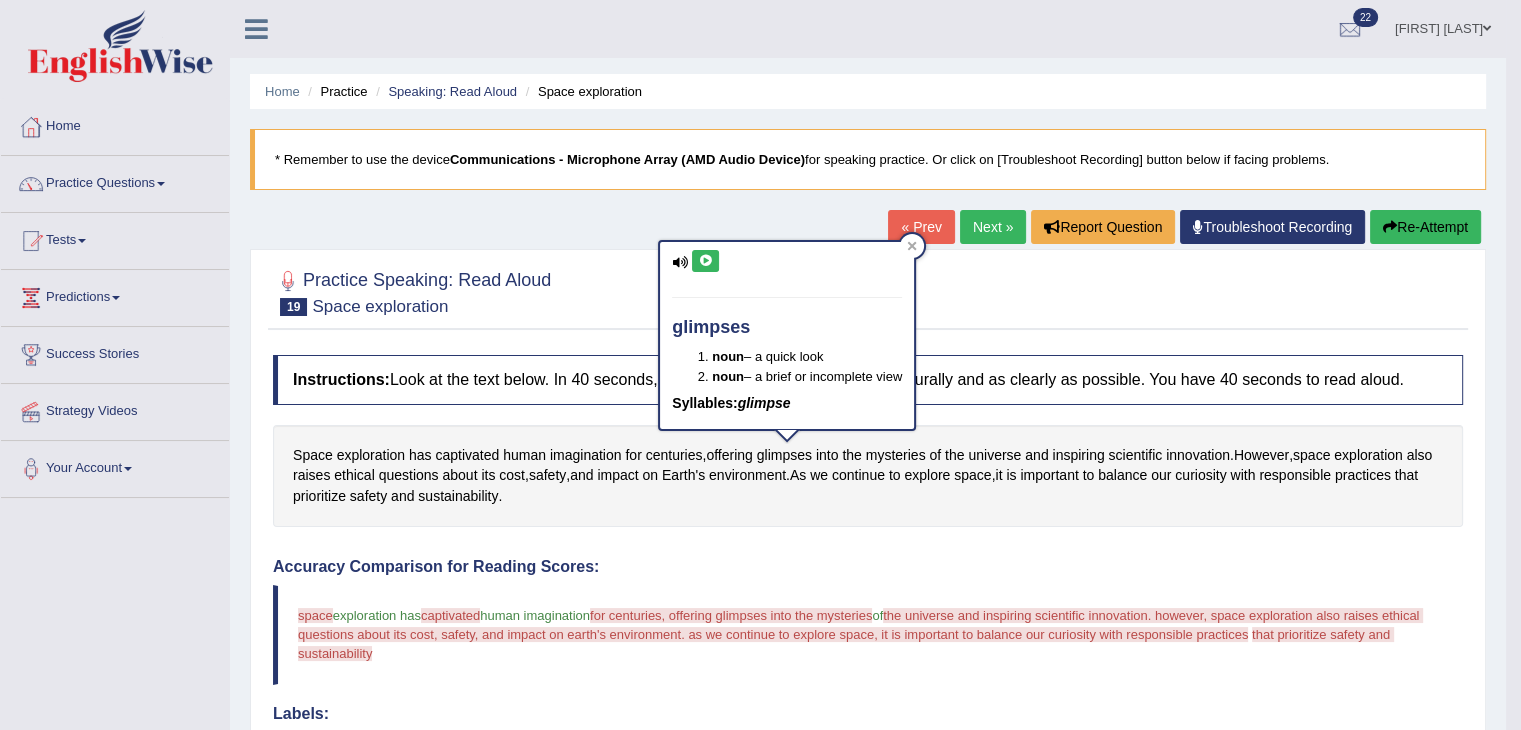 click at bounding box center (705, 261) 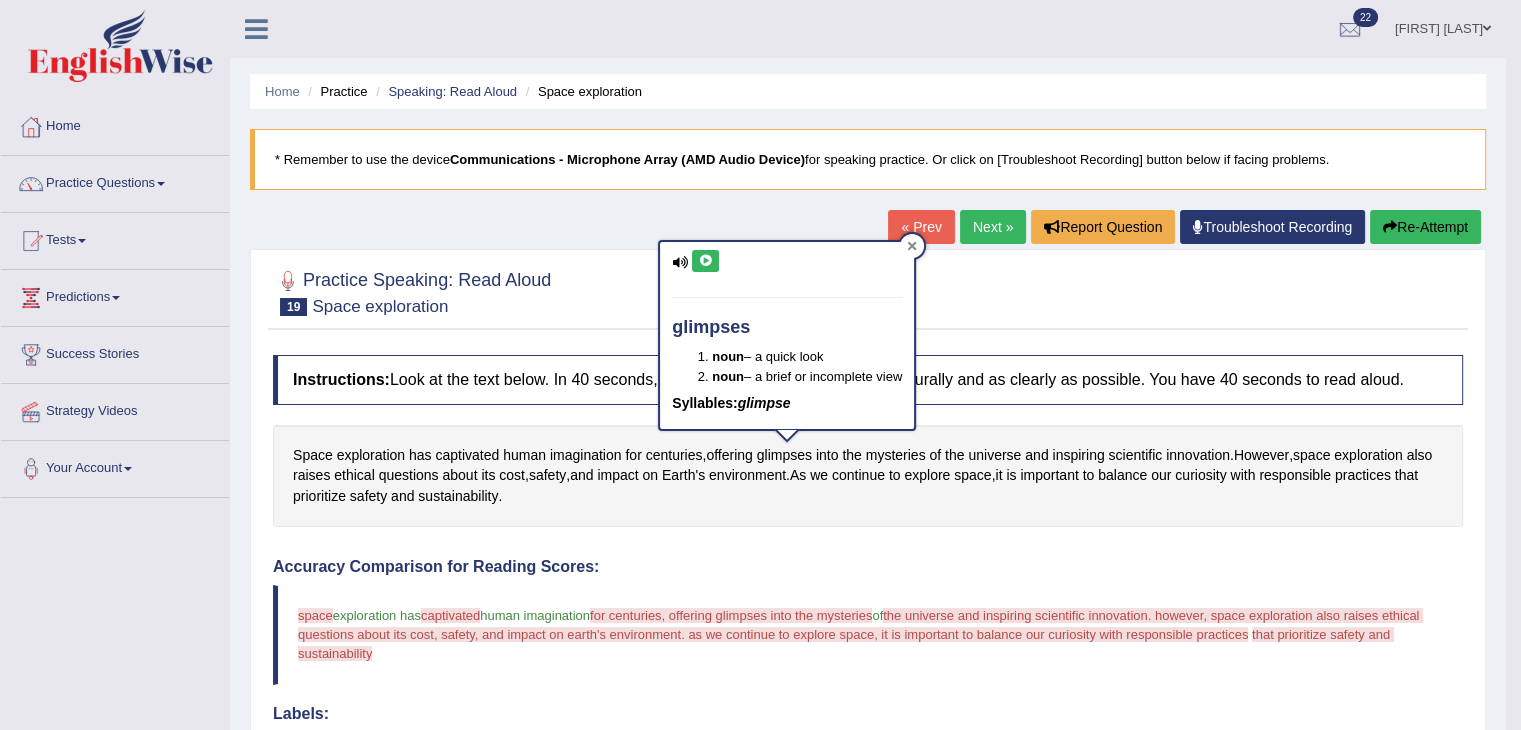 click 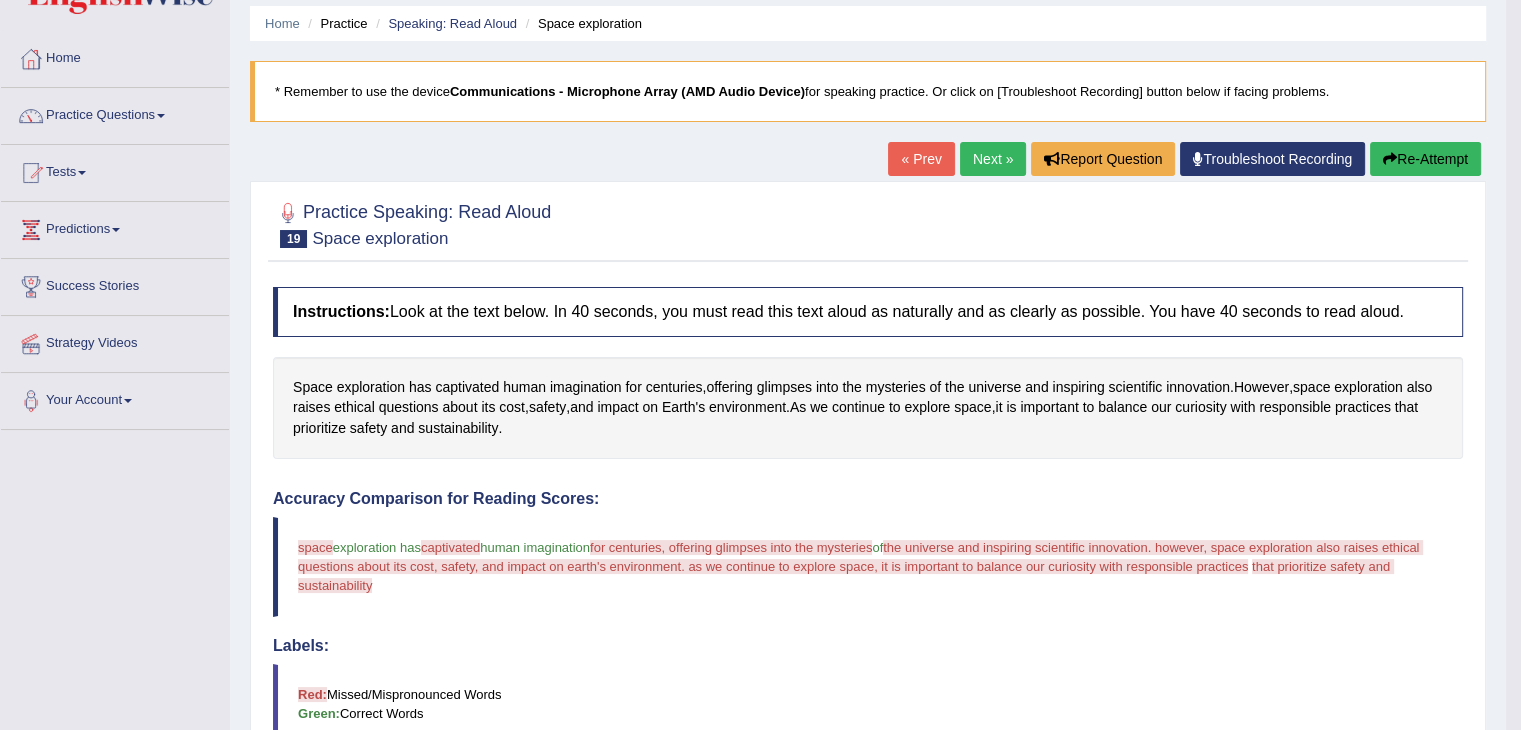 scroll, scrollTop: 64, scrollLeft: 0, axis: vertical 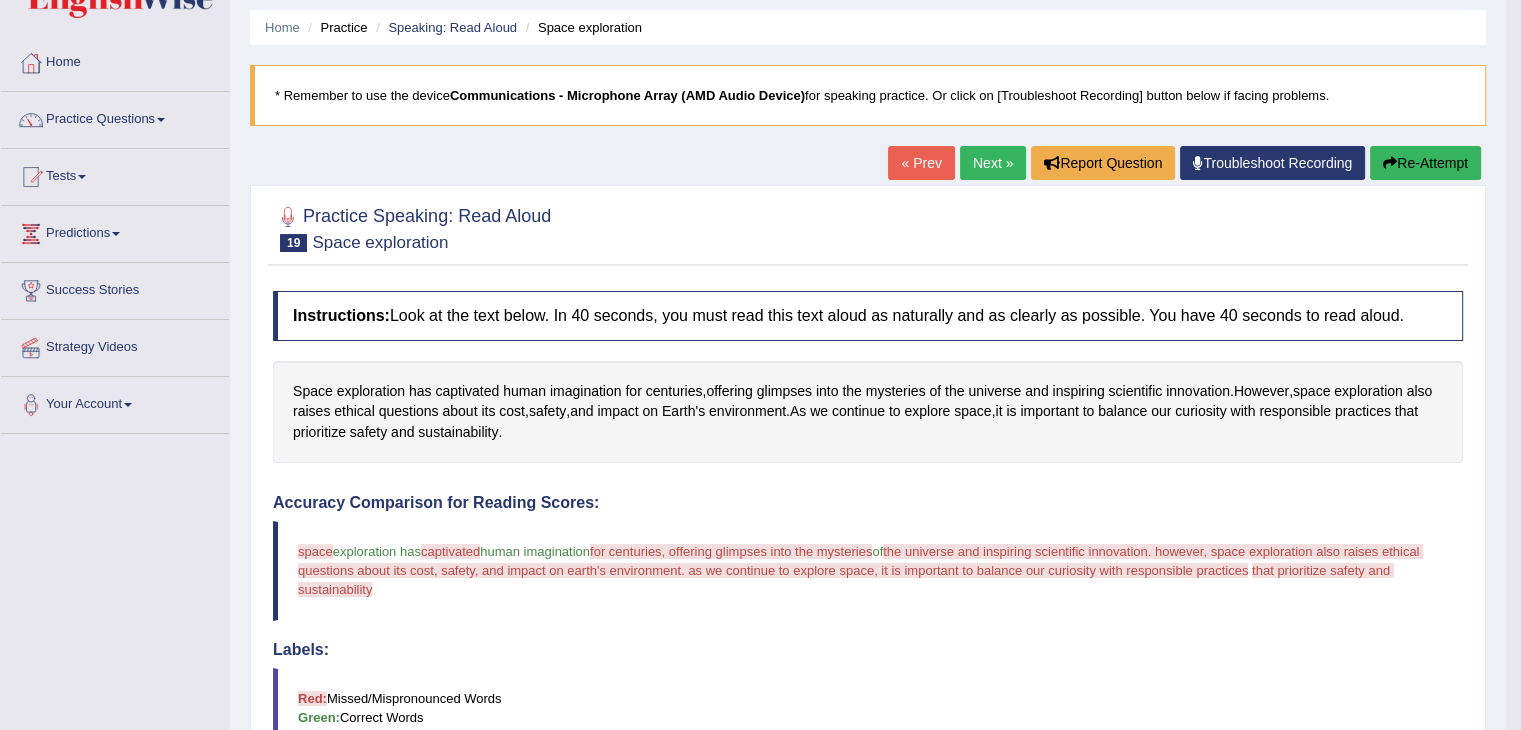 click on "Re-Attempt" at bounding box center (1425, 163) 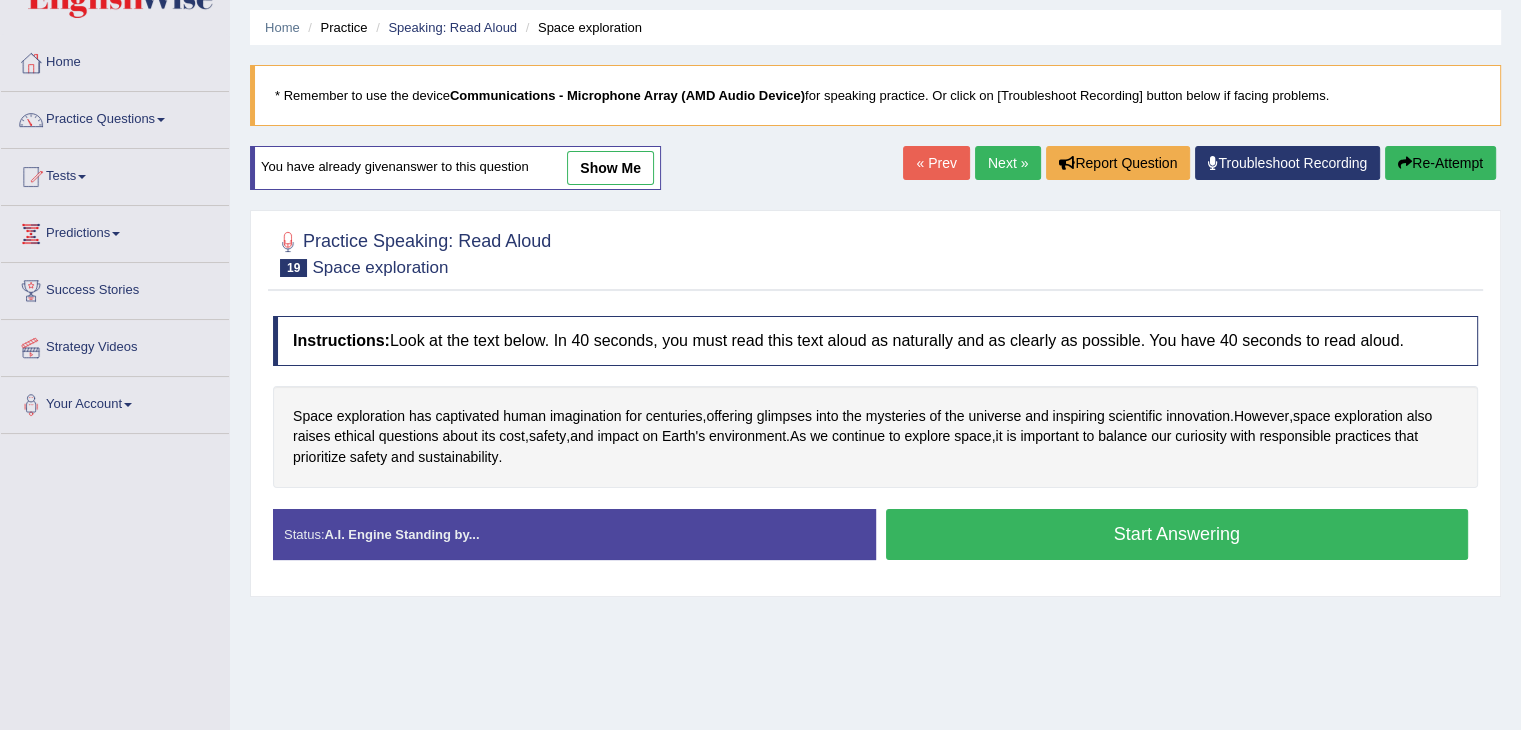 scroll, scrollTop: 64, scrollLeft: 0, axis: vertical 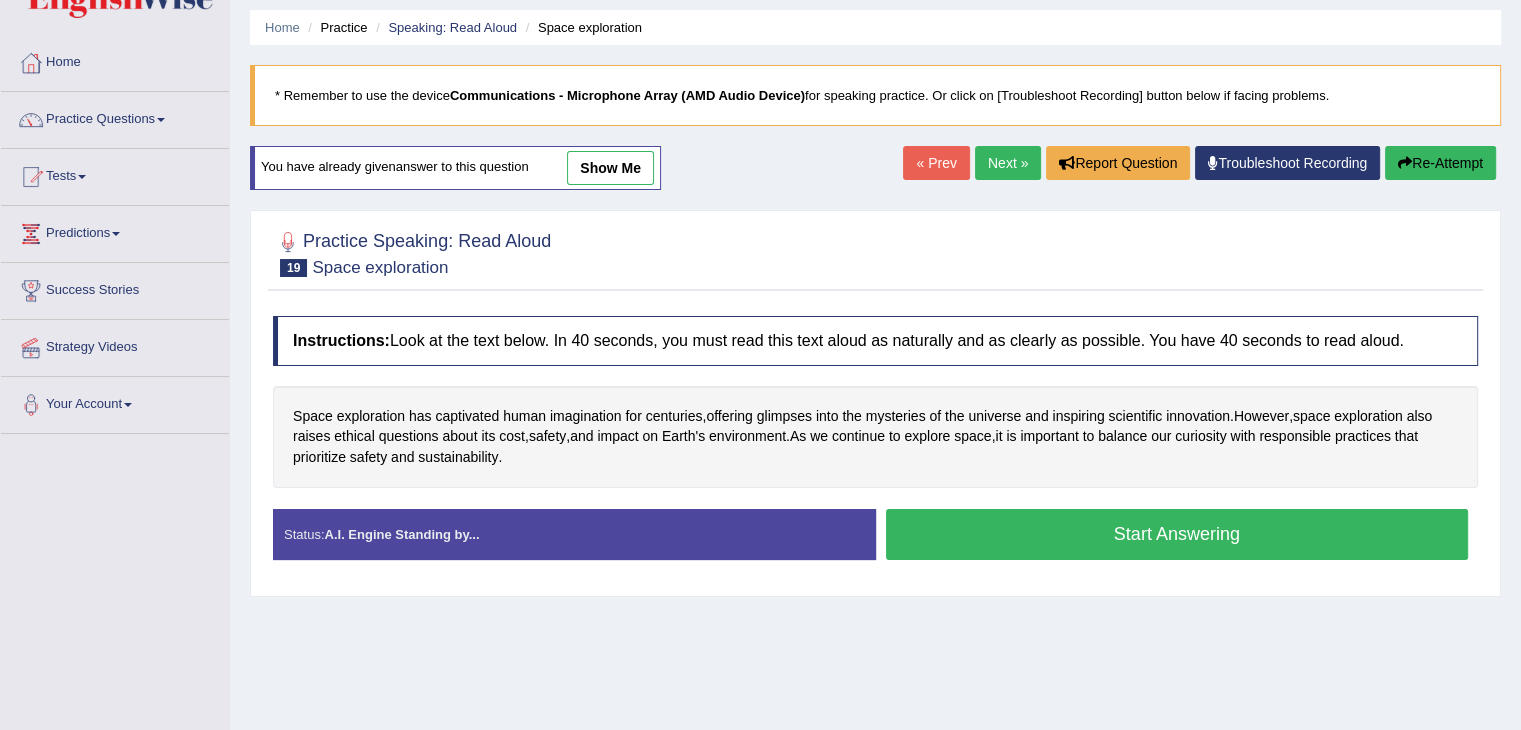 click on "Start Answering" at bounding box center [1177, 534] 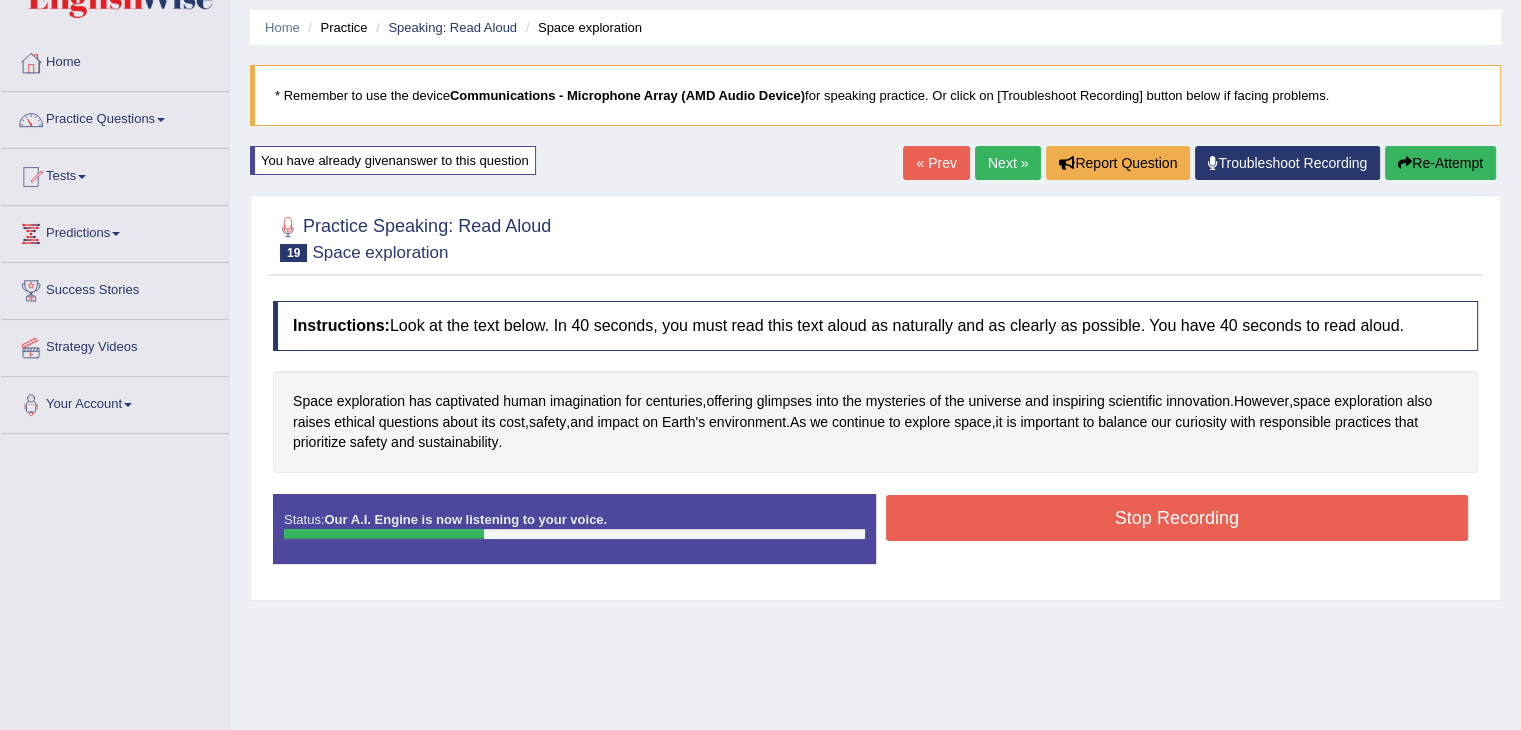 click on "Re-Attempt" at bounding box center [1440, 163] 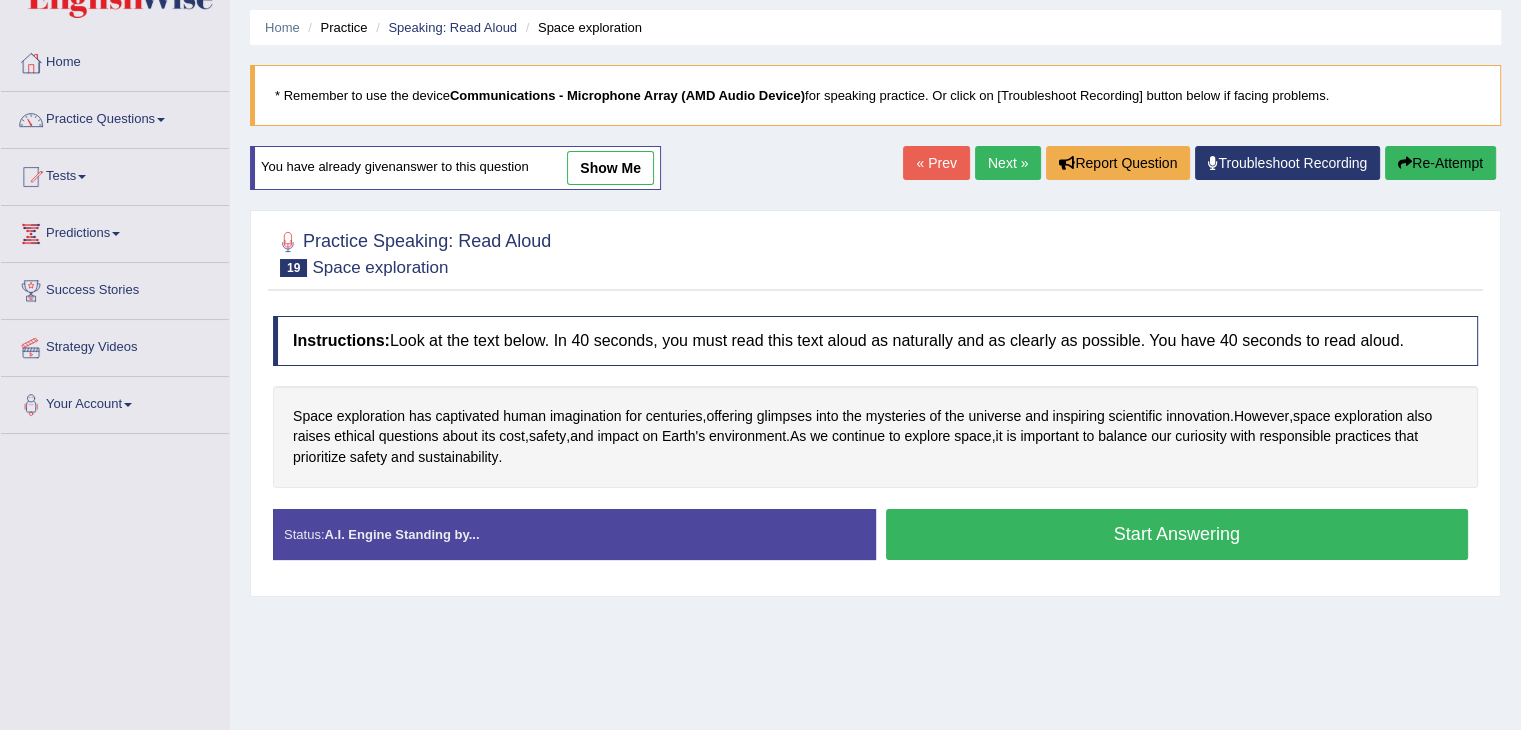 scroll, scrollTop: 0, scrollLeft: 0, axis: both 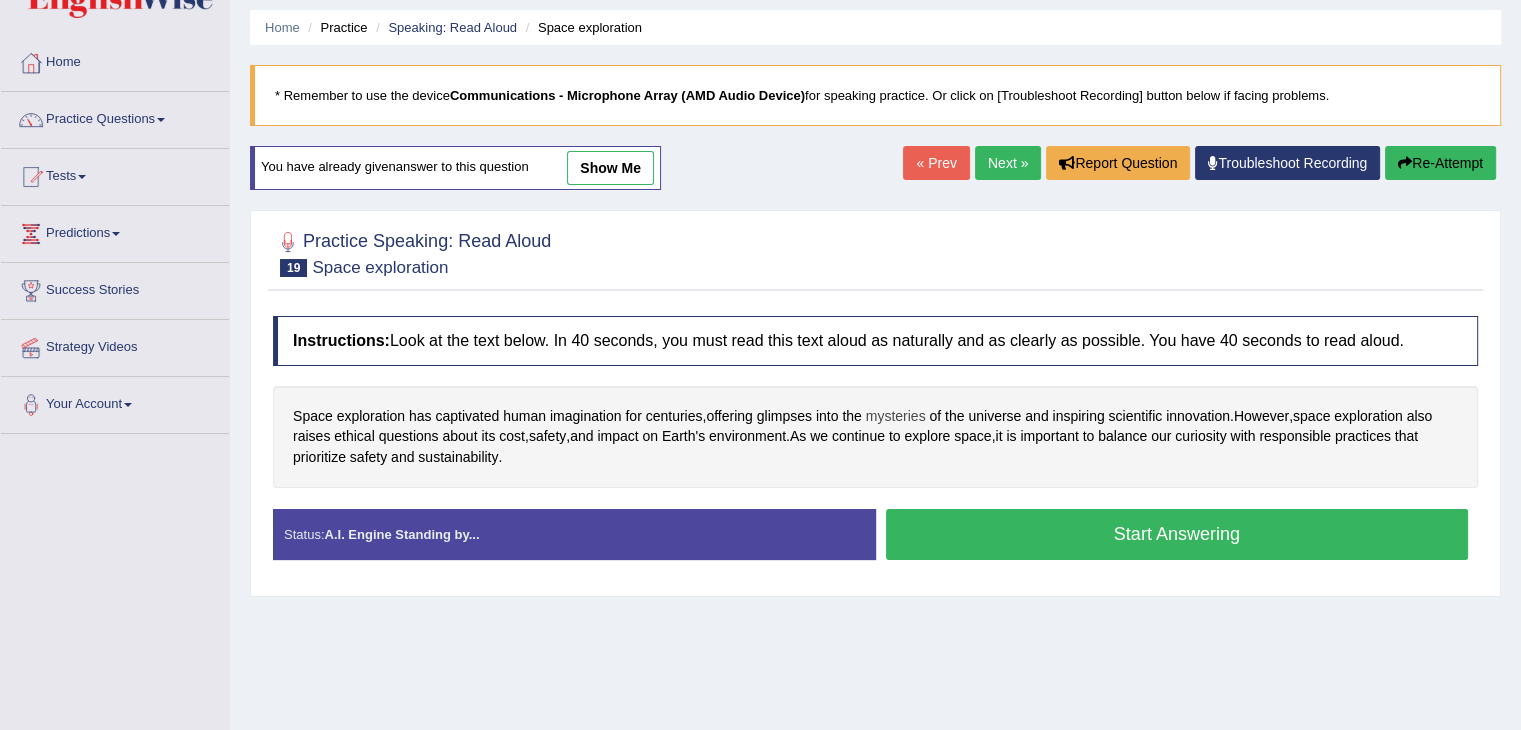 click on "mysteries" at bounding box center (896, 416) 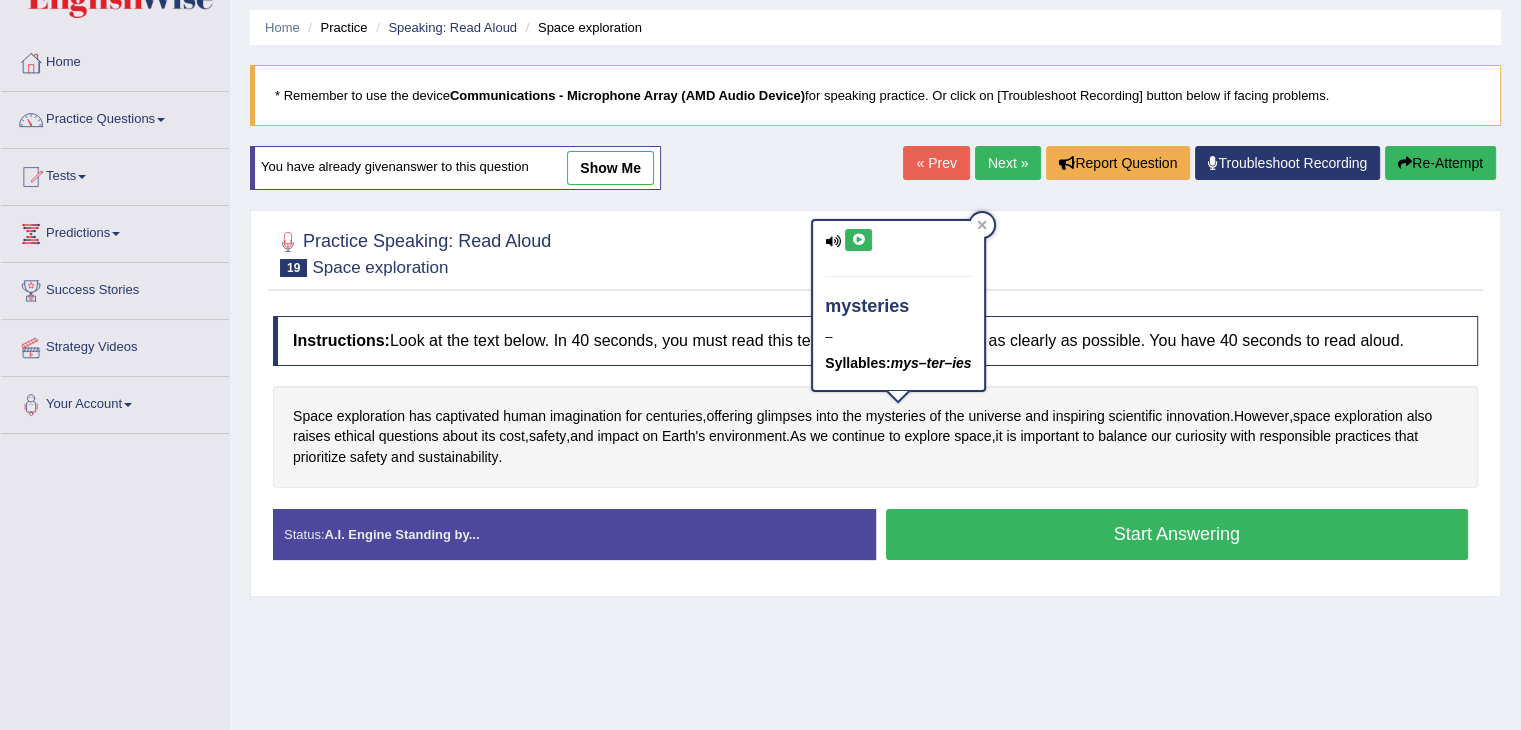 click at bounding box center [858, 240] 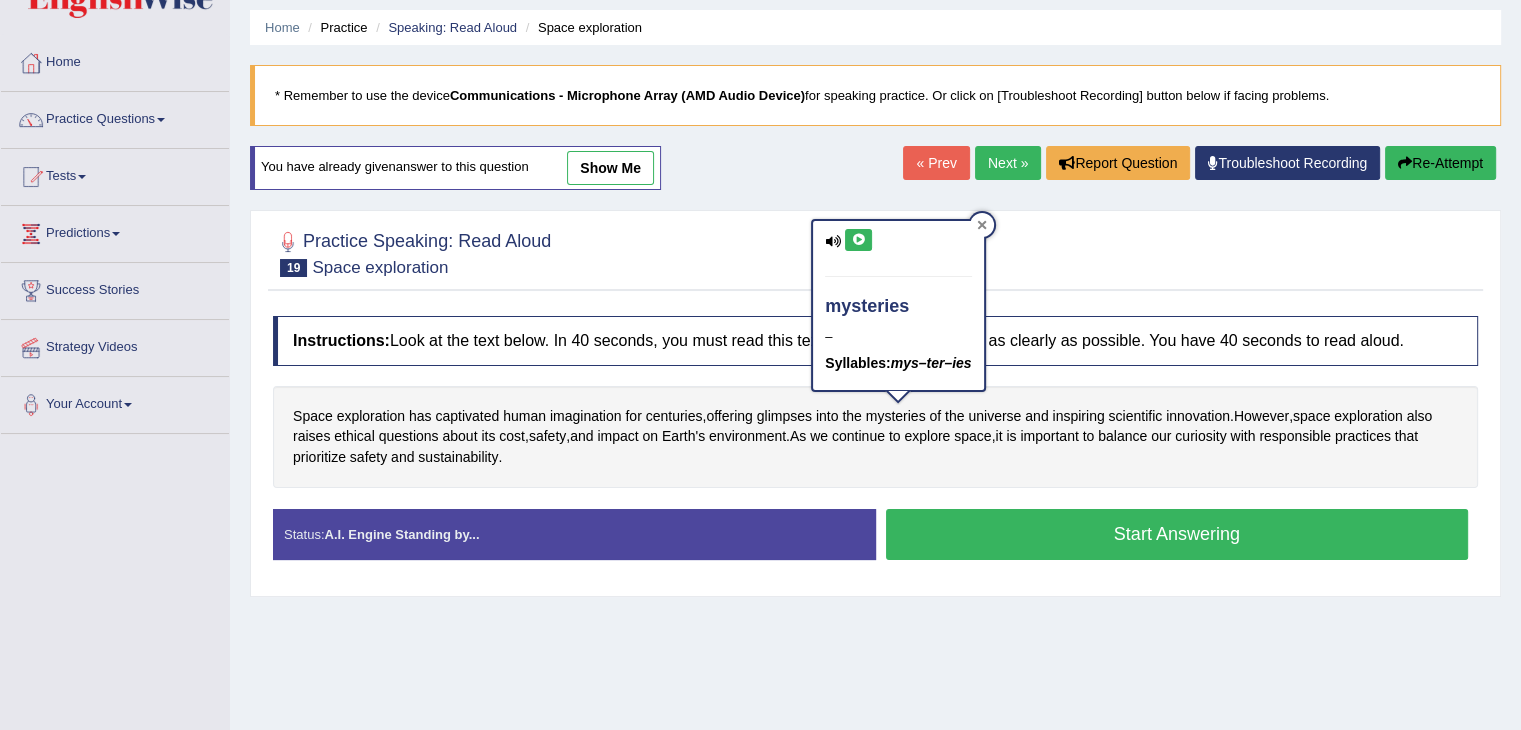 click 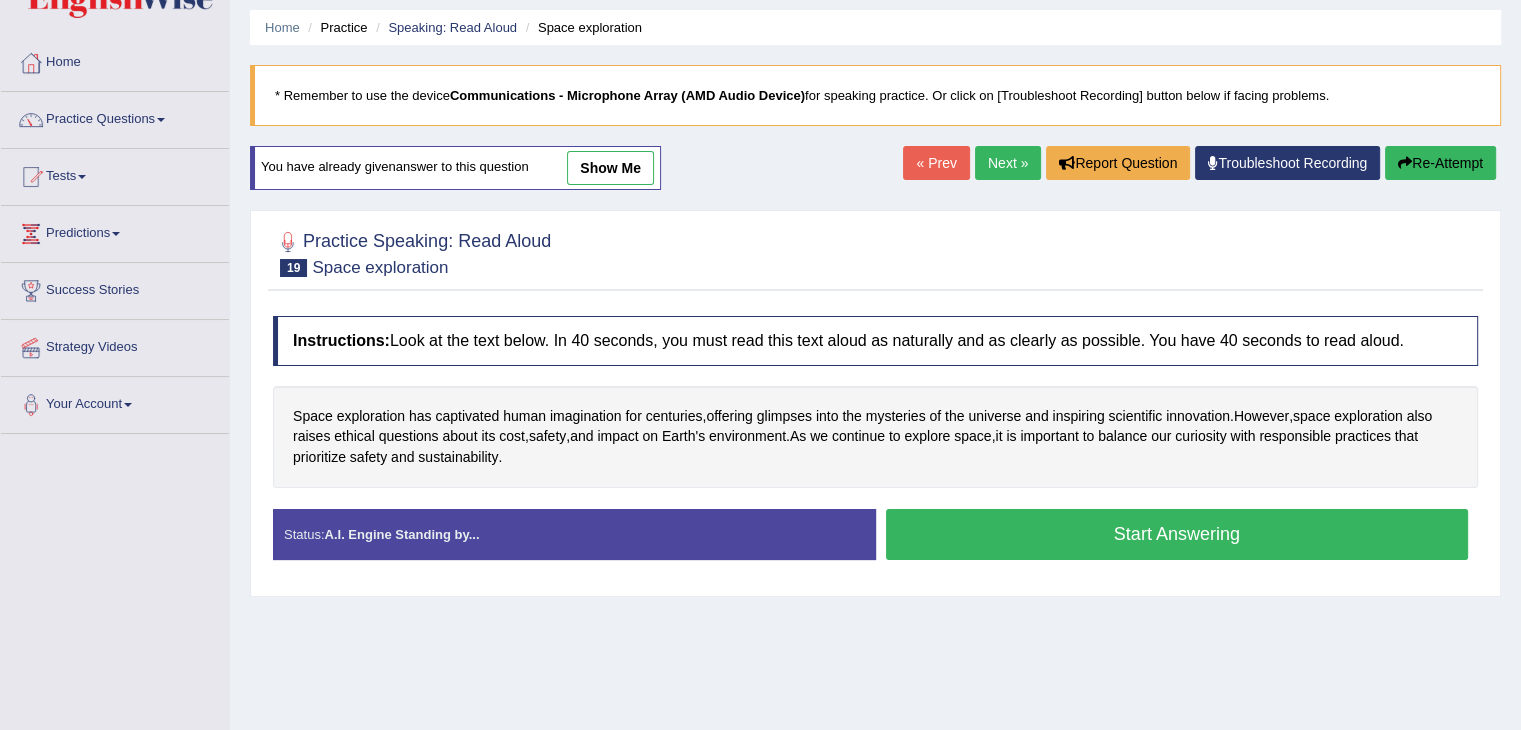 click on "Start Answering" at bounding box center [1177, 534] 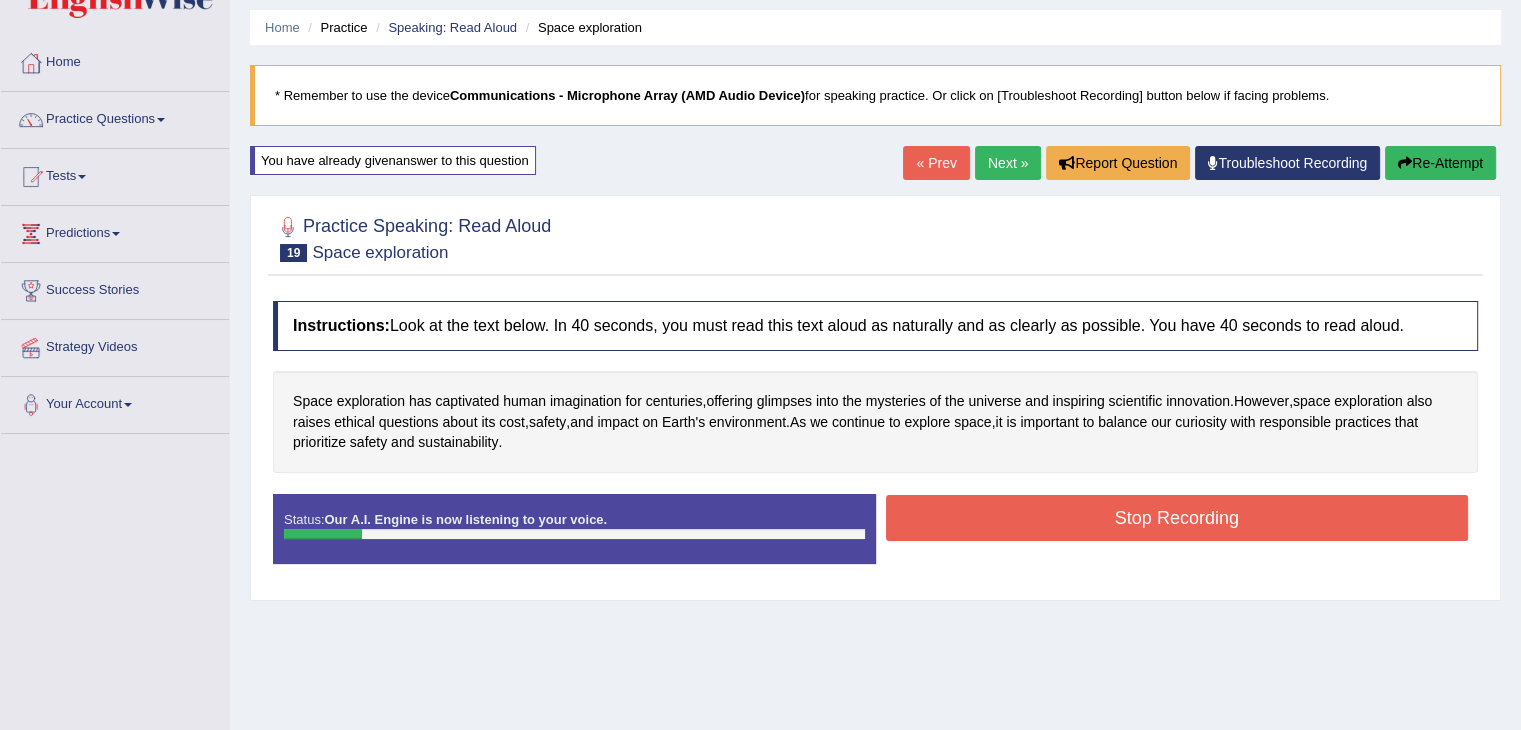 click on "Home
Practice
Speaking: Read Aloud
Space exploration
* Remember to use the device  Communications - Microphone Array (AMD Audio Device)  for speaking practice. Or click on [Troubleshoot Recording] button below if facing problems.
You have already given   answer to this question
« Prev Next »  Report Question  Troubleshoot Recording  Re-Attempt
Practice Speaking: Read Aloud
19
Space exploration
Instructions:  Look at the text below. In 40 seconds, you must read this text aloud as naturally and as clearly as possible. You have 40 seconds to read aloud.
Space   exploration   has   captivated   human   imagination   for   centuries ,  offering   glimpses   into   the   mysteries   of   the   universe   and   inspiring   scientific   innovation .  However ,  space   exploration   also" at bounding box center (875, 436) 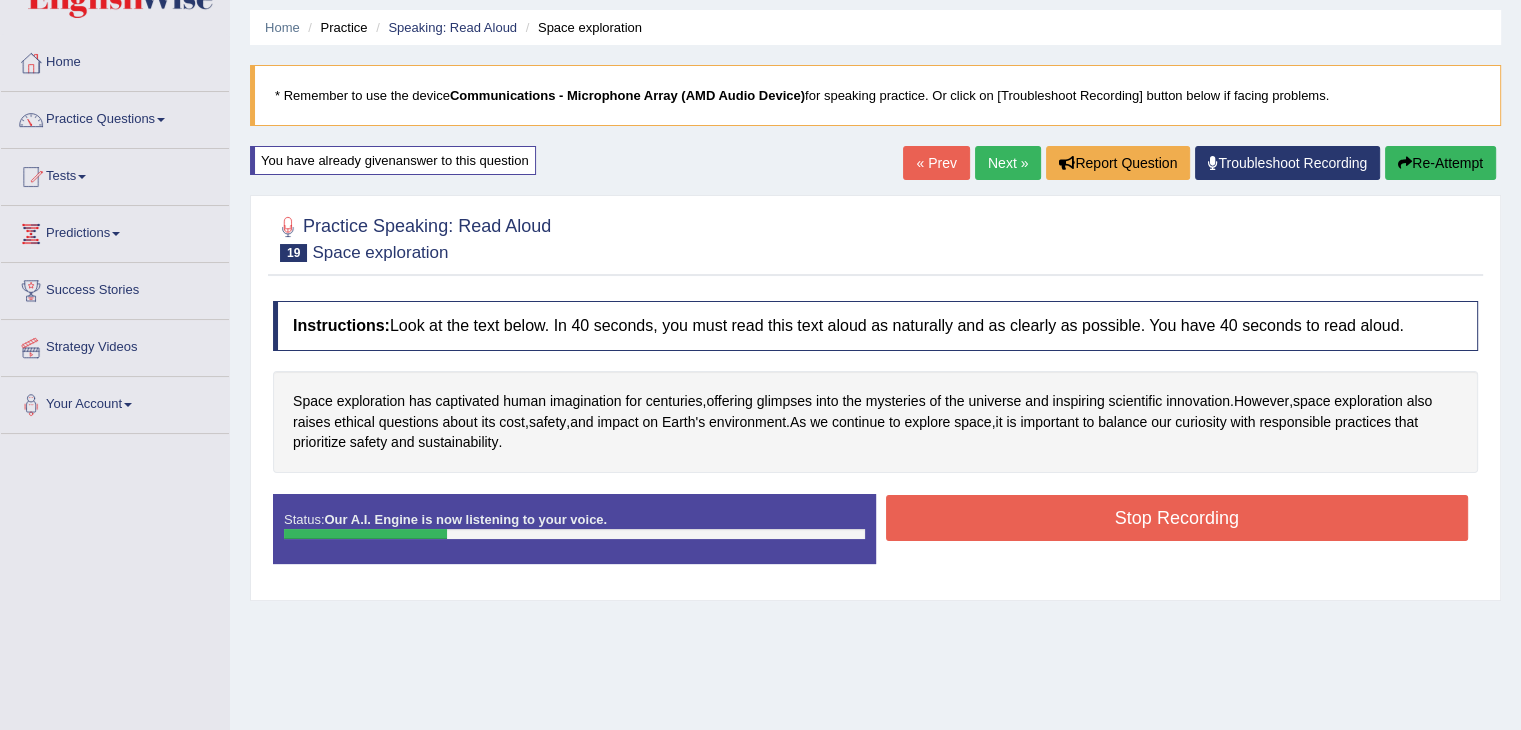 click on "Re-Attempt" at bounding box center (1440, 163) 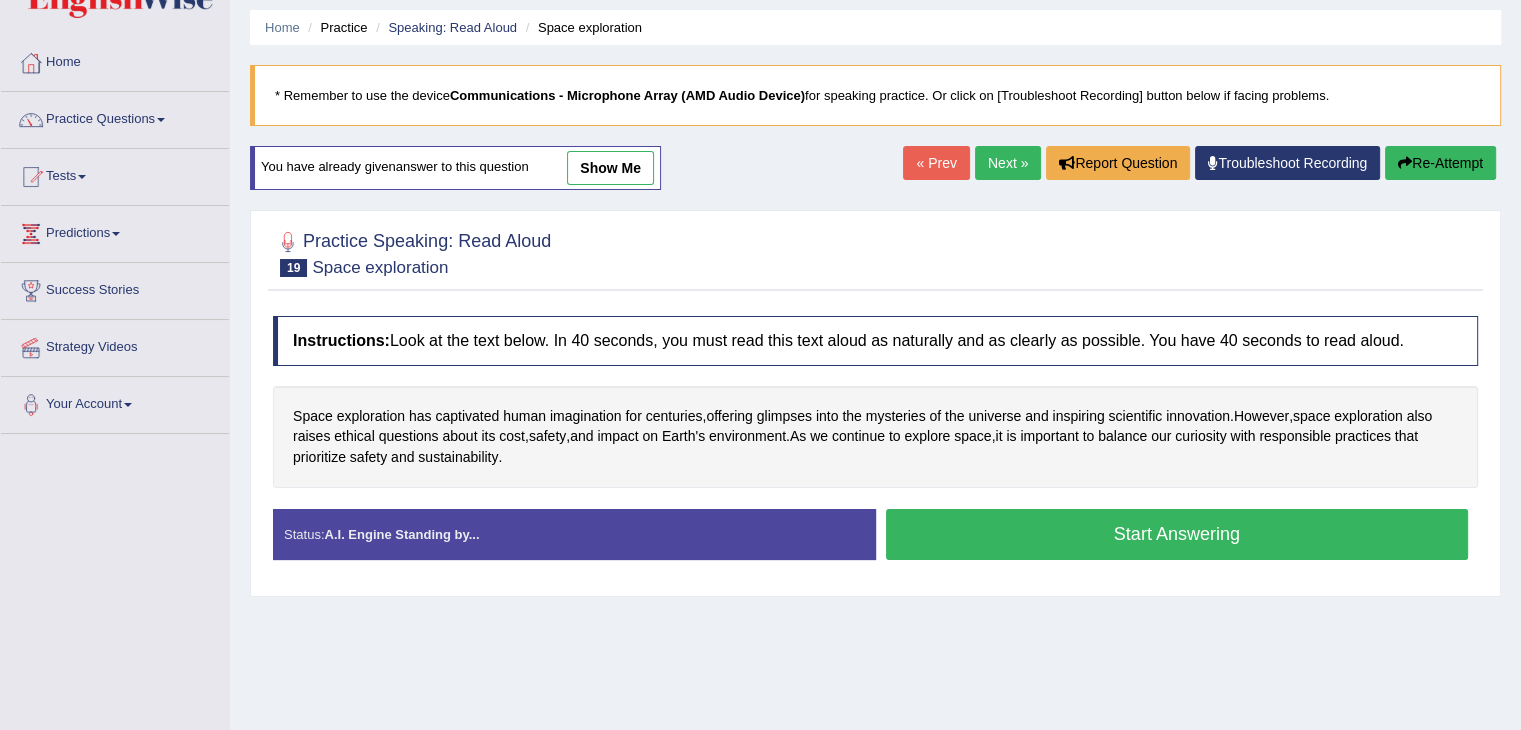 scroll, scrollTop: 64, scrollLeft: 0, axis: vertical 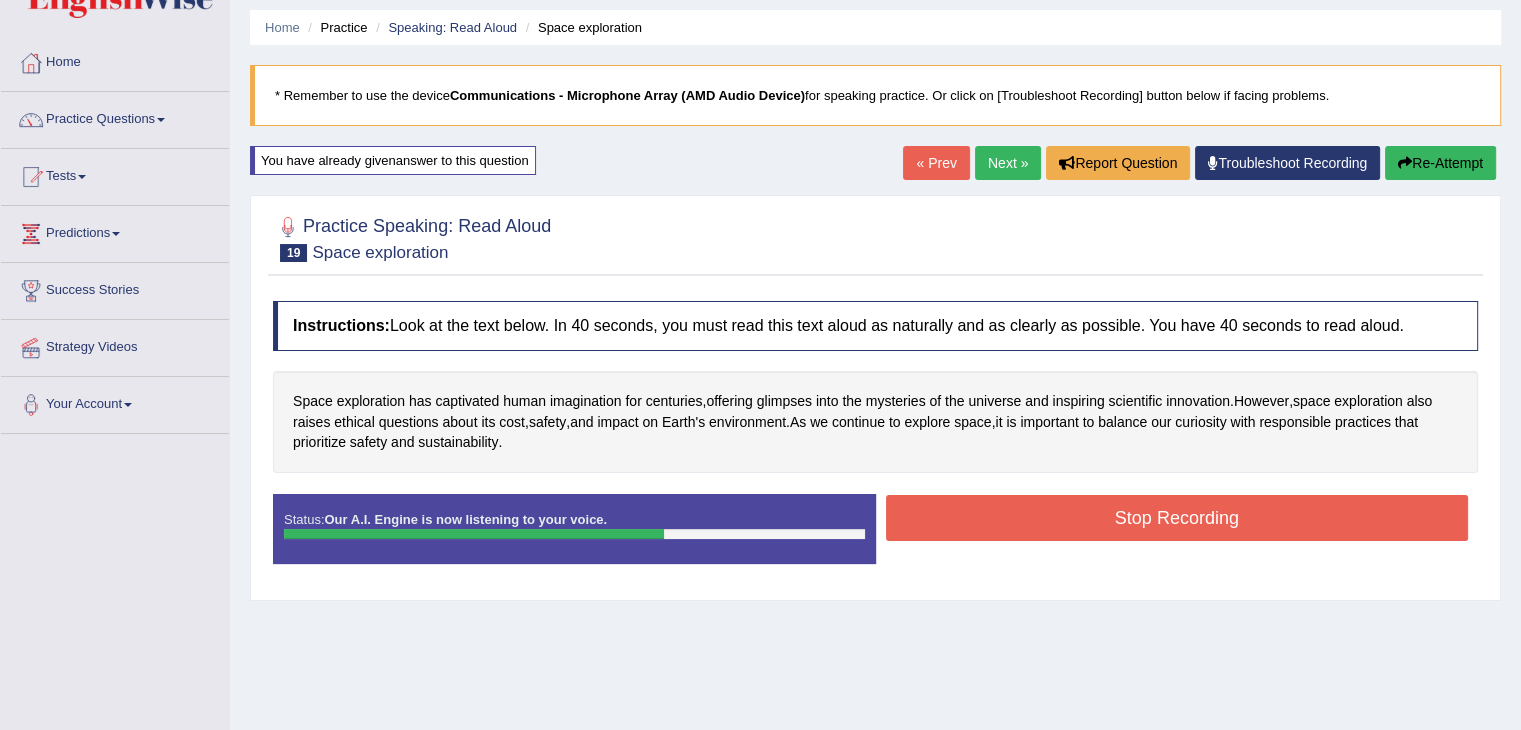 click on "Stop Recording" at bounding box center (1177, 518) 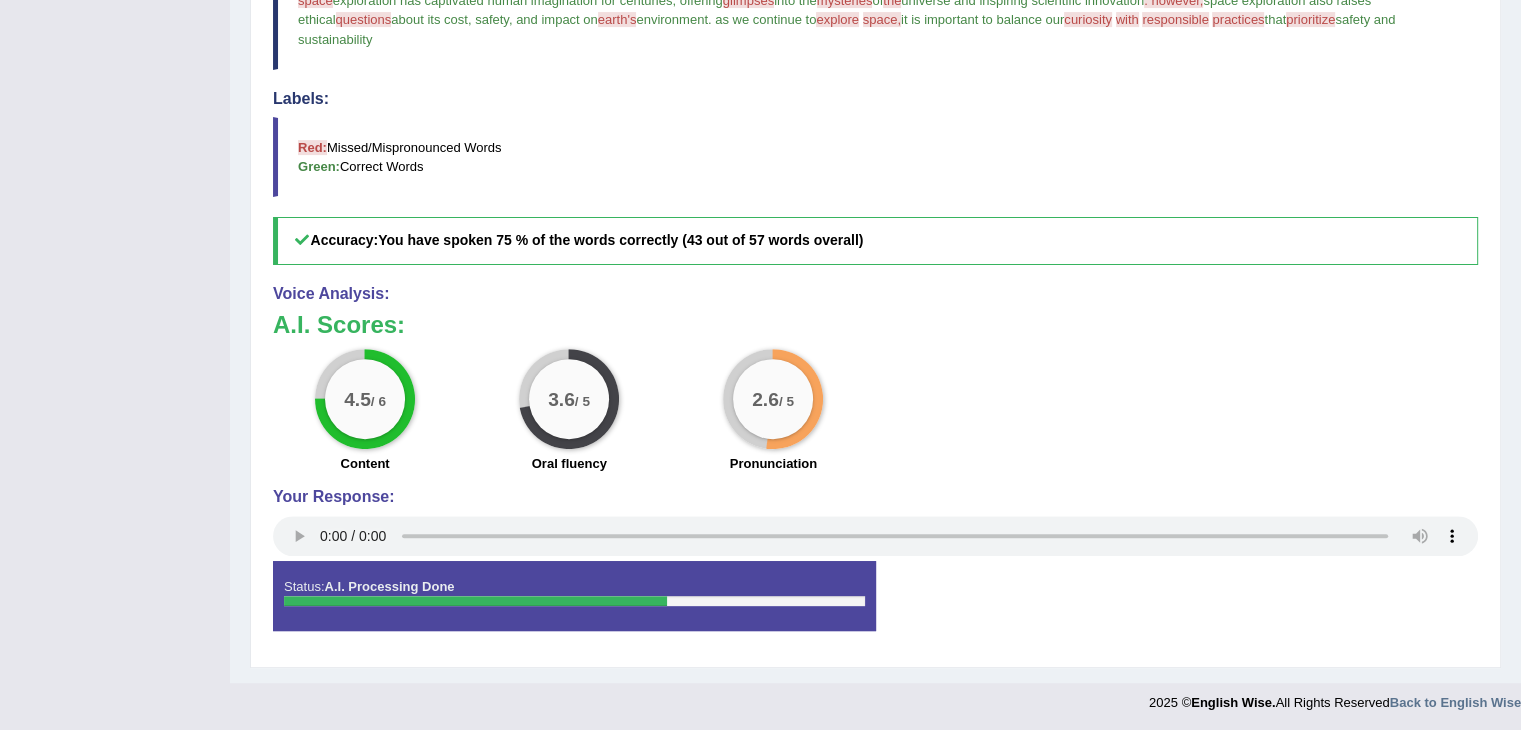 scroll, scrollTop: 0, scrollLeft: 0, axis: both 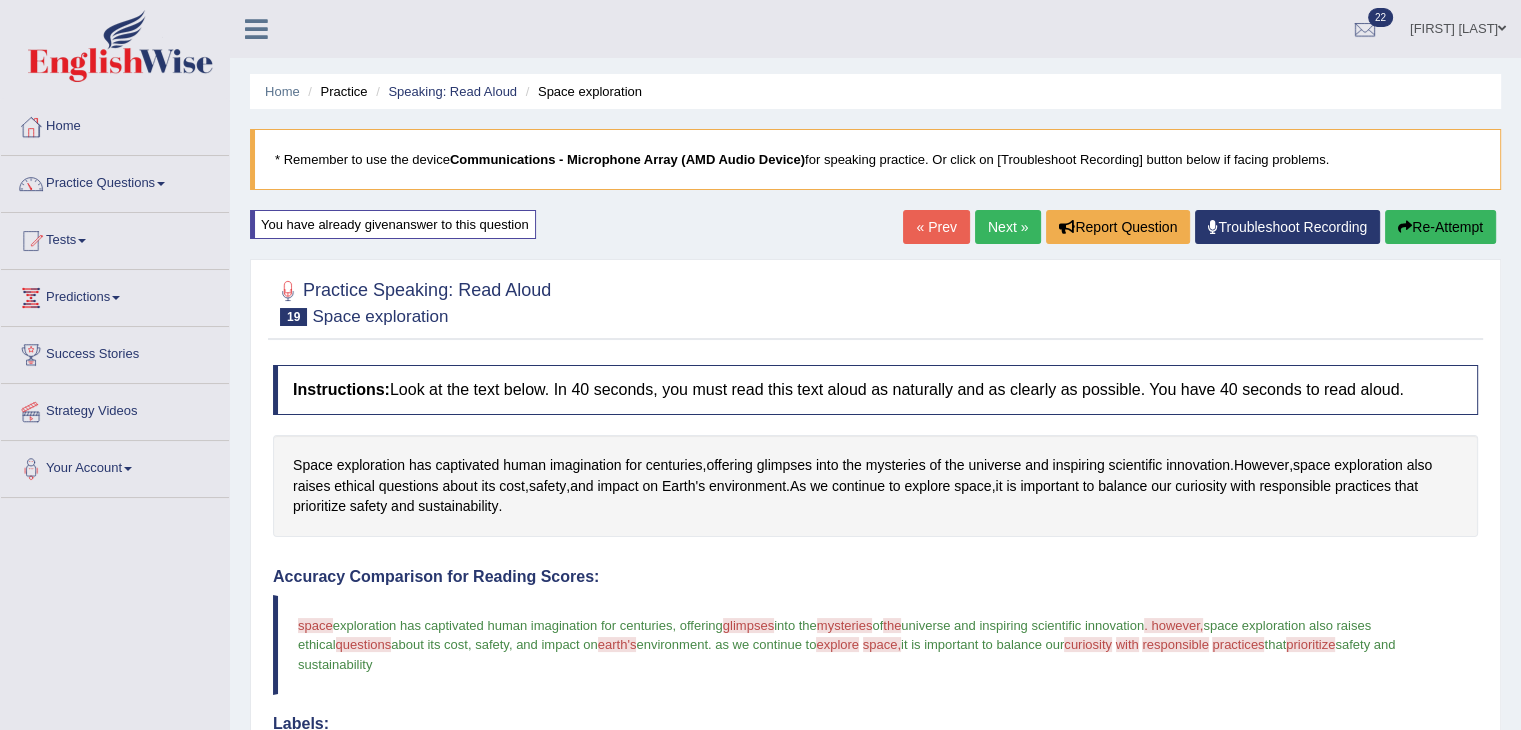 click on "Next »" at bounding box center [1008, 227] 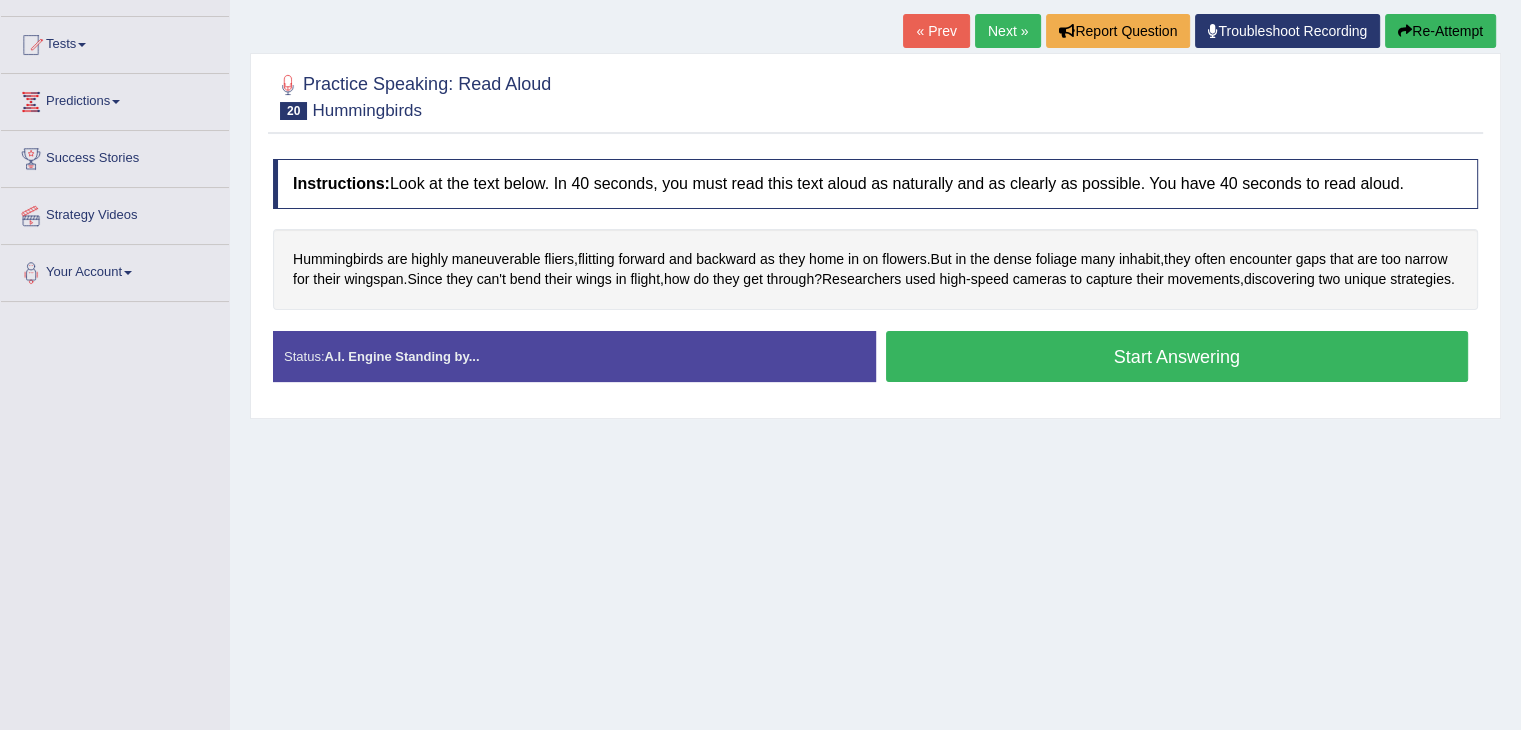 scroll, scrollTop: 196, scrollLeft: 0, axis: vertical 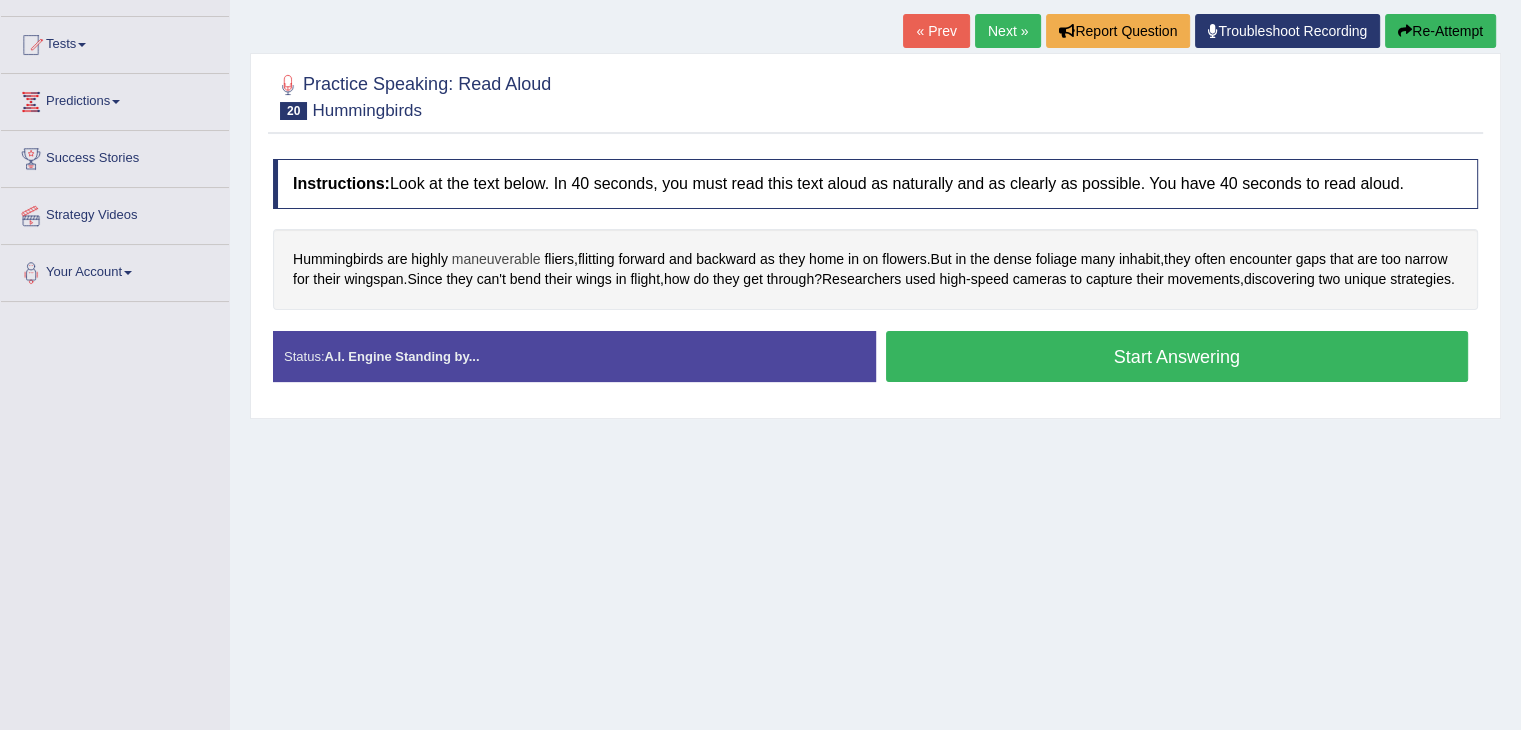 click on "maneuverable" at bounding box center [496, 259] 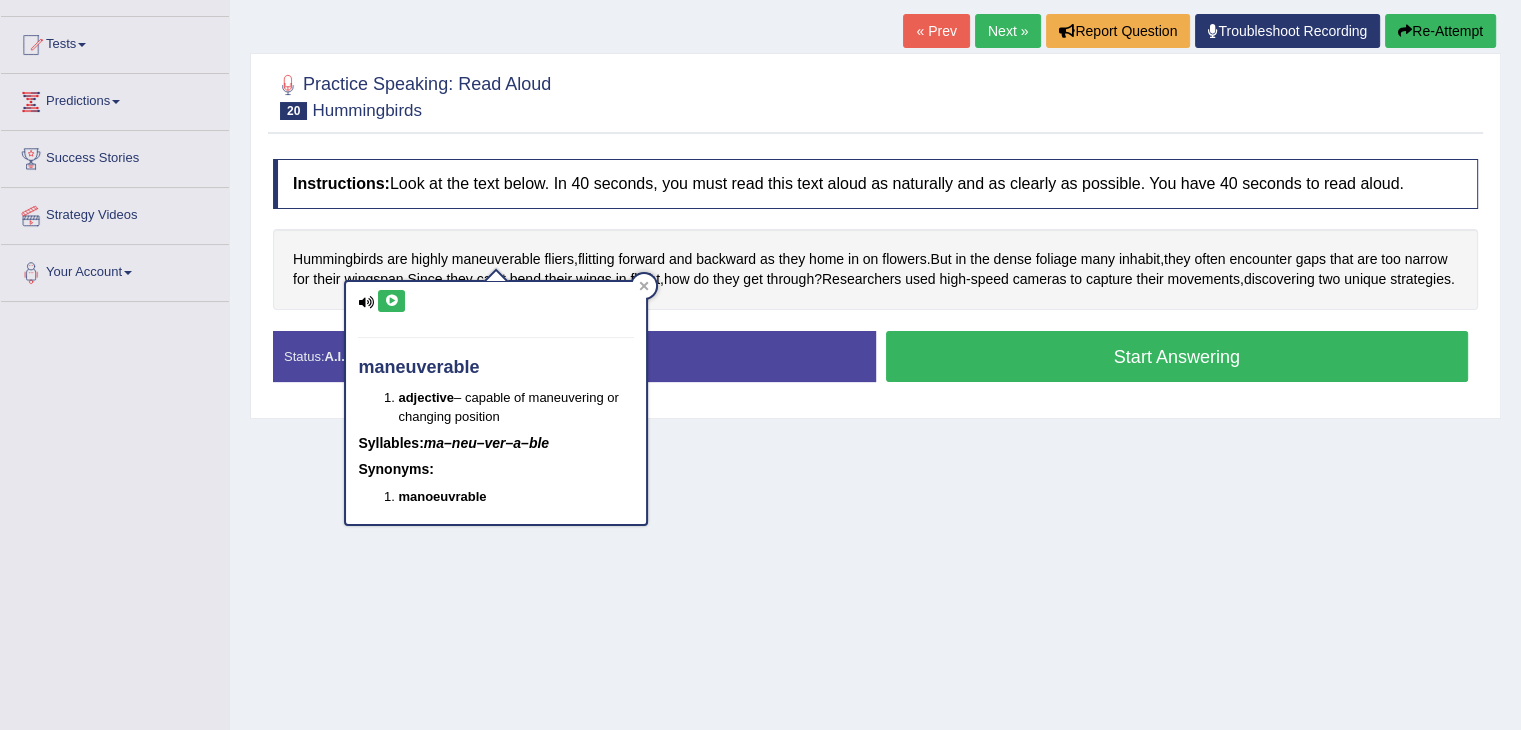 click at bounding box center (391, 301) 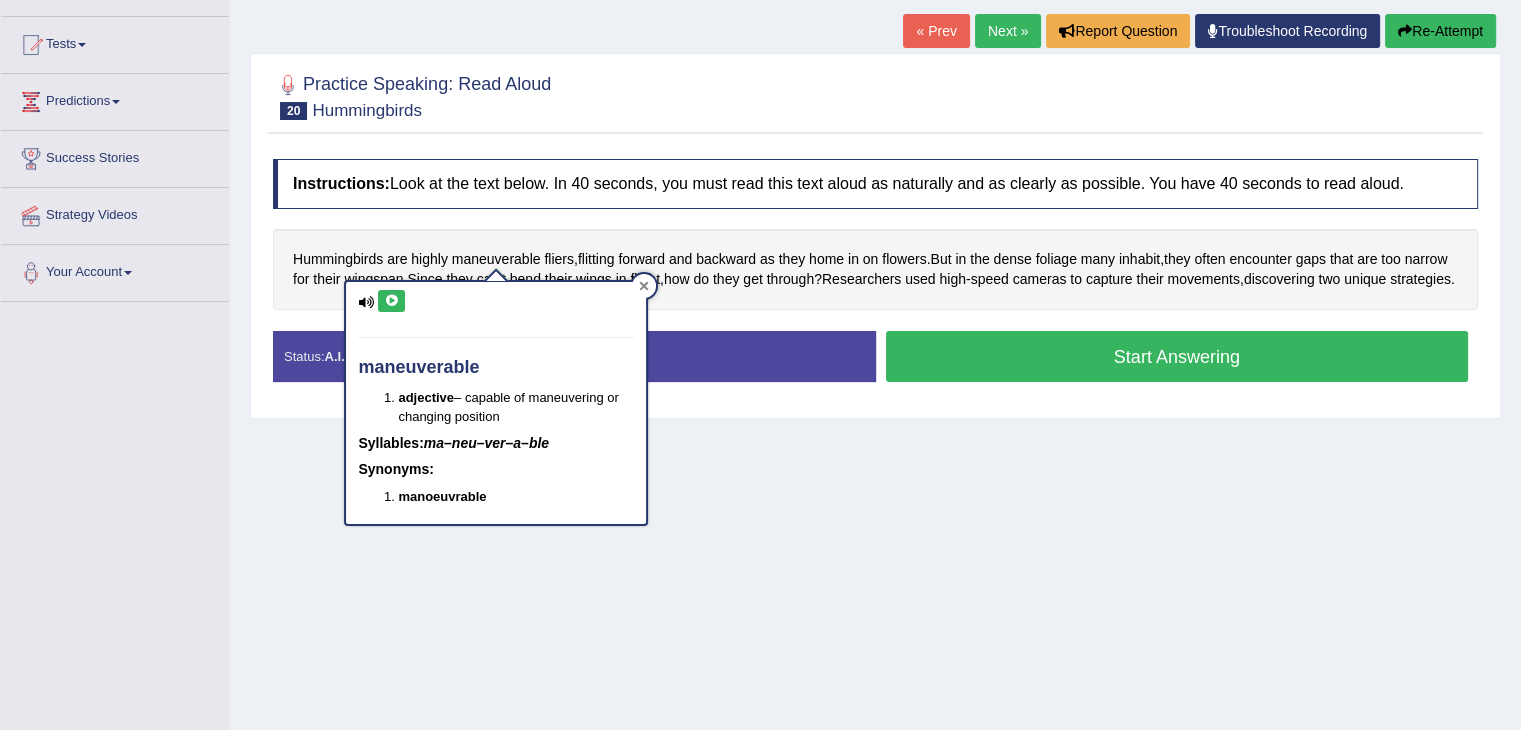 click at bounding box center [644, 286] 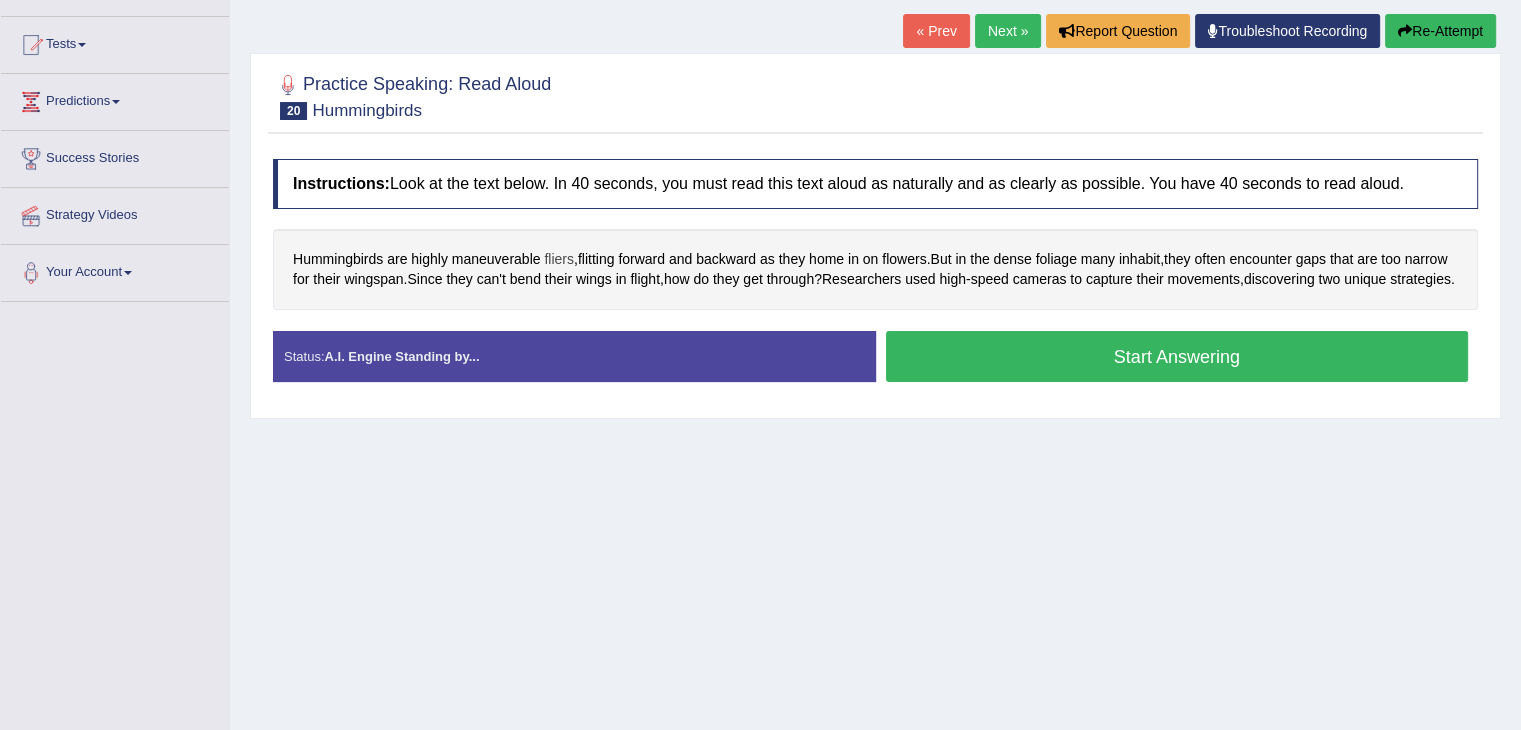 click on "fliers" at bounding box center (559, 259) 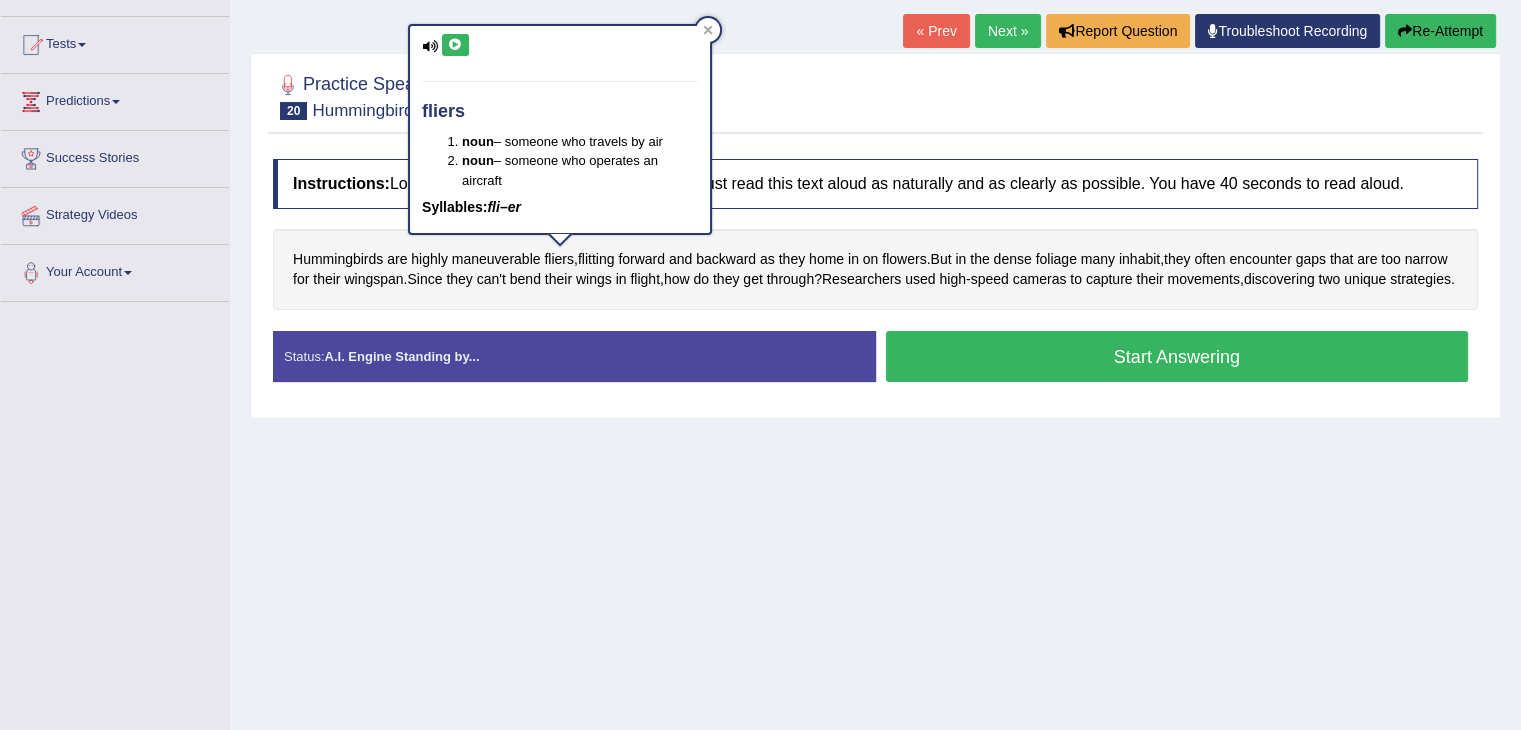 click at bounding box center [455, 45] 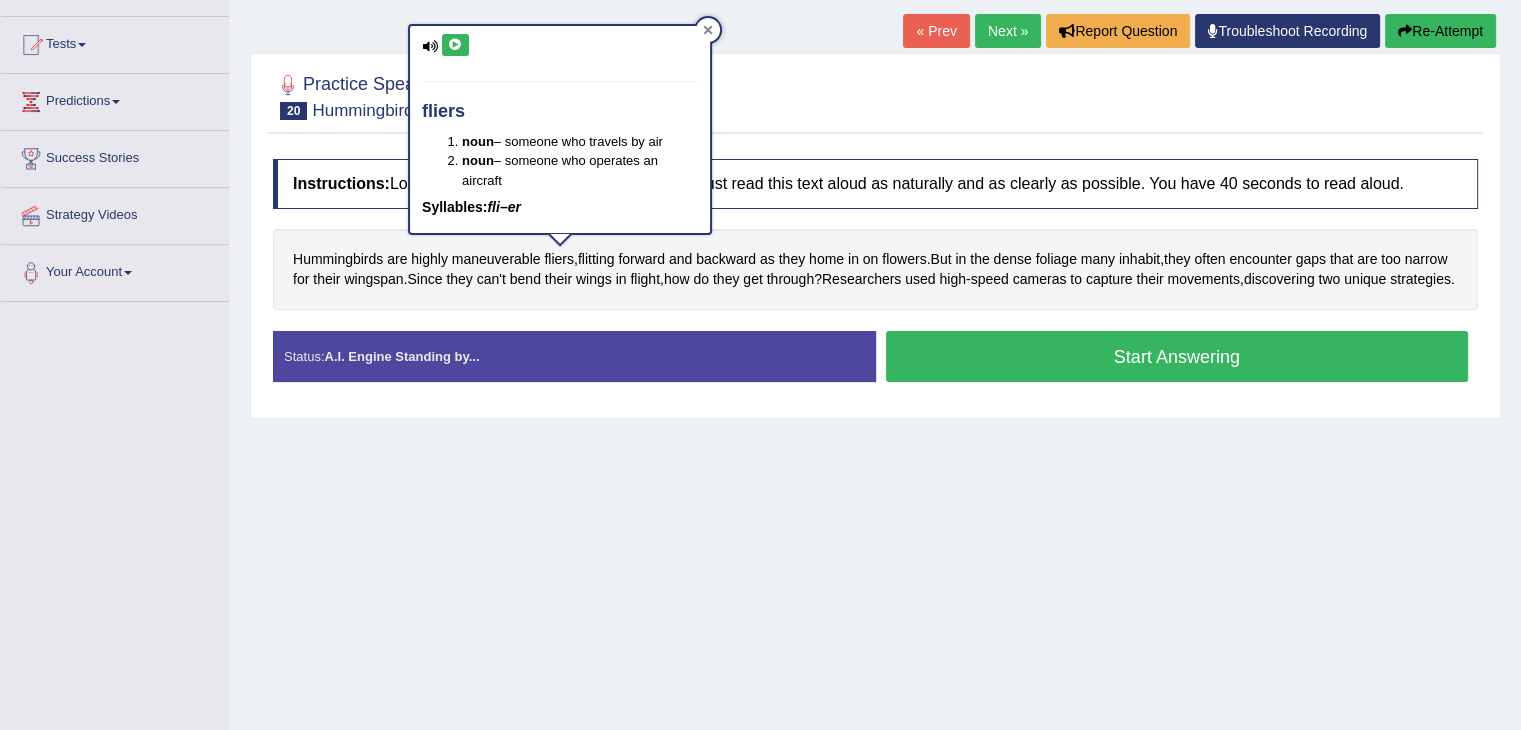 click at bounding box center [708, 30] 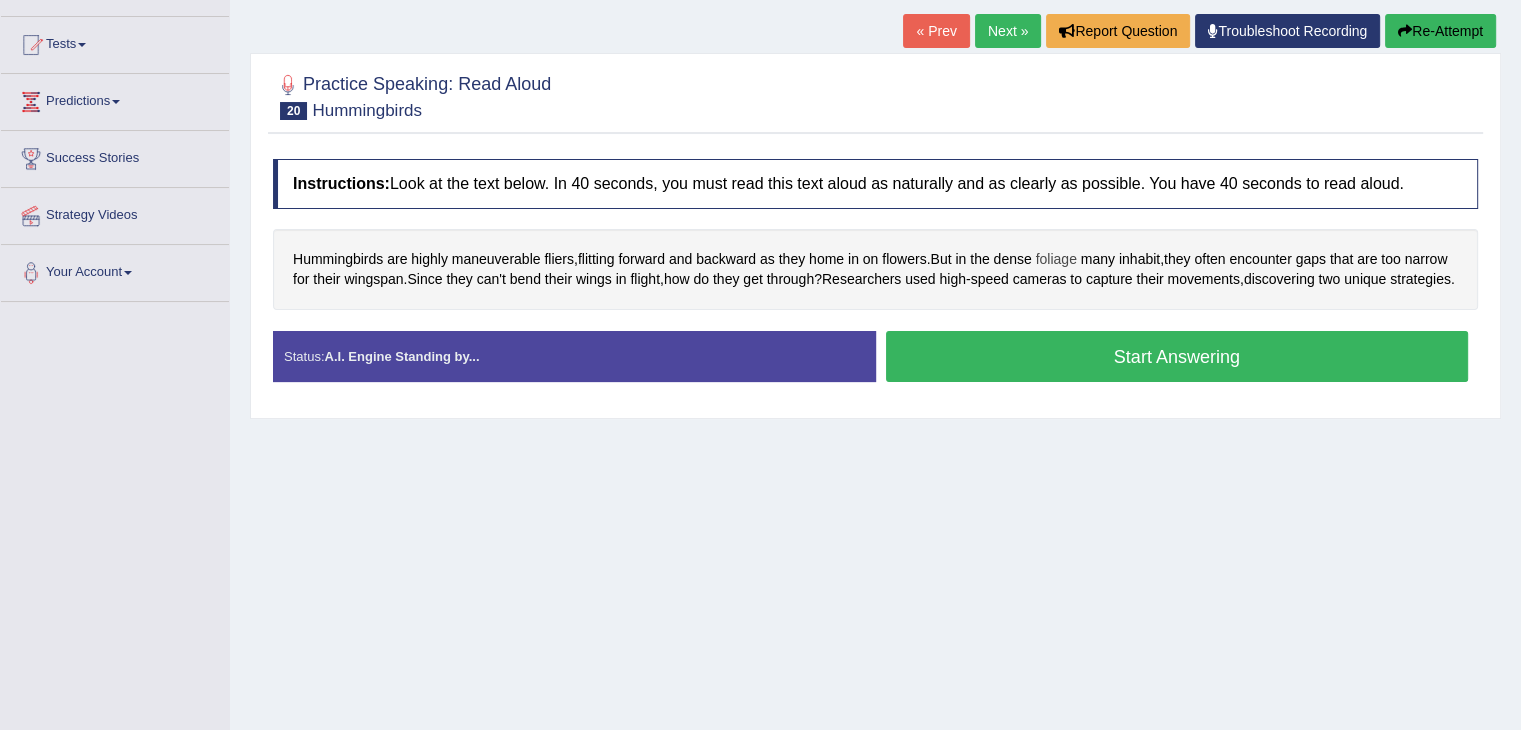 click on "foliage" at bounding box center [1056, 259] 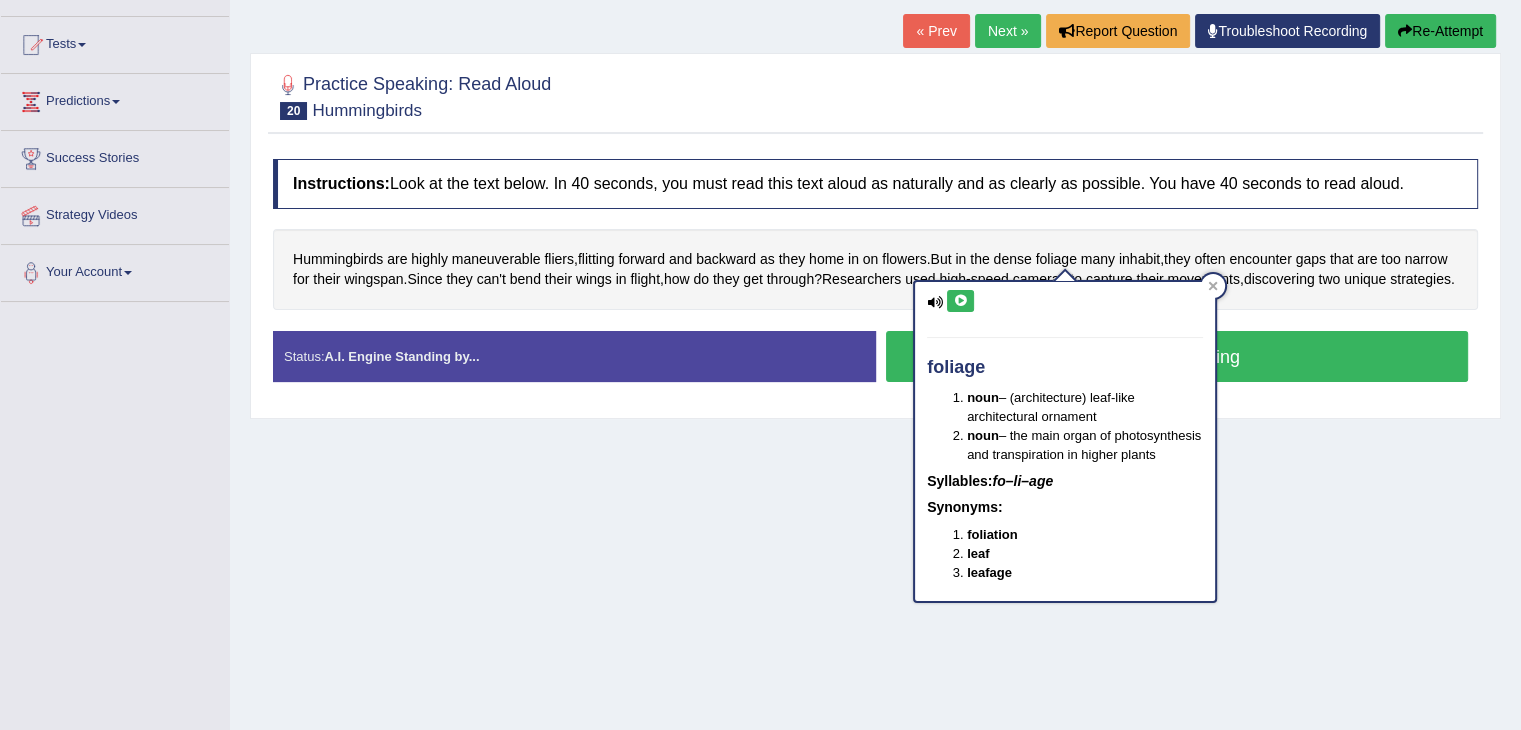click at bounding box center (960, 301) 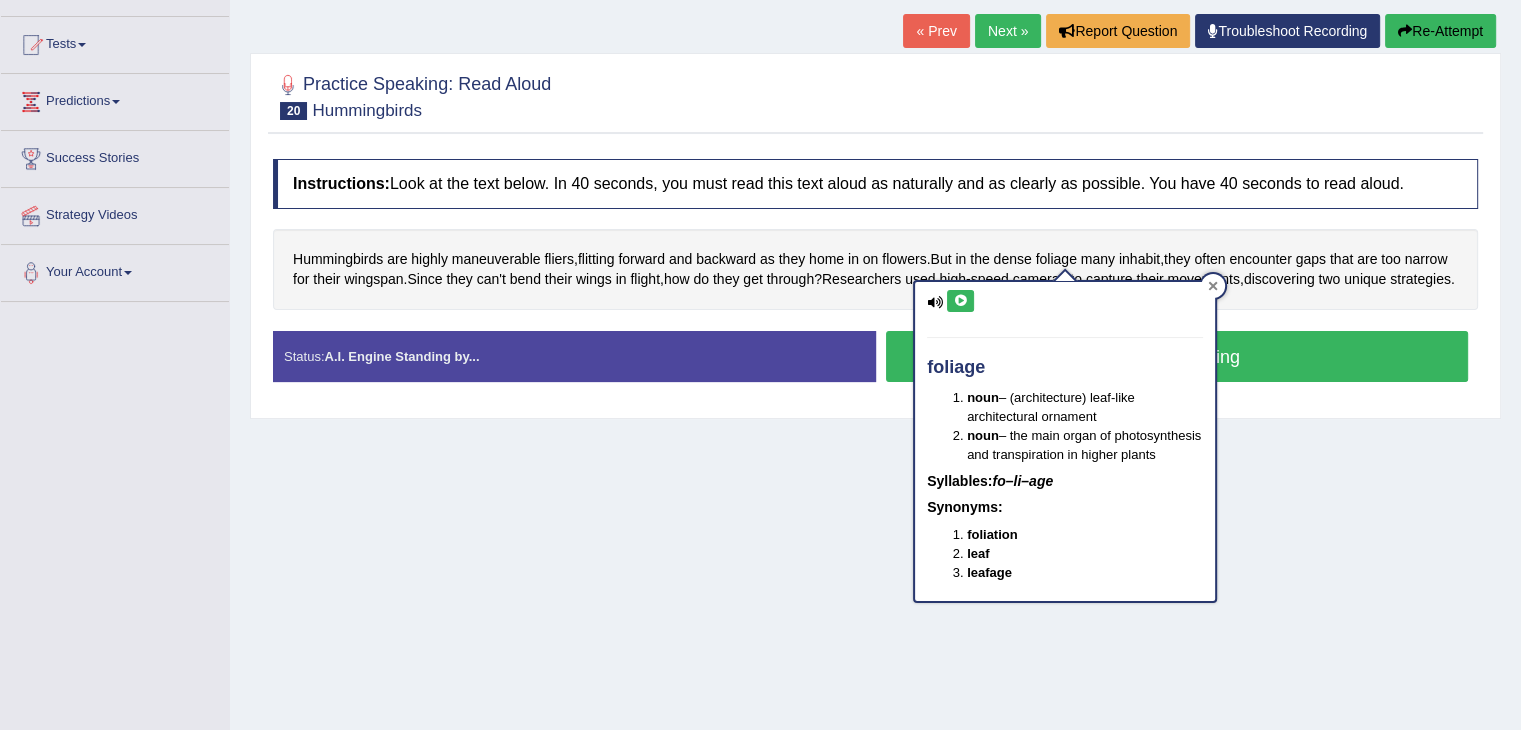 click 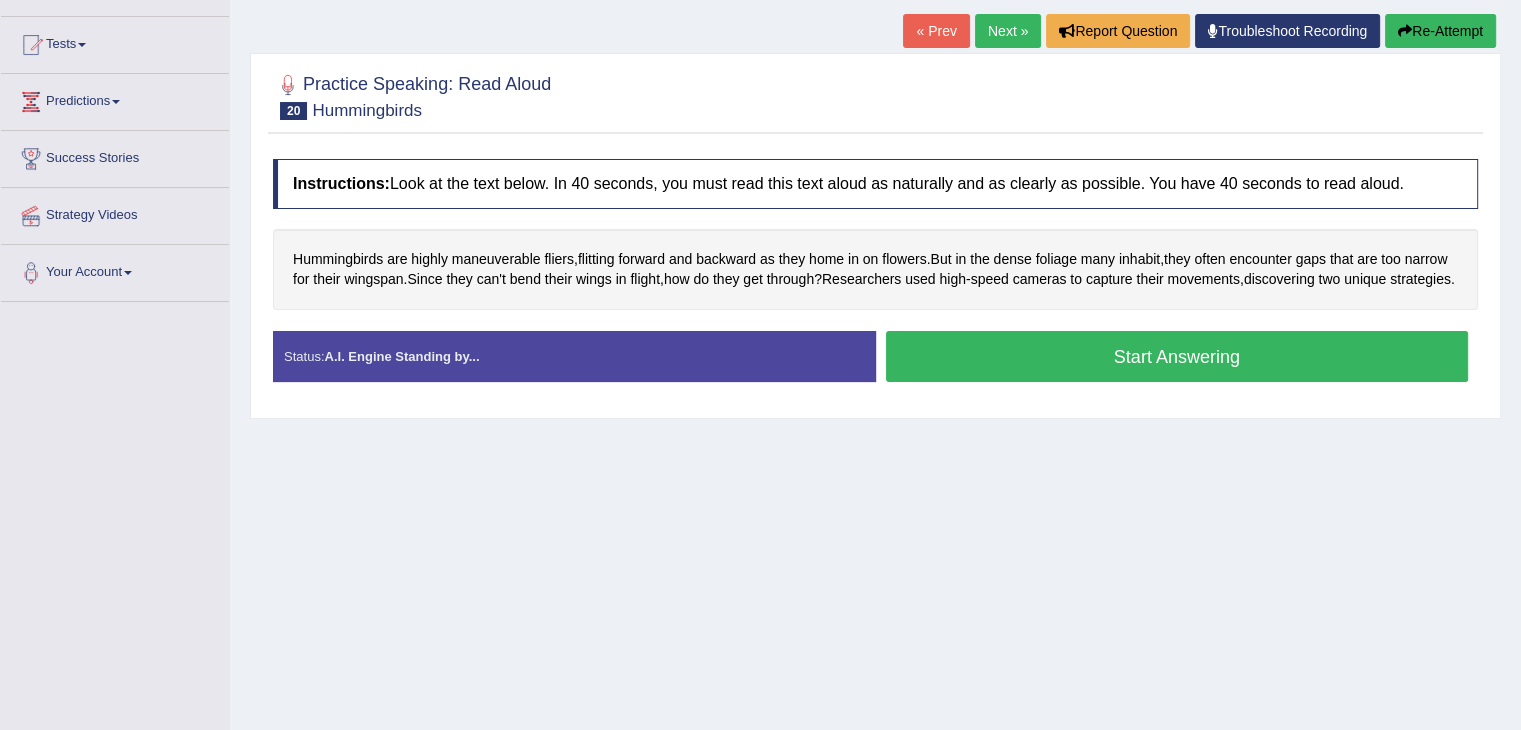 click on "Start Answering" at bounding box center (1177, 356) 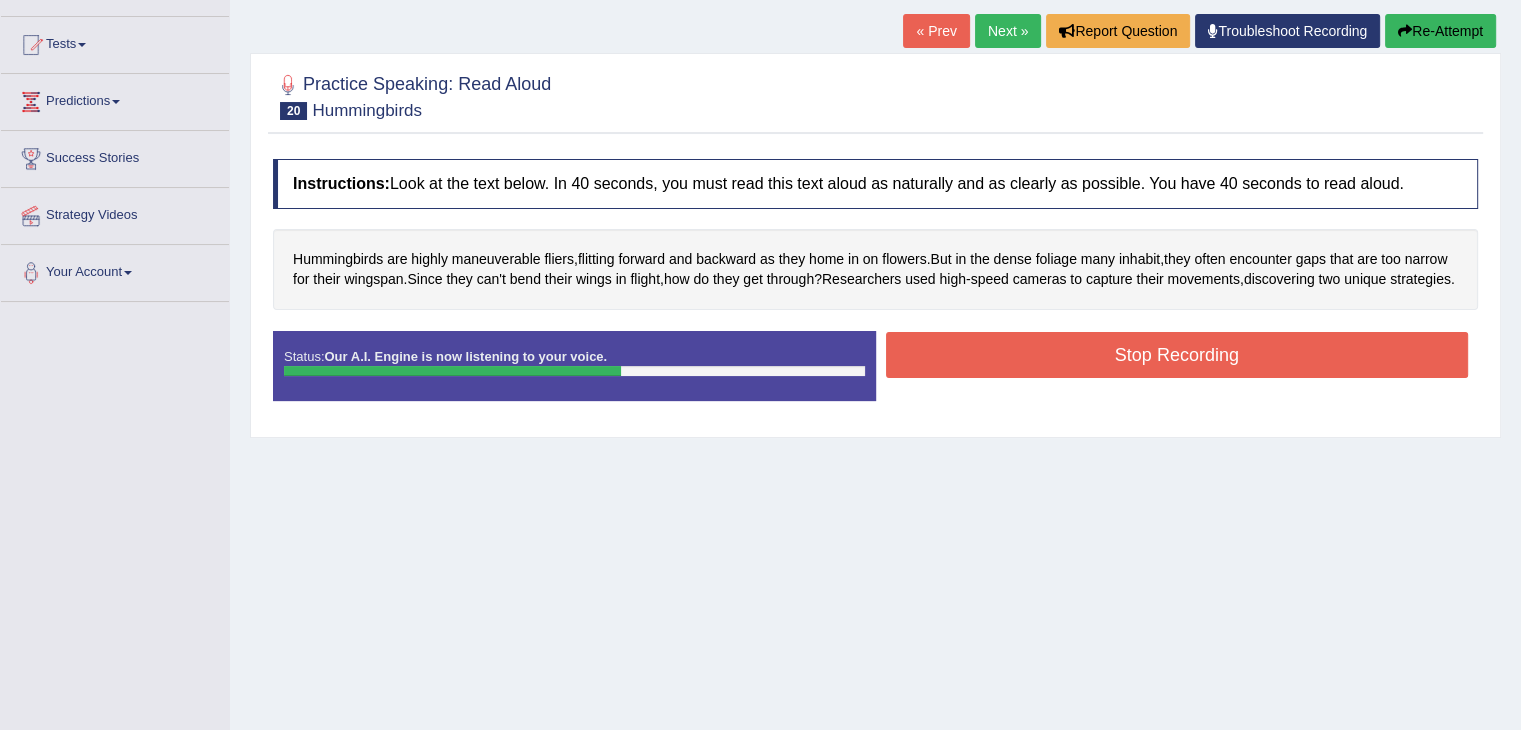 click on "Stop Recording" at bounding box center [1177, 355] 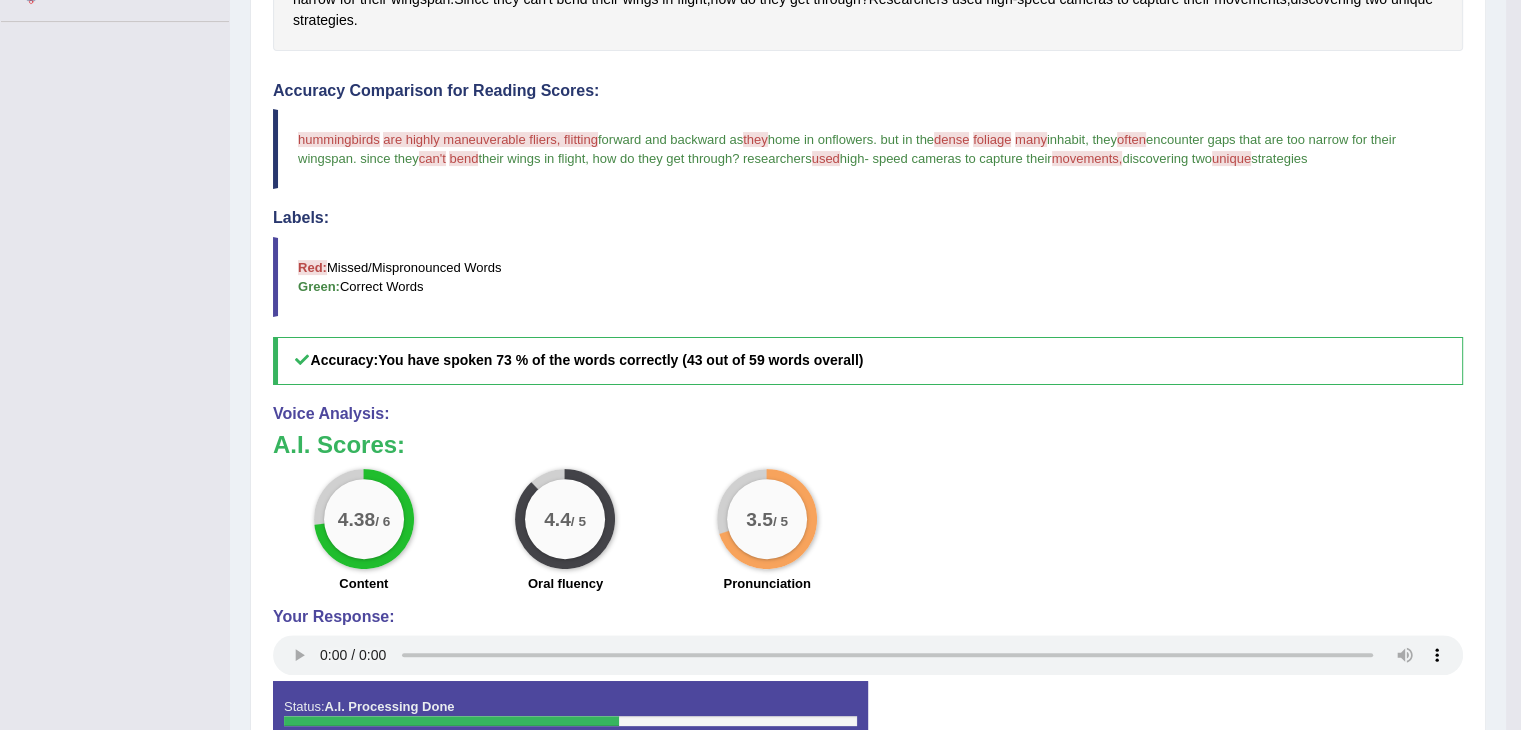 scroll, scrollTop: 476, scrollLeft: 0, axis: vertical 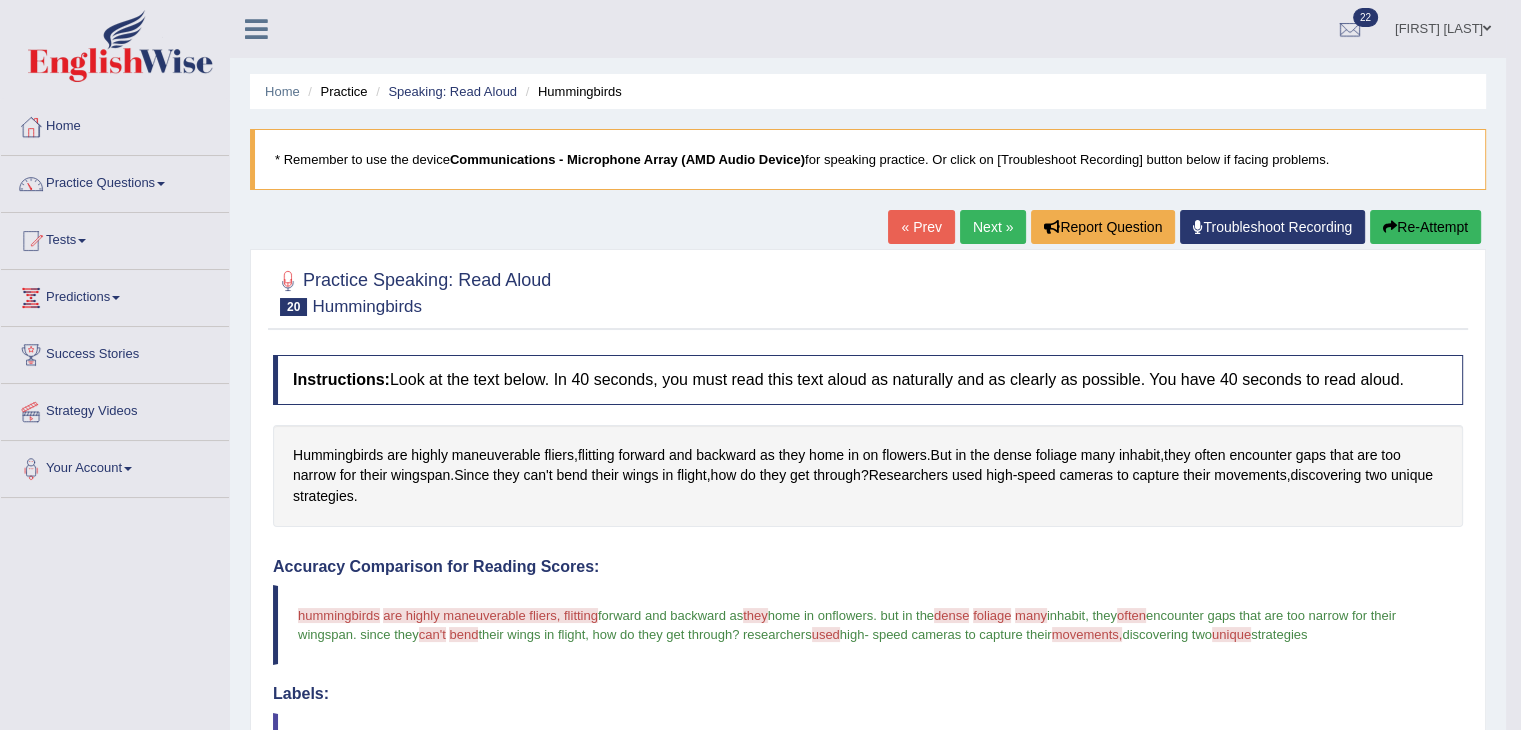click on "Next »" at bounding box center [993, 227] 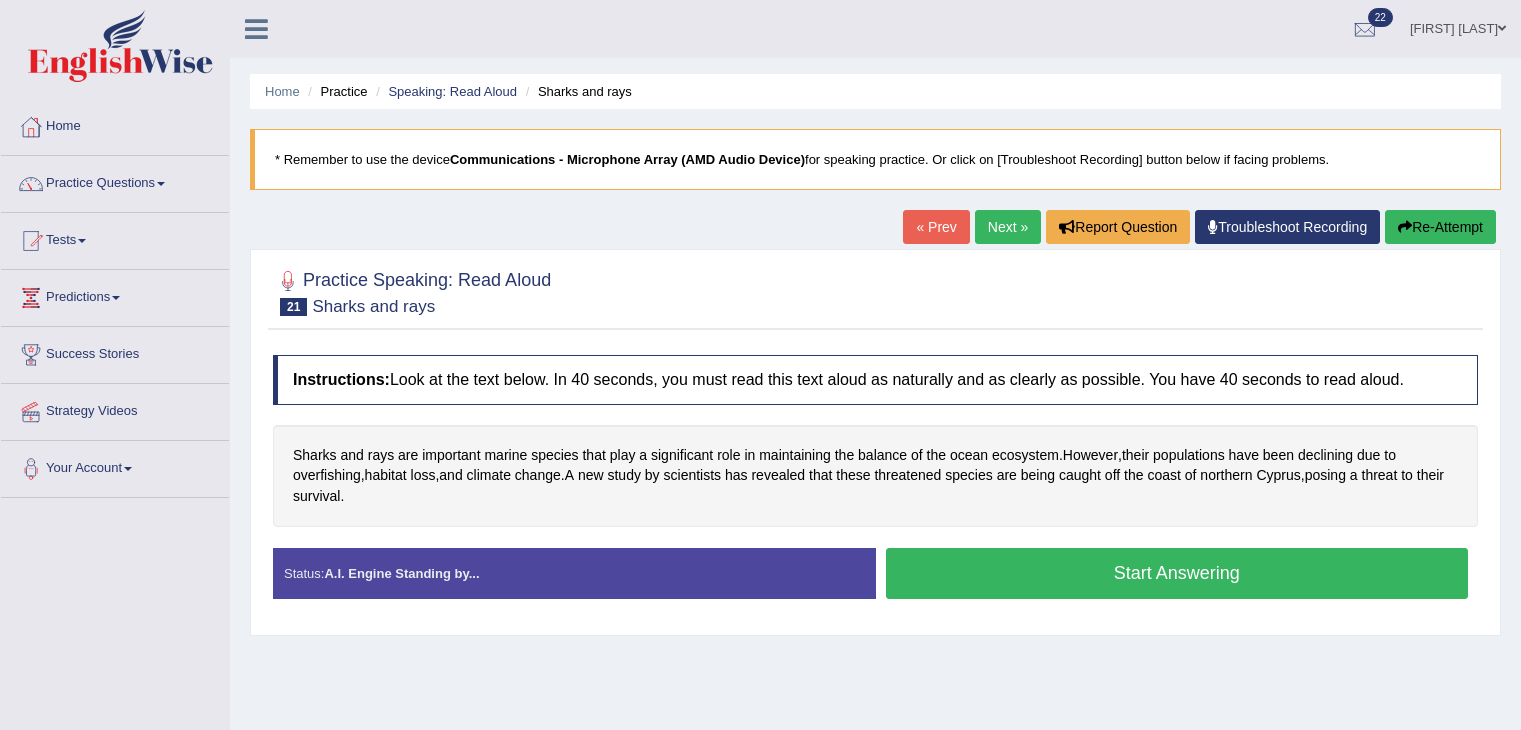 scroll, scrollTop: 0, scrollLeft: 0, axis: both 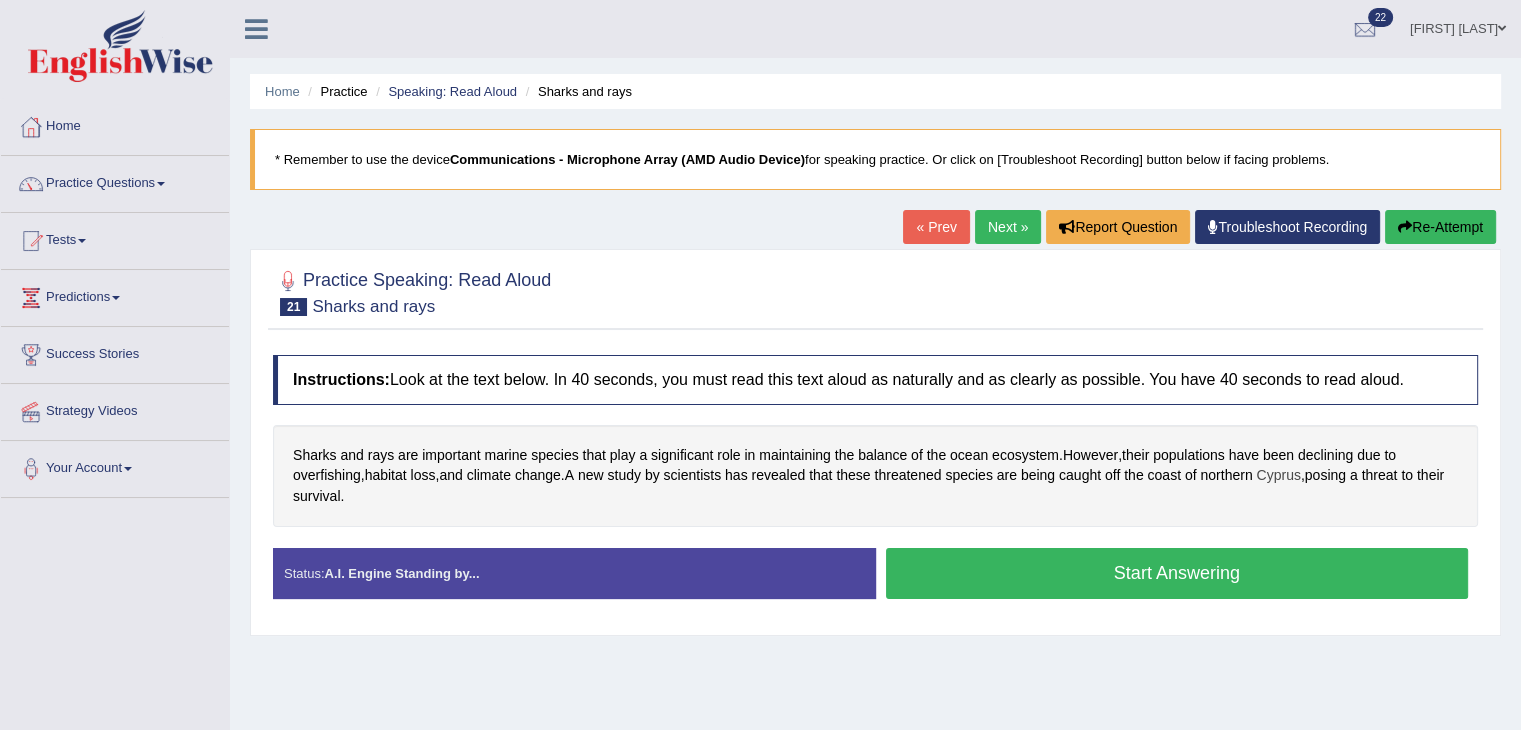 click on "Cyprus" at bounding box center [1278, 475] 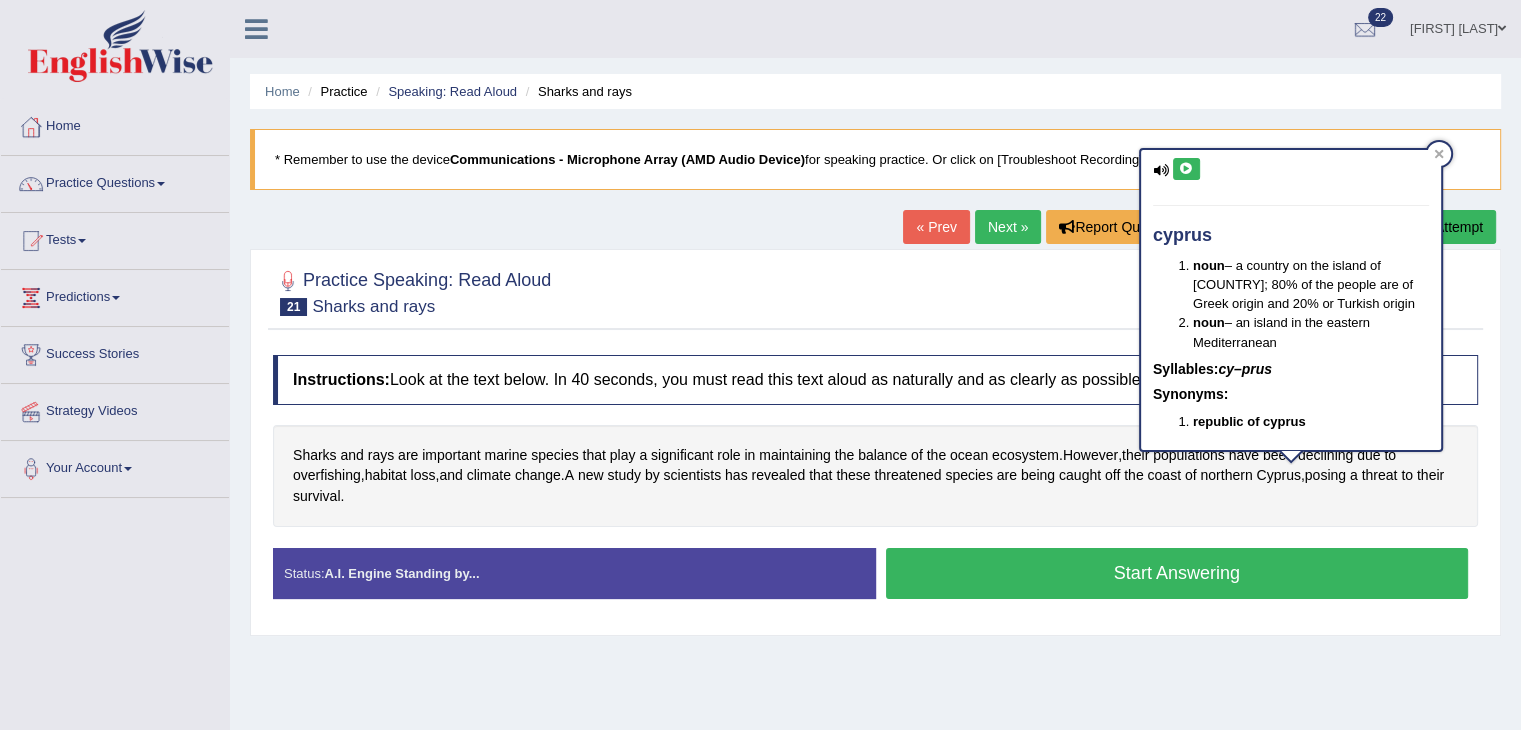 click at bounding box center [1186, 169] 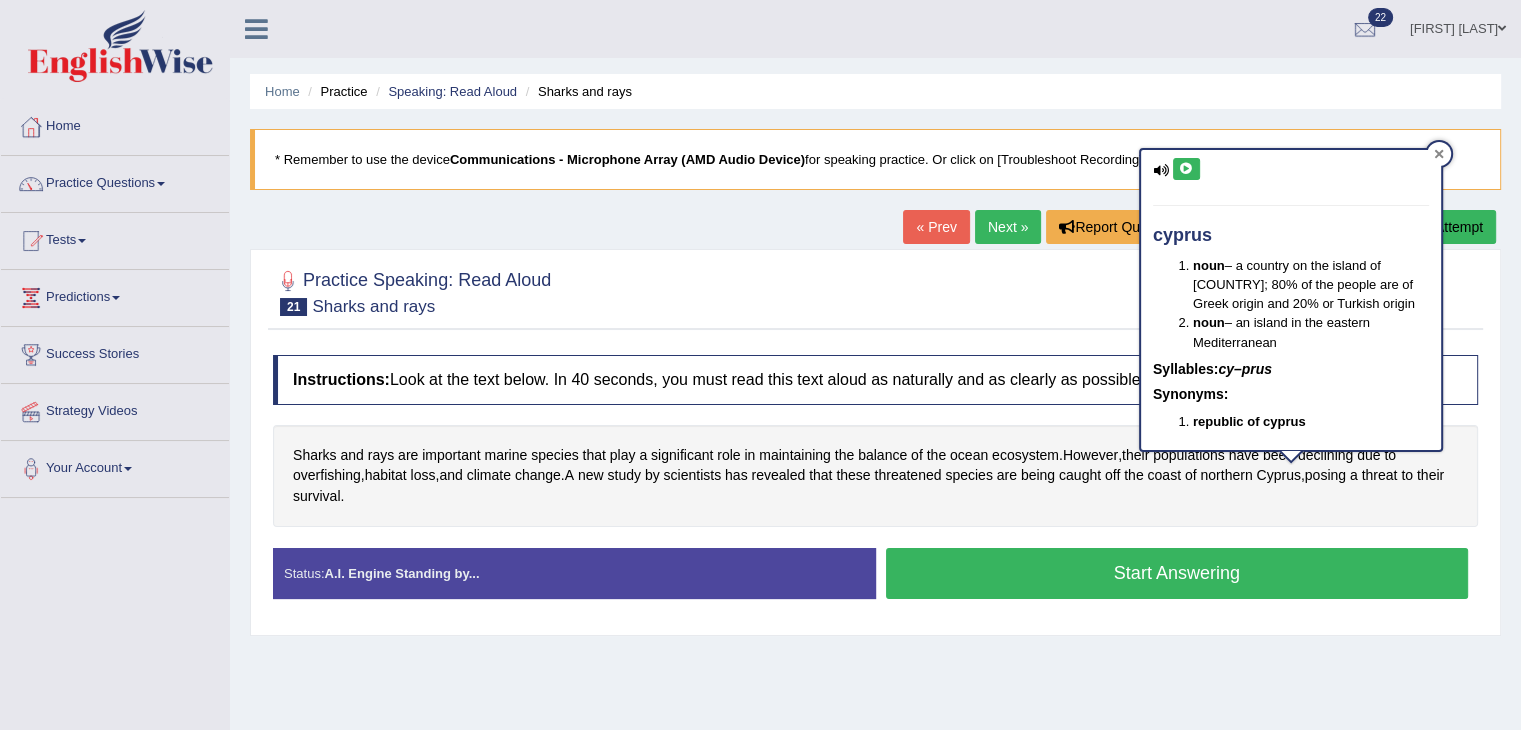 click 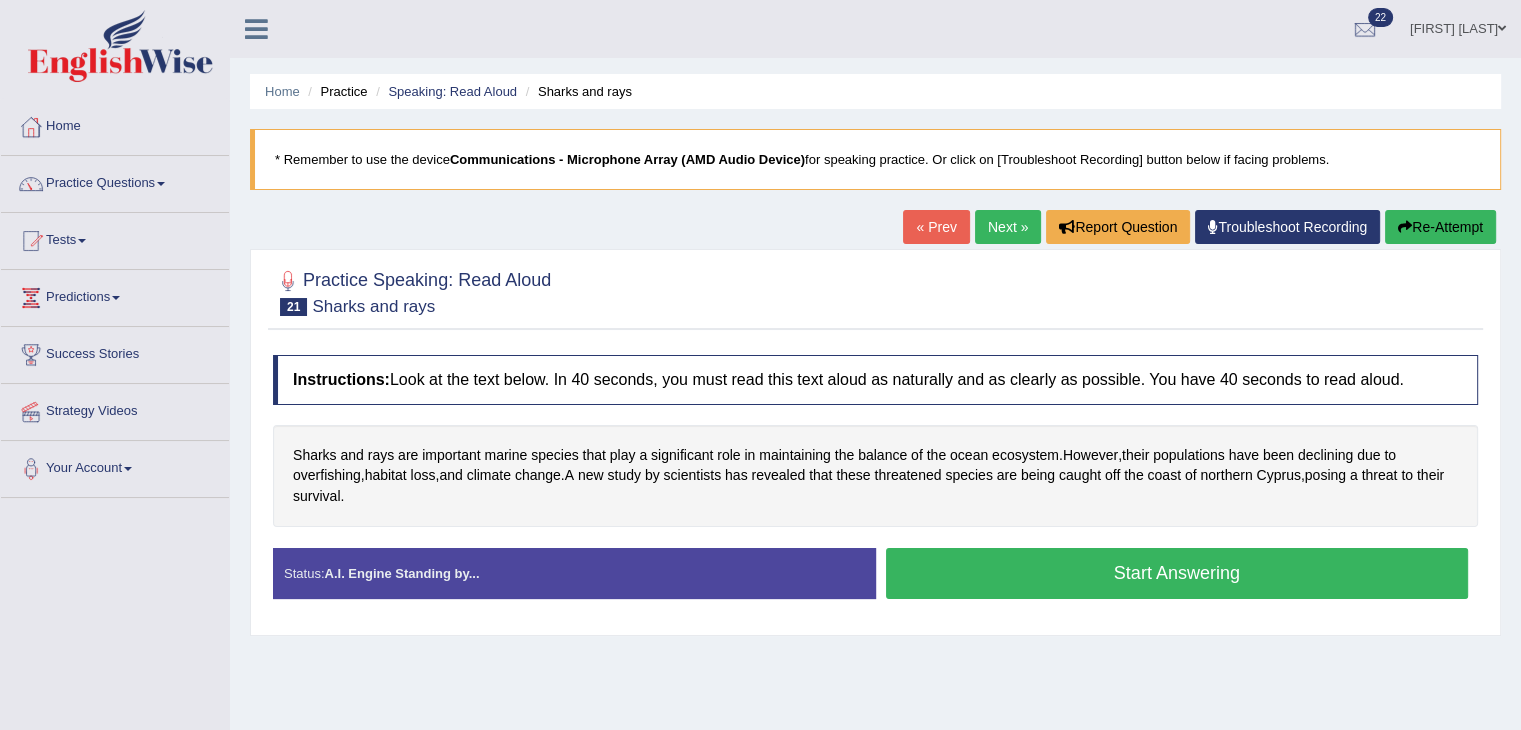 click on "Start Answering" at bounding box center (1177, 573) 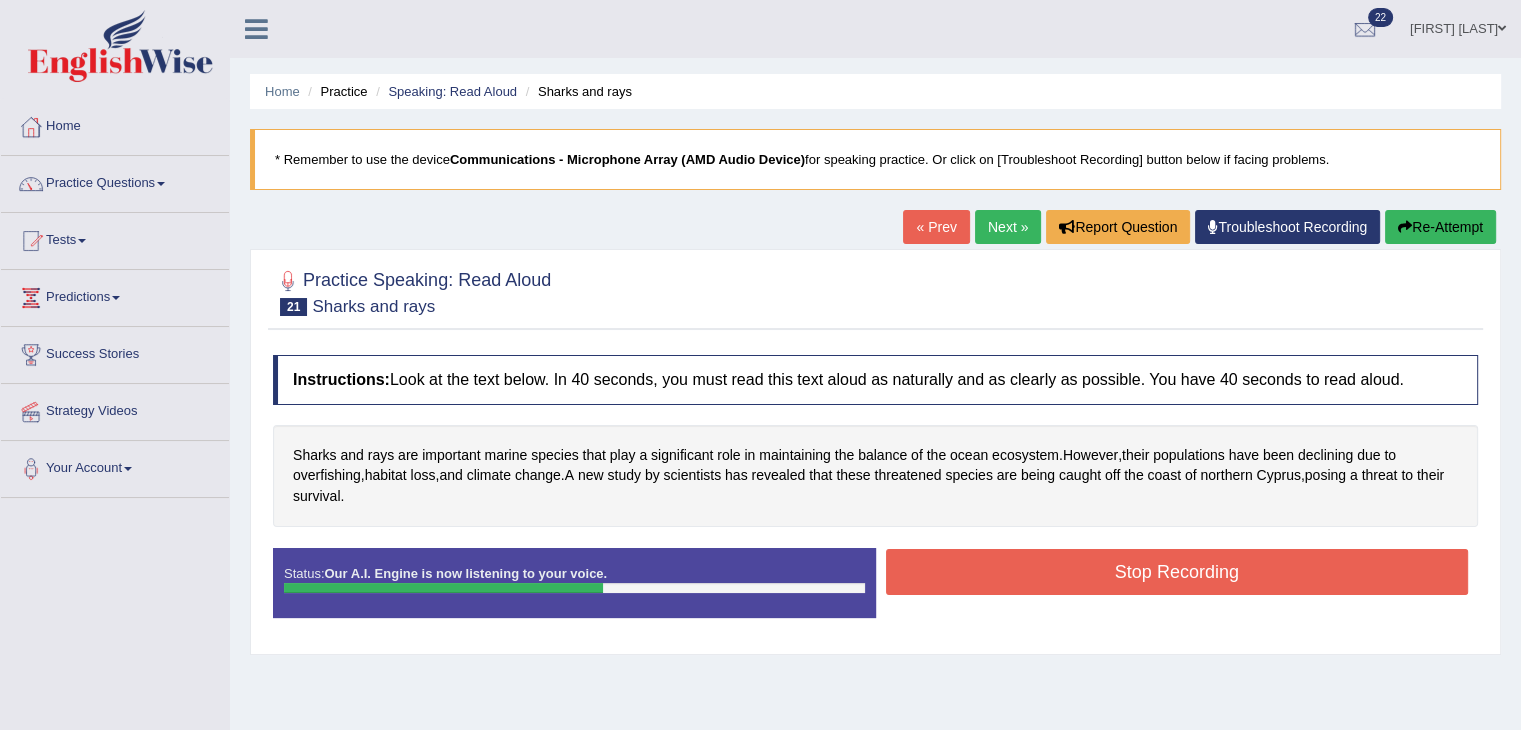 click on "Stop Recording" at bounding box center (1177, 572) 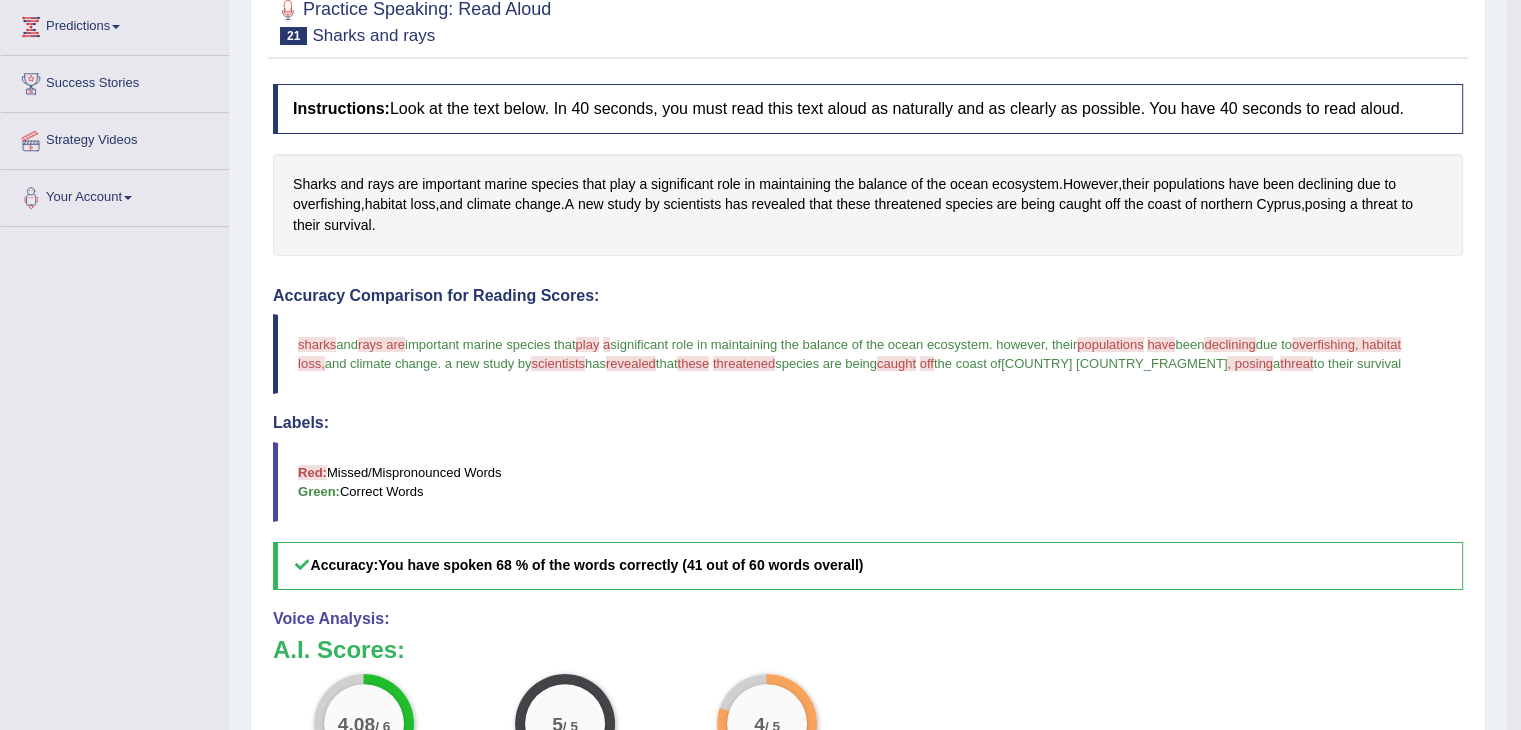 scroll, scrollTop: 0, scrollLeft: 0, axis: both 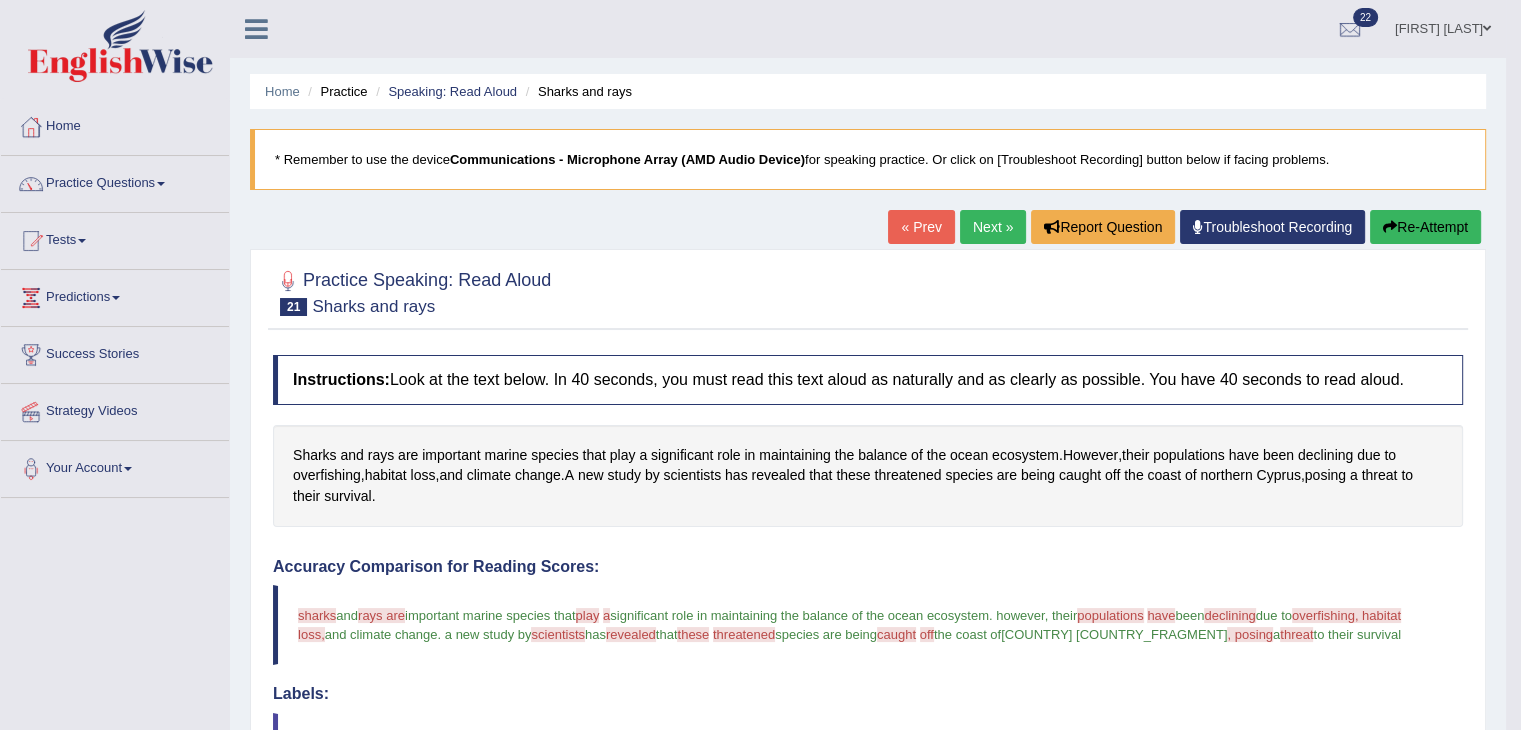 click on "Next »" at bounding box center [993, 227] 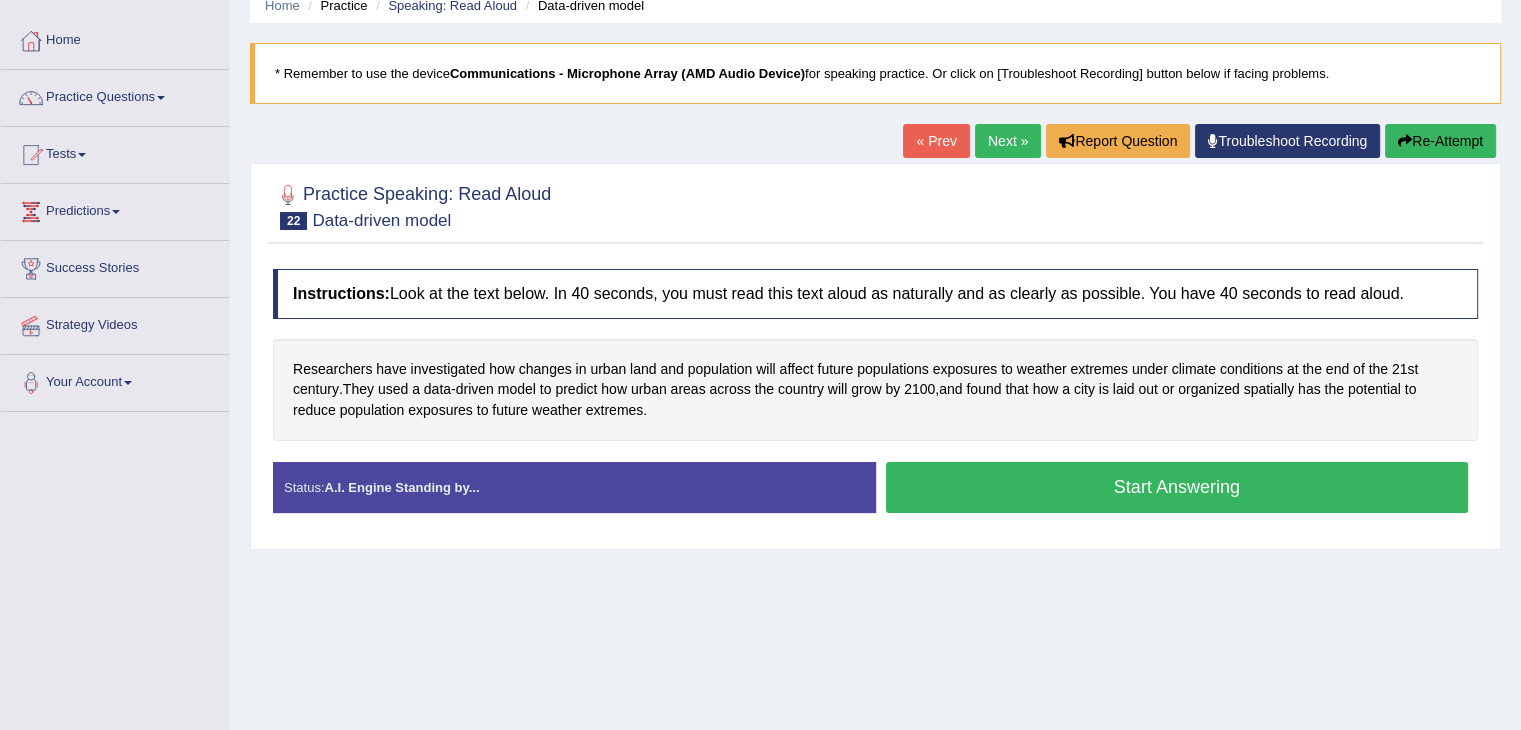 scroll, scrollTop: 86, scrollLeft: 0, axis: vertical 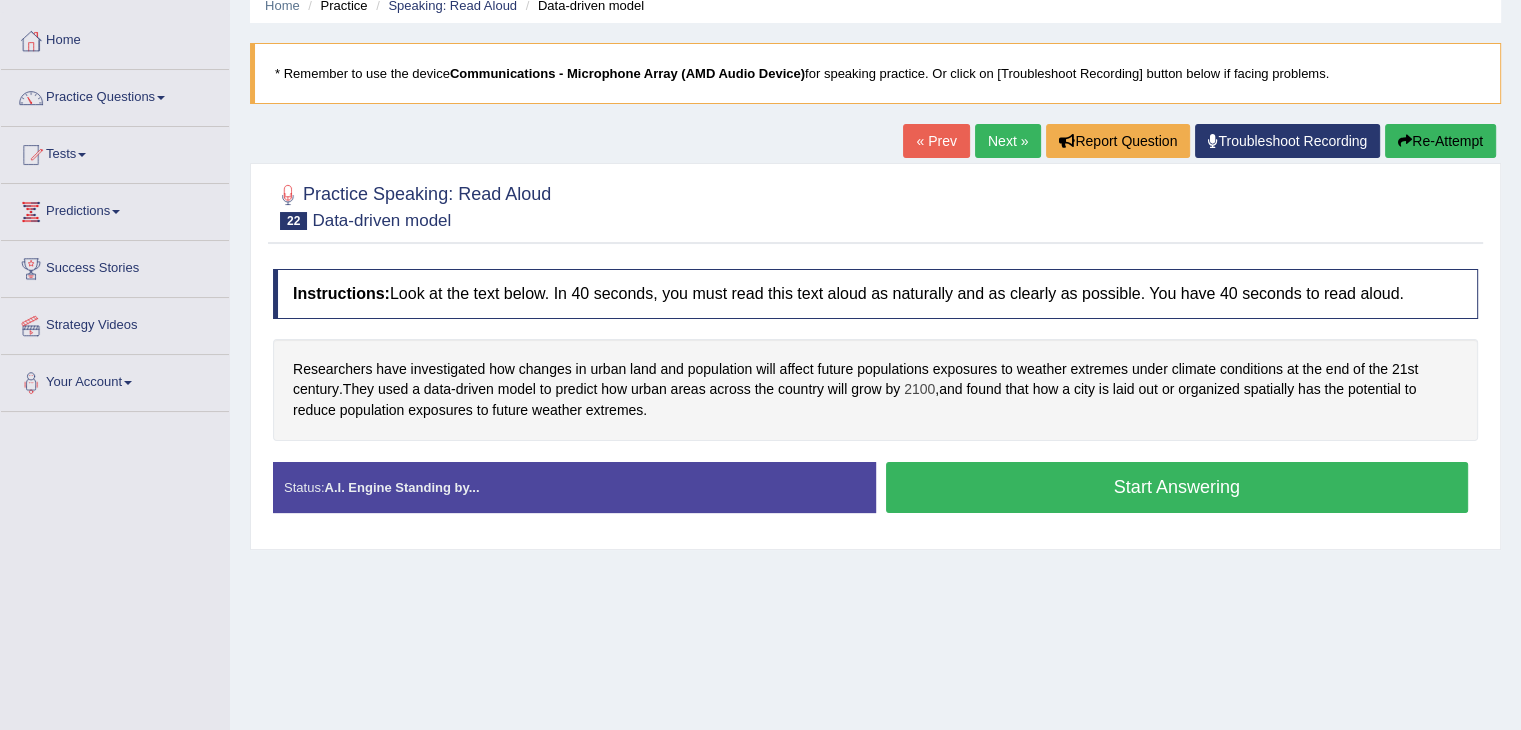 click on "2100" at bounding box center [919, 389] 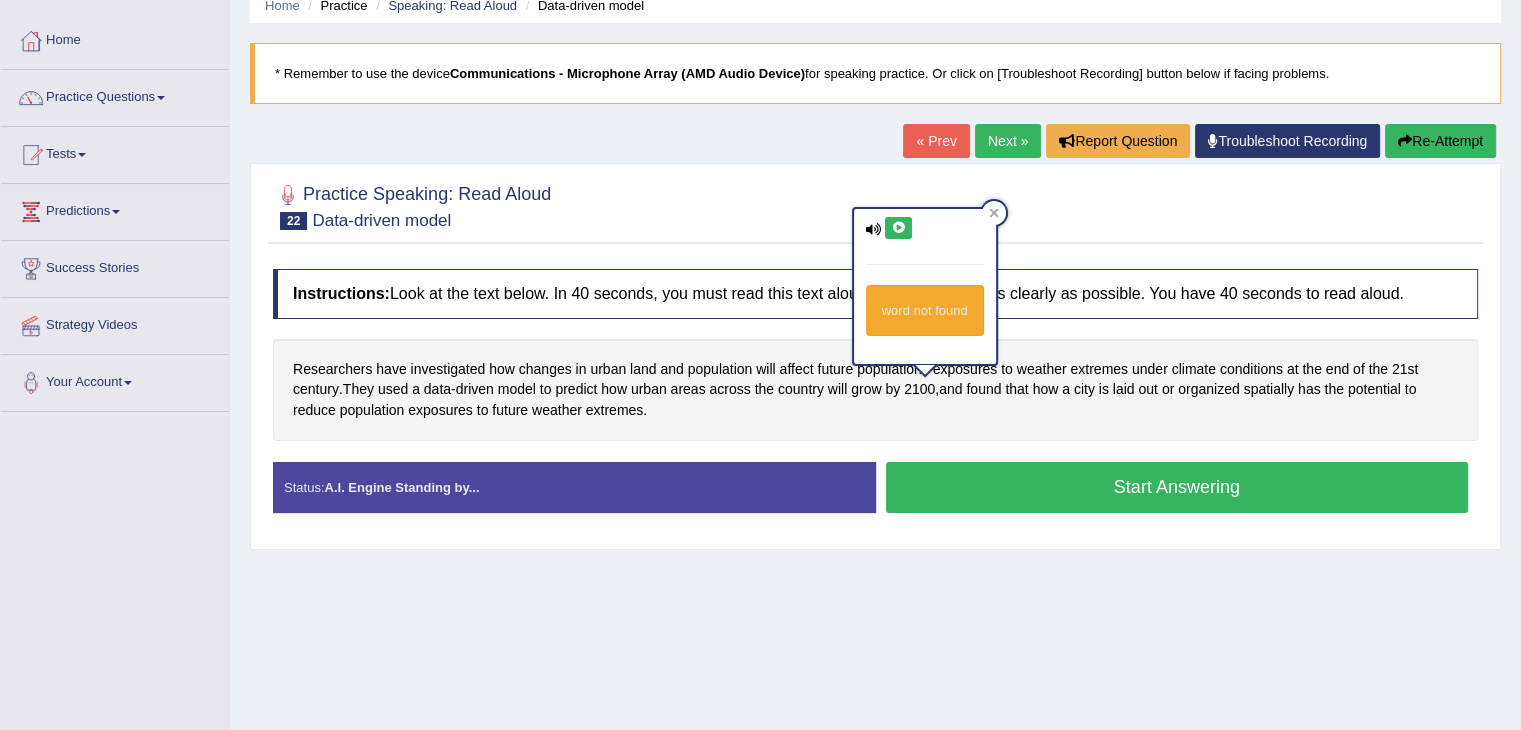 click at bounding box center [898, 228] 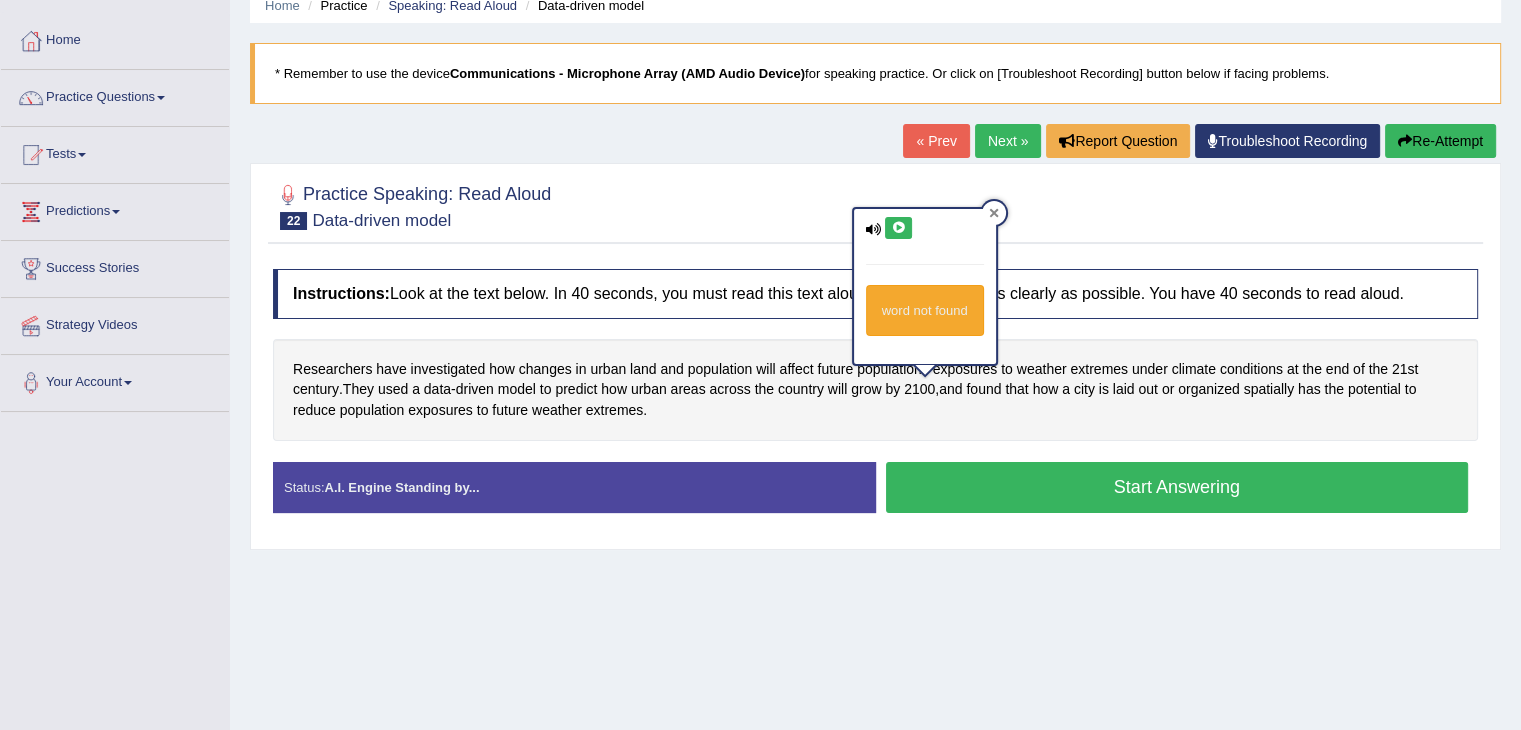 click 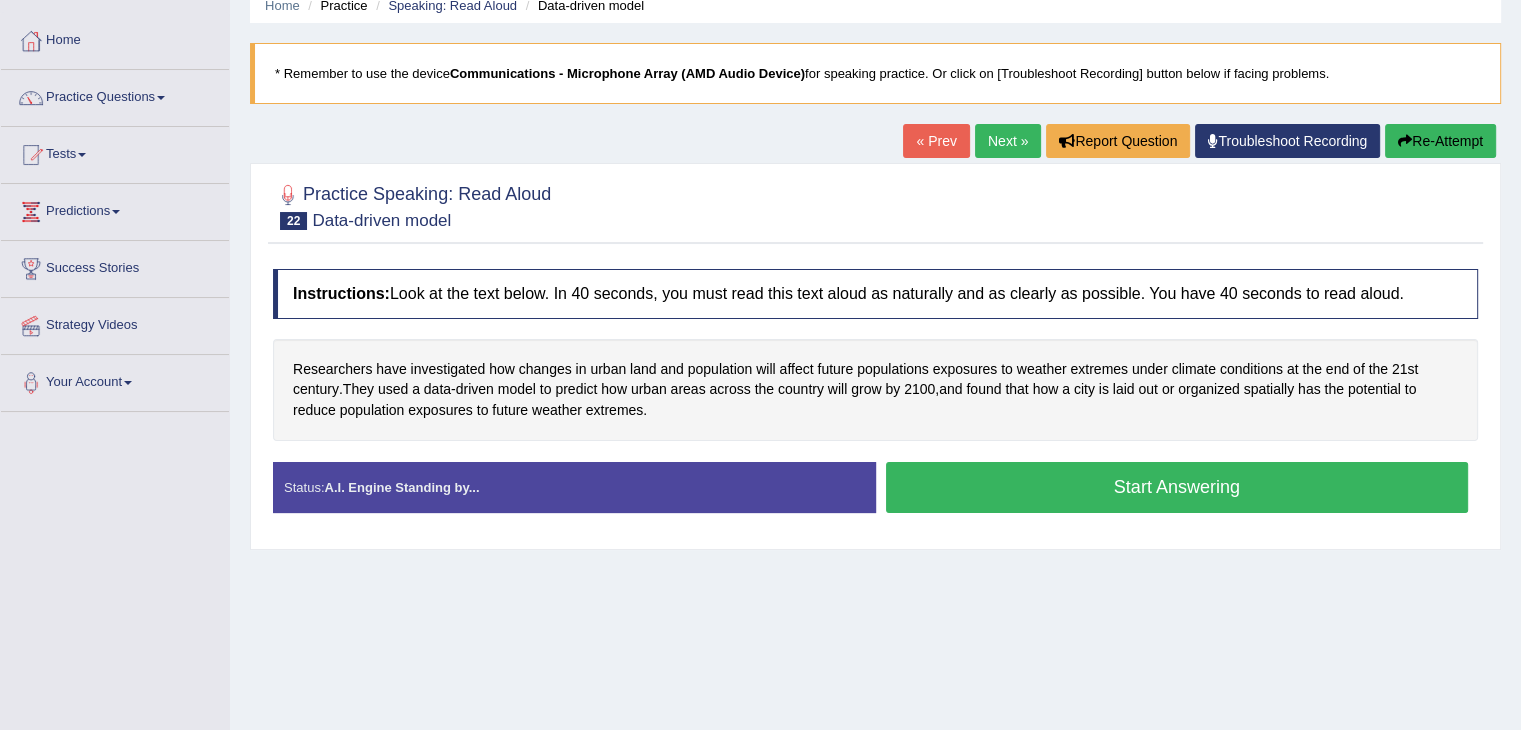 click on "Start Answering" at bounding box center [1177, 487] 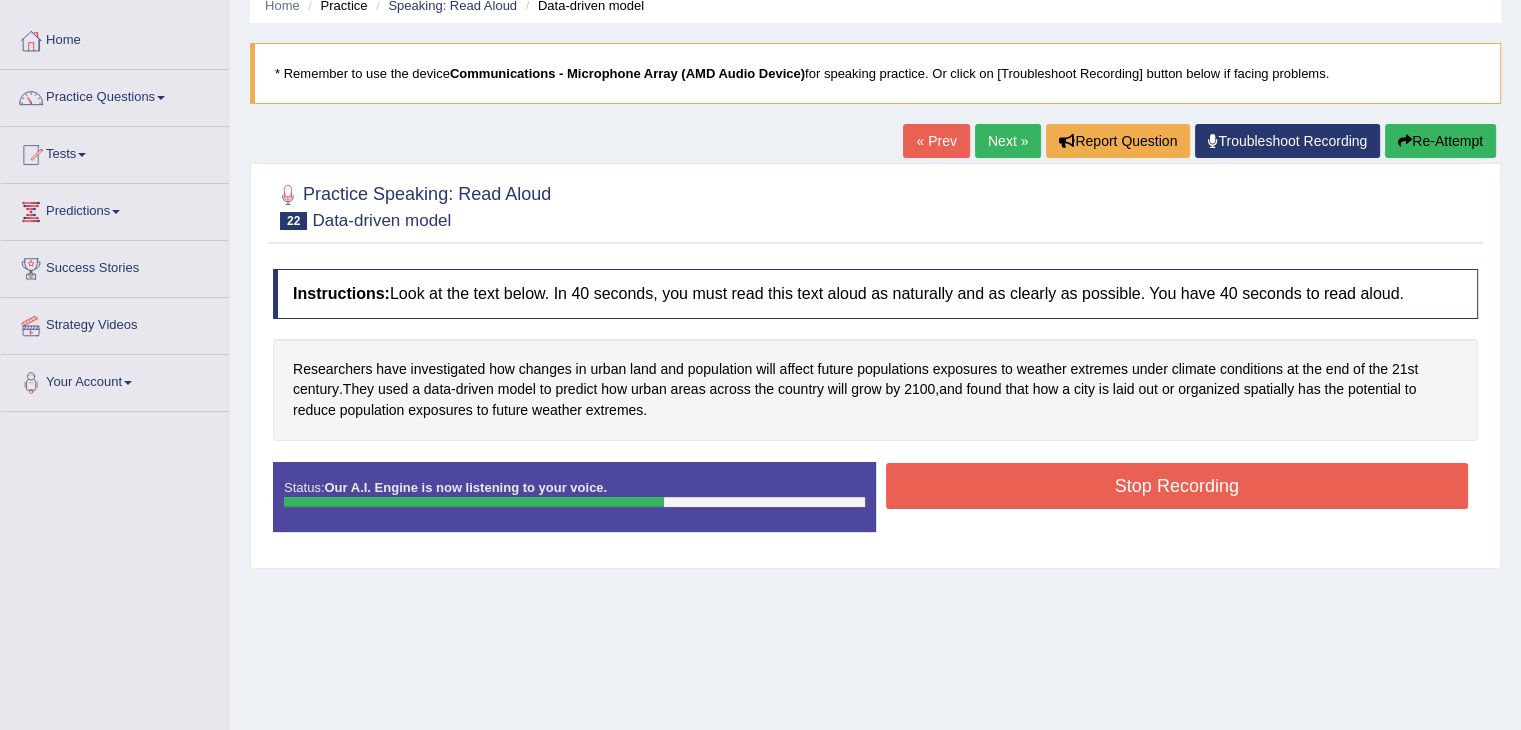 click on "Stop Recording" at bounding box center (1177, 486) 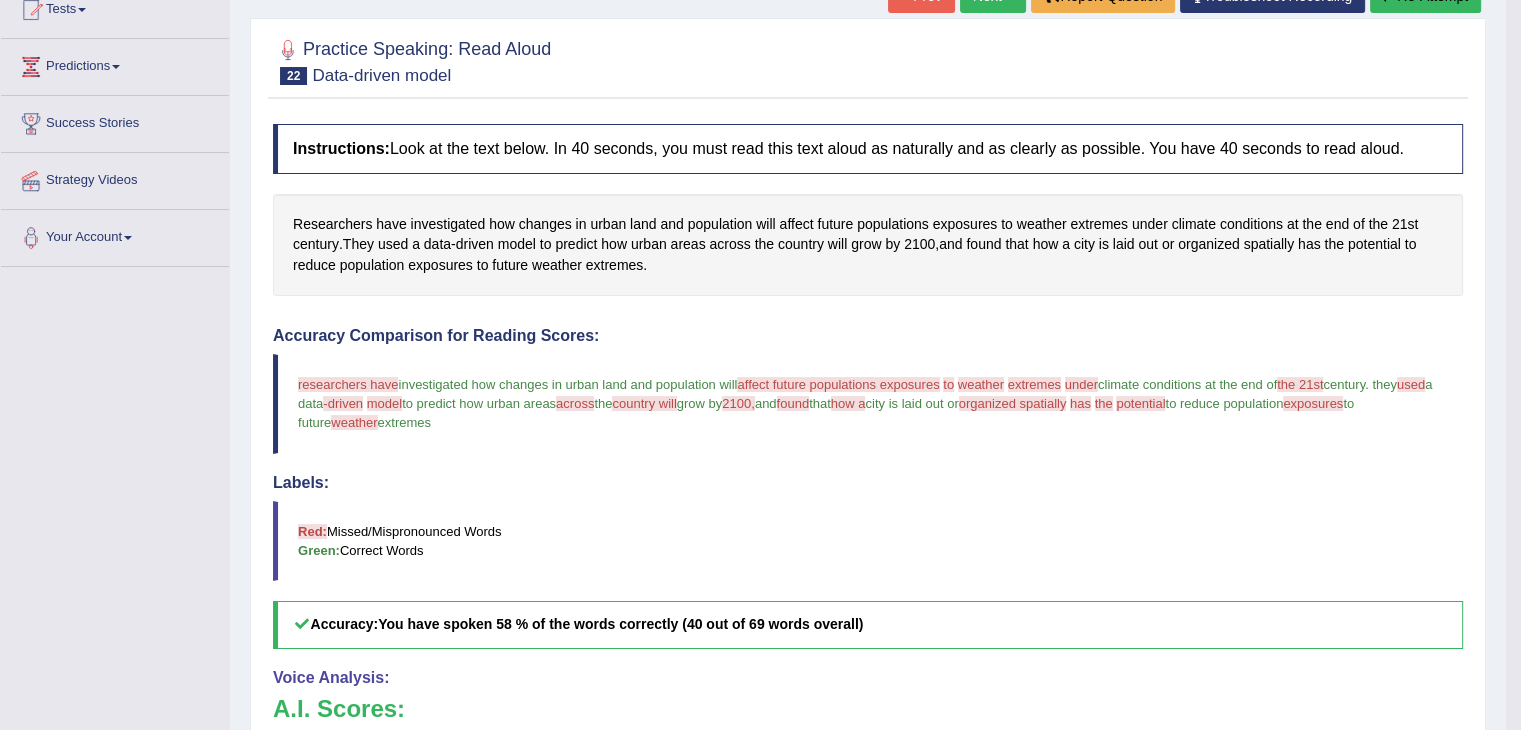 scroll, scrollTop: 0, scrollLeft: 0, axis: both 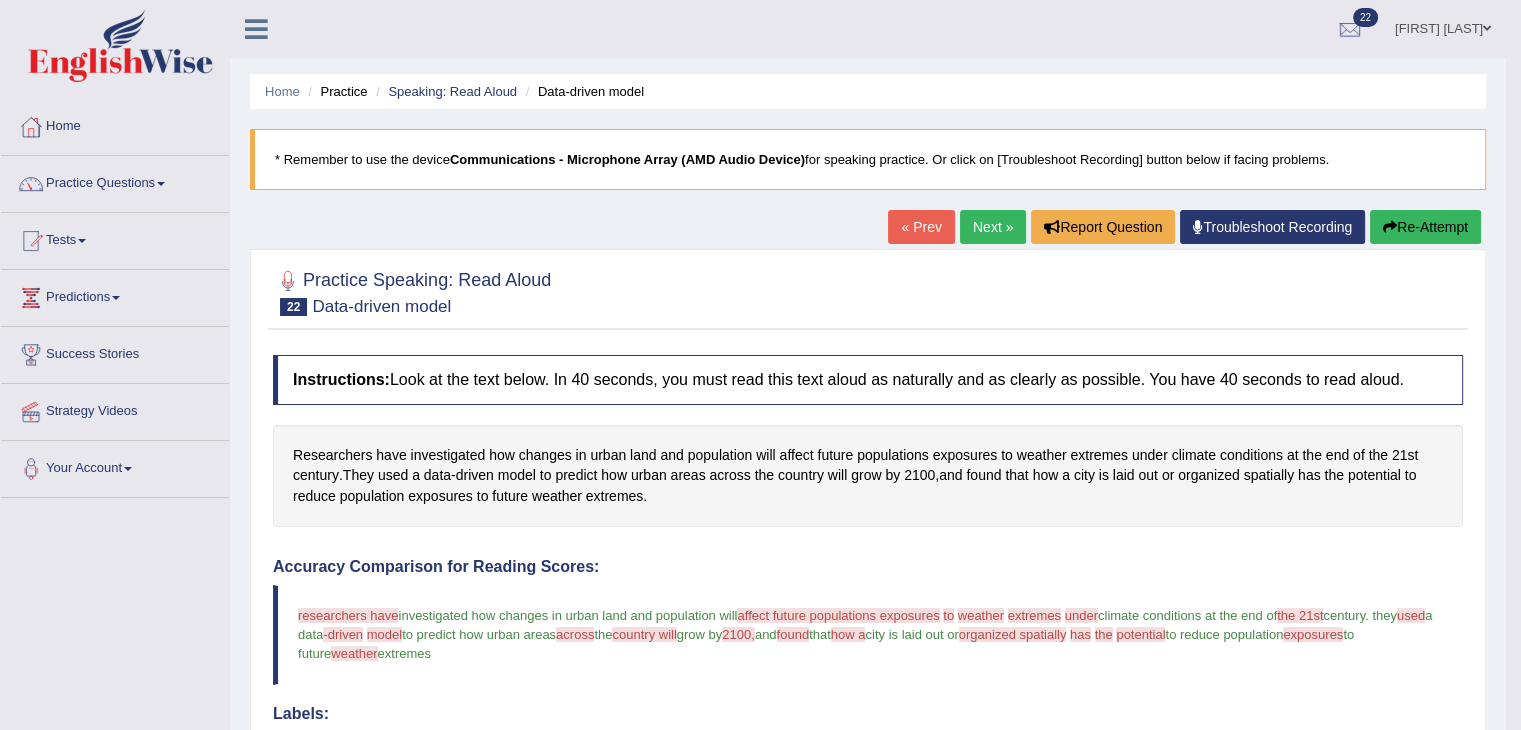 click on "Re-Attempt" at bounding box center [1425, 227] 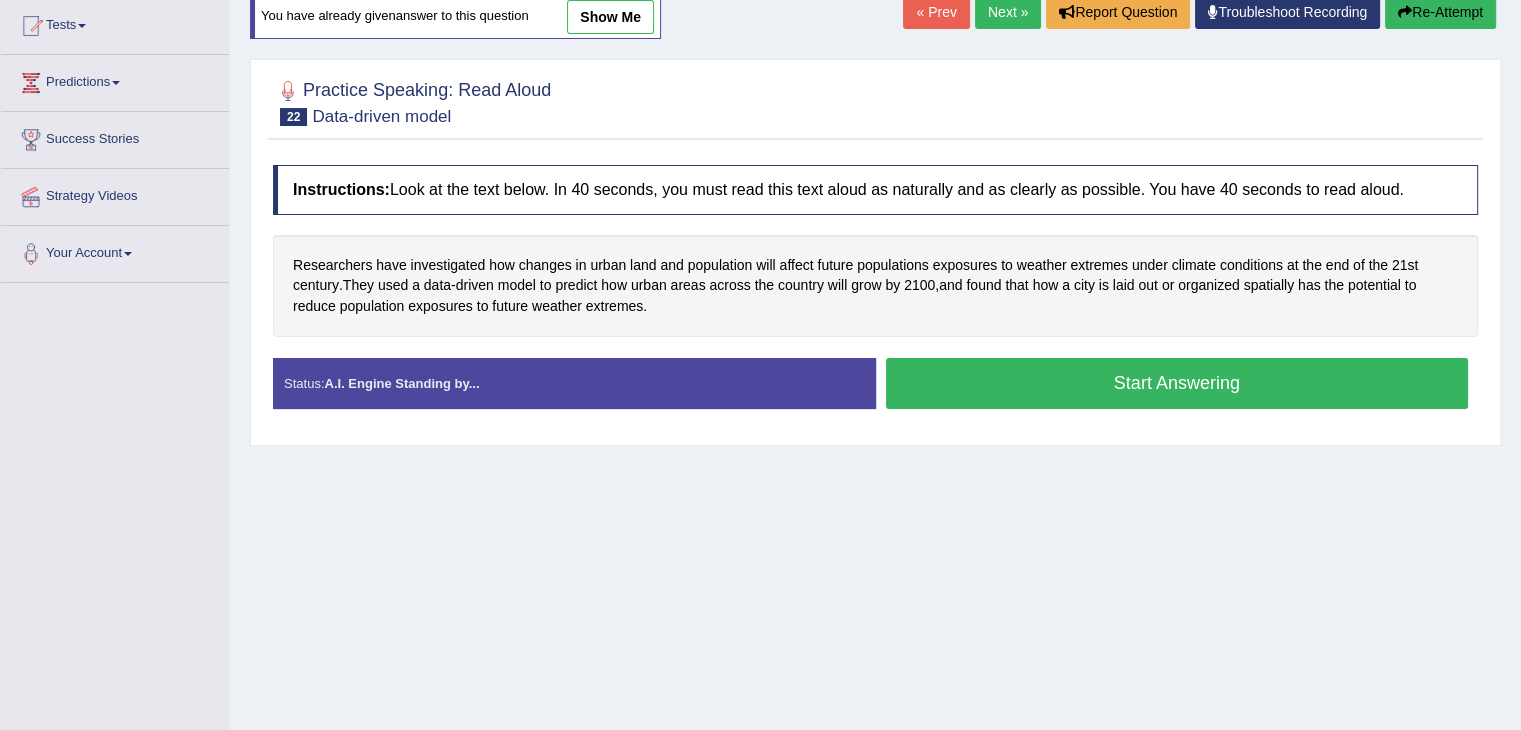 scroll, scrollTop: 216, scrollLeft: 0, axis: vertical 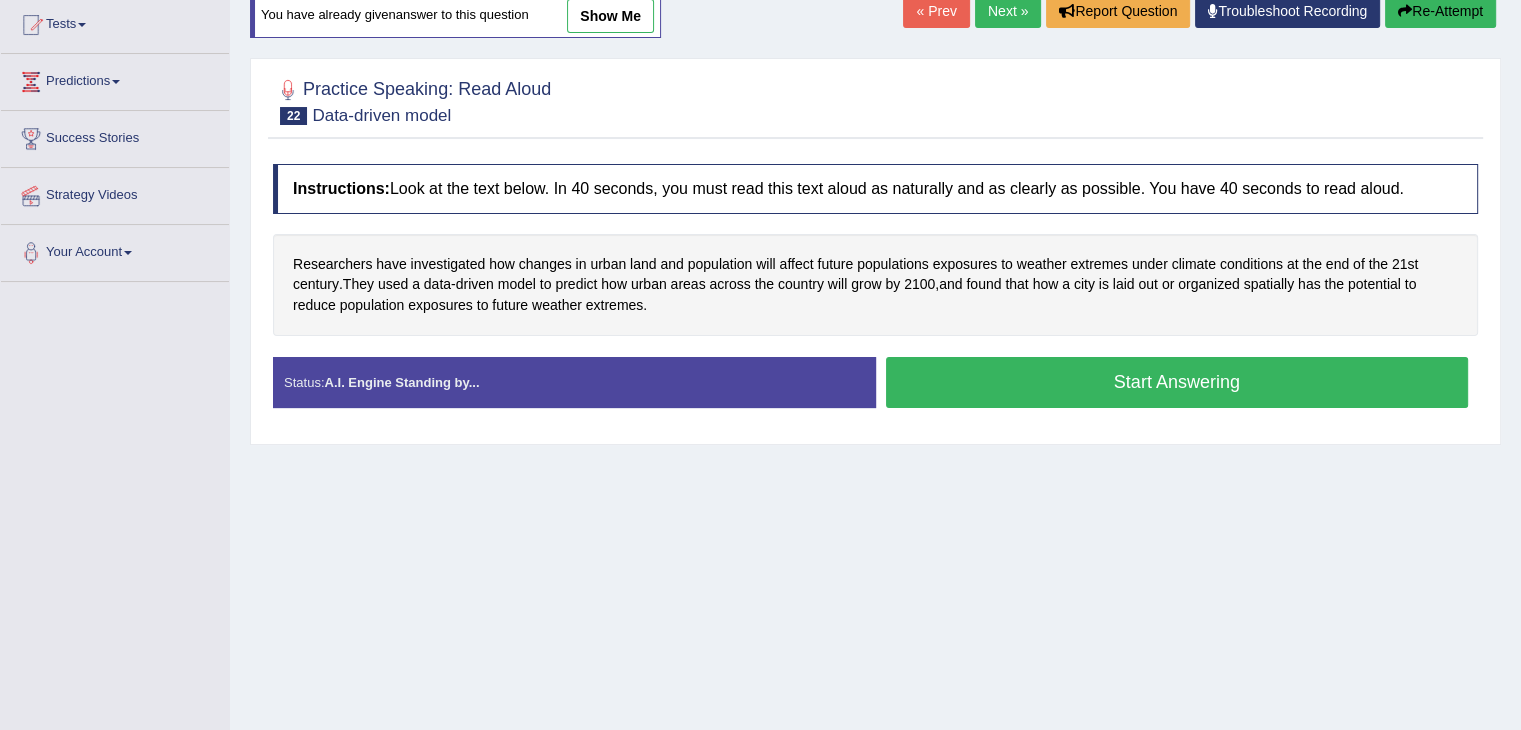 click on "Start Answering" at bounding box center [1177, 382] 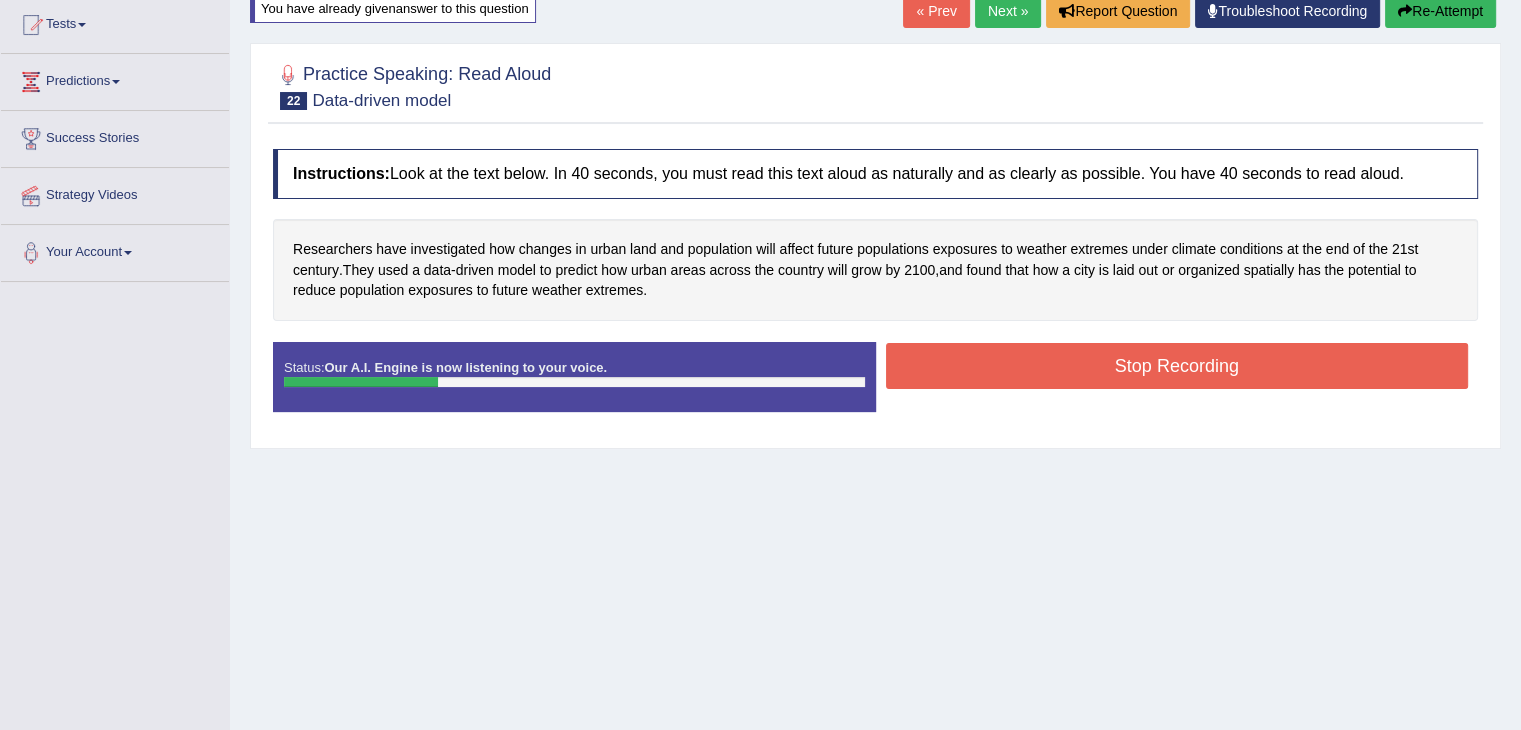 click on "Stop Recording" at bounding box center [1177, 366] 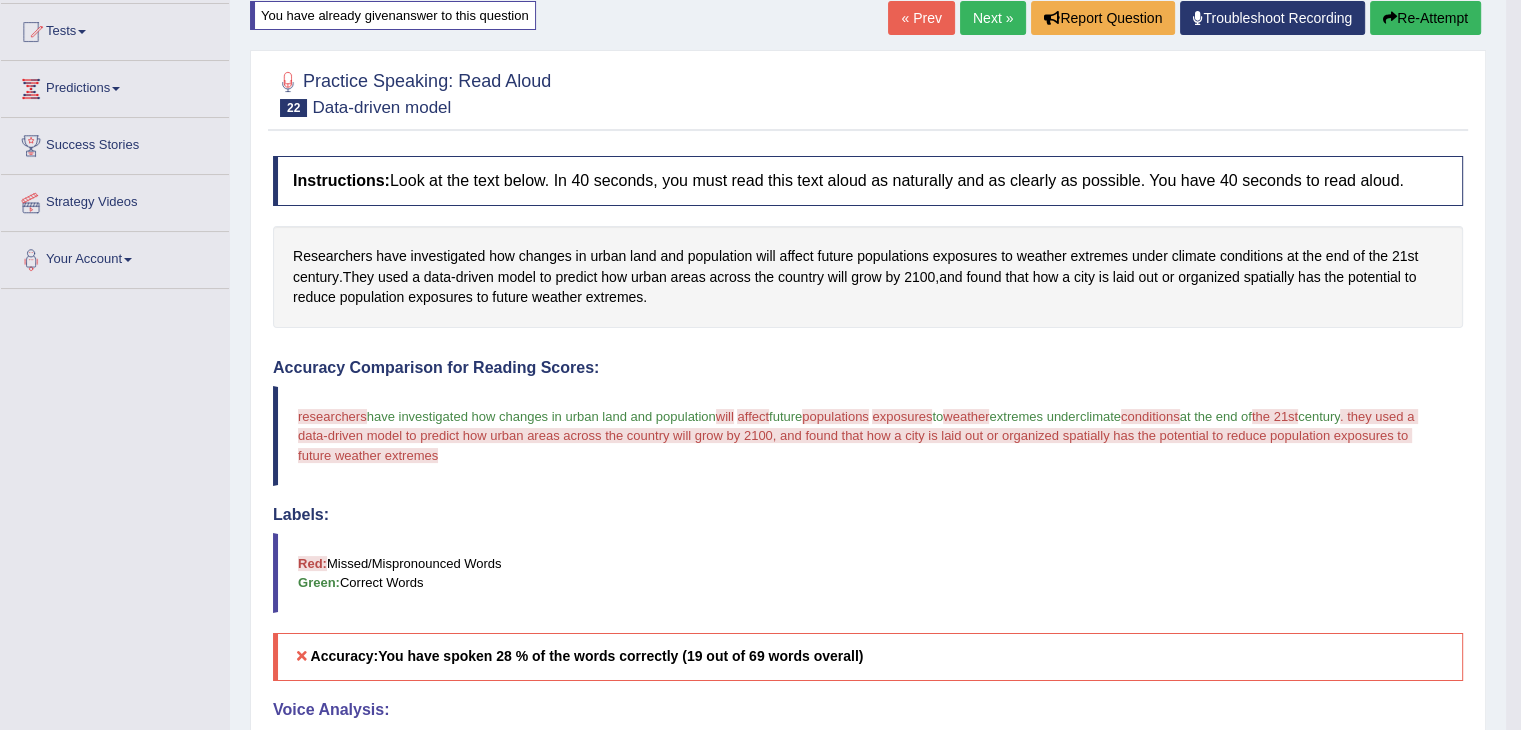 scroll, scrollTop: 0, scrollLeft: 0, axis: both 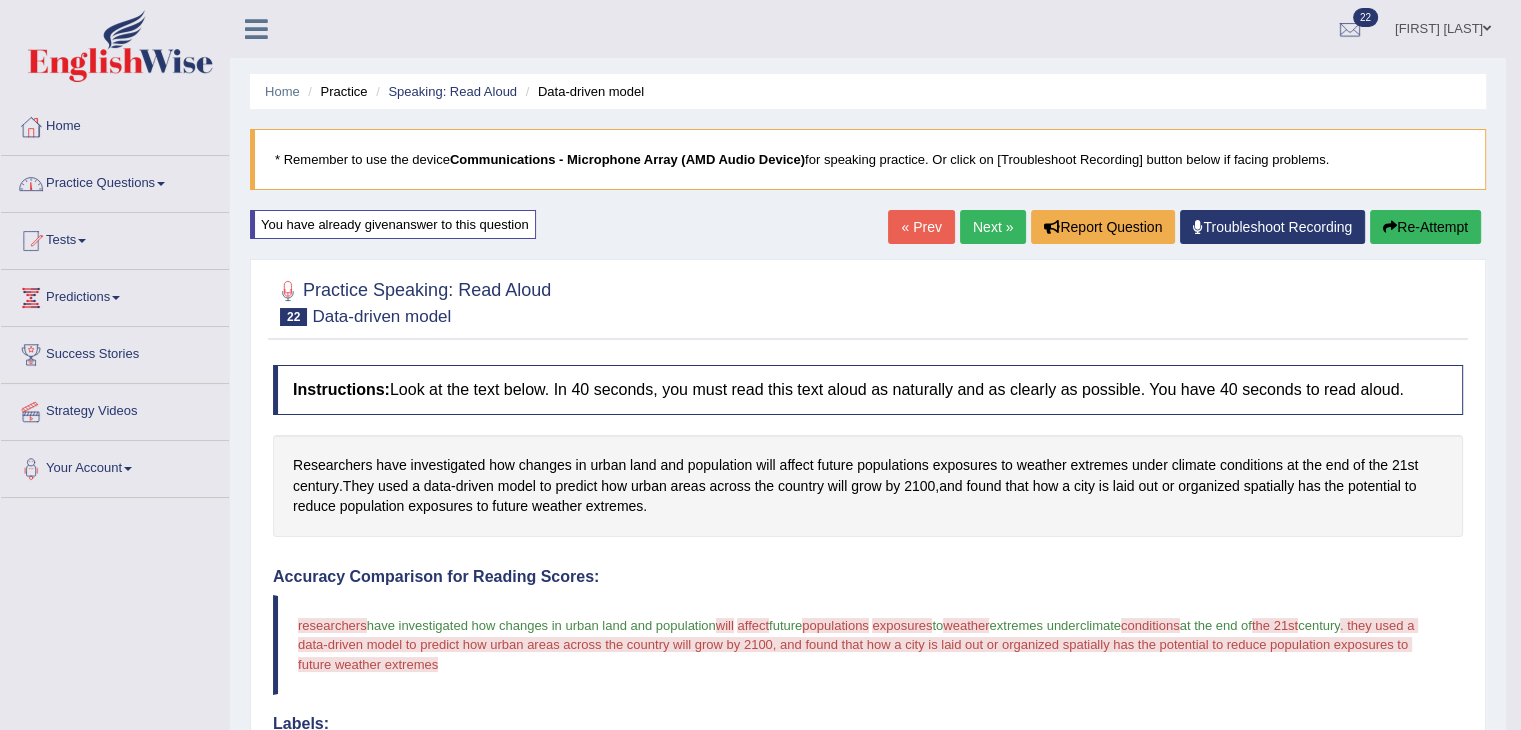 click on "Practice Questions" at bounding box center (115, 181) 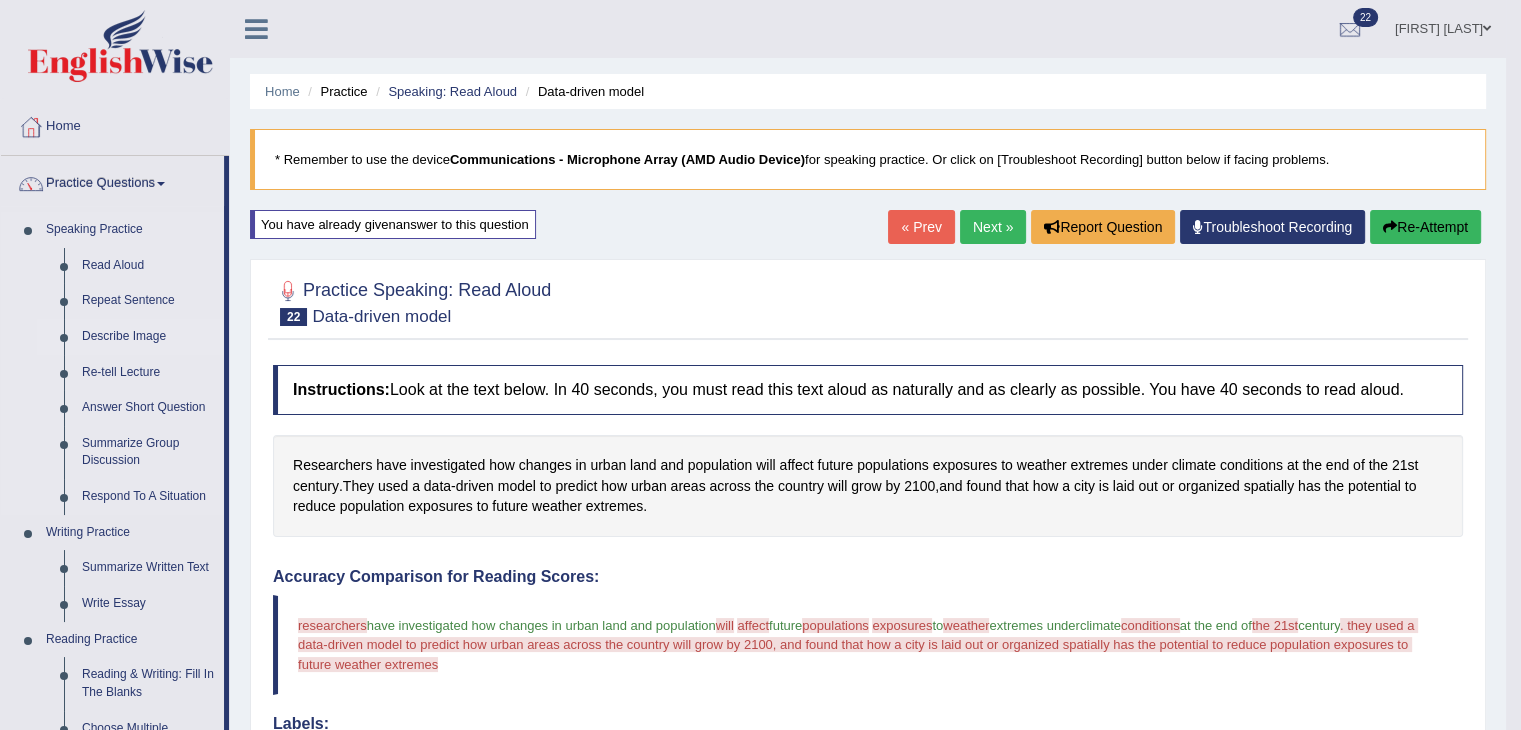 click on "Describe Image" at bounding box center [148, 337] 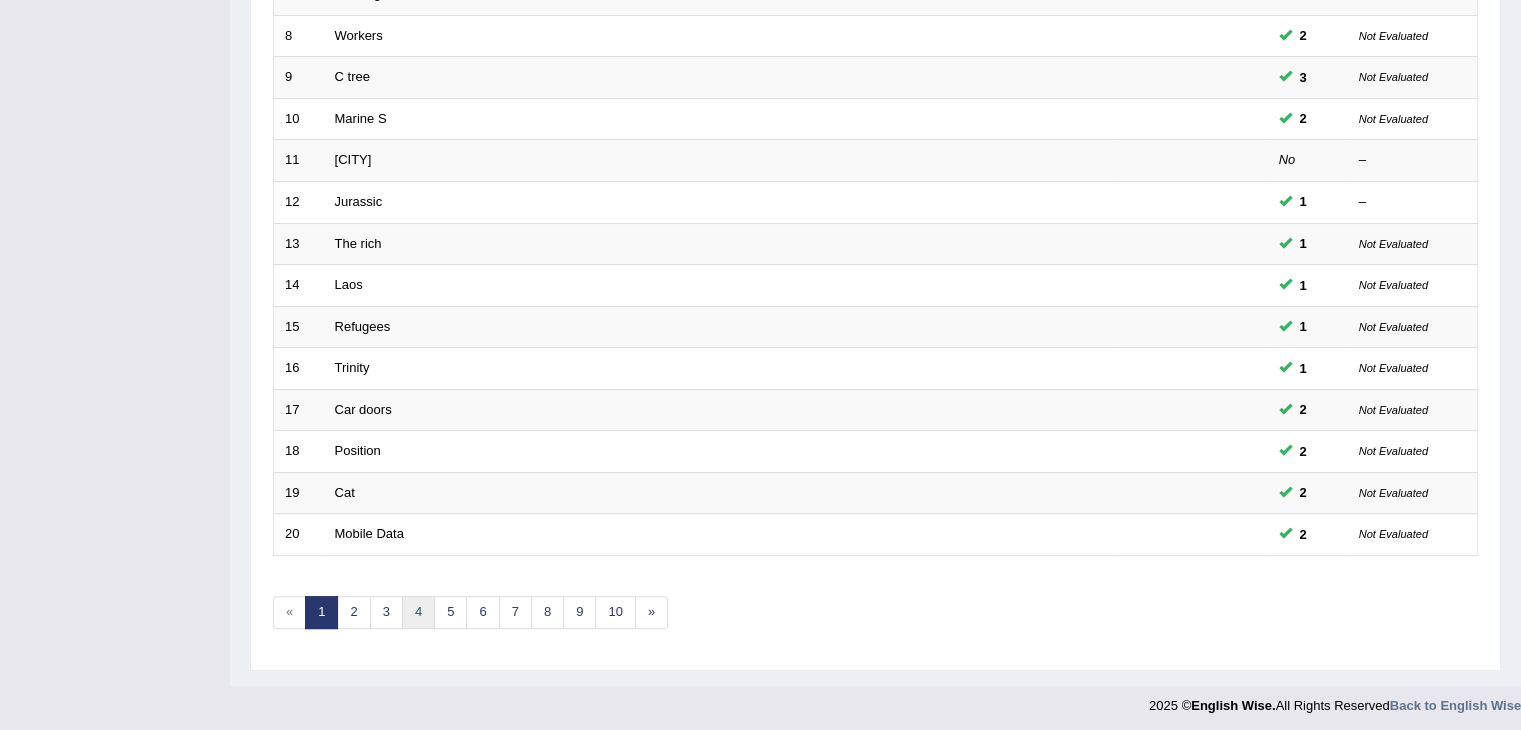 scroll, scrollTop: 0, scrollLeft: 0, axis: both 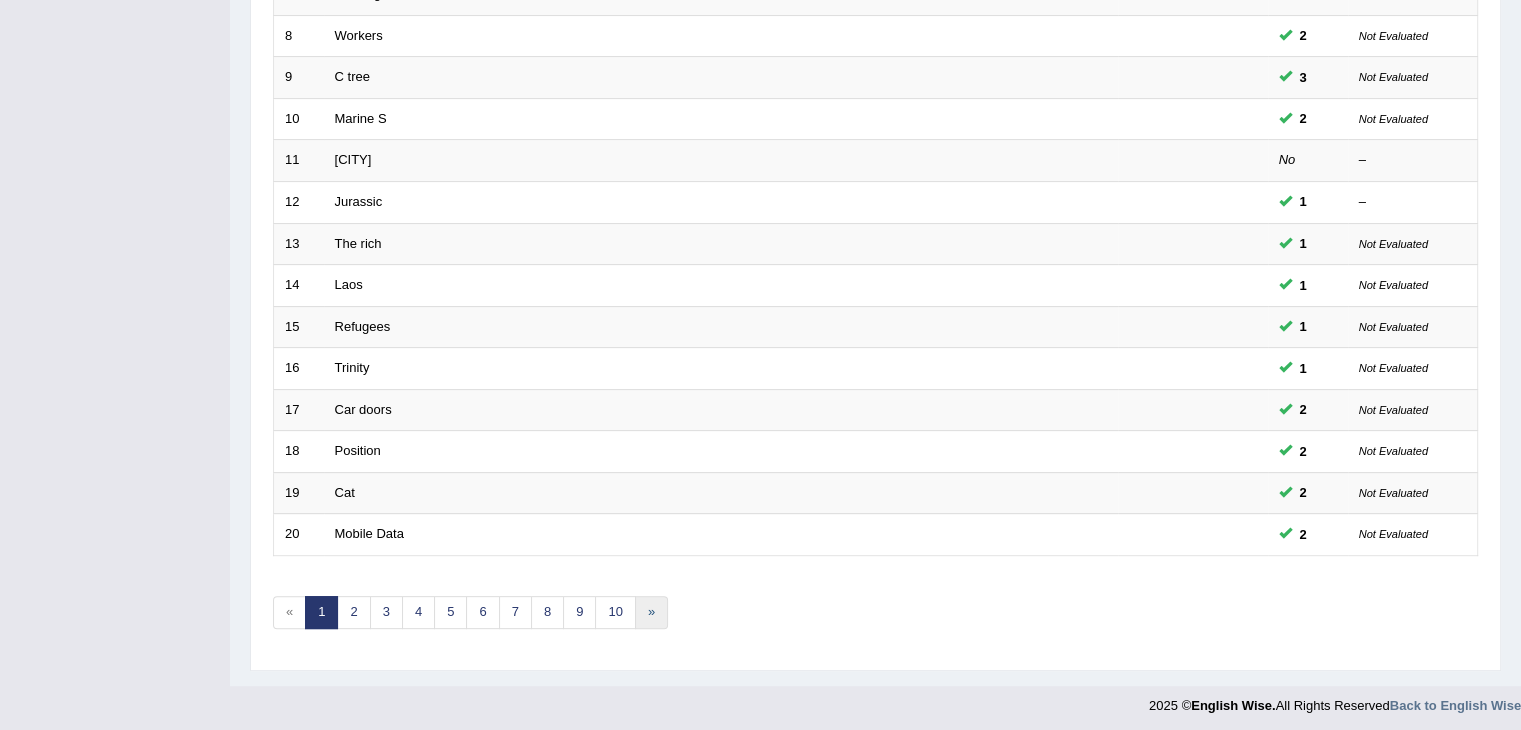 click on "»" at bounding box center [651, 612] 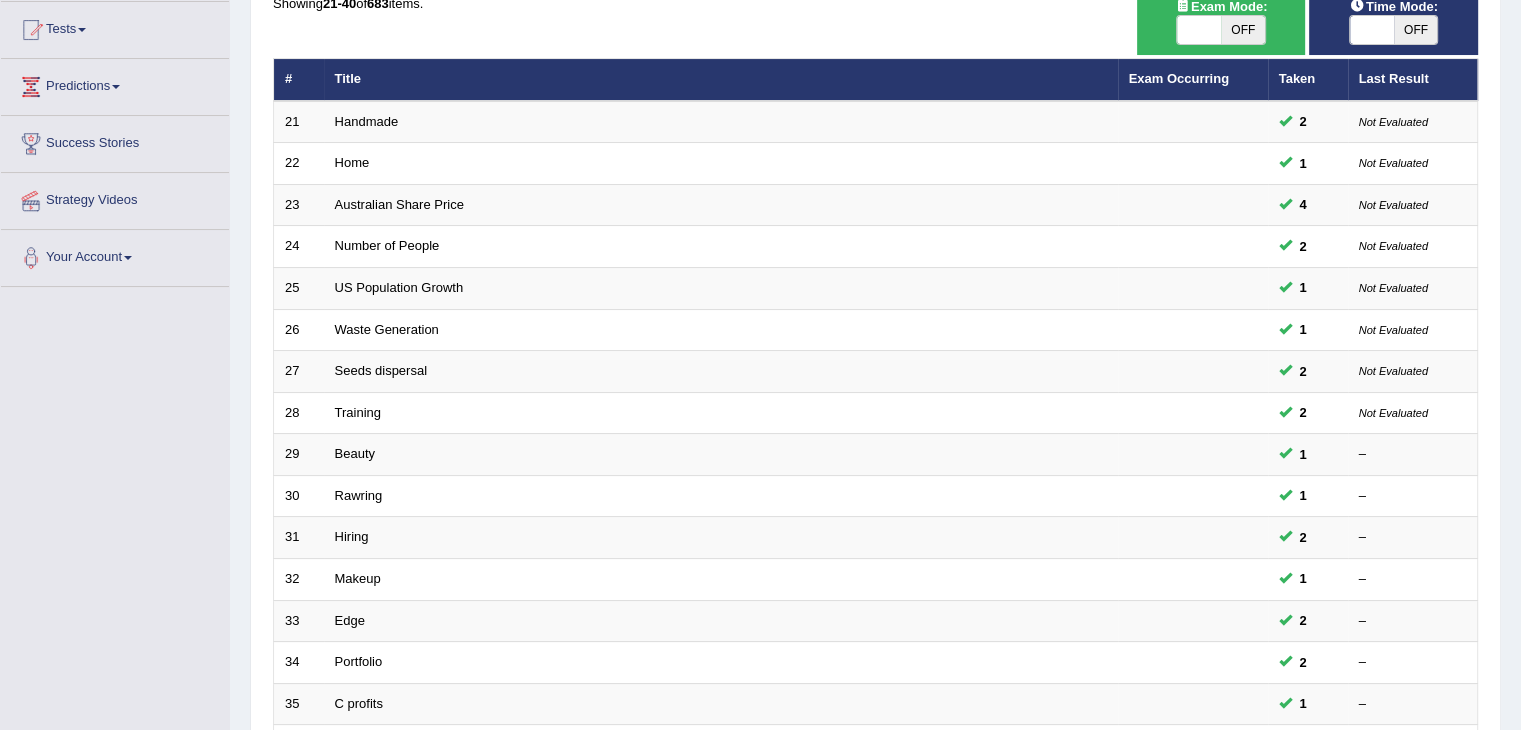 scroll, scrollTop: 234, scrollLeft: 0, axis: vertical 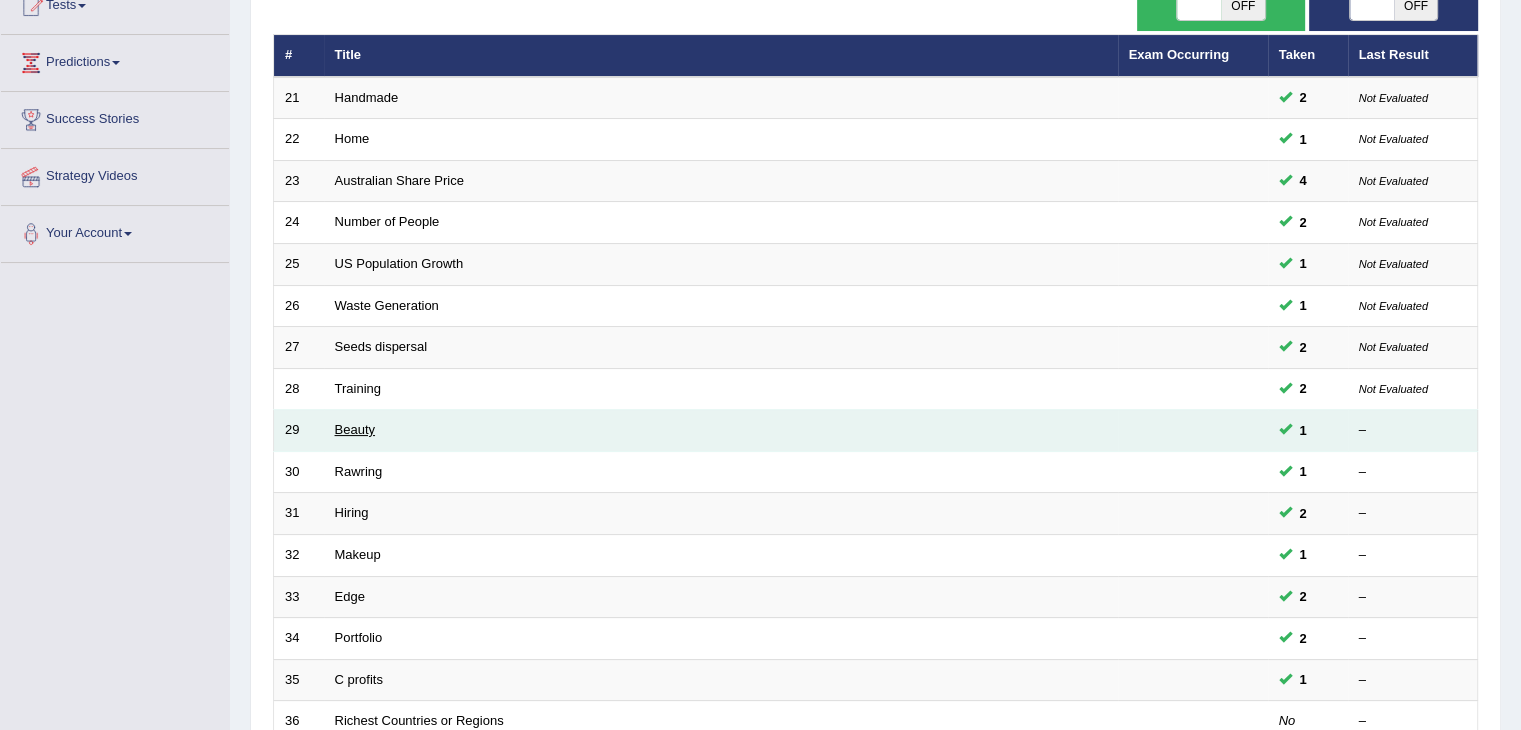 click on "Beauty" at bounding box center [355, 429] 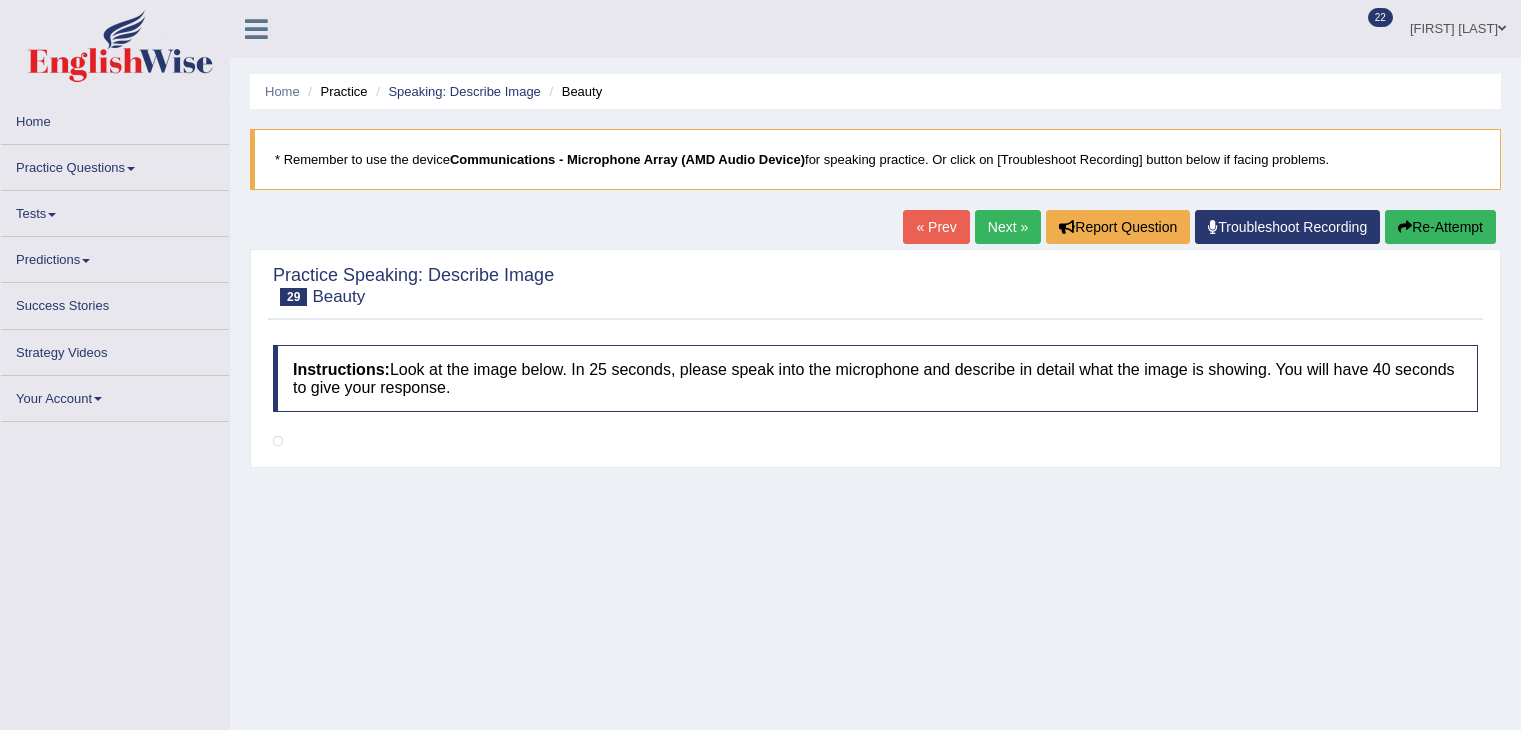 scroll, scrollTop: 0, scrollLeft: 0, axis: both 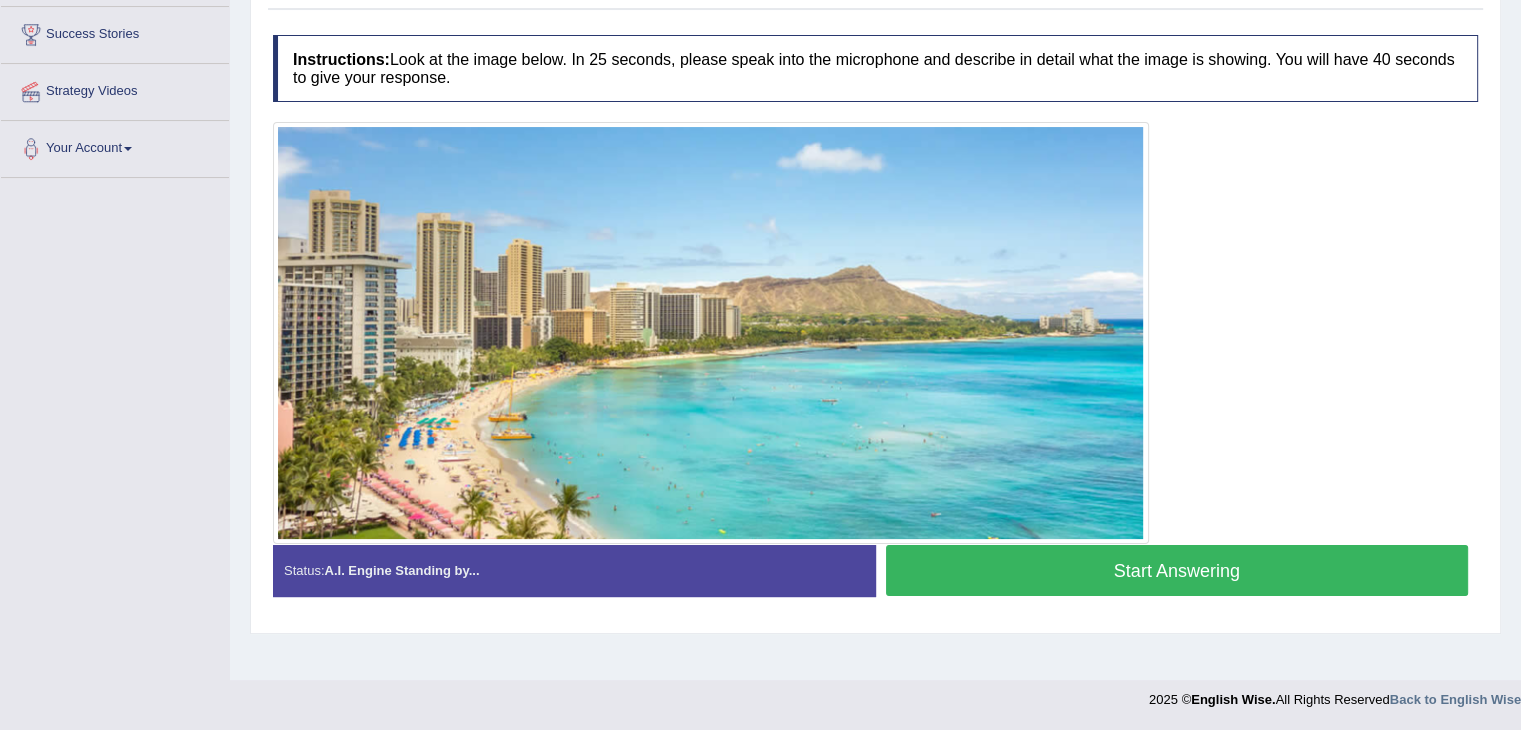 click on "Start Answering" at bounding box center (1177, 570) 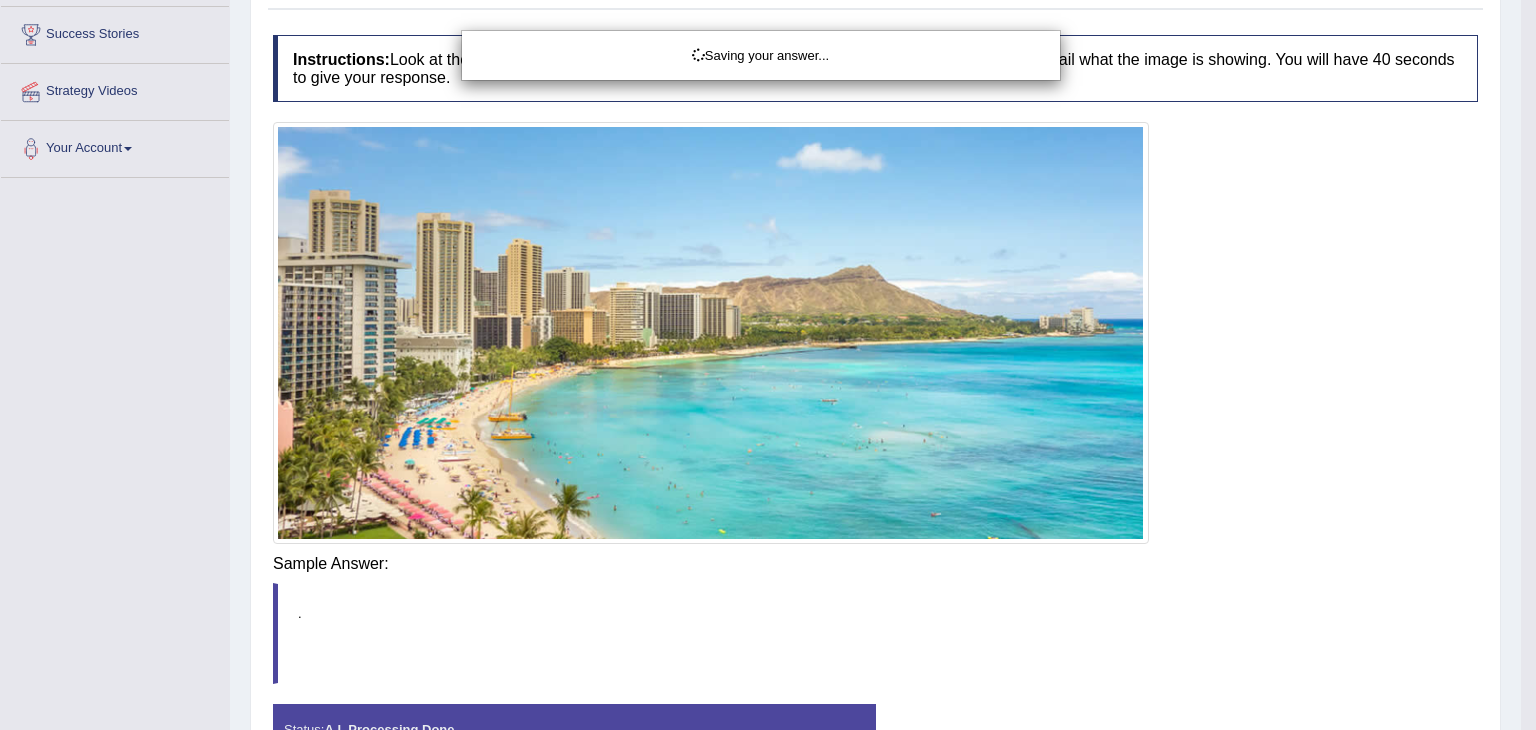 click on "Toggle navigation
Home
Practice Questions   Speaking Practice Read Aloud
Repeat Sentence
Describe Image
Re-tell Lecture
Answer Short Question
Summarize Group Discussion
Respond To A Situation
Writing Practice  Summarize Written Text
Write Essay
Reading Practice  Reading & Writing: Fill In The Blanks
Choose Multiple Answers
Re-order Paragraphs
Fill In The Blanks
Choose Single Answer
Listening Practice  Summarize Spoken Text
Highlight Incorrect Words
Highlight Correct Summary
Select Missing Word
Choose Single Answer
Choose Multiple Answers
Fill In The Blanks
Write From Dictation
Pronunciation
Tests  Take Practice Sectional Test" at bounding box center (768, 45) 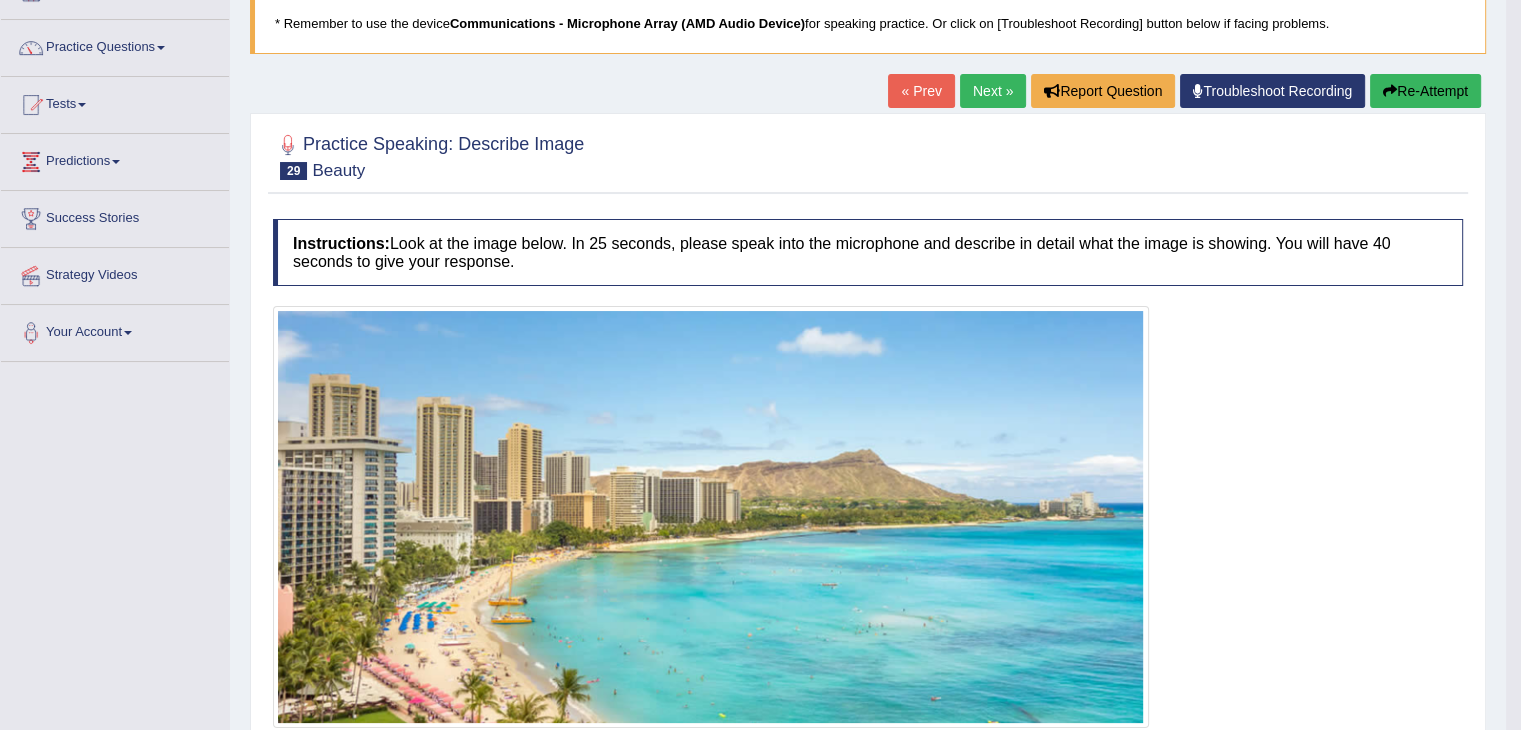 scroll, scrollTop: 0, scrollLeft: 0, axis: both 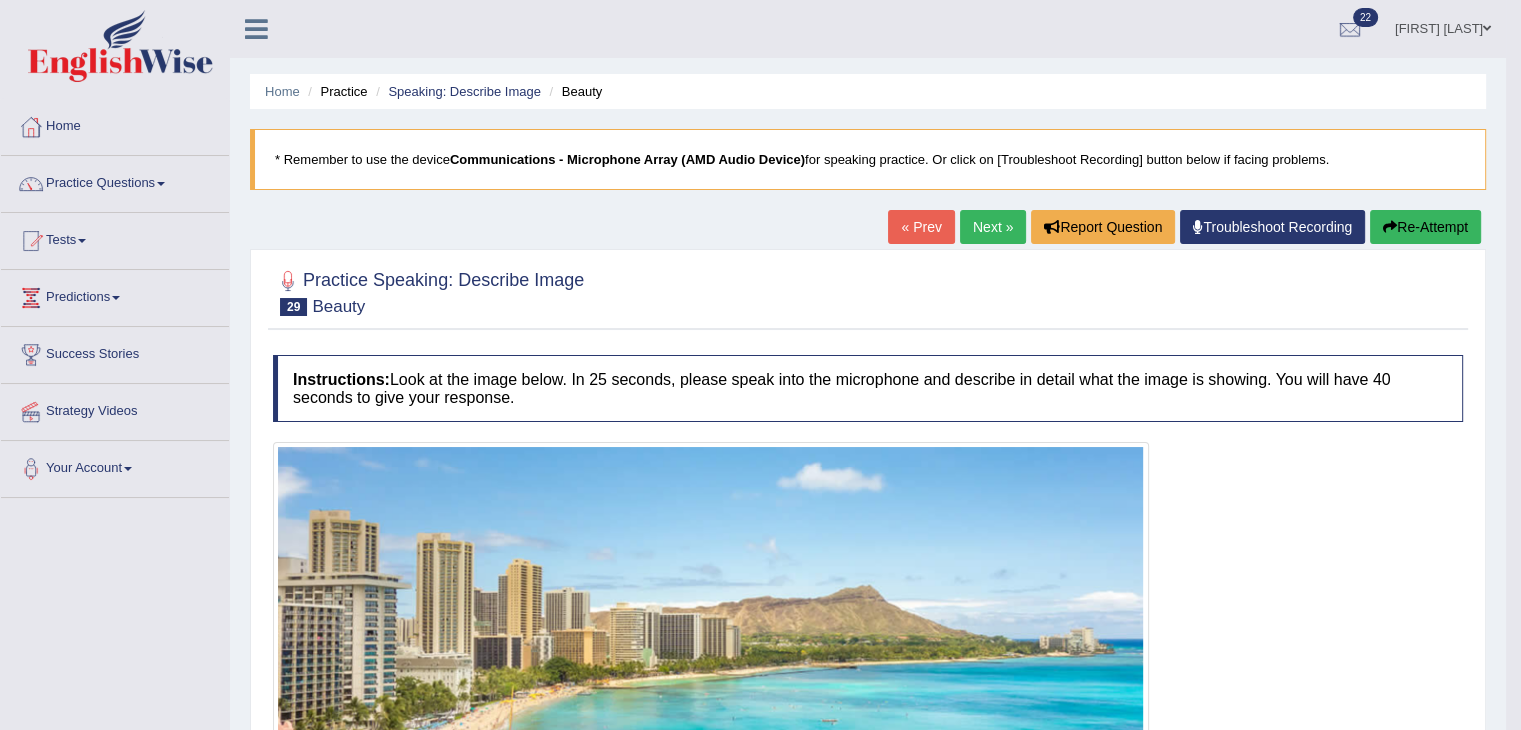 click on "Next »" at bounding box center [993, 227] 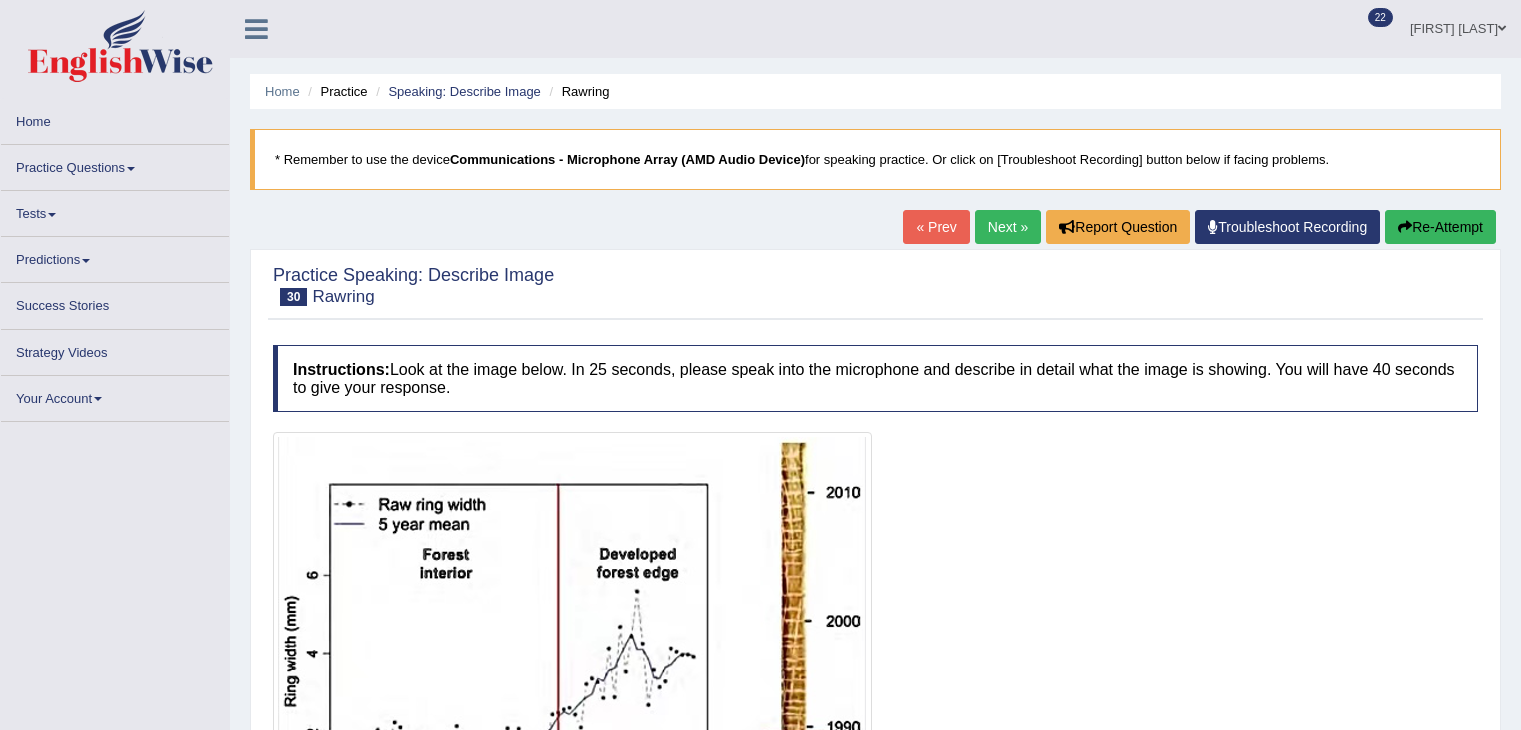 scroll, scrollTop: 332, scrollLeft: 0, axis: vertical 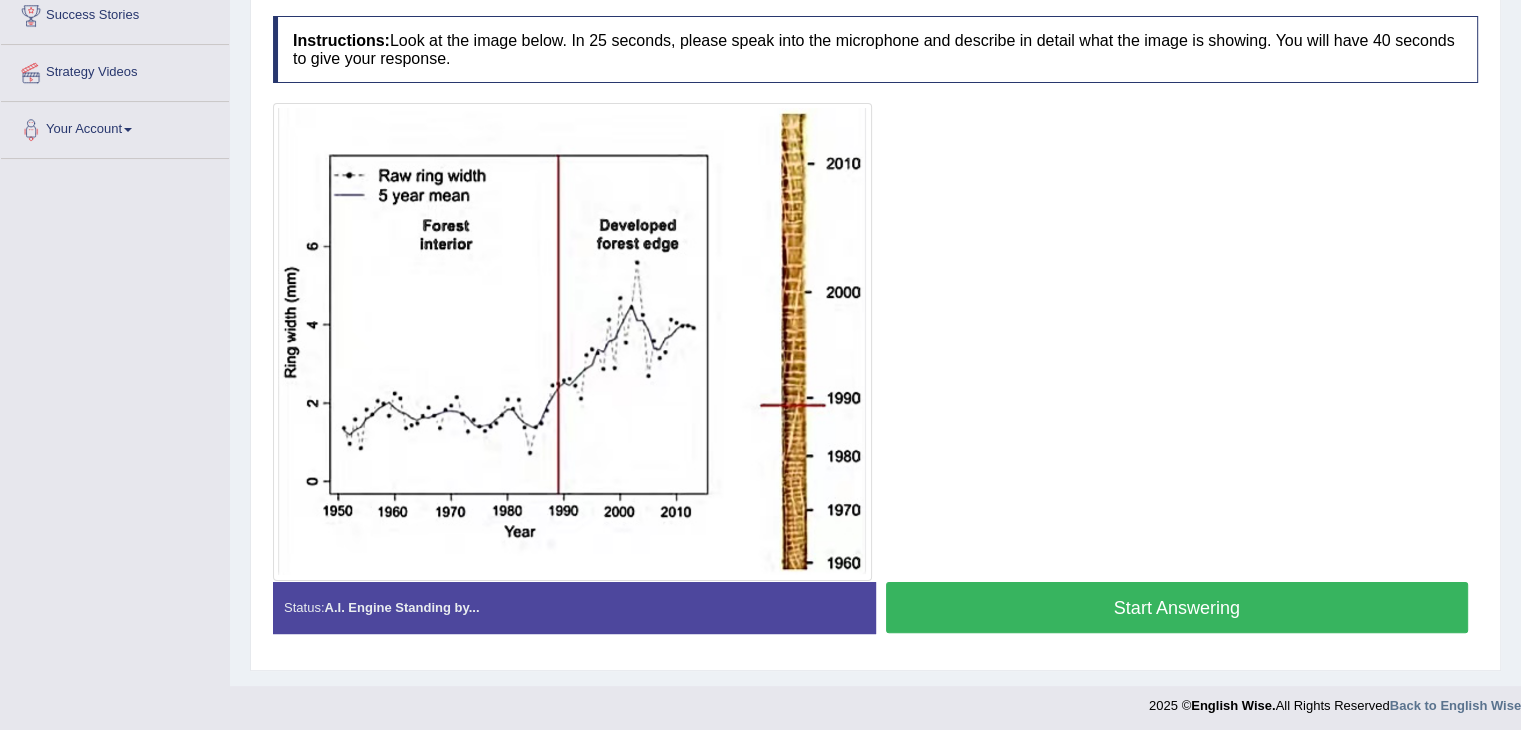 click on "Start Answering" at bounding box center [1177, 607] 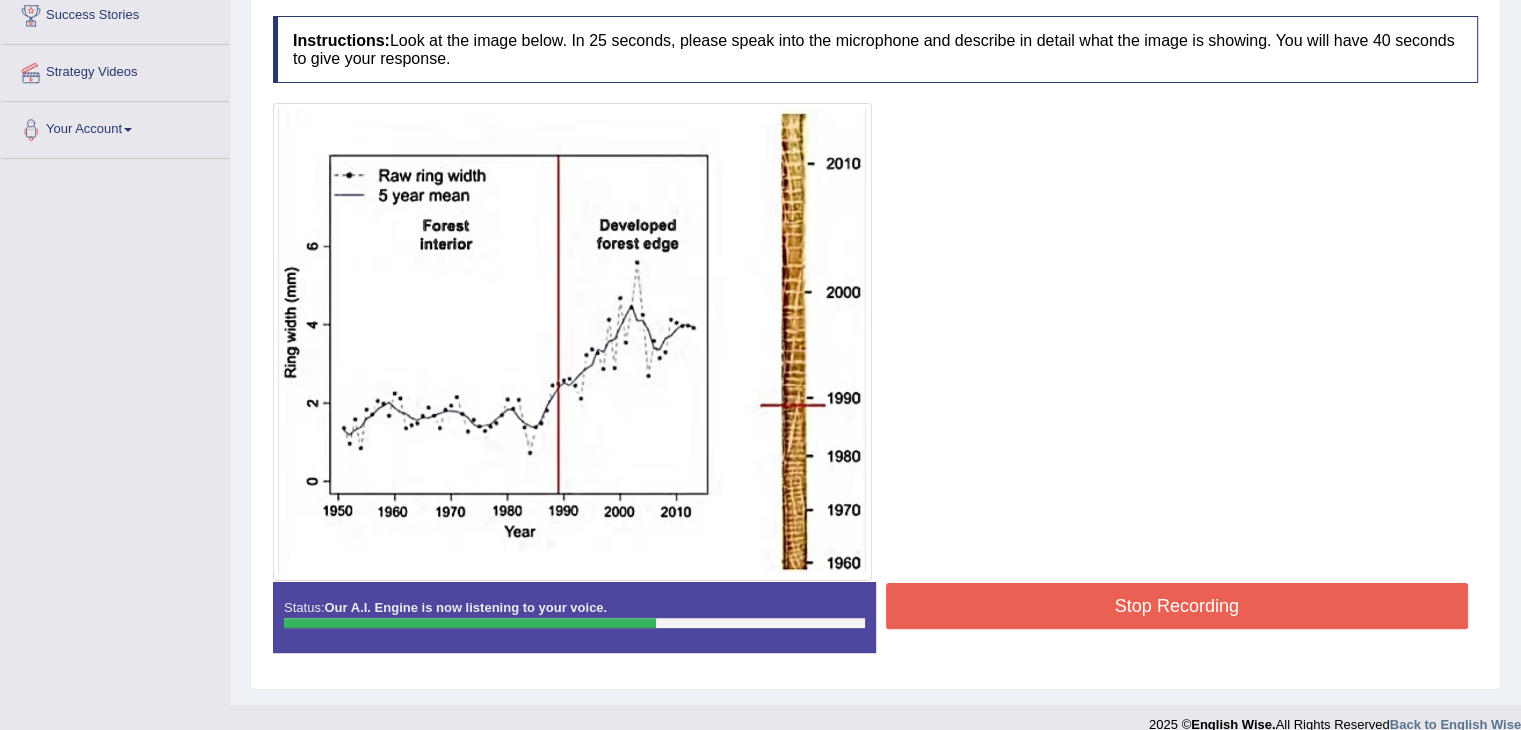 click on "Stop Recording" at bounding box center (1177, 606) 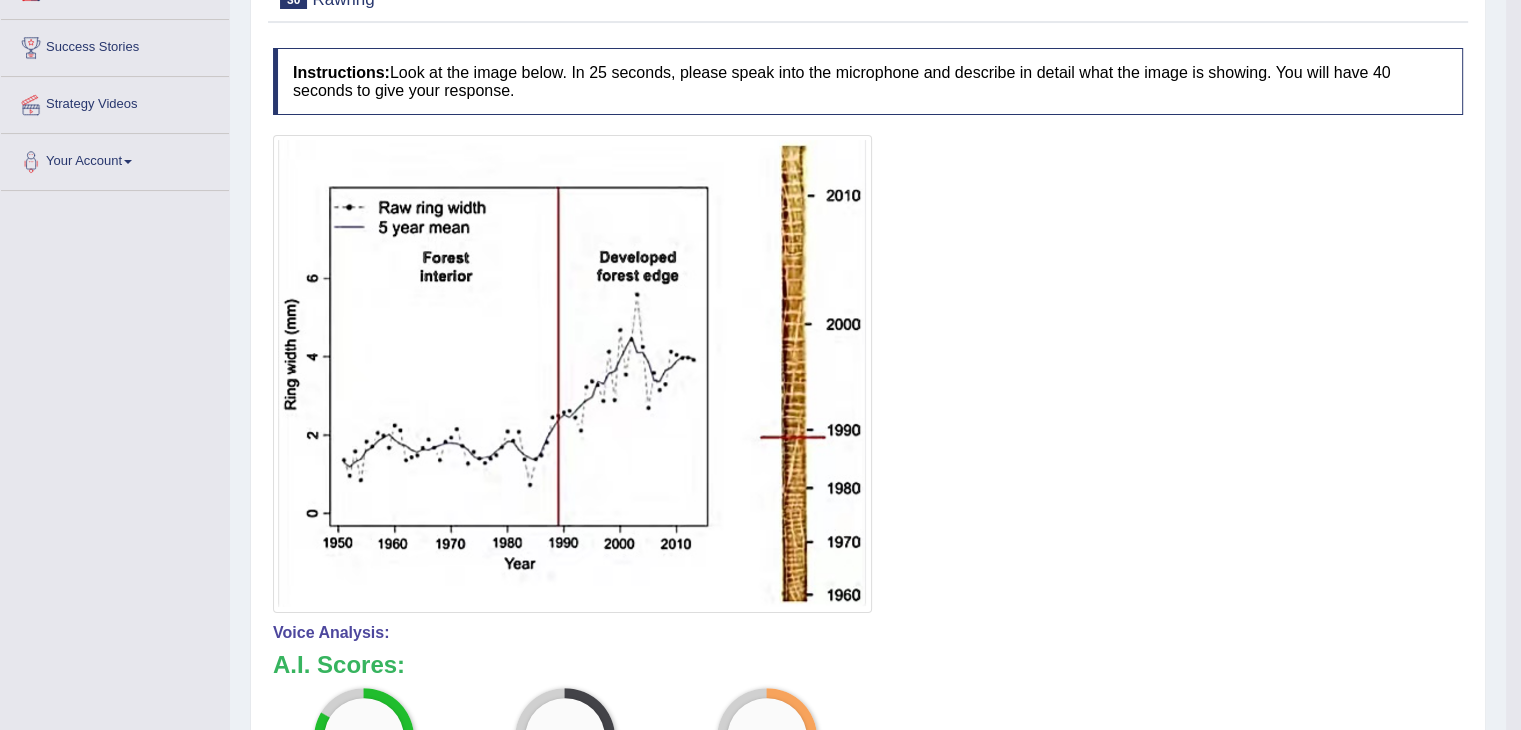 scroll, scrollTop: 0, scrollLeft: 0, axis: both 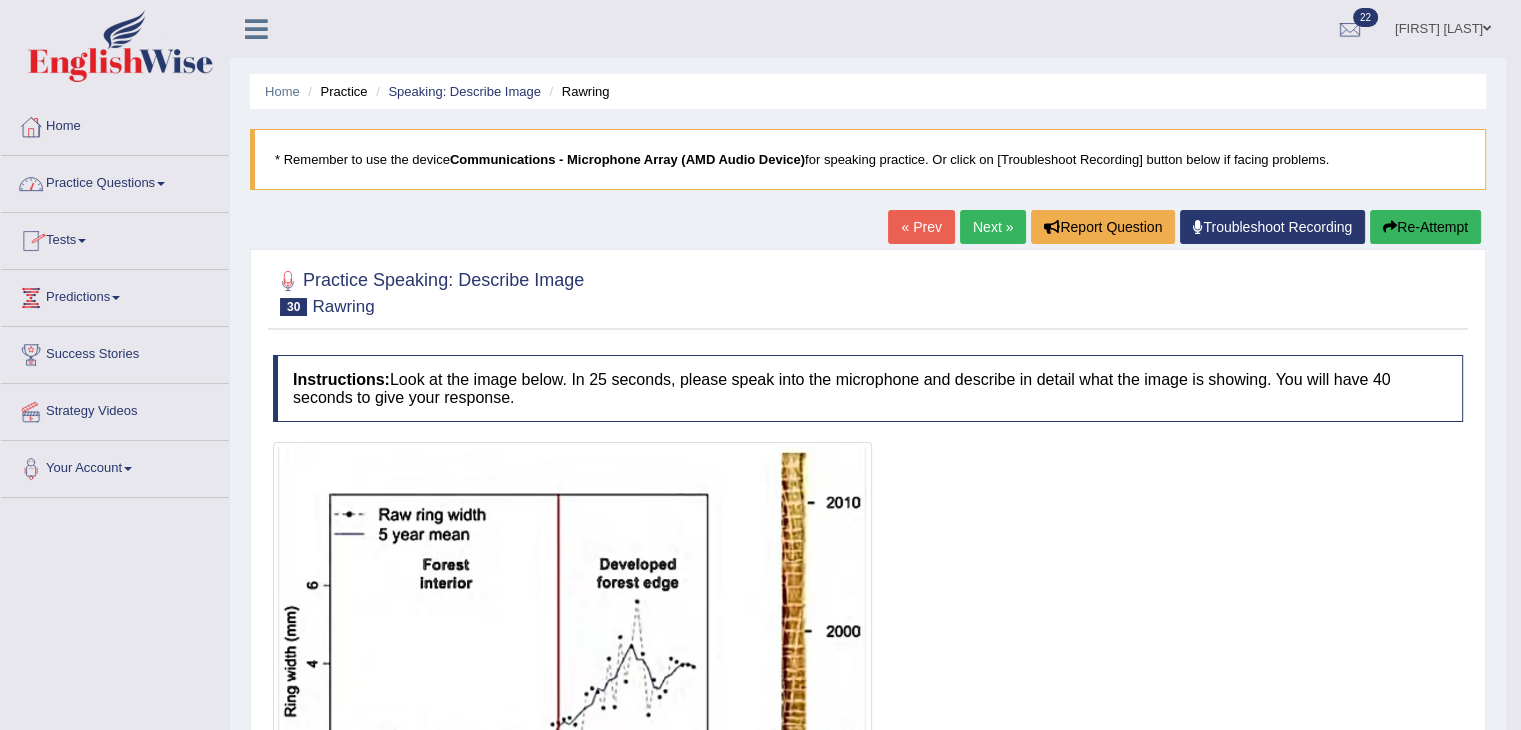click on "Home" at bounding box center (115, 124) 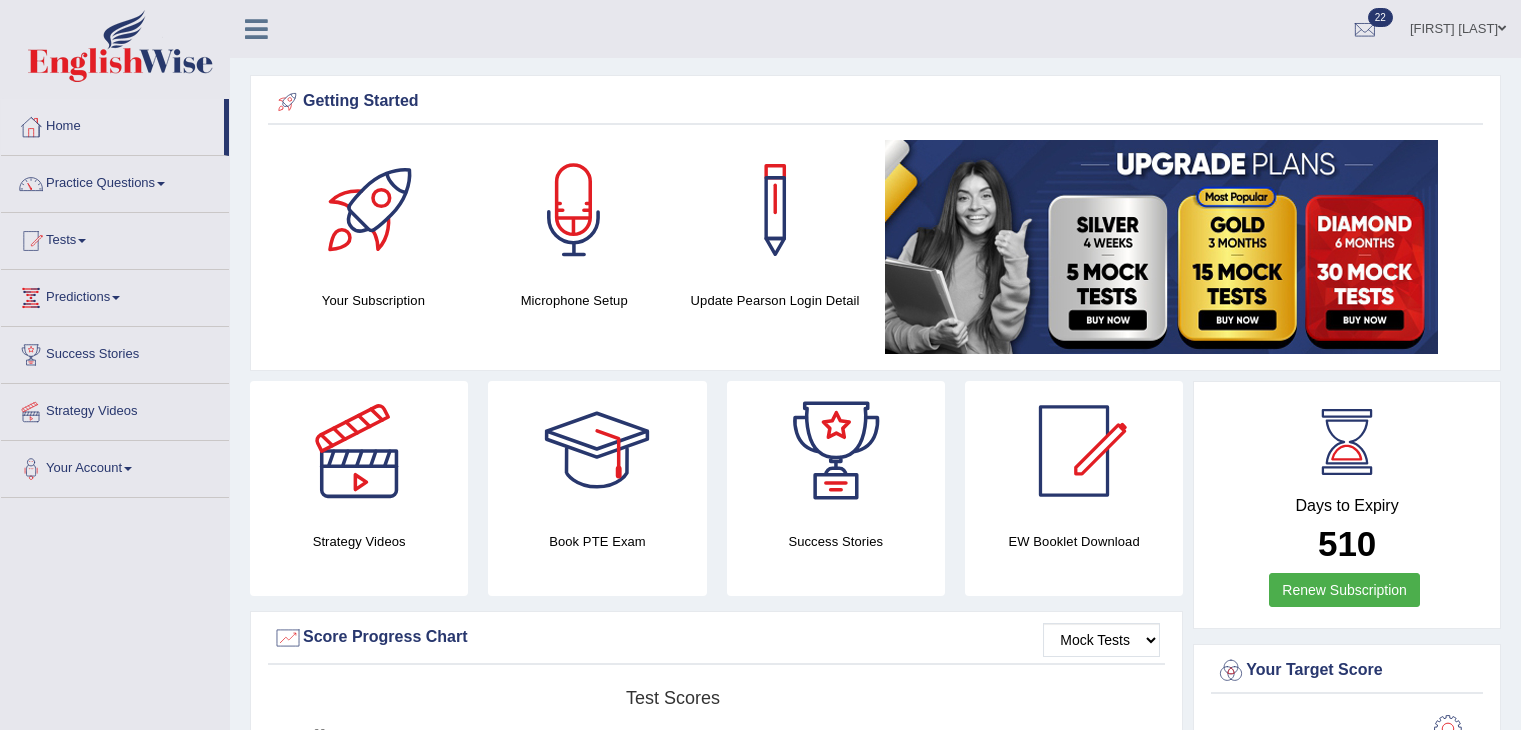 scroll, scrollTop: 0, scrollLeft: 0, axis: both 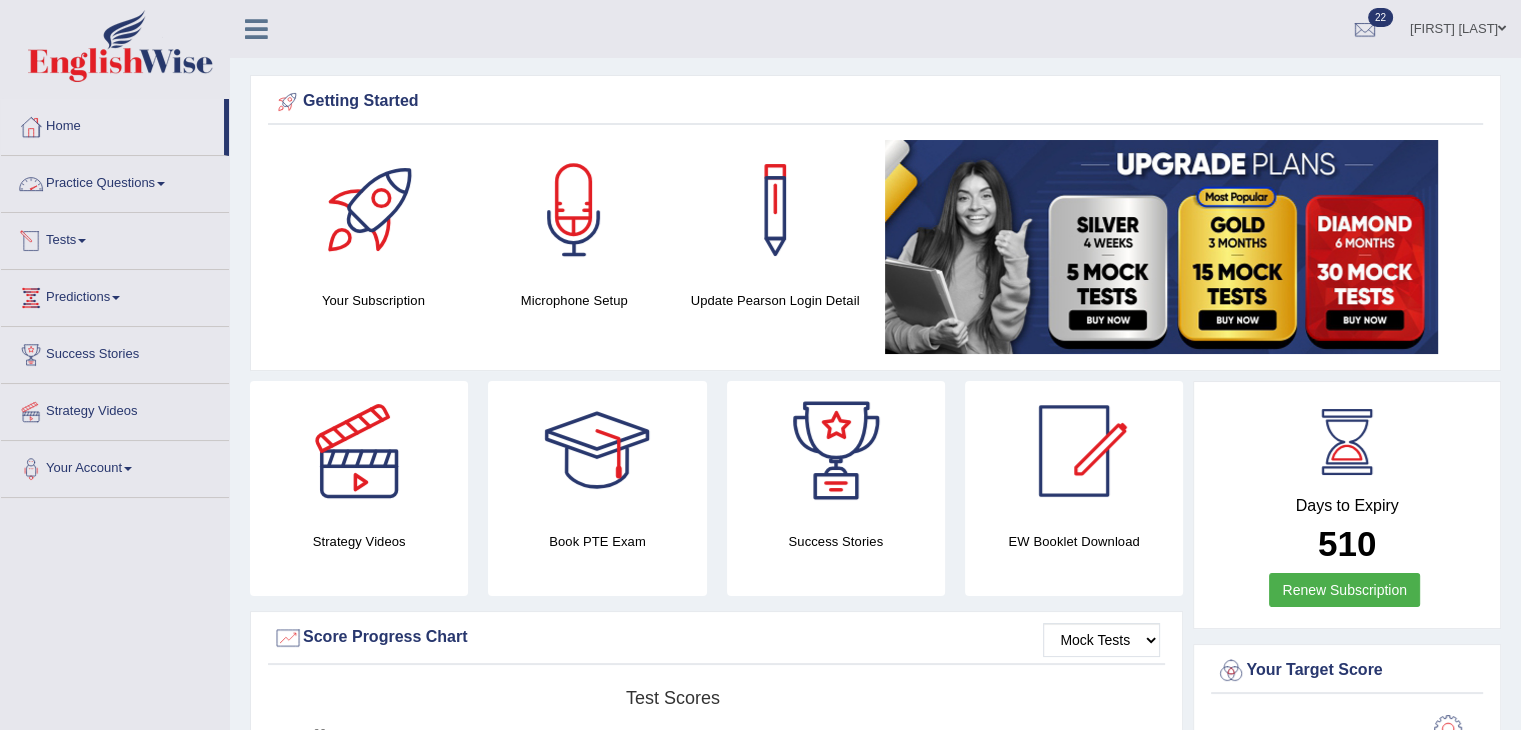 click on "Practice Questions" at bounding box center [115, 181] 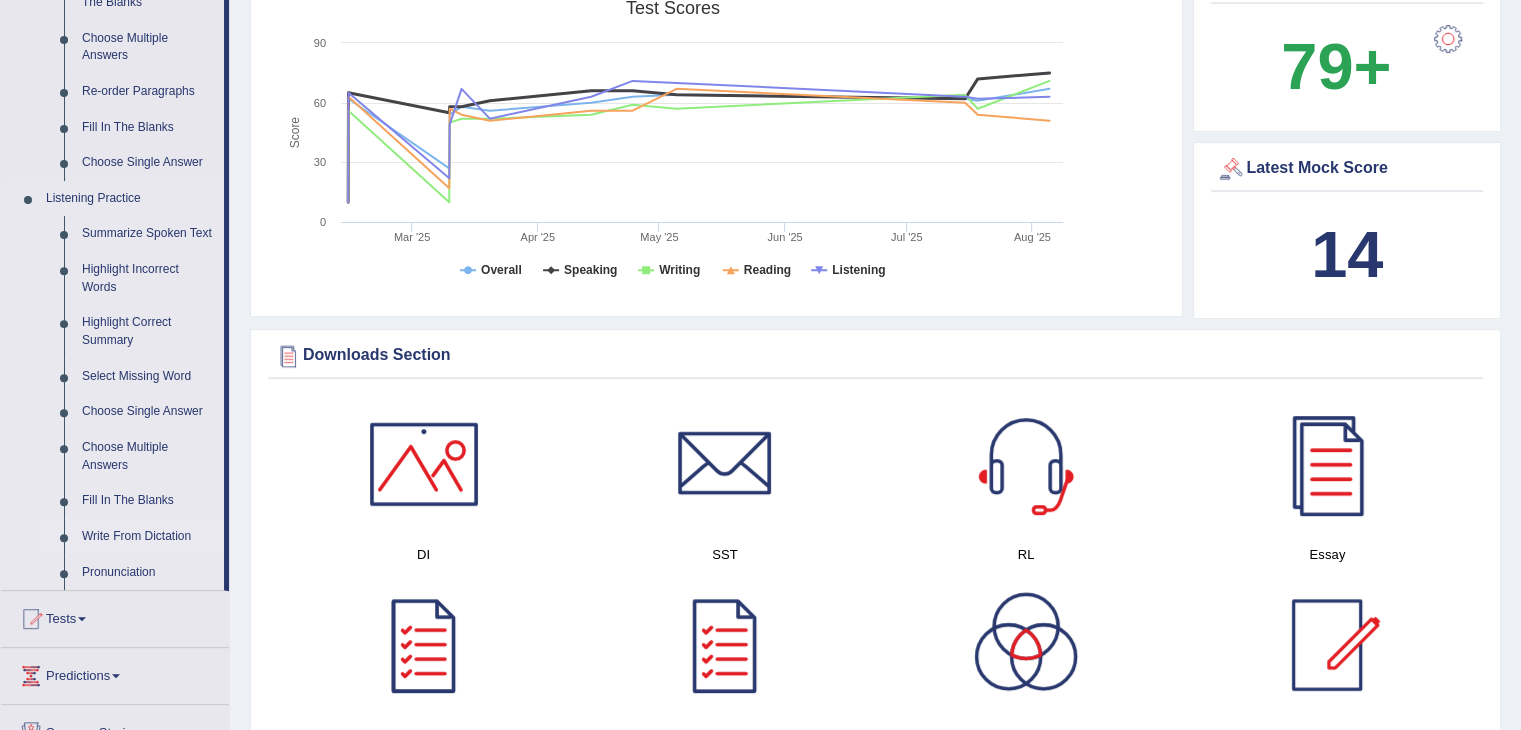 scroll, scrollTop: 688, scrollLeft: 0, axis: vertical 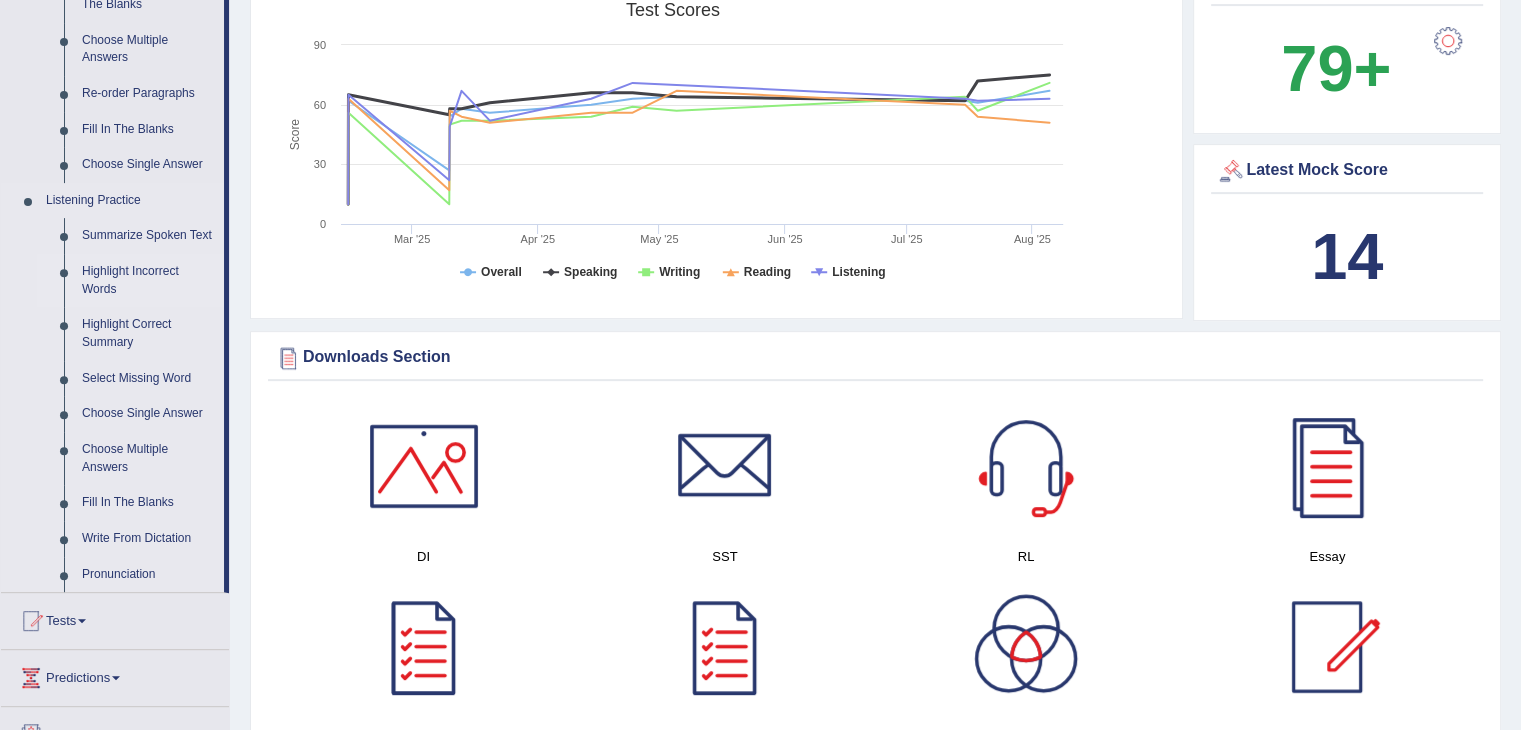 click on "Highlight Incorrect Words" at bounding box center (148, 280) 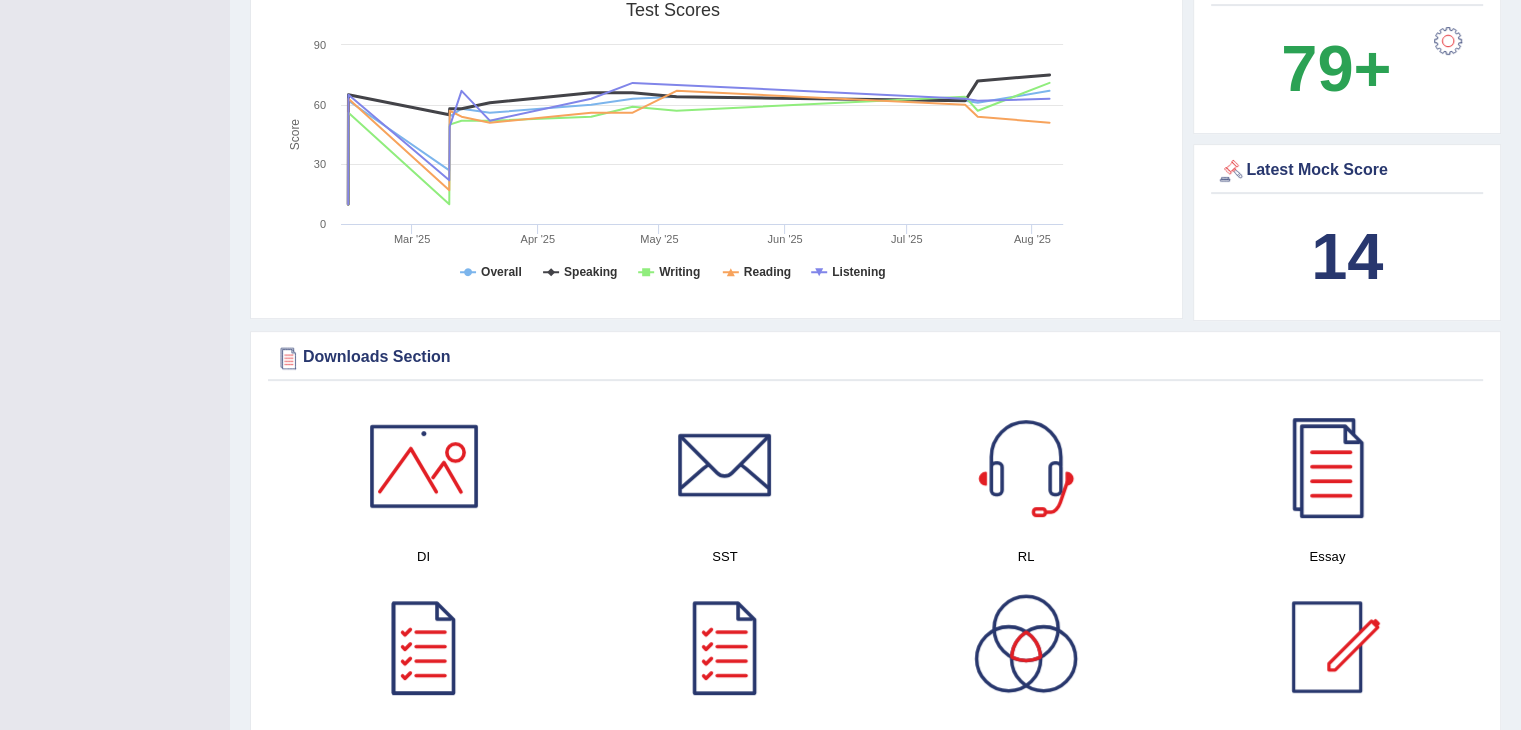 scroll, scrollTop: 440, scrollLeft: 0, axis: vertical 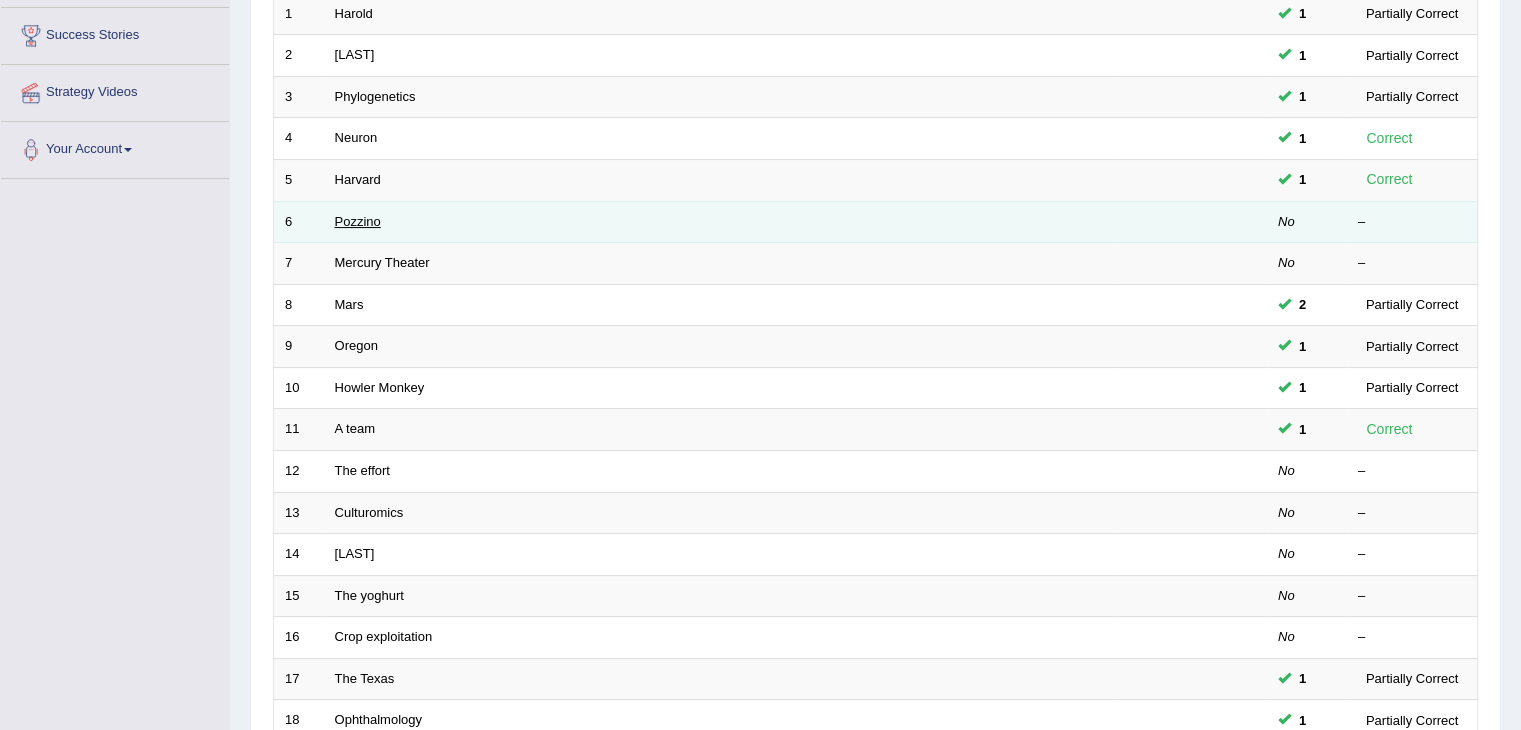 click on "Pozzino" at bounding box center (358, 221) 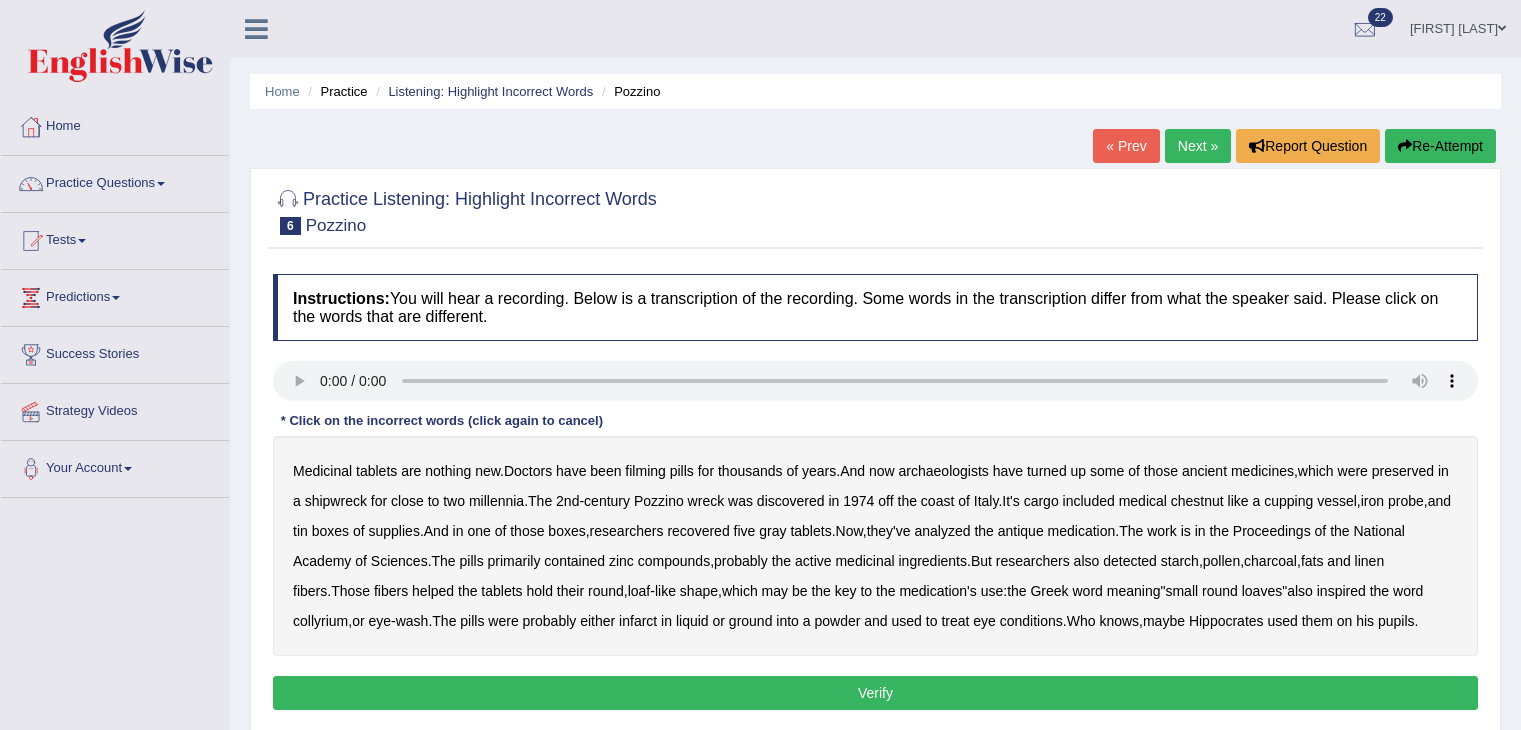 scroll, scrollTop: 0, scrollLeft: 0, axis: both 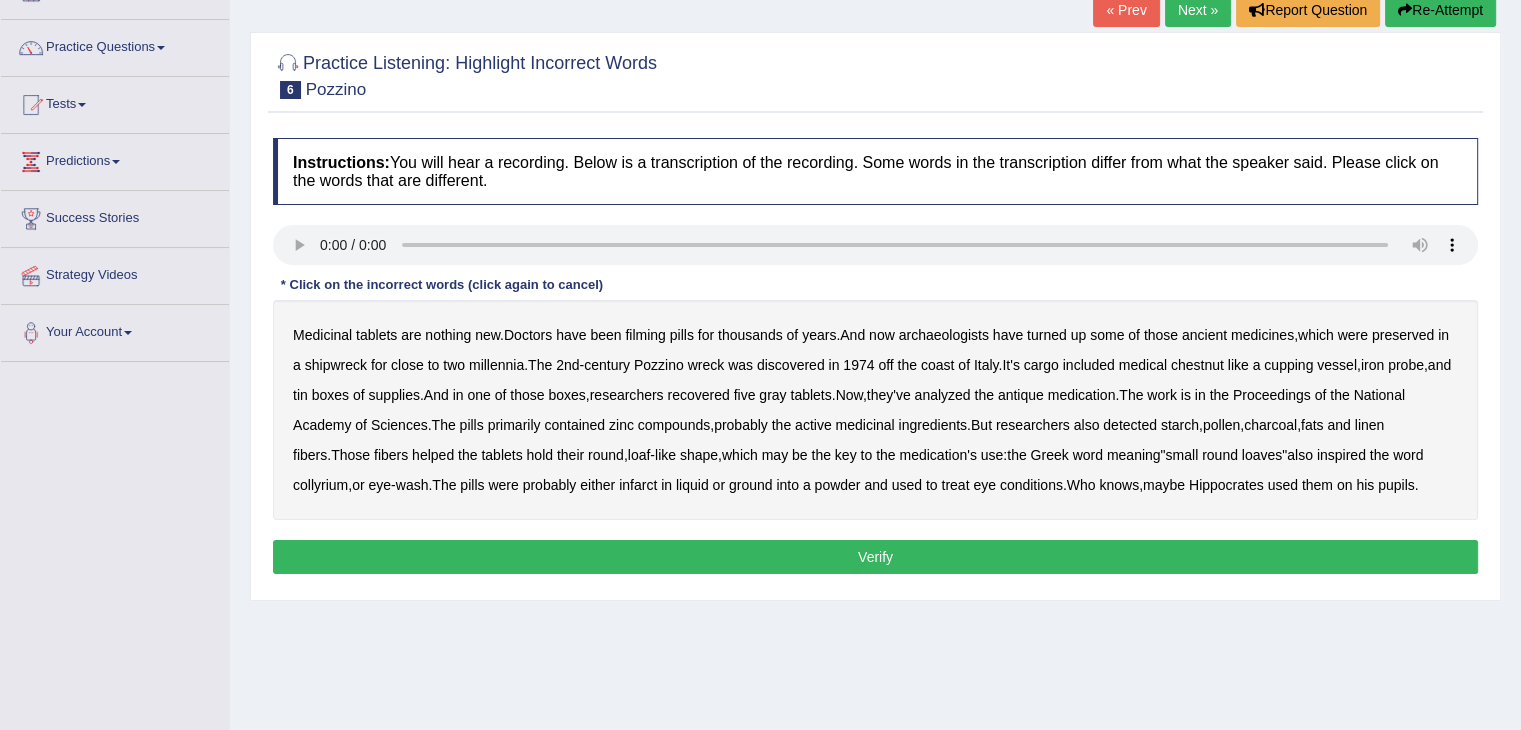 click on "filming" at bounding box center [645, 335] 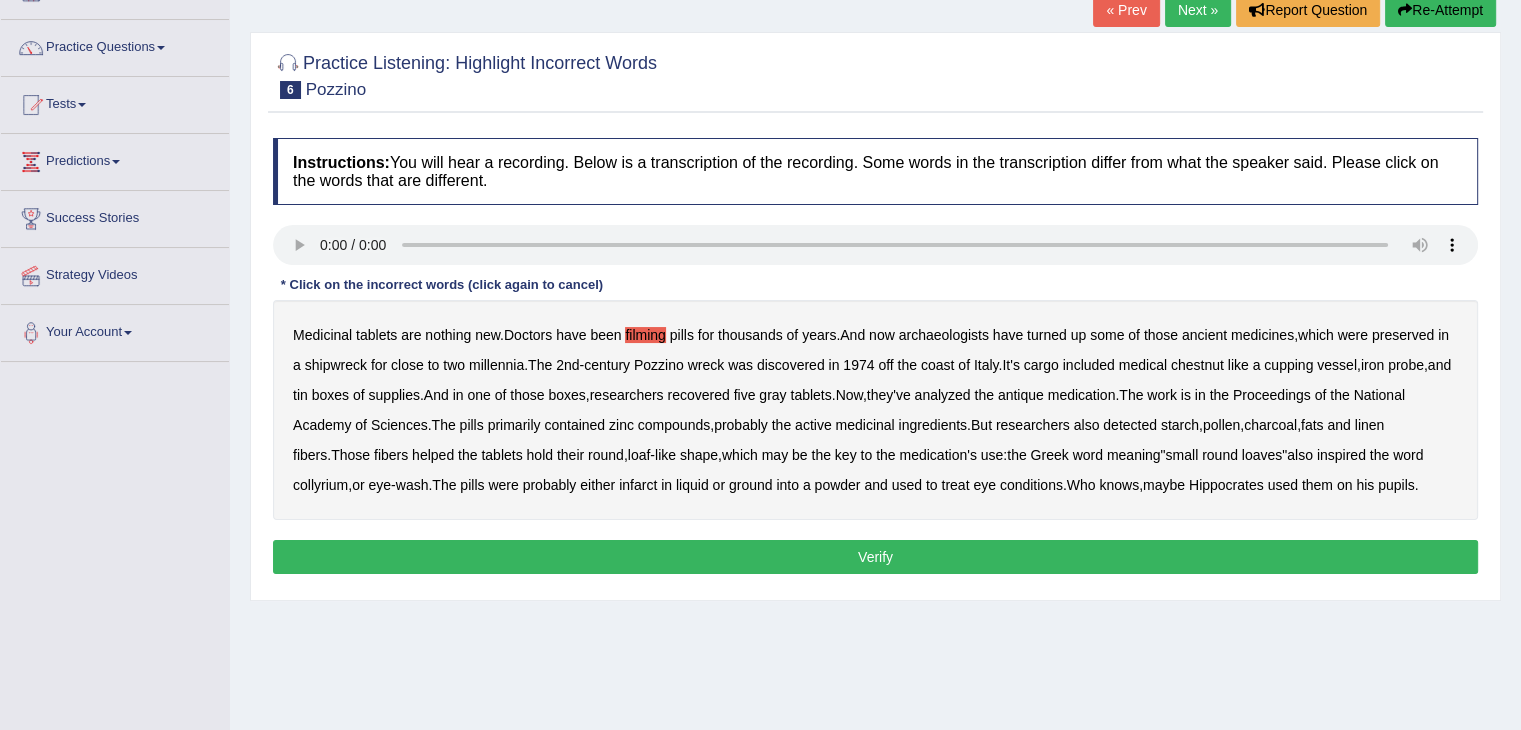 click on "chestnut" at bounding box center (1197, 365) 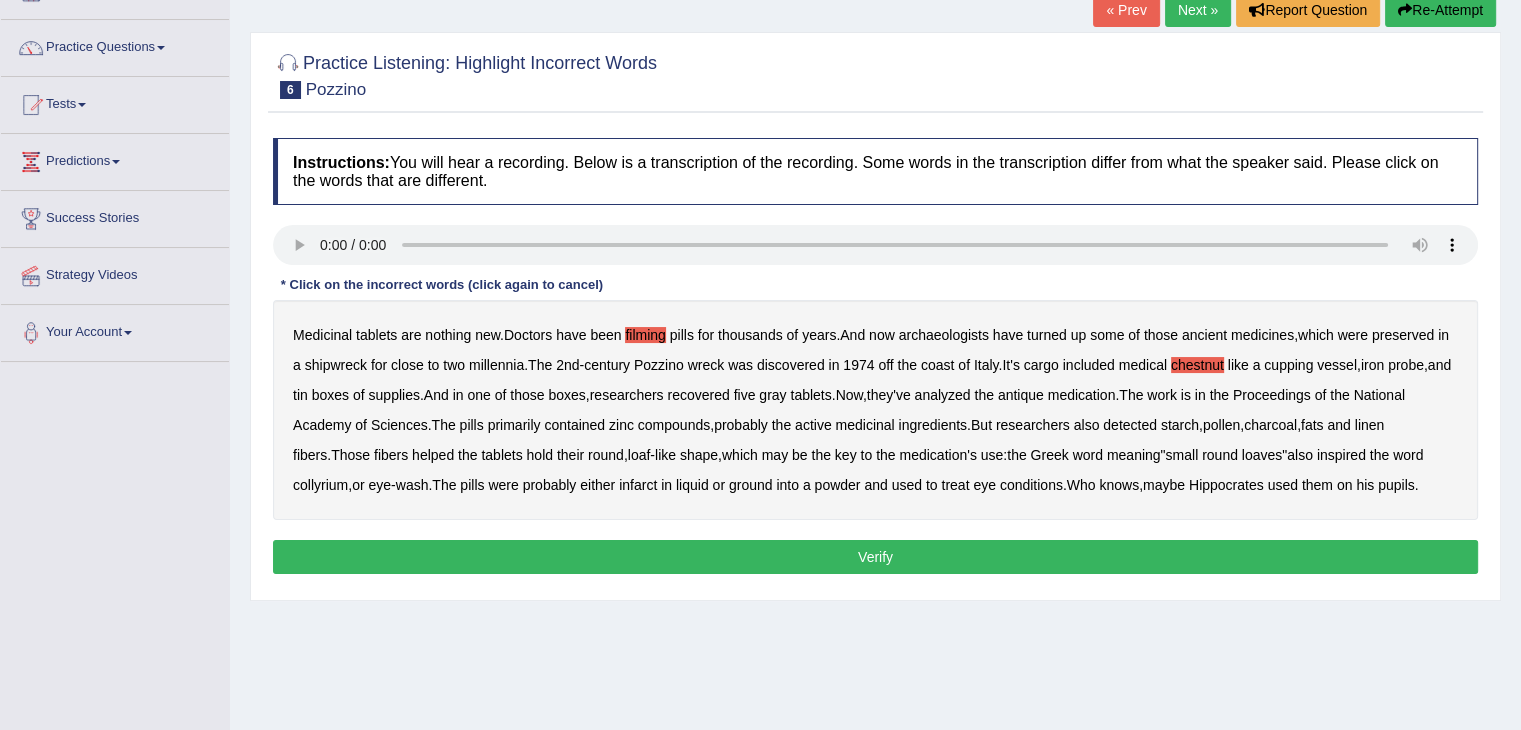 click on "recovered" at bounding box center [698, 395] 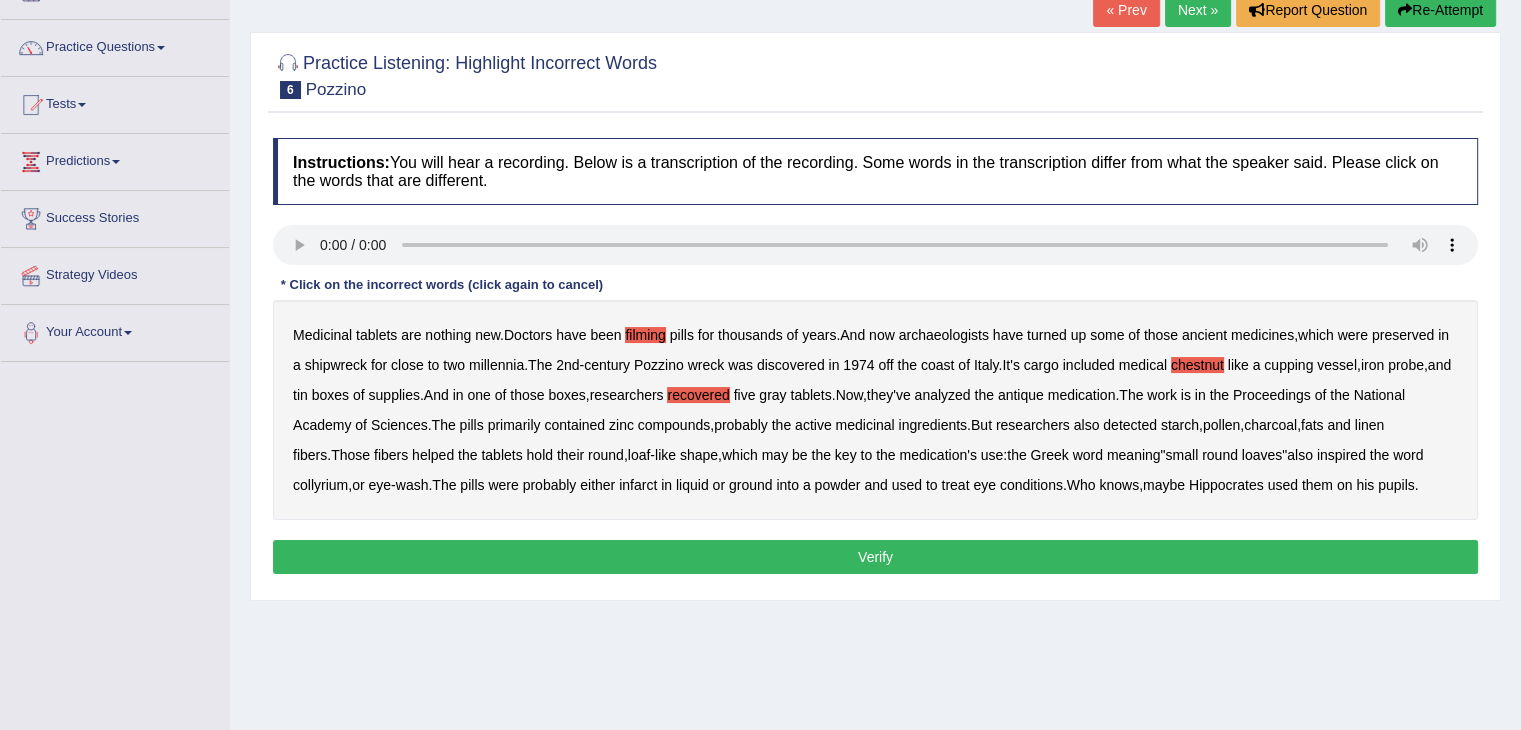 click on "recovered" at bounding box center [698, 395] 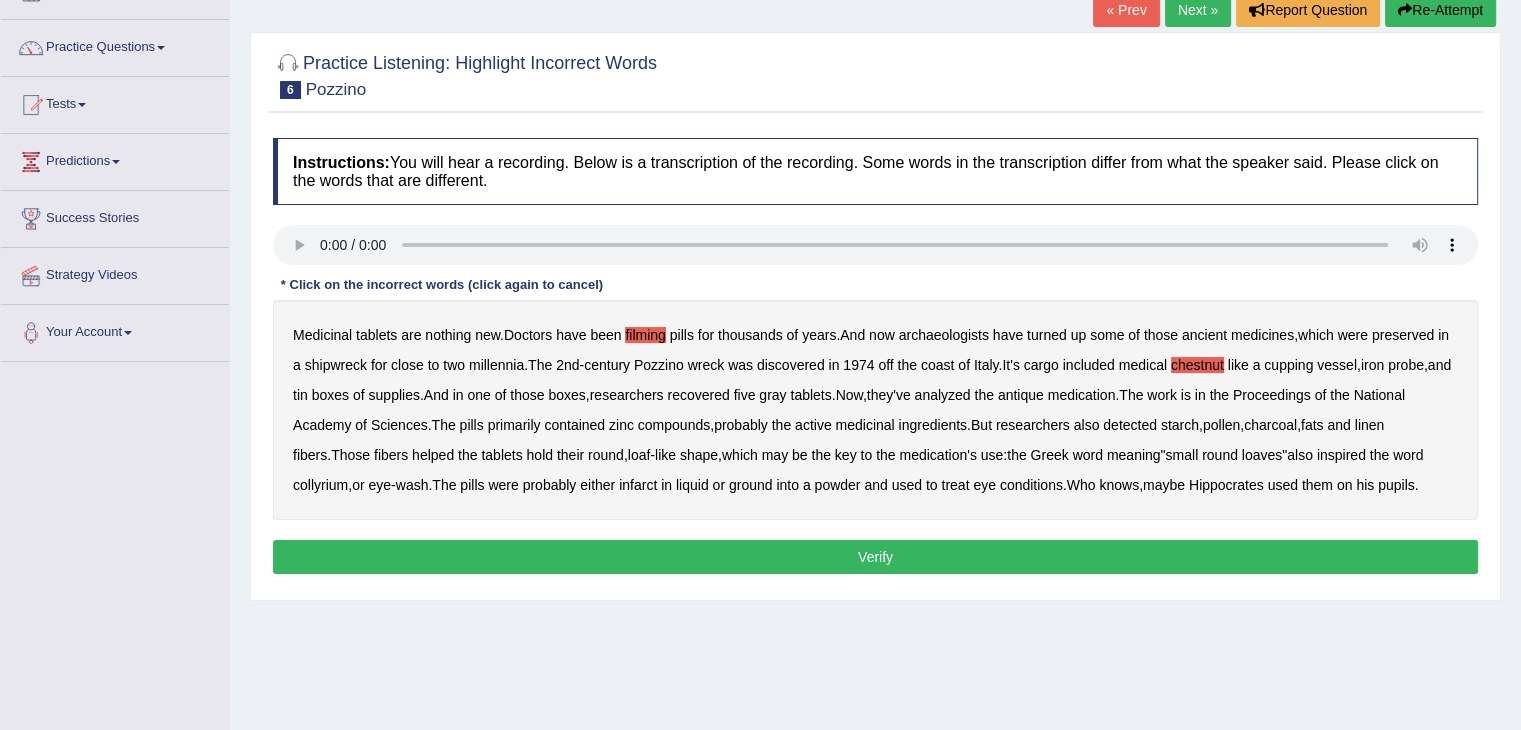click on "recovered" at bounding box center (698, 395) 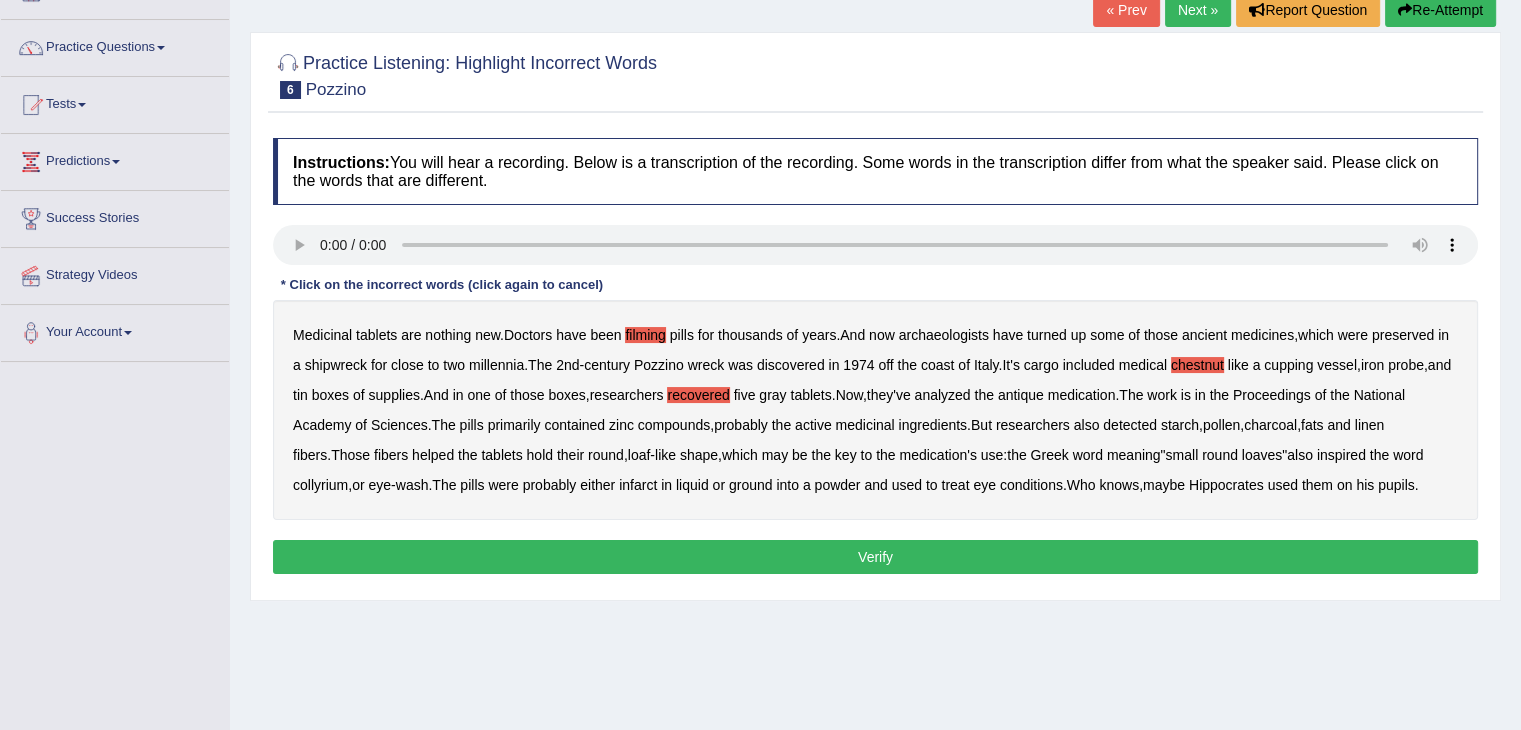 click on "recovered" at bounding box center [698, 395] 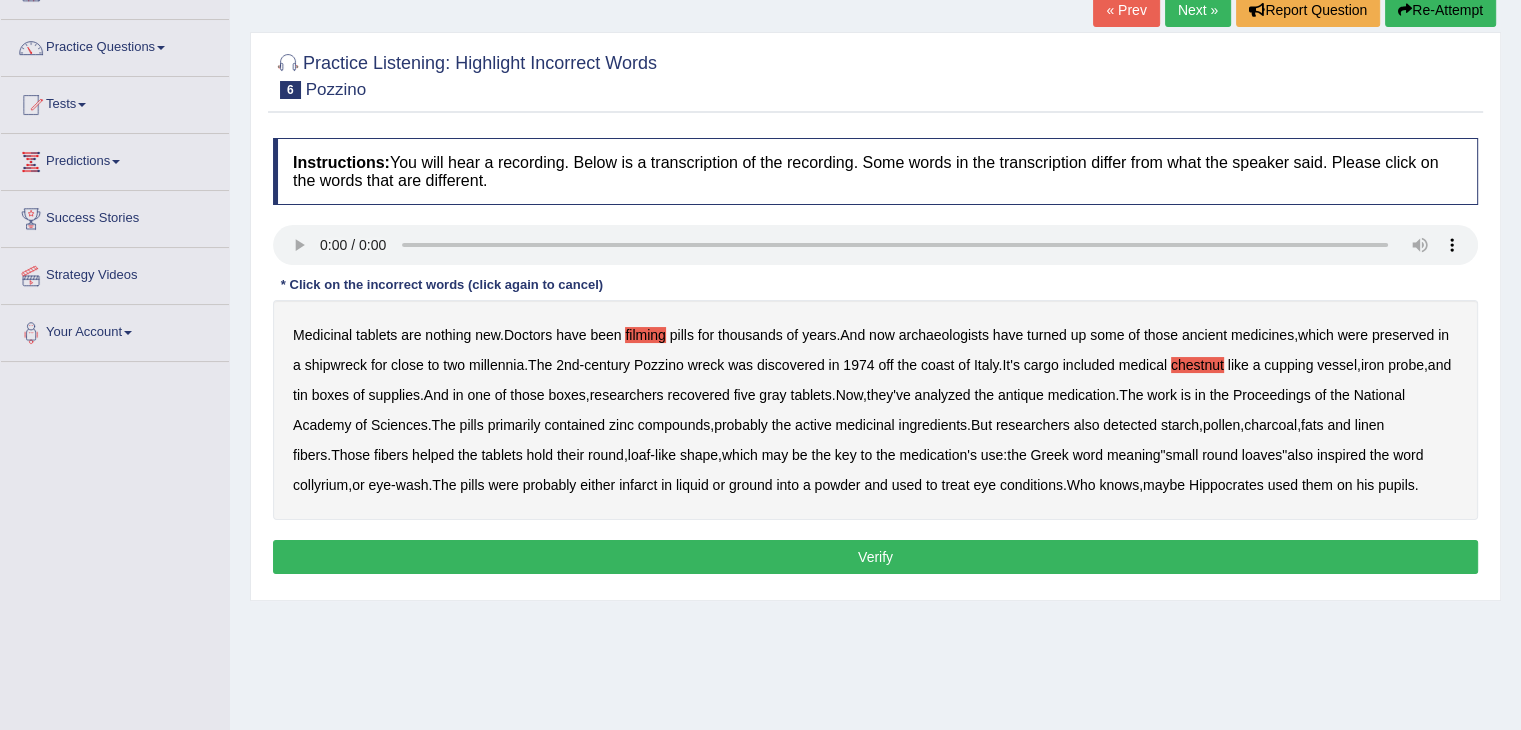 click on "infarct" at bounding box center (638, 485) 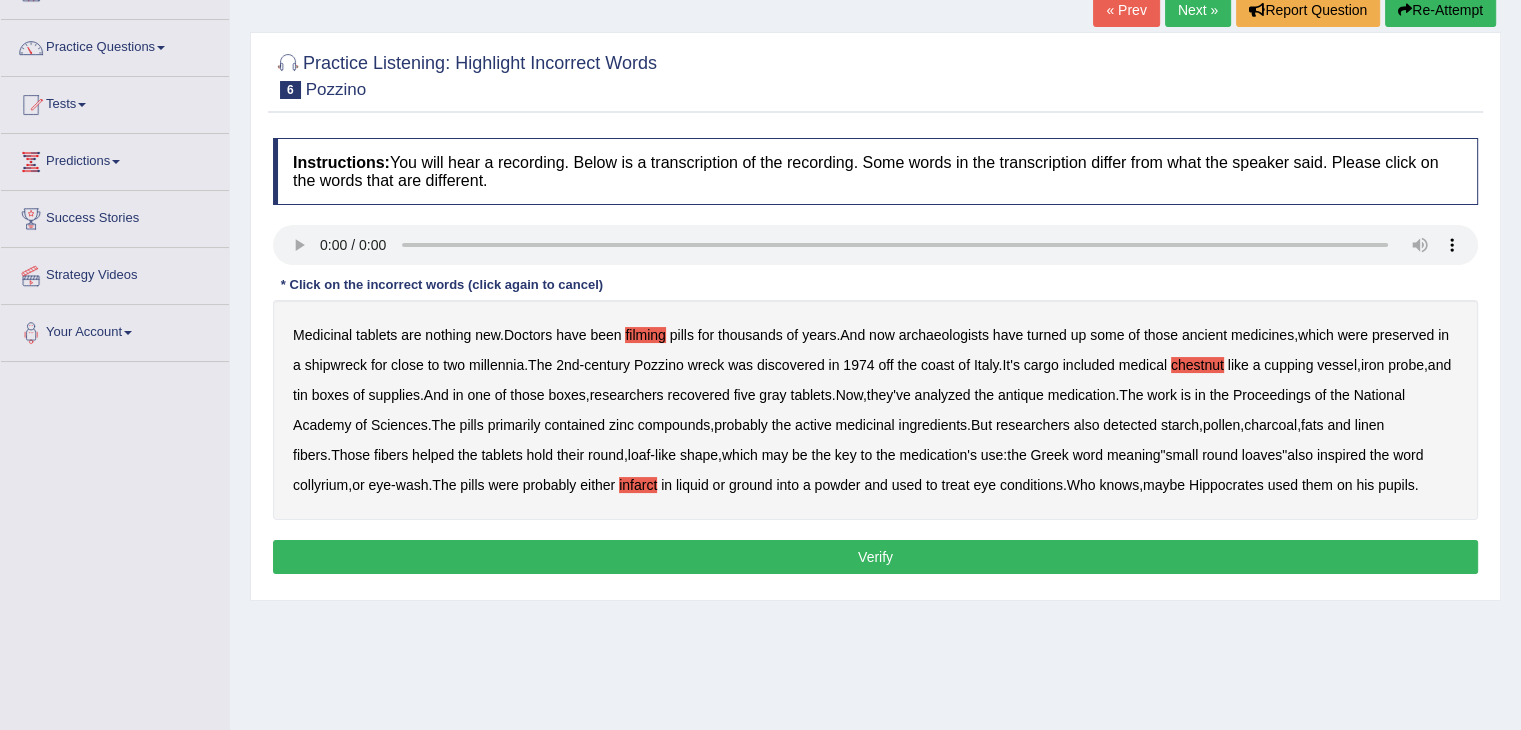 click on "Verify" at bounding box center (875, 557) 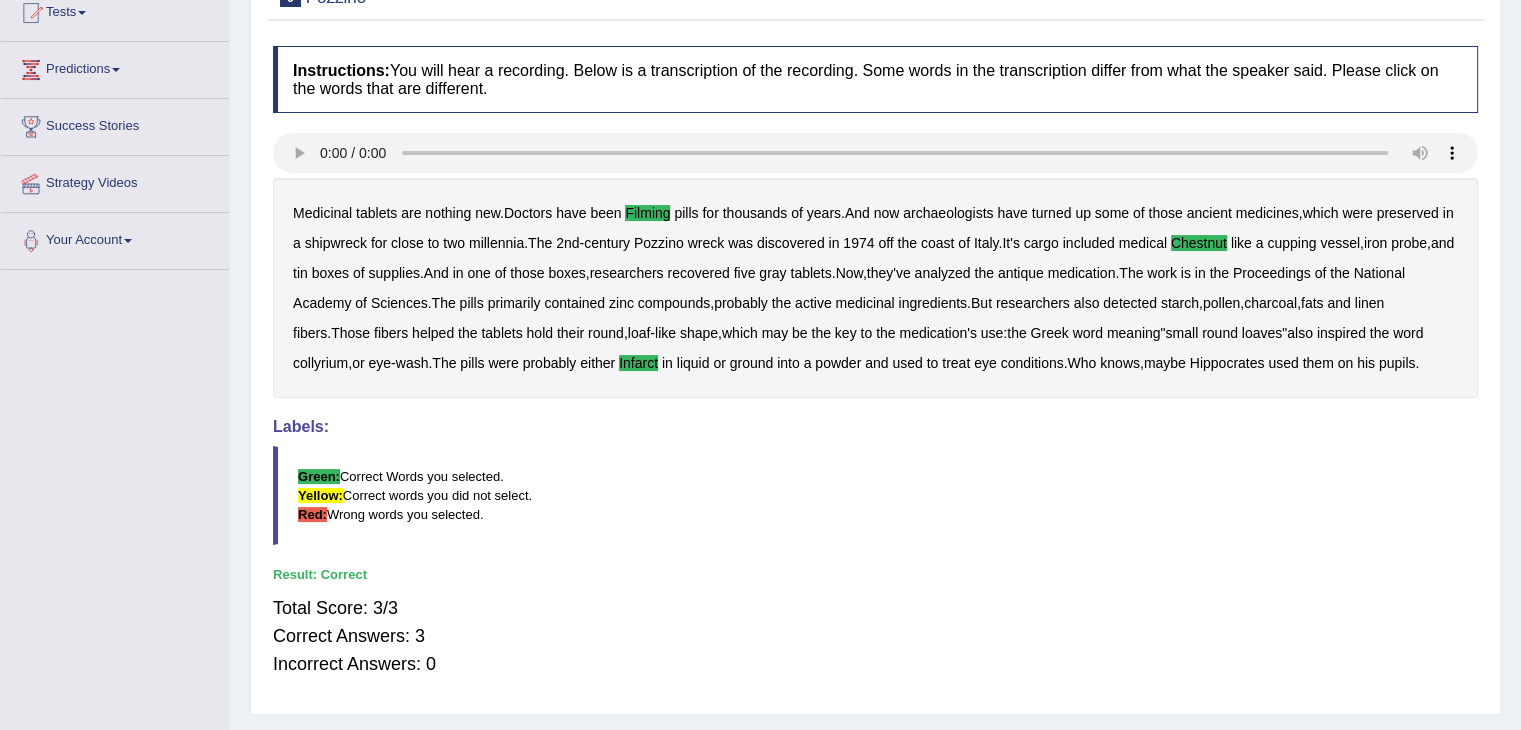 scroll, scrollTop: 0, scrollLeft: 0, axis: both 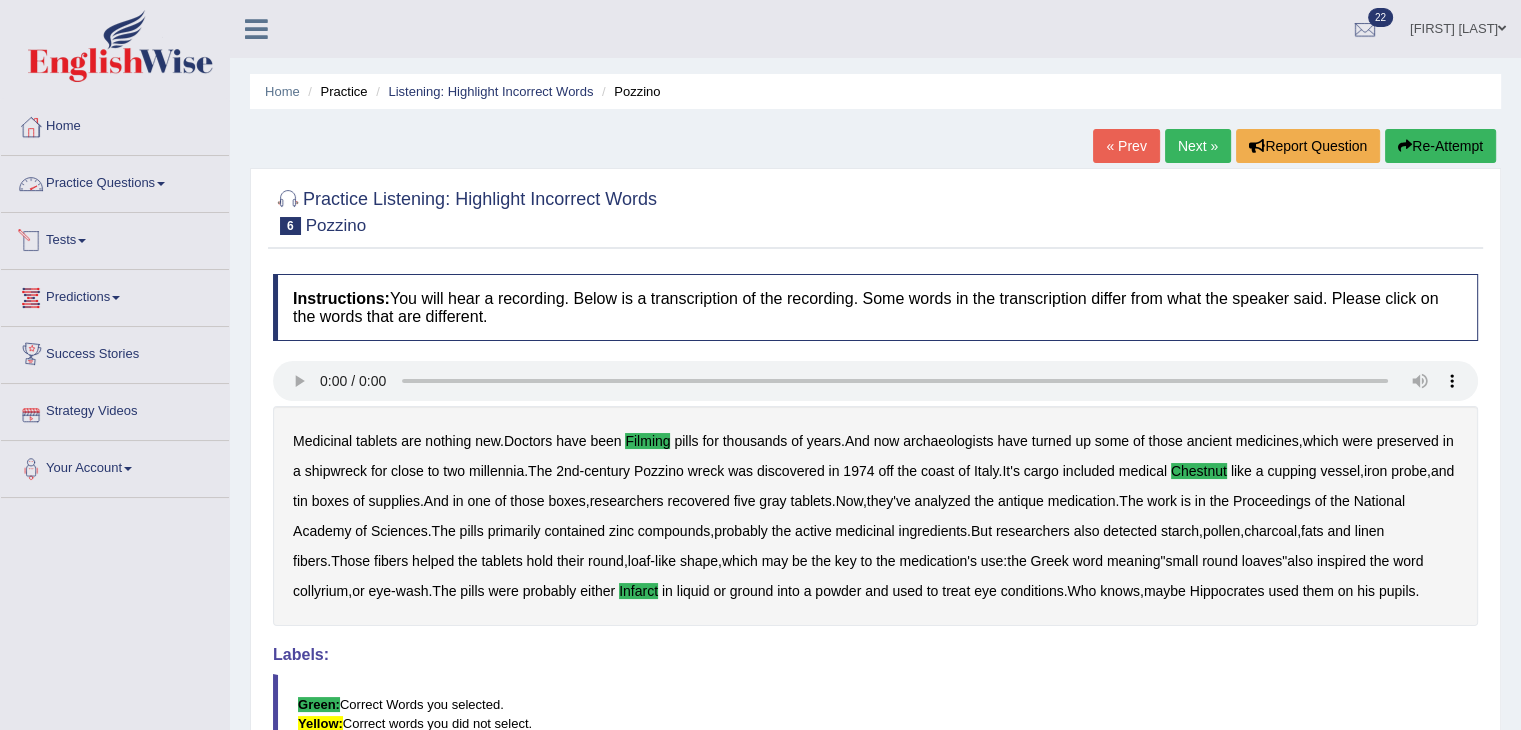 click on "Practice Questions" at bounding box center [115, 181] 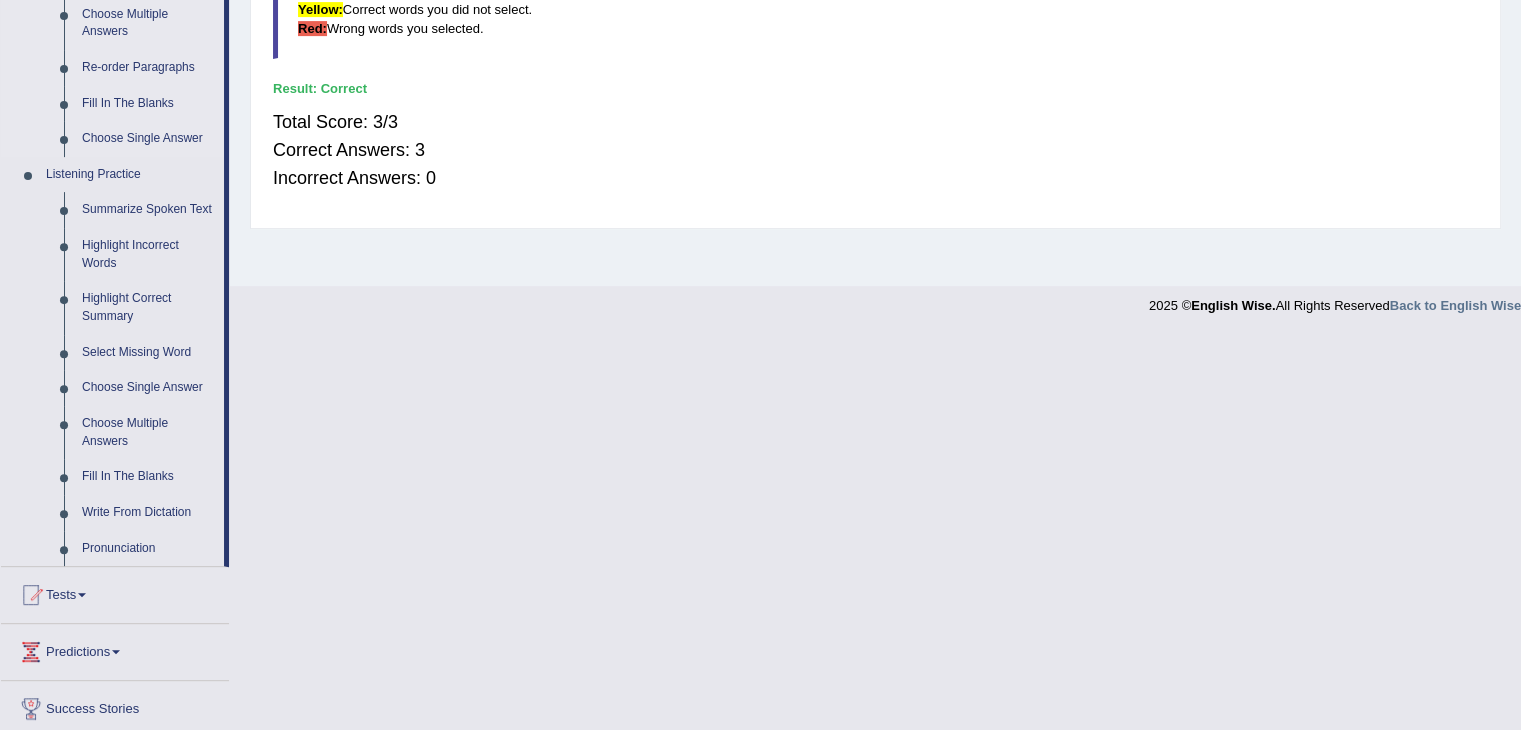 scroll, scrollTop: 715, scrollLeft: 0, axis: vertical 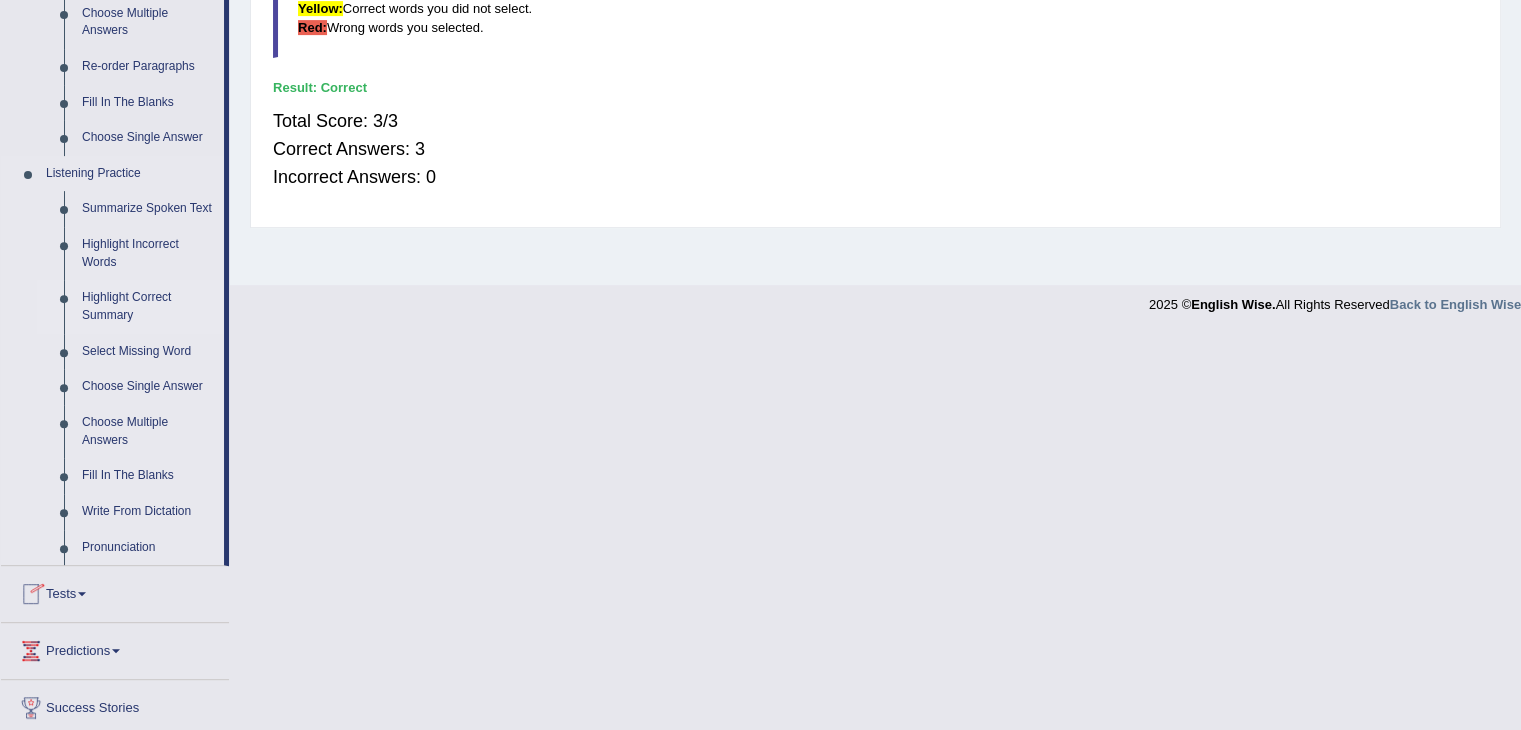 click on "Highlight Correct Summary" at bounding box center [148, 306] 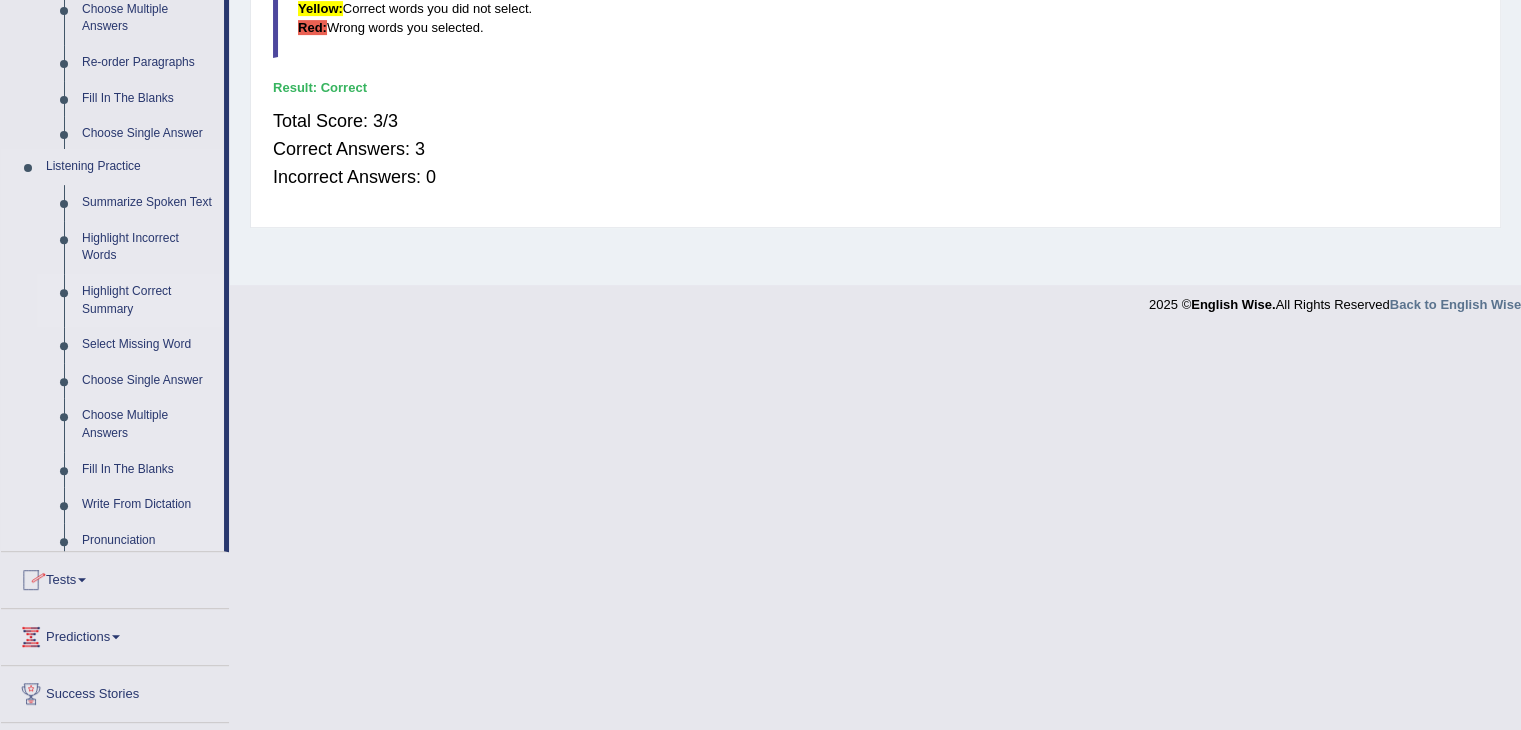 scroll, scrollTop: 320, scrollLeft: 0, axis: vertical 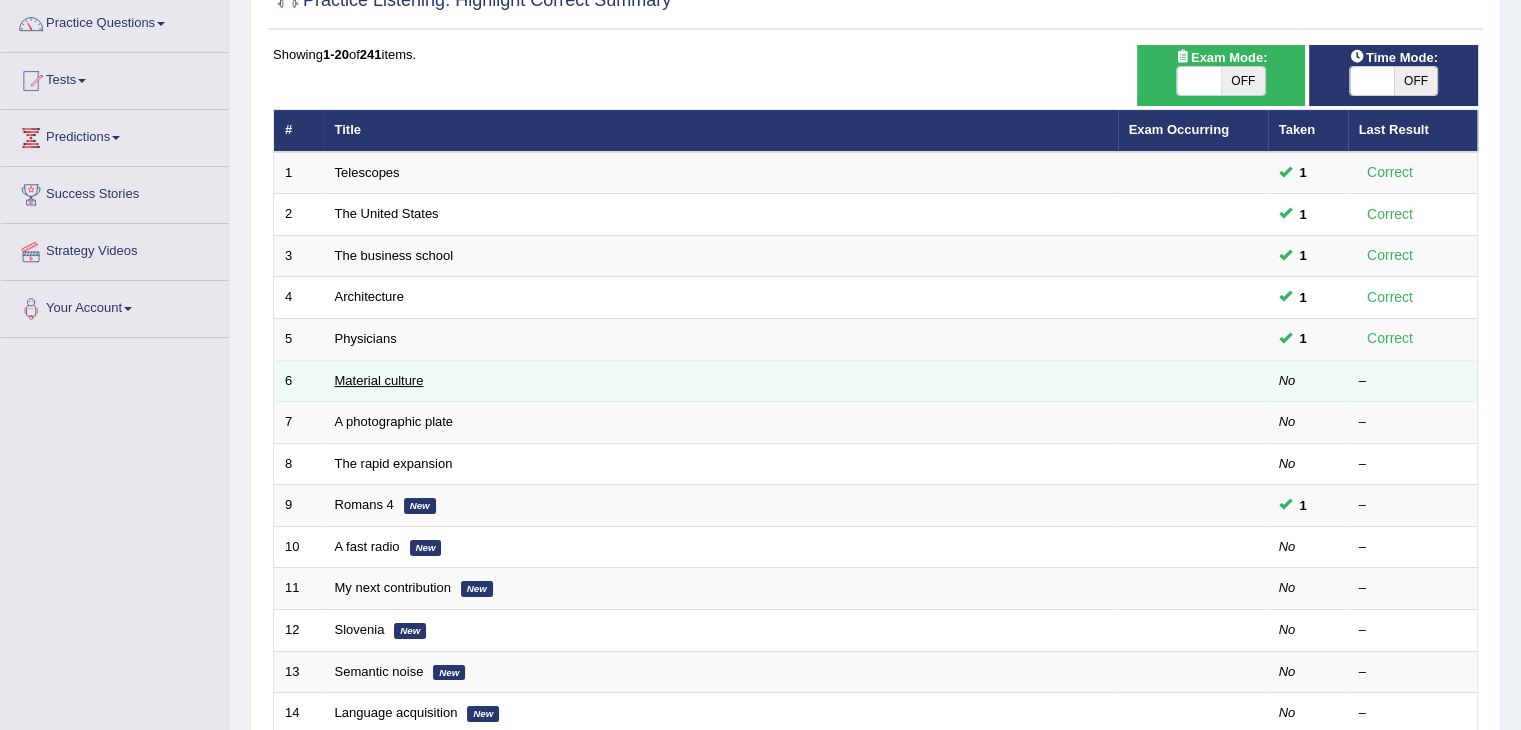 click on "Material culture" at bounding box center (379, 380) 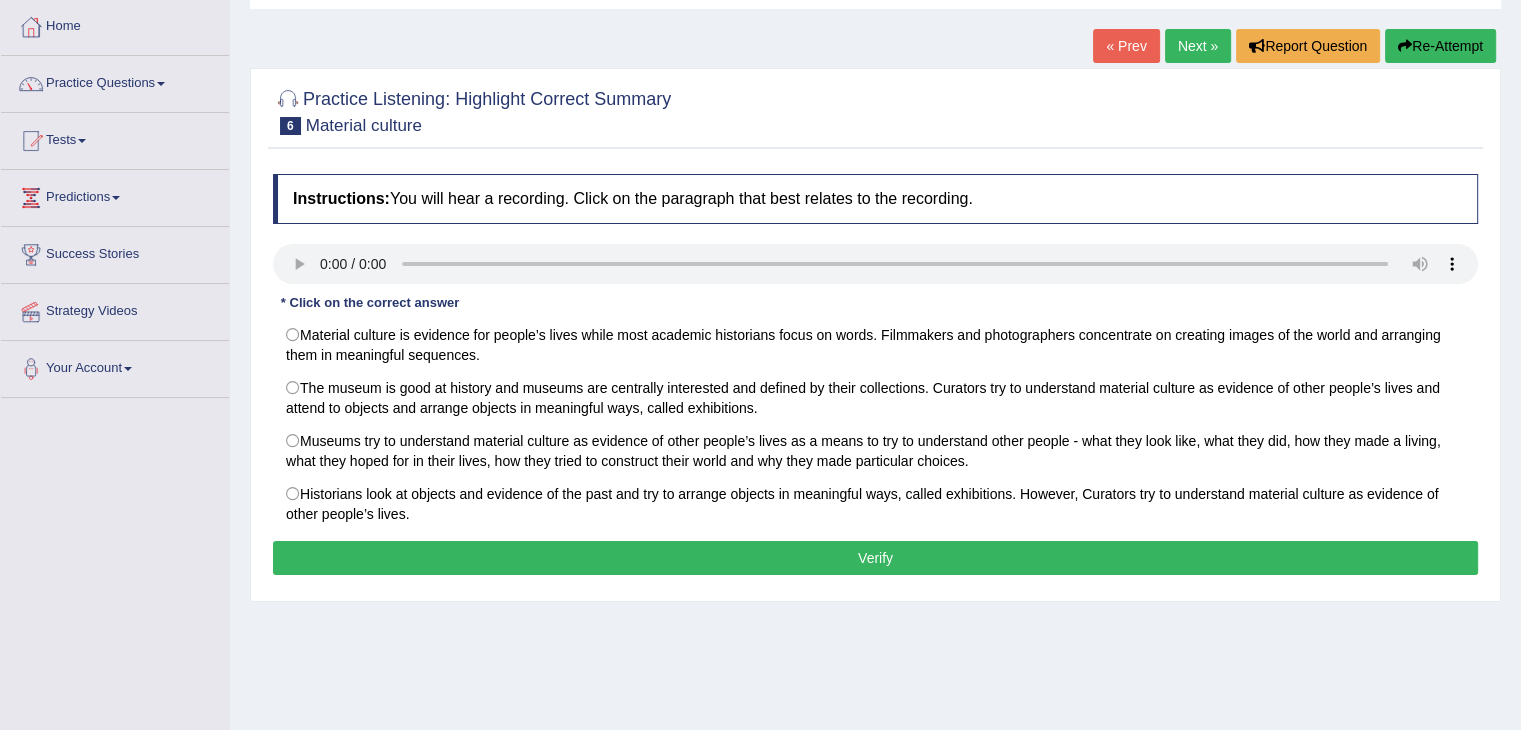 scroll, scrollTop: 146, scrollLeft: 0, axis: vertical 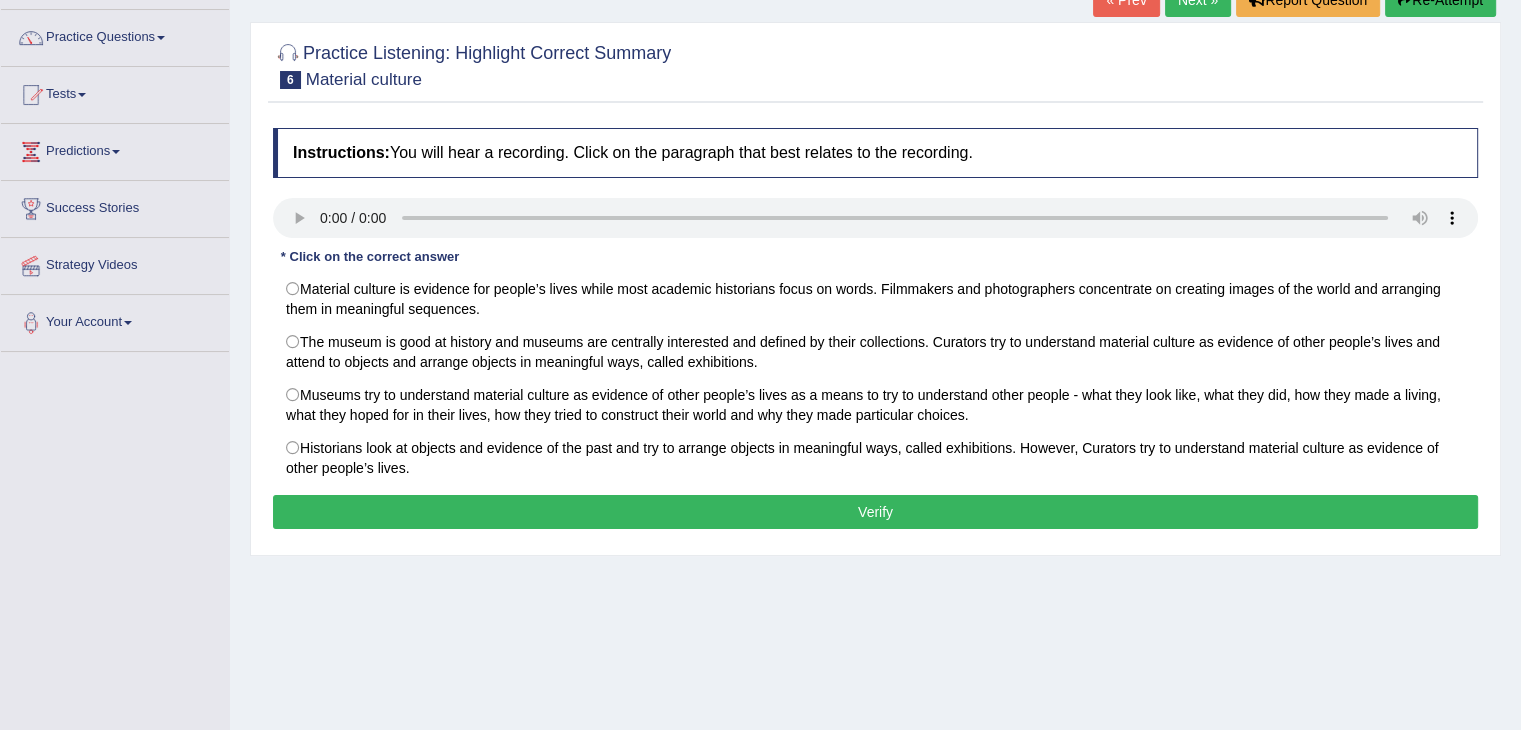 click on "Museums try to understand material culture as evidence of other people’s lives as a means to try to understand other people - what they look like, what they did, how they made a living, what they hoped for in their lives, how they tried to construct their world and why they made particular choices." at bounding box center (875, 405) 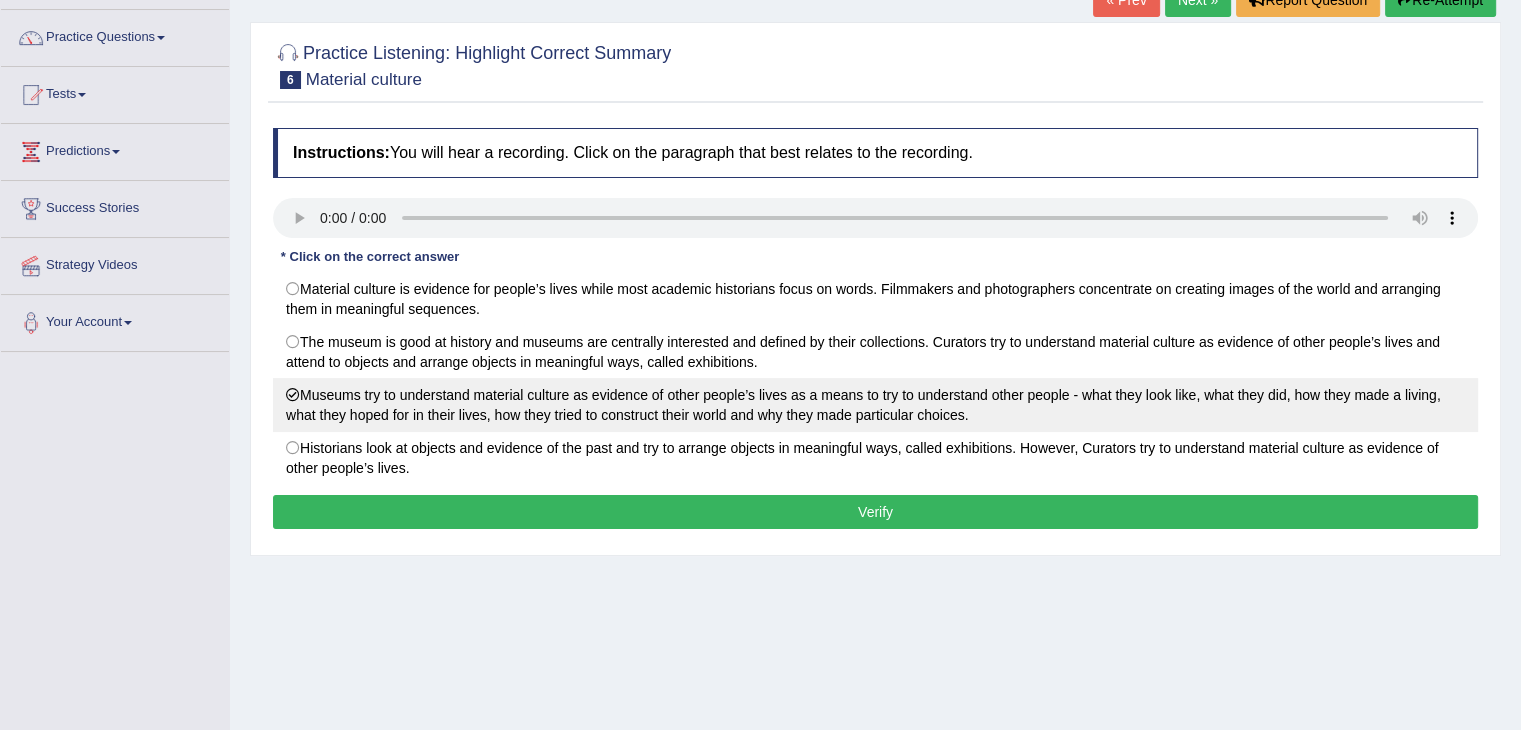 click on "Museums try to understand material culture as evidence of other people’s lives as a means to try to understand other people - what they look like, what they did, how they made a living, what they hoped for in their lives, how they tried to construct their world and why they made particular choices." at bounding box center (875, 405) 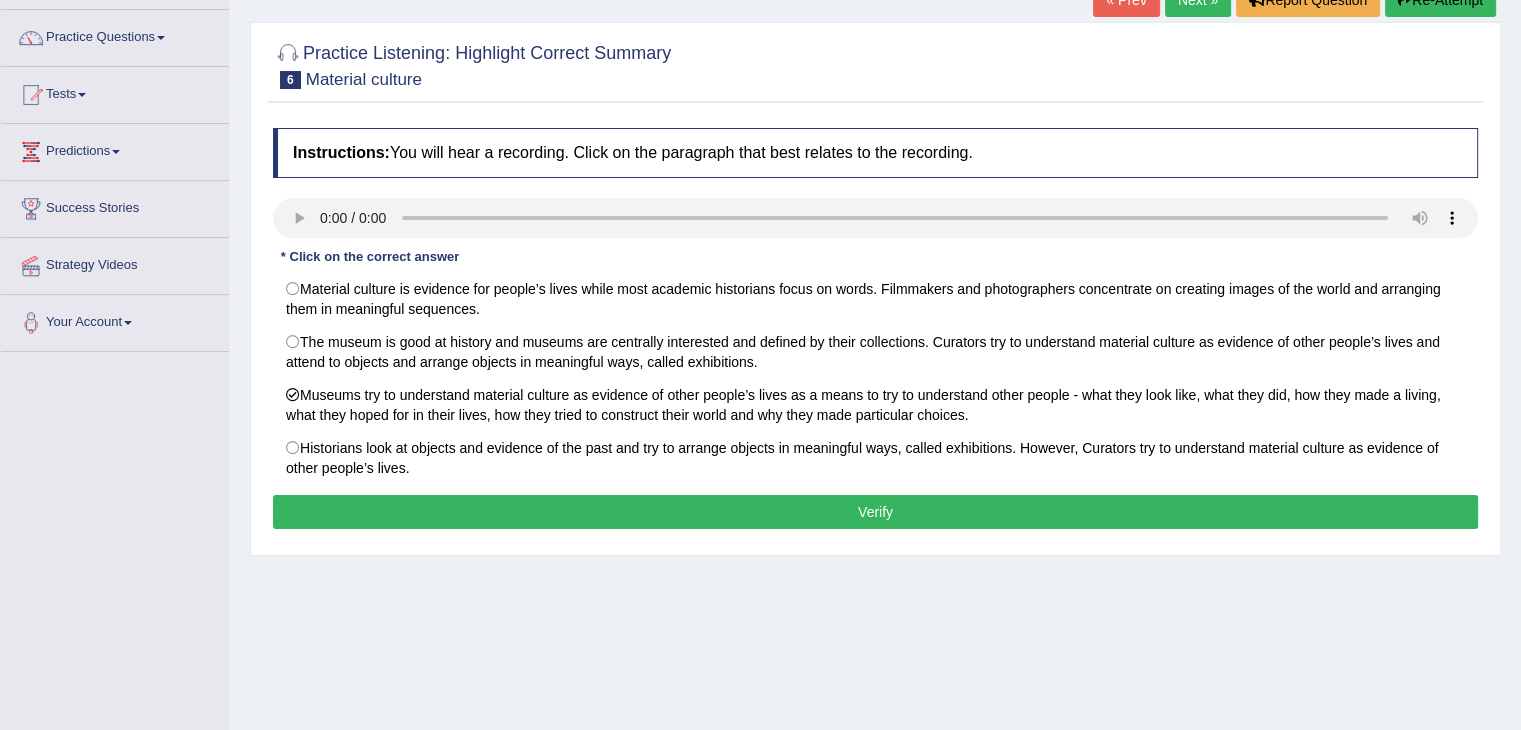 click on "Verify" at bounding box center [875, 512] 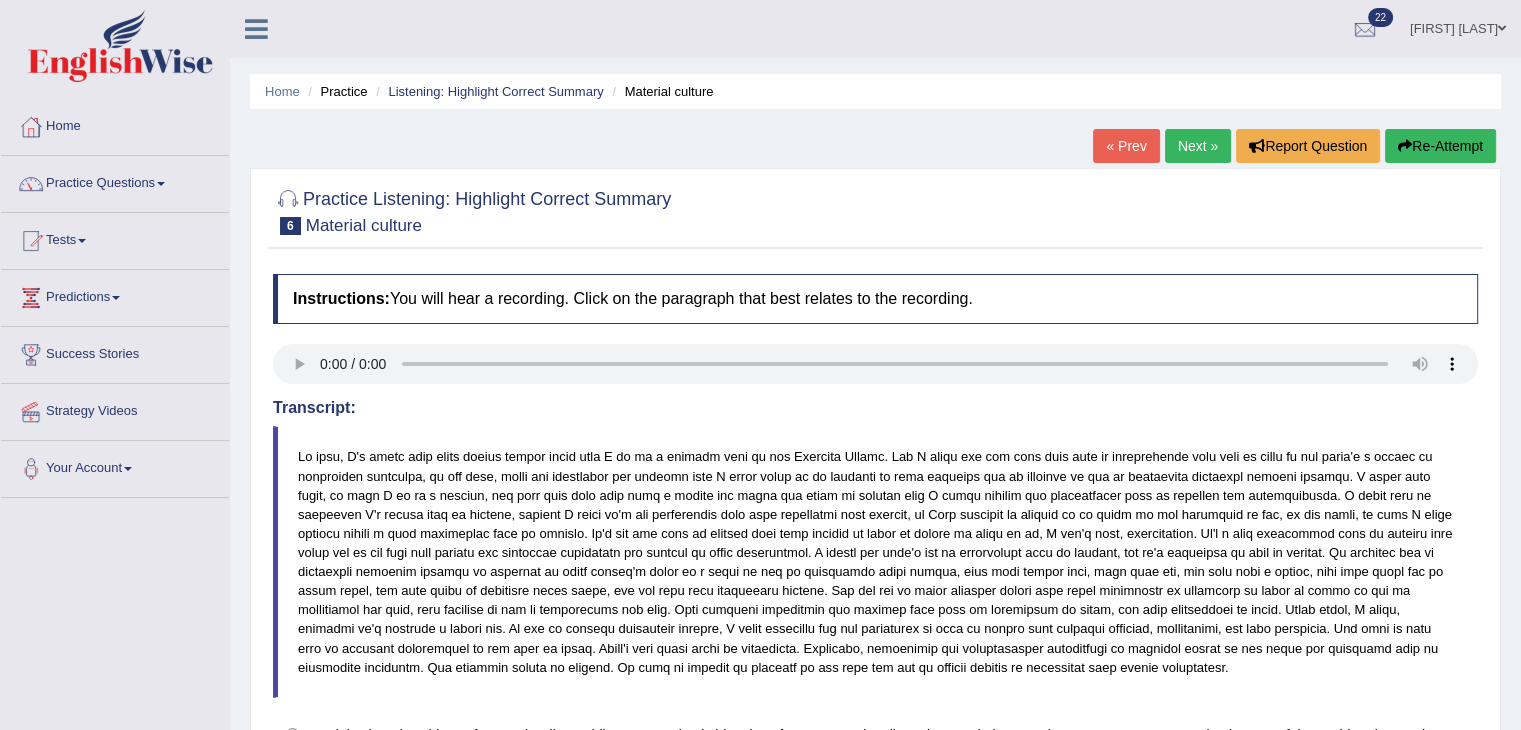 scroll, scrollTop: 0, scrollLeft: 0, axis: both 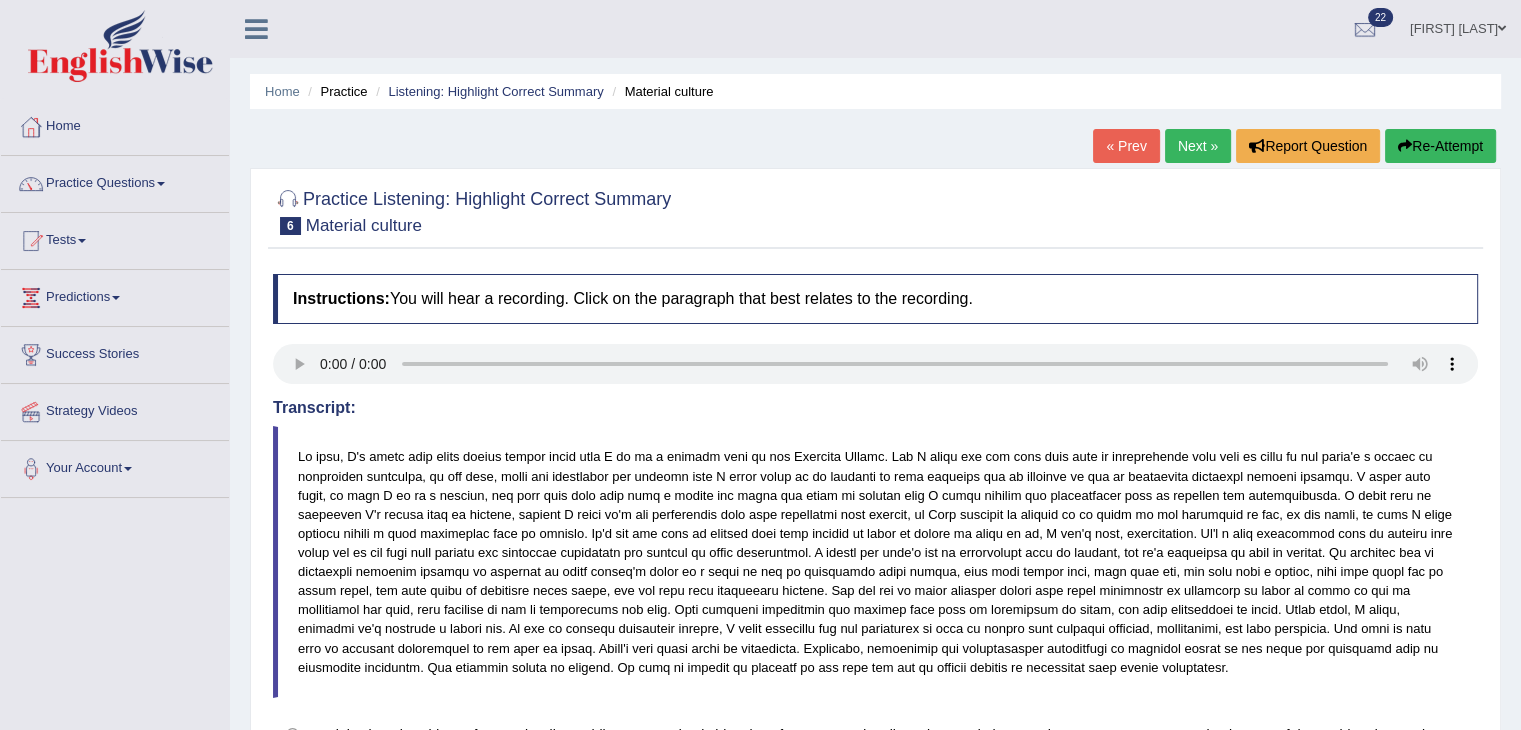 click on "Next »" at bounding box center (1198, 146) 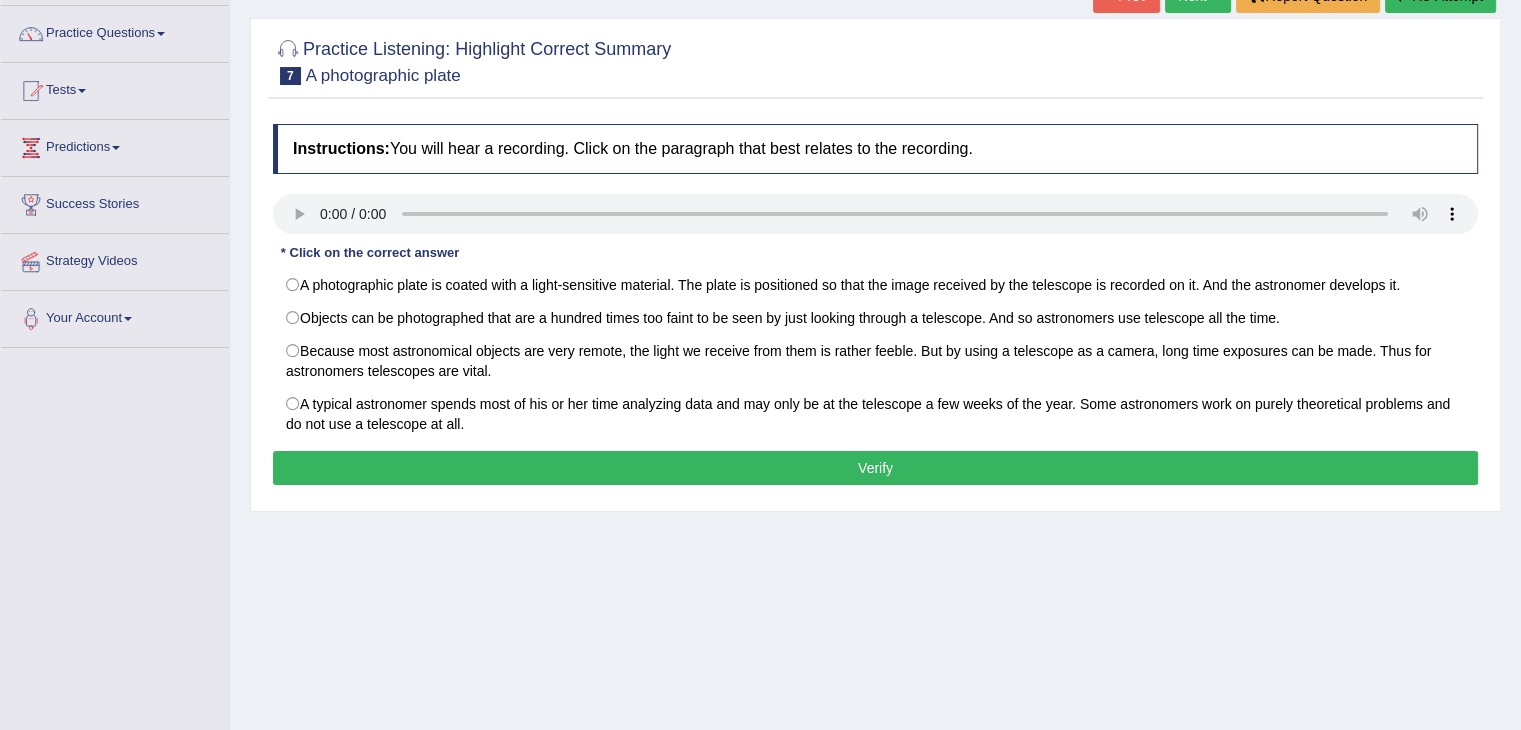 scroll, scrollTop: 150, scrollLeft: 0, axis: vertical 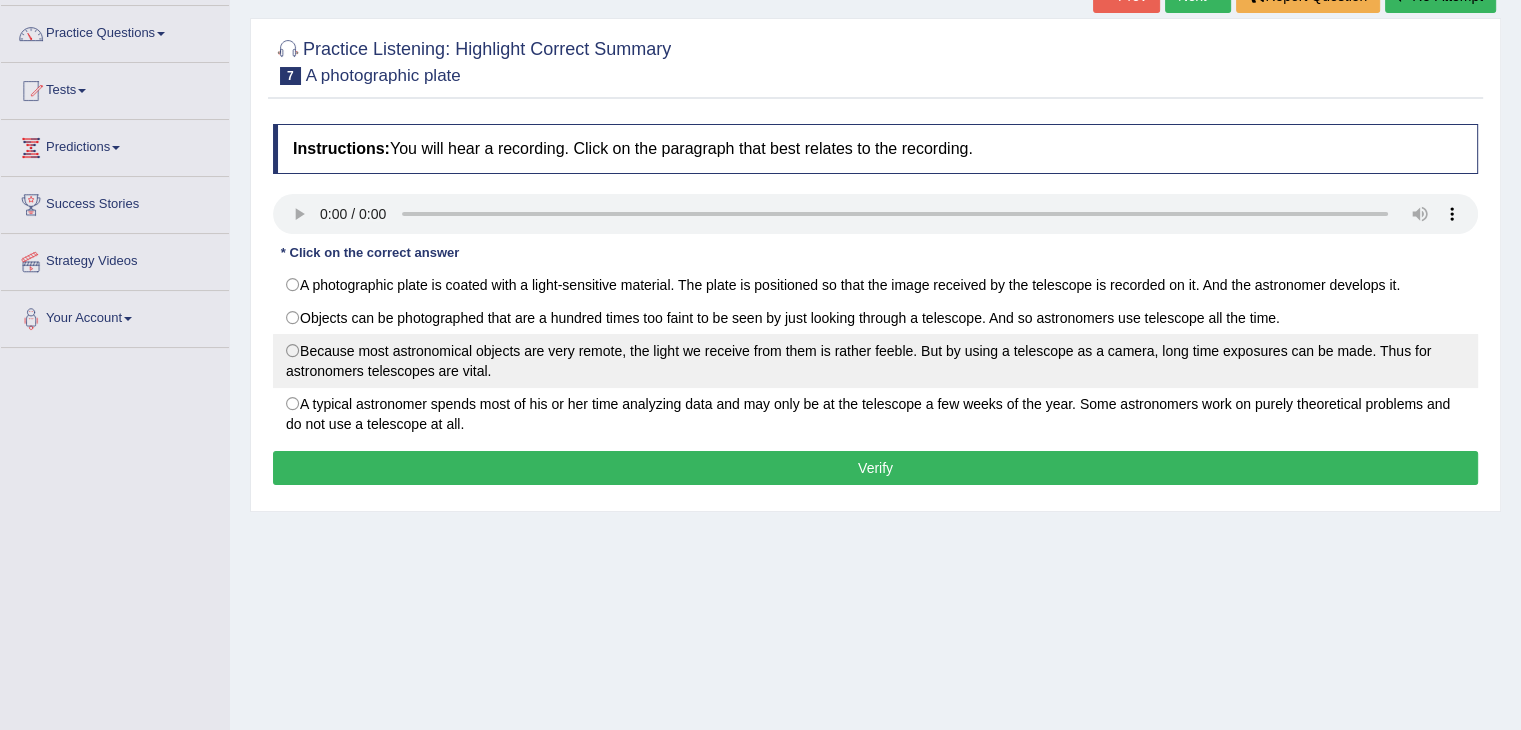 click on "Because most astronomical objects are very remote, the light we receive from them is rather feeble. But by using a telescope as a camera, long time exposures can be made. Thus for astronomers telescopes are vital." at bounding box center [875, 361] 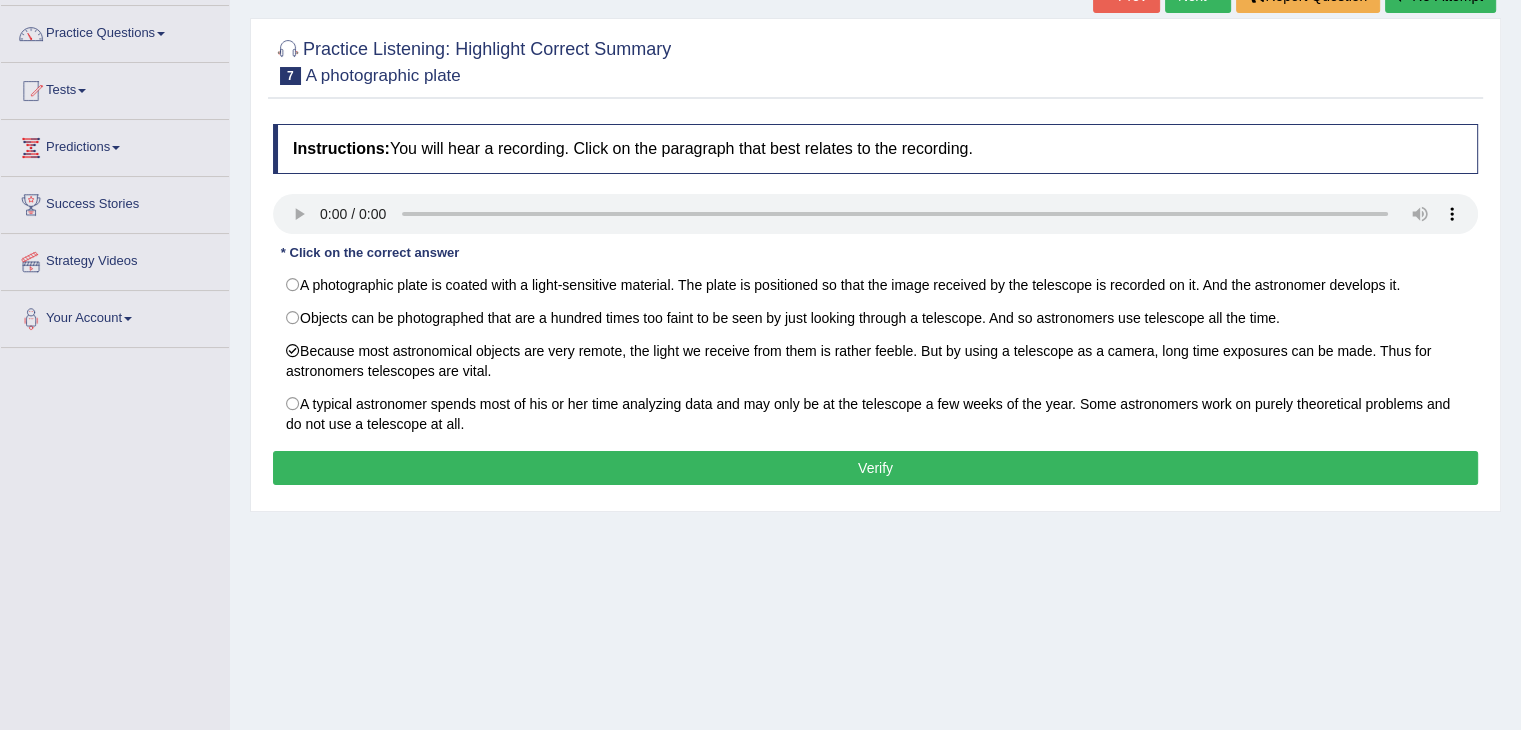 click on "Verify" at bounding box center [875, 468] 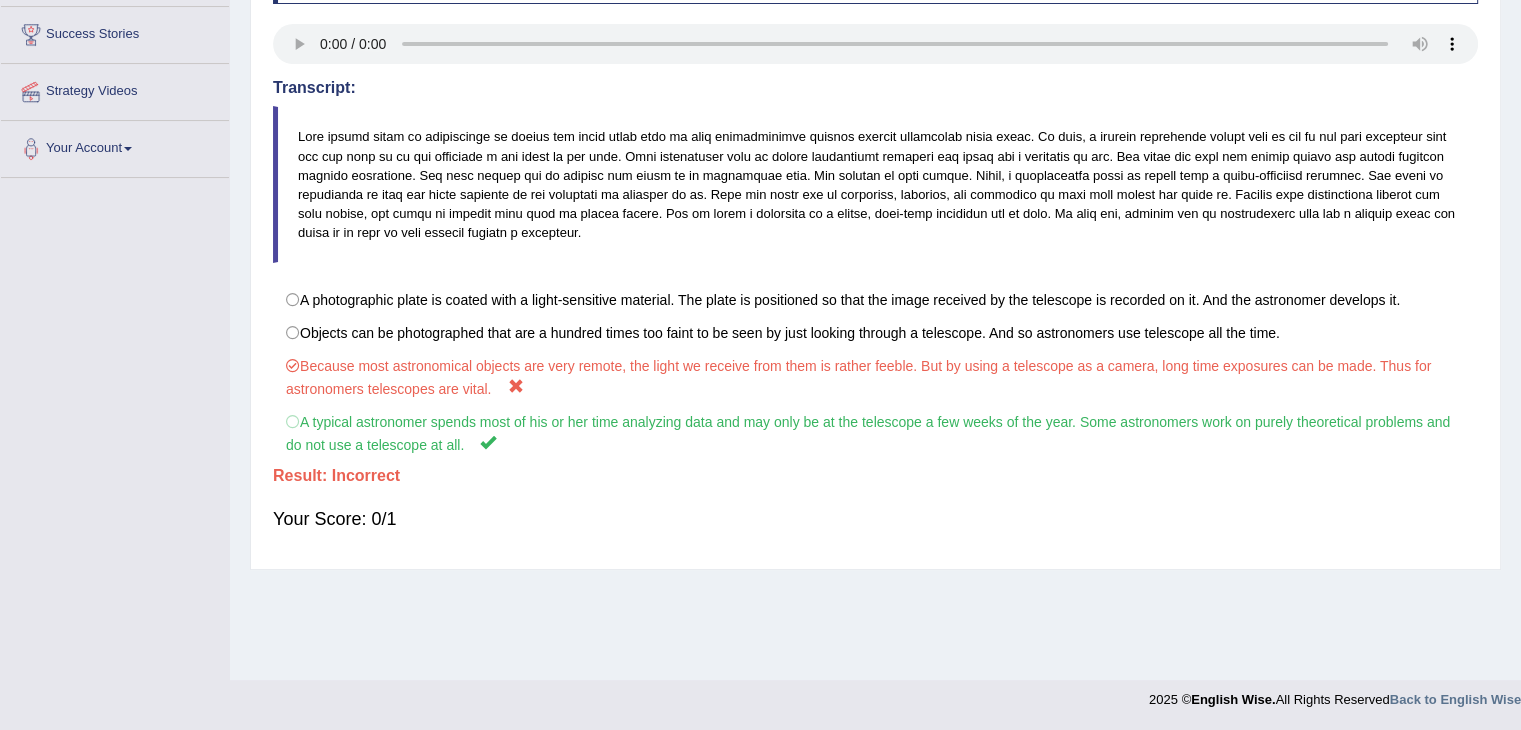 scroll, scrollTop: 0, scrollLeft: 0, axis: both 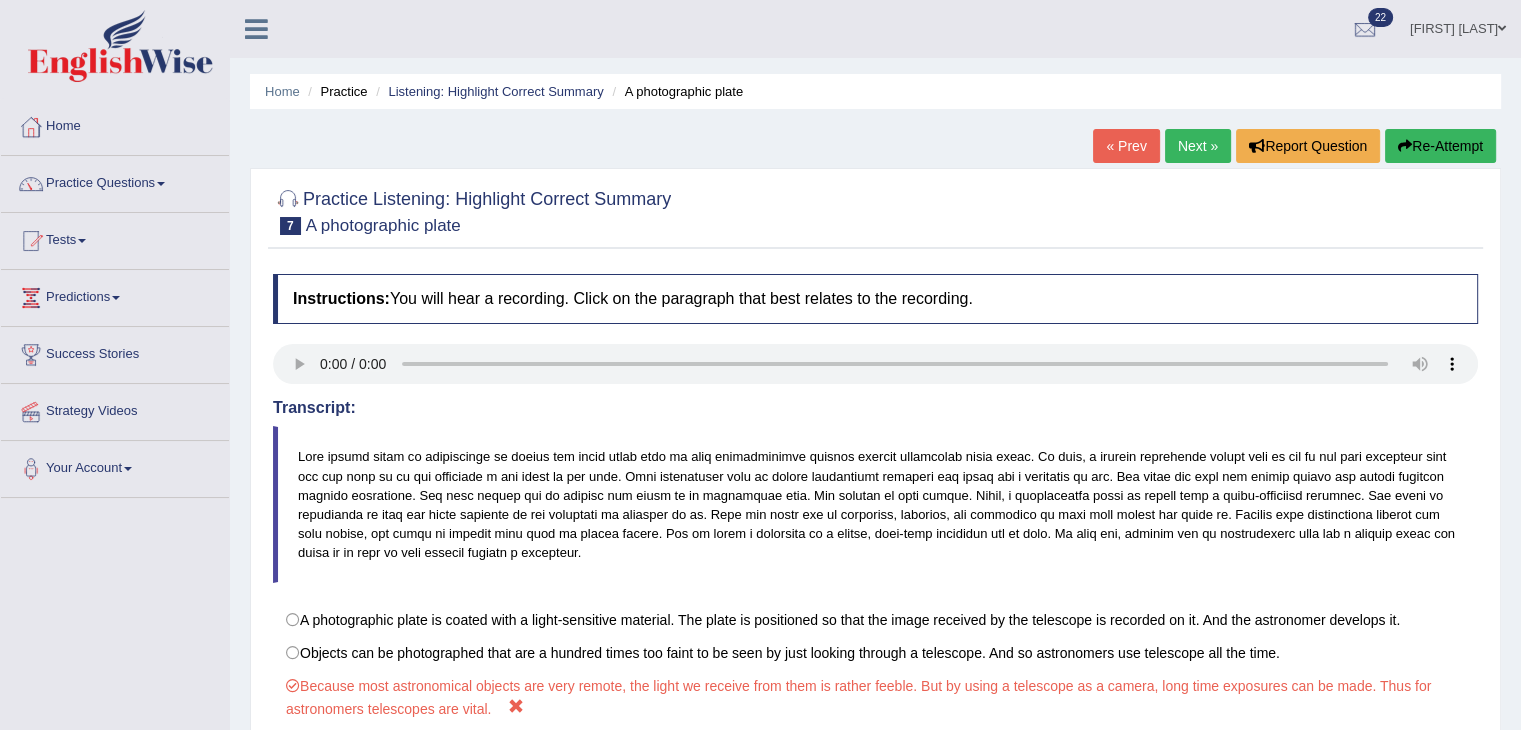 click on "Next »" at bounding box center [1198, 146] 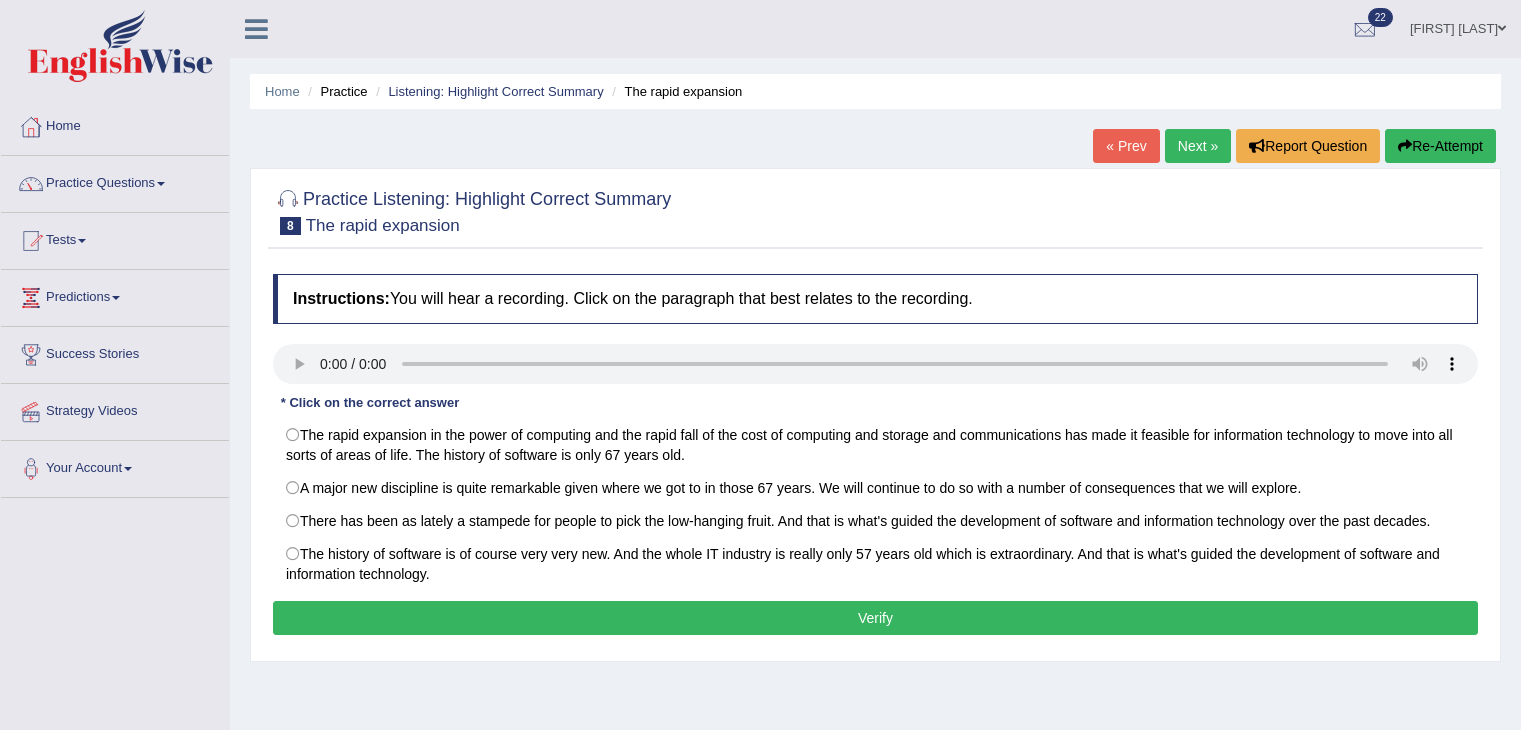 scroll, scrollTop: 0, scrollLeft: 0, axis: both 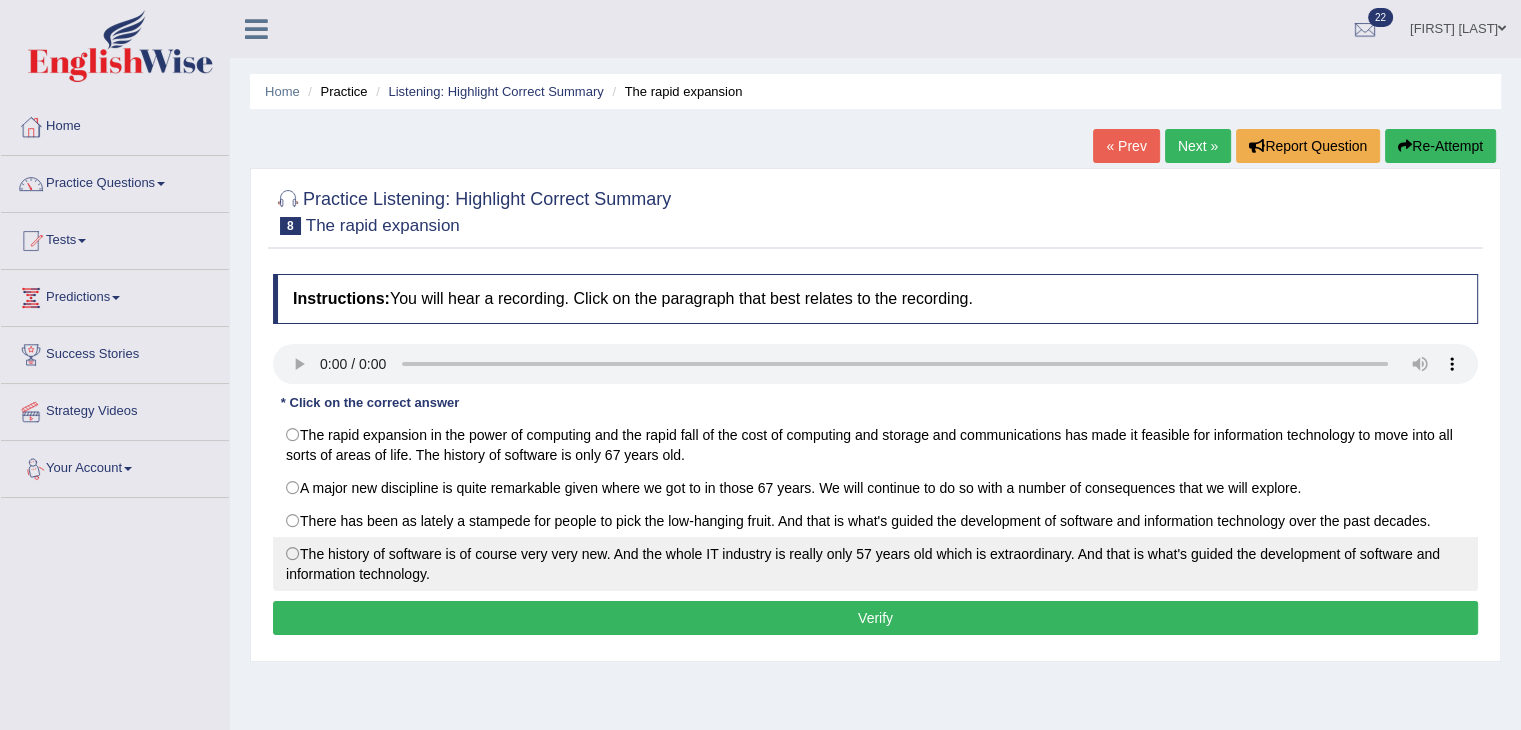 click on "The history of software is of course very very new. And the whole IT industry is really only 57 years old which is extraordinary. And that is what's guided the development of software and information technology." at bounding box center [875, 564] 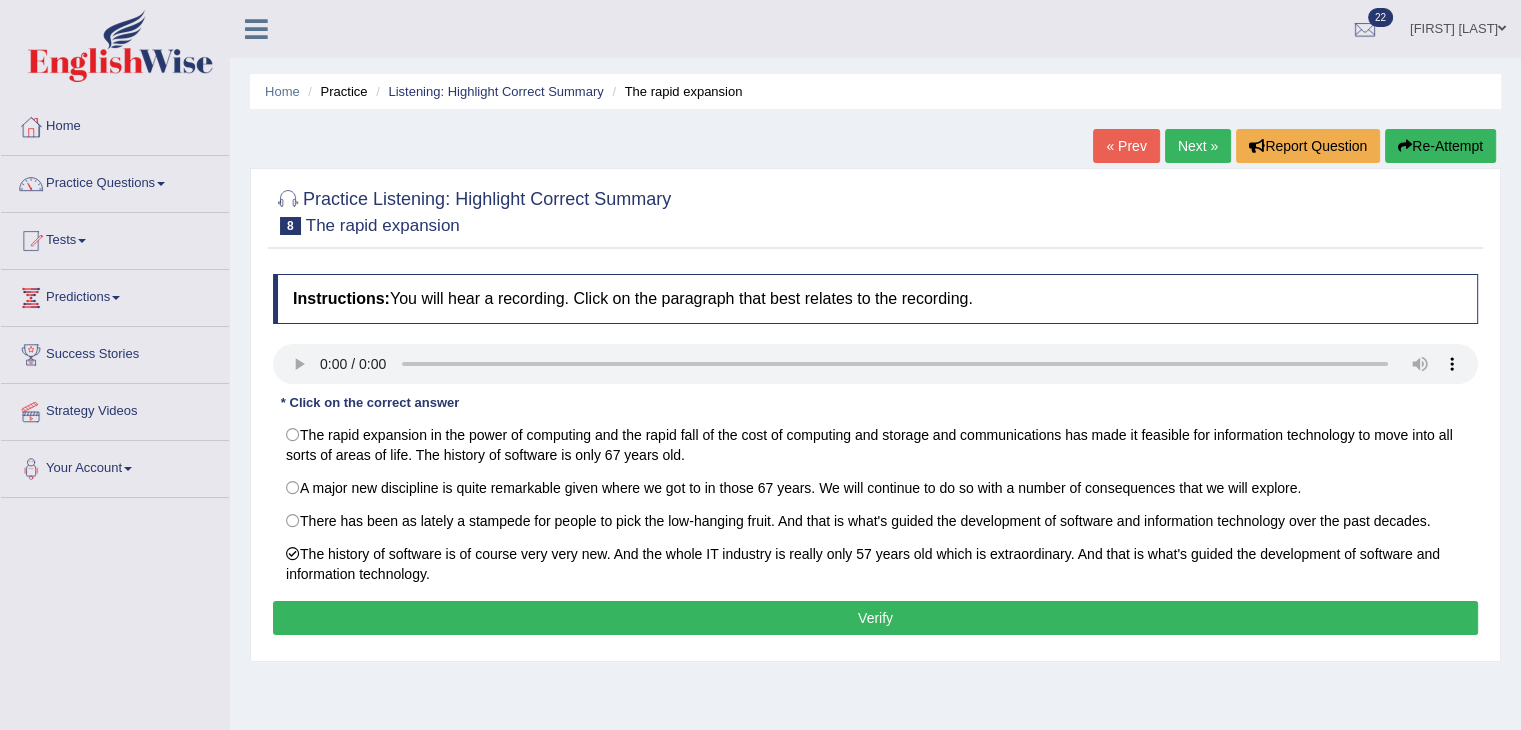 click on "Verify" at bounding box center [875, 618] 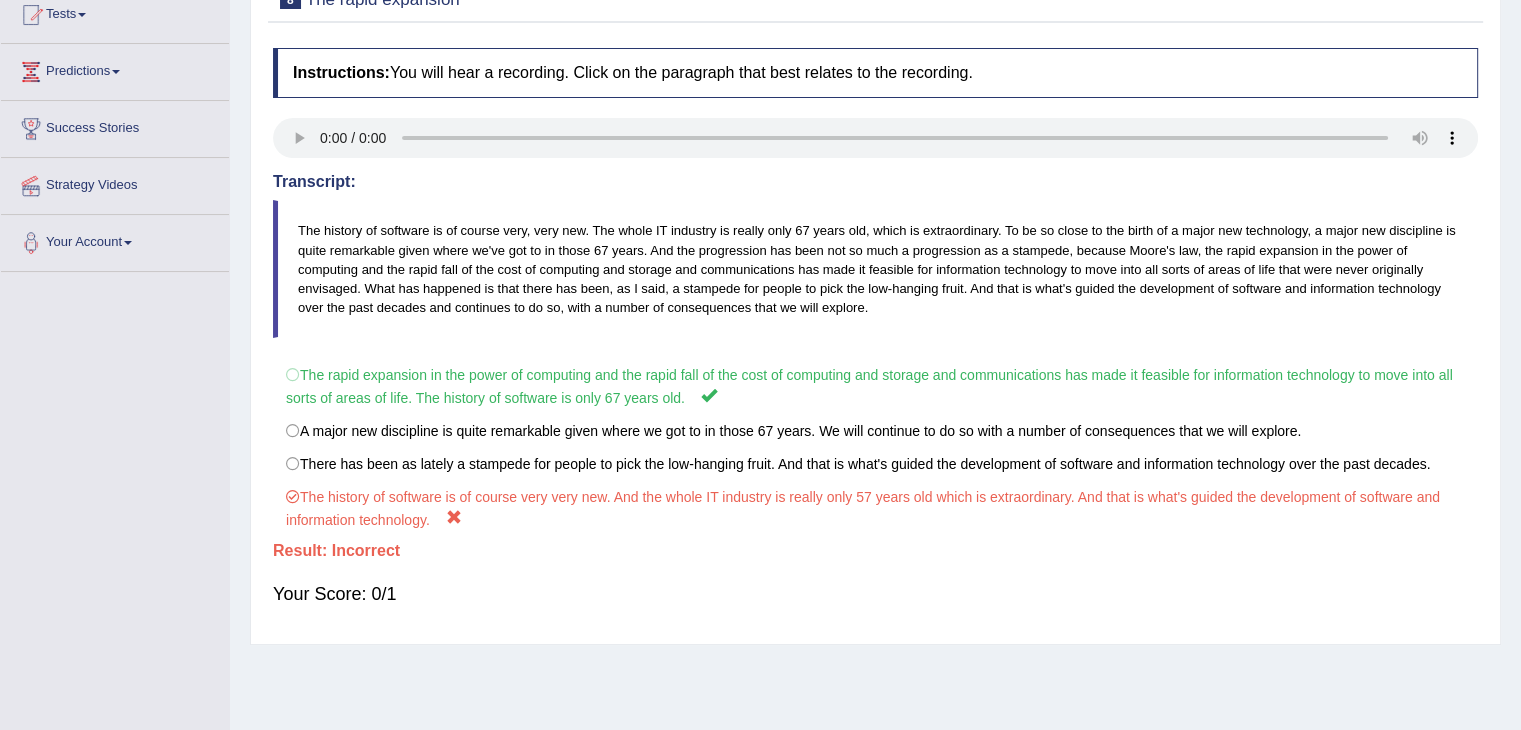 scroll, scrollTop: 0, scrollLeft: 0, axis: both 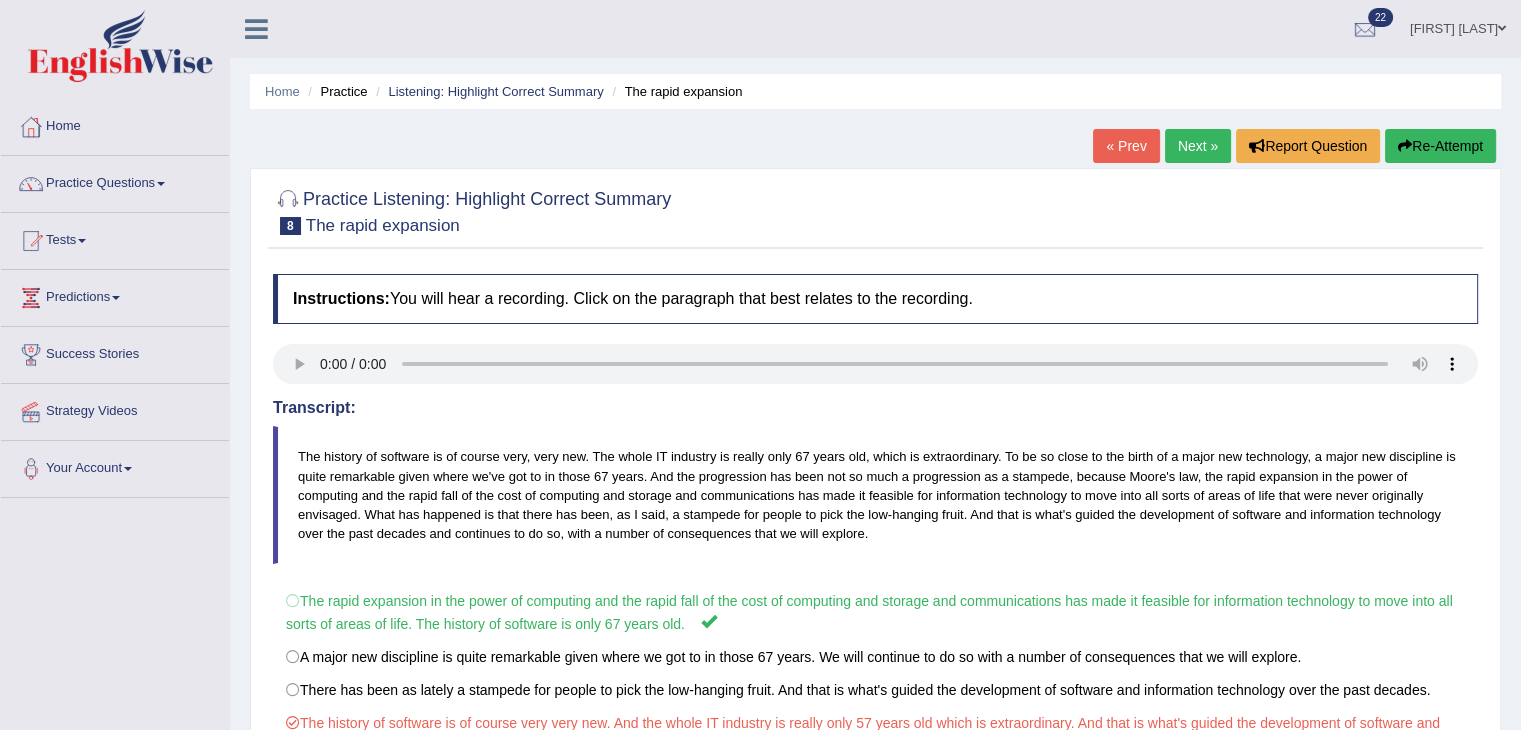 click on "Next »" at bounding box center (1198, 146) 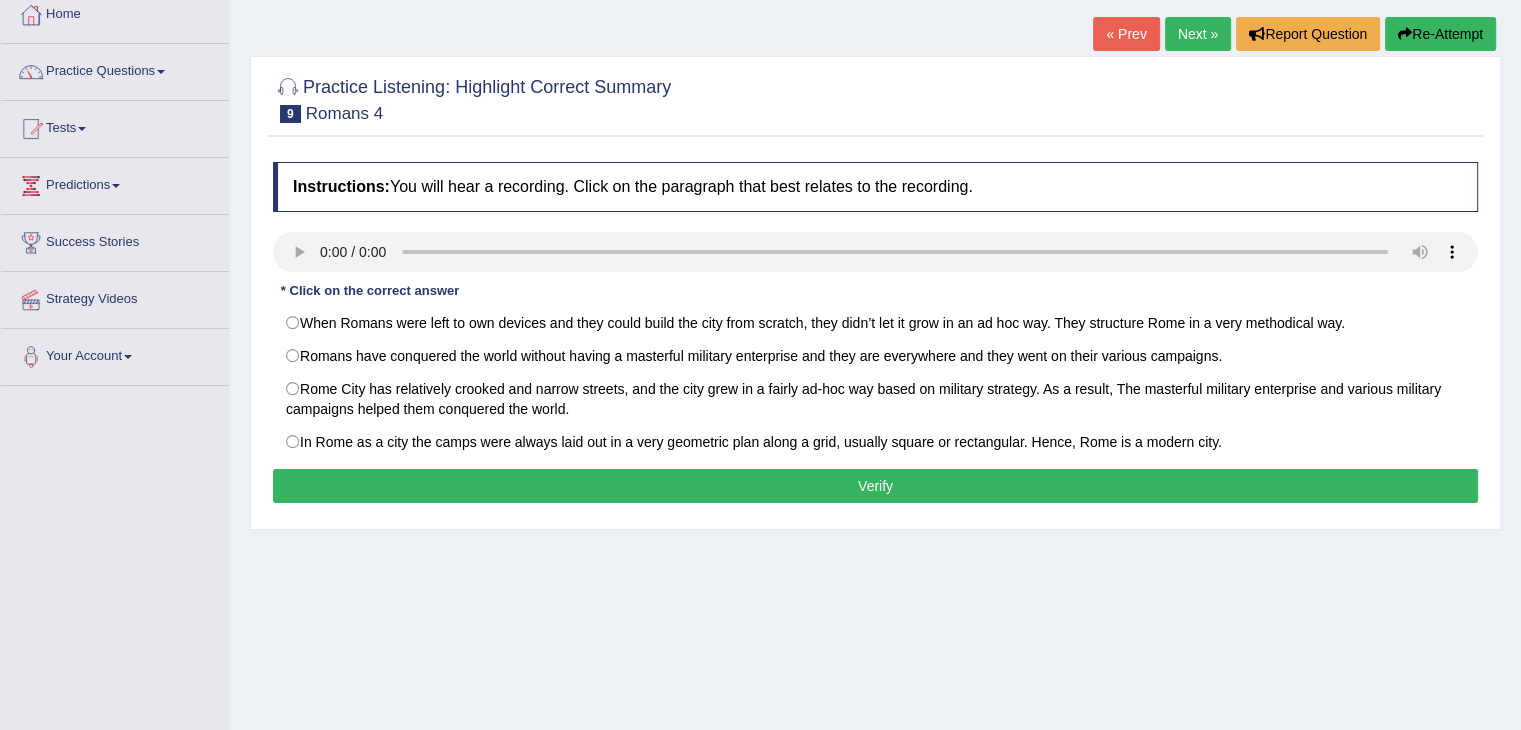 scroll, scrollTop: 112, scrollLeft: 0, axis: vertical 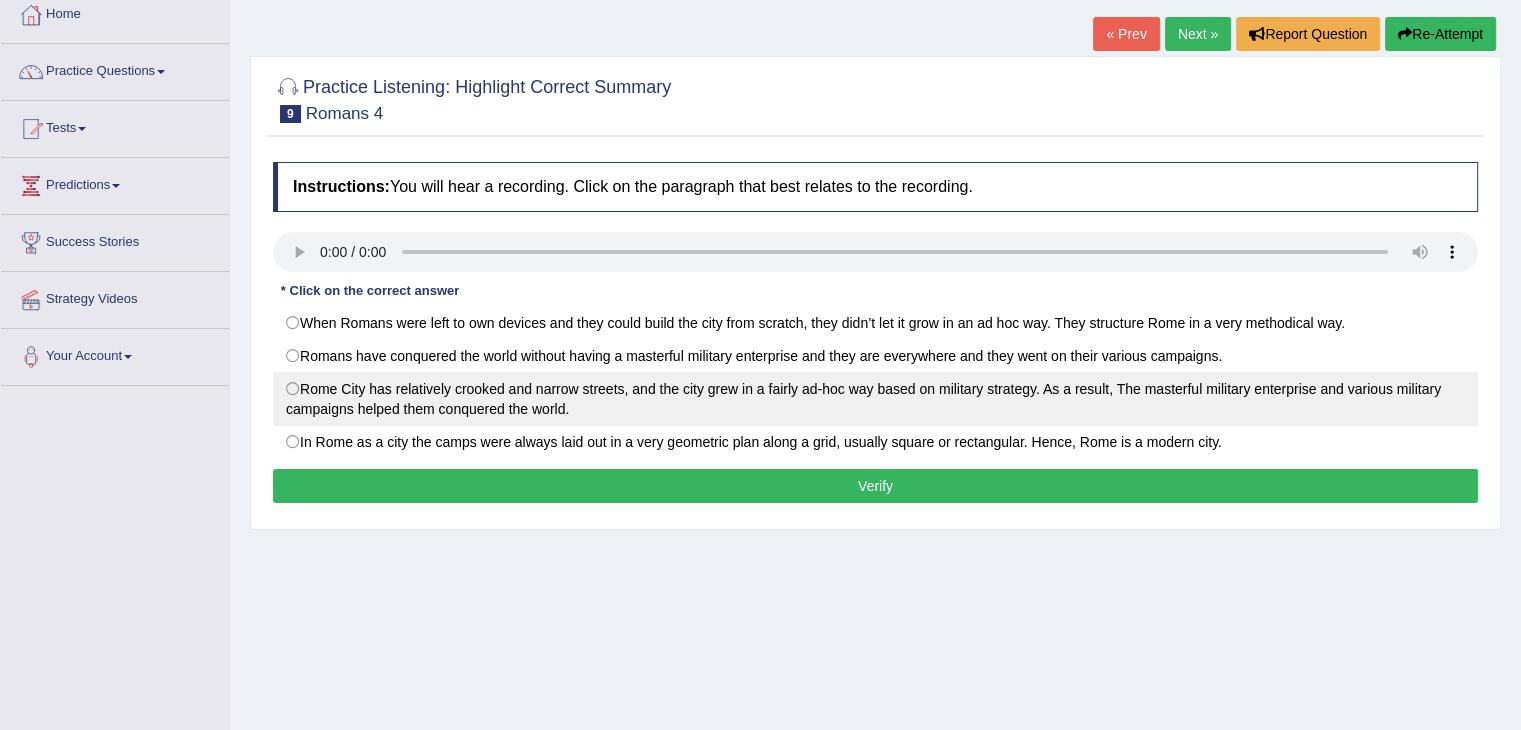 click on "Rome City has relatively crooked and narrow streets, and the city grew in a fairly ad-hoc way based on military strategy. As a result, The masterful military enterprise and various military campaigns helped them conquered the world." at bounding box center (875, 399) 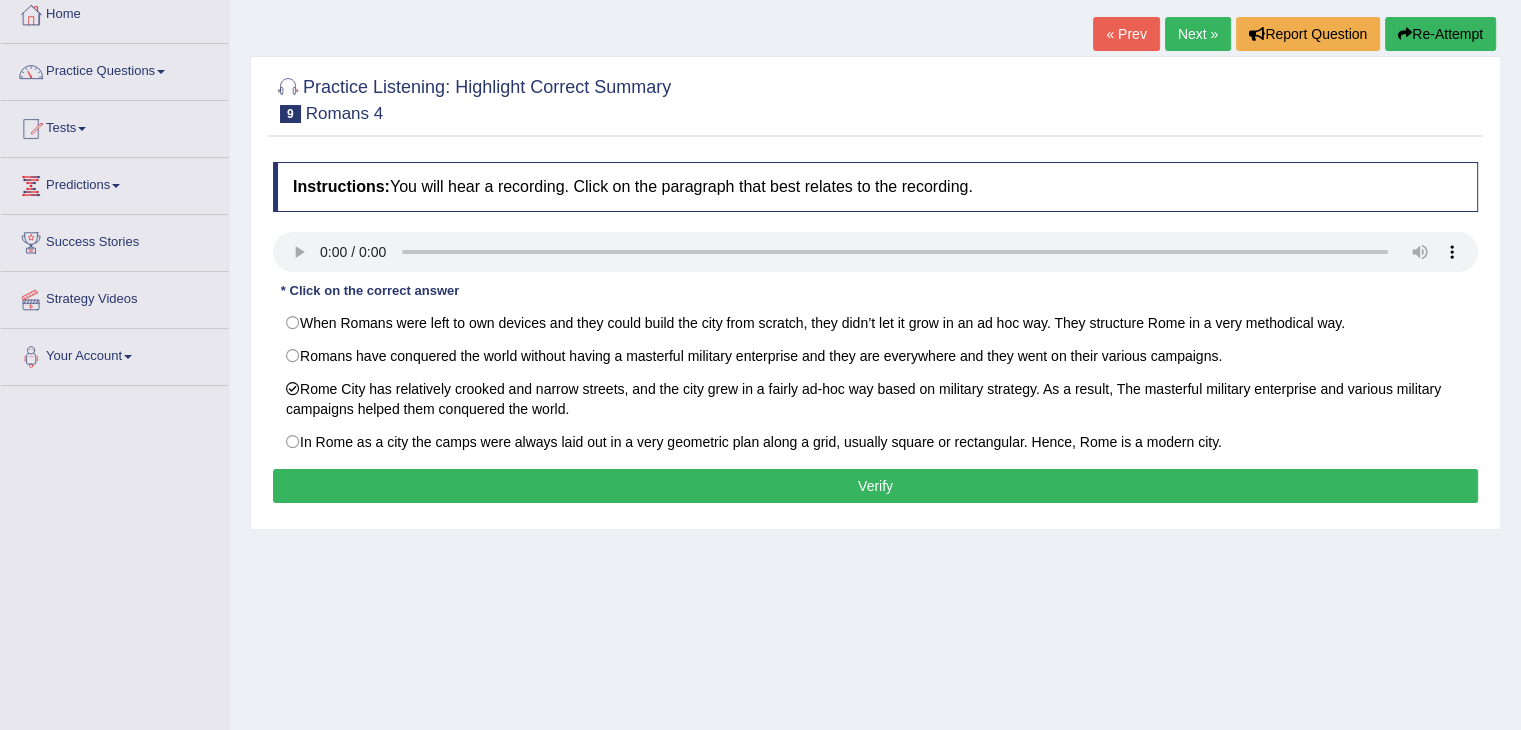 click on "Verify" at bounding box center [875, 486] 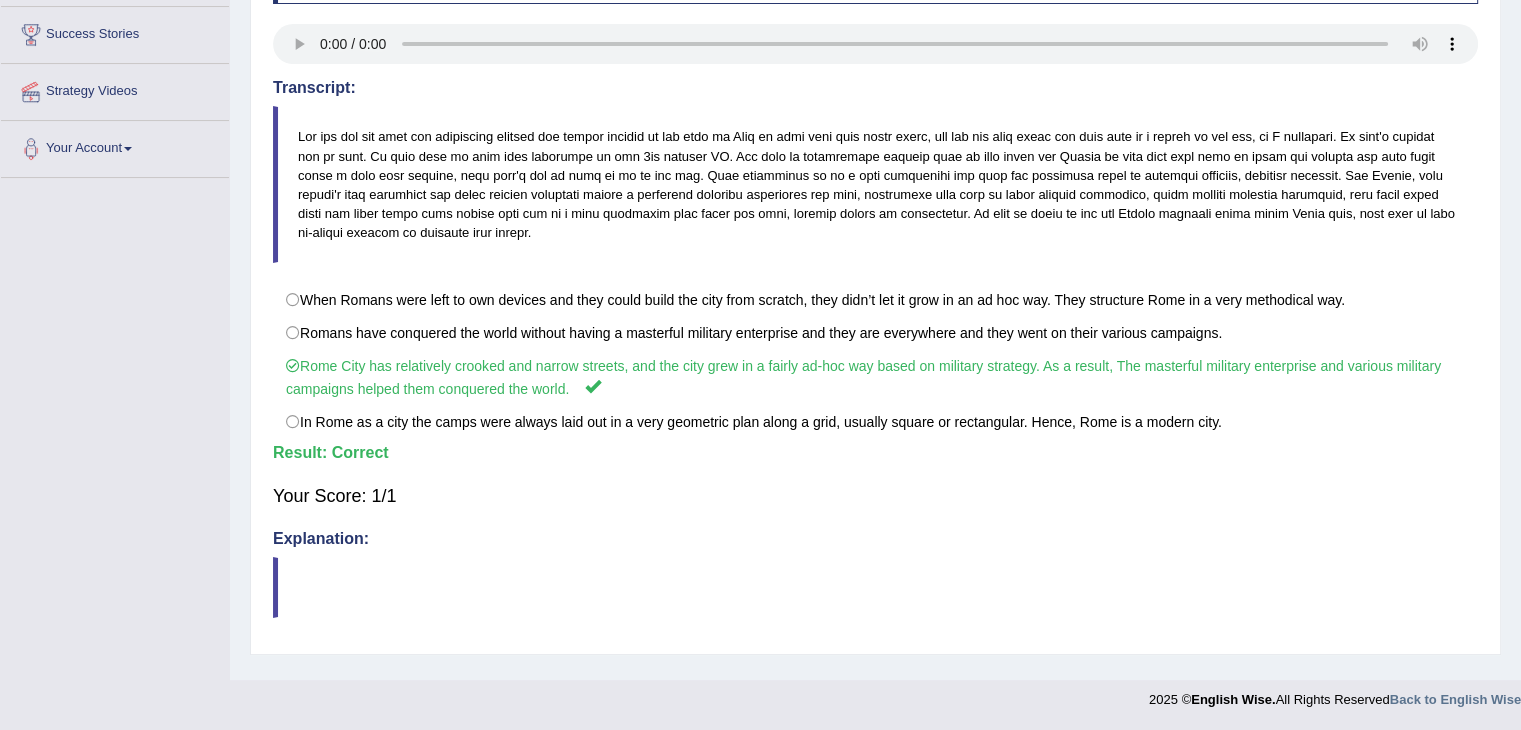 scroll, scrollTop: 0, scrollLeft: 0, axis: both 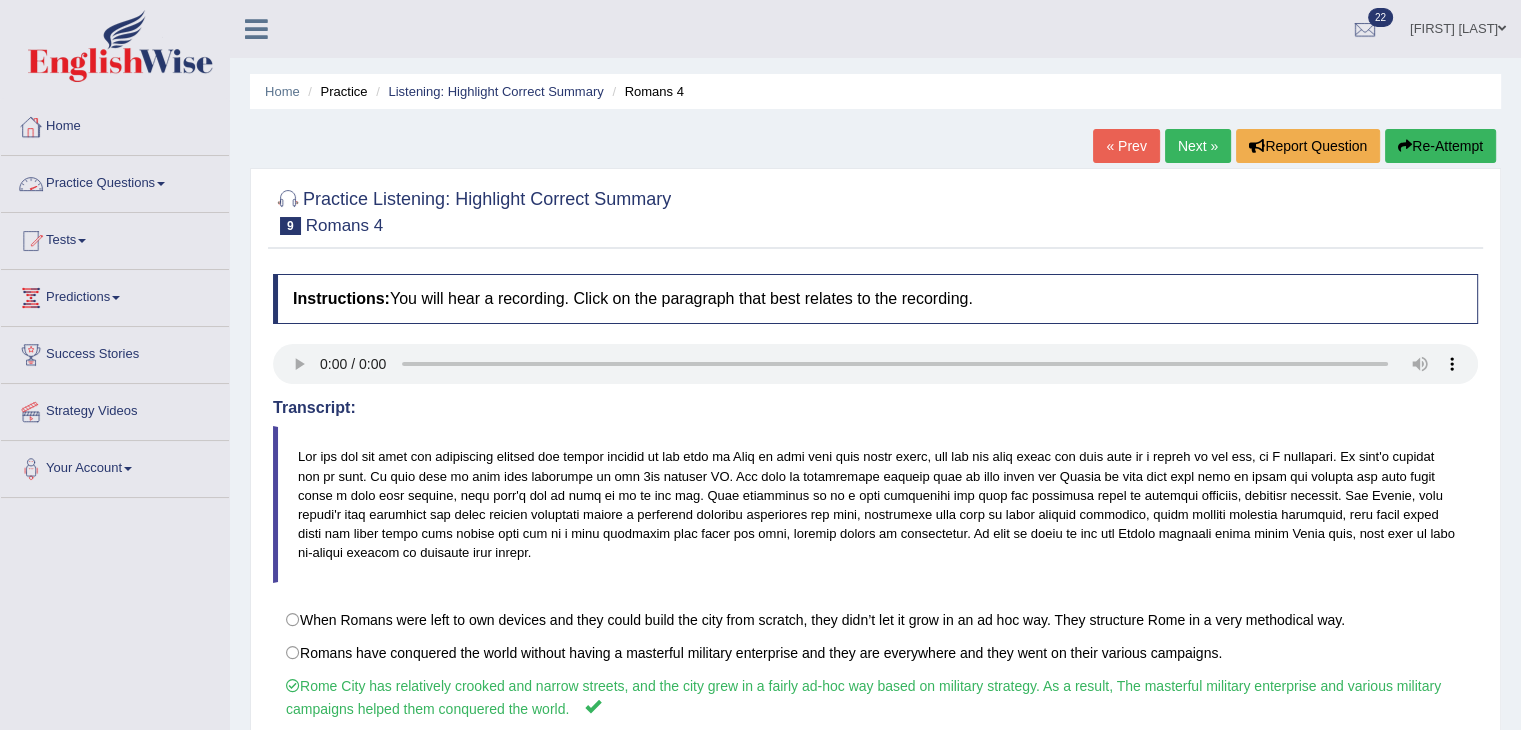 click on "Home" at bounding box center [115, 124] 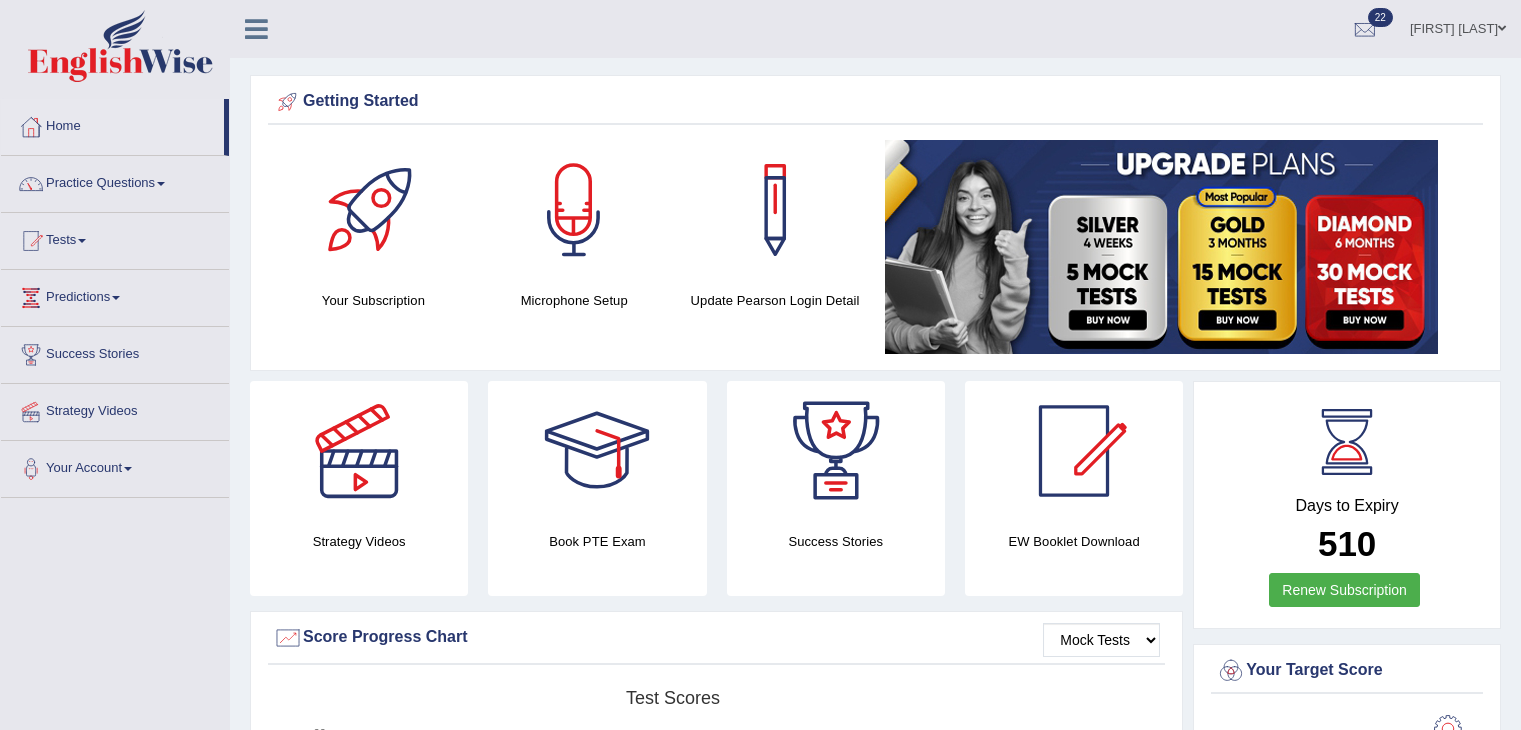 scroll, scrollTop: 0, scrollLeft: 0, axis: both 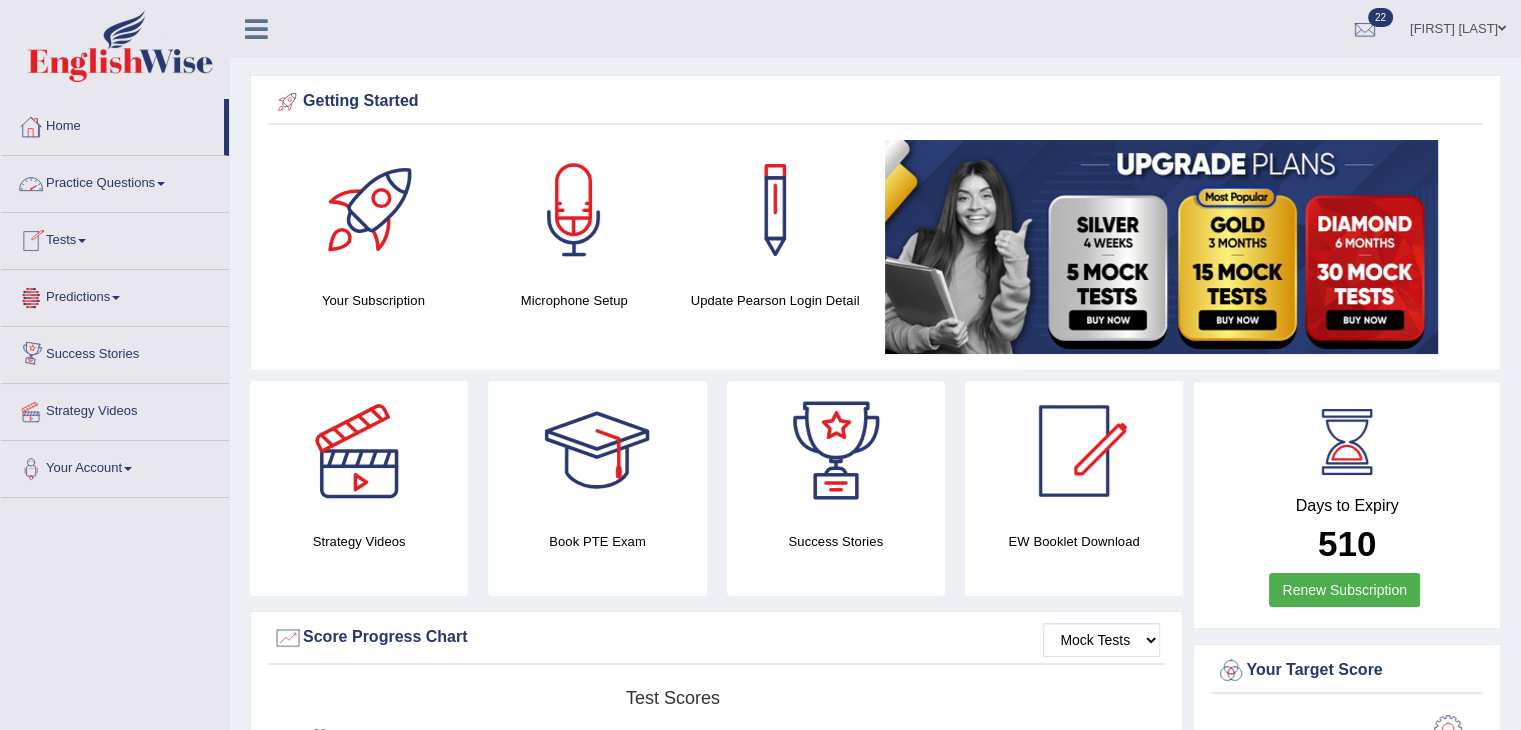 click on "Practice Questions" at bounding box center [115, 181] 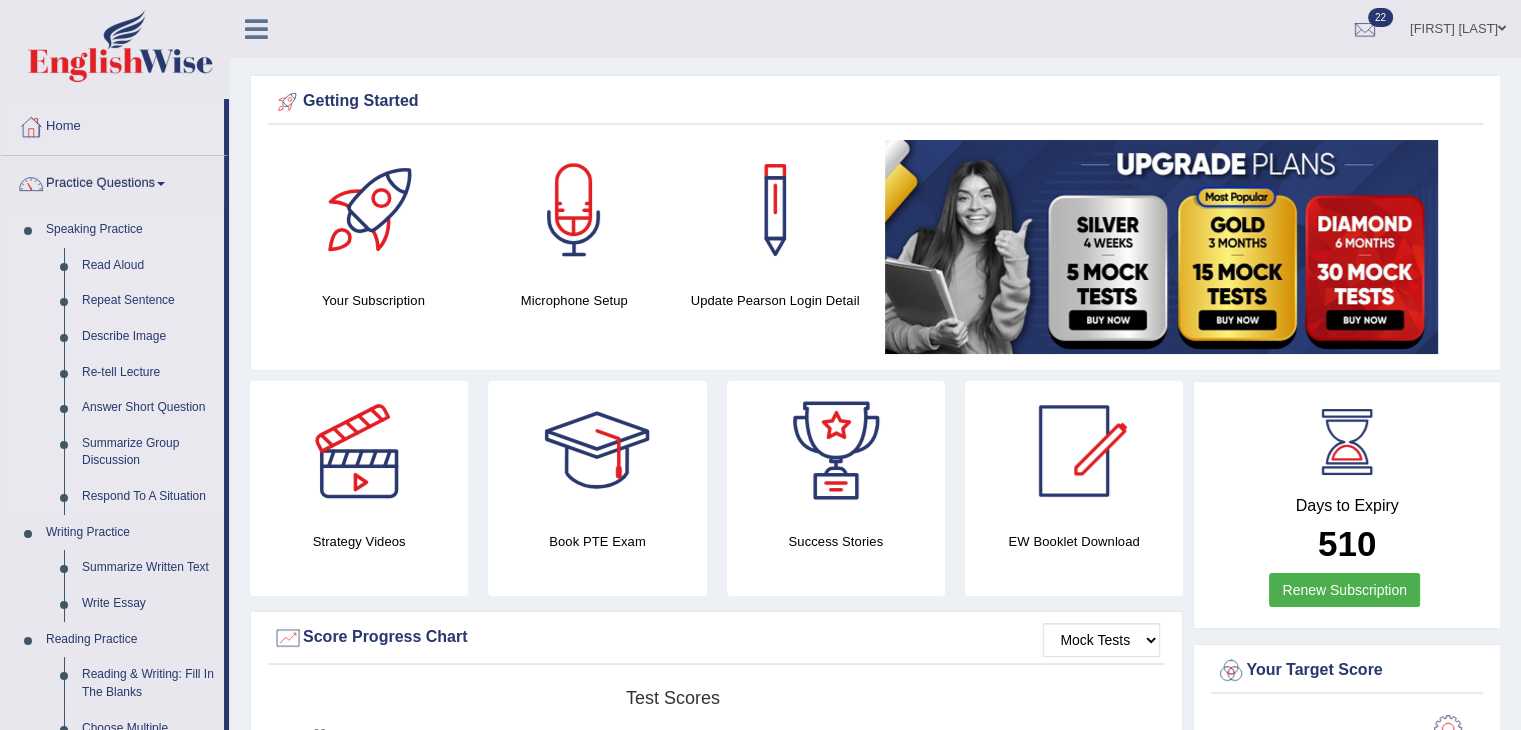 click on "Read Aloud" at bounding box center (148, 266) 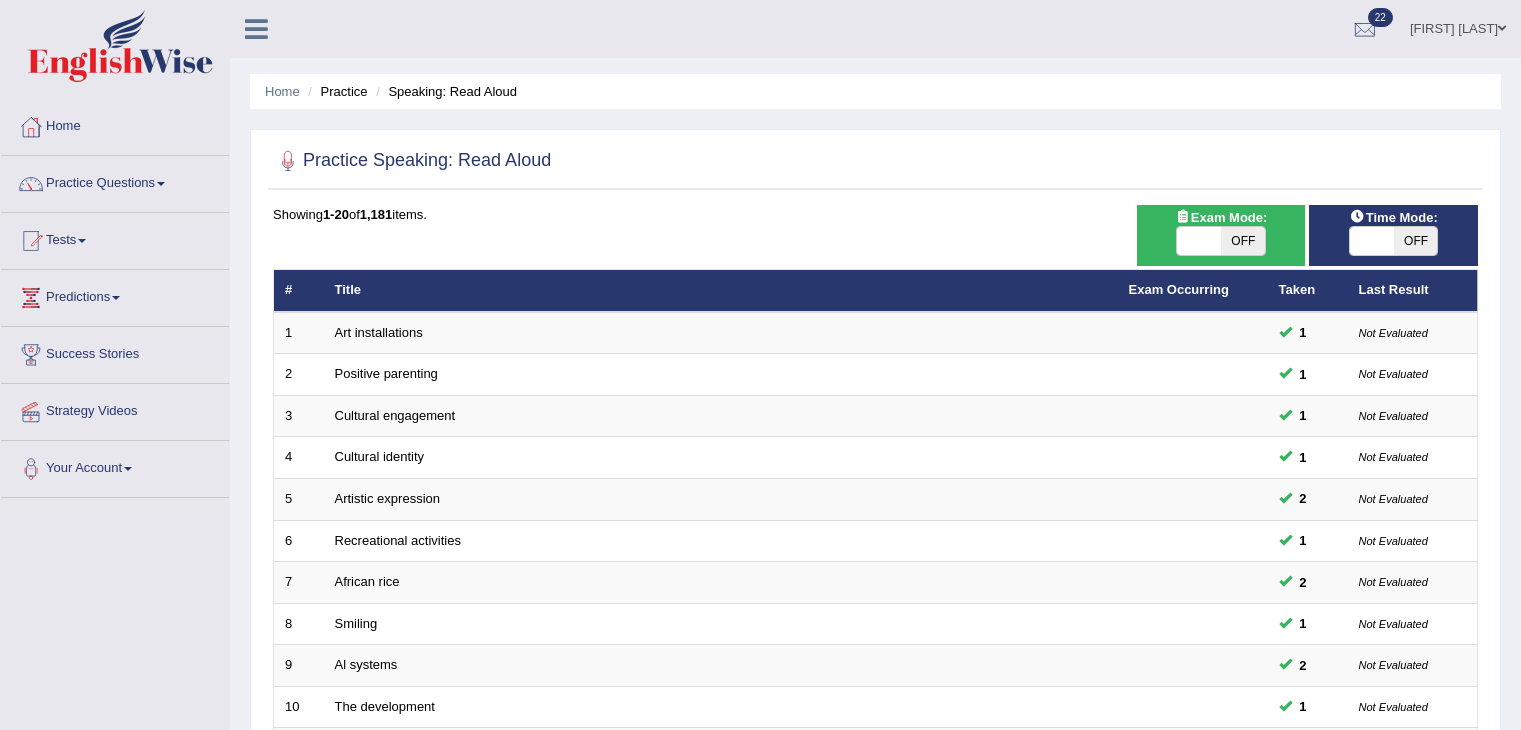 scroll, scrollTop: 0, scrollLeft: 0, axis: both 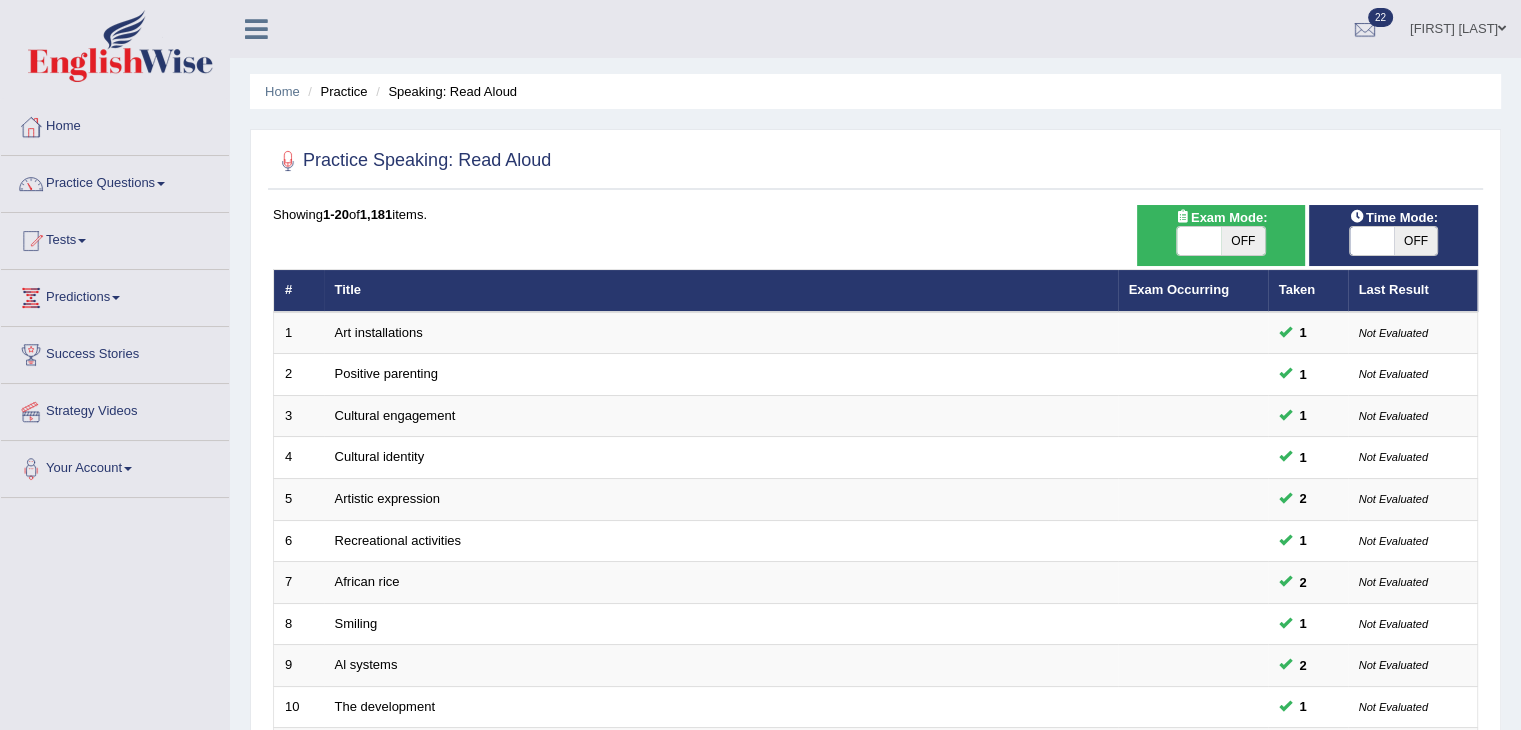 click on "[FIRST] [LAST]" at bounding box center (1458, 26) 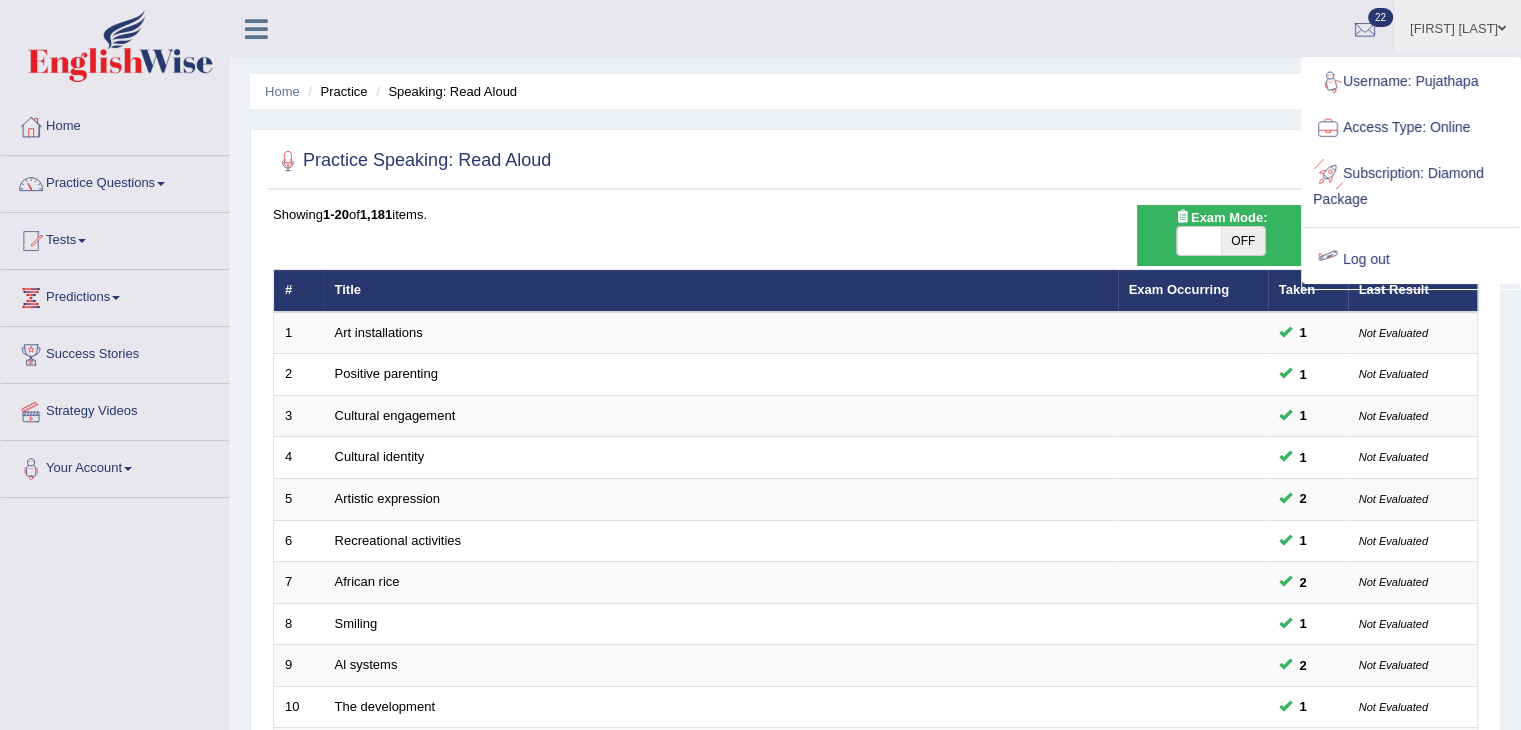 click on "Log out" at bounding box center (1411, 260) 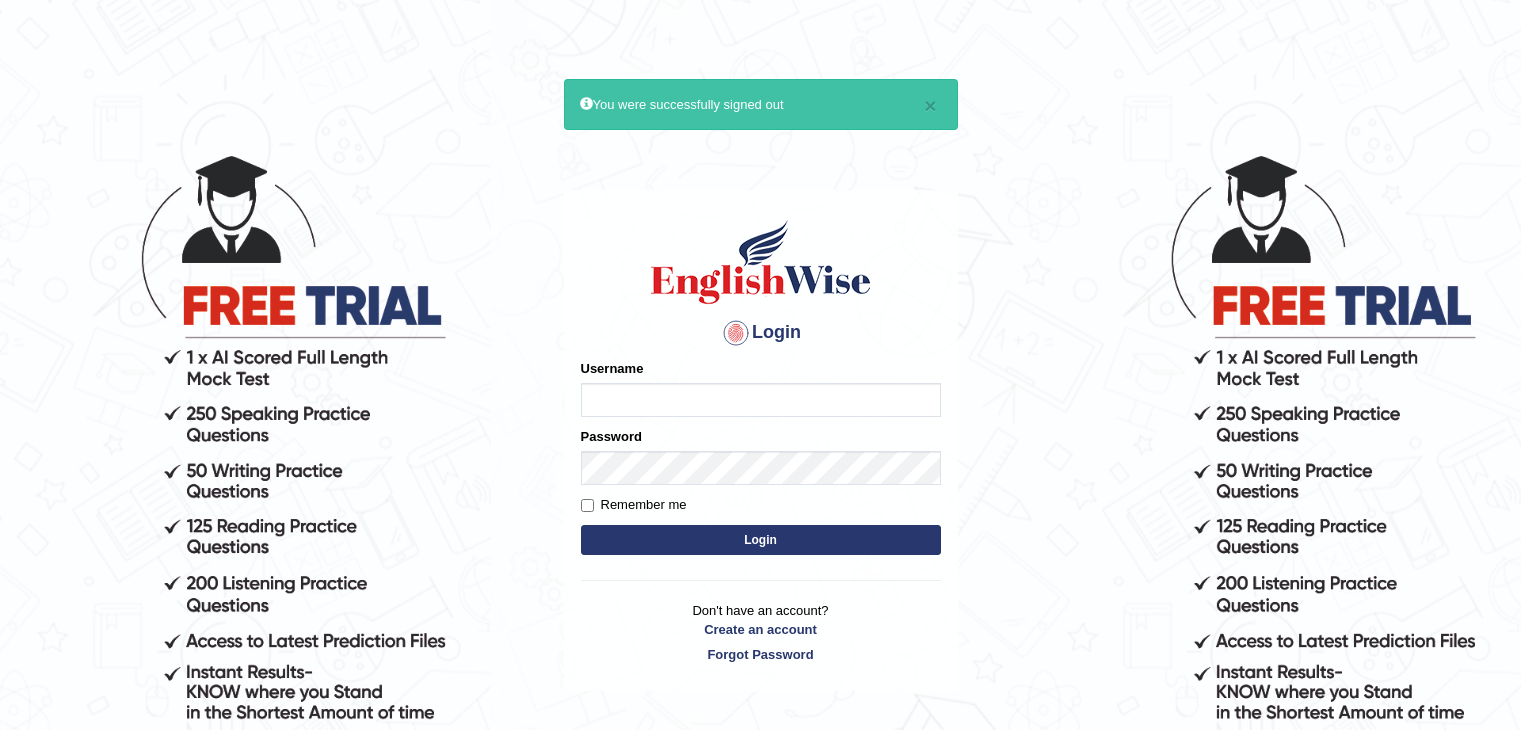 scroll, scrollTop: 0, scrollLeft: 0, axis: both 